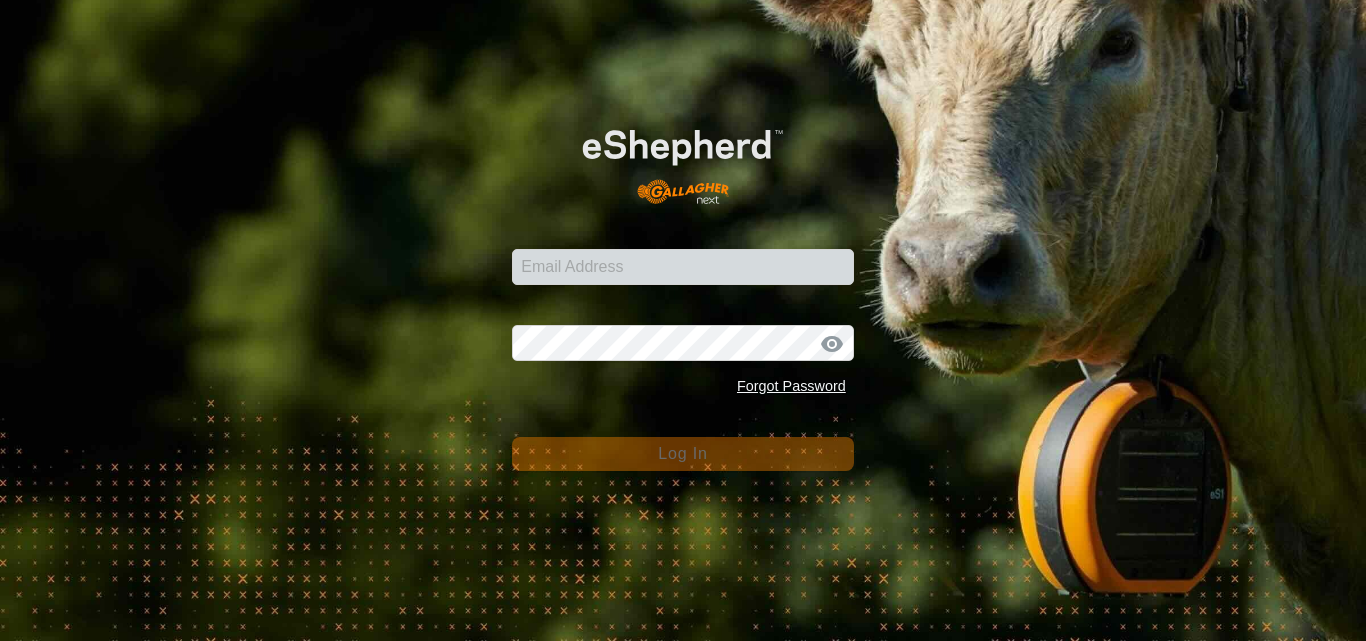 scroll, scrollTop: 0, scrollLeft: 0, axis: both 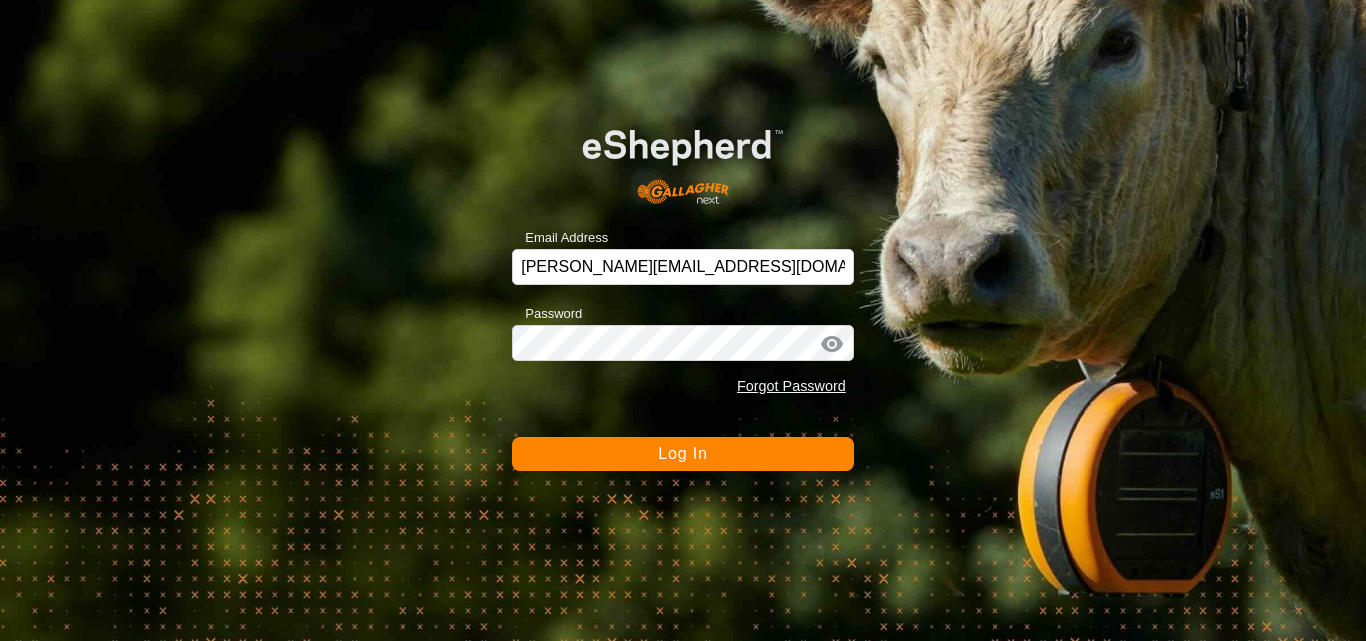 click on "Log In" 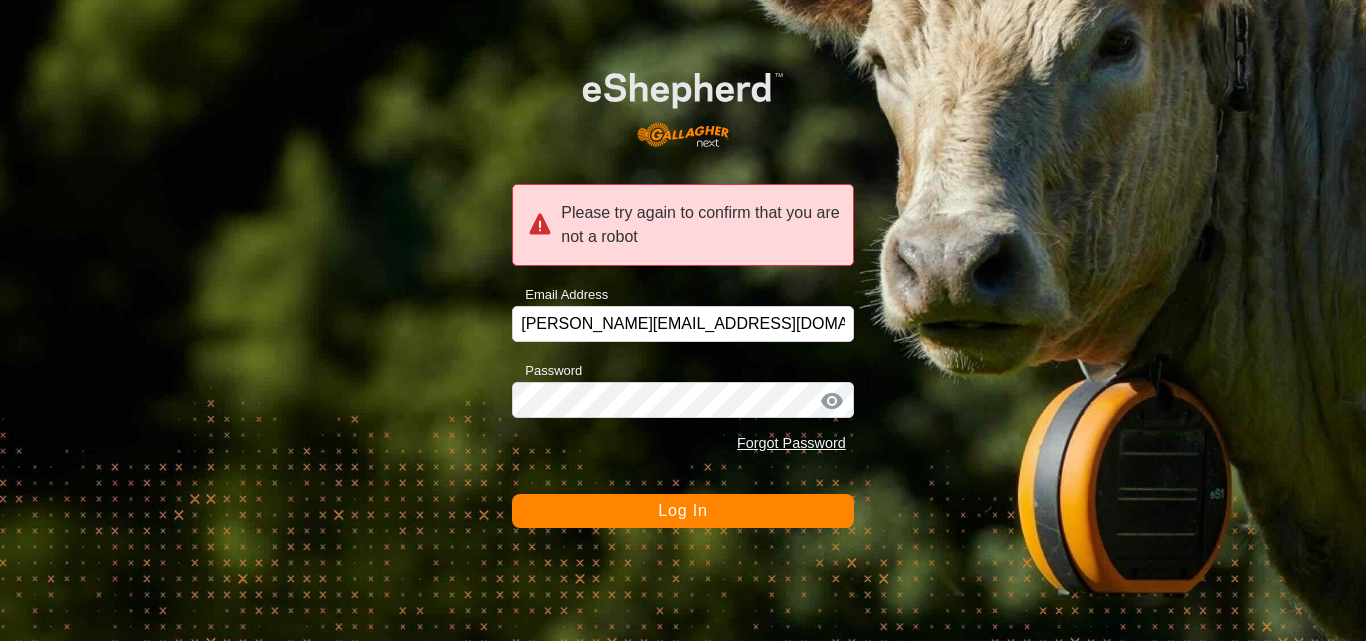 click on "Log In" 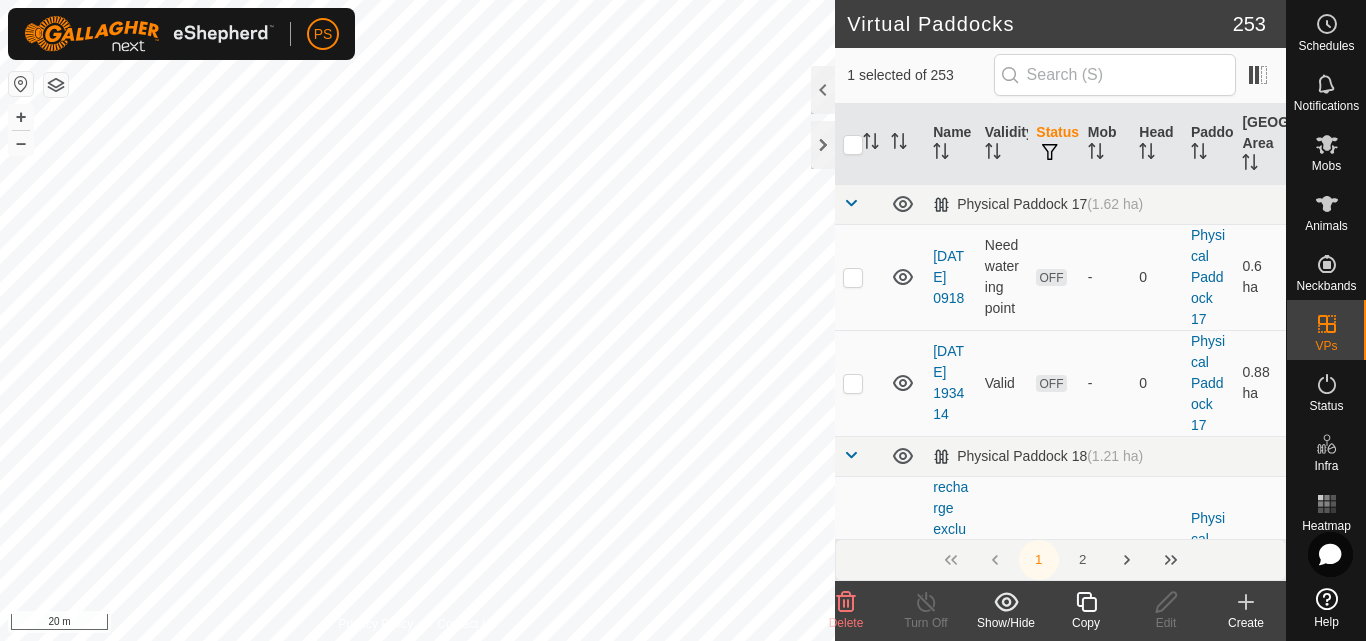 checkbox on "false" 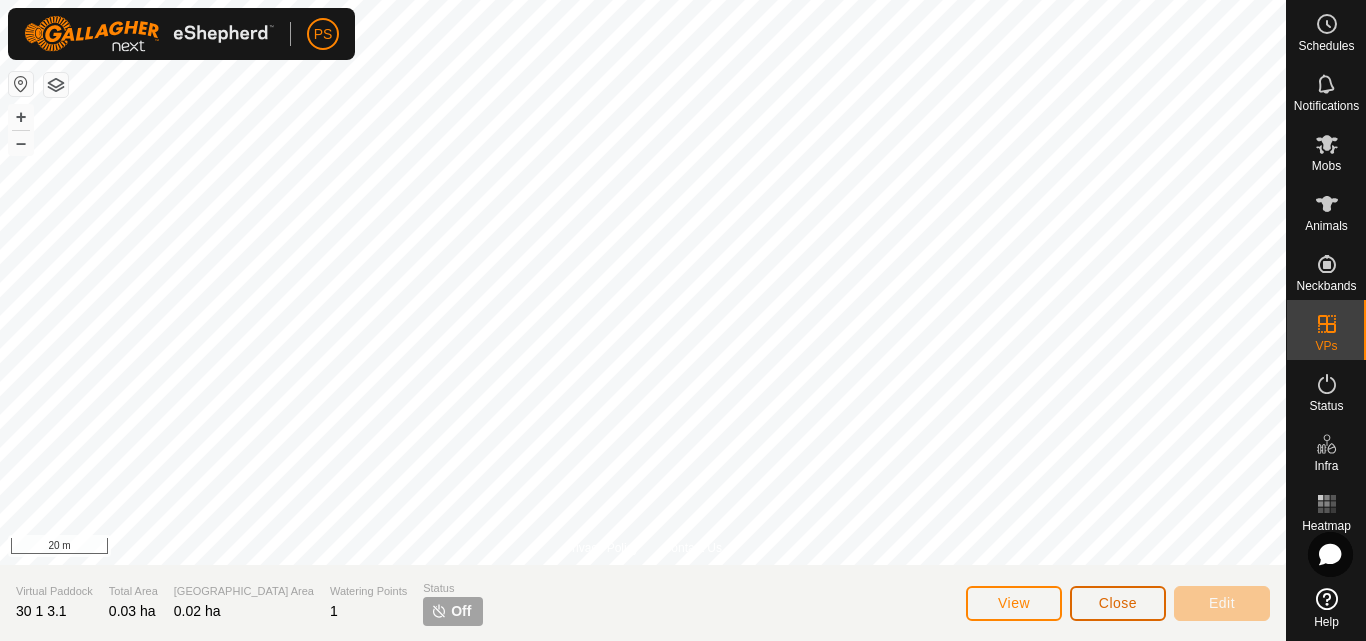 click on "Close" 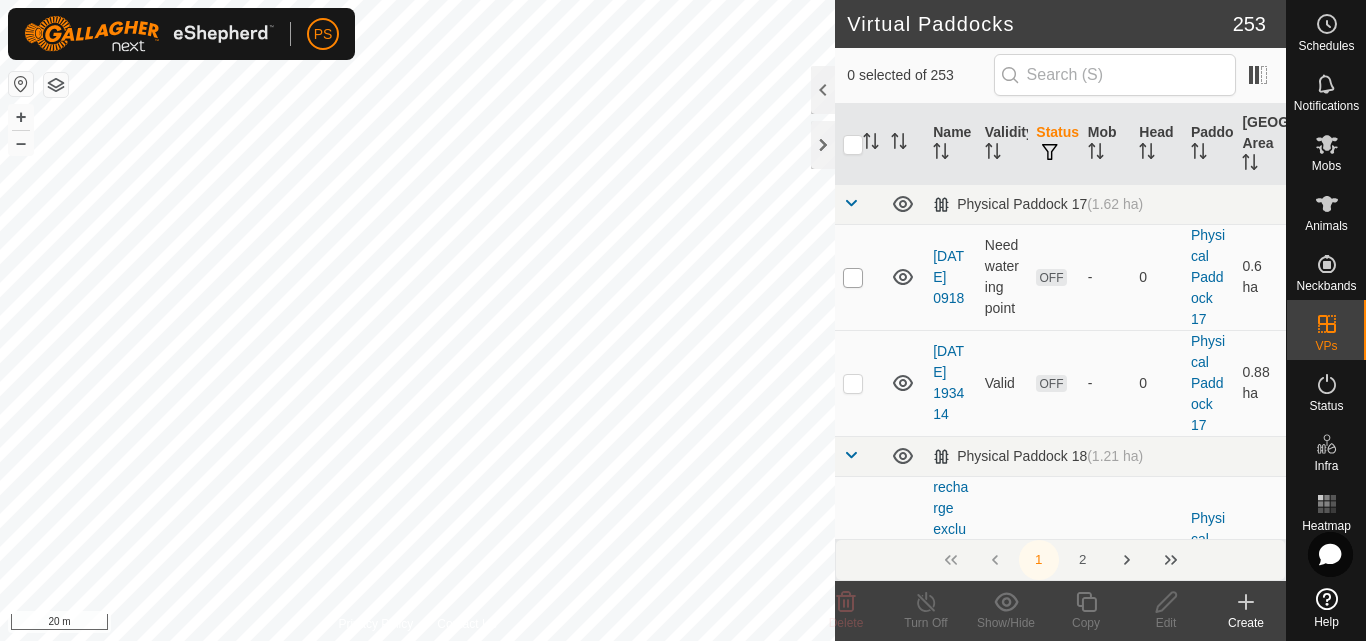 click at bounding box center (853, 278) 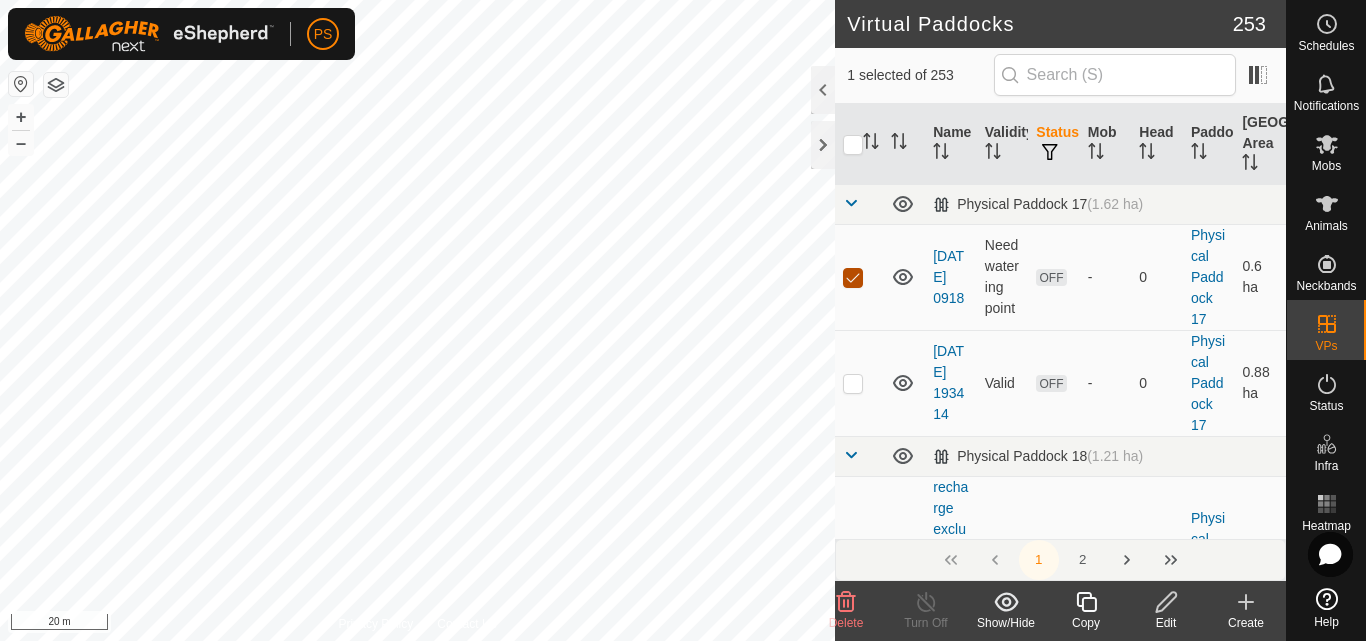 click at bounding box center [853, 278] 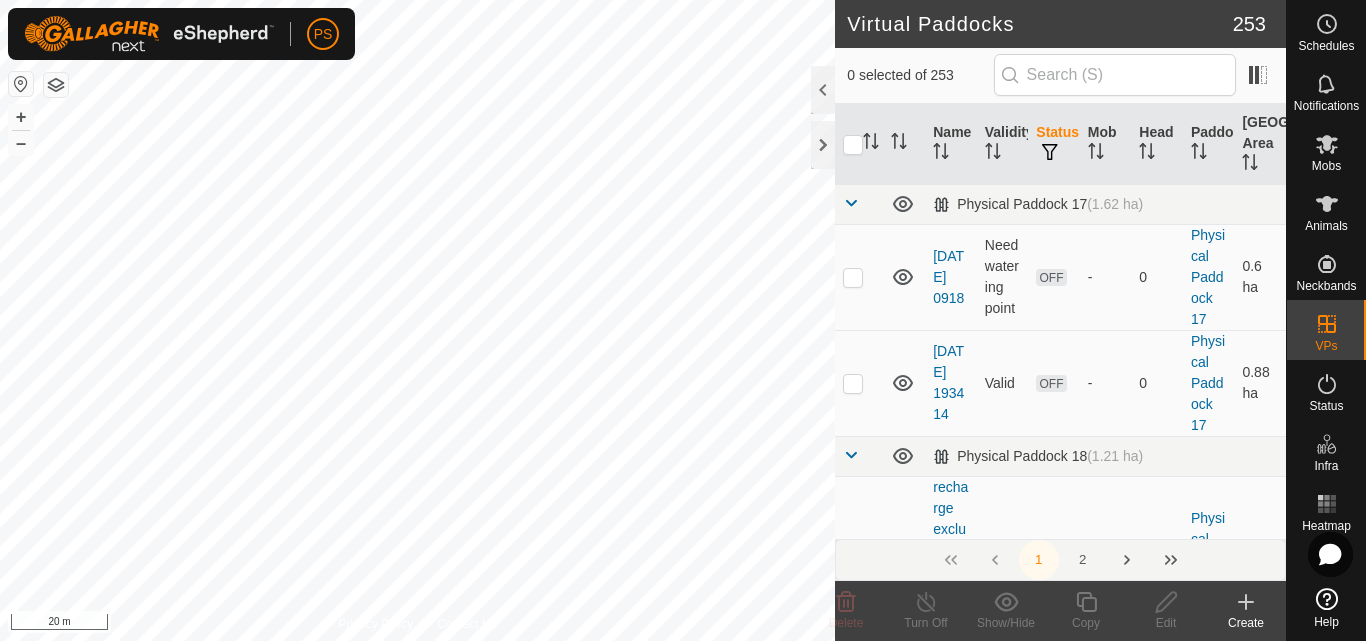 click at bounding box center [851, 203] 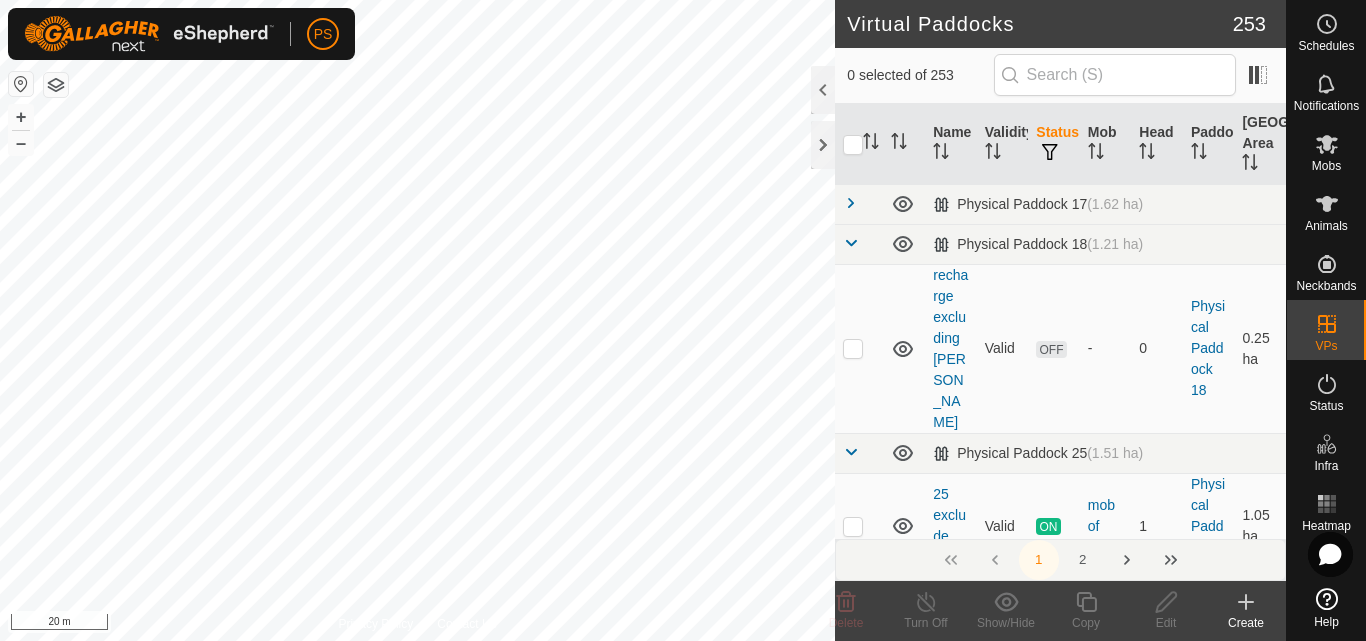 click at bounding box center (851, 243) 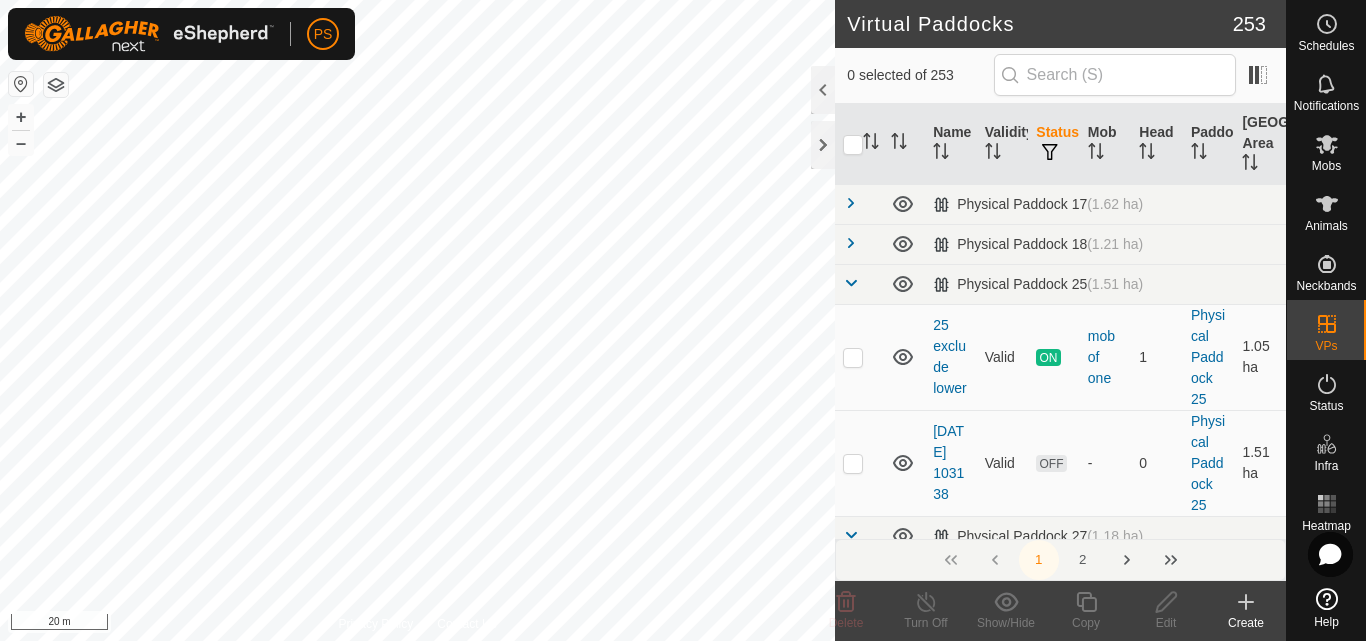 click at bounding box center (851, 283) 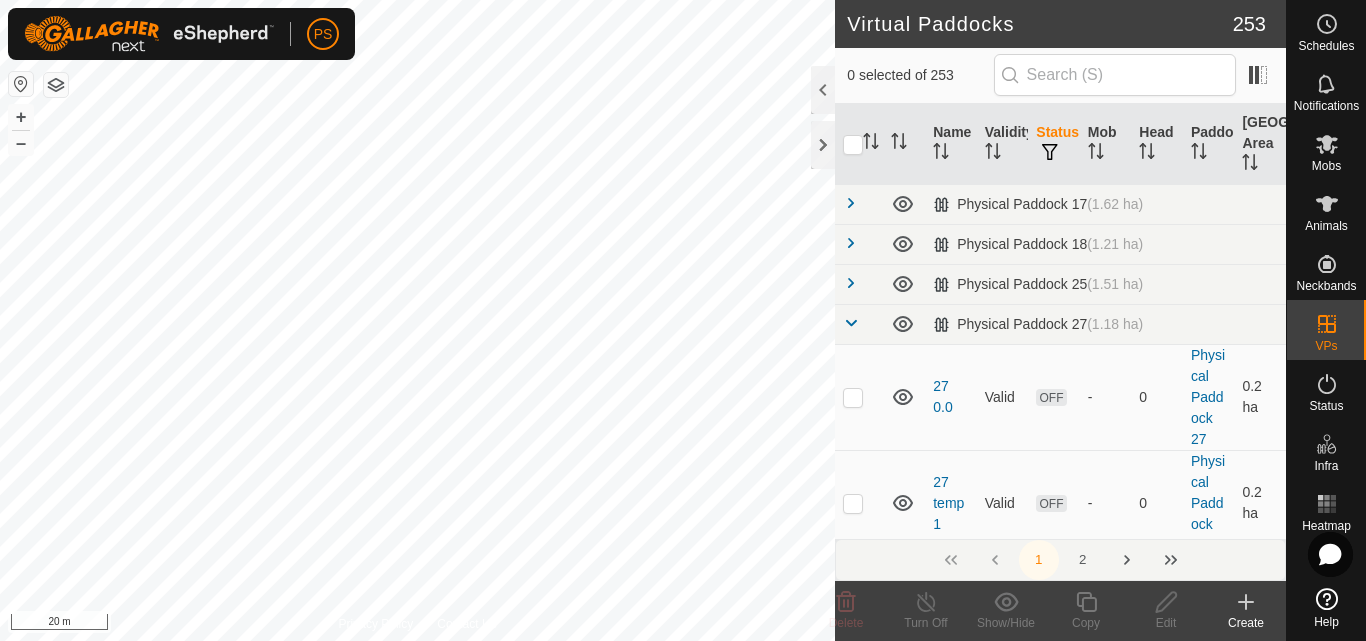 click at bounding box center (851, 323) 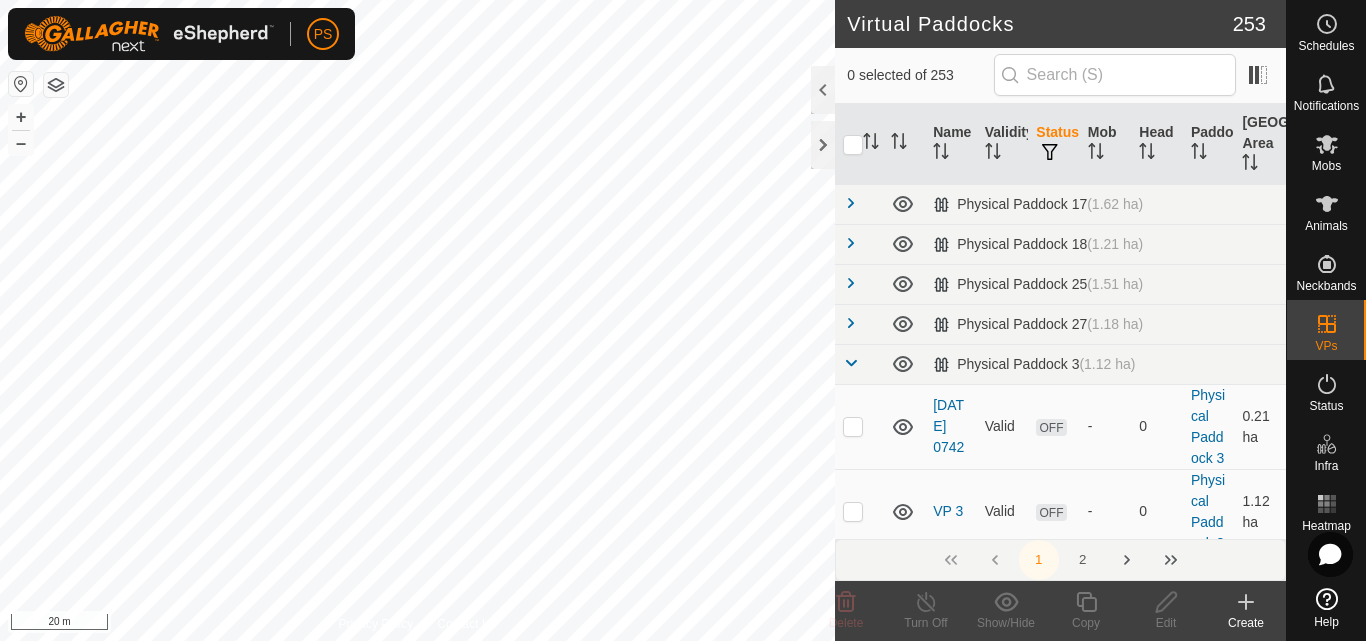 click at bounding box center [851, 363] 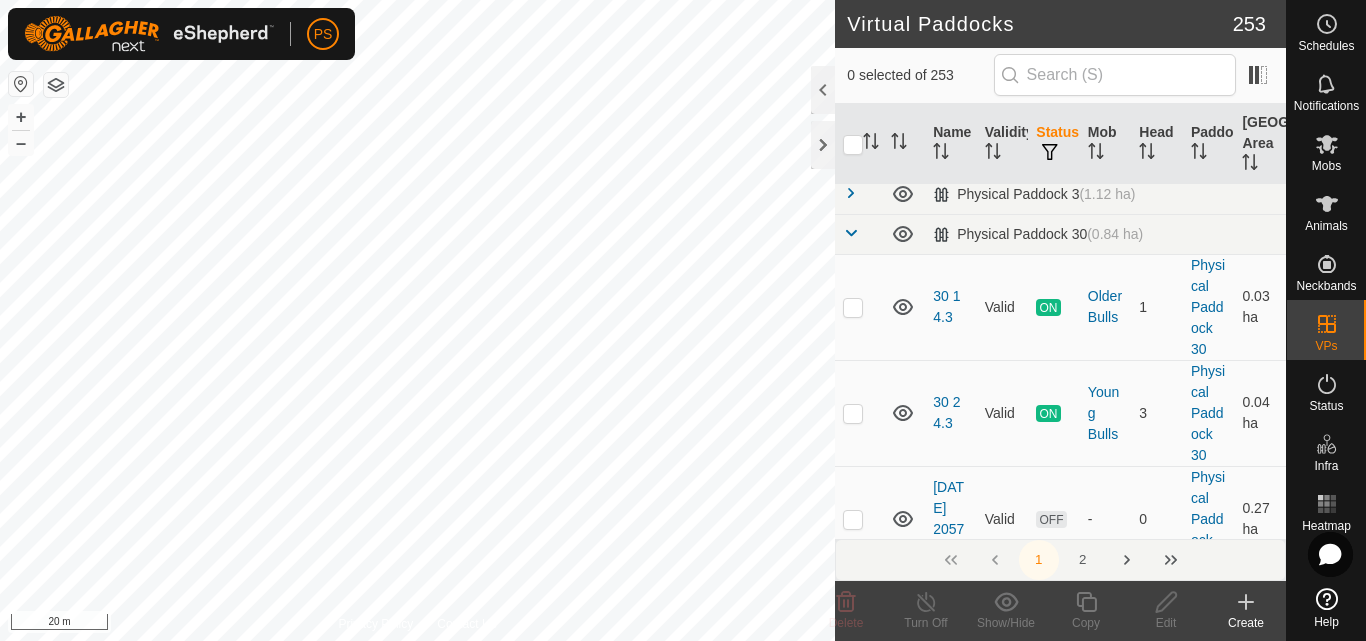 scroll, scrollTop: 200, scrollLeft: 0, axis: vertical 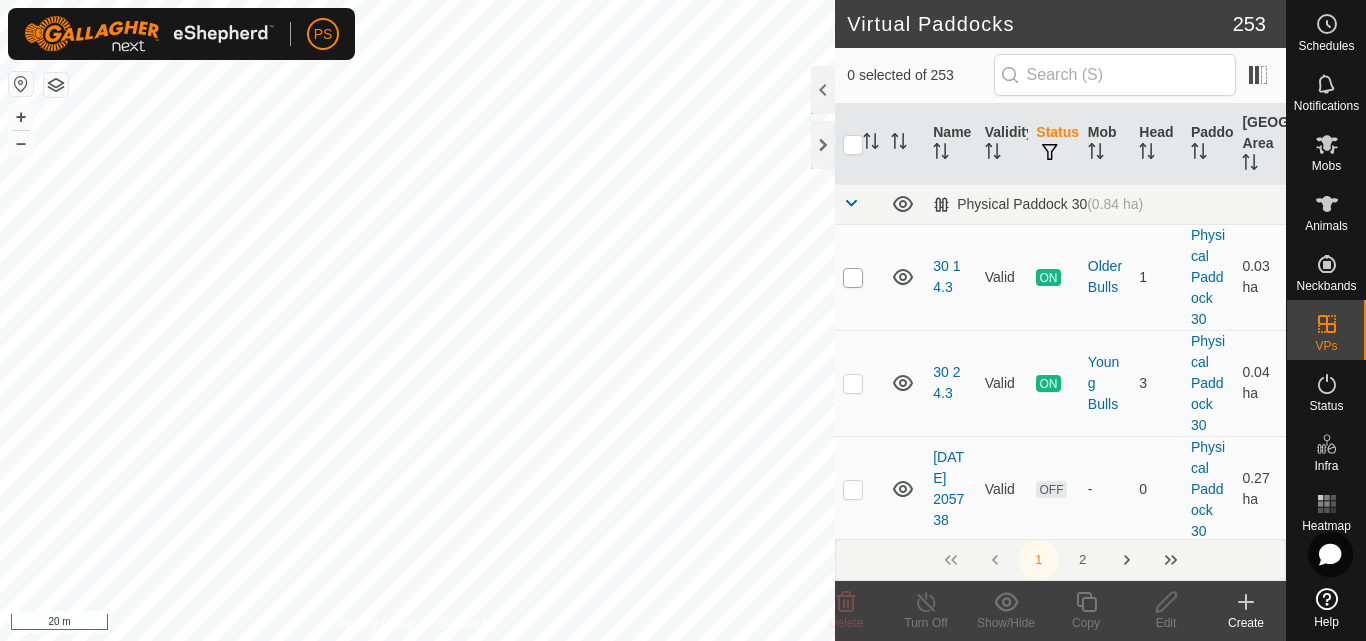 click at bounding box center (853, 278) 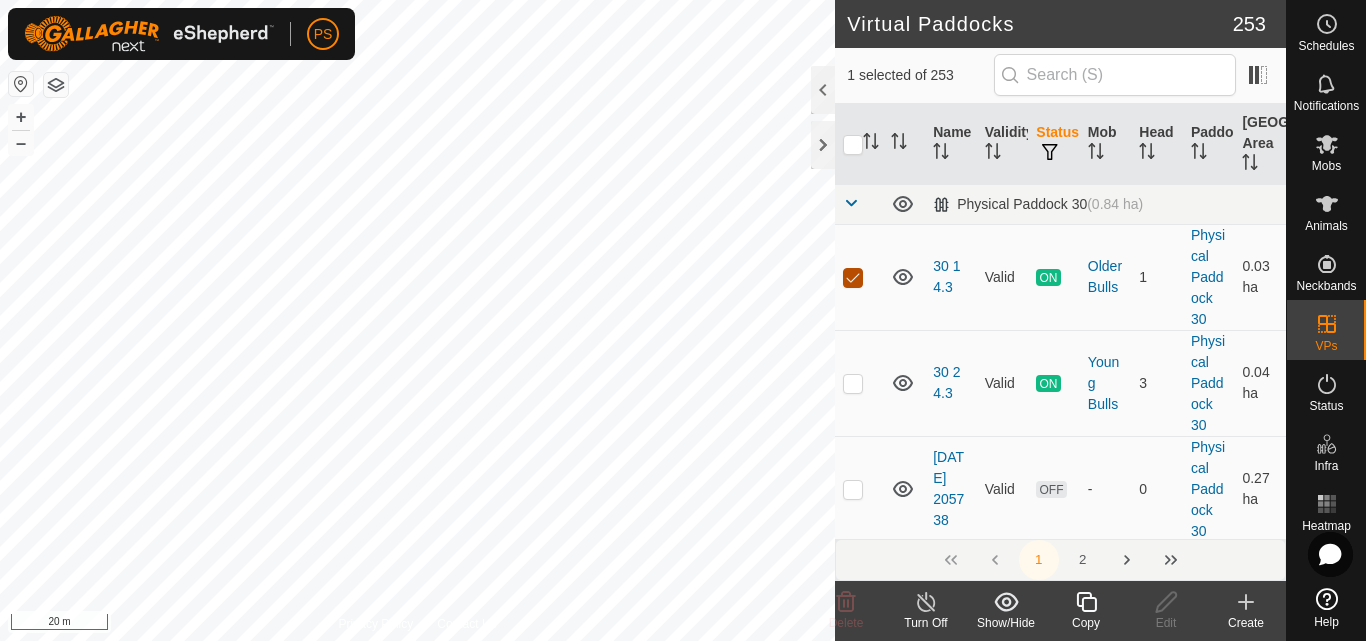 click at bounding box center (853, 278) 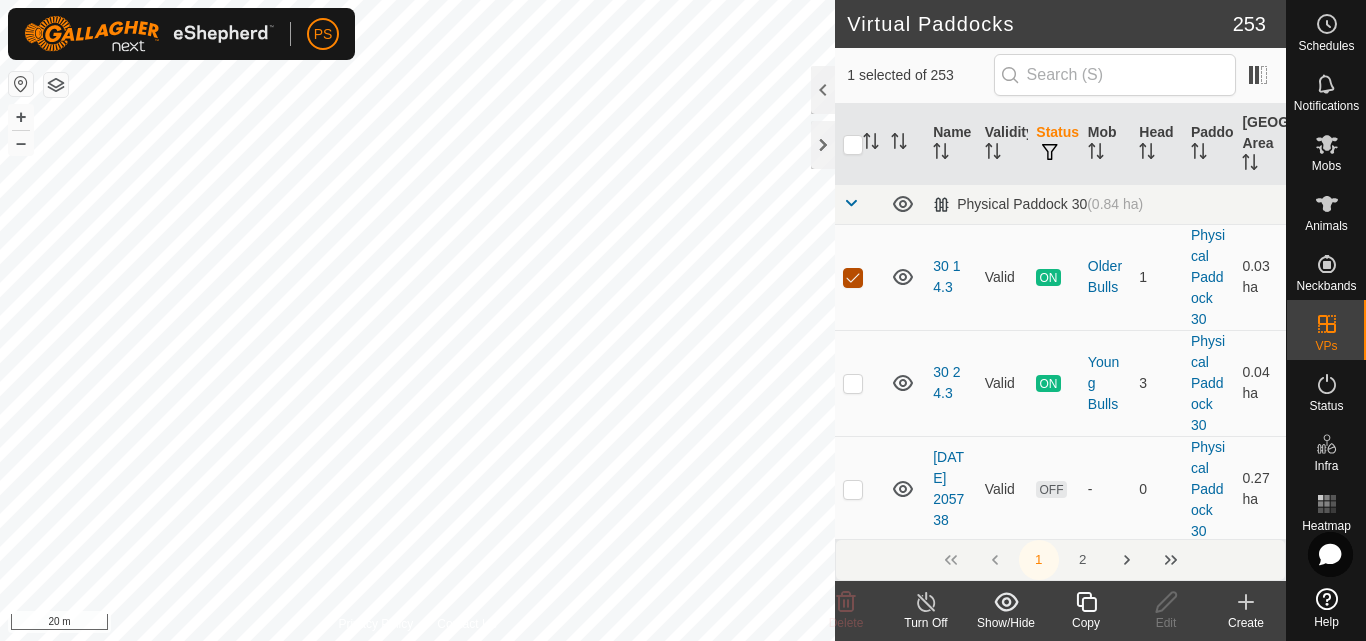checkbox on "false" 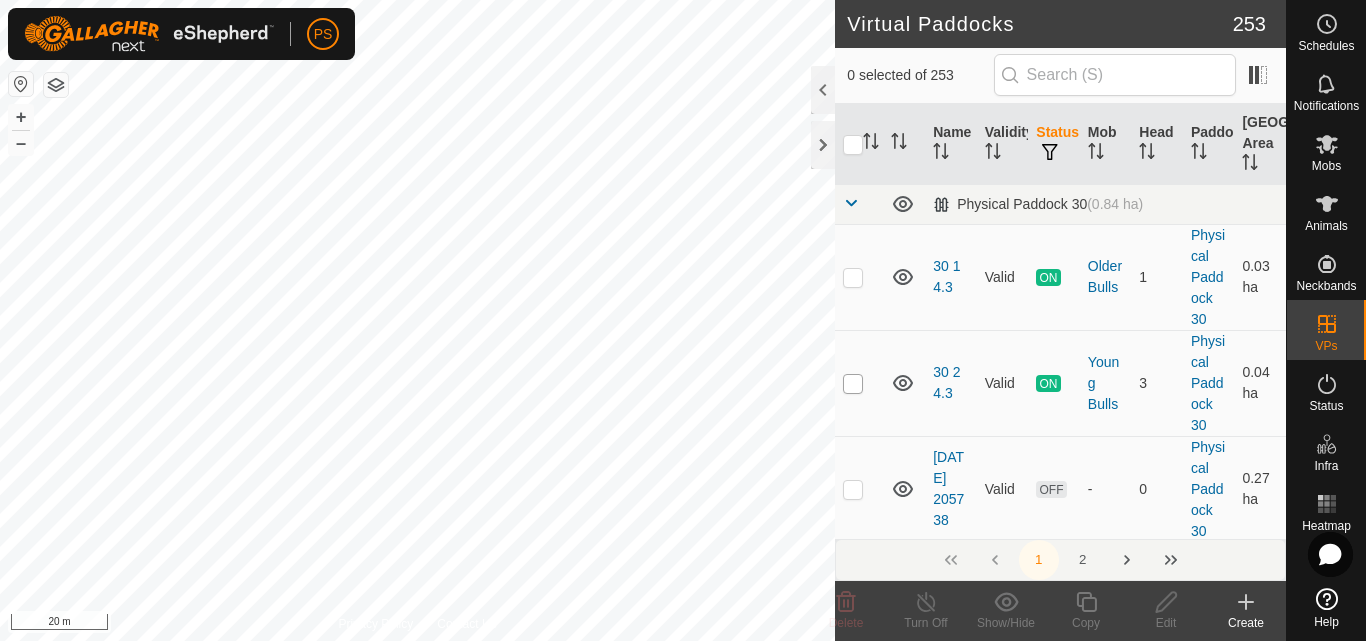 click at bounding box center [853, 384] 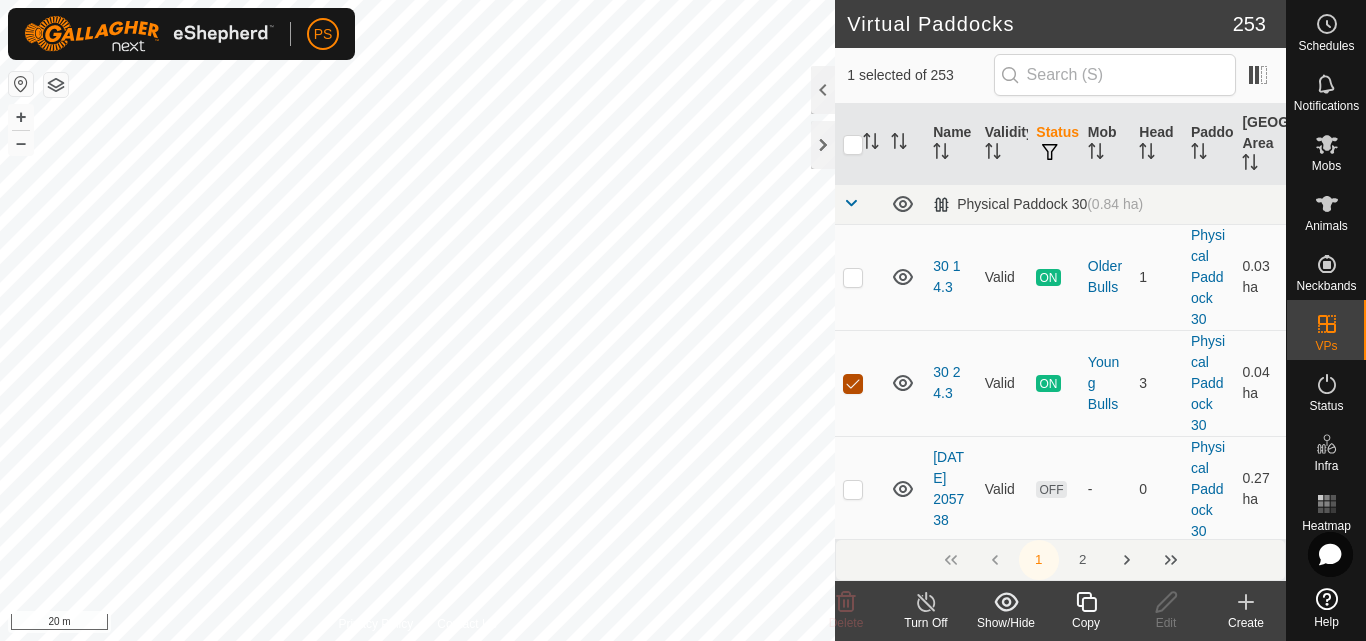click at bounding box center [853, 384] 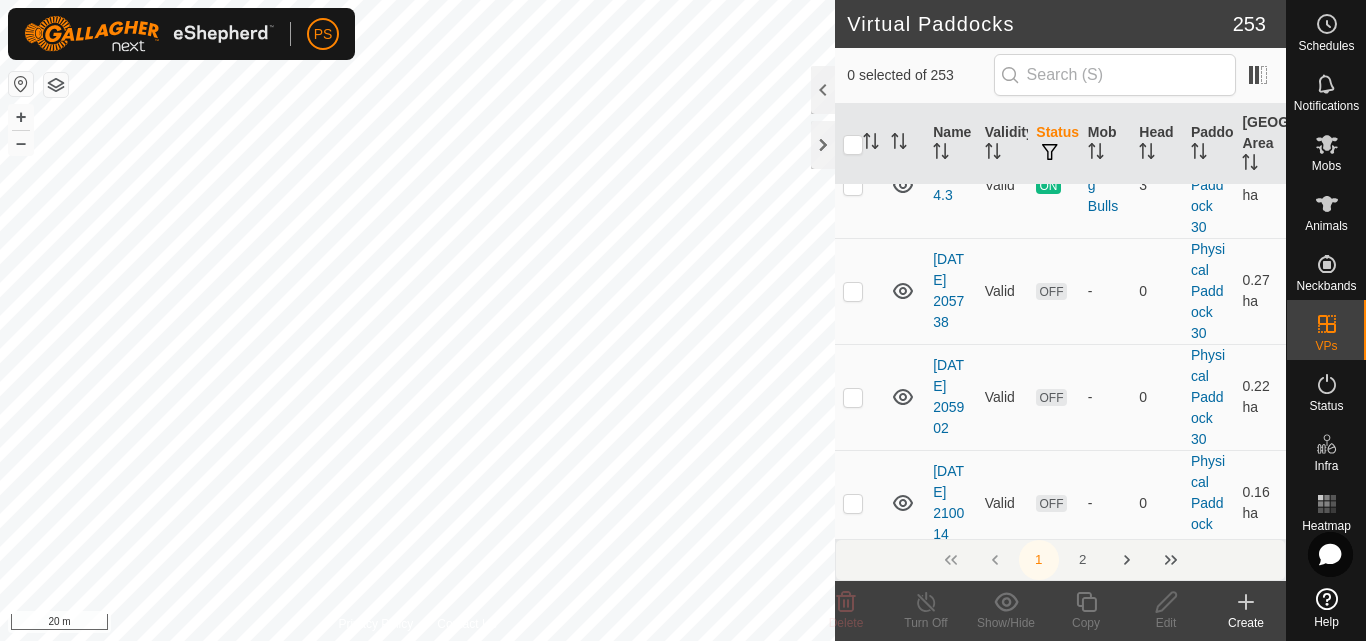 scroll, scrollTop: 400, scrollLeft: 0, axis: vertical 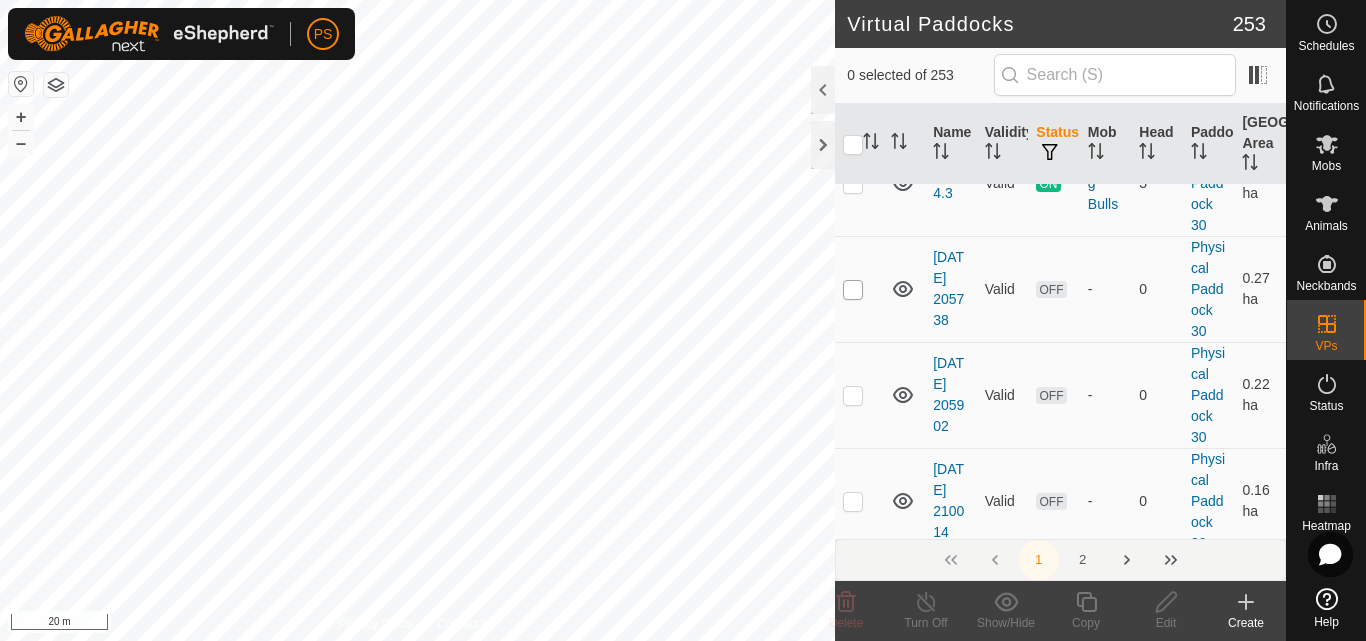 click at bounding box center (853, 290) 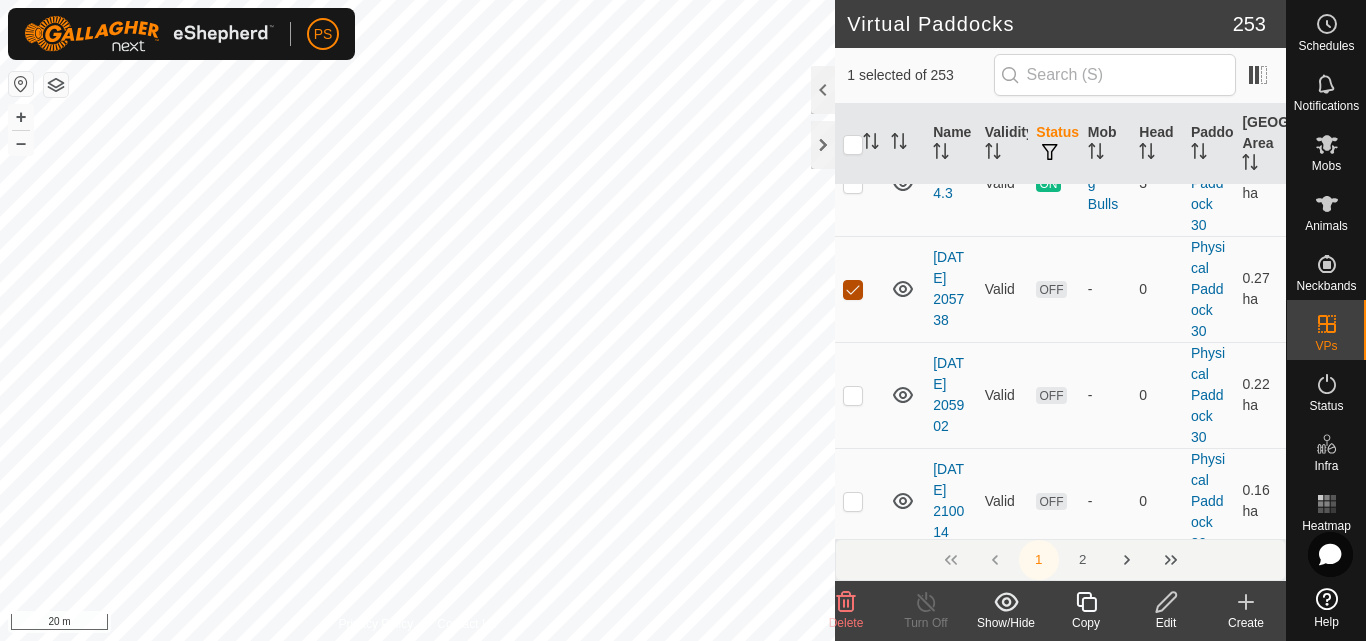 click at bounding box center [853, 290] 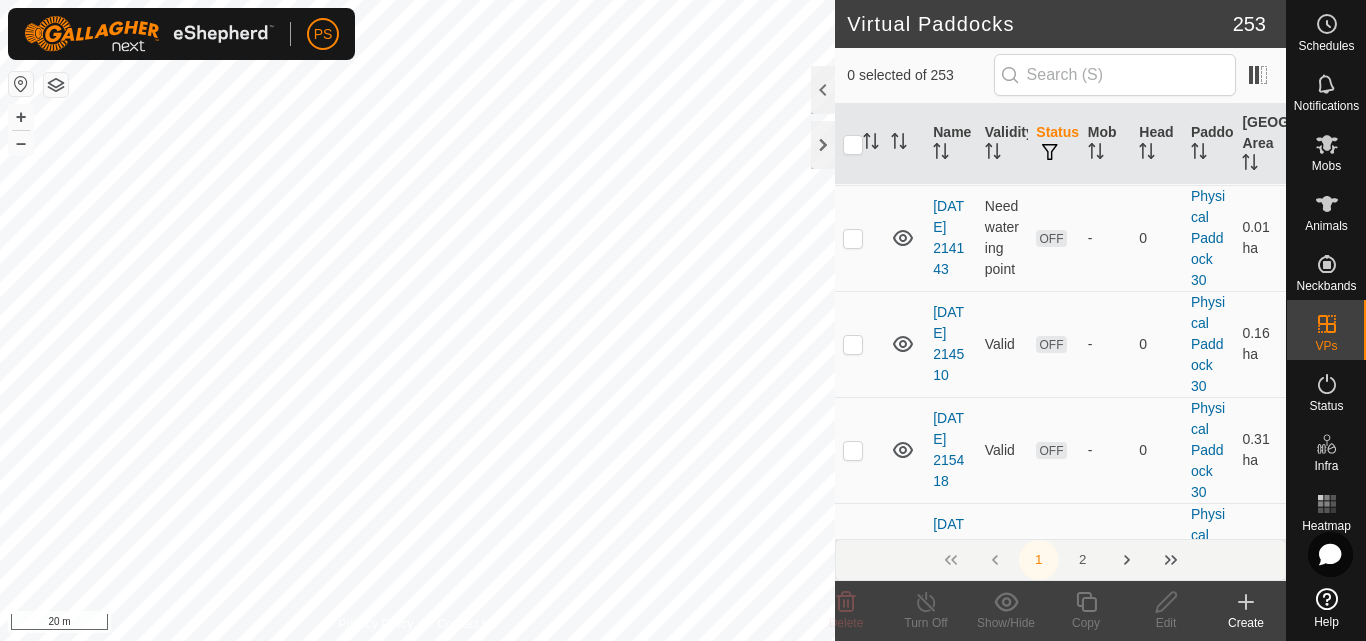 scroll, scrollTop: 2700, scrollLeft: 0, axis: vertical 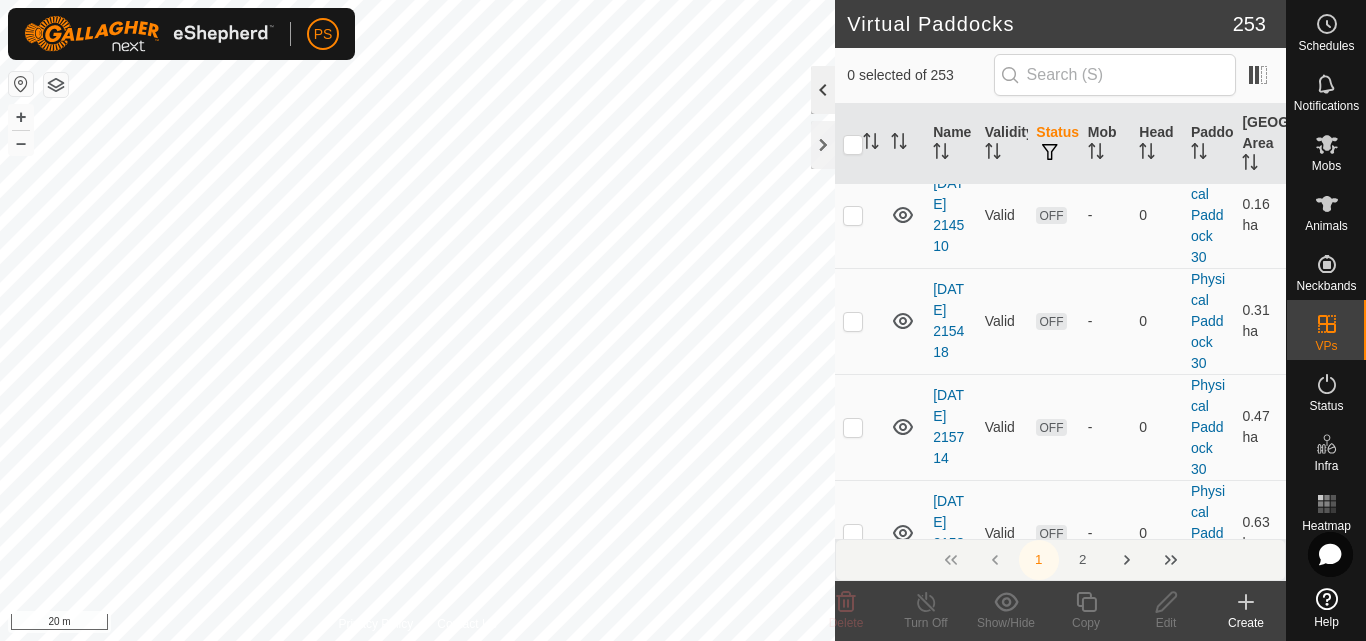 click 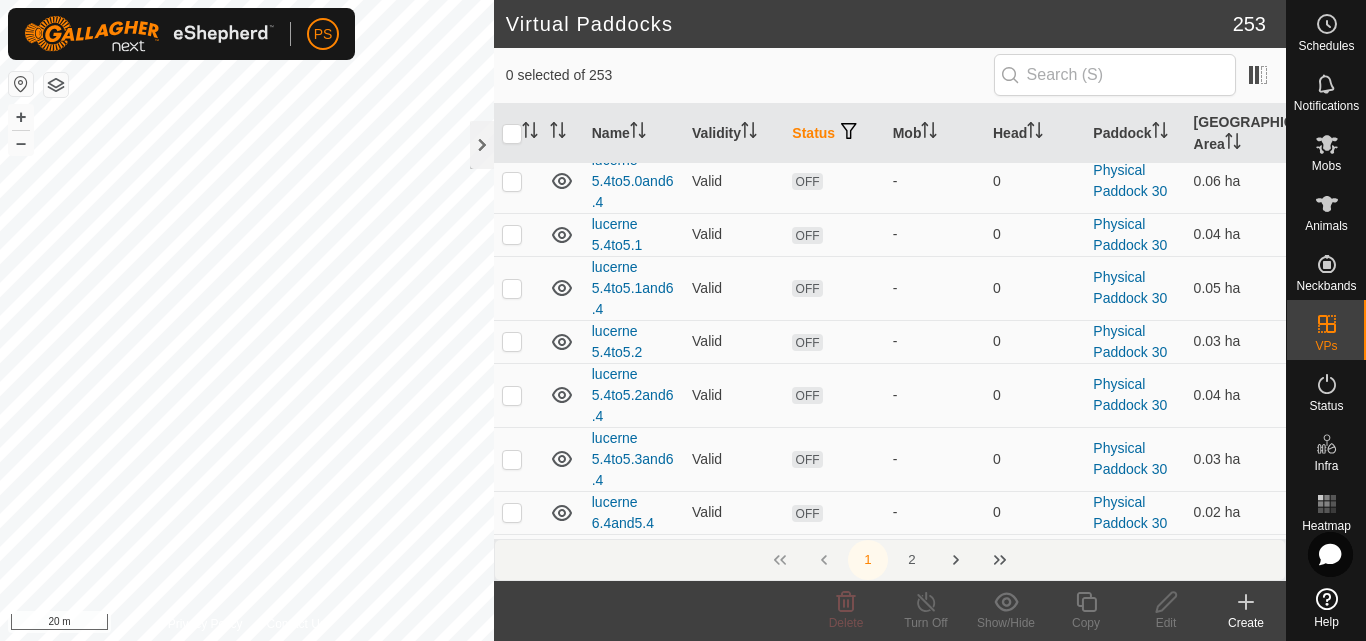 scroll, scrollTop: 1419, scrollLeft: 0, axis: vertical 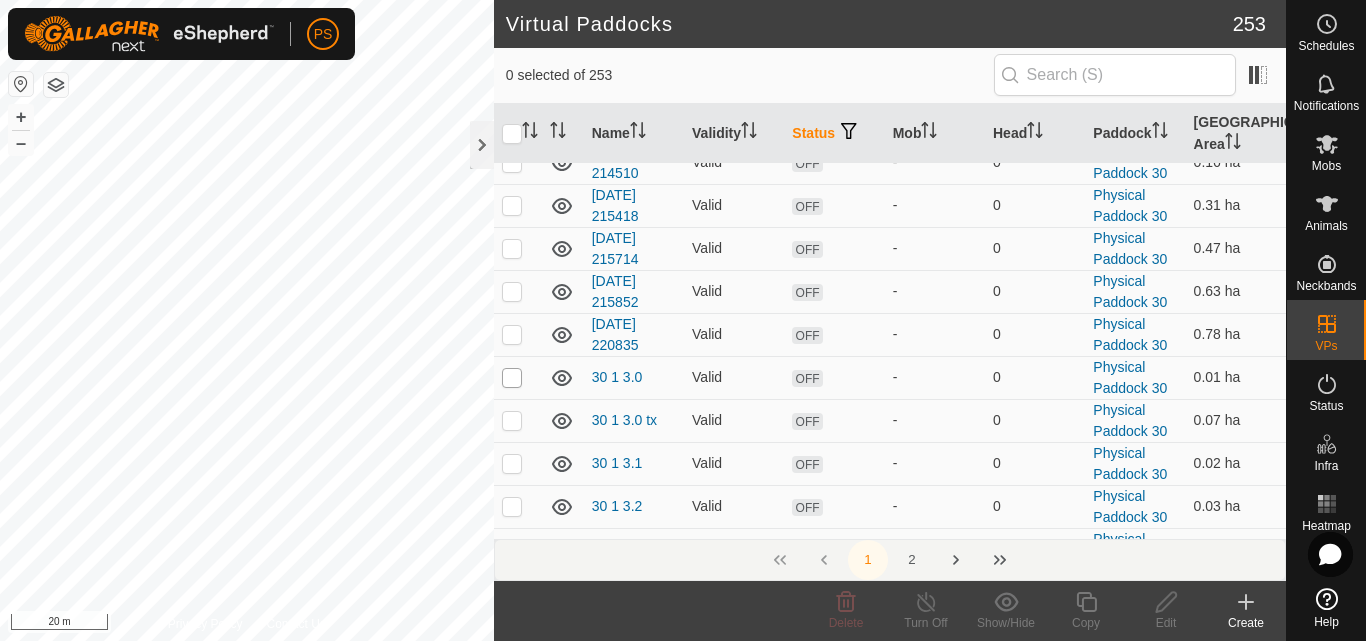 click at bounding box center [512, 378] 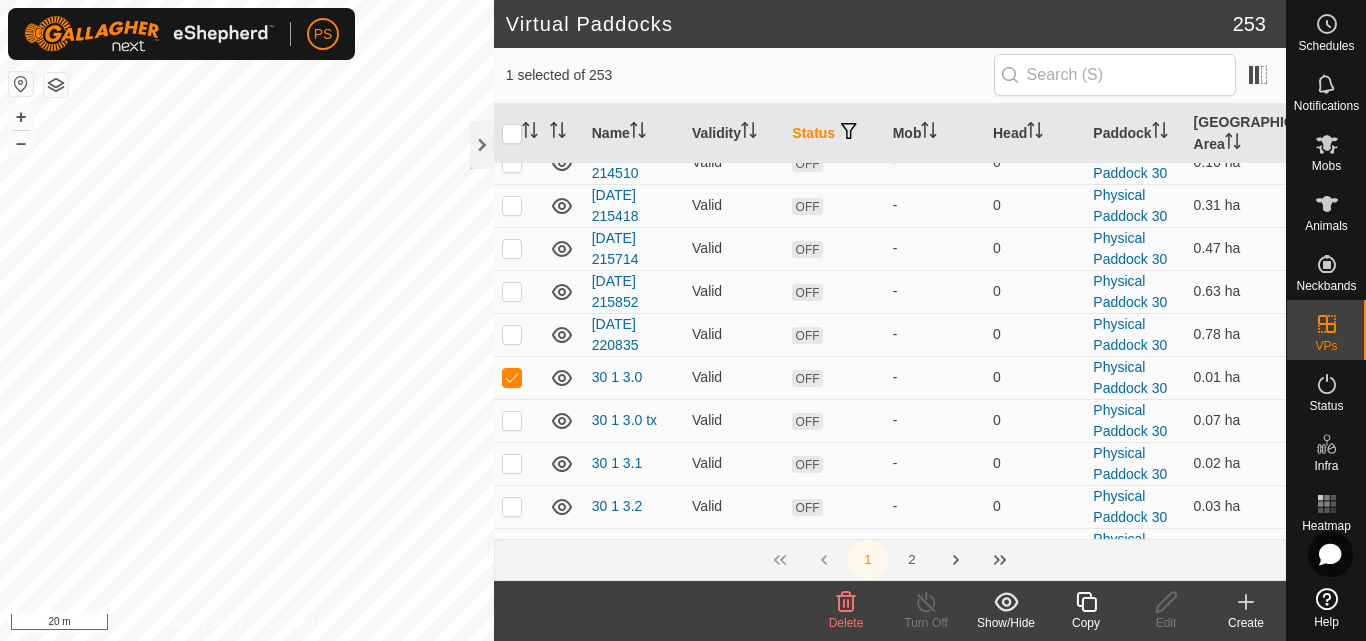 click 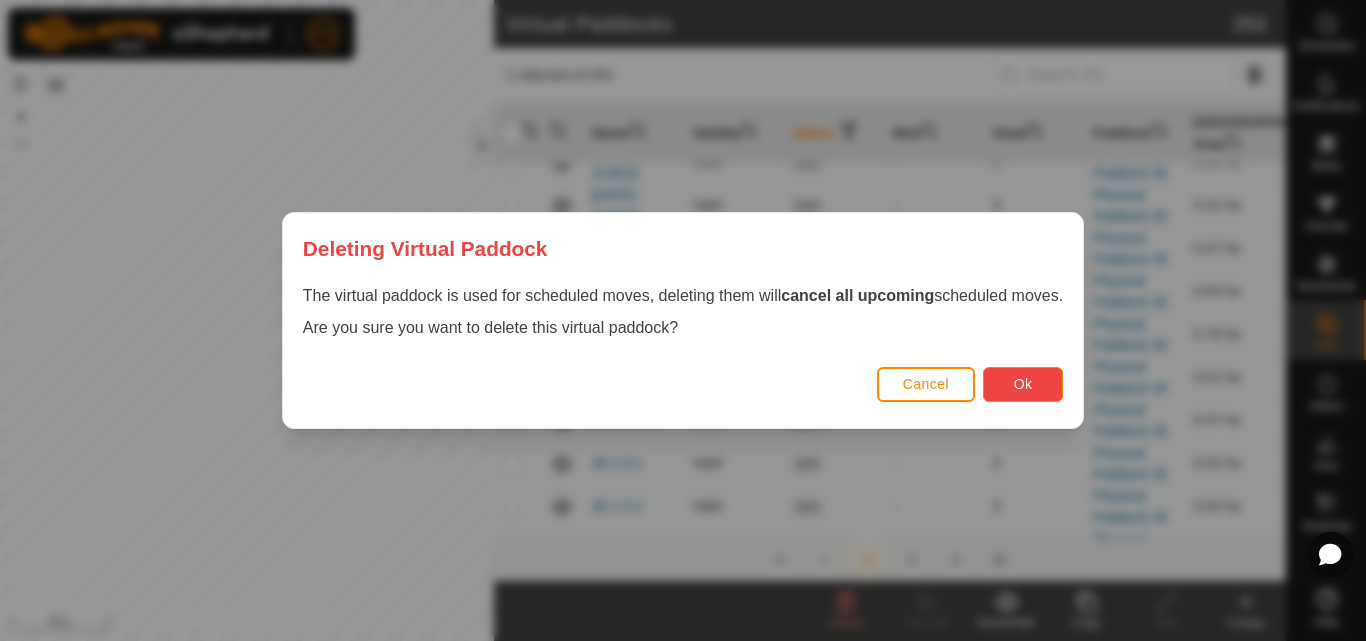 click on "Ok" at bounding box center [1023, 384] 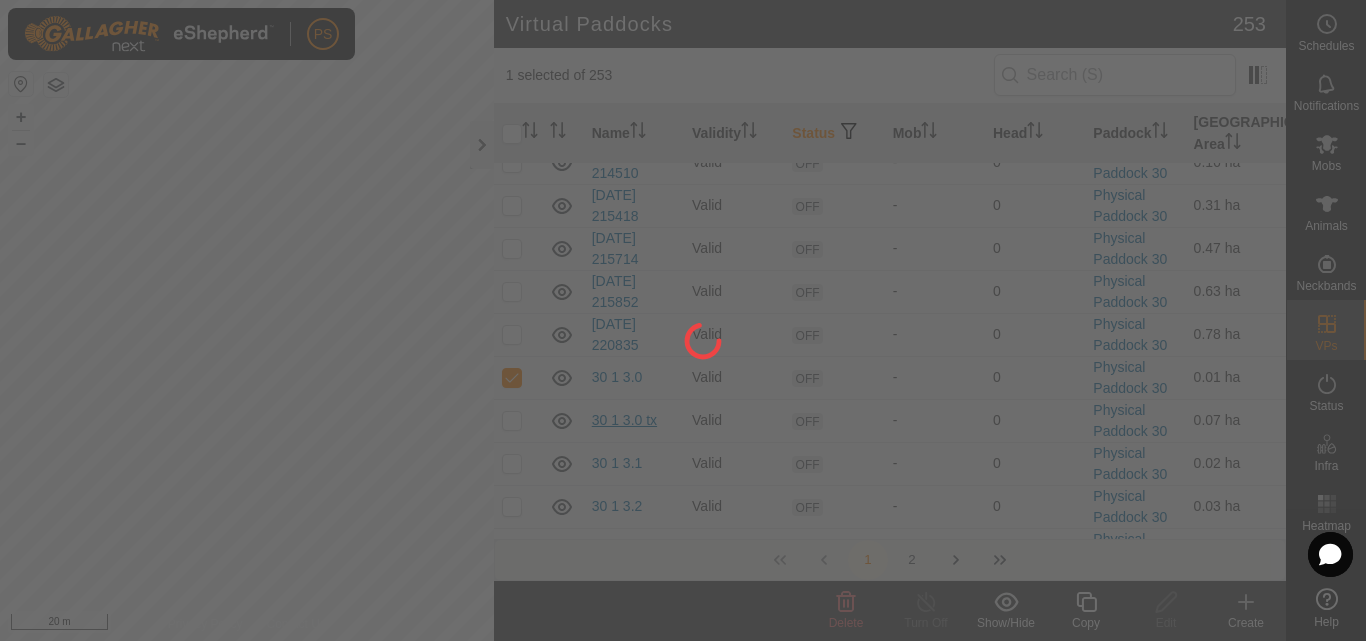 checkbox on "false" 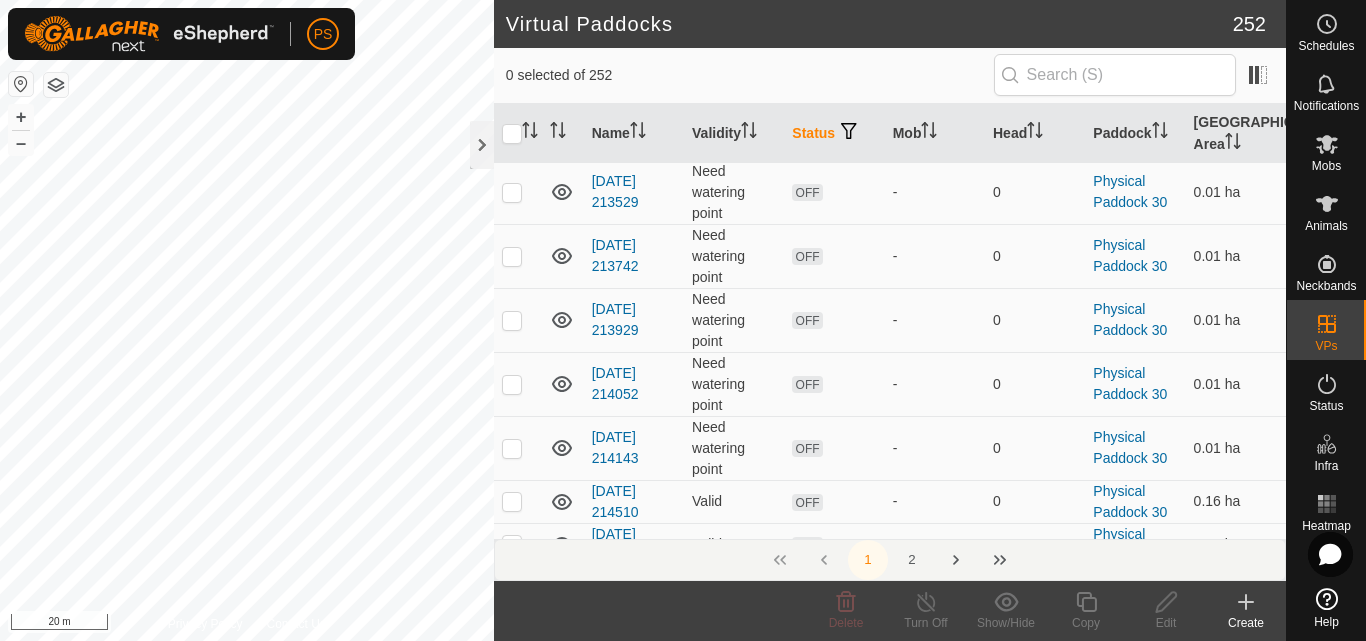 scroll, scrollTop: 2019, scrollLeft: 0, axis: vertical 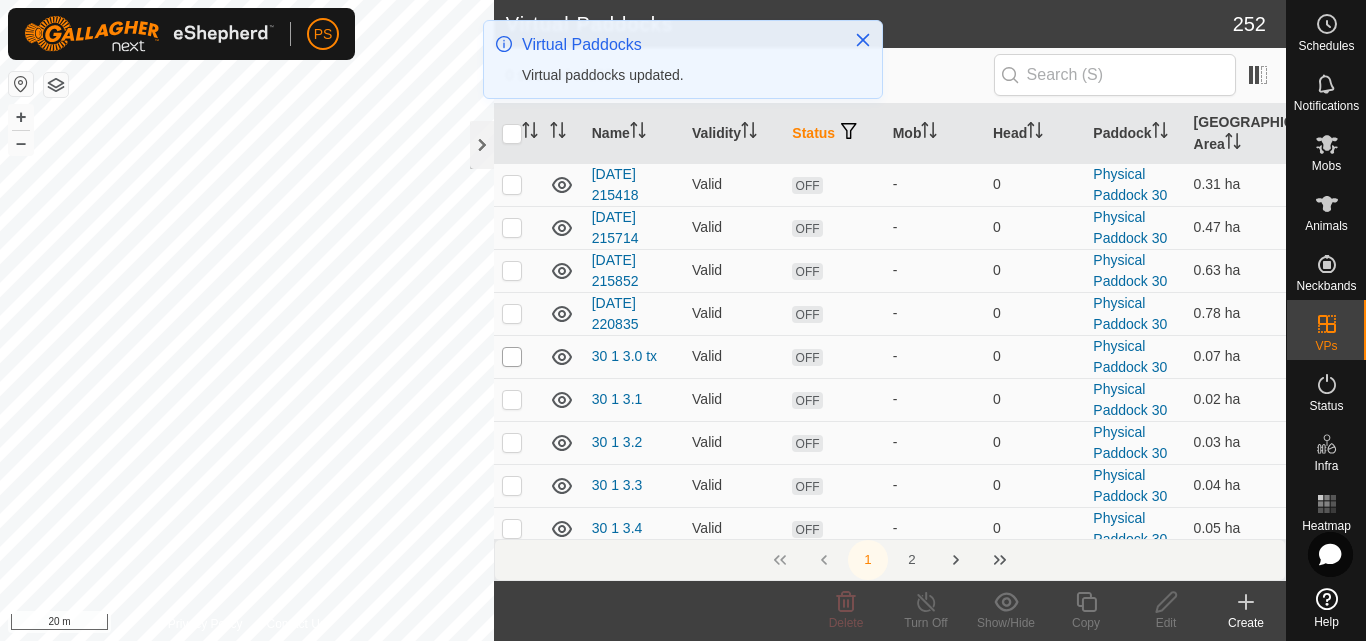 click at bounding box center (512, 357) 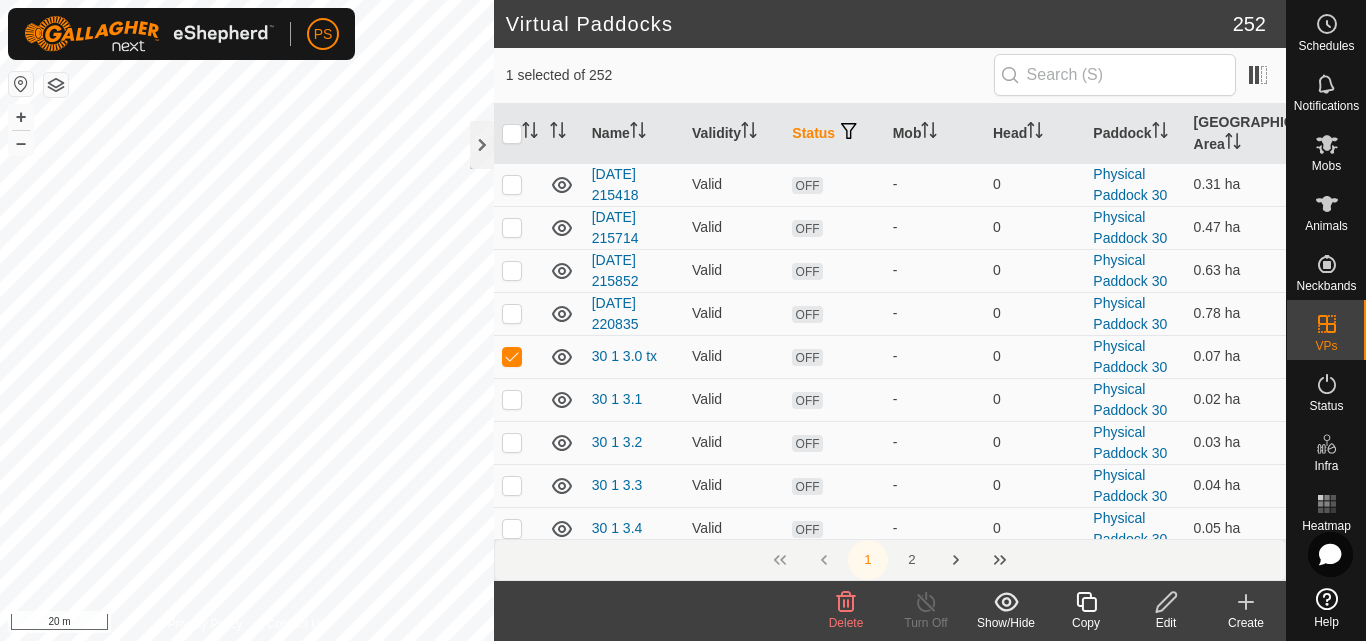 click 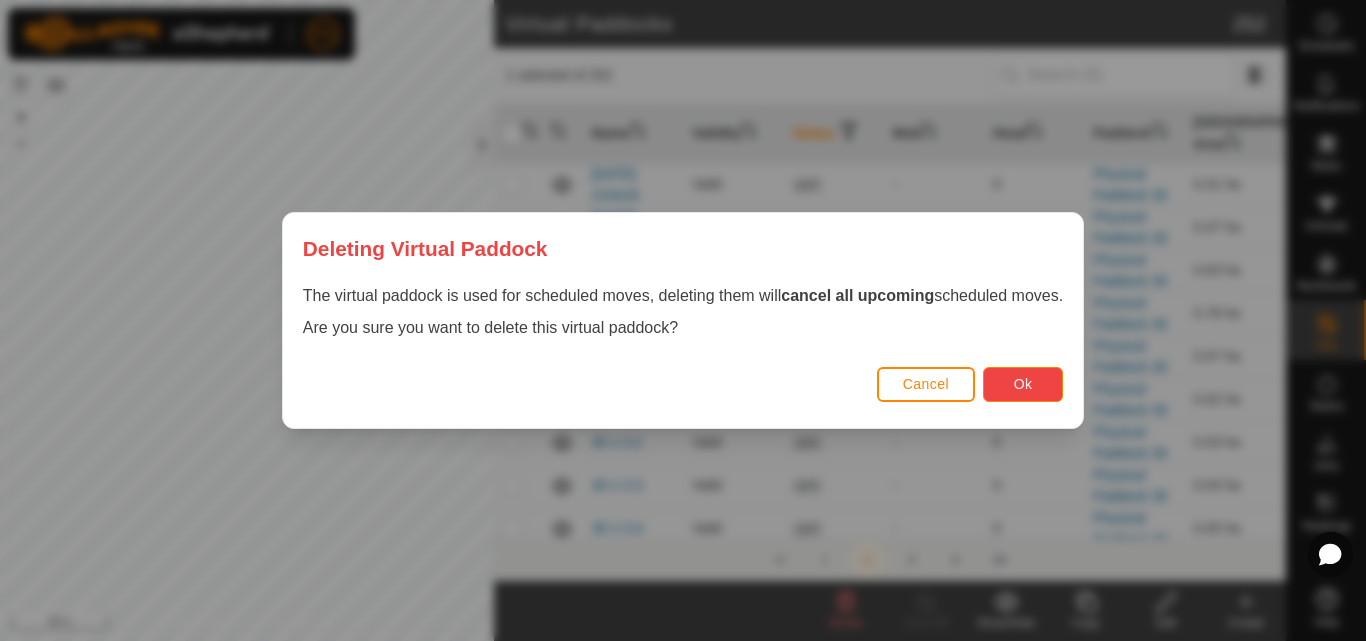 click on "Ok" at bounding box center [1023, 384] 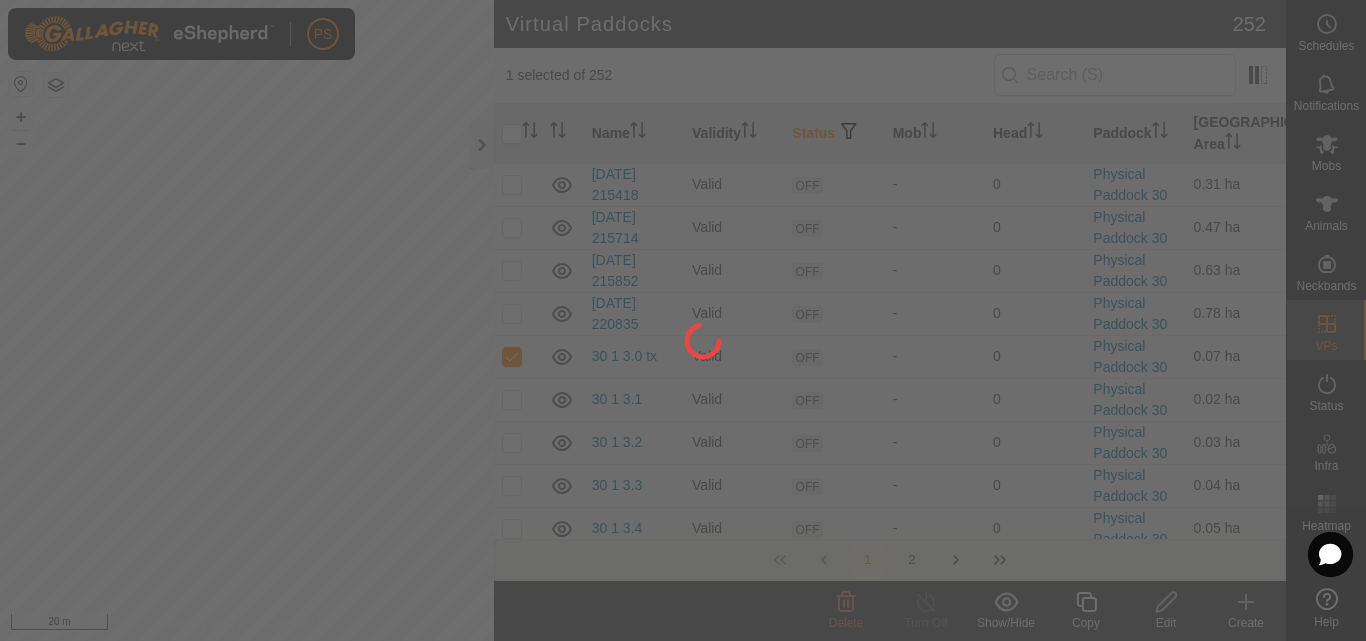 checkbox on "false" 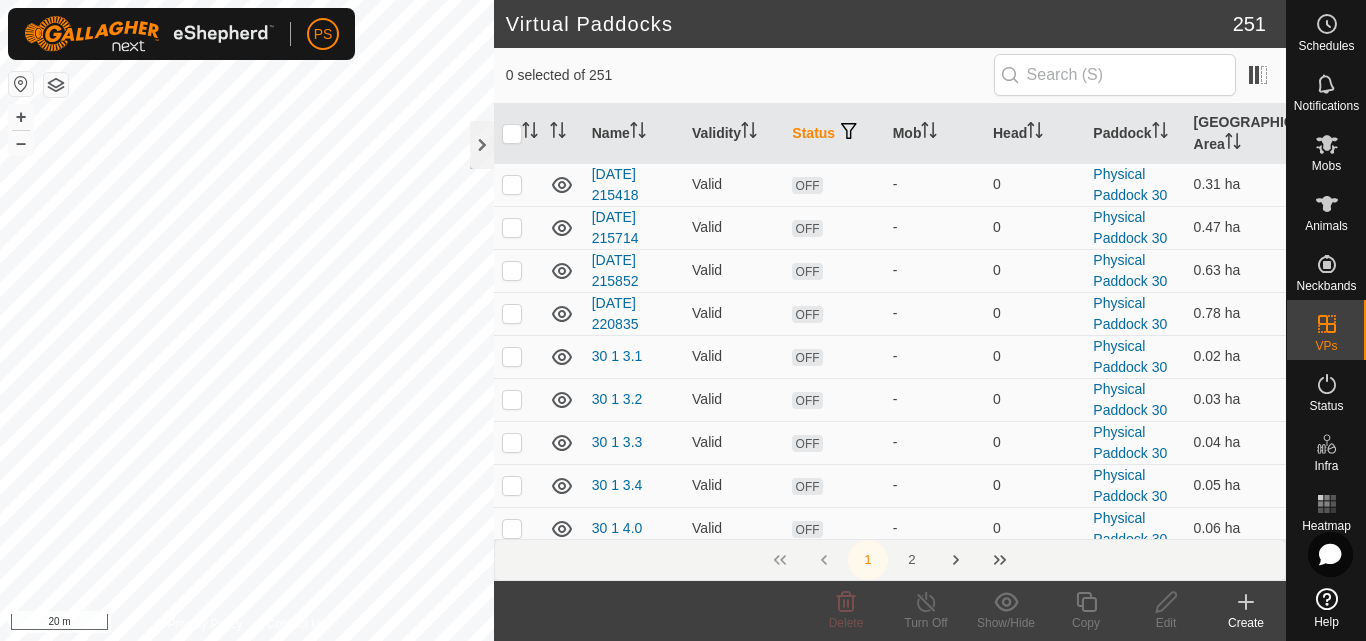 click at bounding box center (512, 357) 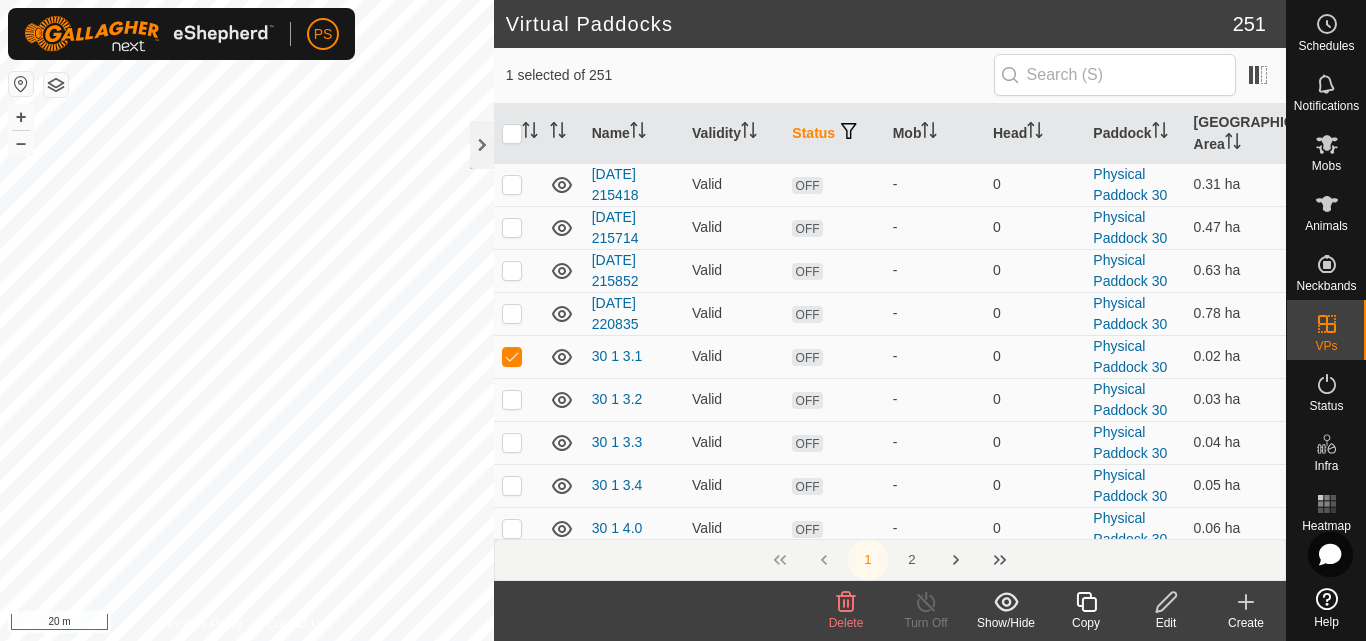 click 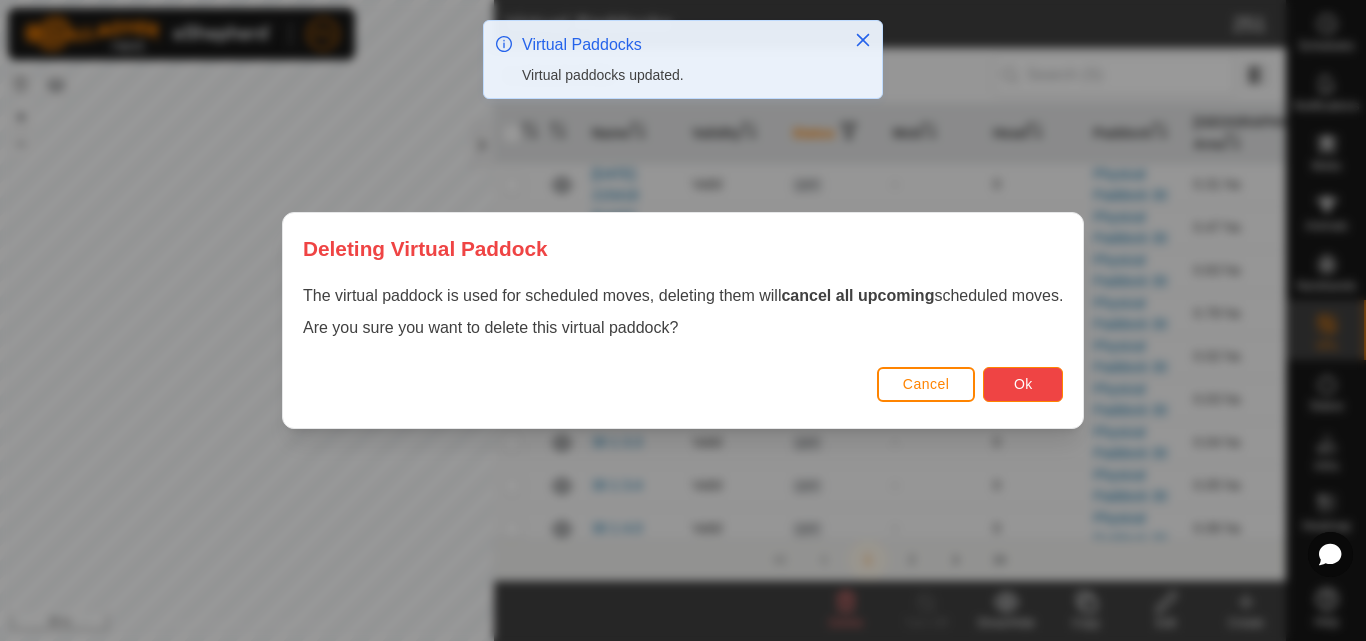 click on "Ok" at bounding box center [1023, 384] 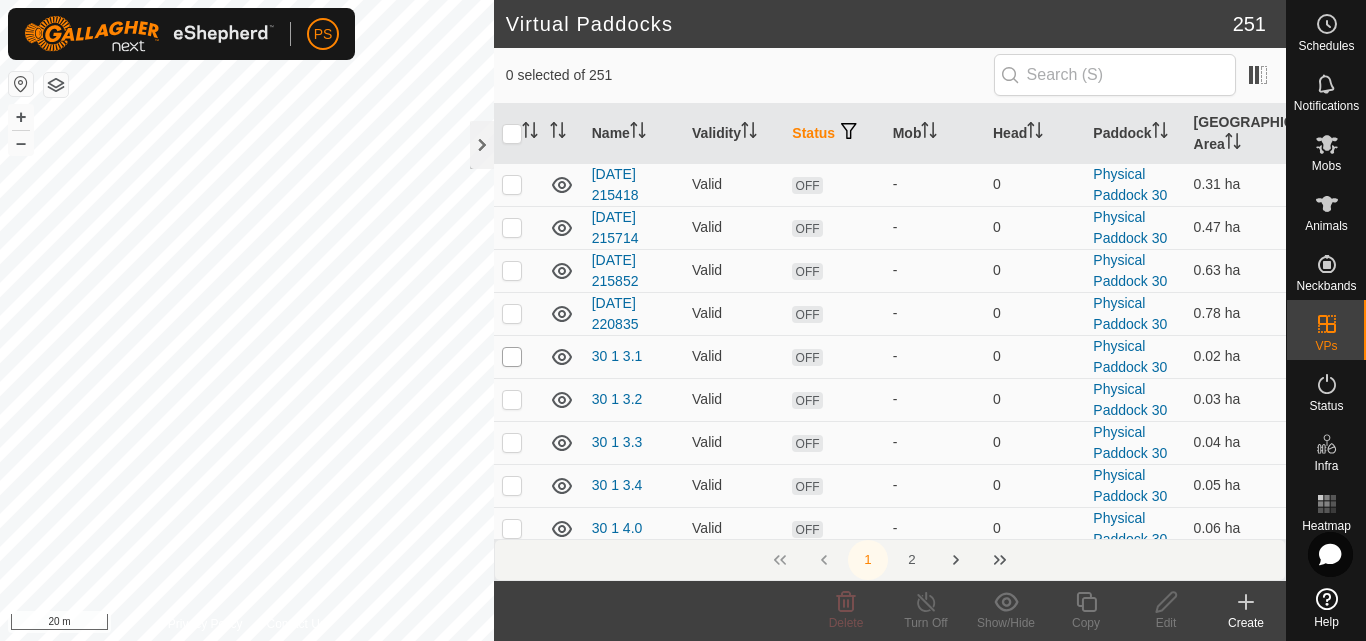 click at bounding box center [512, 357] 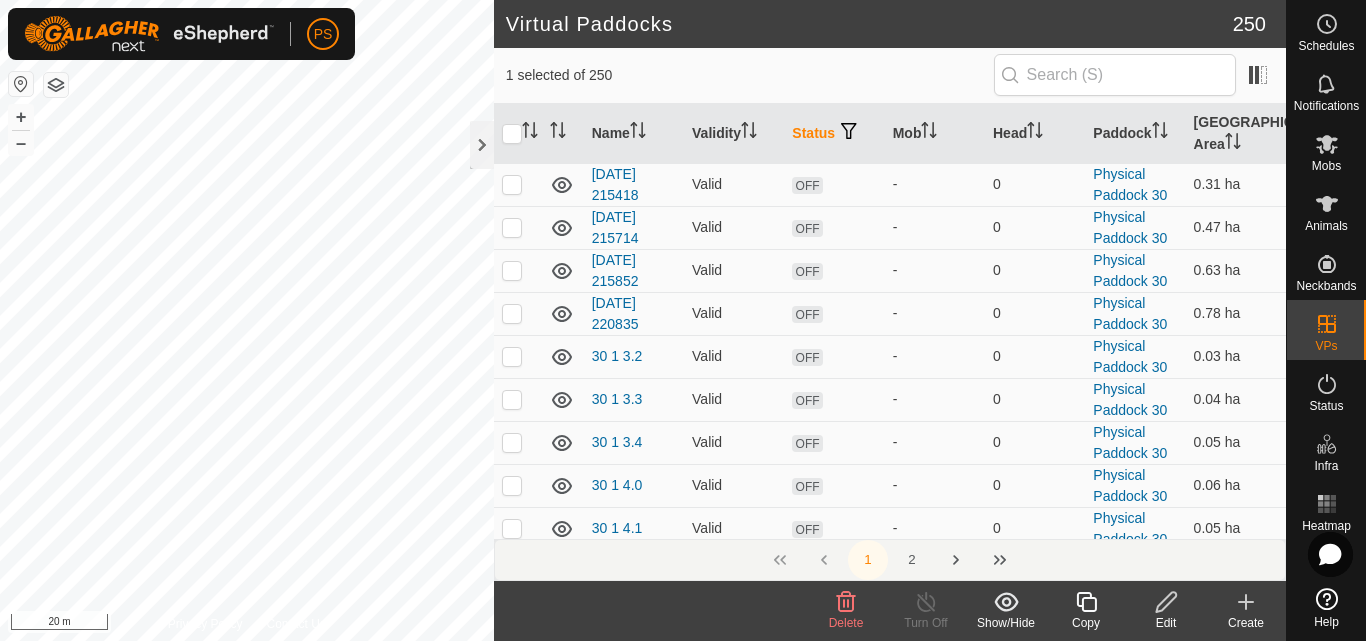 click 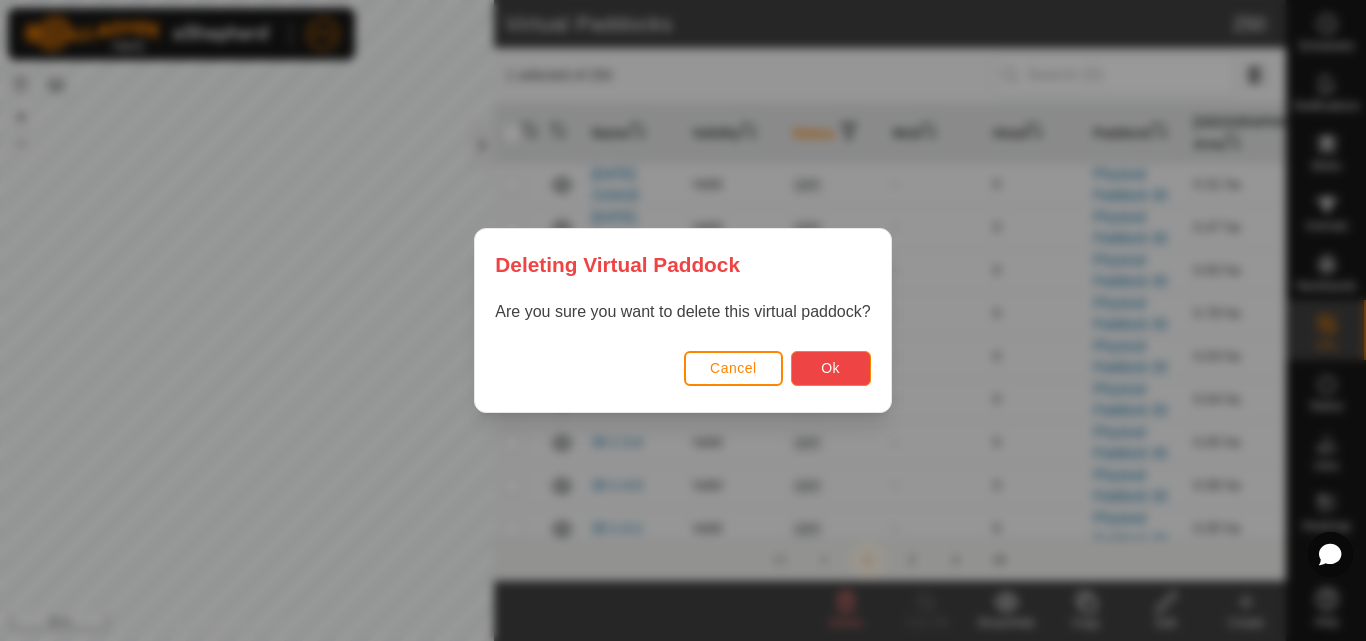 click on "Ok" at bounding box center (830, 368) 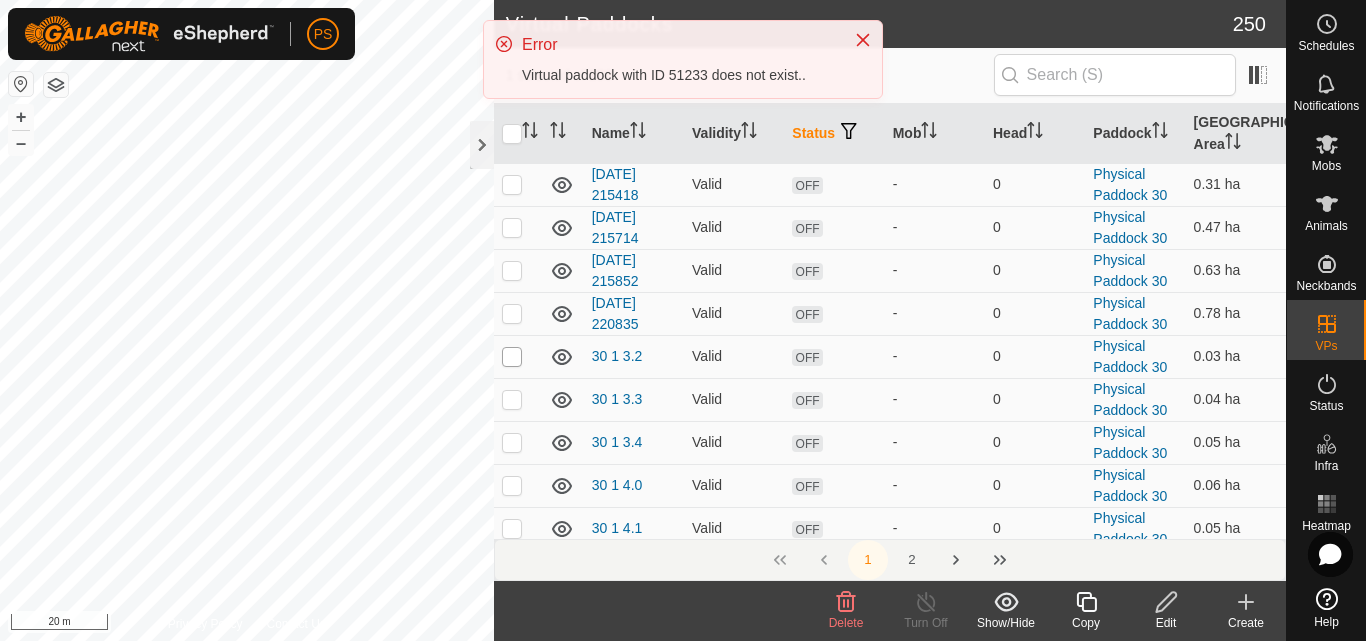 click at bounding box center [512, 357] 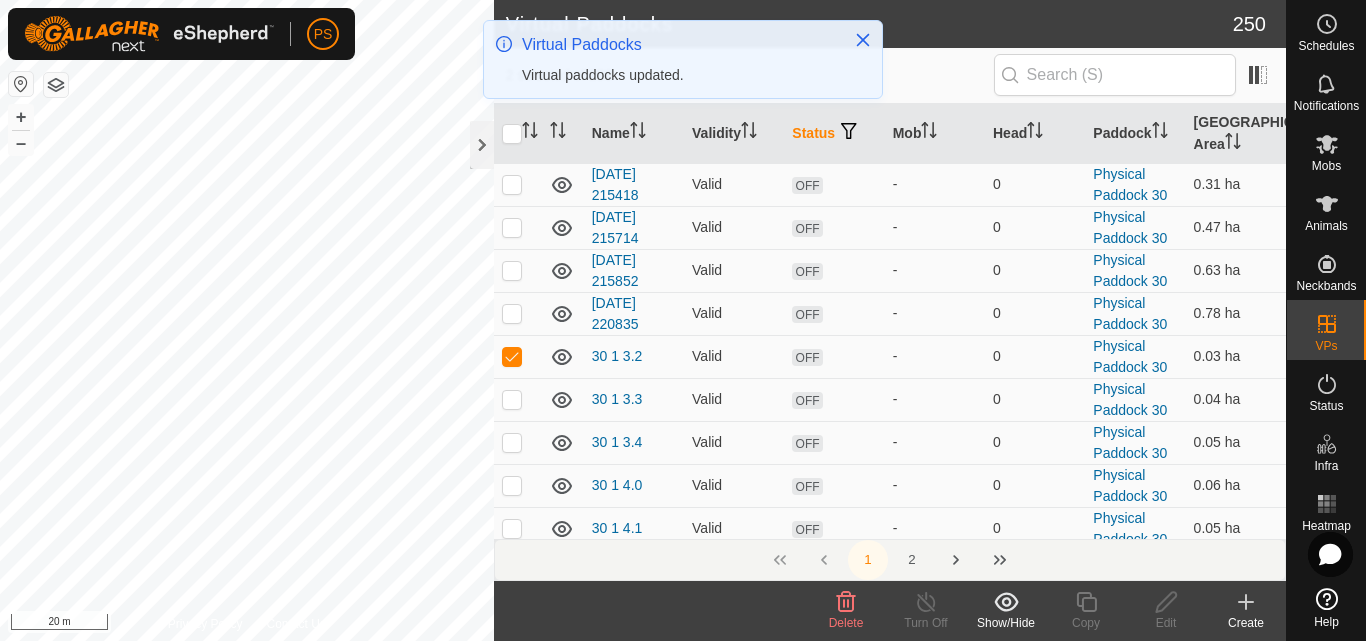 click 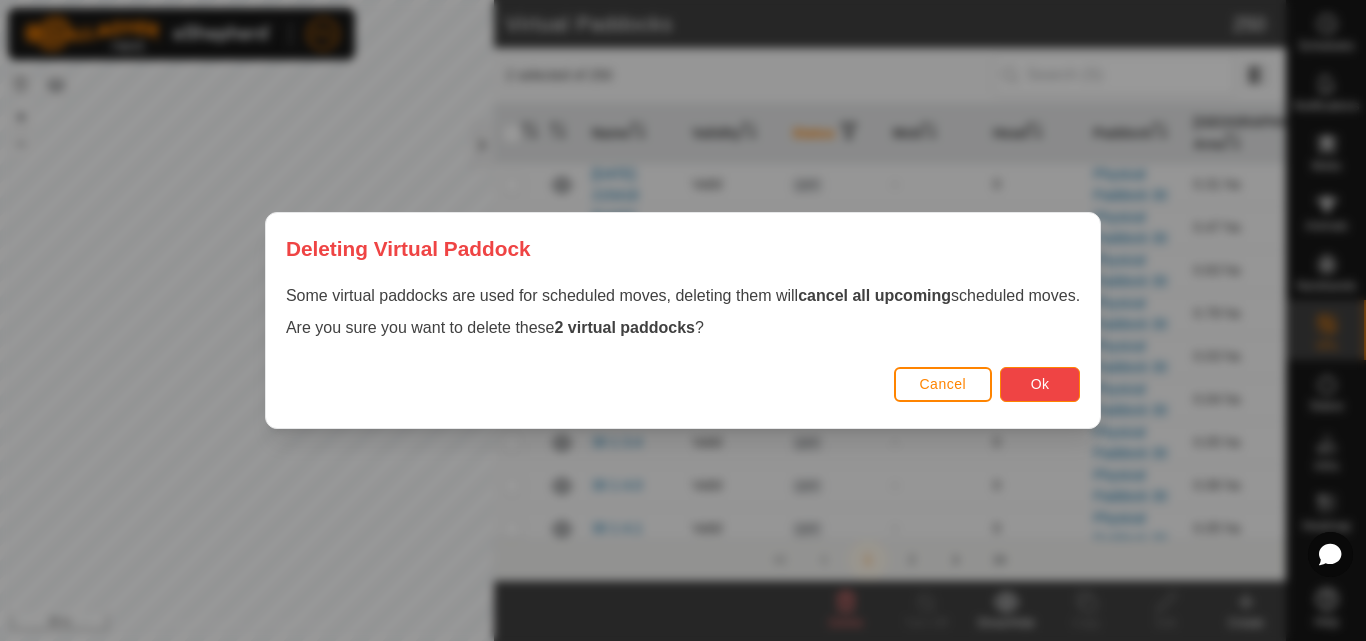 click on "Ok" at bounding box center (1040, 384) 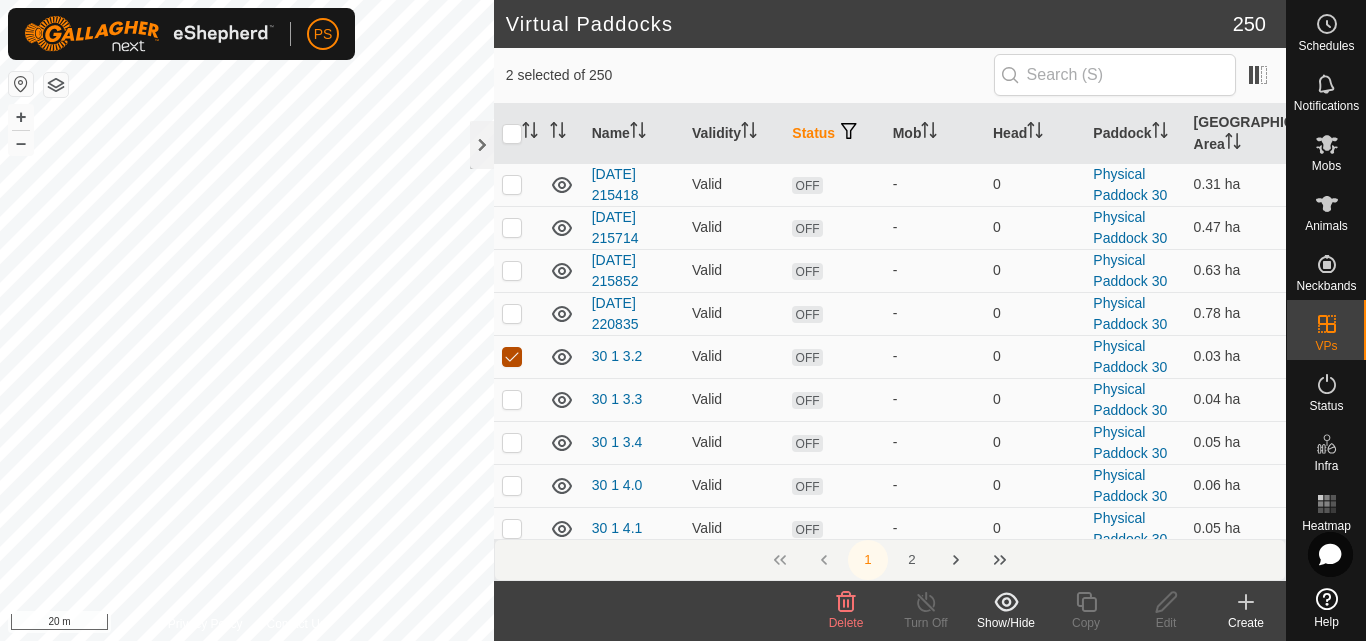 click at bounding box center [512, 357] 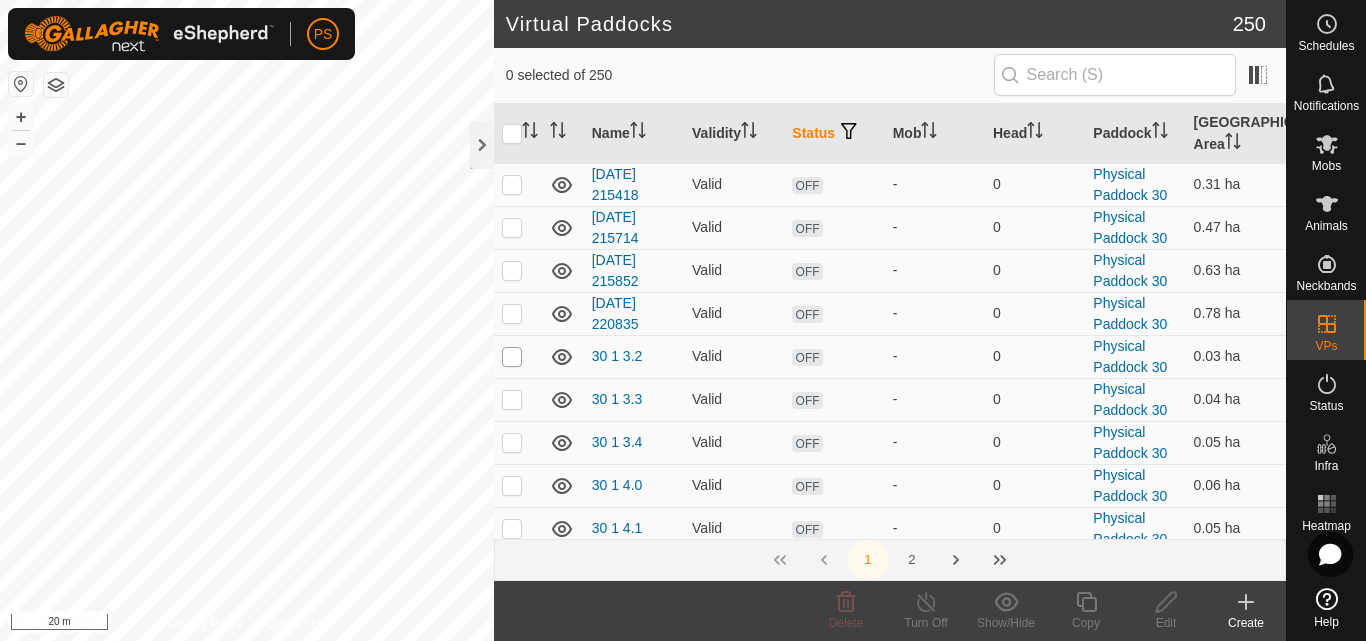 click at bounding box center [512, 357] 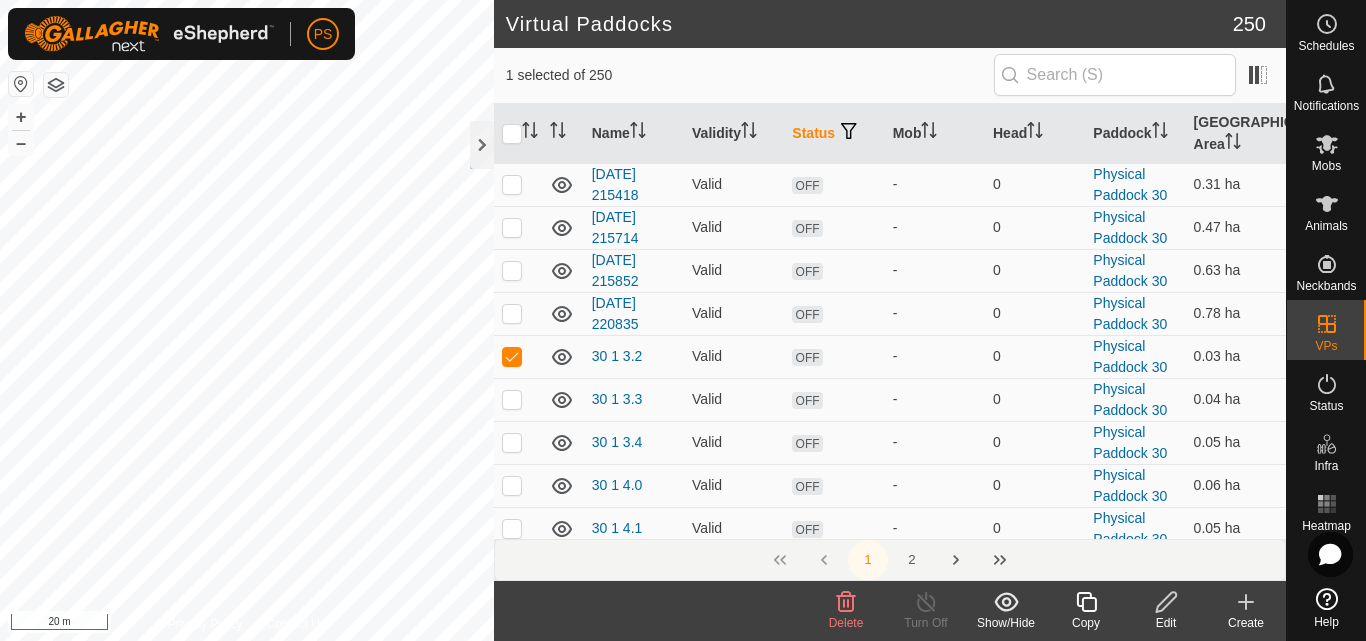 click 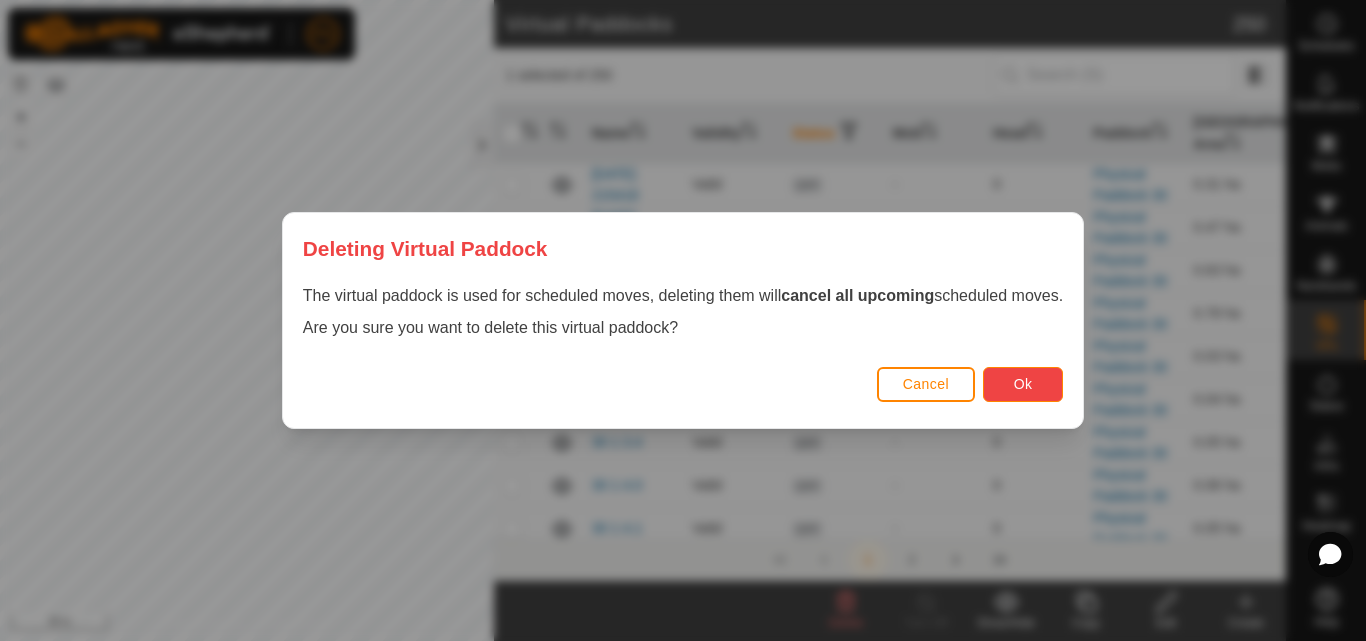 click on "Ok" at bounding box center (1023, 384) 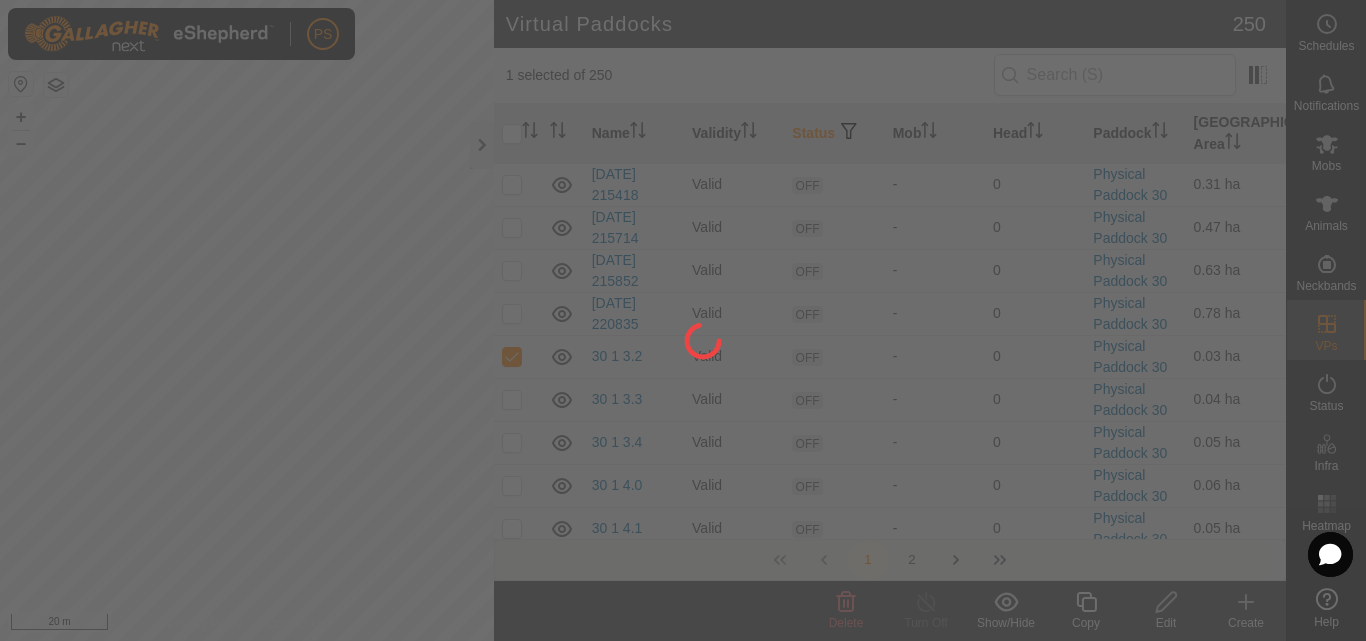 checkbox on "false" 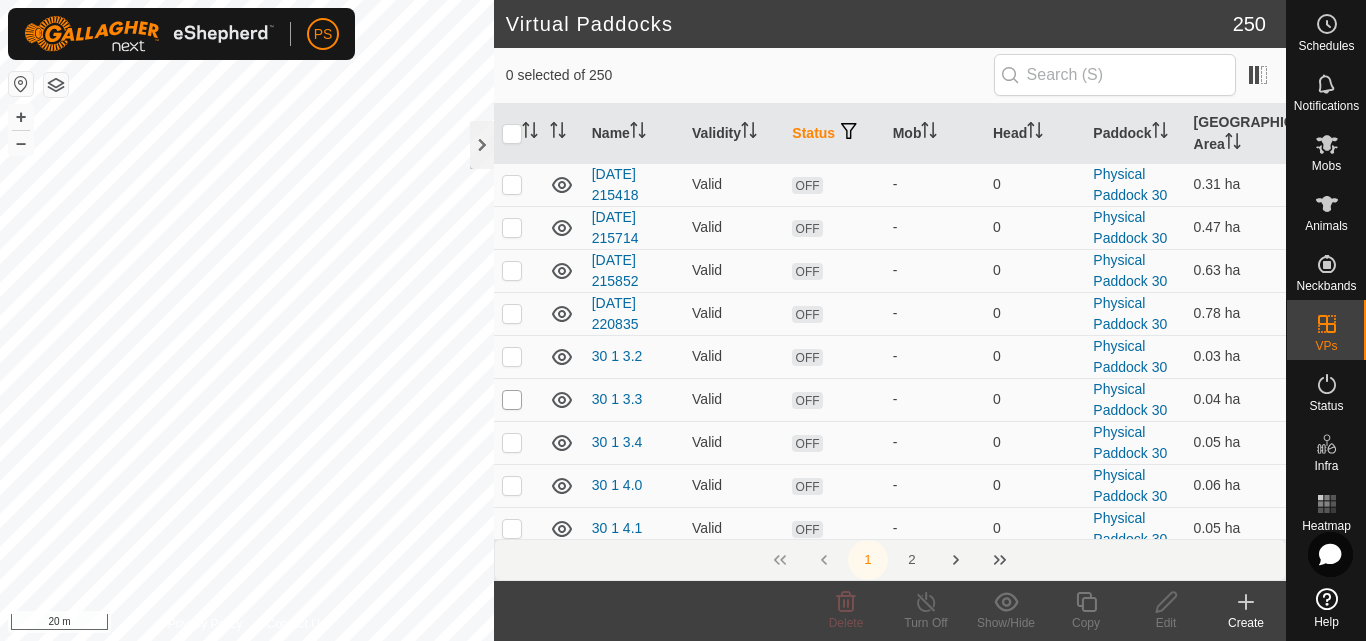 click at bounding box center [512, 400] 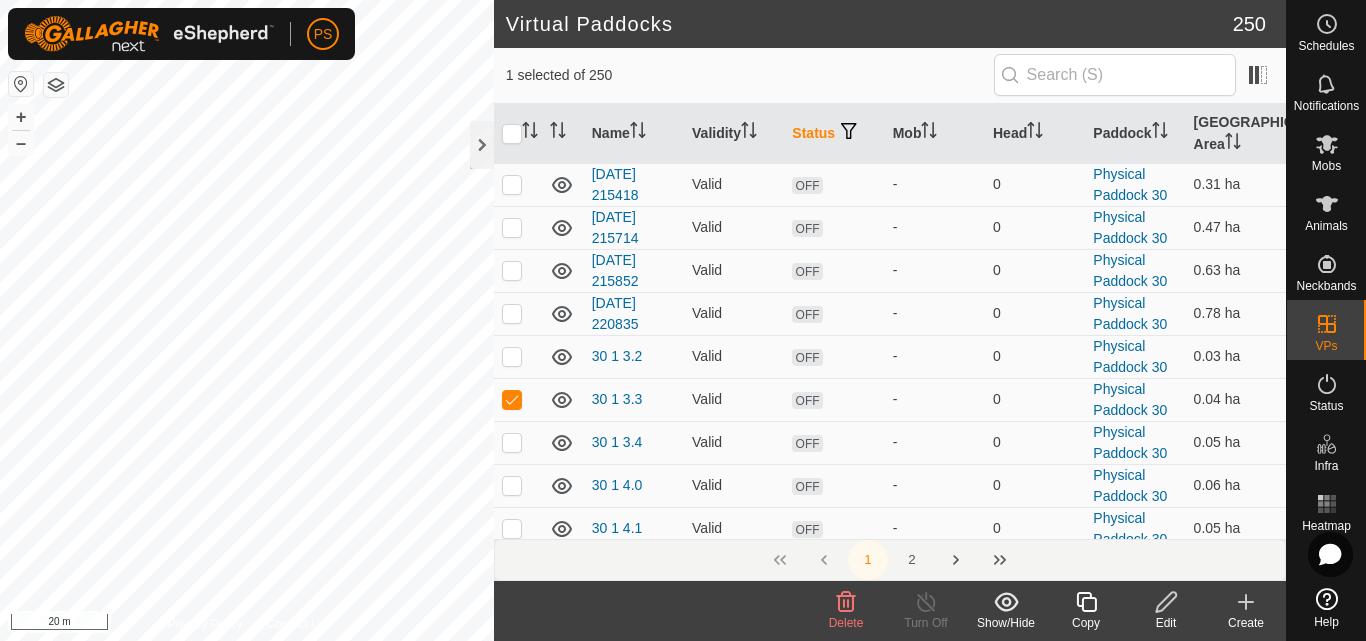 click 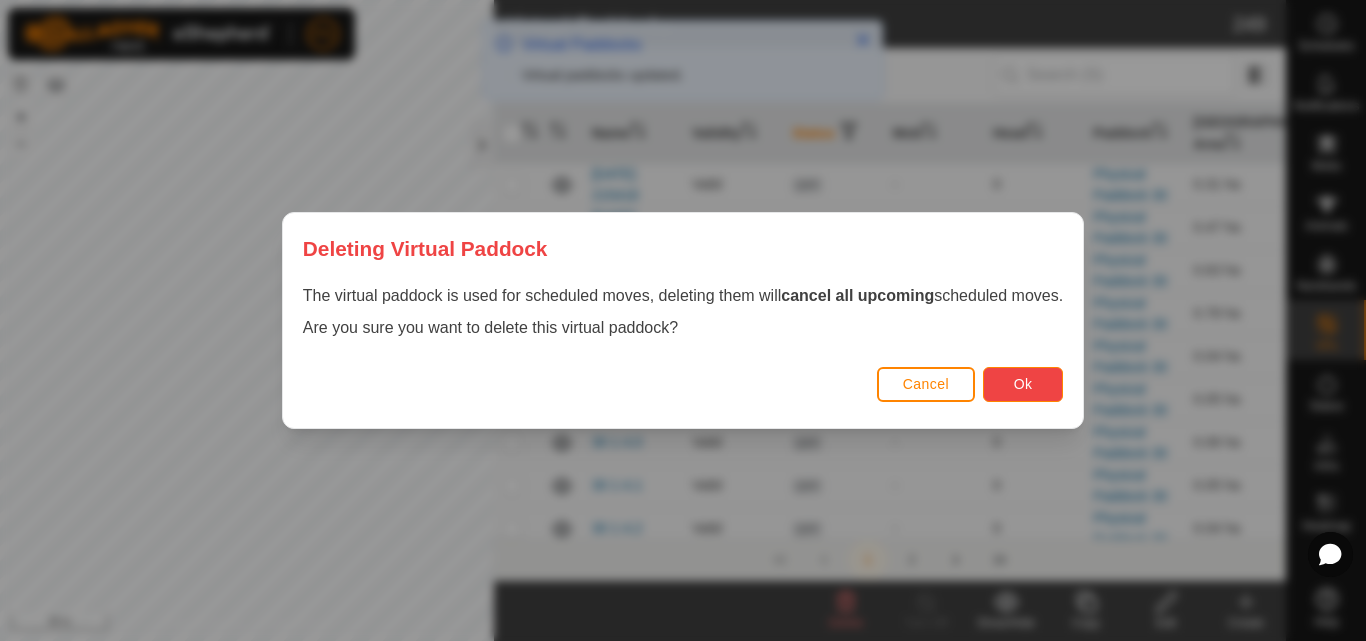 click on "Ok" at bounding box center [1023, 384] 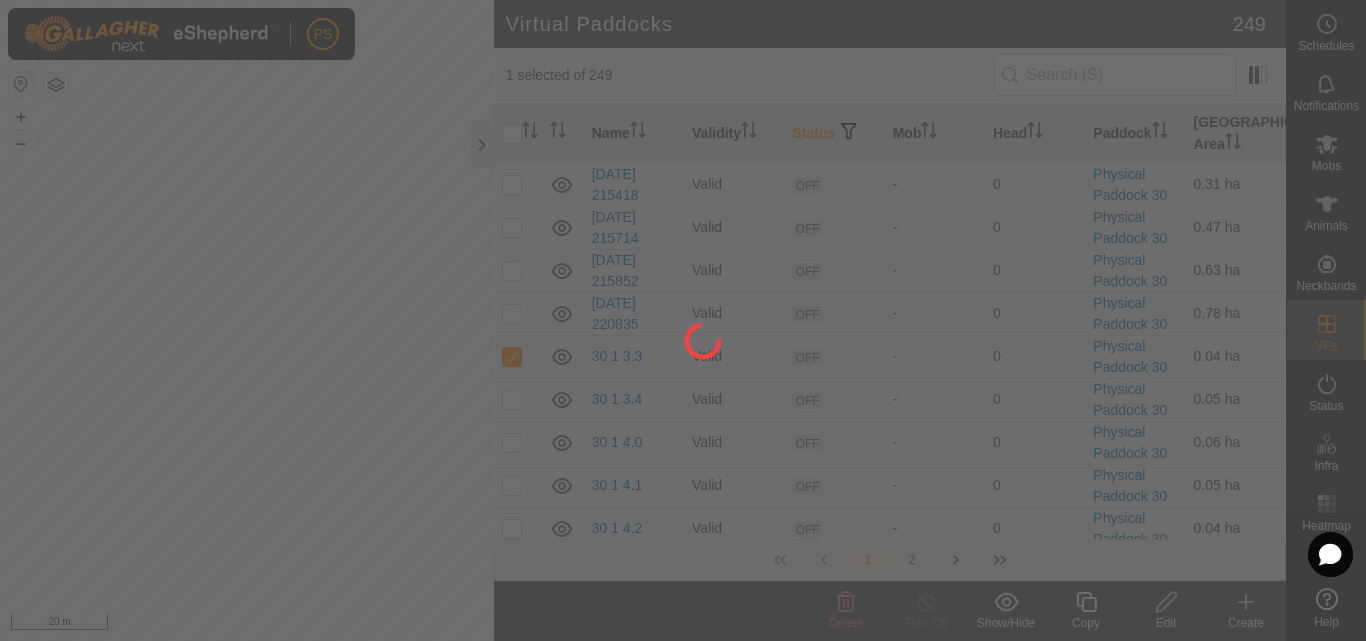 checkbox on "false" 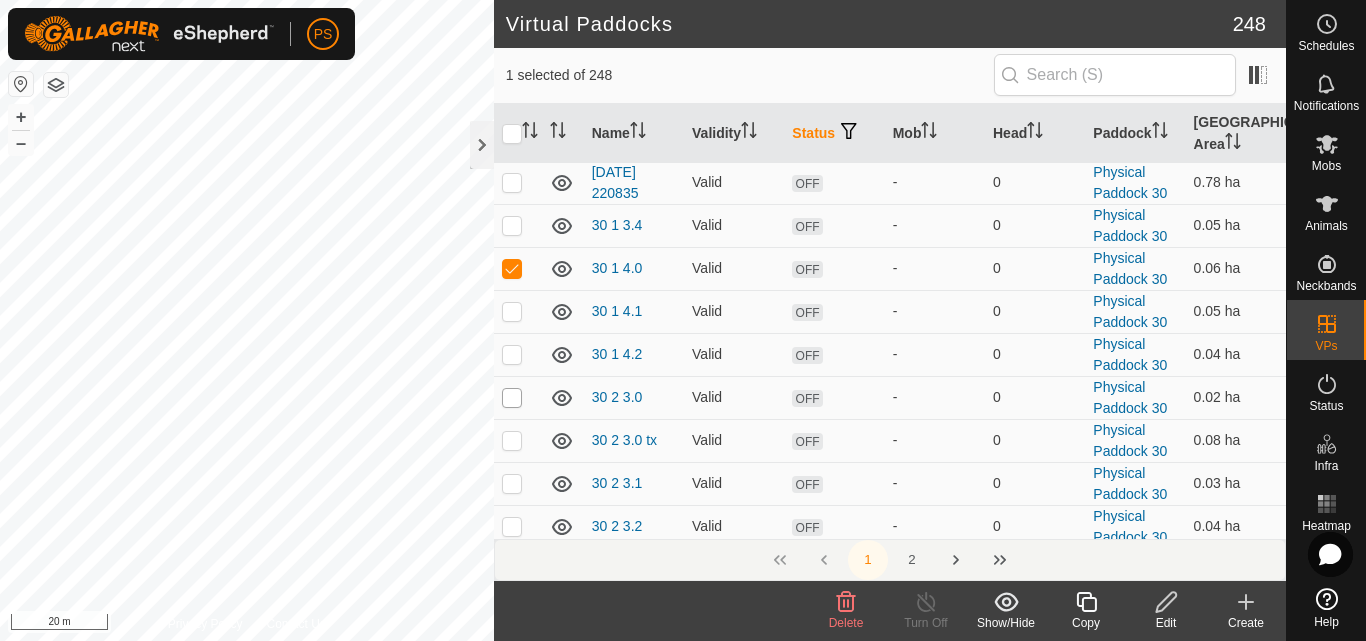 scroll, scrollTop: 2119, scrollLeft: 0, axis: vertical 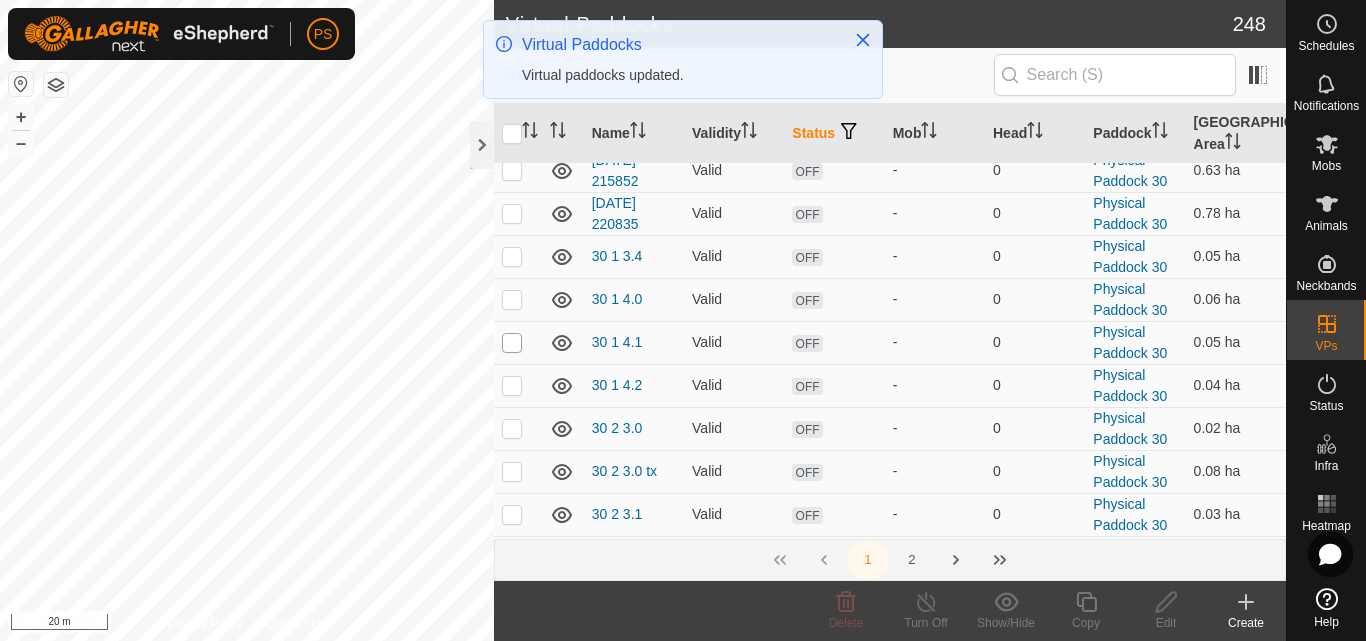 click at bounding box center (512, 343) 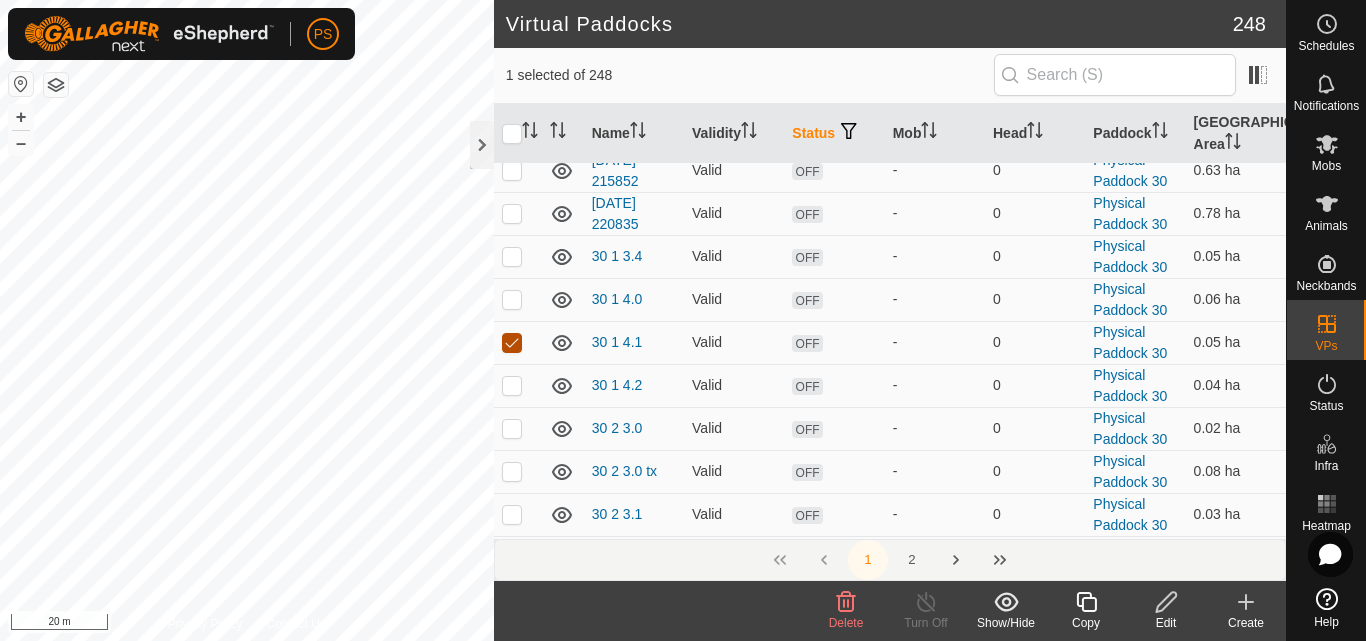 click at bounding box center (512, 343) 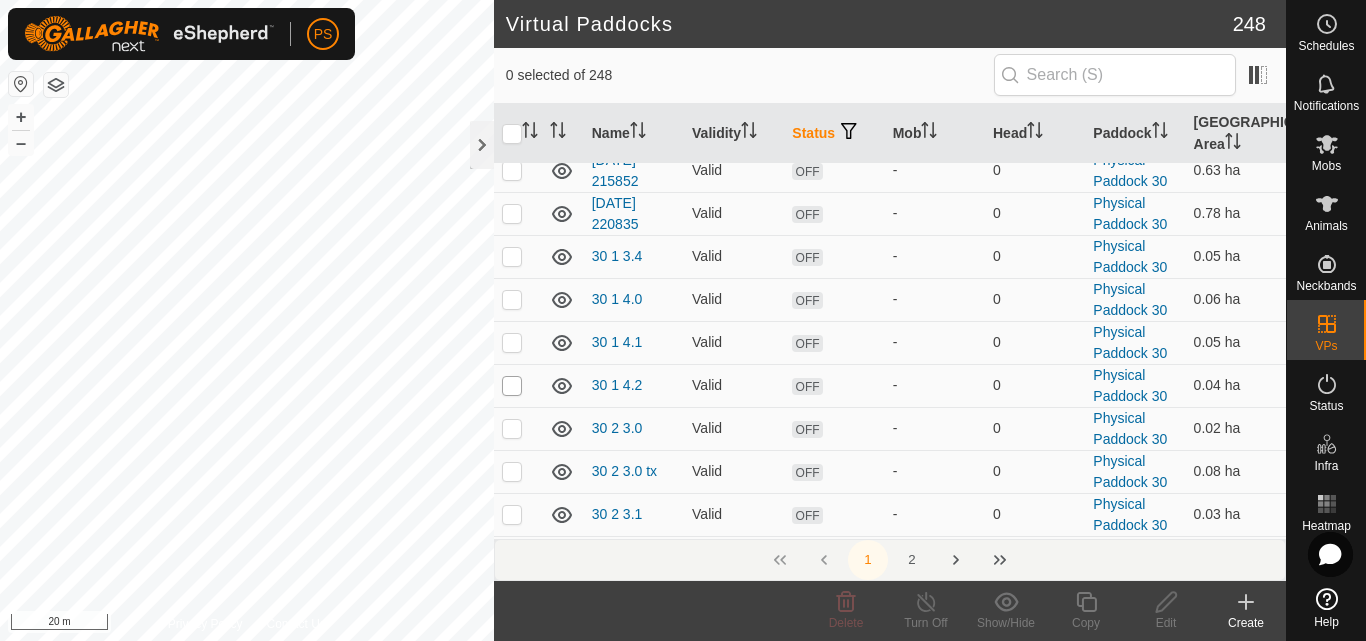 click at bounding box center (512, 386) 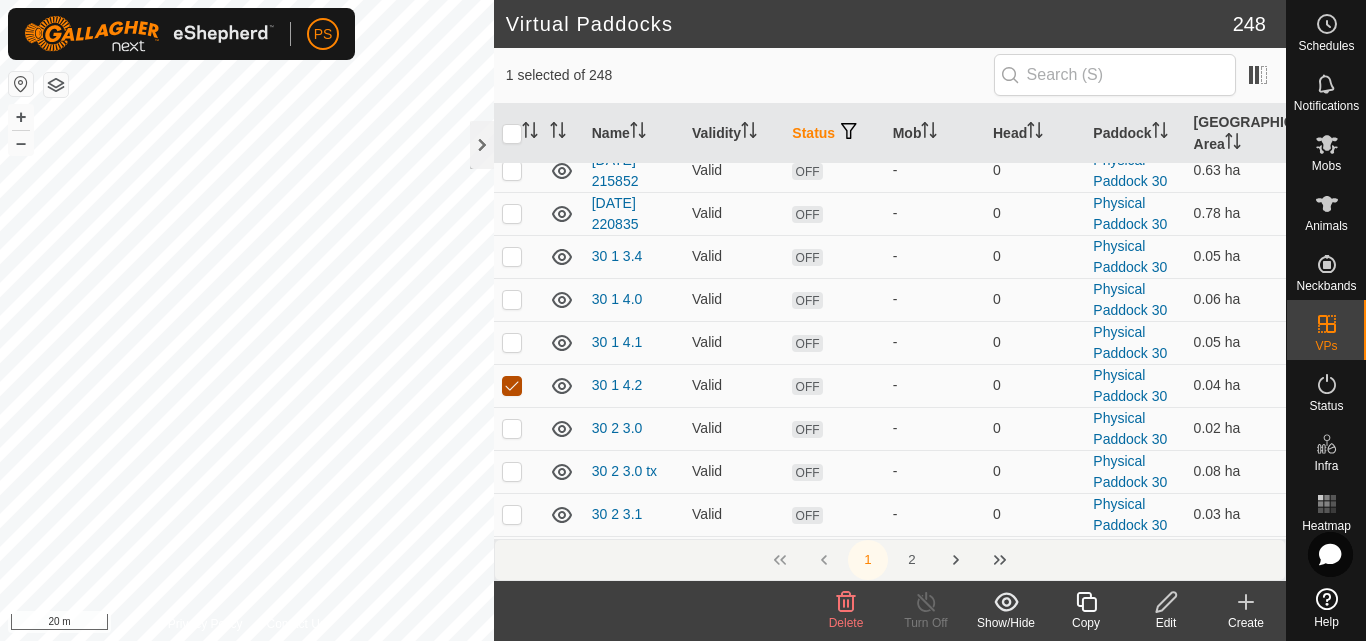 click at bounding box center (512, 386) 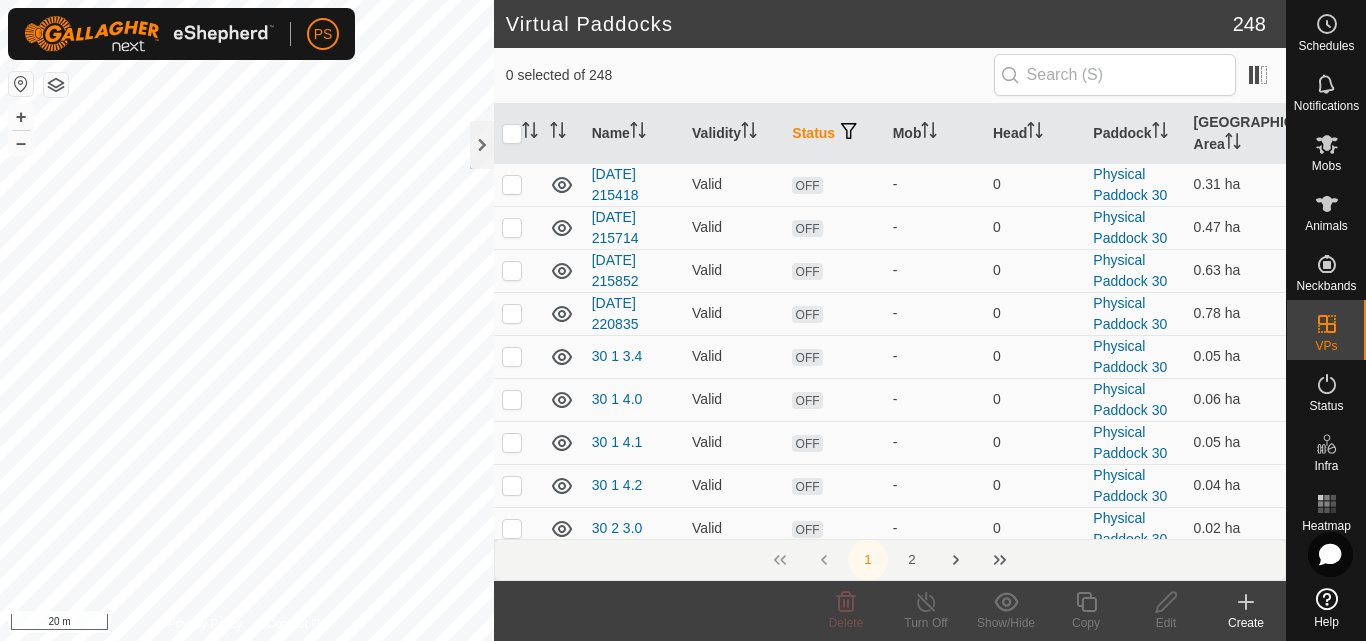 scroll, scrollTop: 2119, scrollLeft: 0, axis: vertical 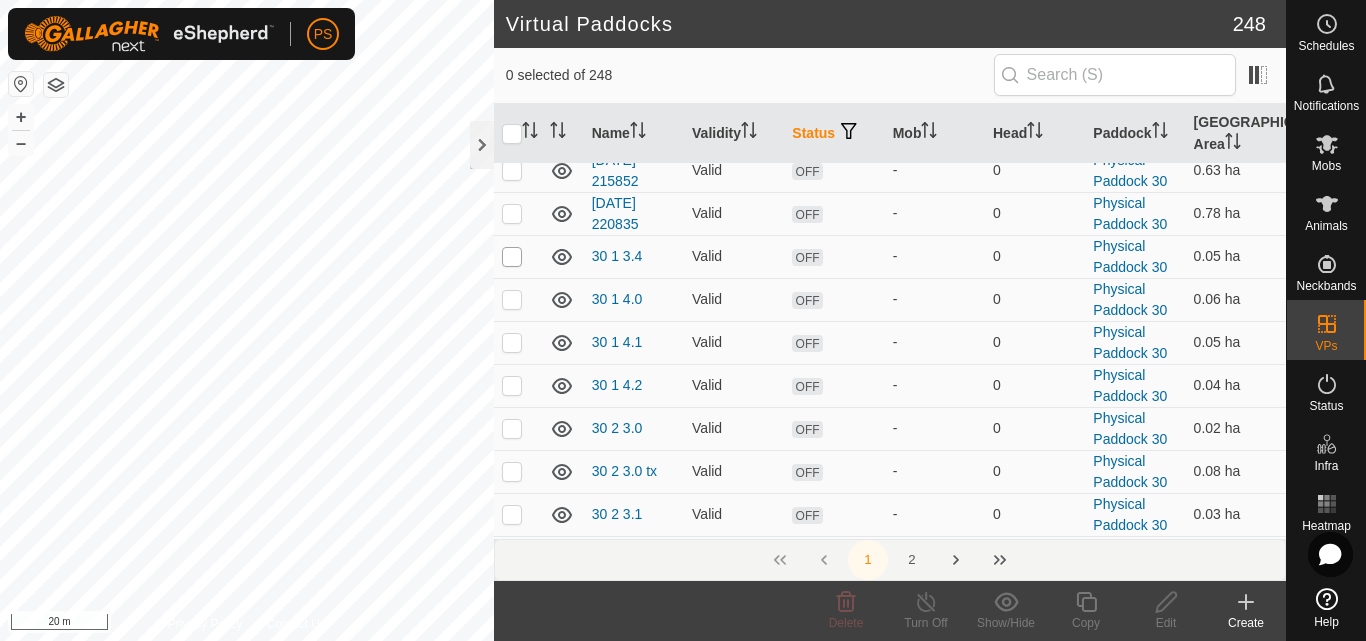 click at bounding box center (512, 257) 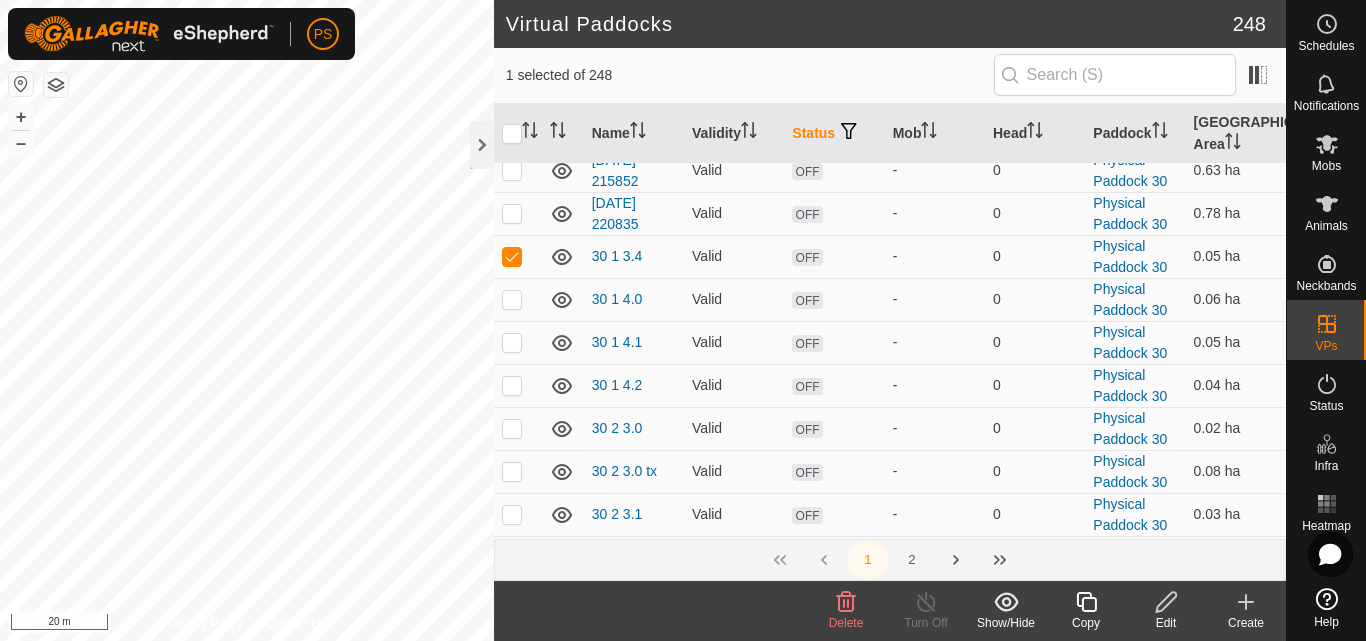 click 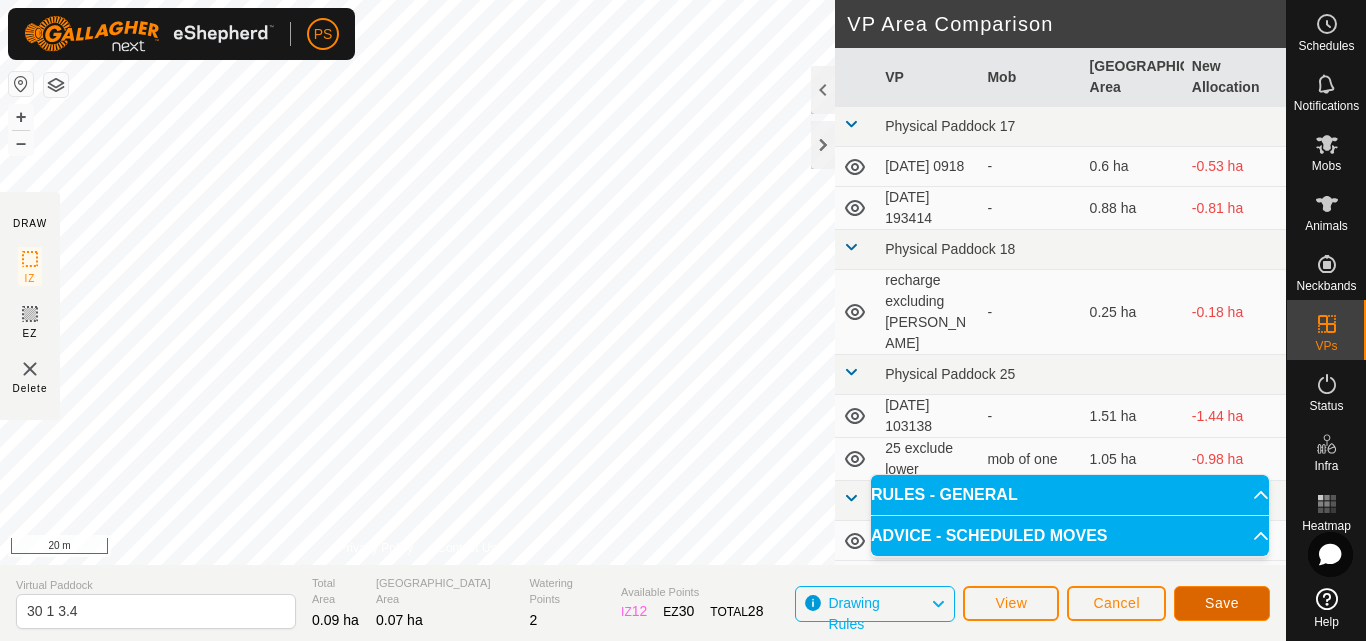 click on "Save" 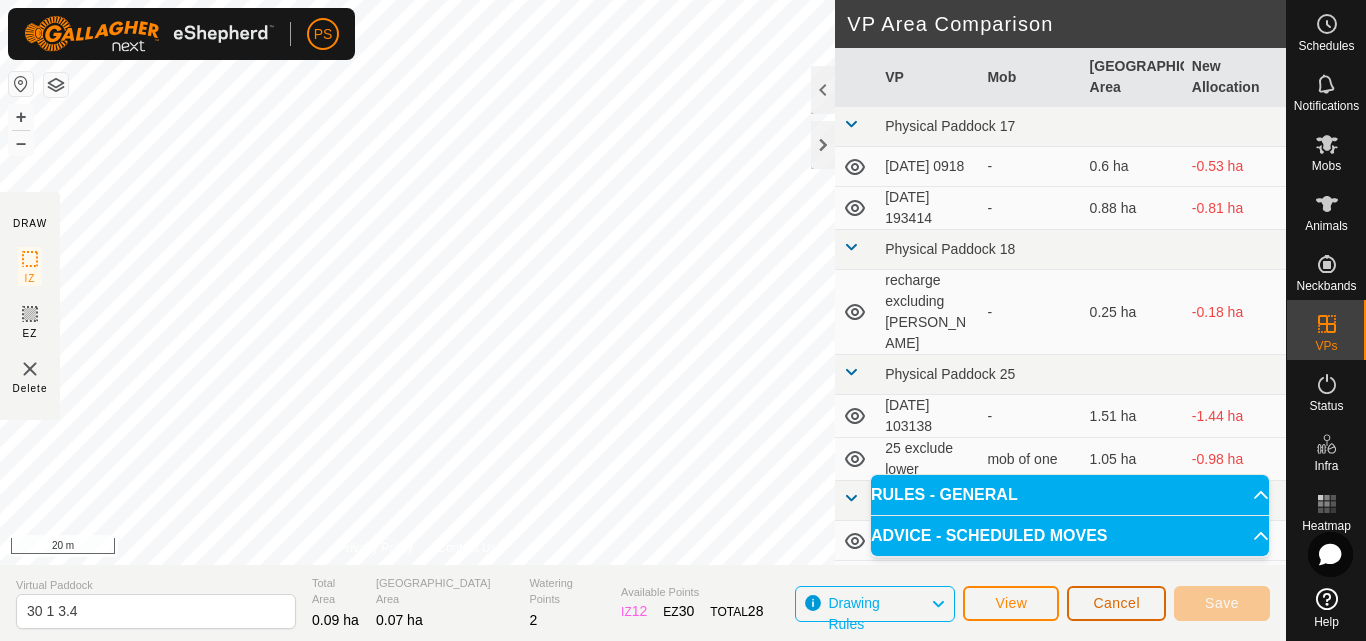 click on "Cancel" 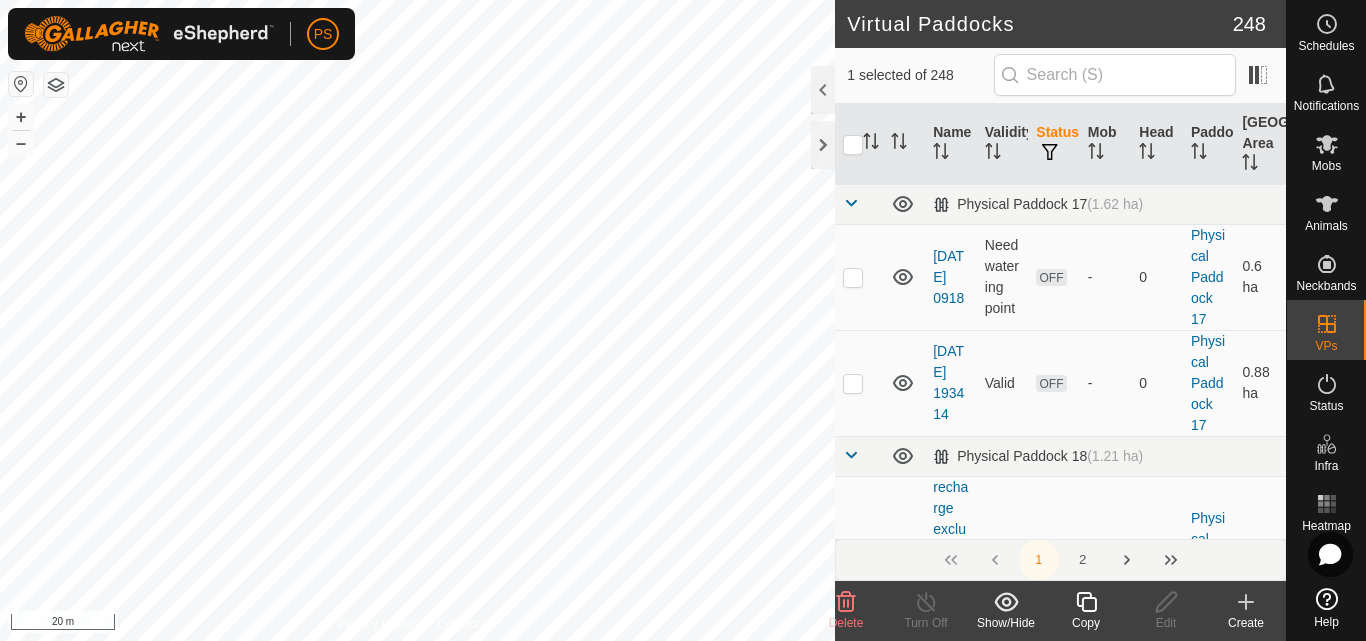 checkbox on "false" 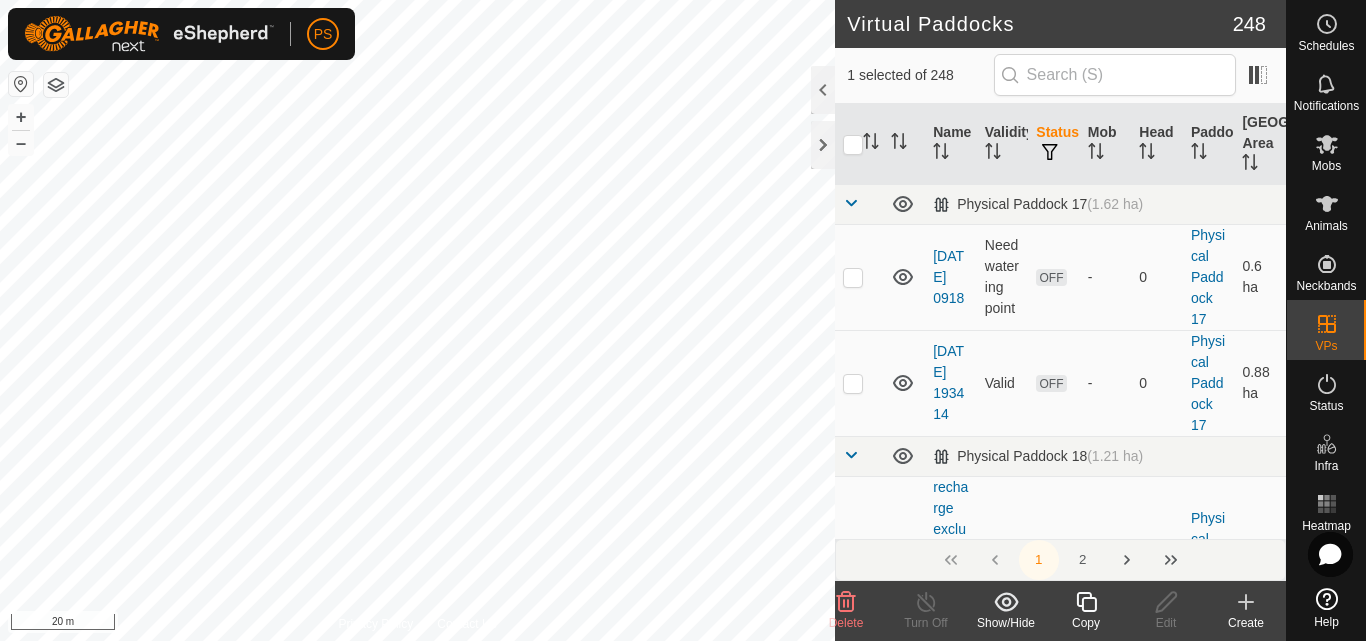 checkbox on "false" 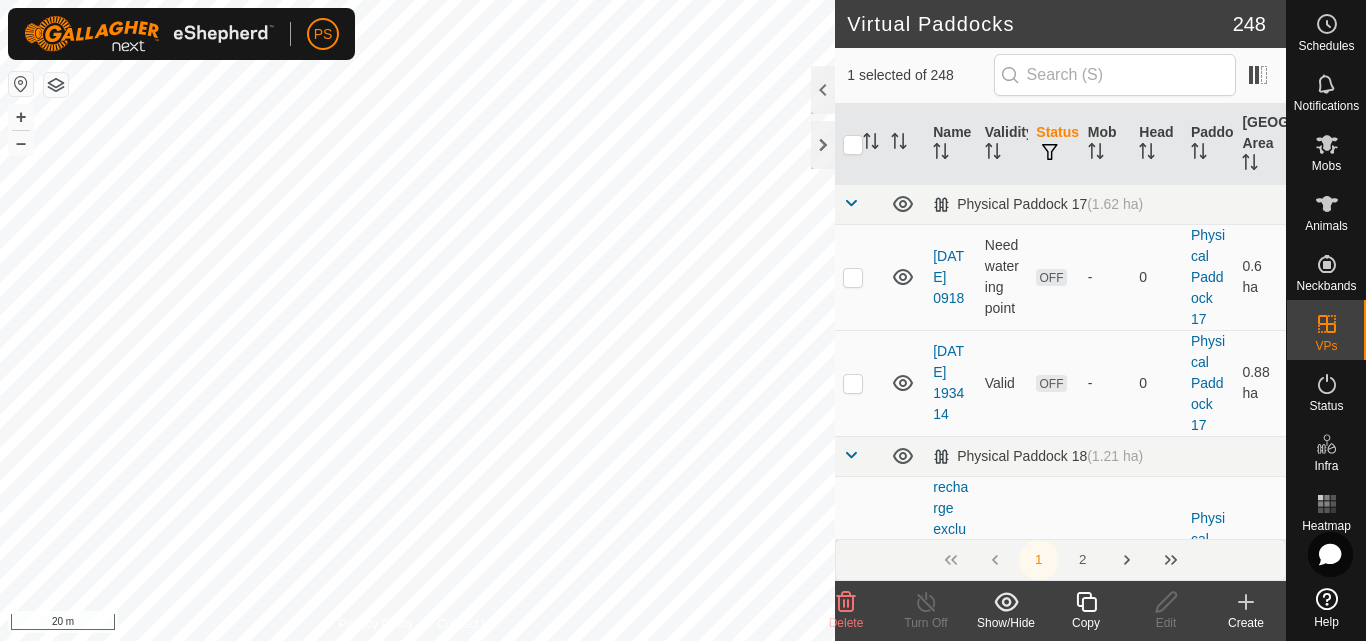 checkbox on "true" 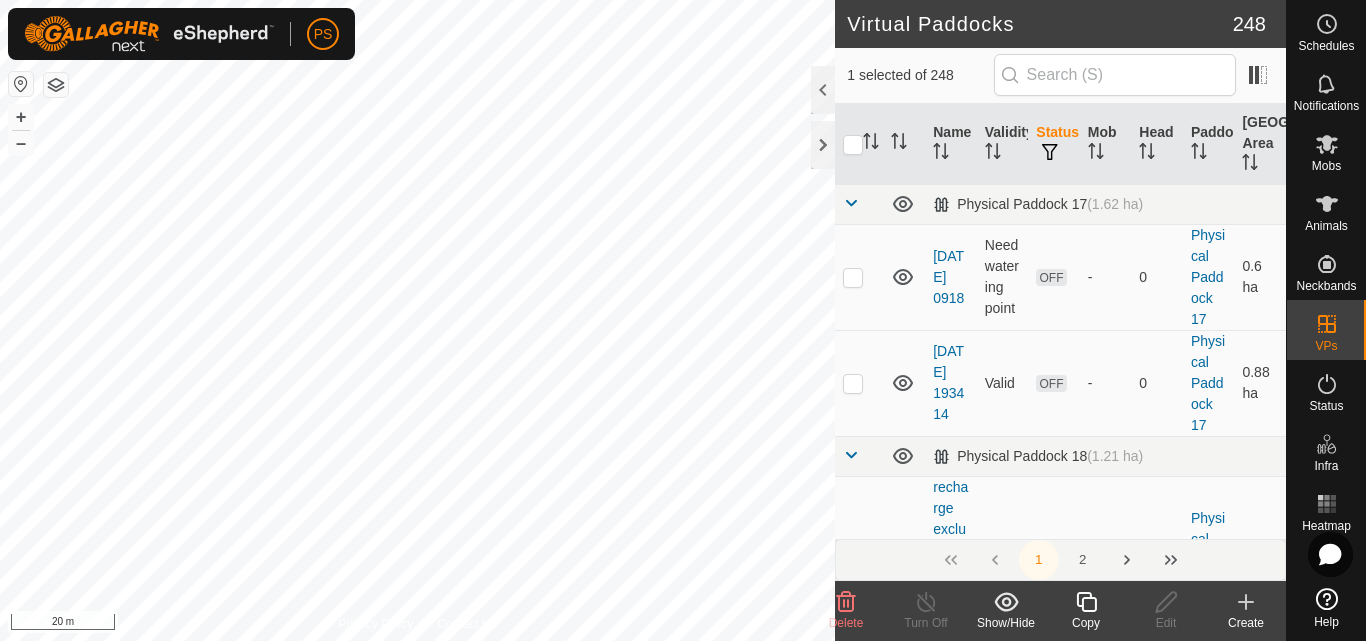 checkbox on "false" 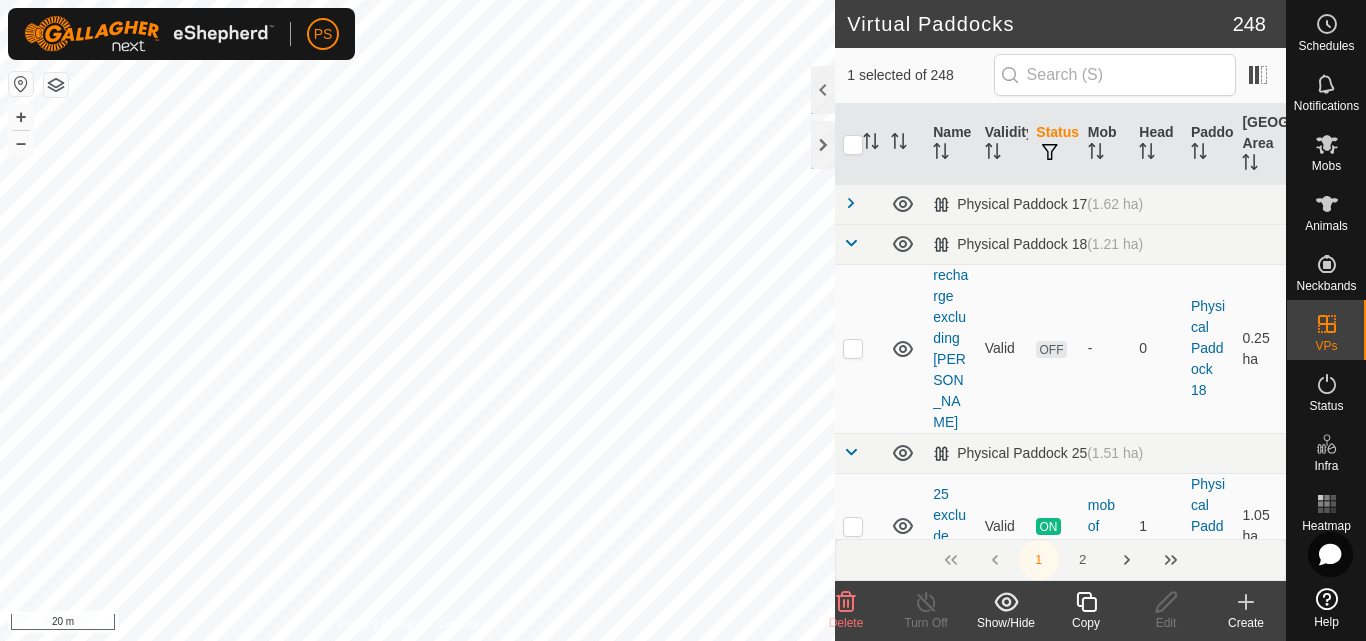 click at bounding box center (851, 243) 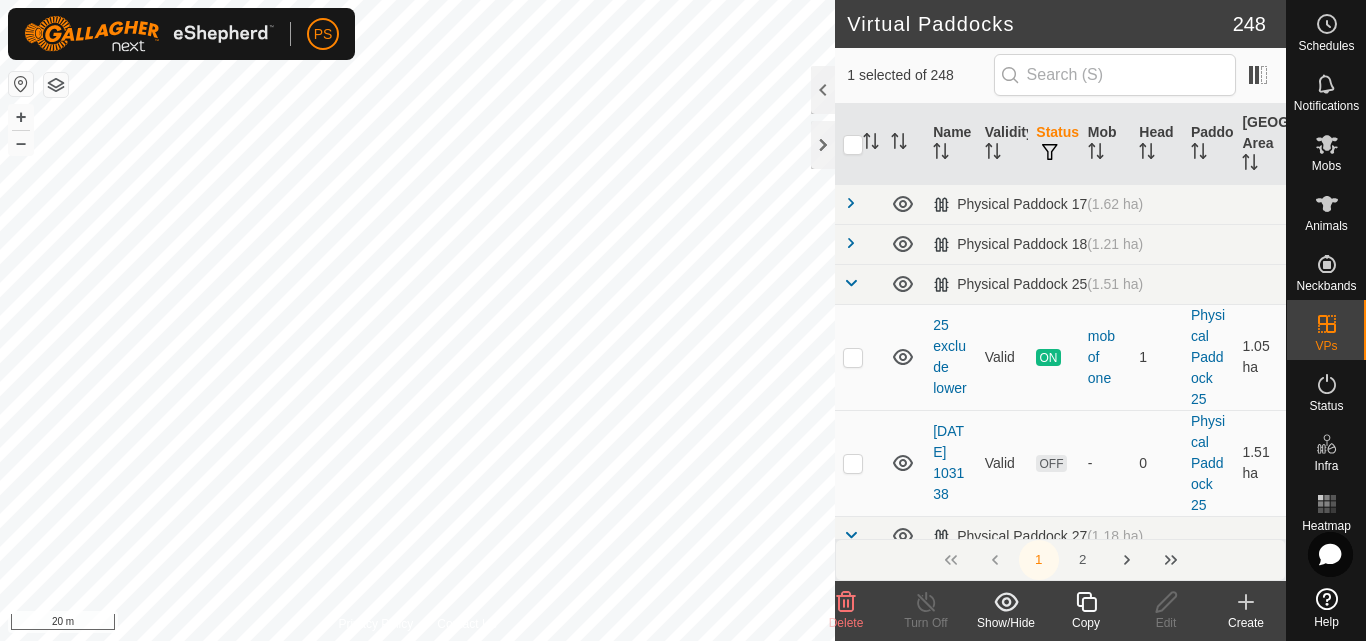 click at bounding box center (851, 283) 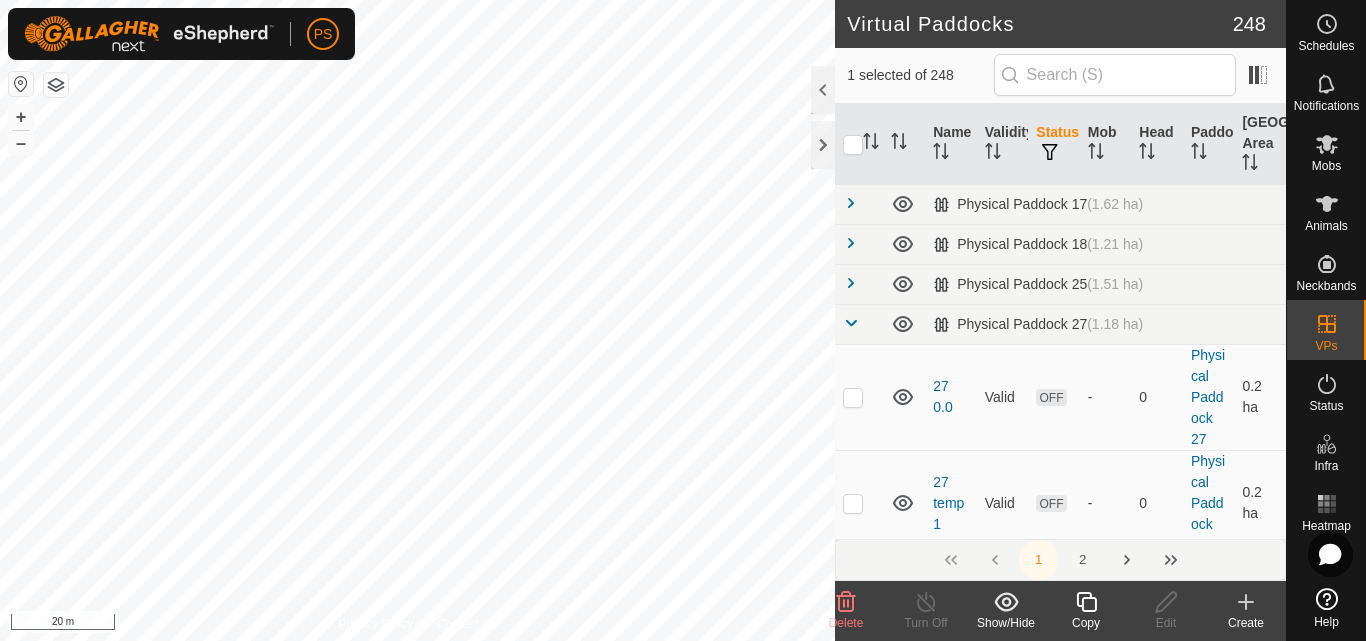 click at bounding box center [851, 323] 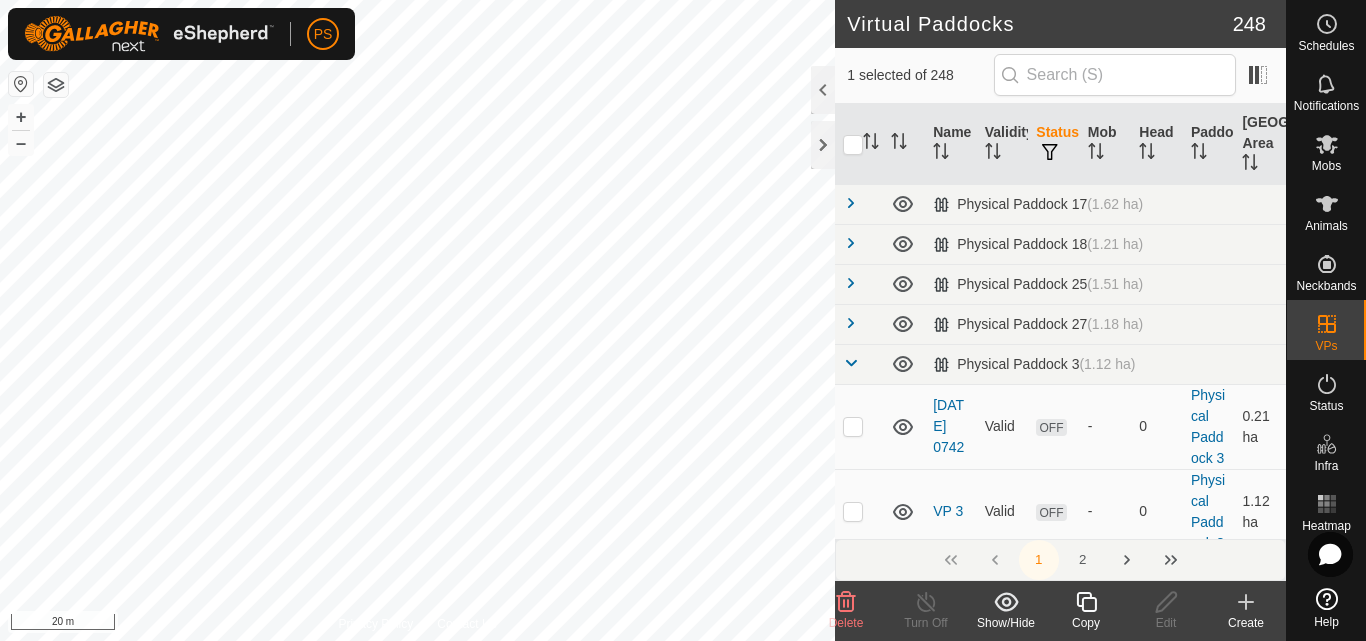 scroll, scrollTop: 100, scrollLeft: 0, axis: vertical 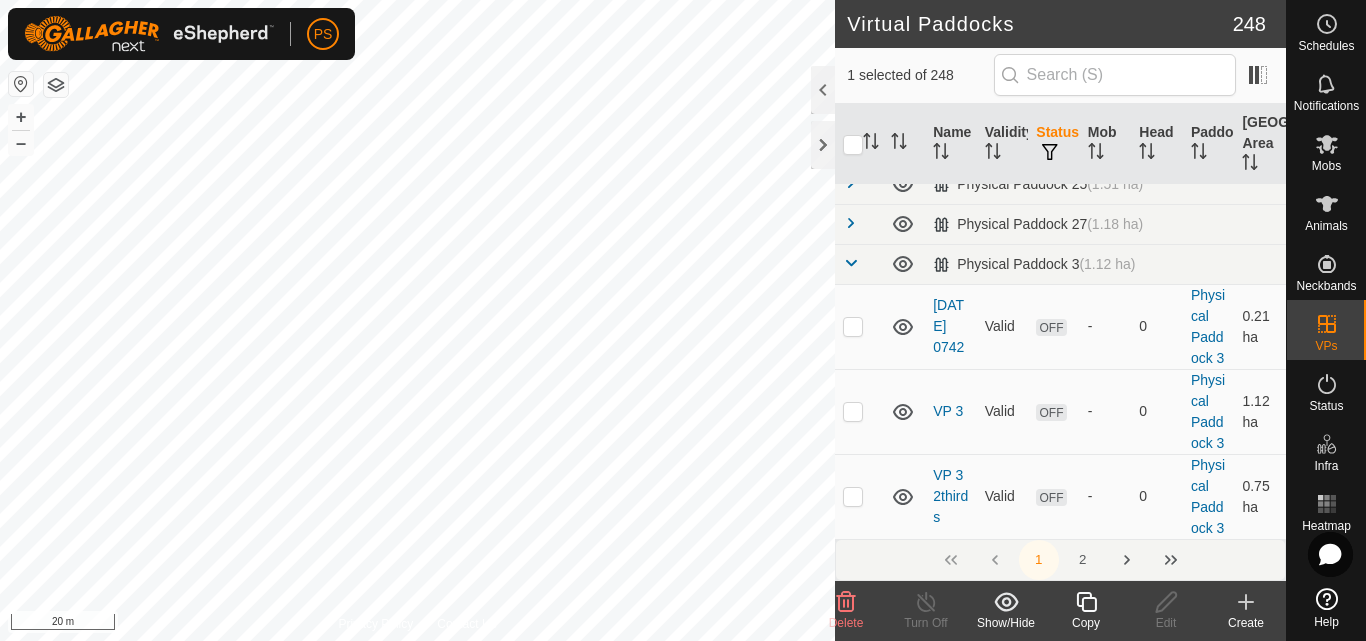 click at bounding box center (851, 263) 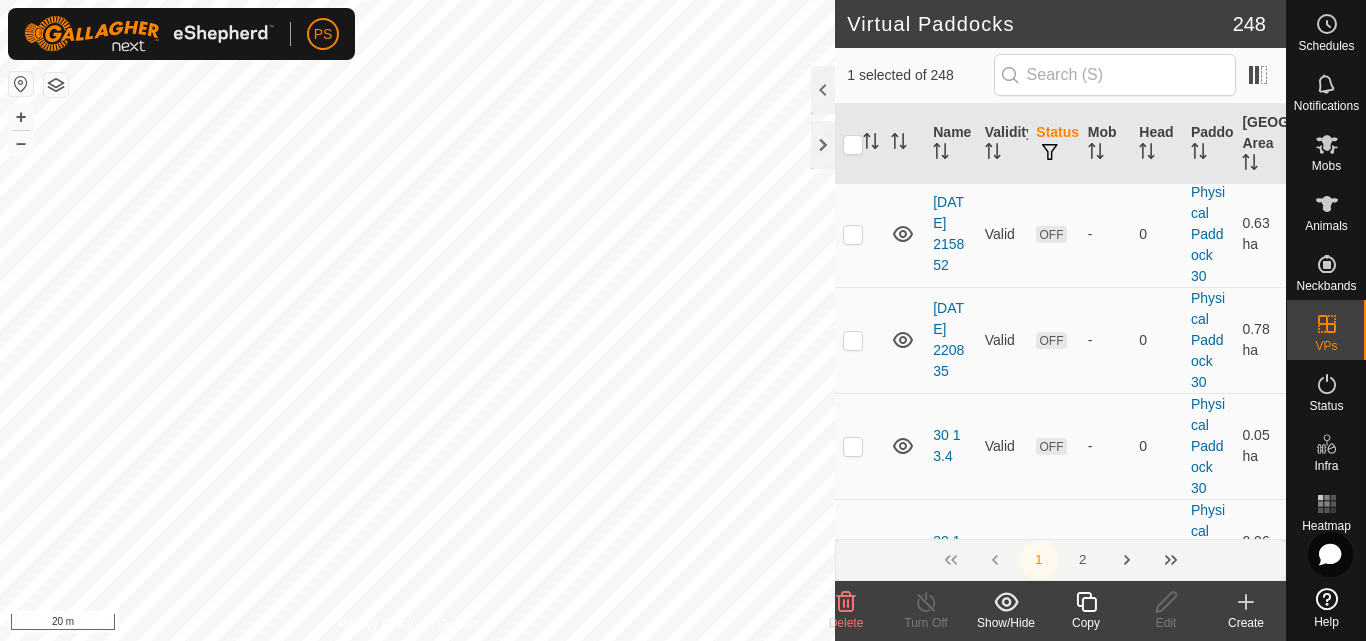 scroll, scrollTop: 3000, scrollLeft: 0, axis: vertical 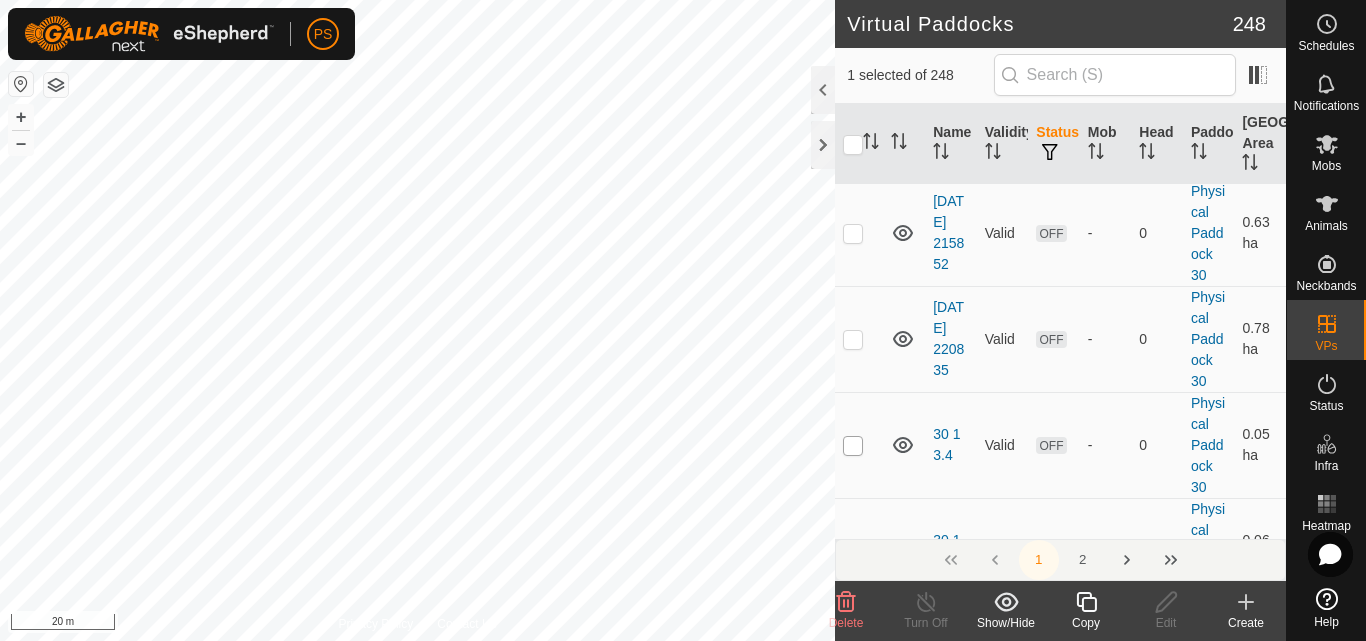 click at bounding box center [853, 446] 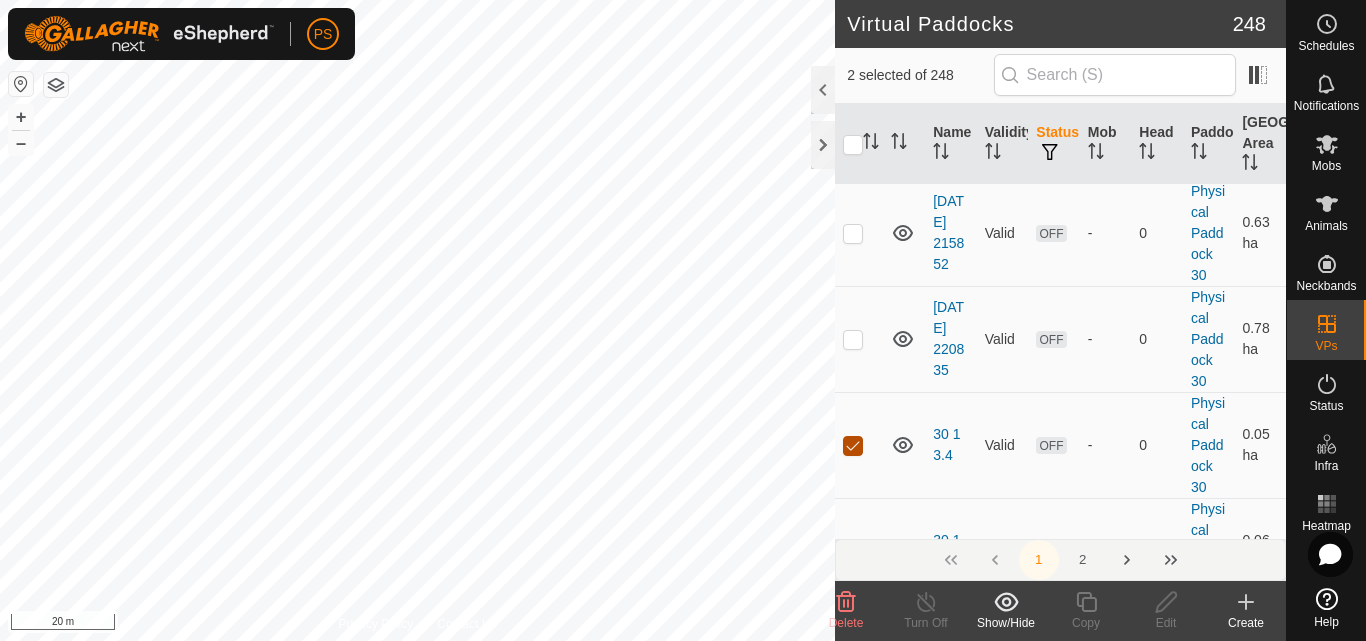 click at bounding box center [853, 446] 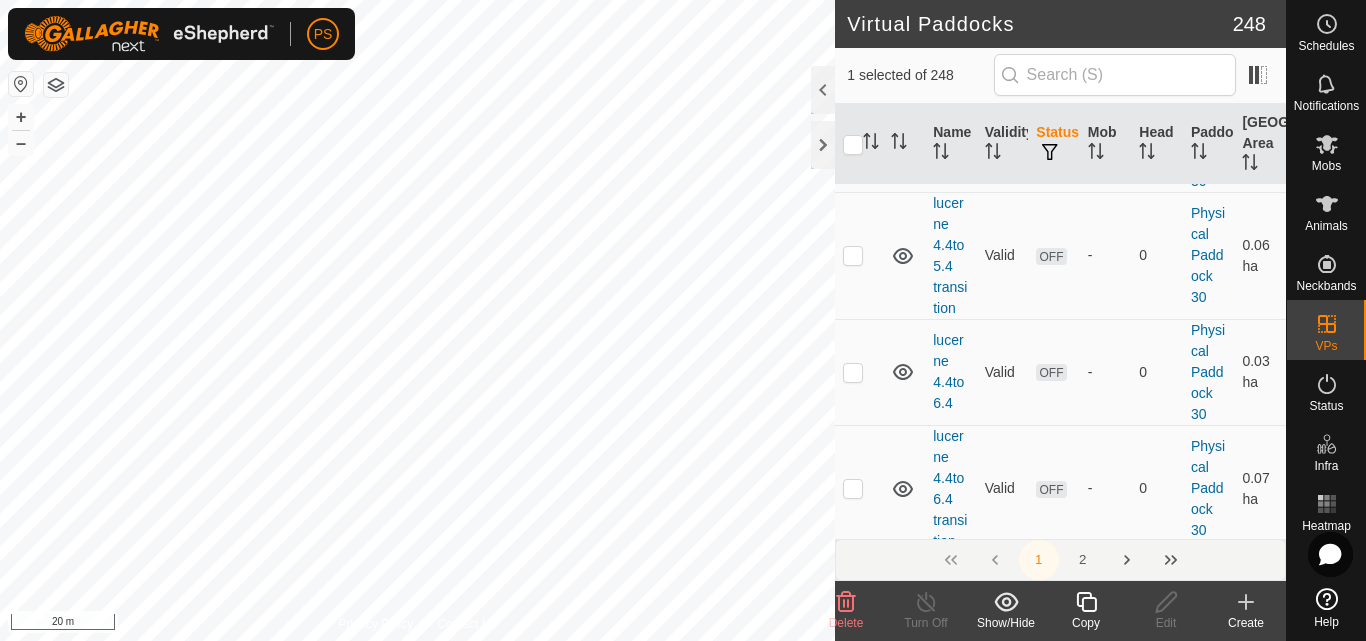 scroll, scrollTop: 4300, scrollLeft: 0, axis: vertical 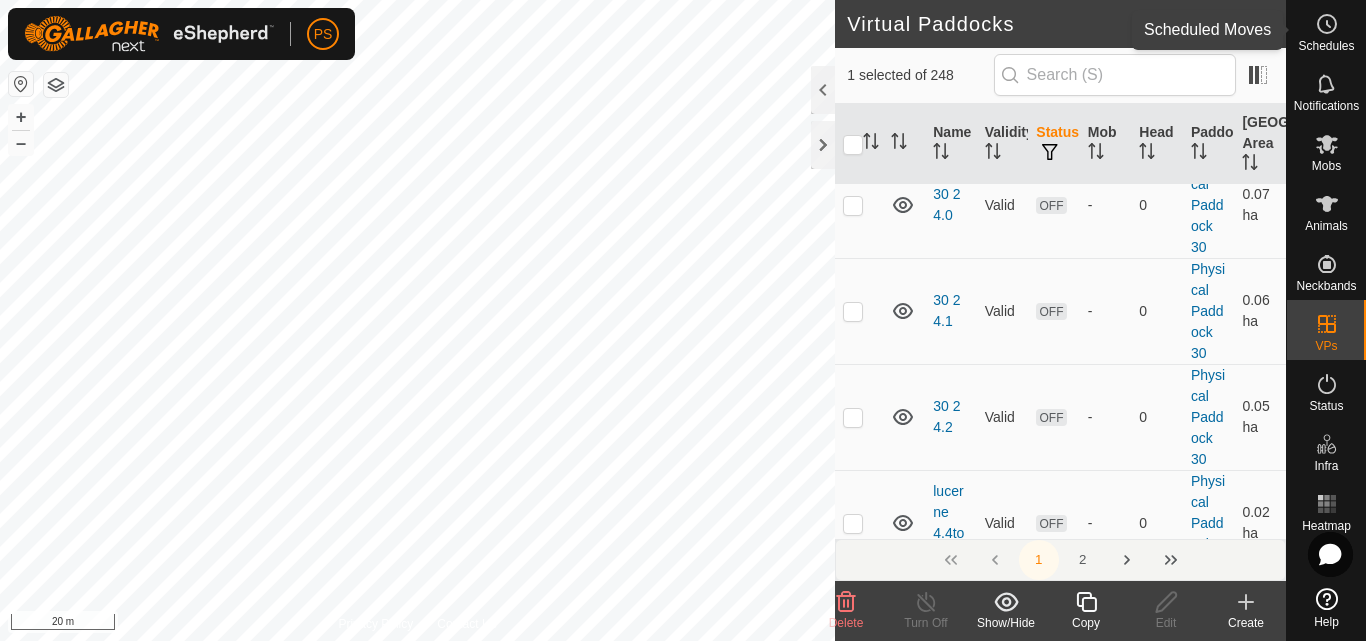 click 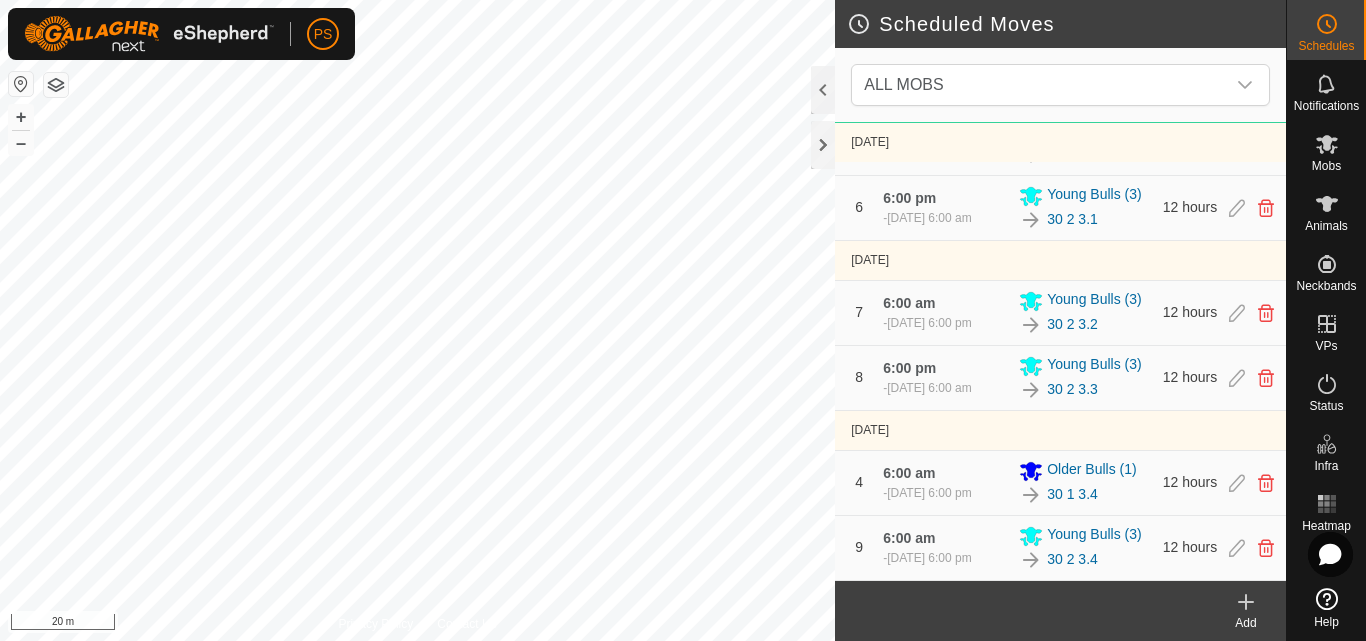 scroll, scrollTop: 990, scrollLeft: 0, axis: vertical 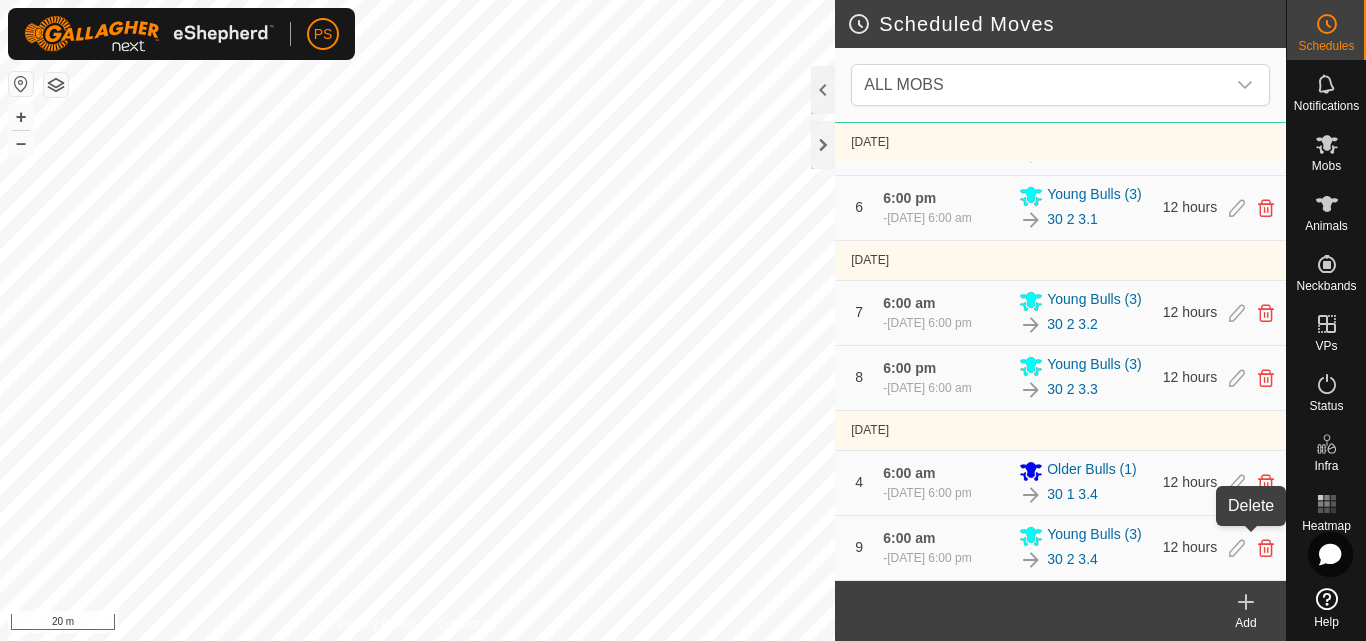 click at bounding box center (1266, 548) 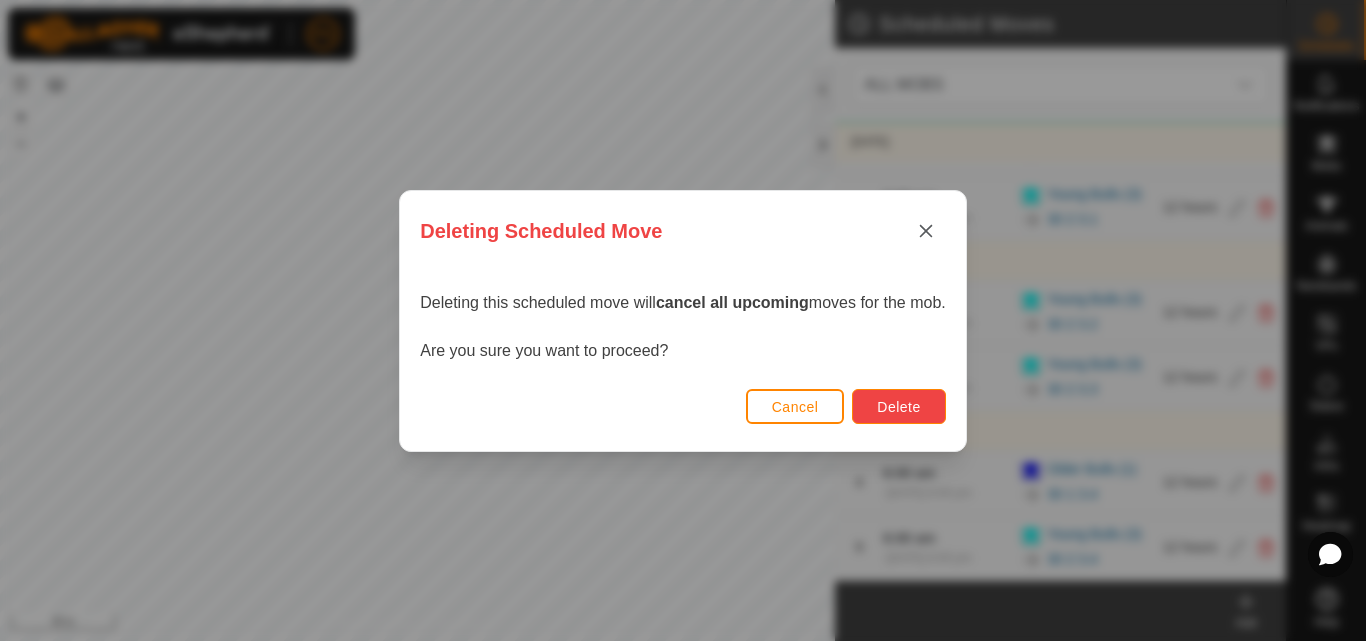 click on "Delete" at bounding box center (898, 407) 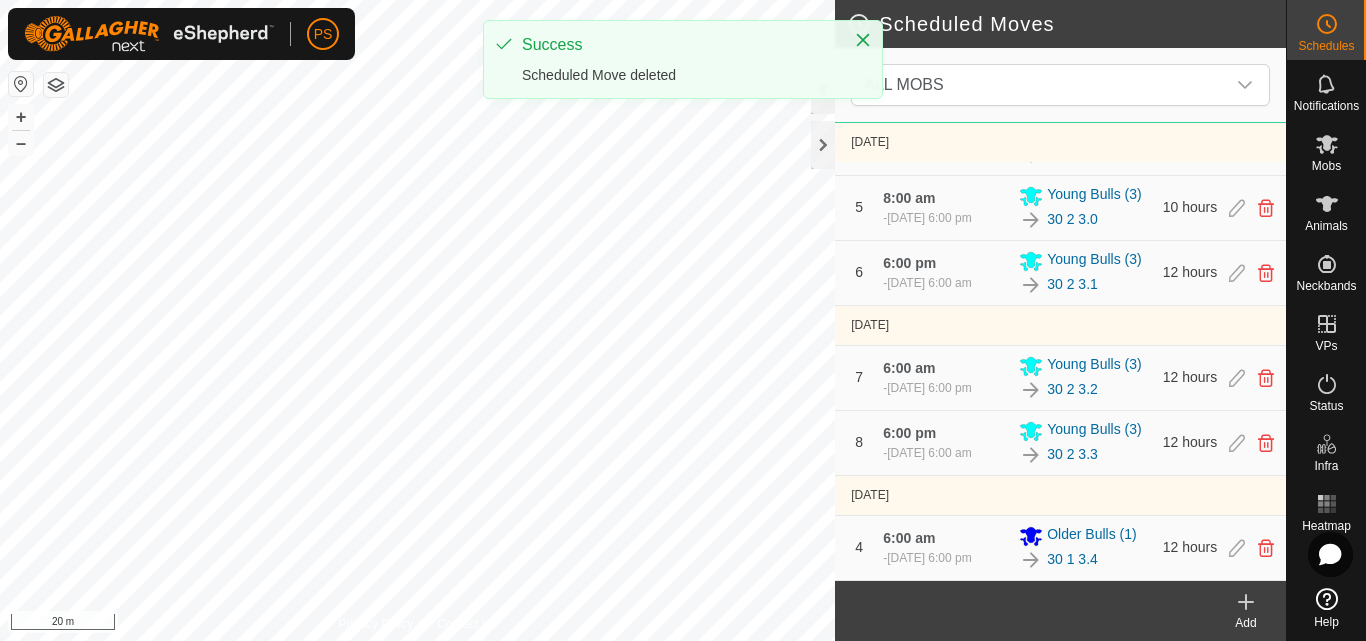 scroll, scrollTop: 907, scrollLeft: 0, axis: vertical 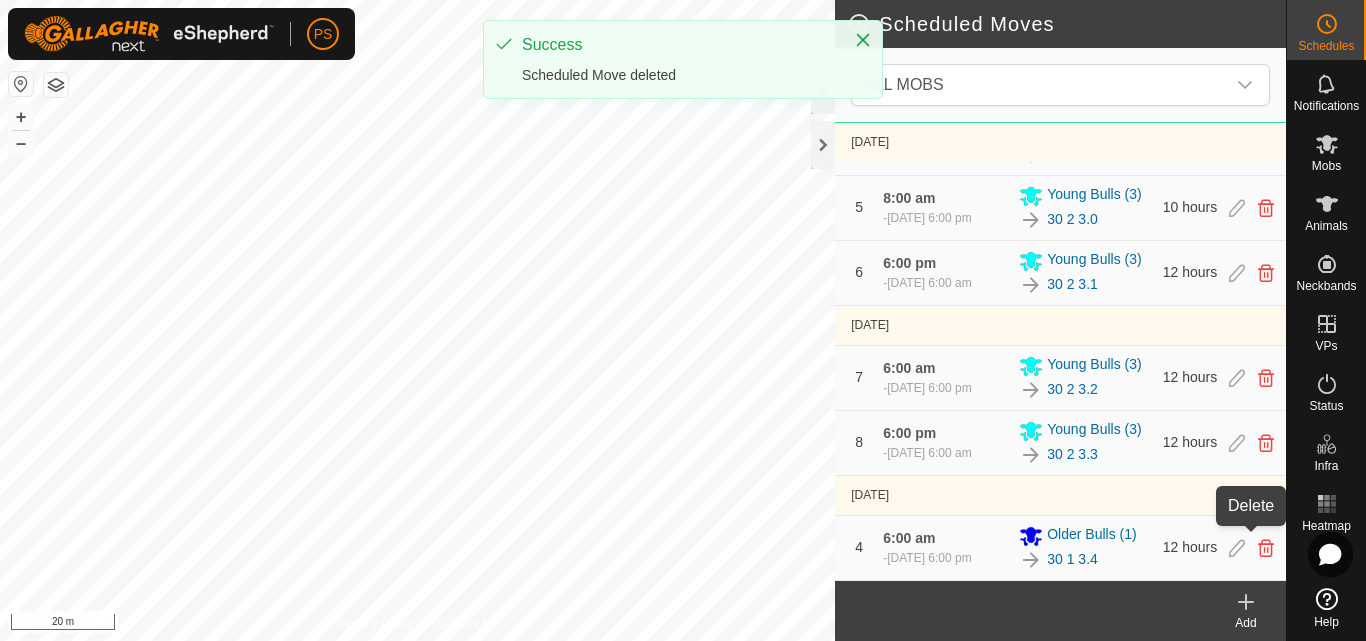 click at bounding box center (1266, 548) 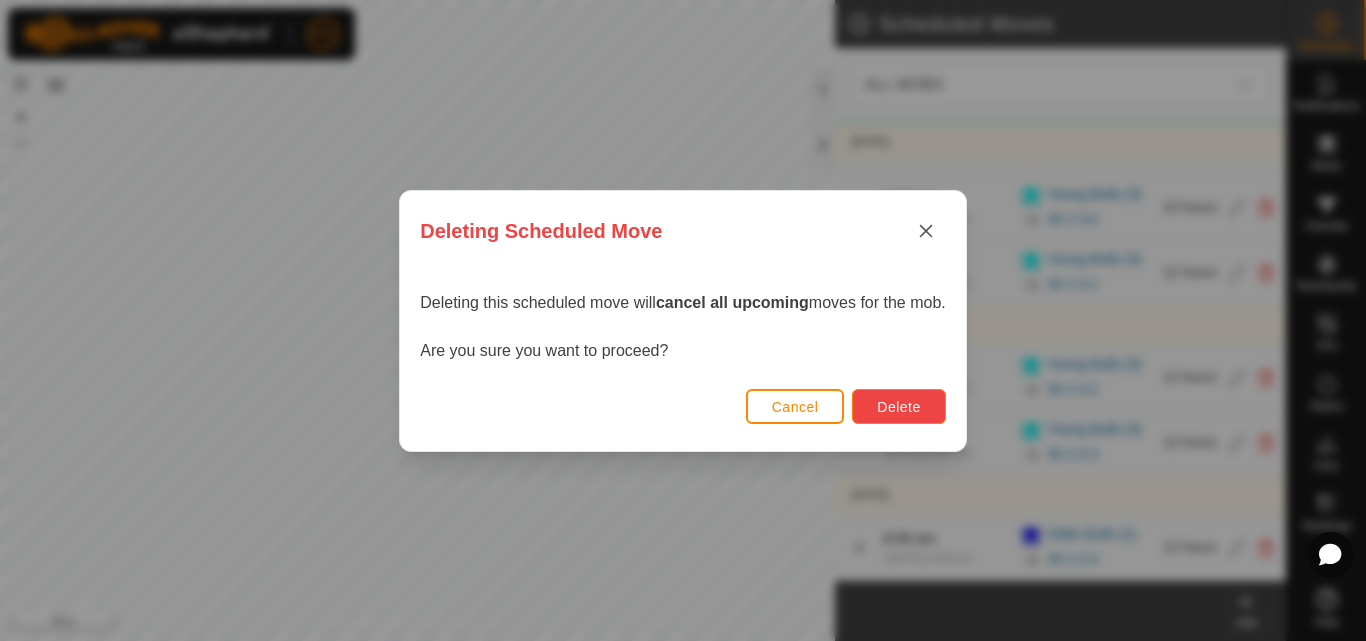 click on "Delete" at bounding box center (898, 407) 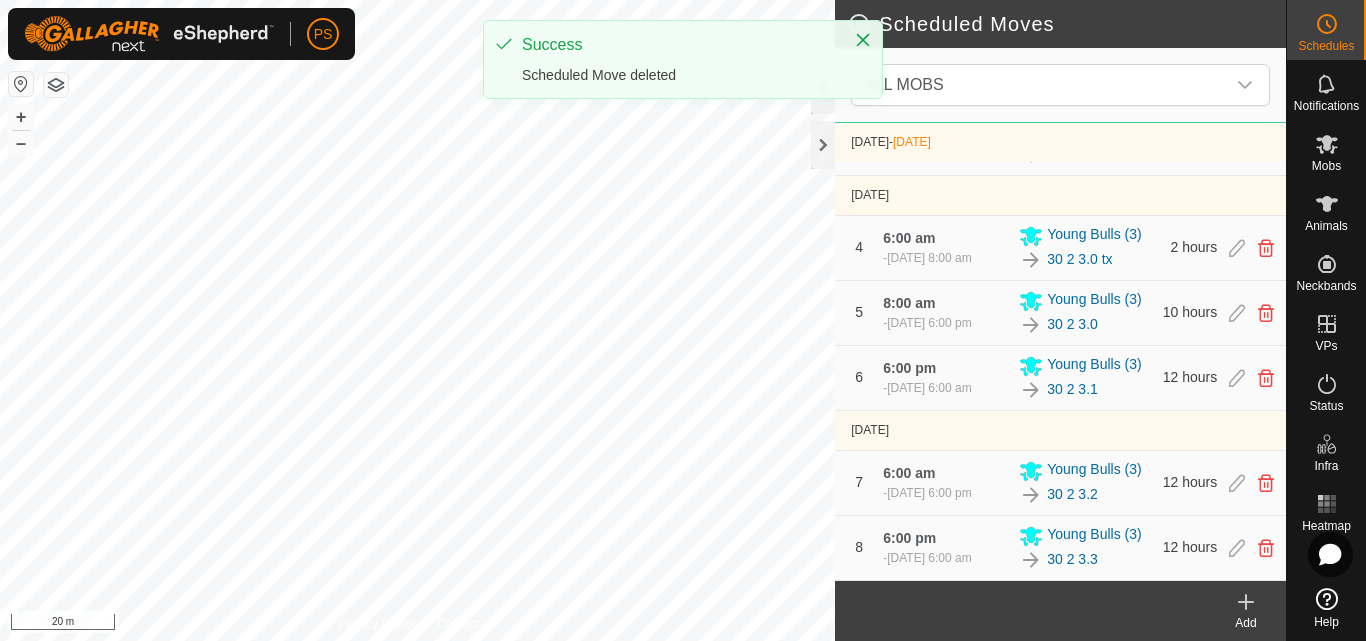 scroll, scrollTop: 784, scrollLeft: 0, axis: vertical 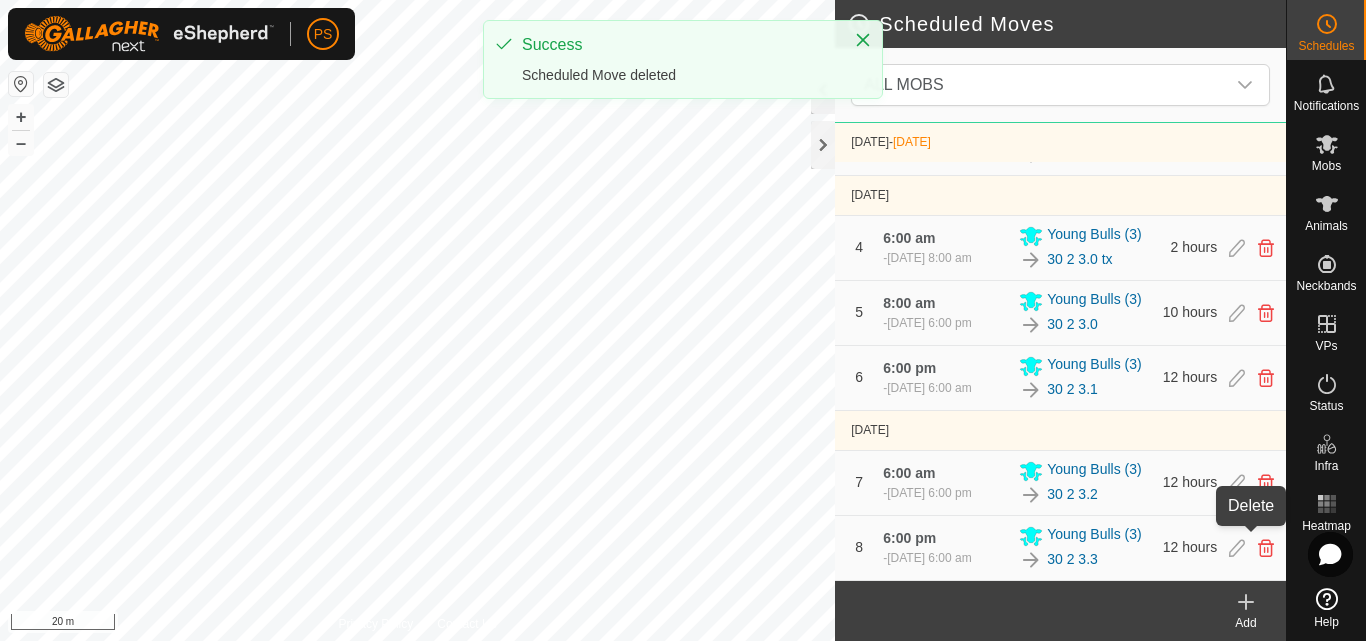 click at bounding box center (1266, 548) 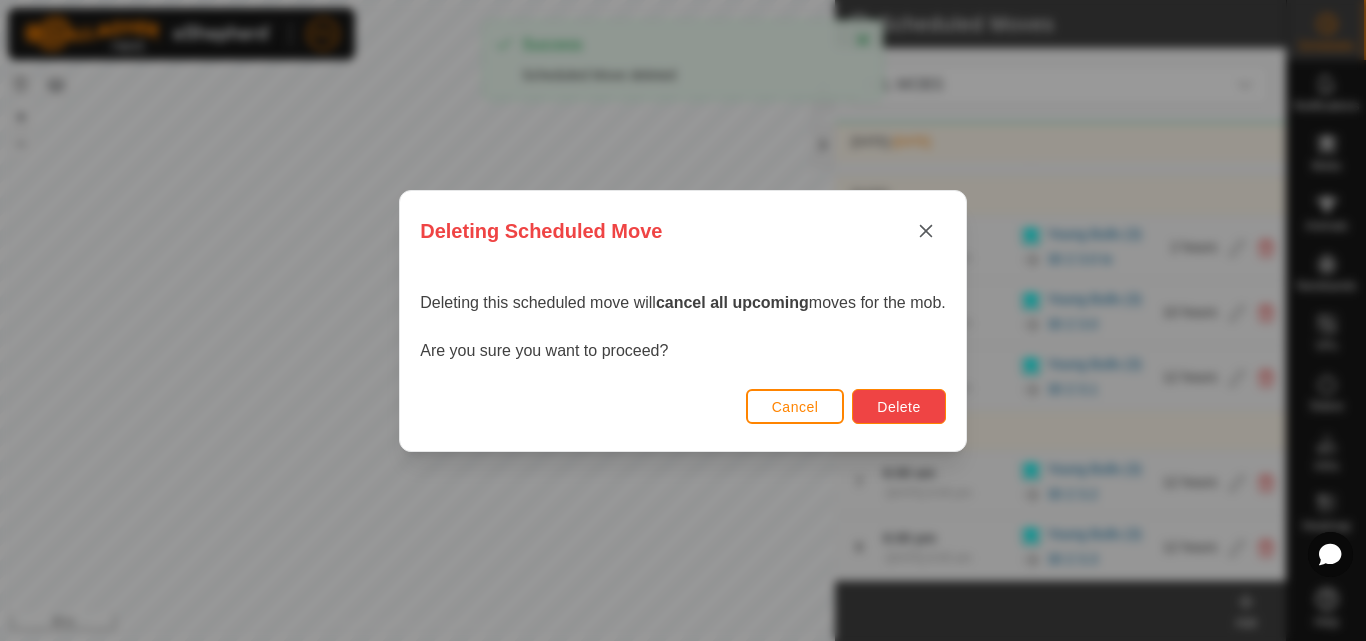 click on "Delete" at bounding box center [898, 407] 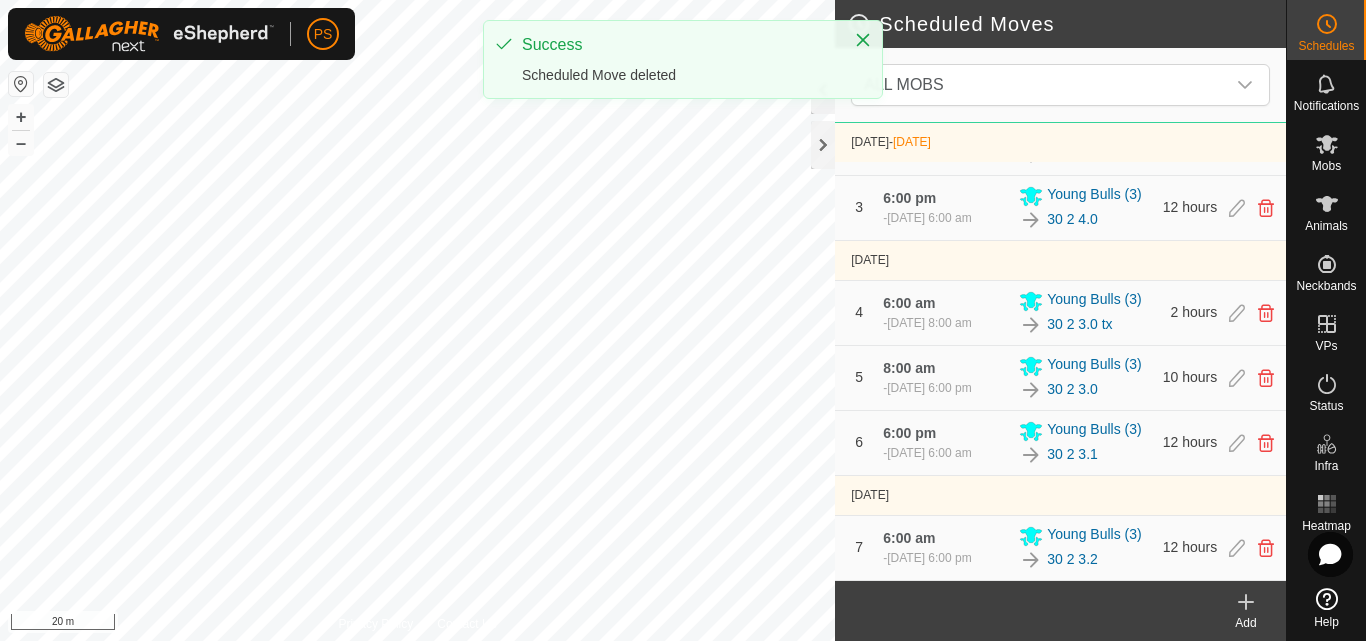 scroll, scrollTop: 701, scrollLeft: 0, axis: vertical 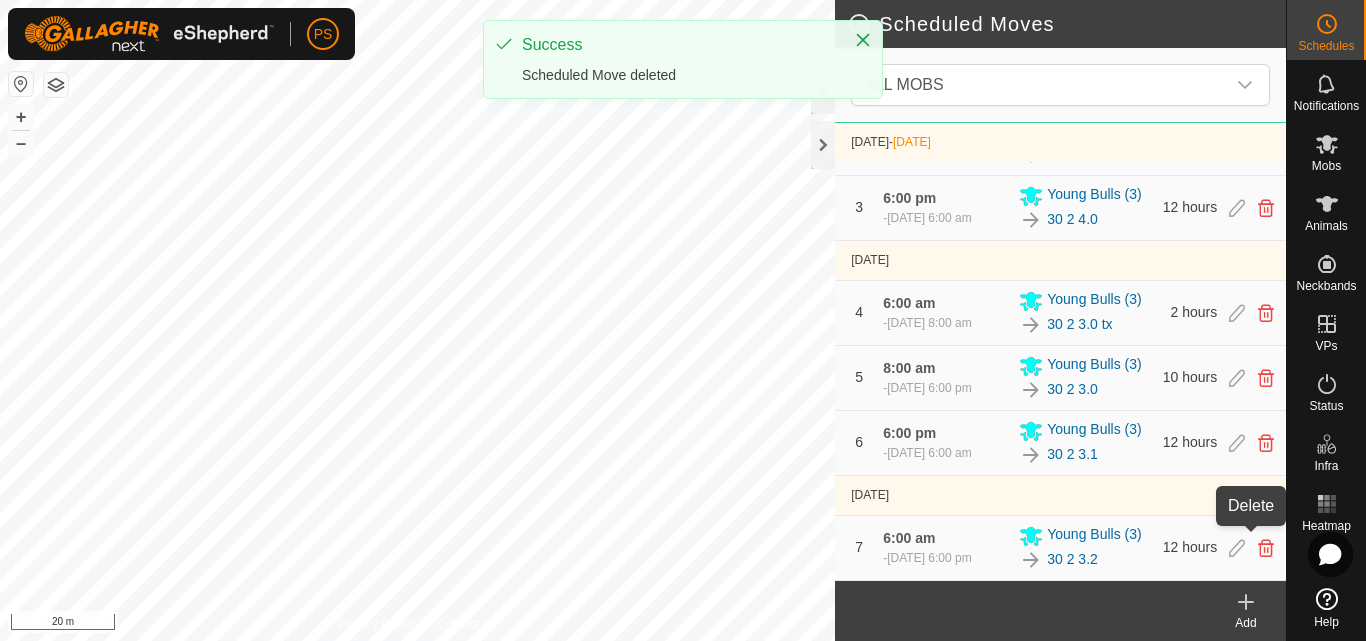 click at bounding box center (1266, 548) 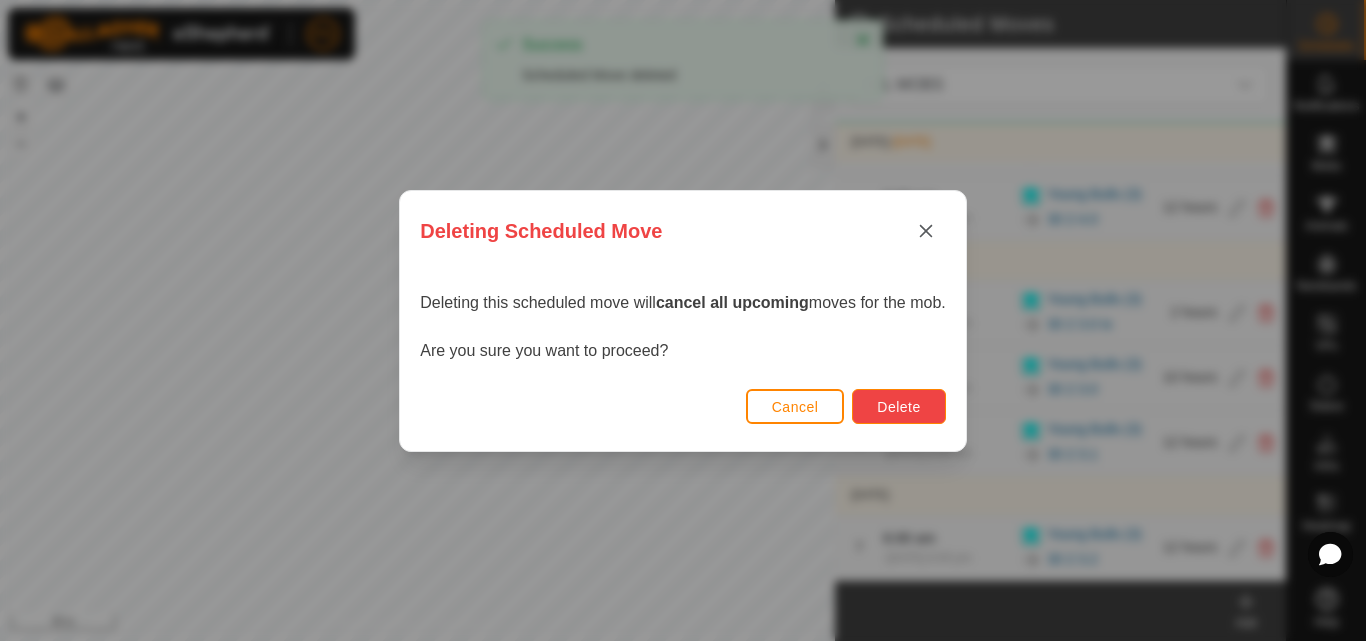 click on "Delete" at bounding box center [898, 407] 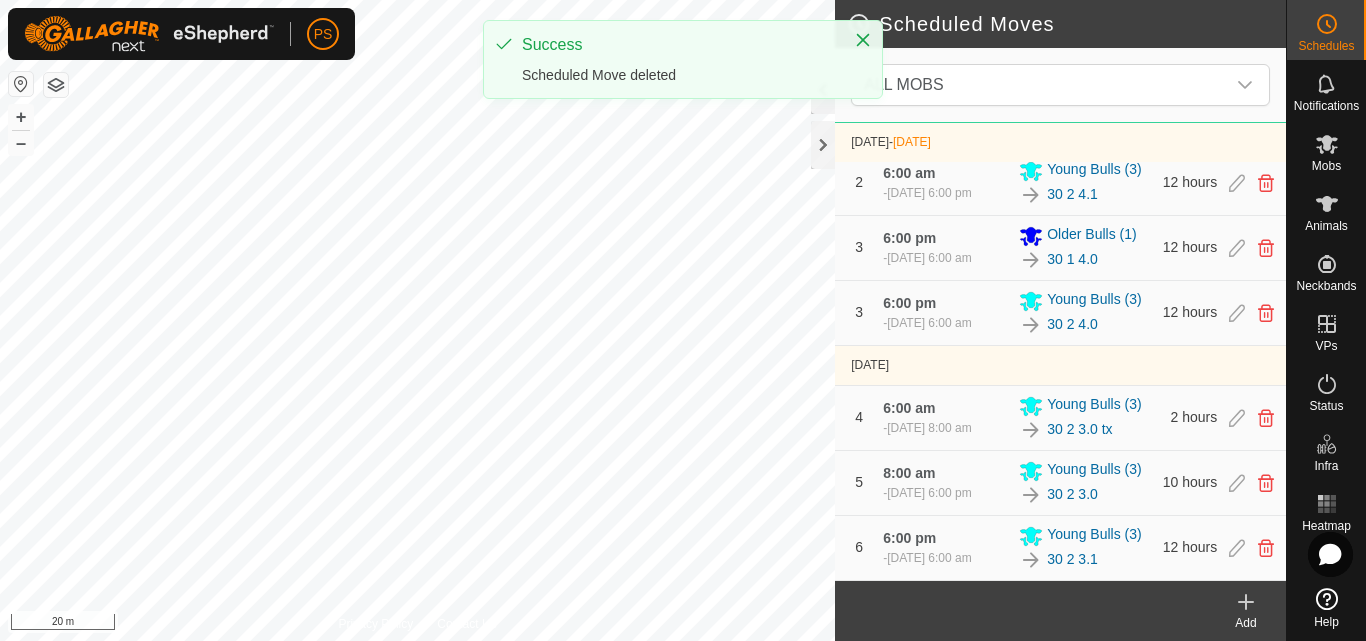 scroll, scrollTop: 578, scrollLeft: 0, axis: vertical 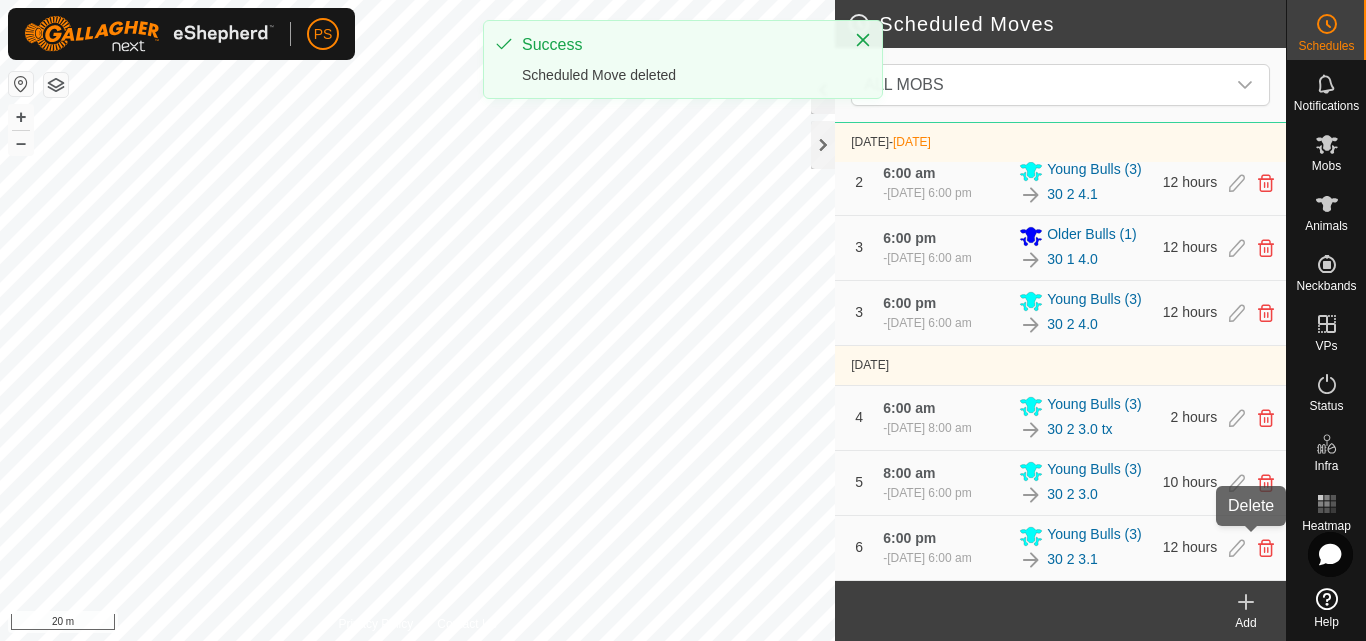 click at bounding box center (1266, 548) 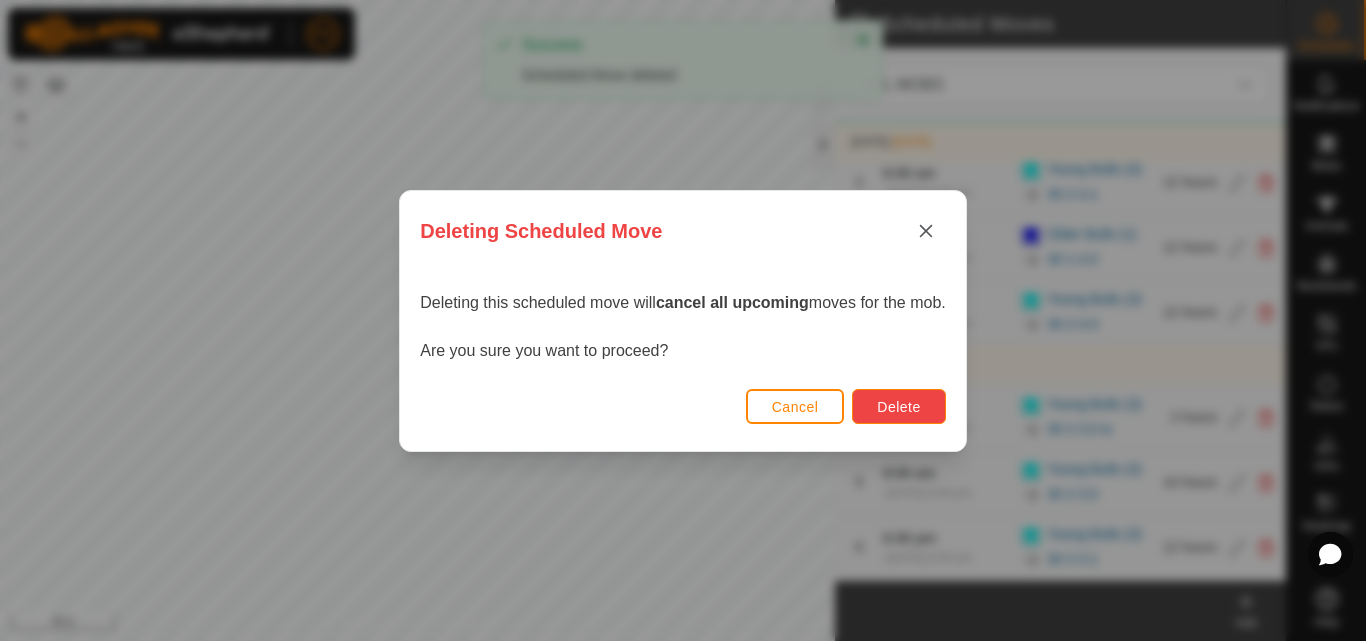 click on "Delete" at bounding box center [898, 407] 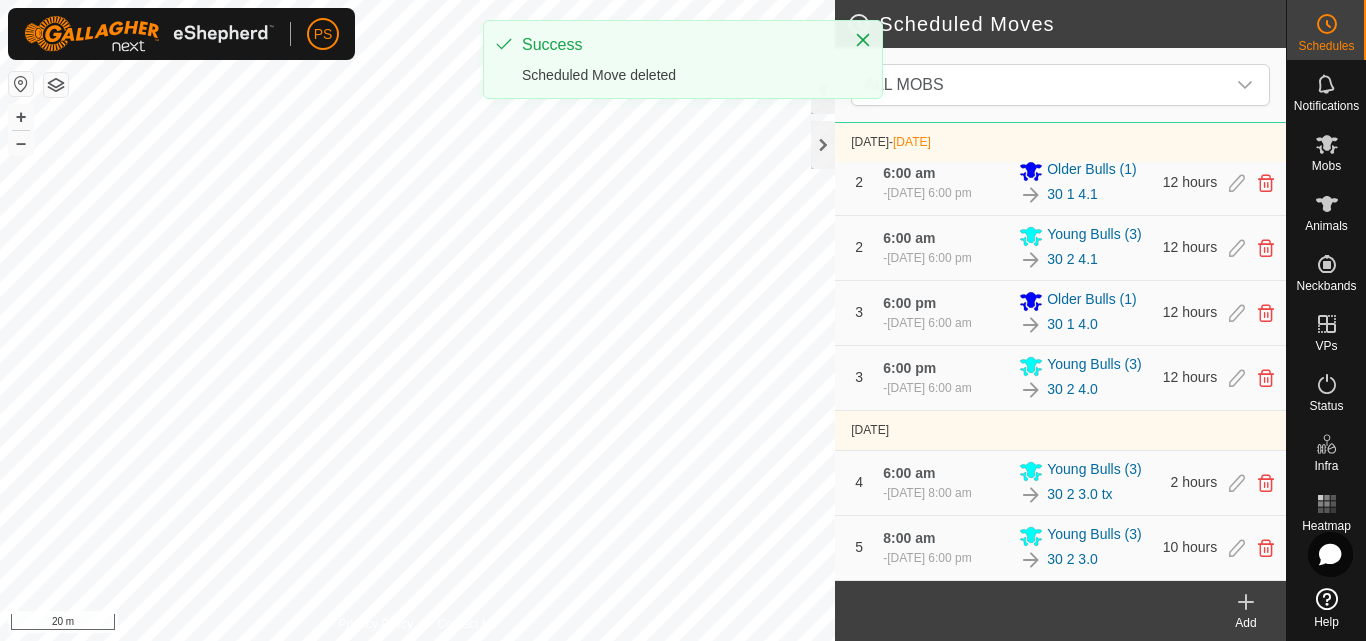 scroll, scrollTop: 495, scrollLeft: 0, axis: vertical 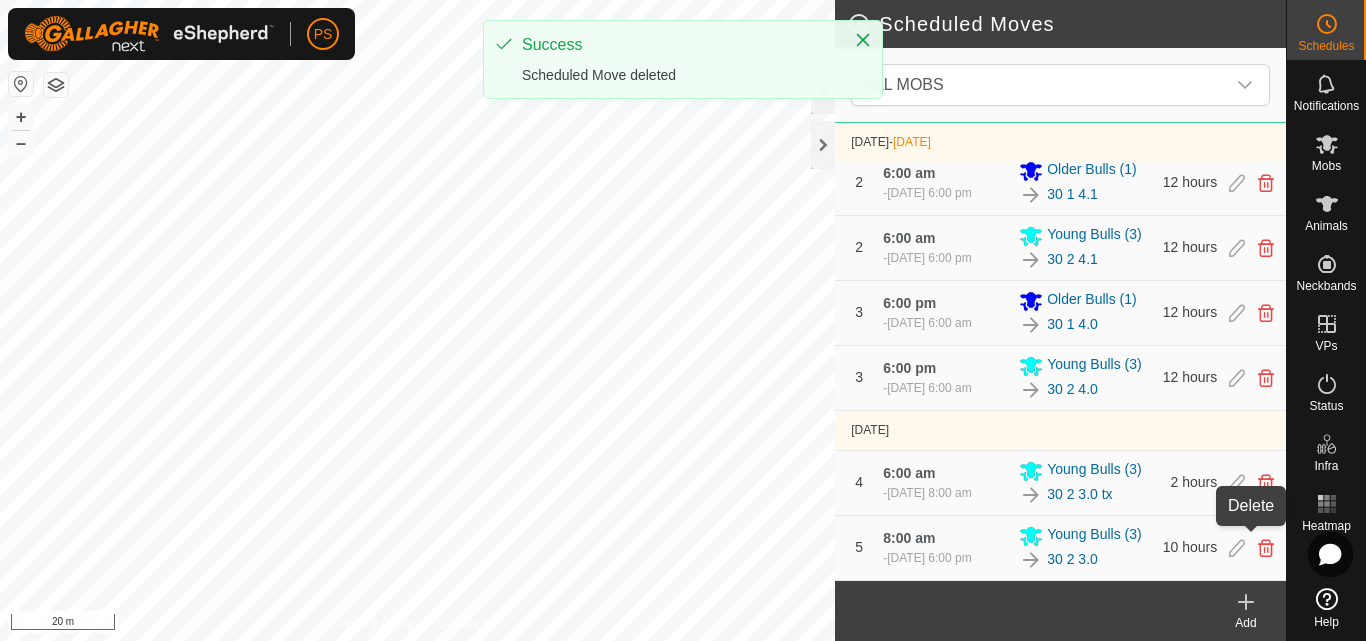 click at bounding box center (1266, 548) 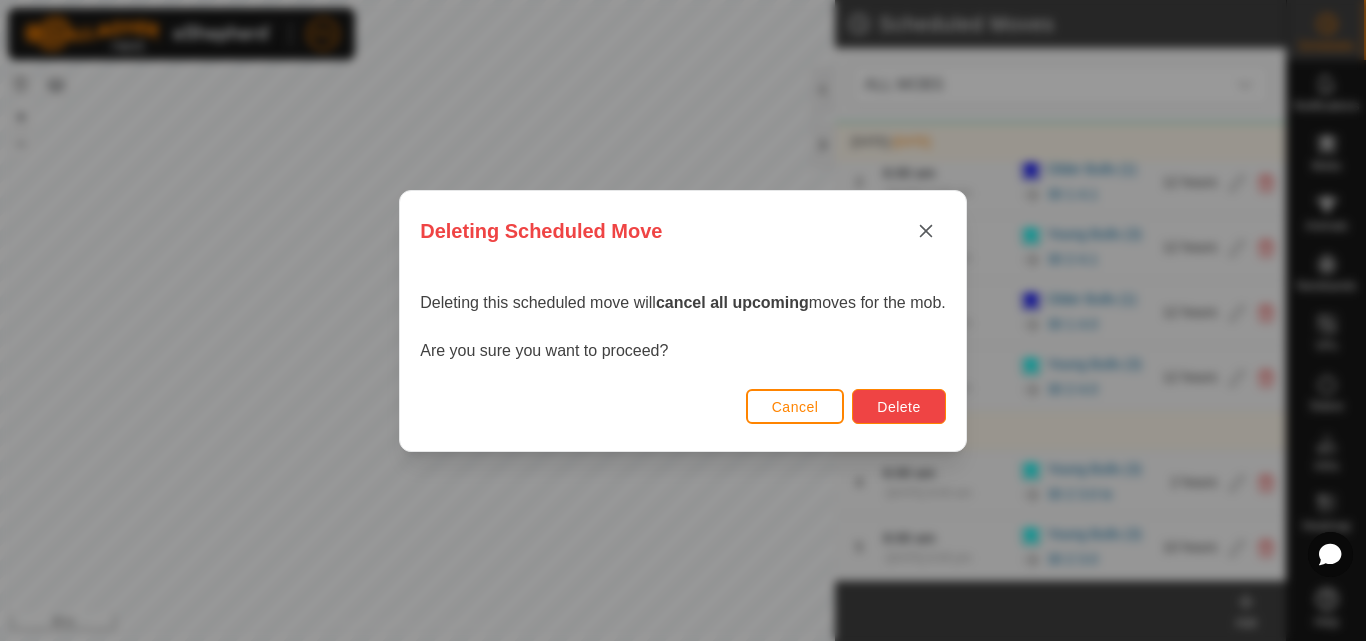 click on "Delete" at bounding box center (898, 407) 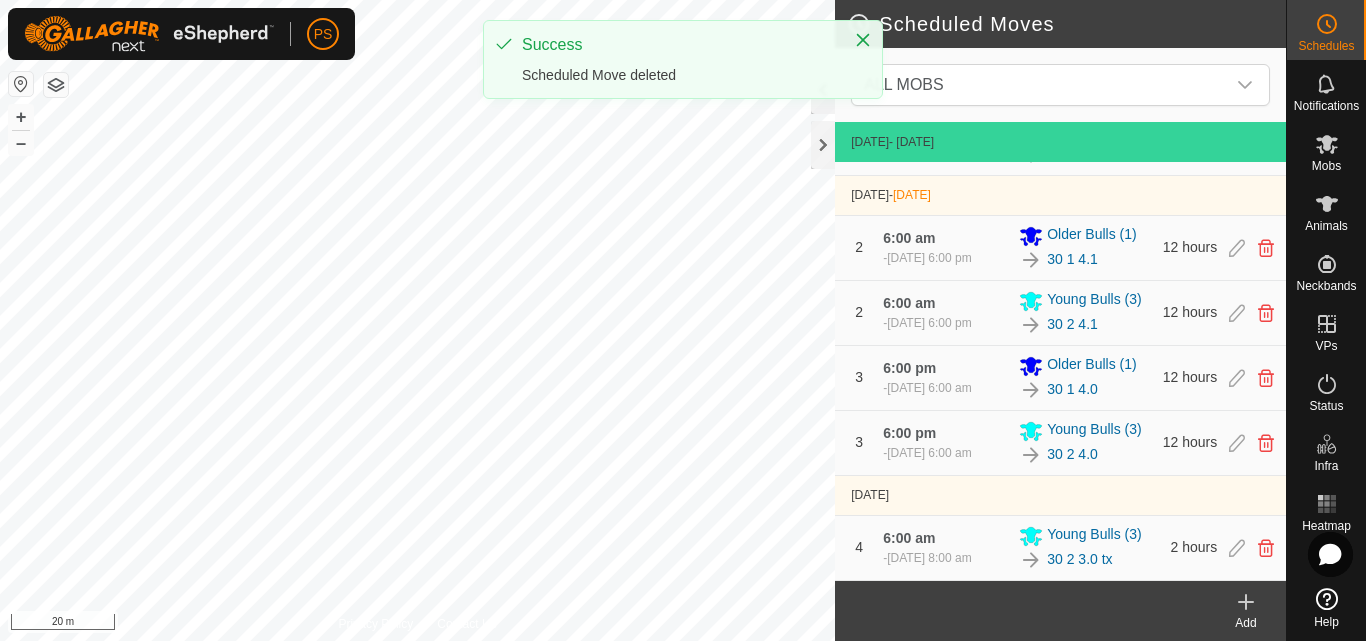 scroll, scrollTop: 412, scrollLeft: 0, axis: vertical 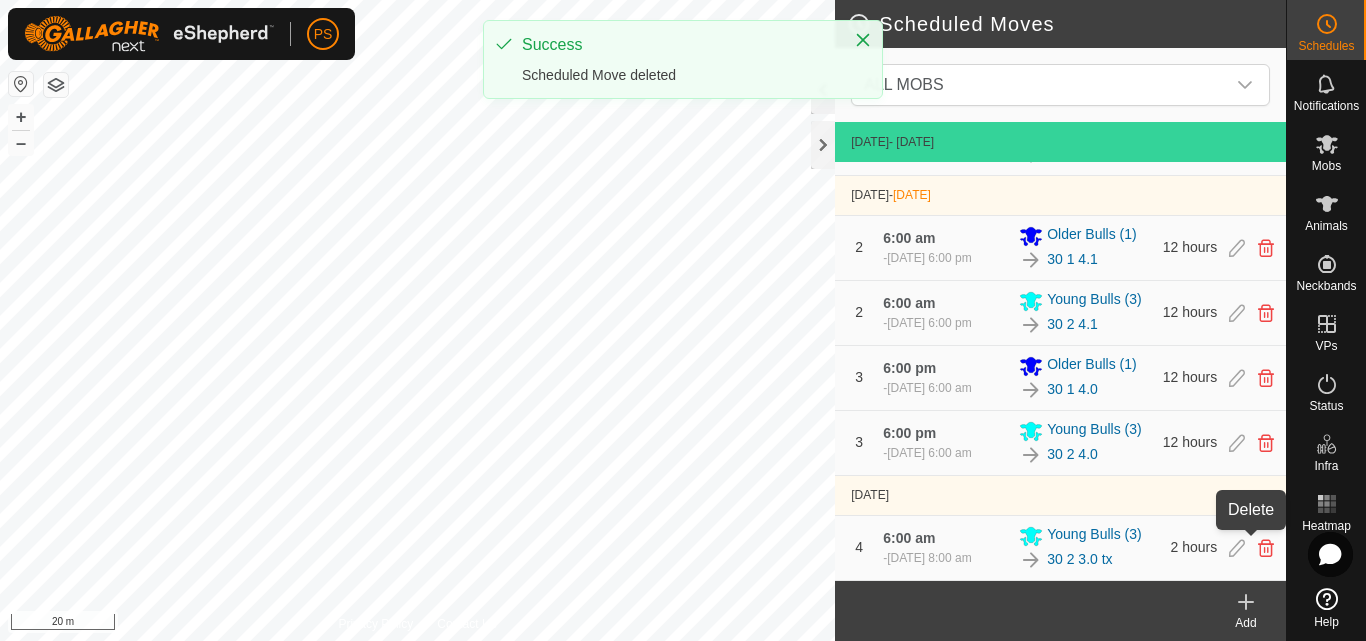 click at bounding box center (1266, 548) 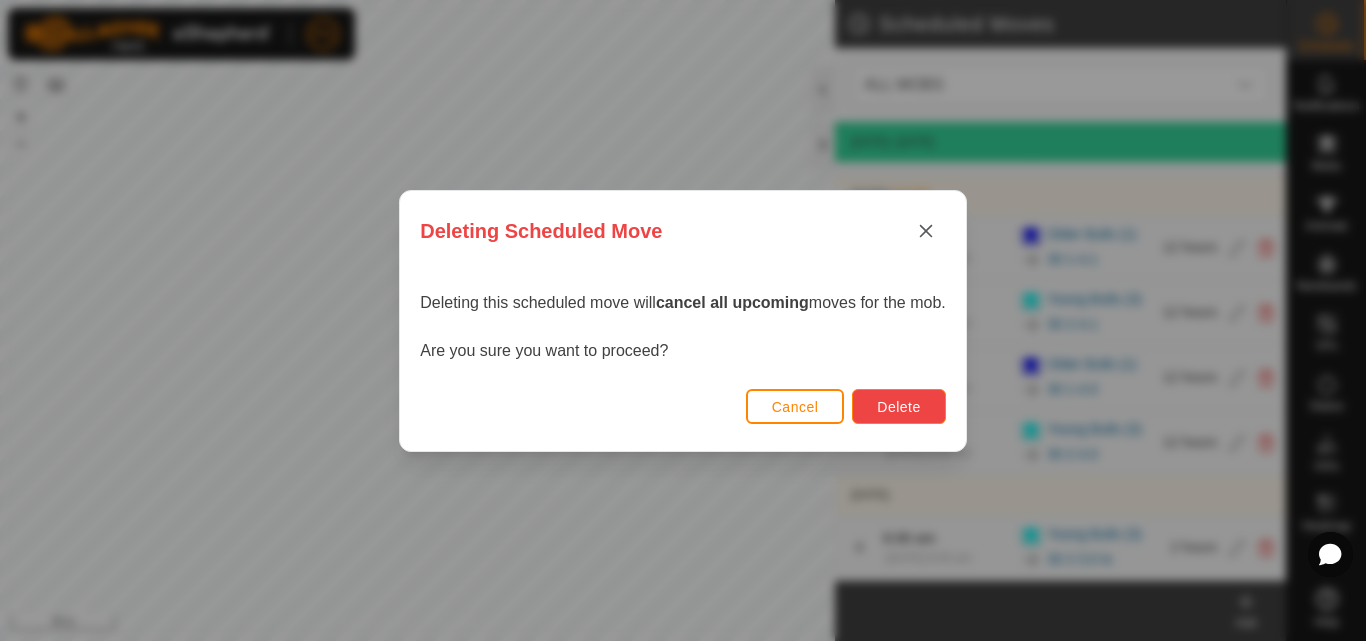click on "Delete" at bounding box center (898, 406) 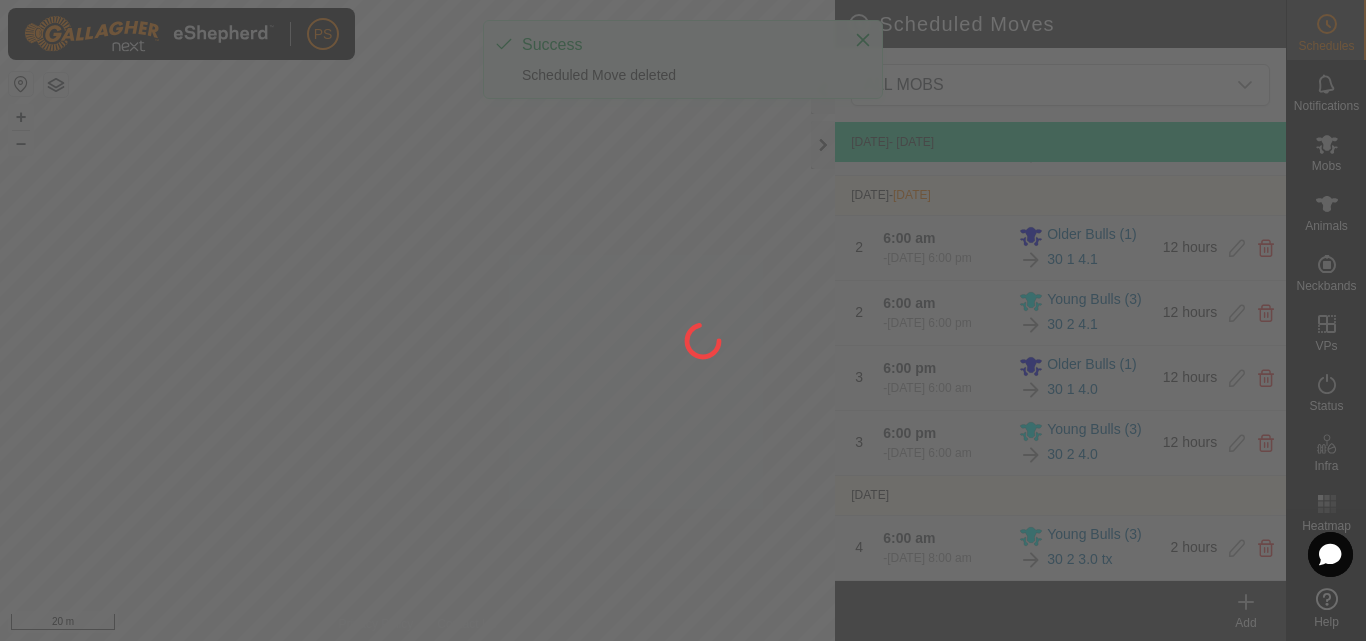 scroll, scrollTop: 298, scrollLeft: 0, axis: vertical 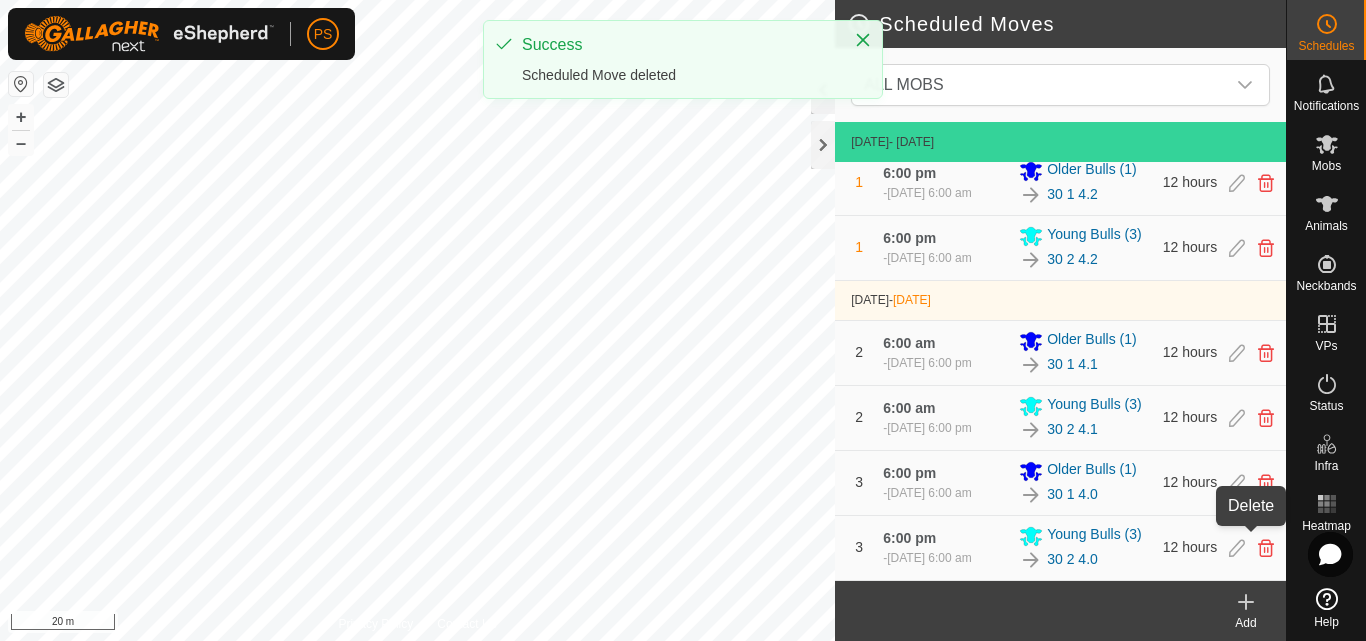 click at bounding box center [1266, 548] 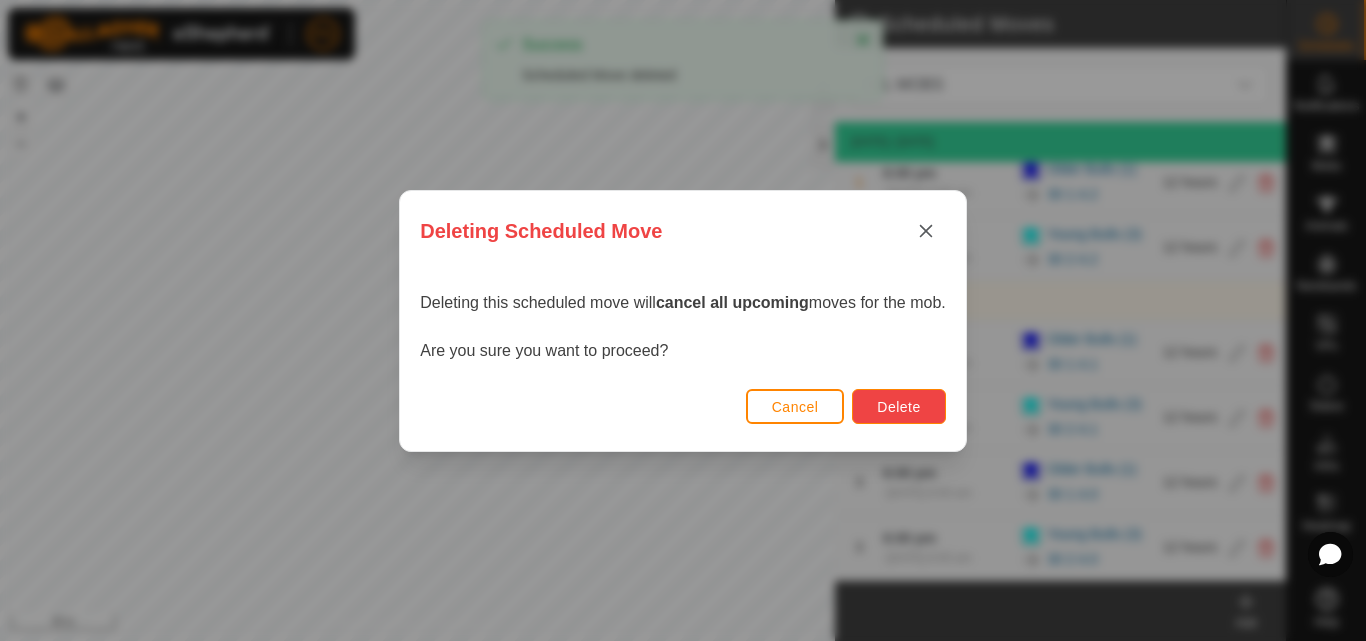 click on "Delete" at bounding box center [898, 406] 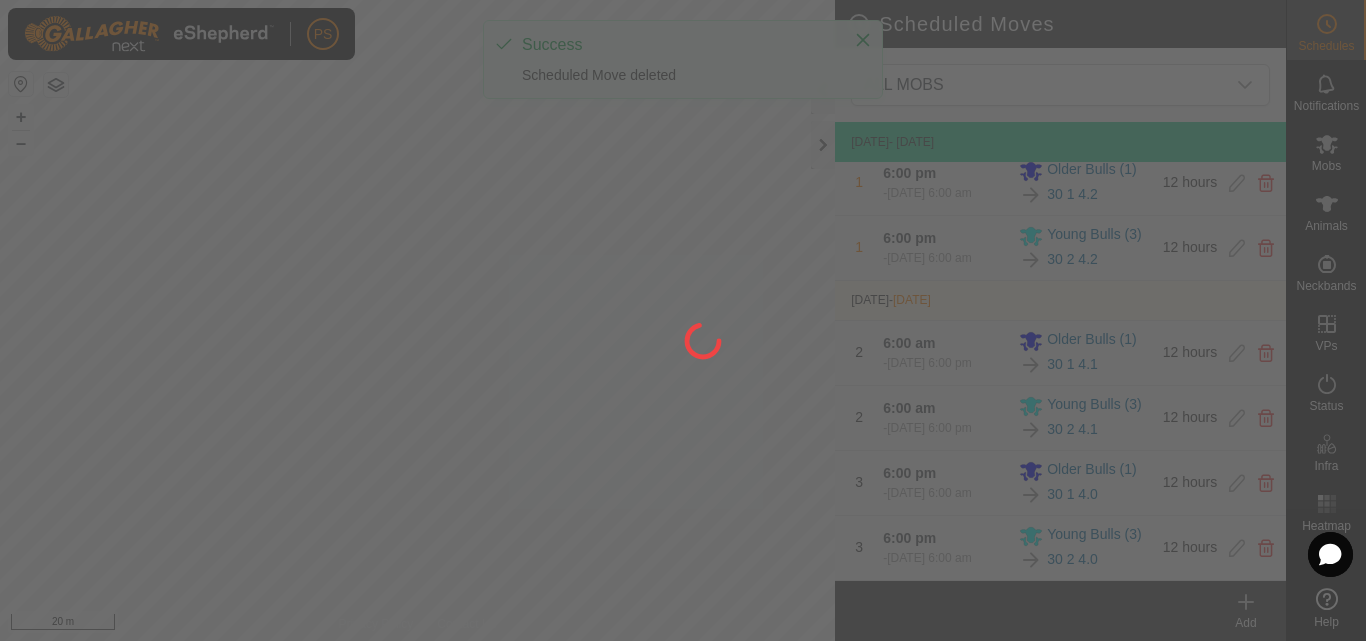 scroll, scrollTop: 215, scrollLeft: 0, axis: vertical 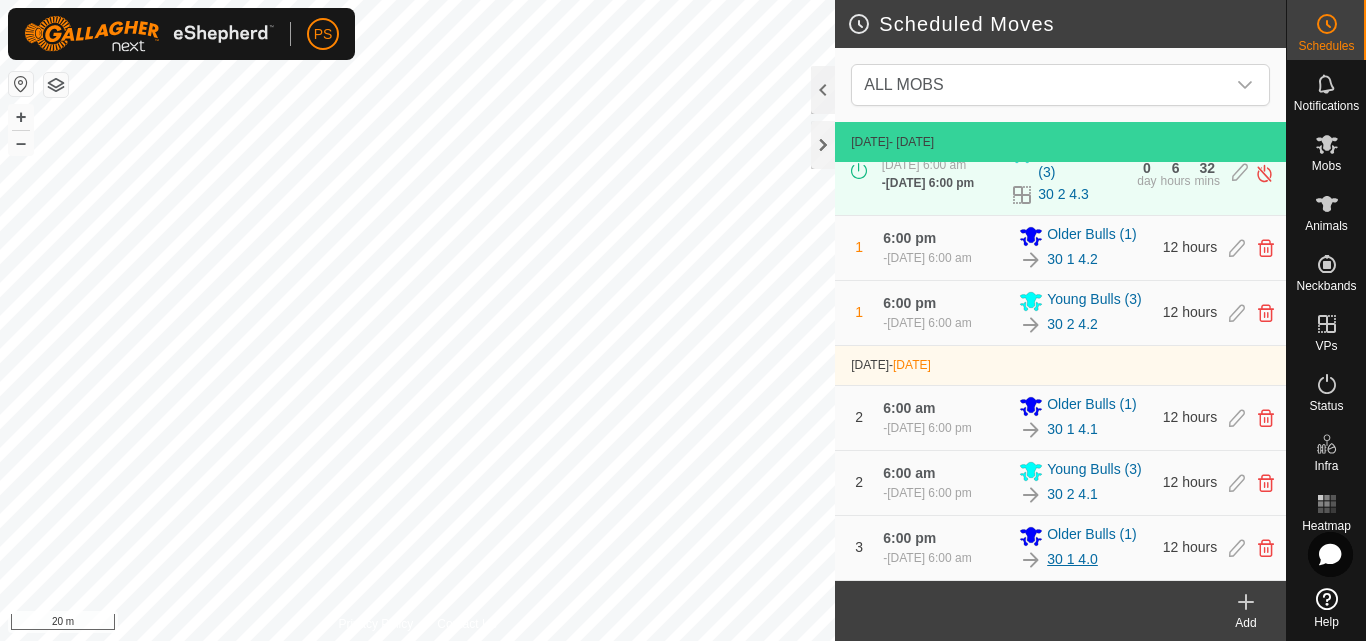 click on "30 1 4.0" at bounding box center [1072, 559] 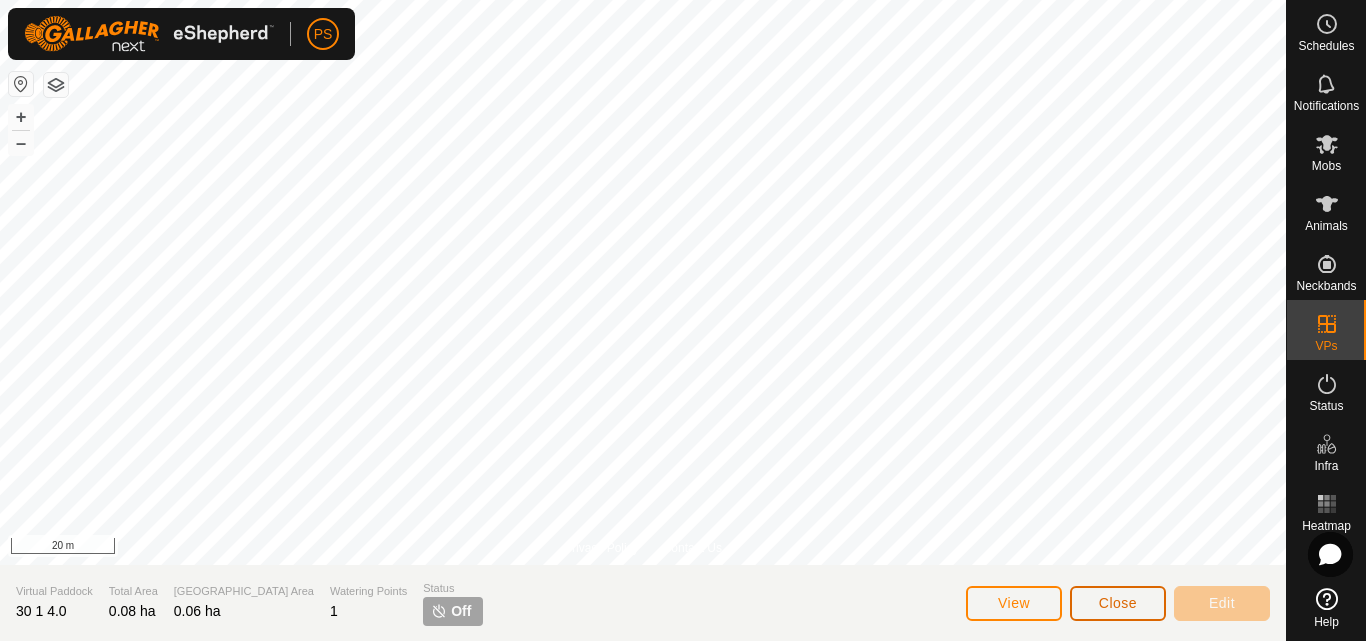 click on "Close" 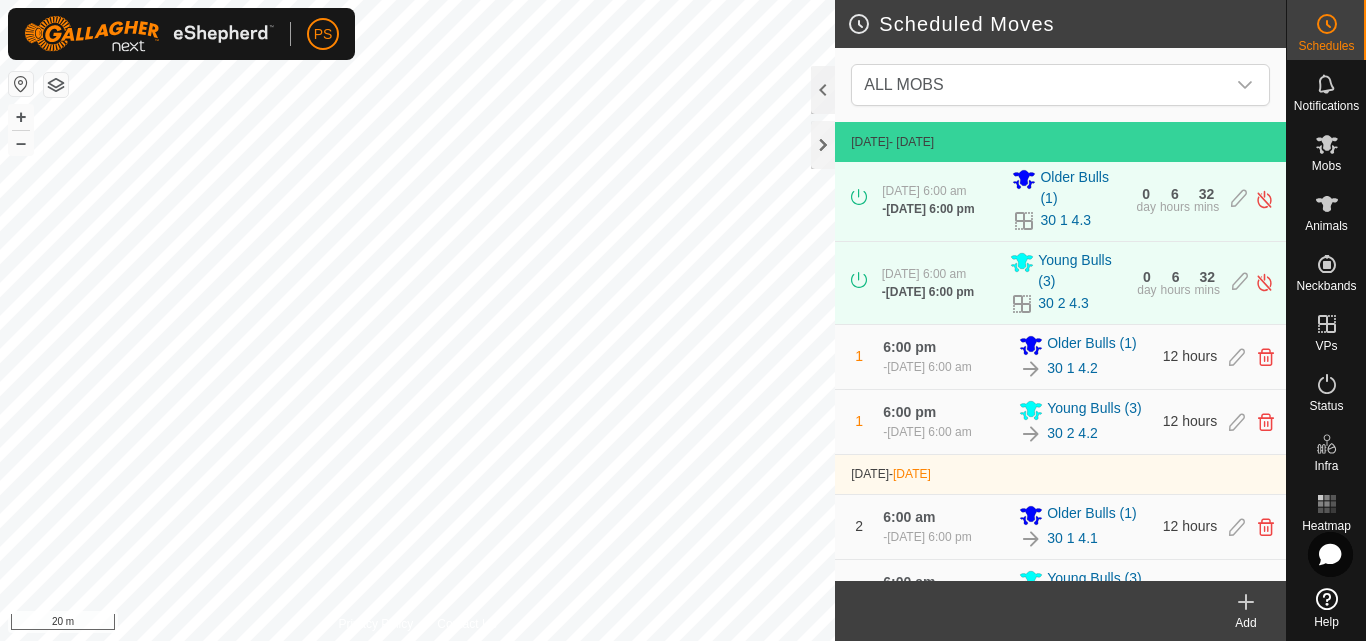 scroll, scrollTop: 0, scrollLeft: 0, axis: both 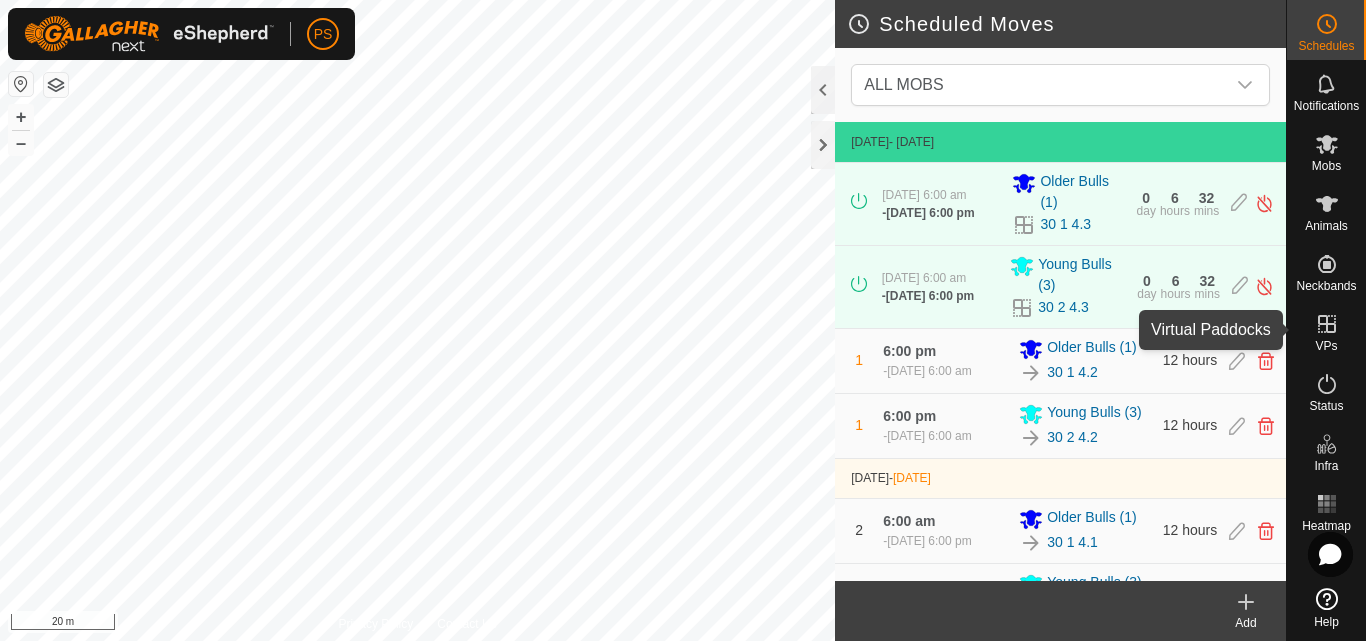 click 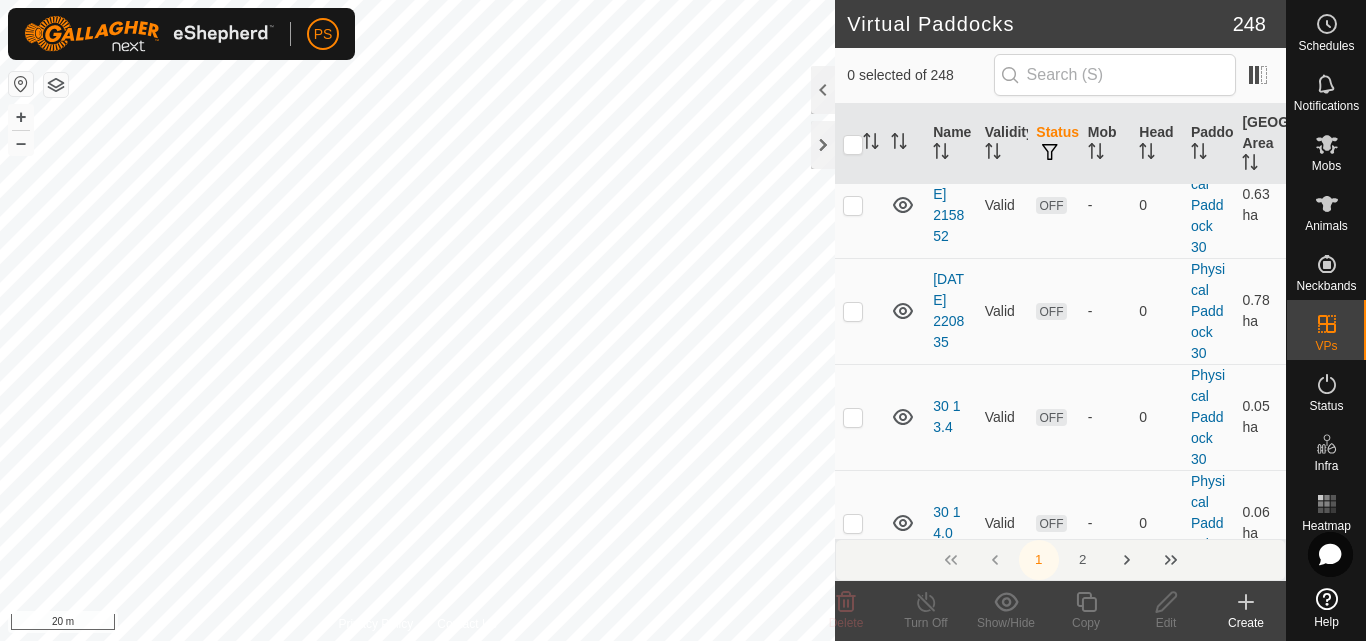 scroll, scrollTop: 4400, scrollLeft: 0, axis: vertical 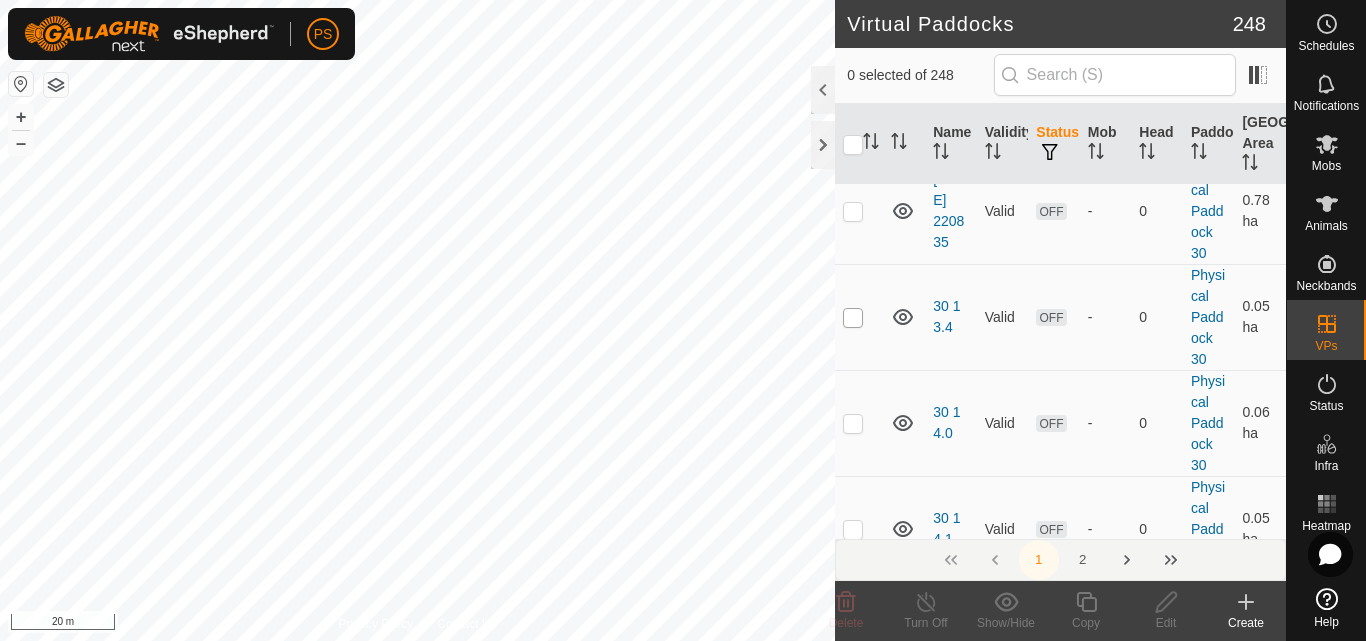 click at bounding box center (853, 318) 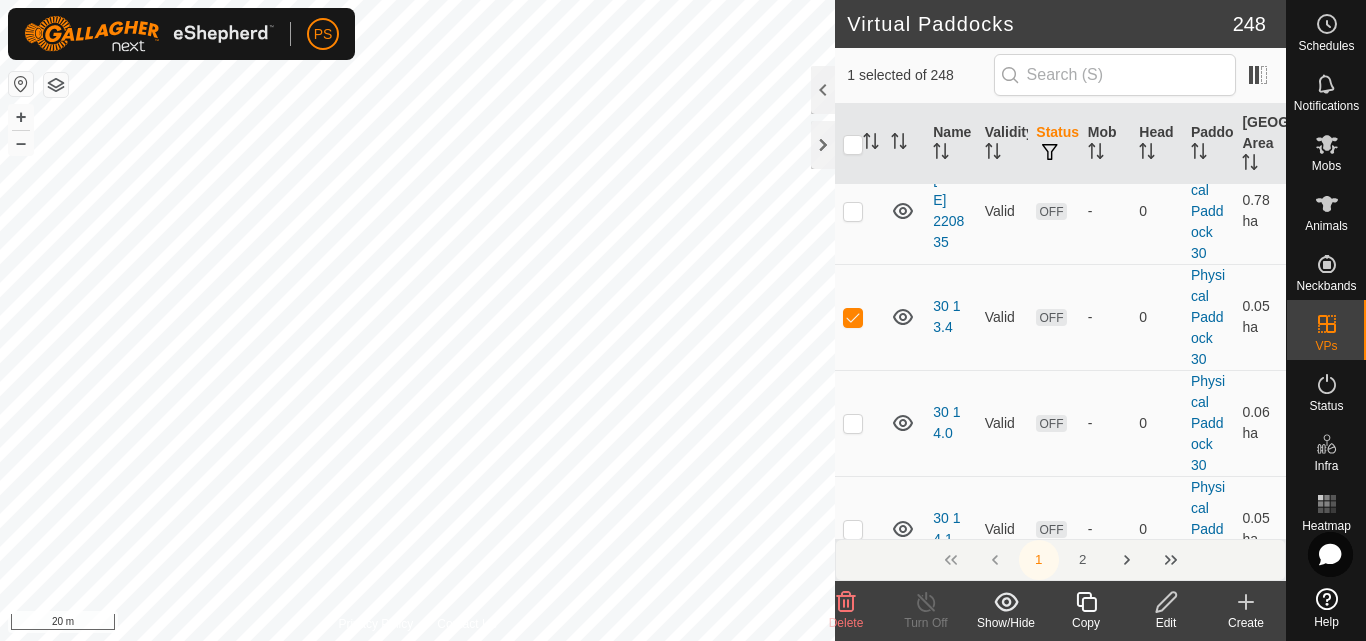 click 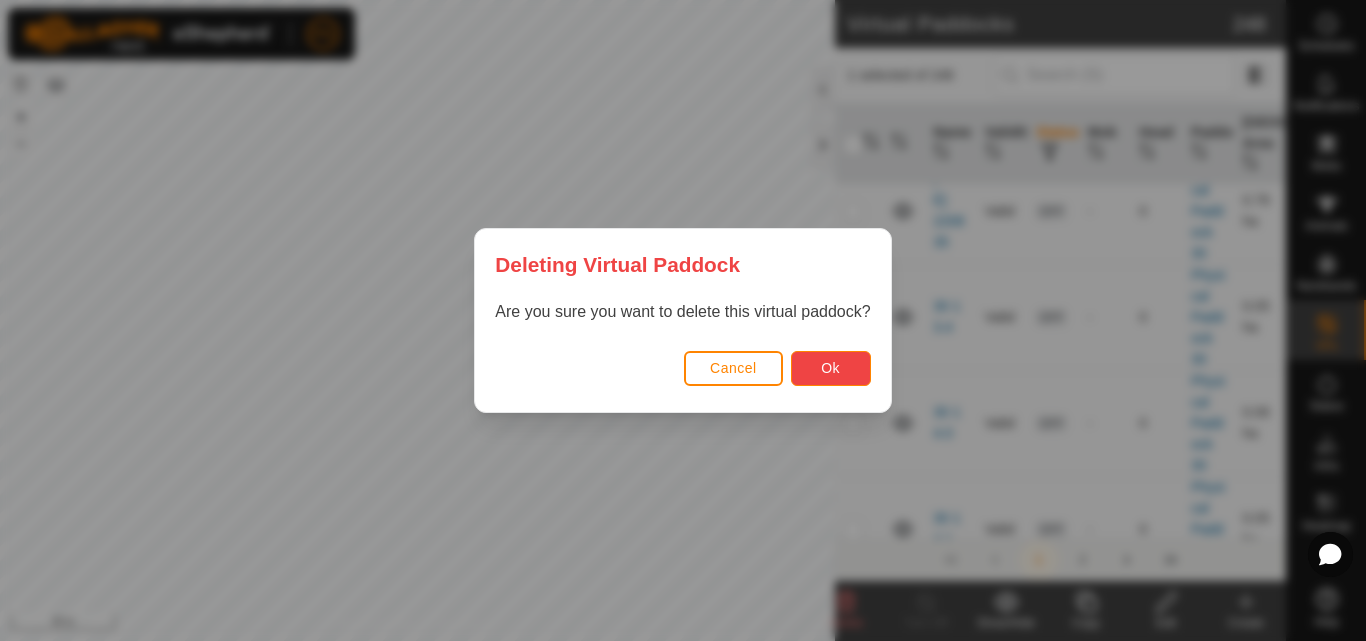 click on "Ok" at bounding box center [830, 368] 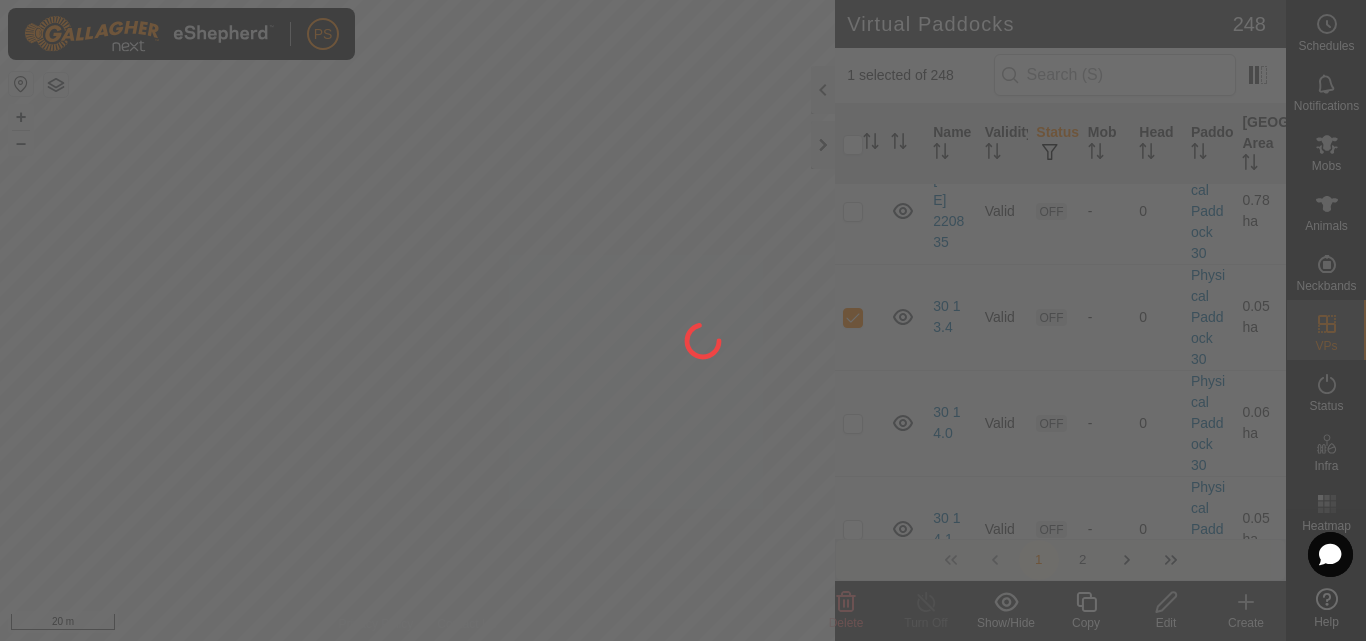 checkbox on "false" 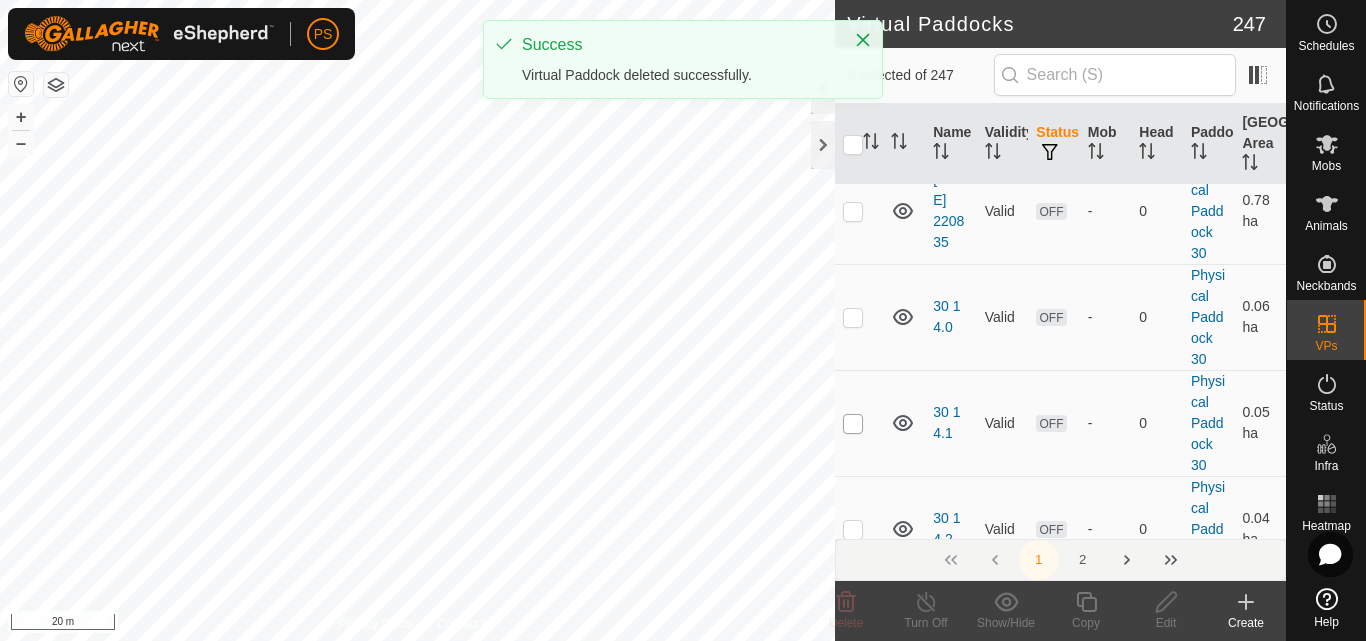 click at bounding box center (853, 424) 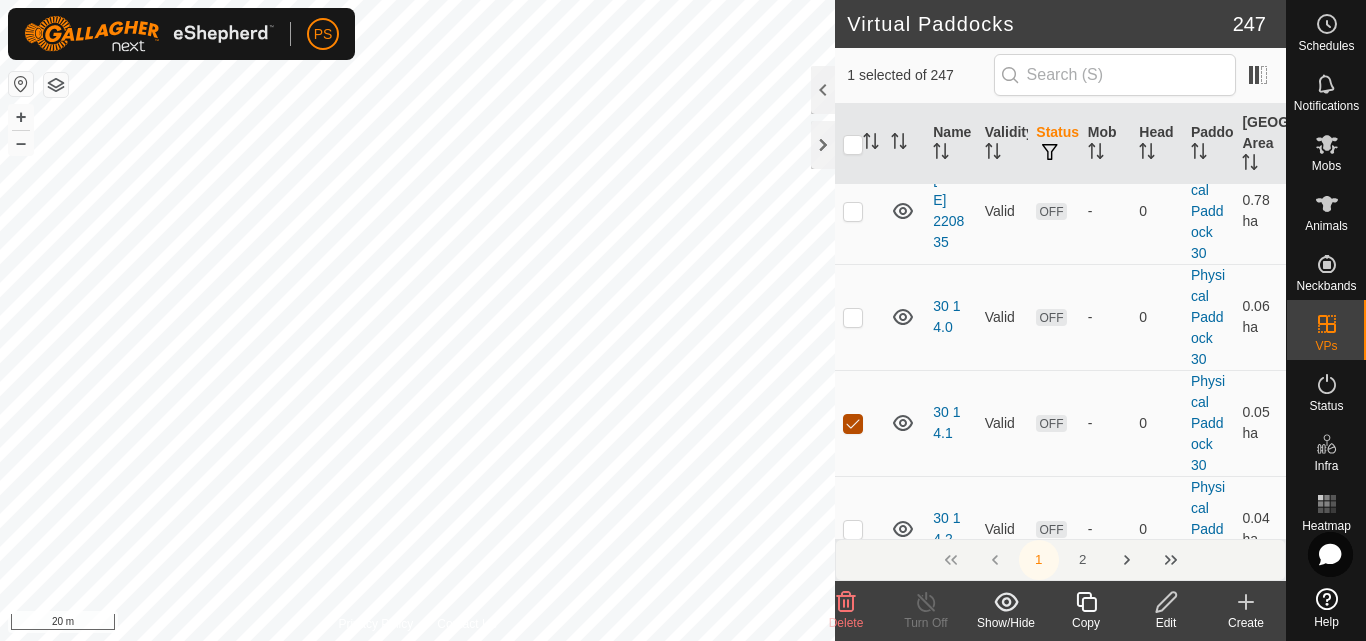 click at bounding box center (853, 424) 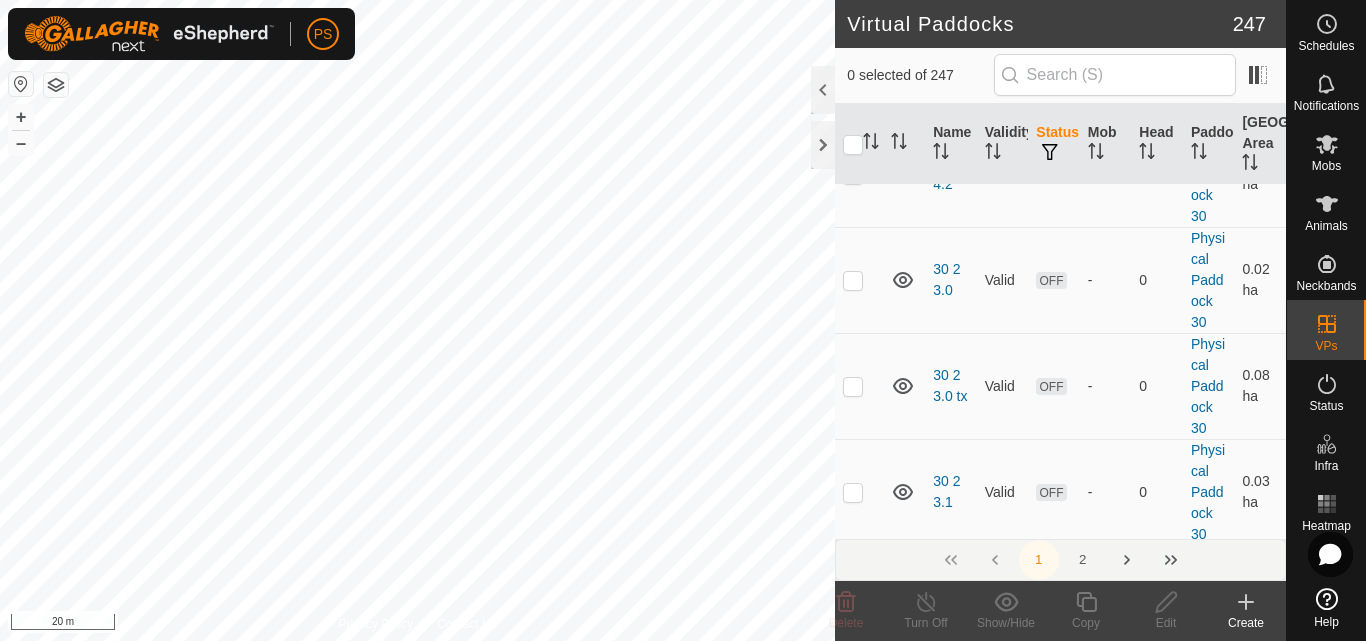 scroll, scrollTop: 4800, scrollLeft: 0, axis: vertical 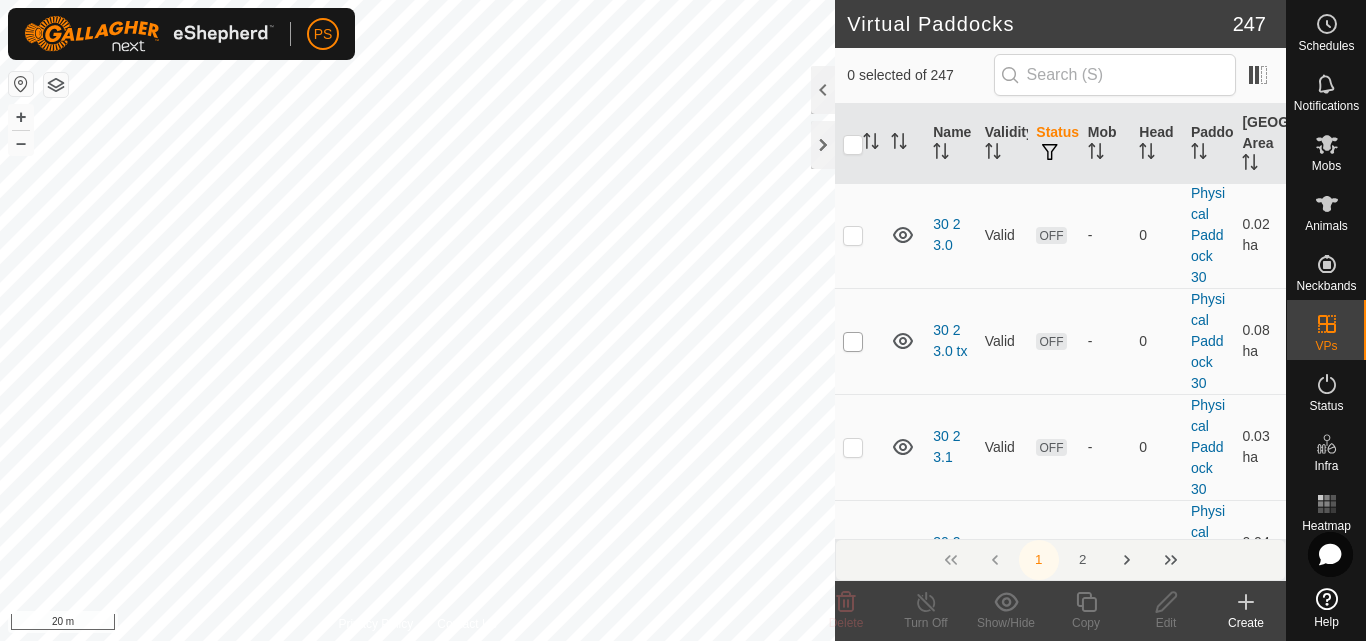 click at bounding box center [853, 342] 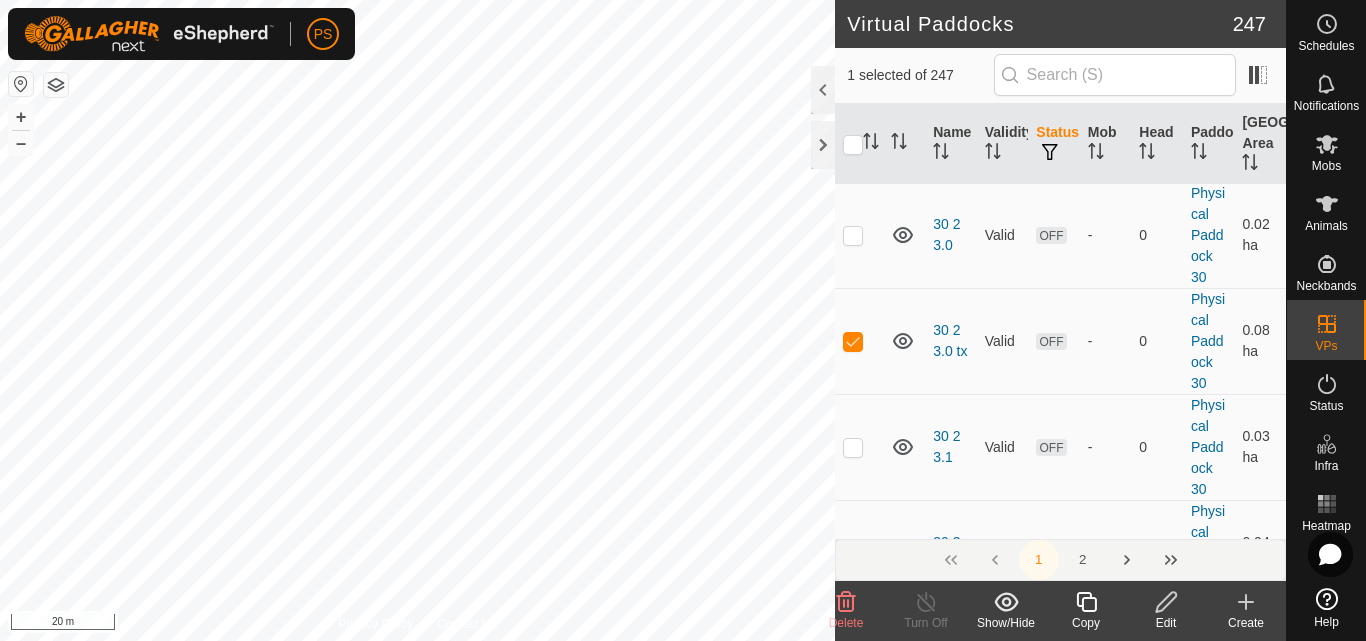 click 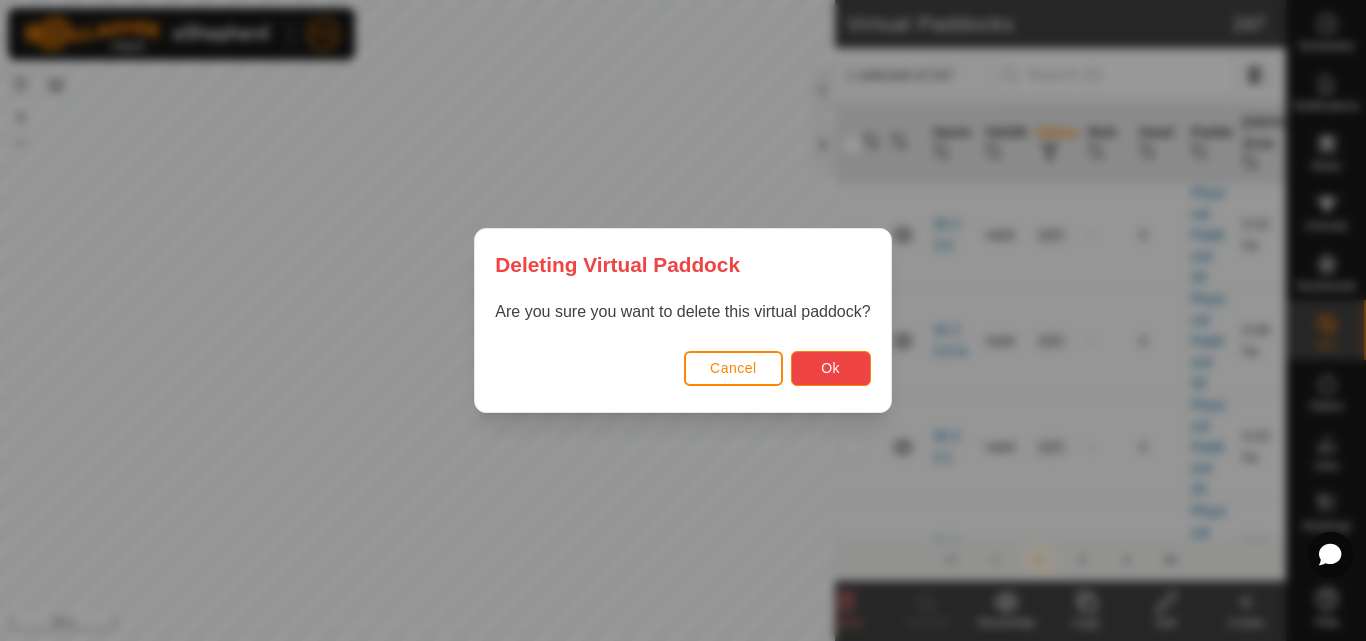click on "Ok" at bounding box center (830, 368) 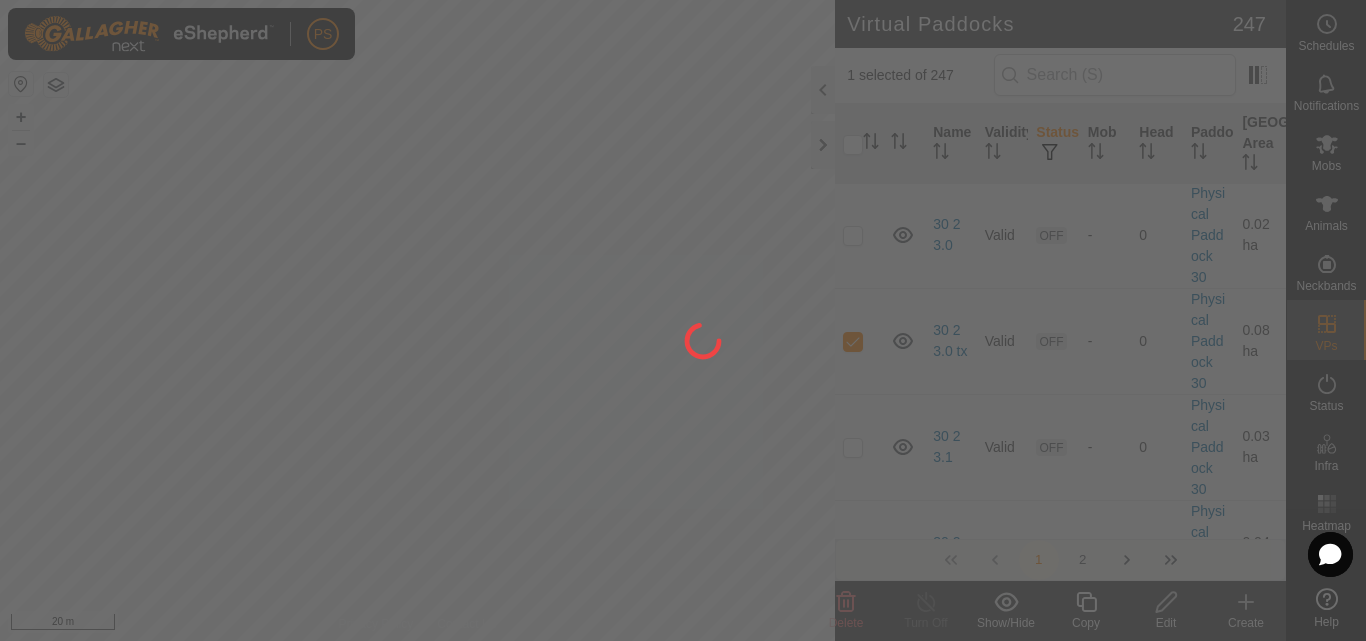 checkbox on "false" 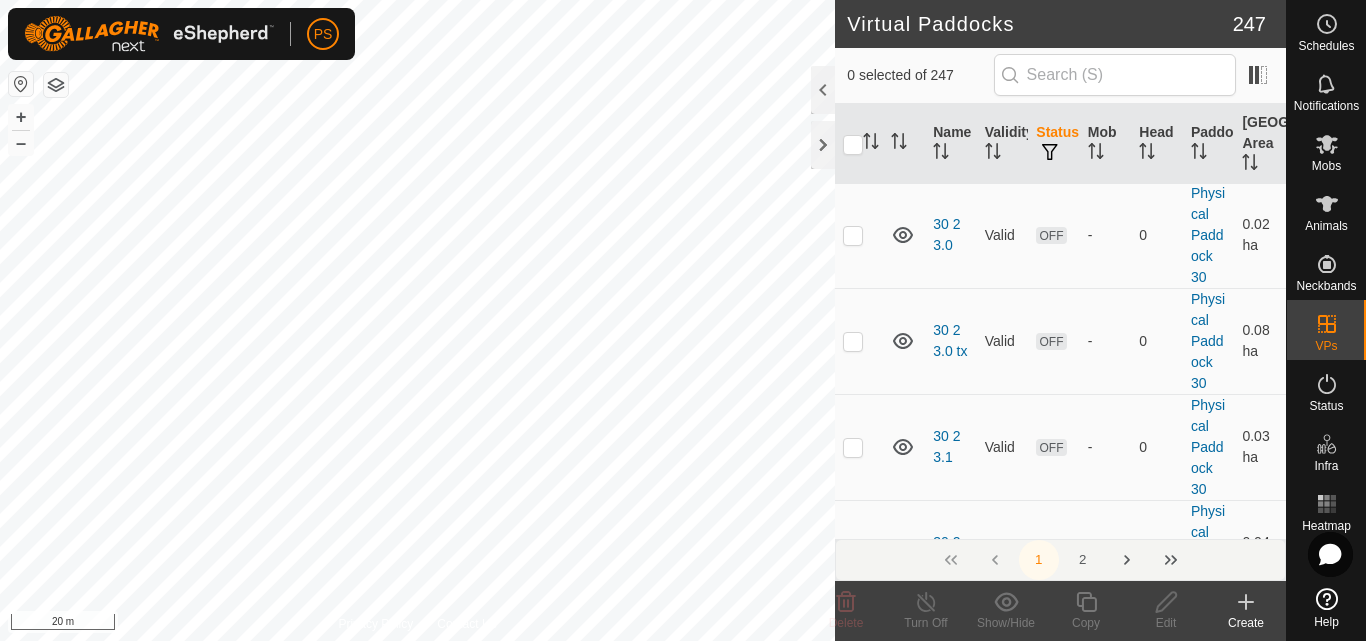 scroll, scrollTop: 4900, scrollLeft: 0, axis: vertical 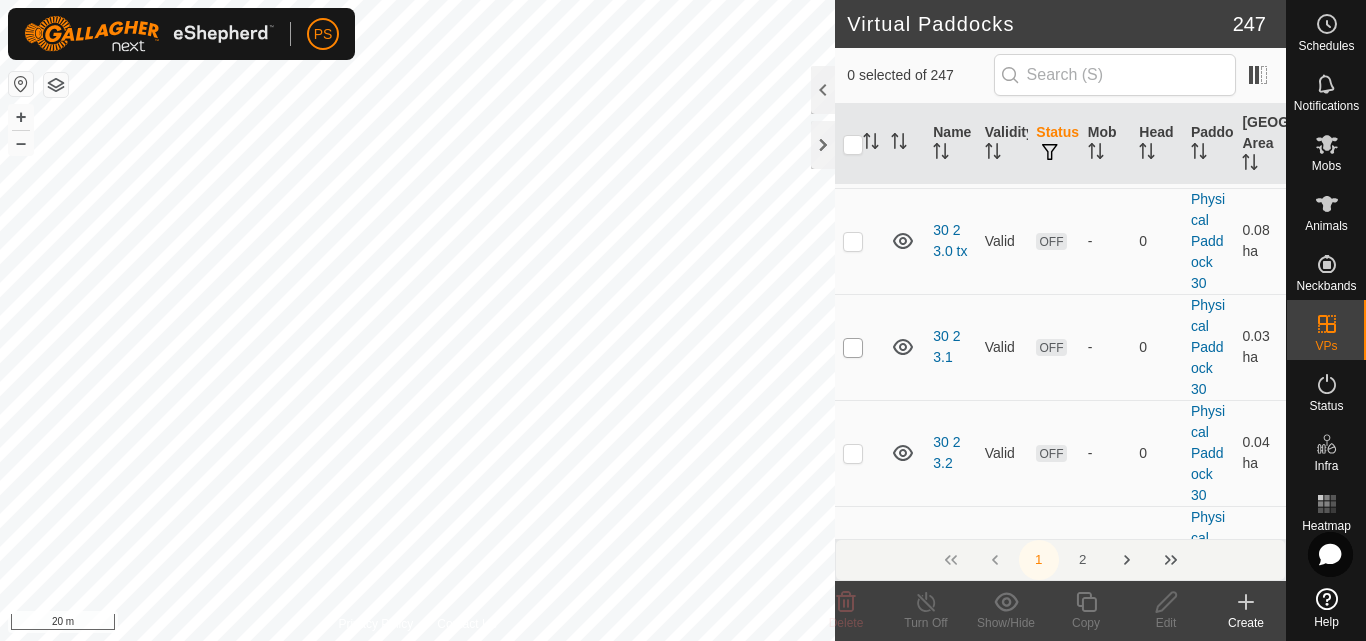 click at bounding box center [853, 348] 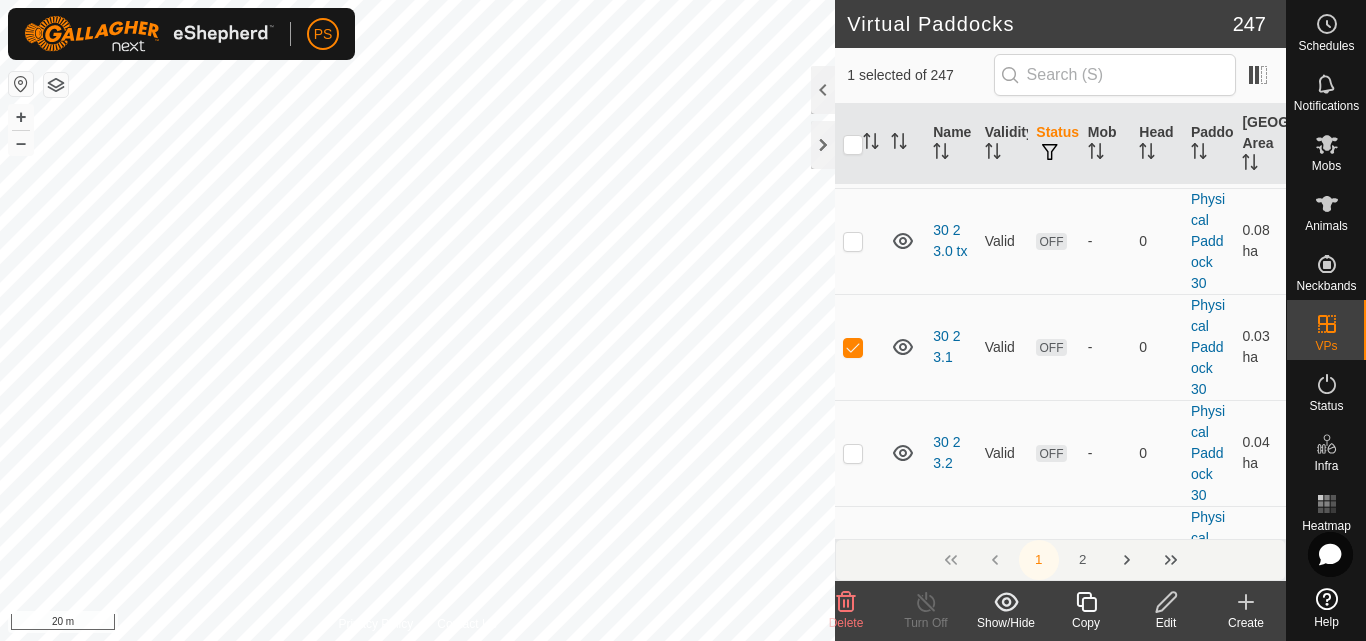 click 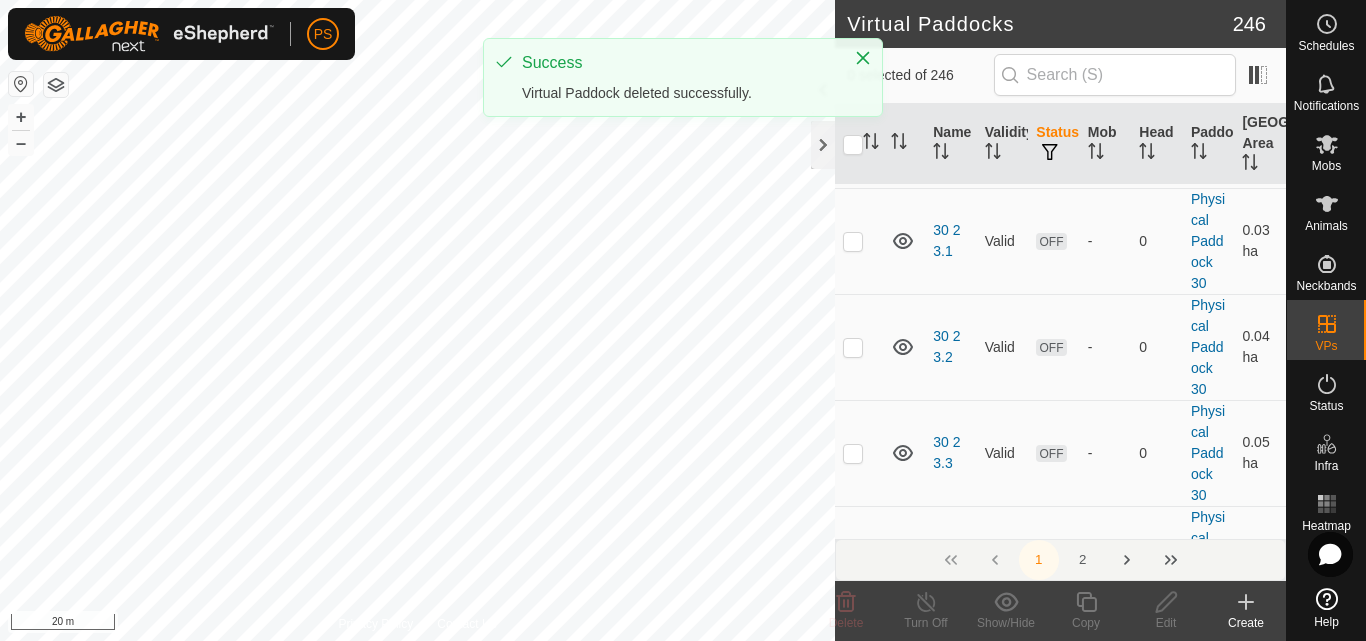 checkbox on "false" 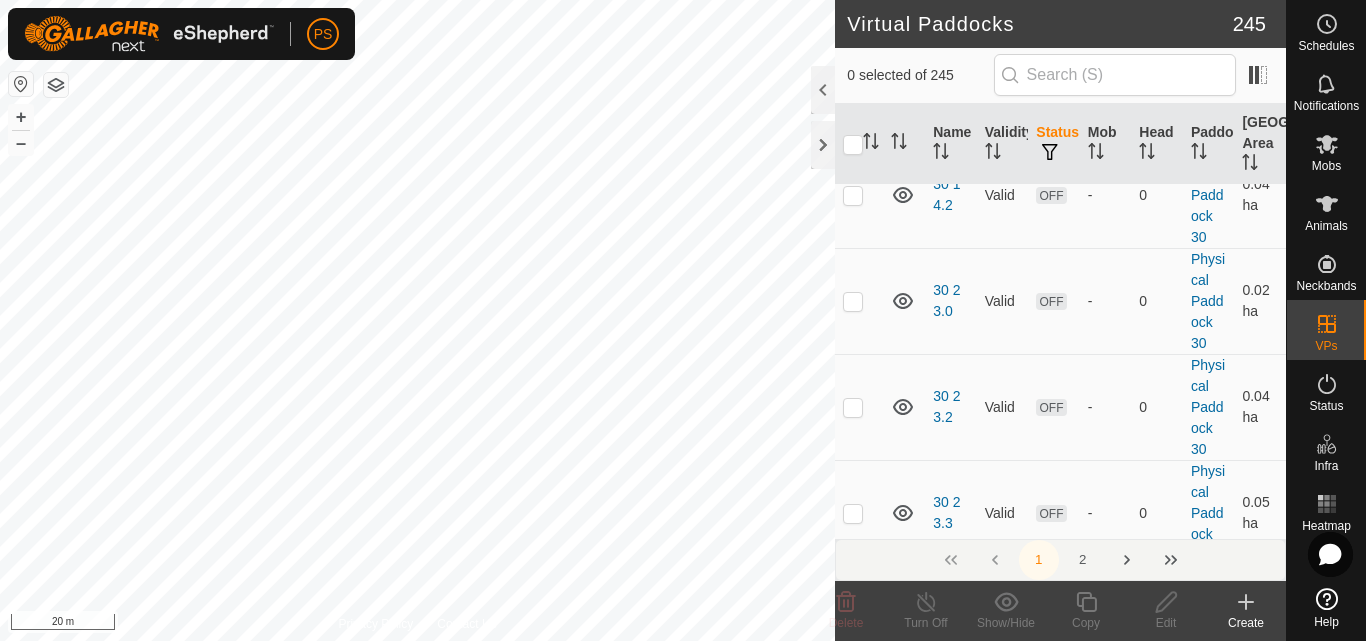 scroll, scrollTop: 4700, scrollLeft: 0, axis: vertical 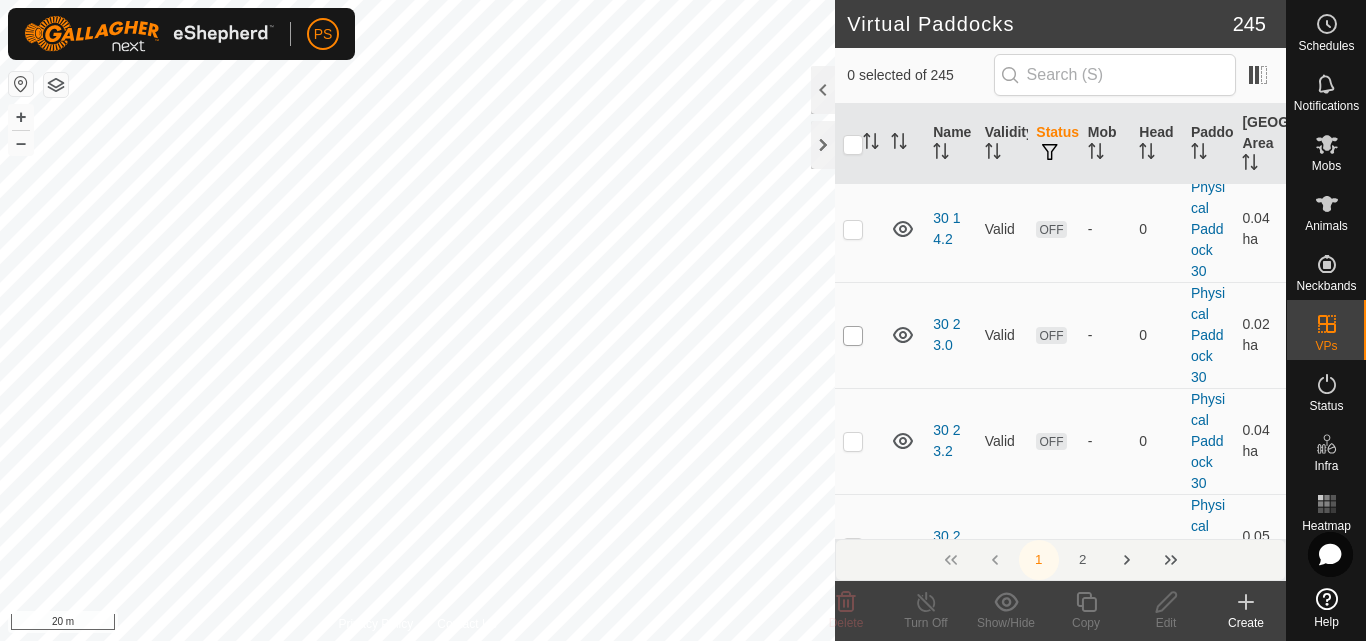 click at bounding box center [853, 336] 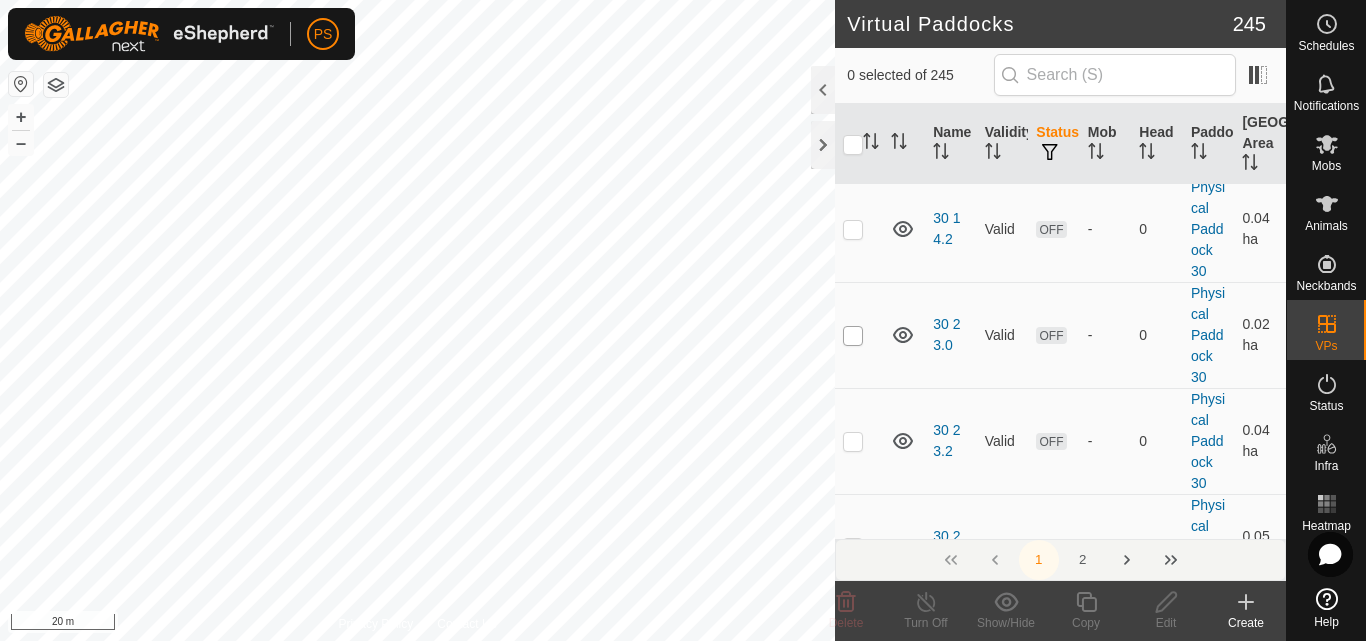 checkbox on "true" 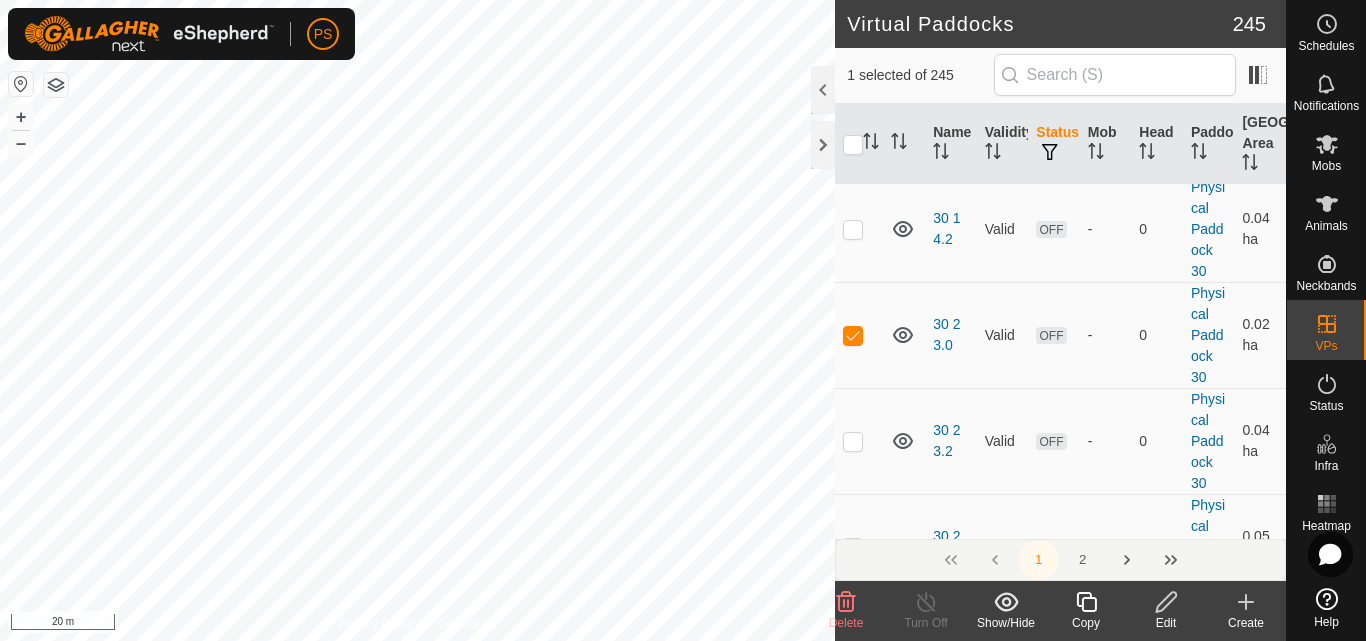 click 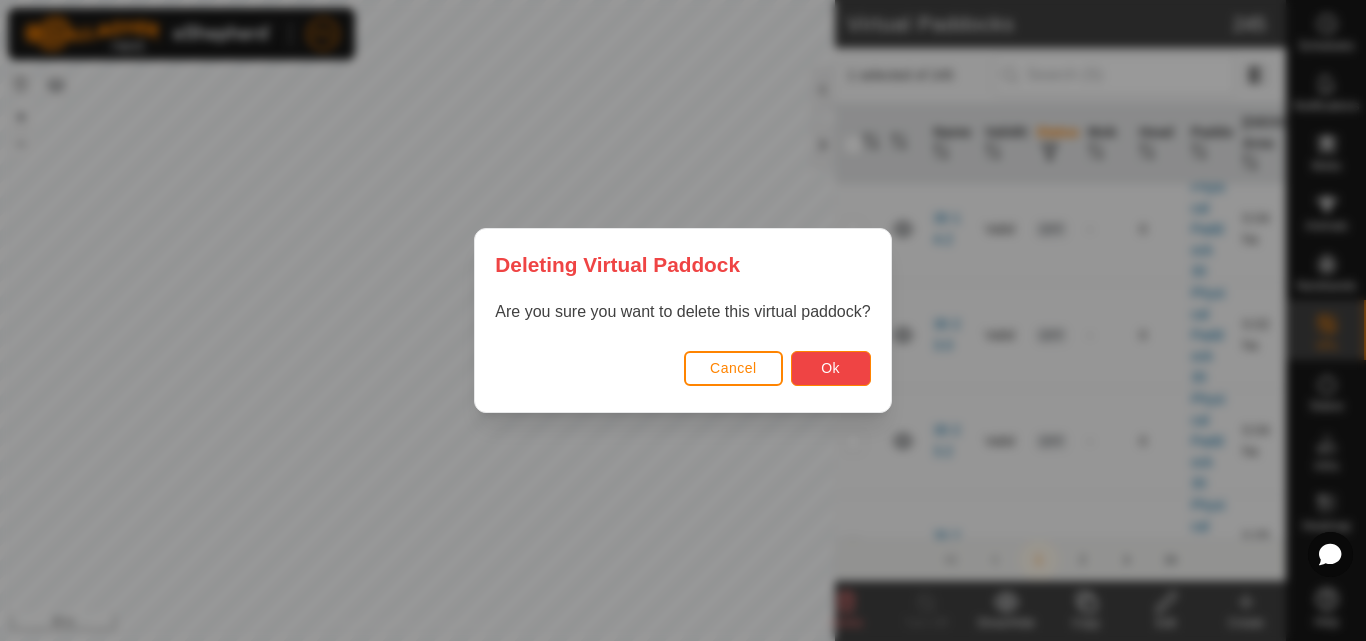 click on "Ok" at bounding box center (830, 368) 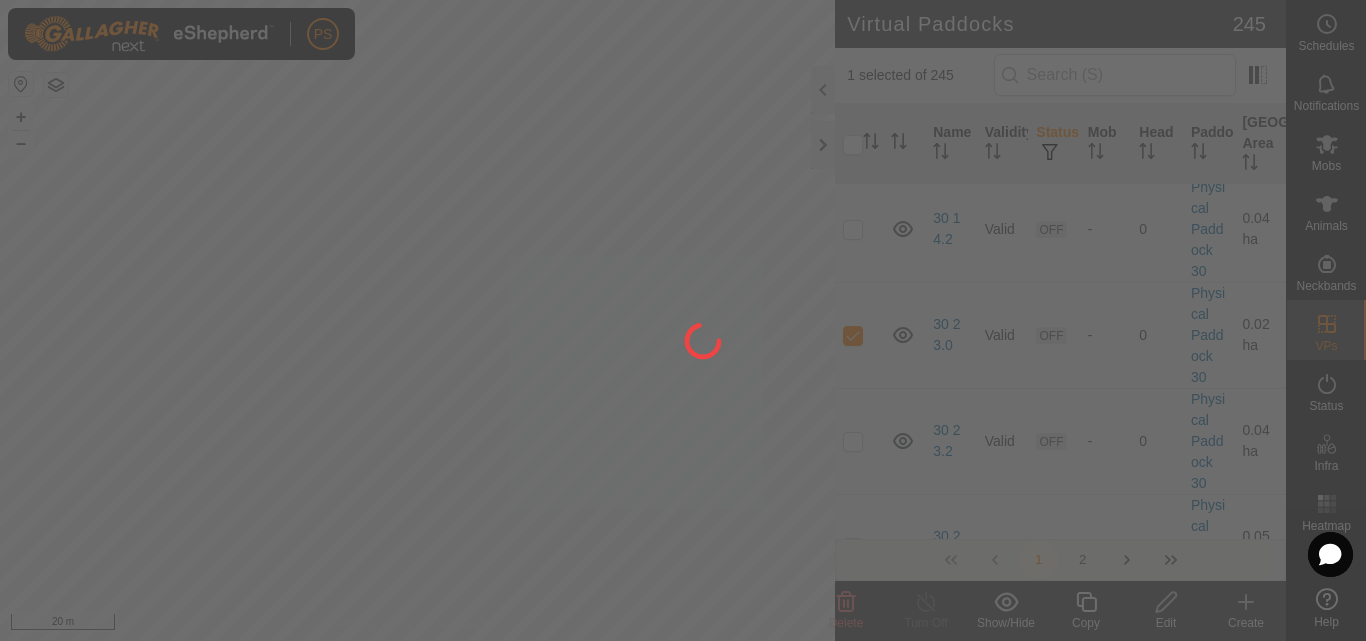 checkbox on "false" 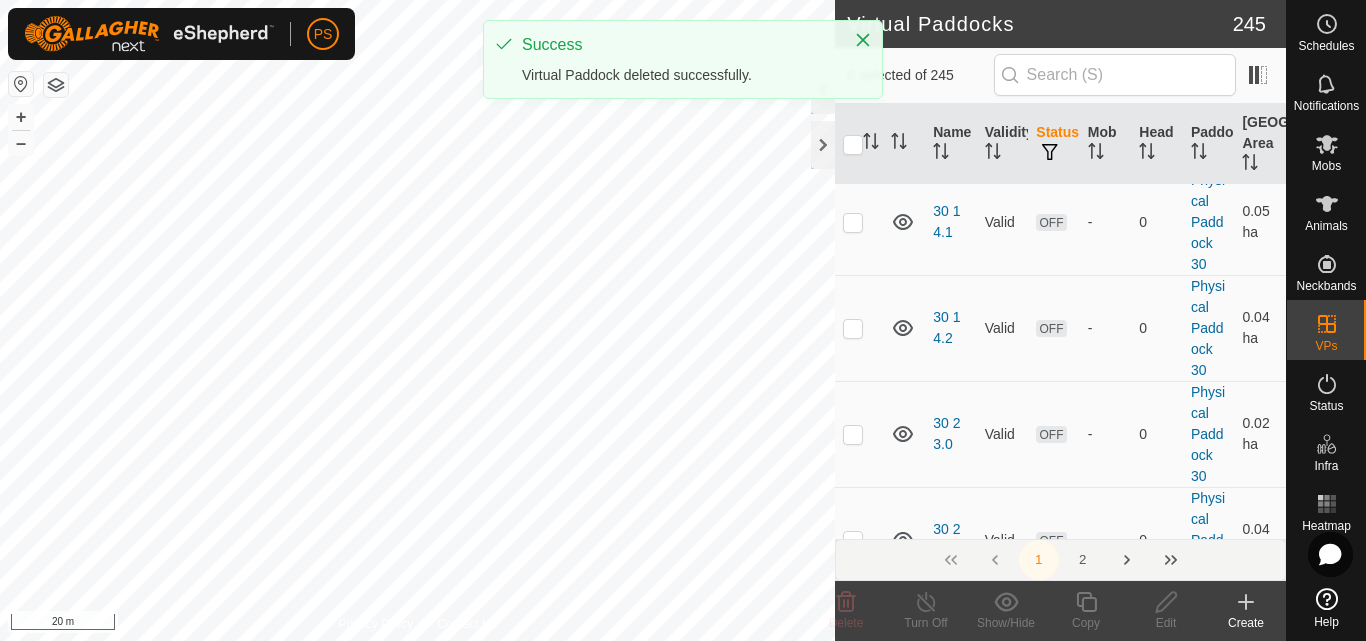 scroll, scrollTop: 4600, scrollLeft: 0, axis: vertical 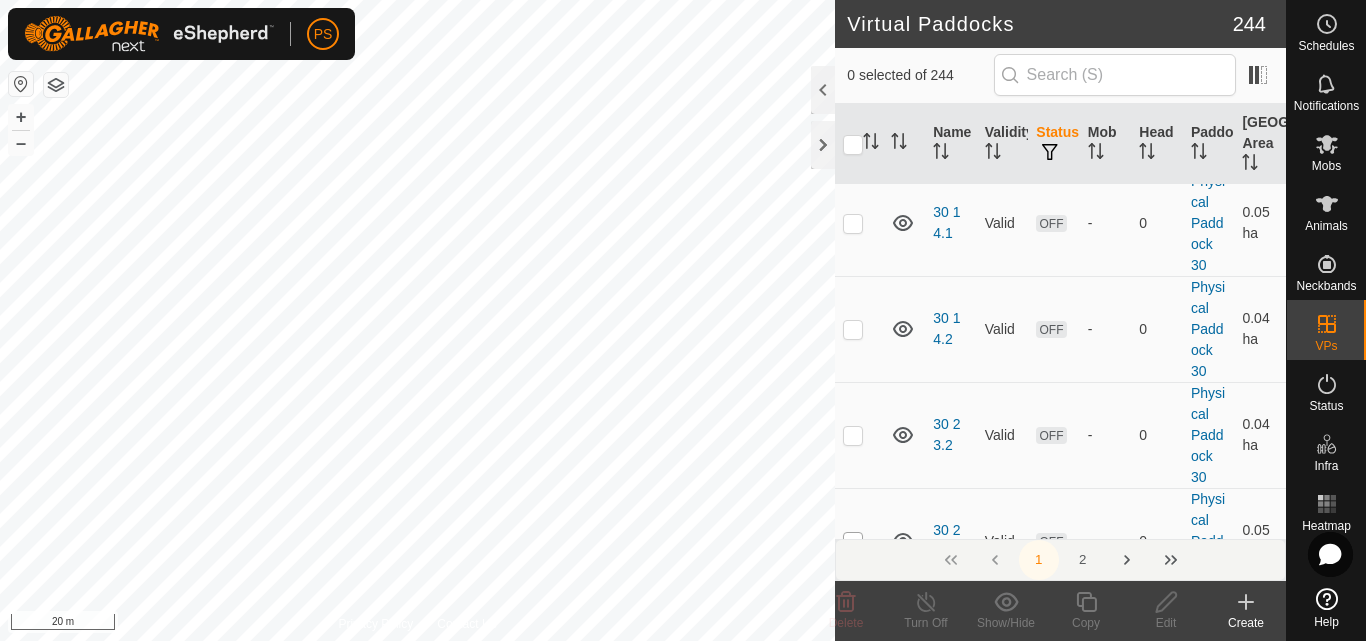 click at bounding box center [853, 542] 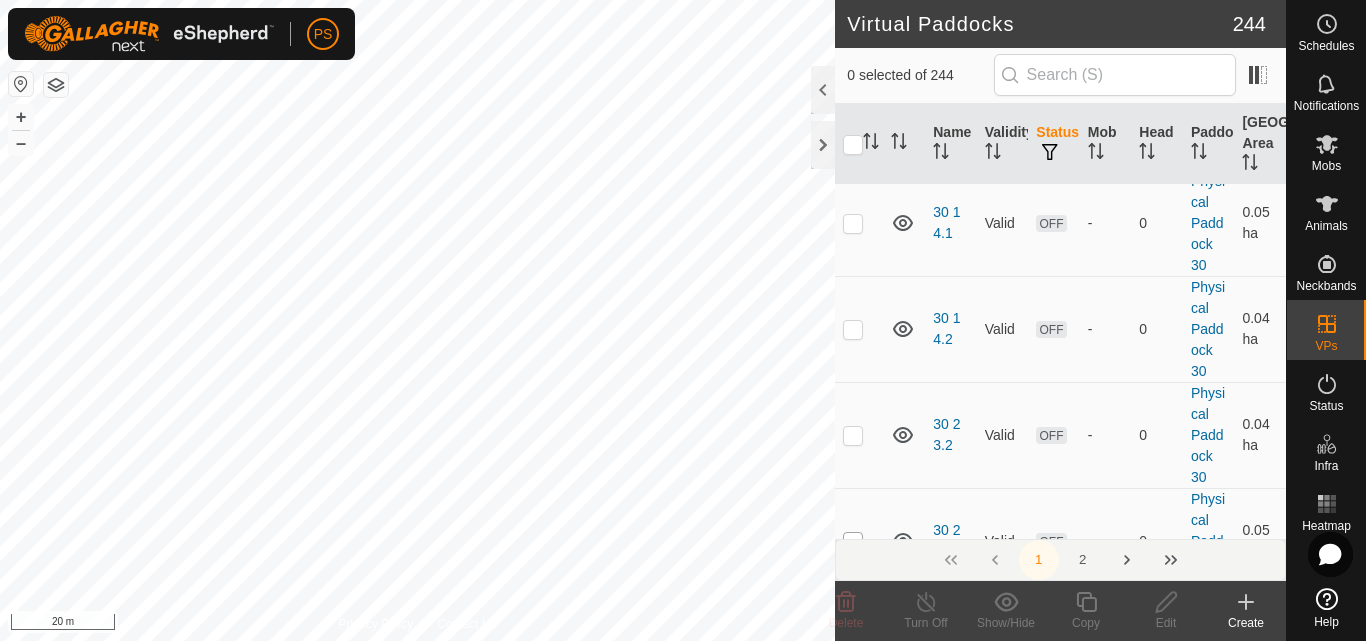 checkbox on "true" 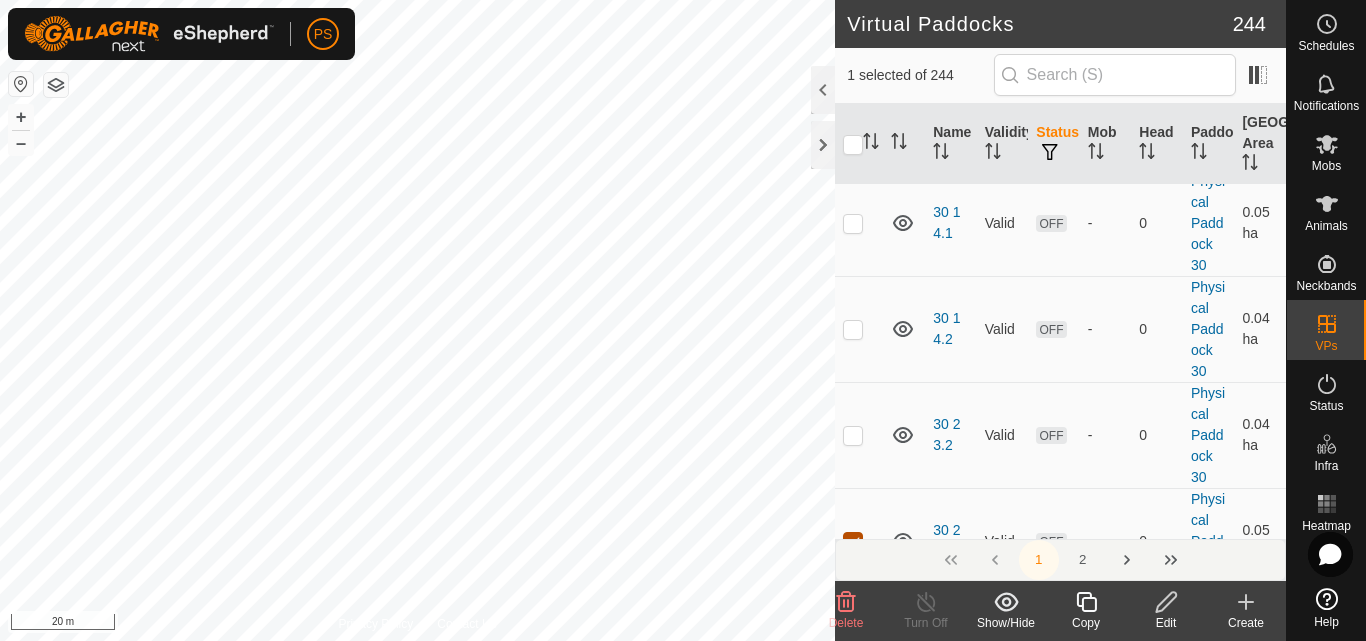 scroll, scrollTop: 4700, scrollLeft: 0, axis: vertical 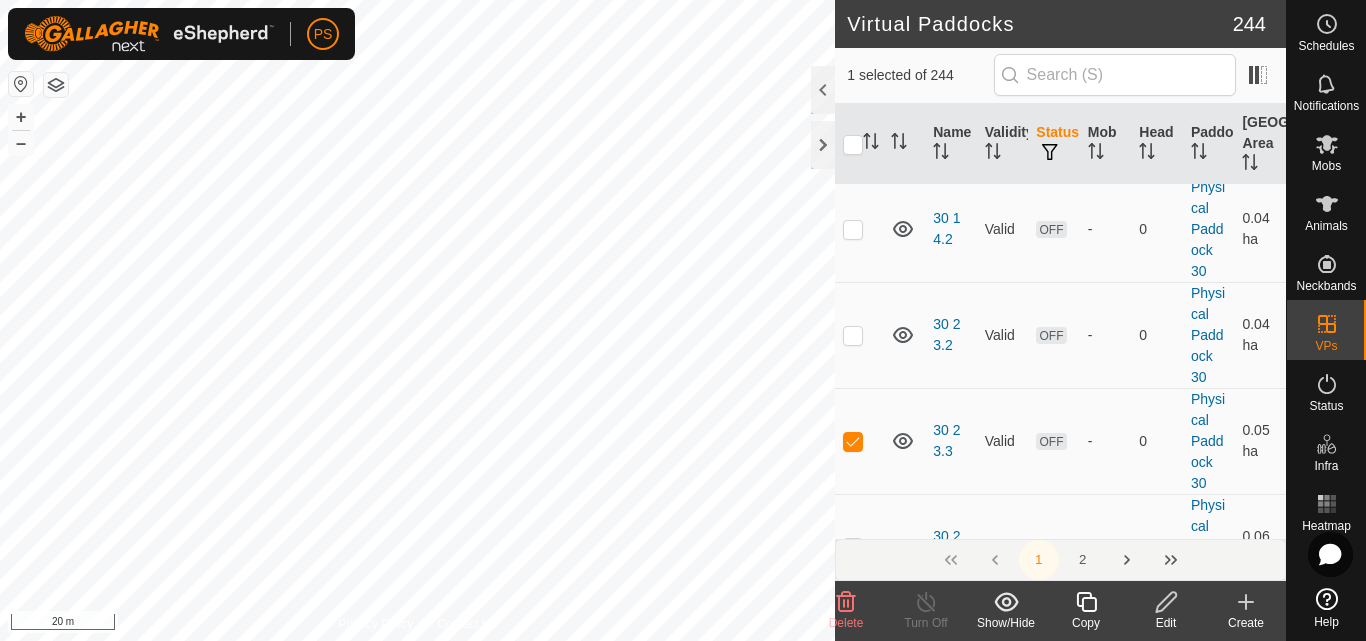 click 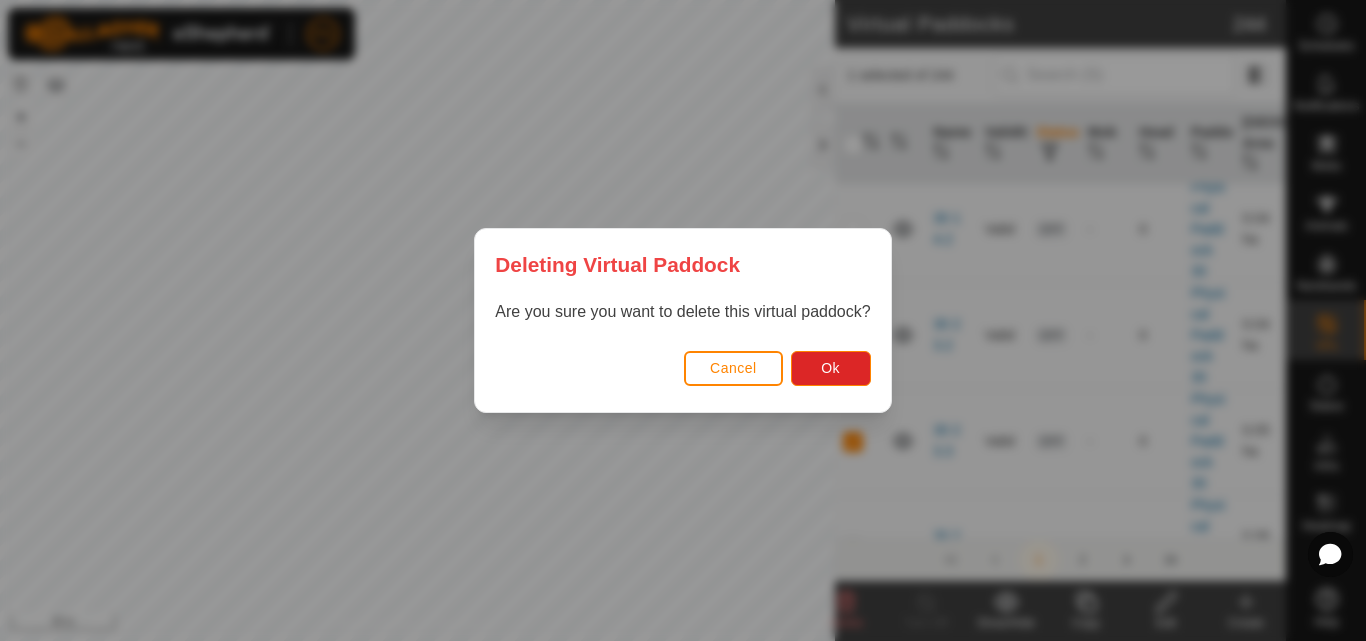 click on "Deleting Virtual Paddock Are you sure you want to delete this virtual paddock? Cancel Ok" at bounding box center (683, 320) 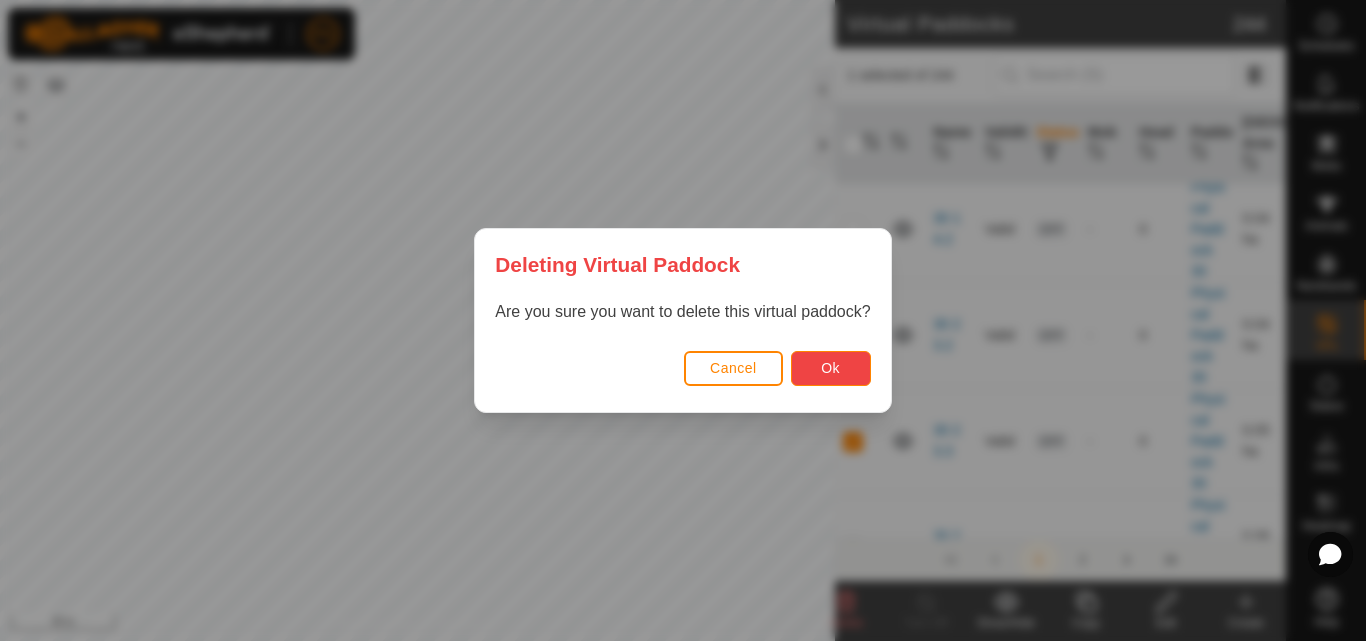 click on "Ok" at bounding box center (830, 368) 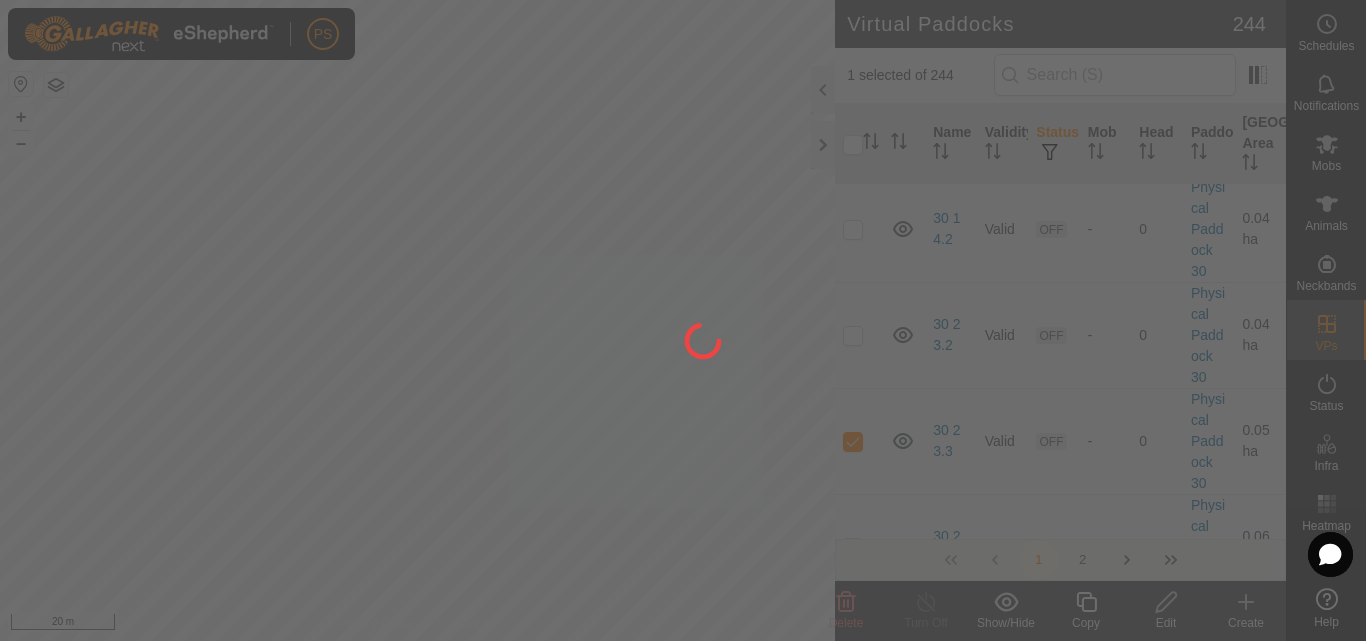 checkbox on "false" 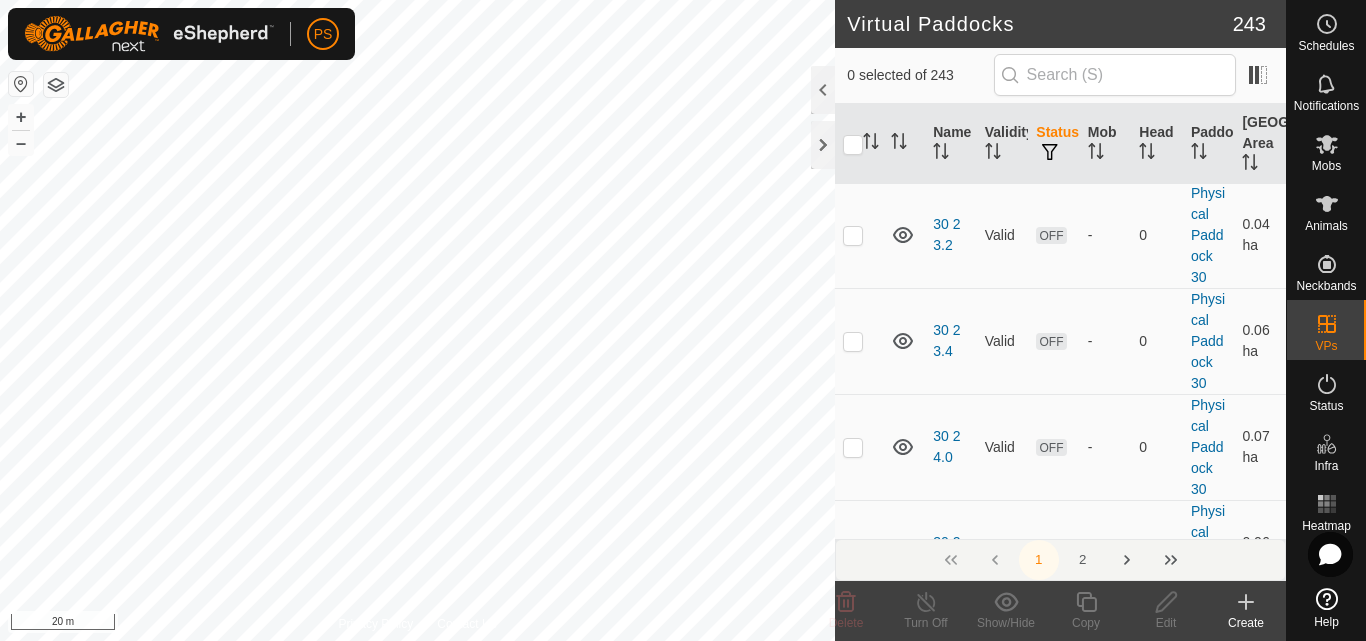 scroll, scrollTop: 4700, scrollLeft: 0, axis: vertical 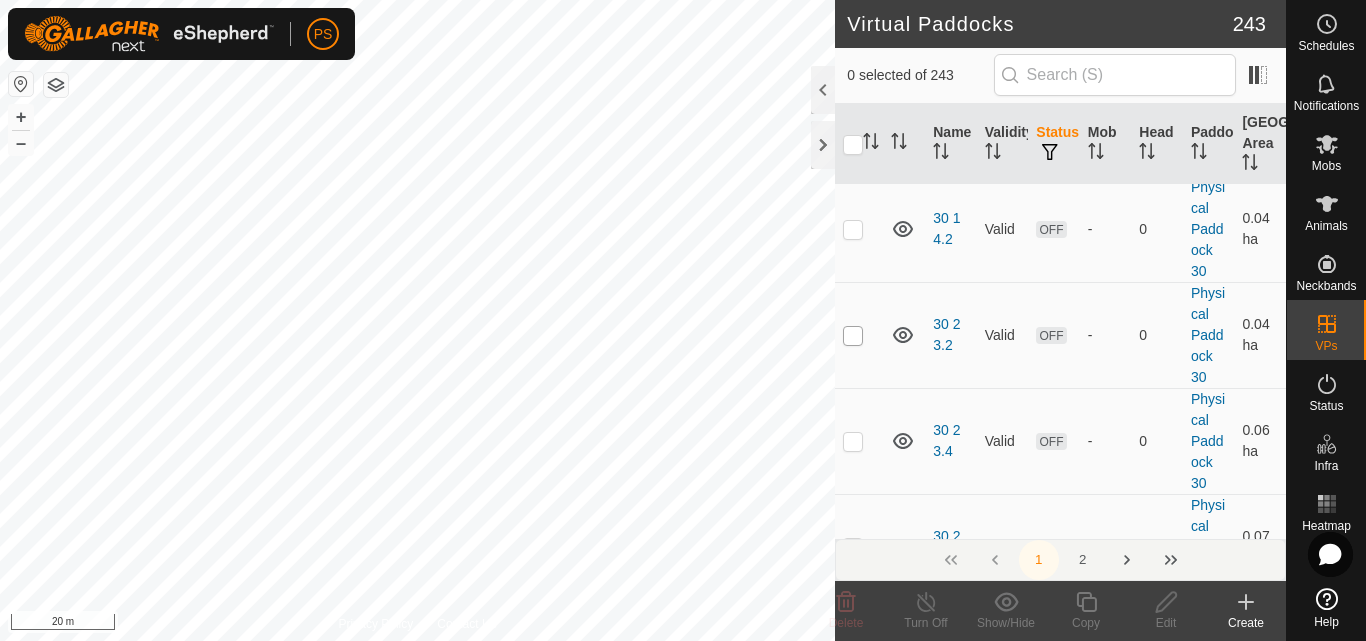 click at bounding box center [853, 336] 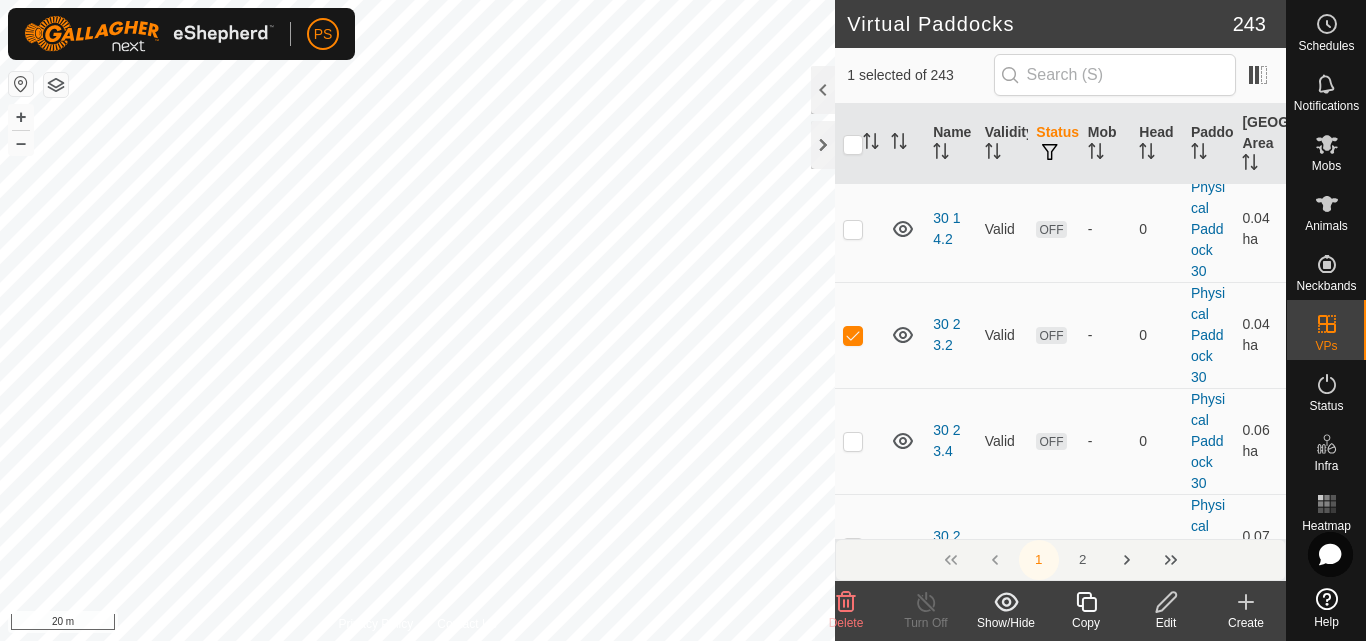 click 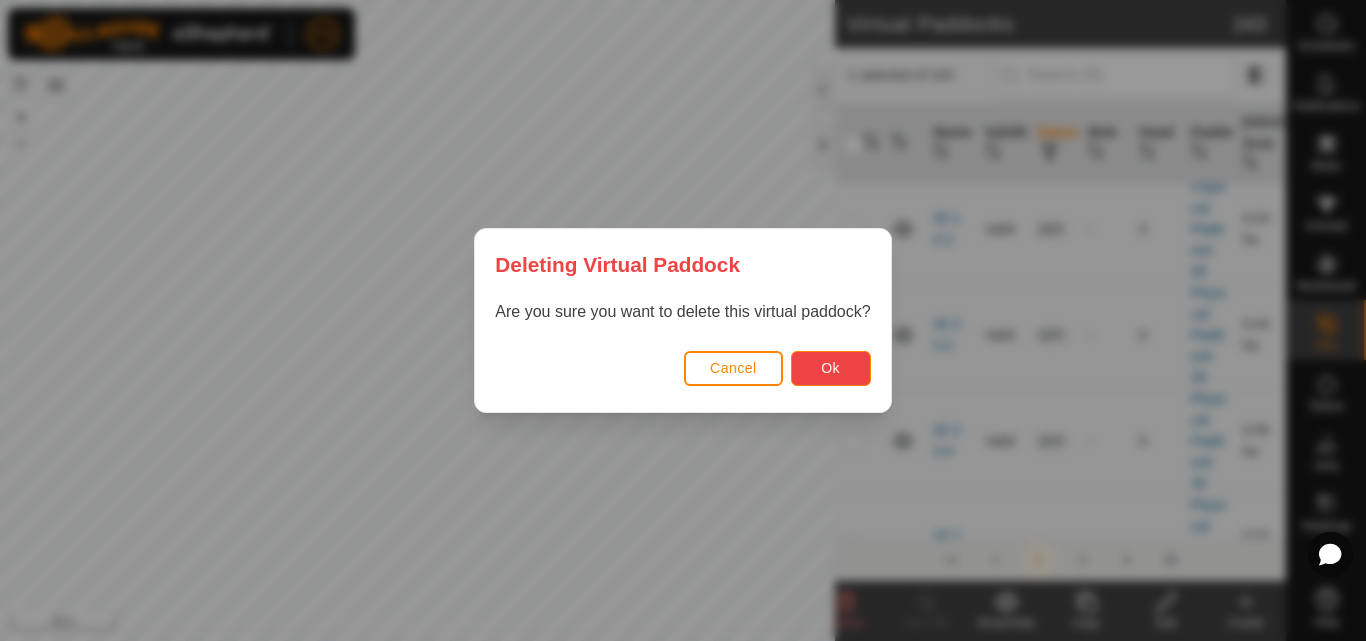 click on "Ok" at bounding box center (831, 368) 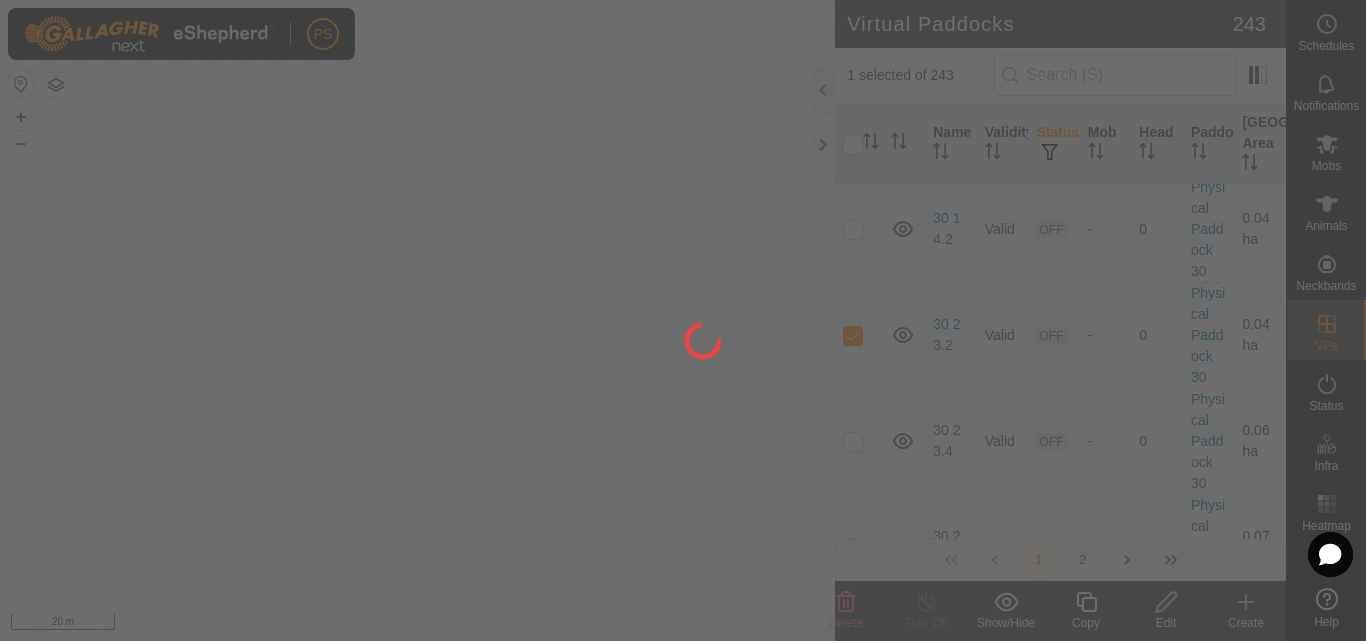 checkbox on "false" 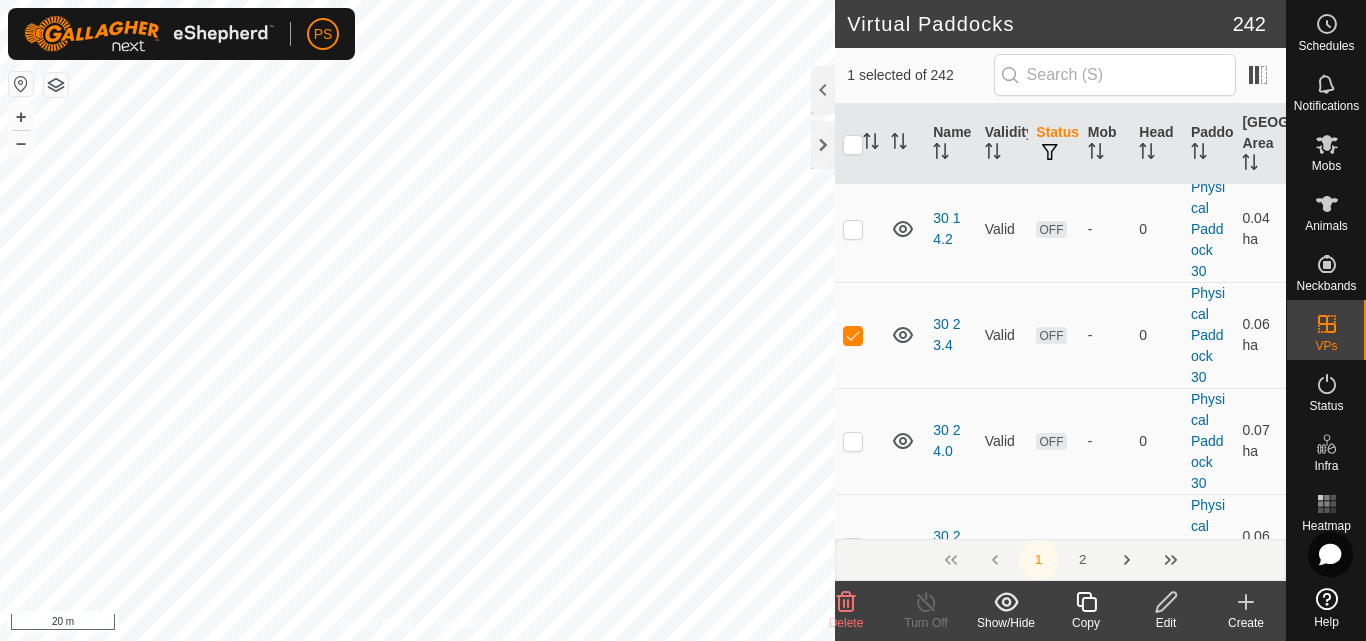 click 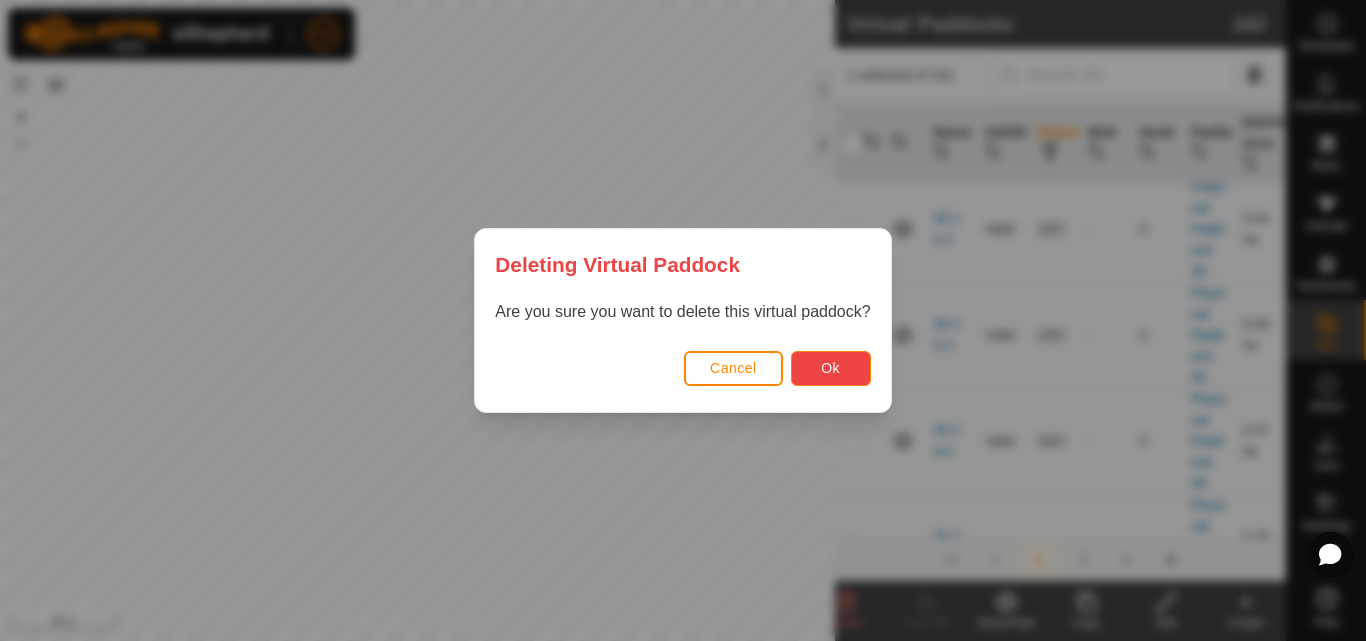 click on "Ok" at bounding box center [831, 368] 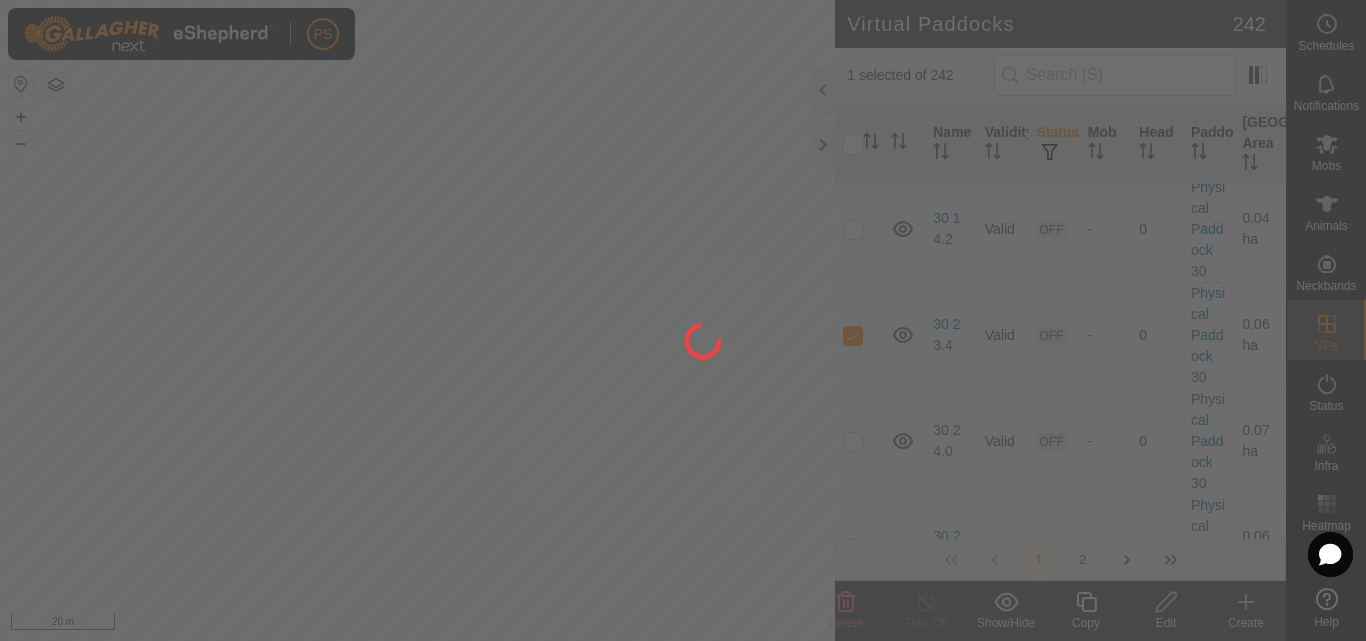 checkbox on "false" 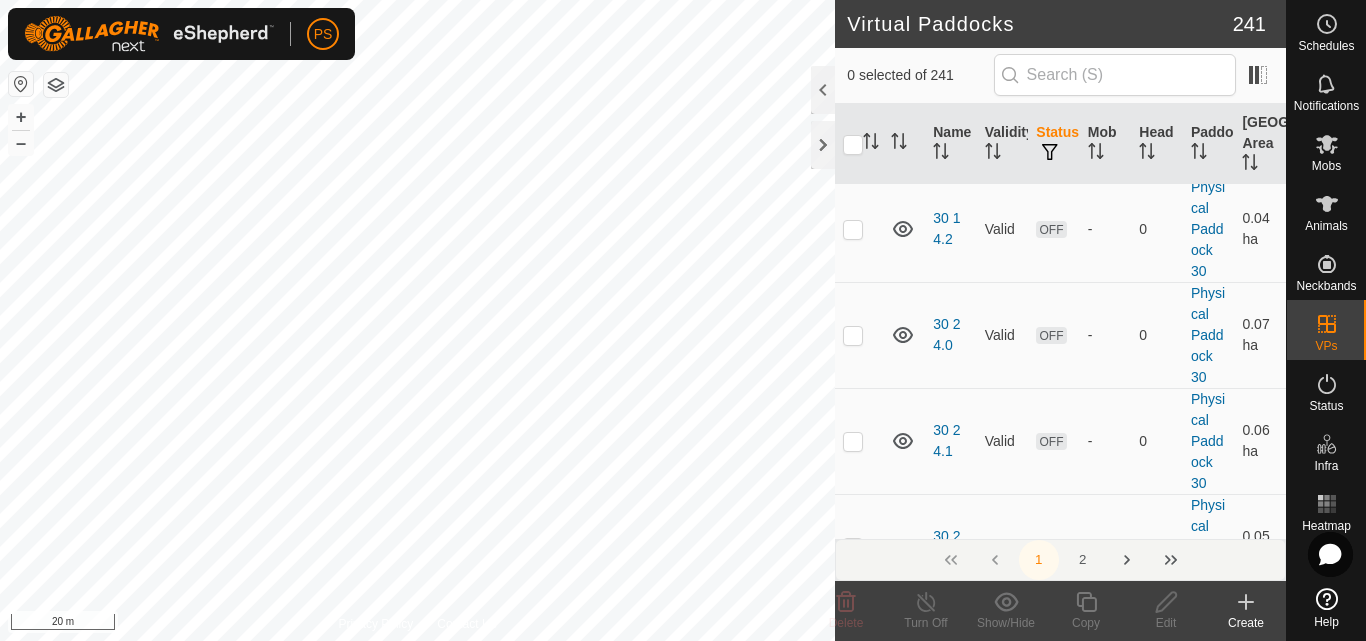 scroll, scrollTop: 5000, scrollLeft: 0, axis: vertical 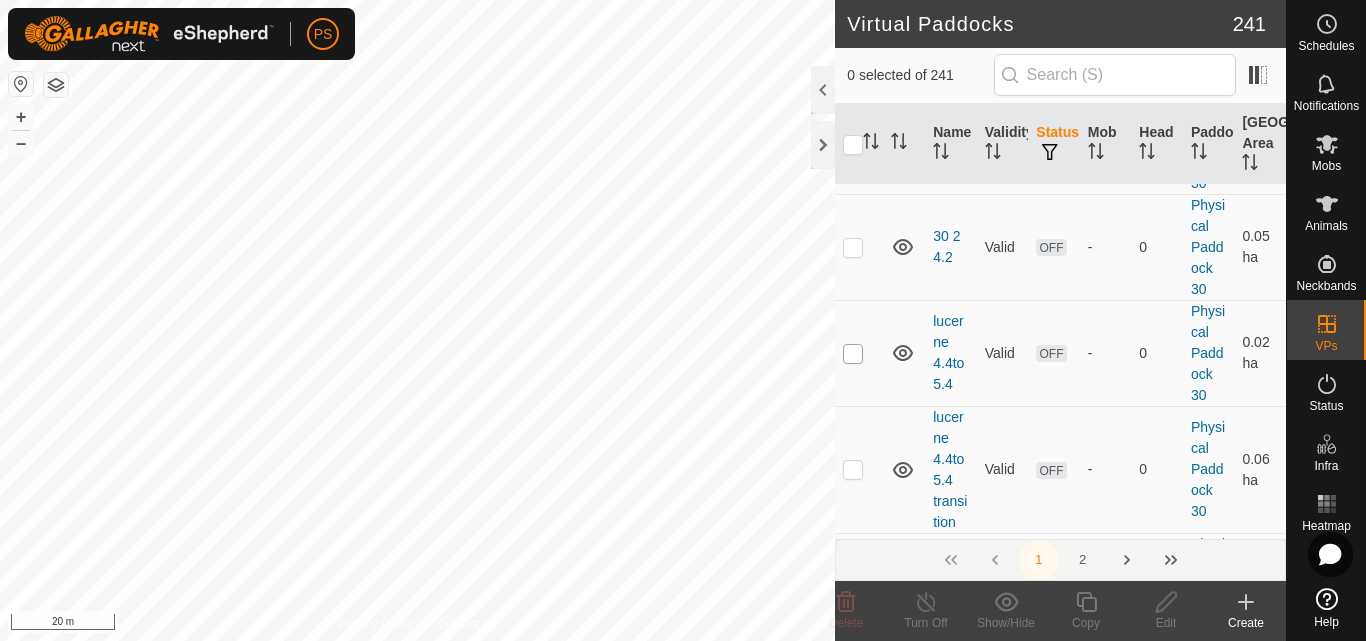 click at bounding box center (853, 354) 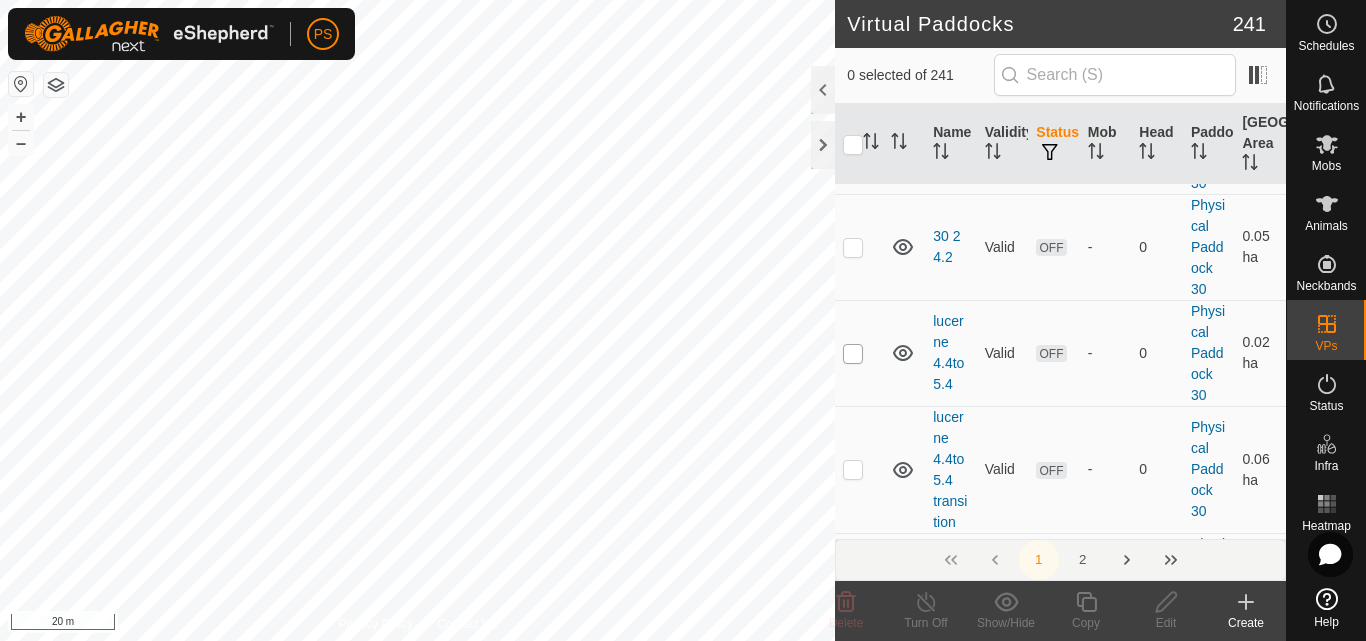 checkbox on "true" 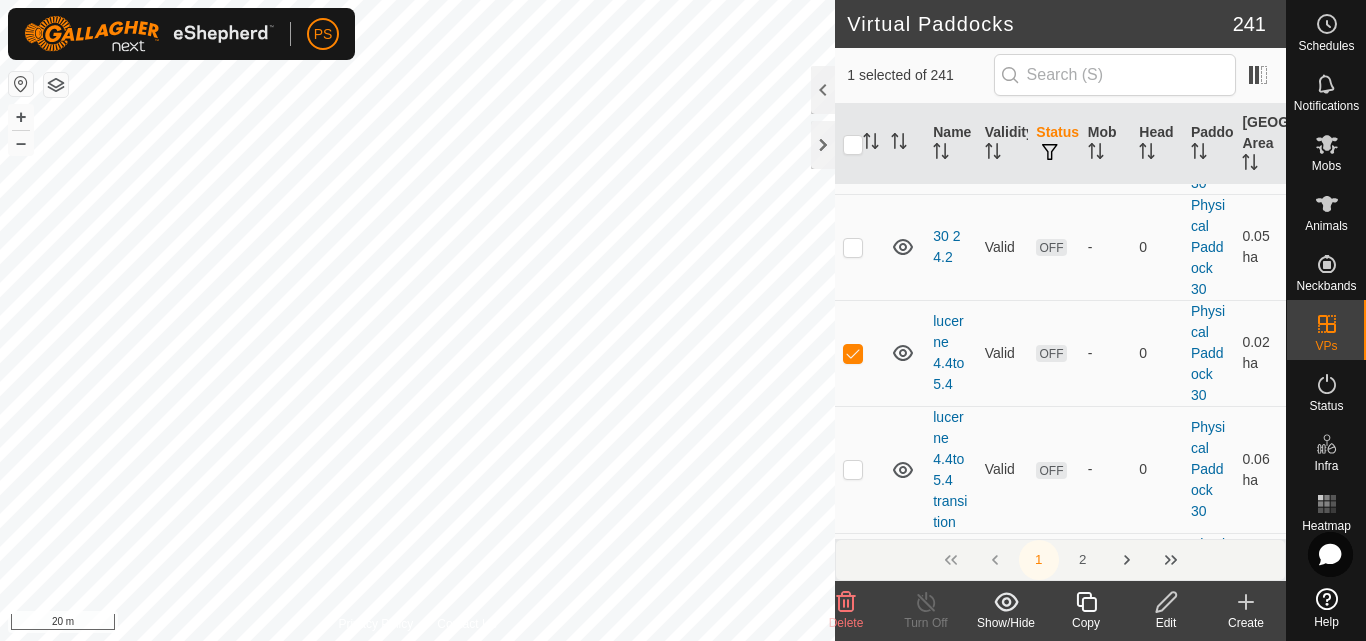 click 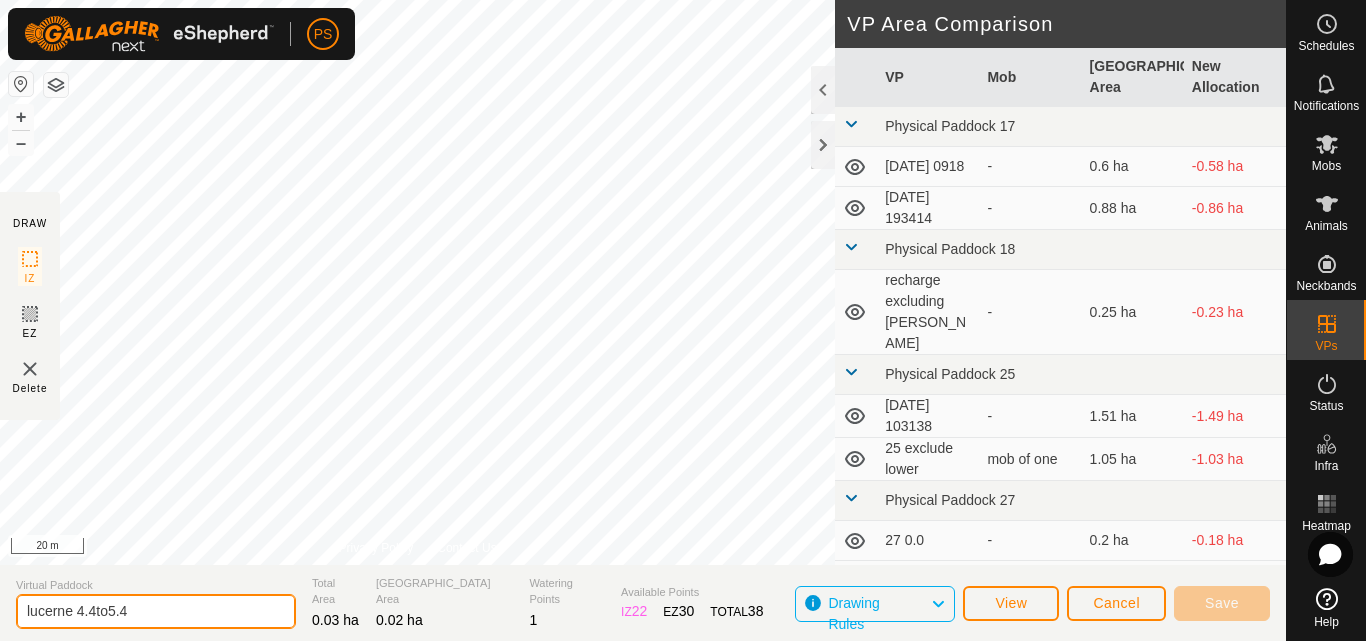 drag, startPoint x: 153, startPoint y: 614, endPoint x: 3, endPoint y: 616, distance: 150.01334 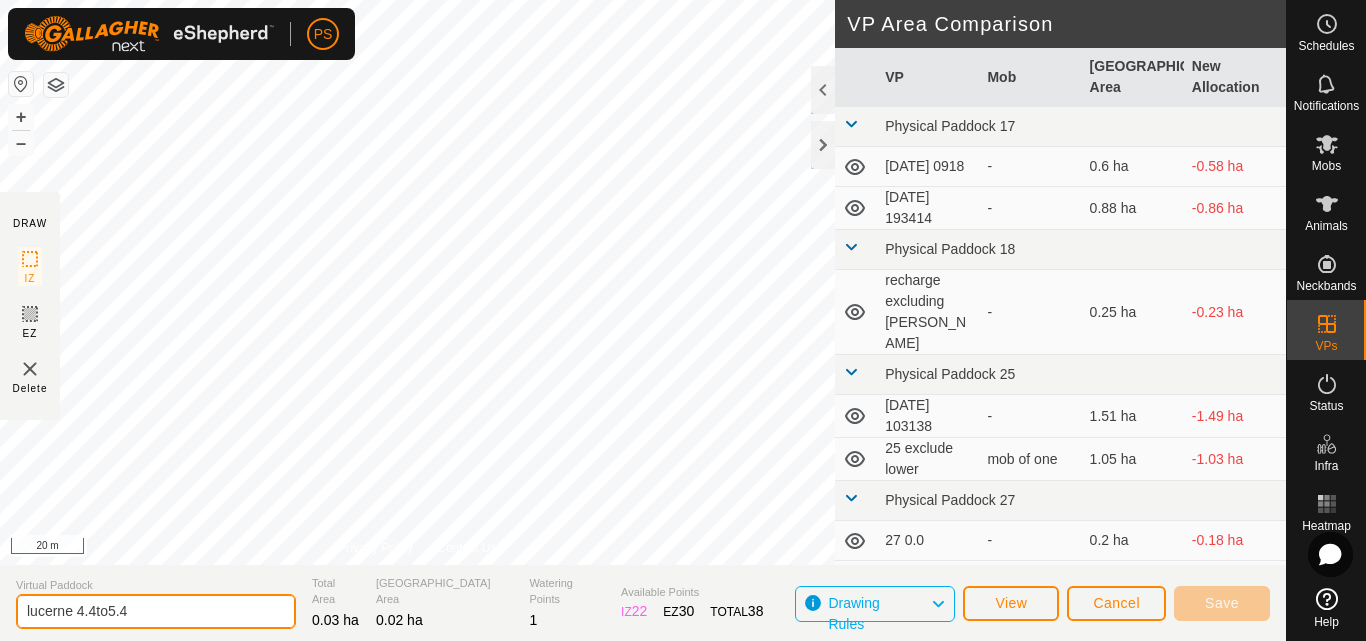 click on "Virtual Paddock lucerne 4.4to5.4 Total Area 0.03 ha Grazing Area 0.02 ha Watering Points 1 Available Points  IZ   22  EZ  30  TOTAL   38 Drawing Rules View Cancel Save" 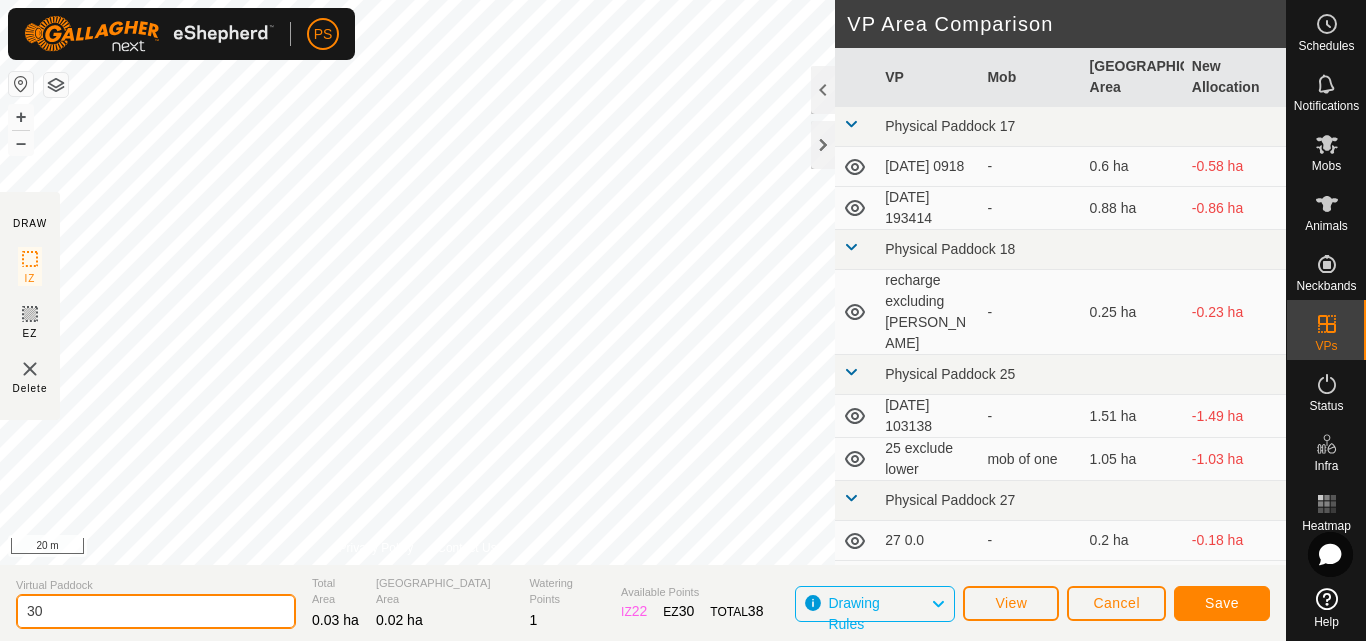 type on "3" 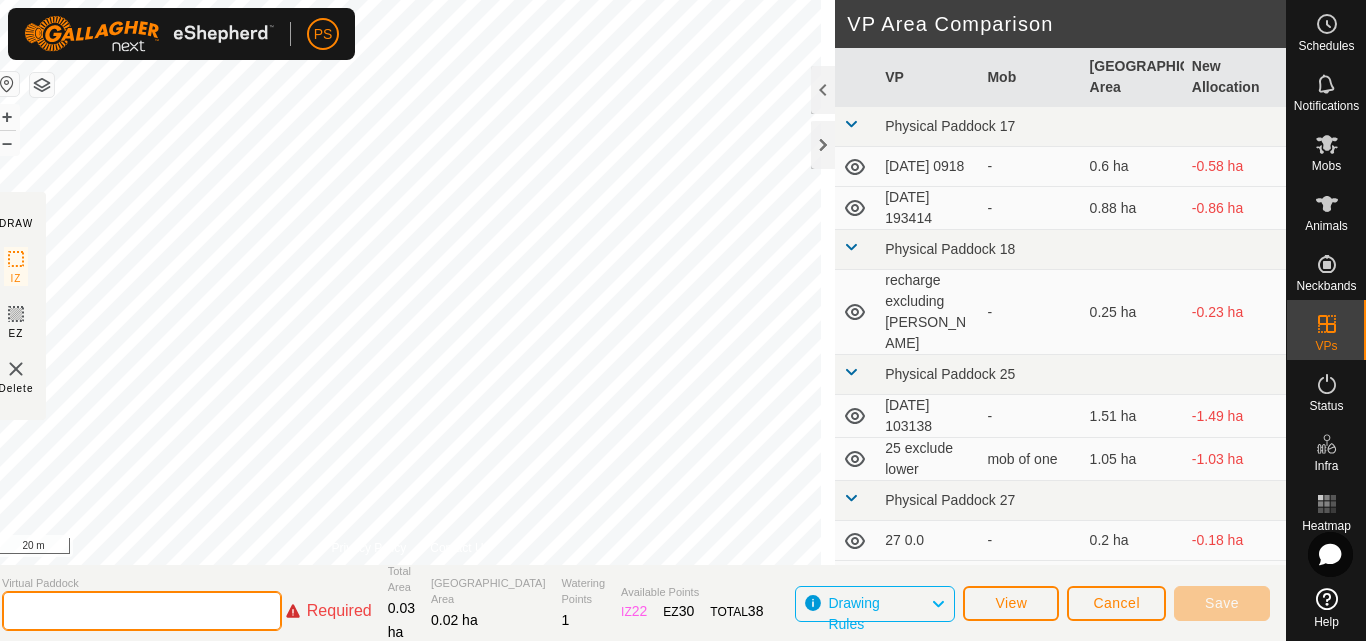 type 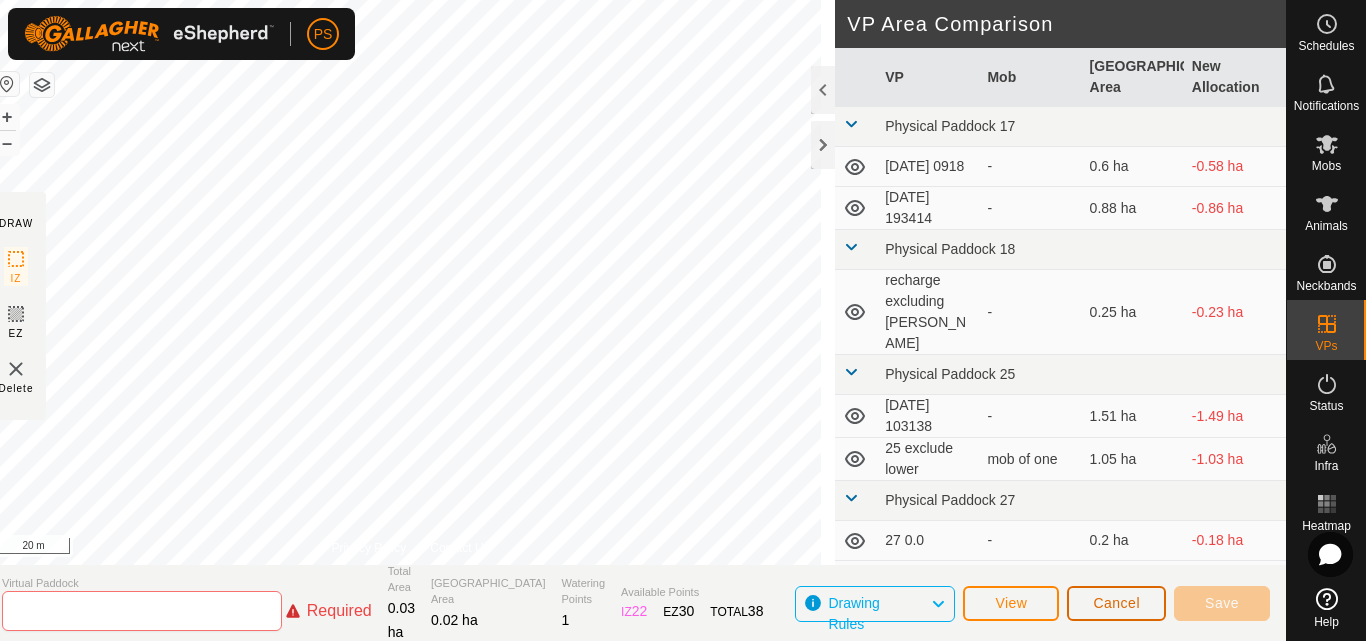 click on "Cancel" 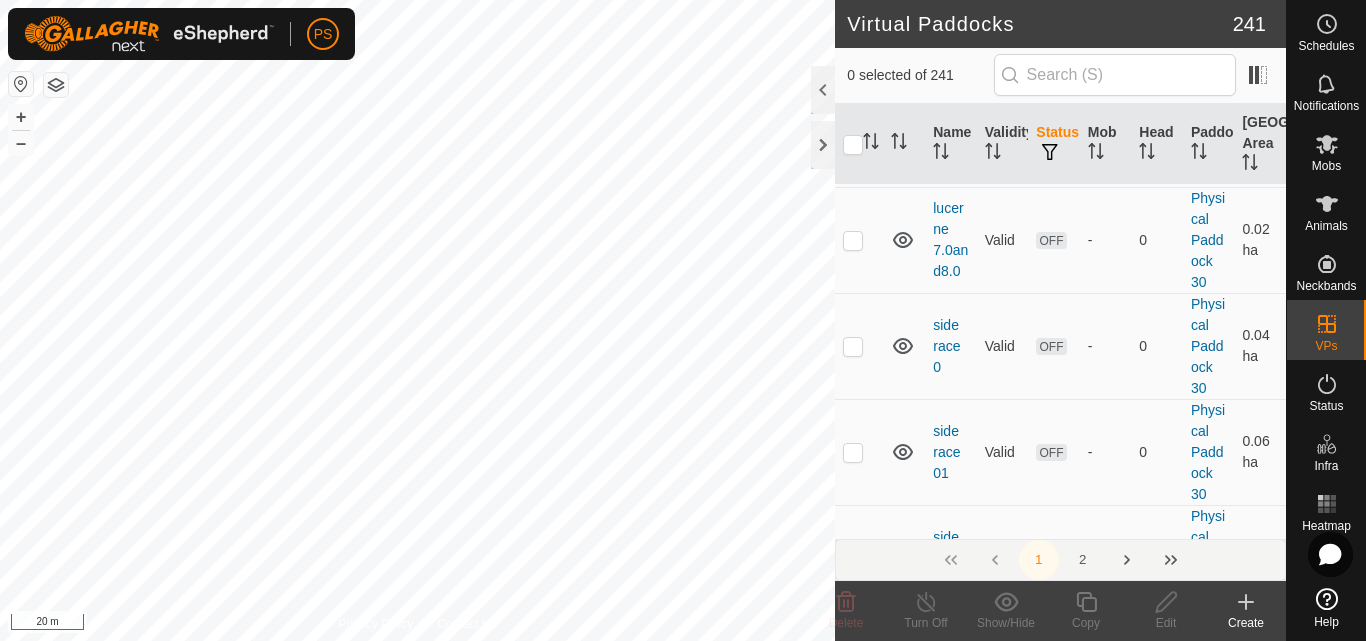scroll, scrollTop: 6500, scrollLeft: 0, axis: vertical 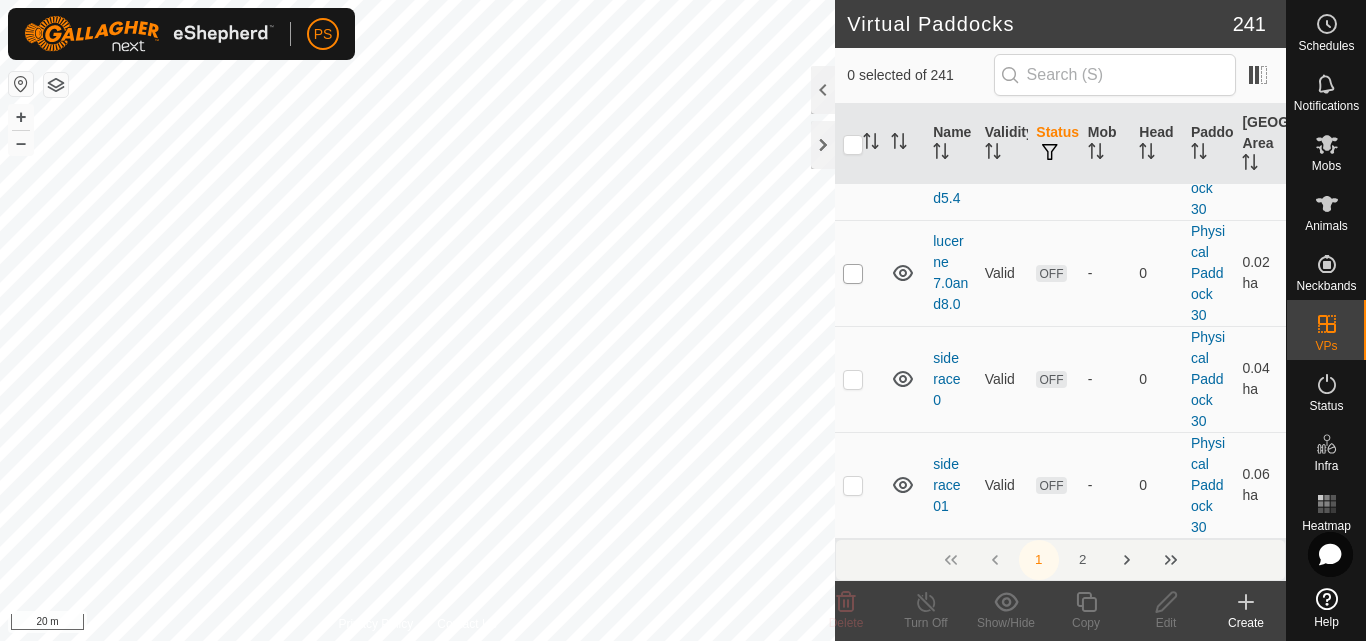 click at bounding box center (853, 274) 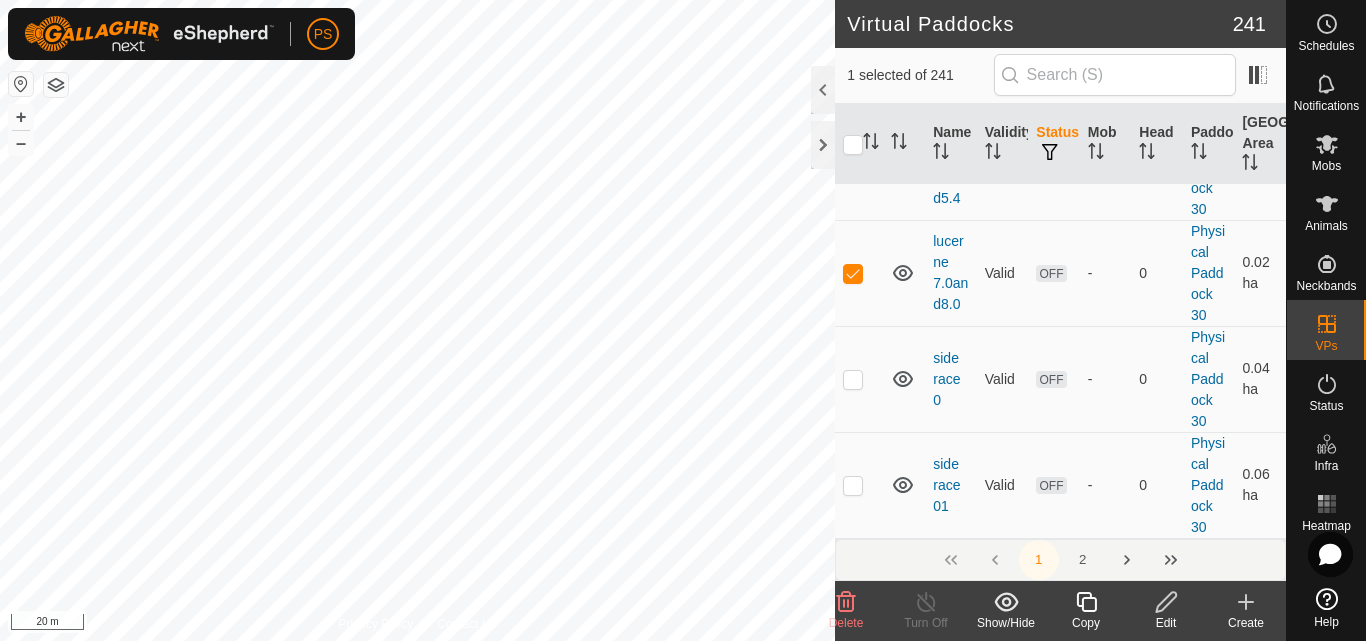 click 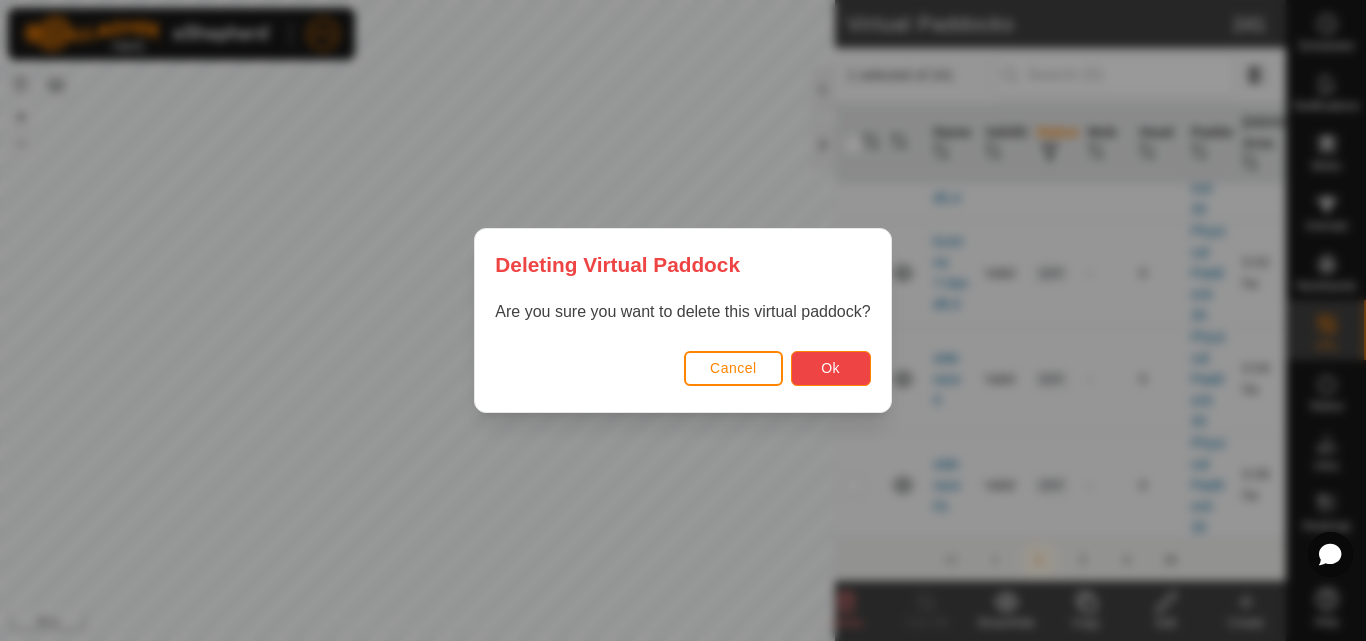 click on "Ok" at bounding box center (830, 368) 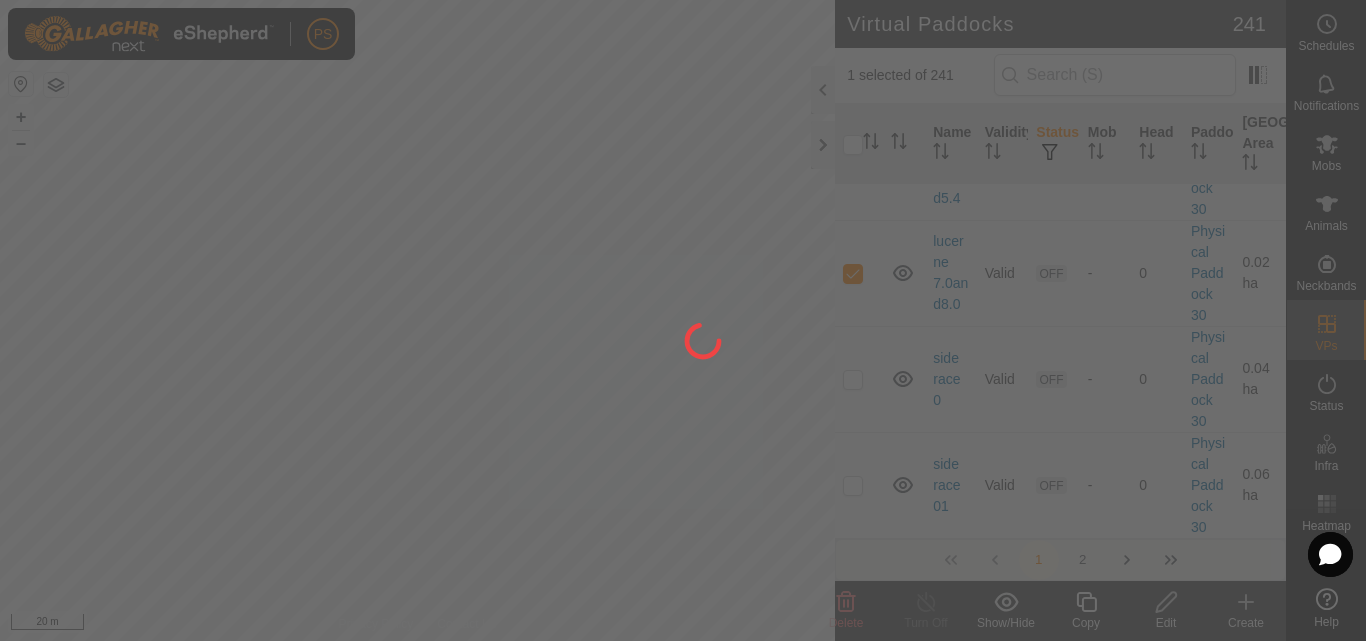 checkbox on "false" 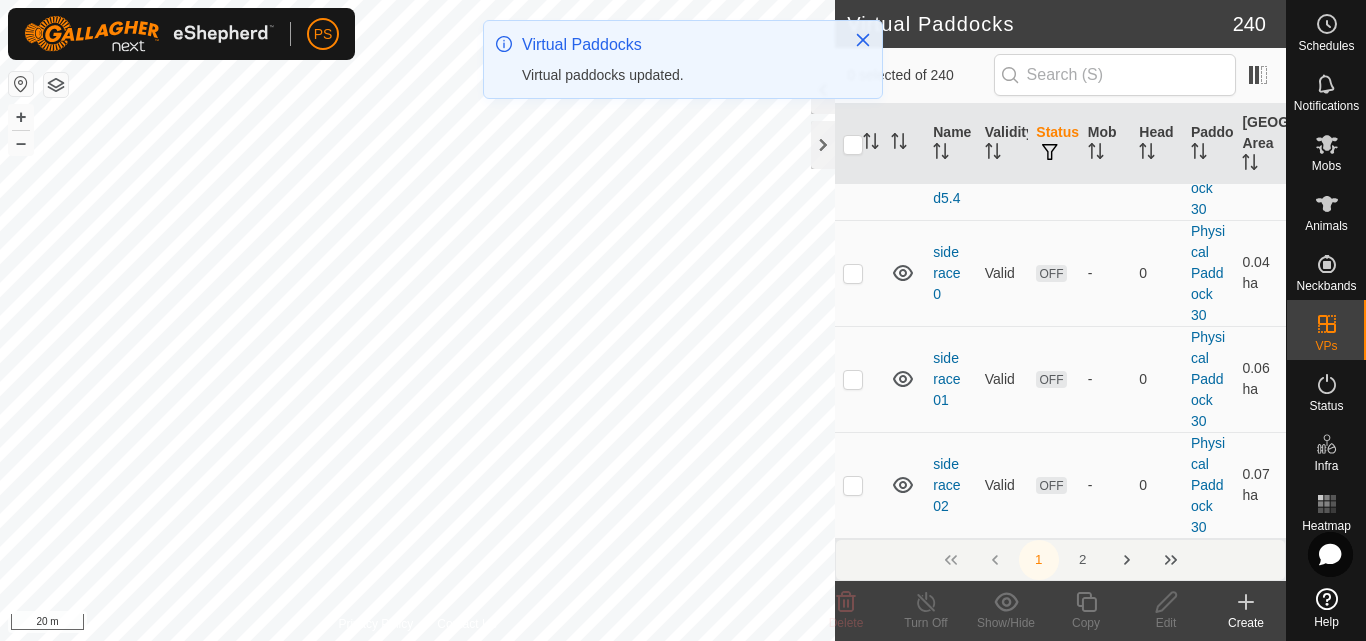 click at bounding box center (853, 168) 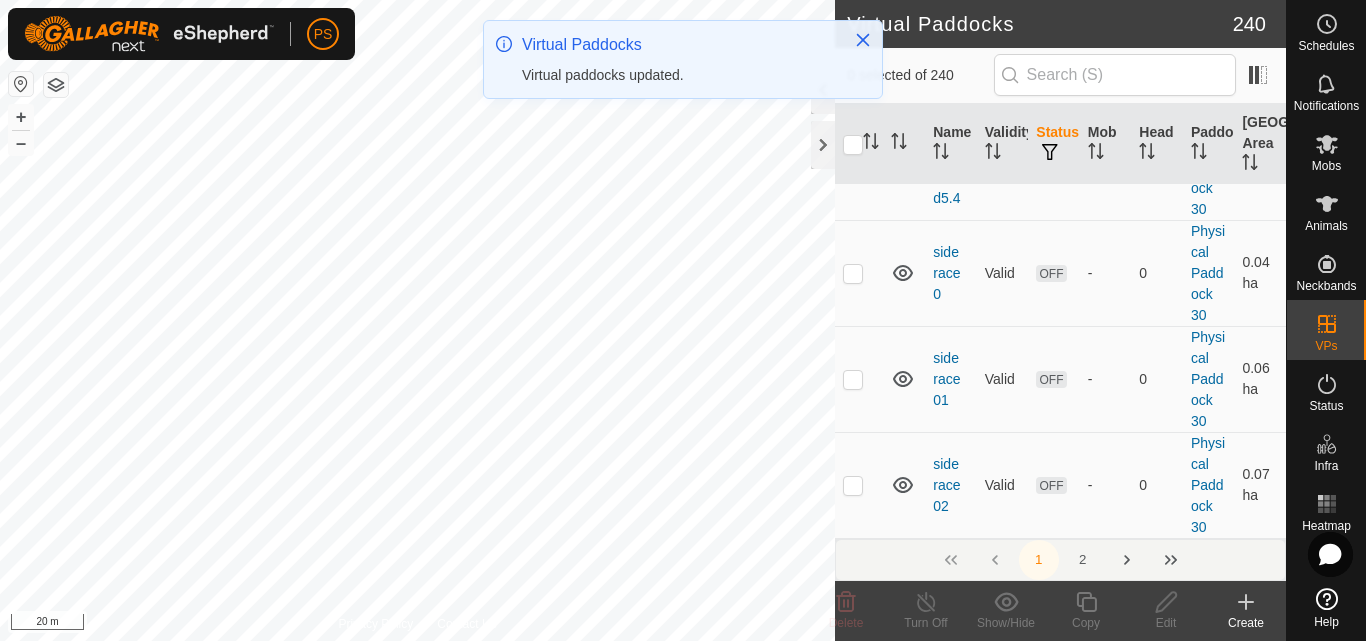 checkbox on "true" 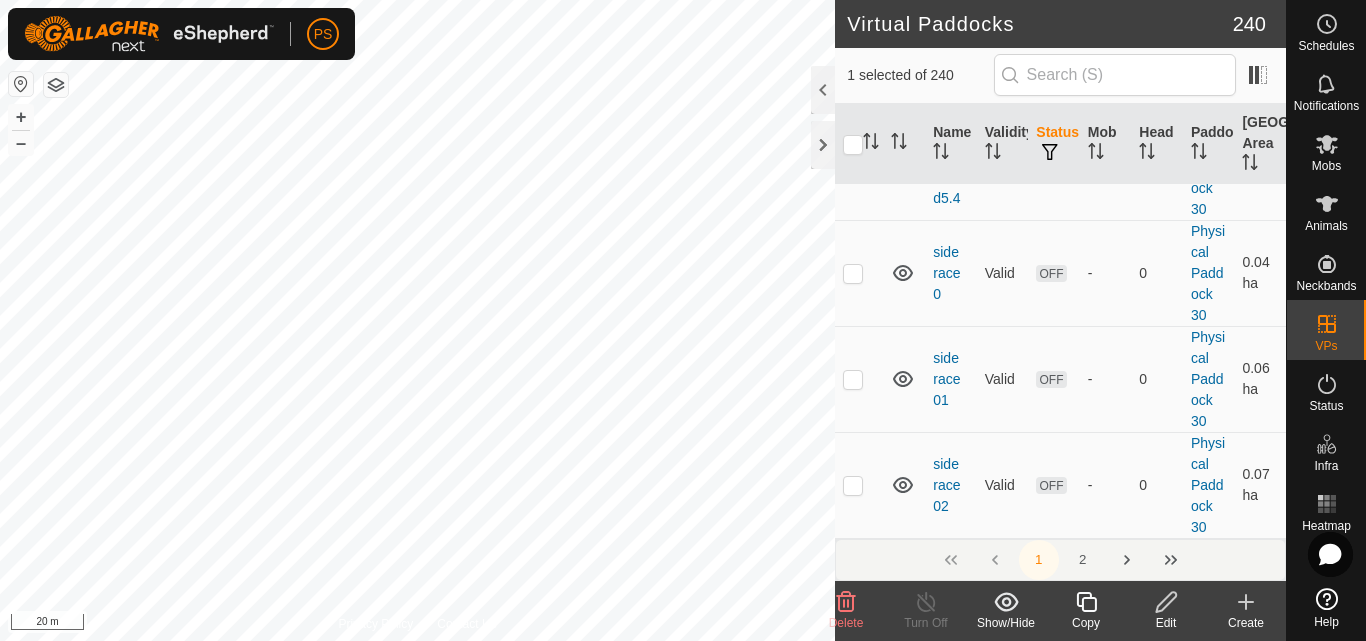 scroll, scrollTop: 6400, scrollLeft: 0, axis: vertical 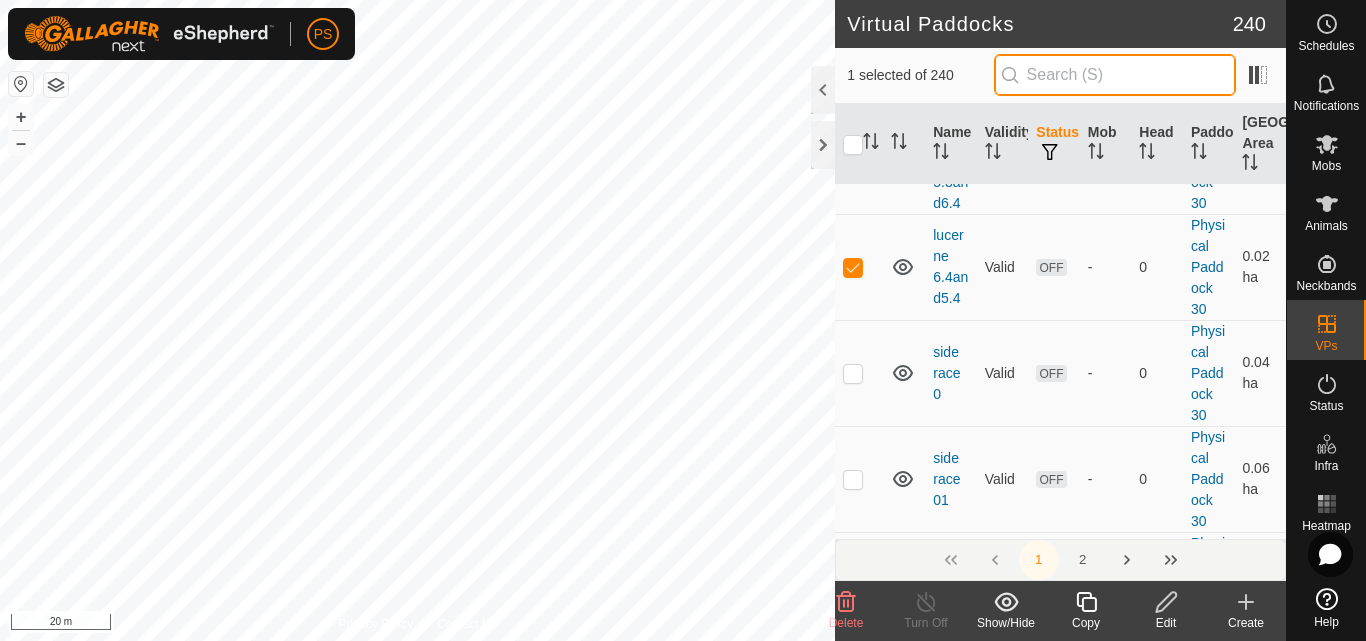 click at bounding box center (1115, 75) 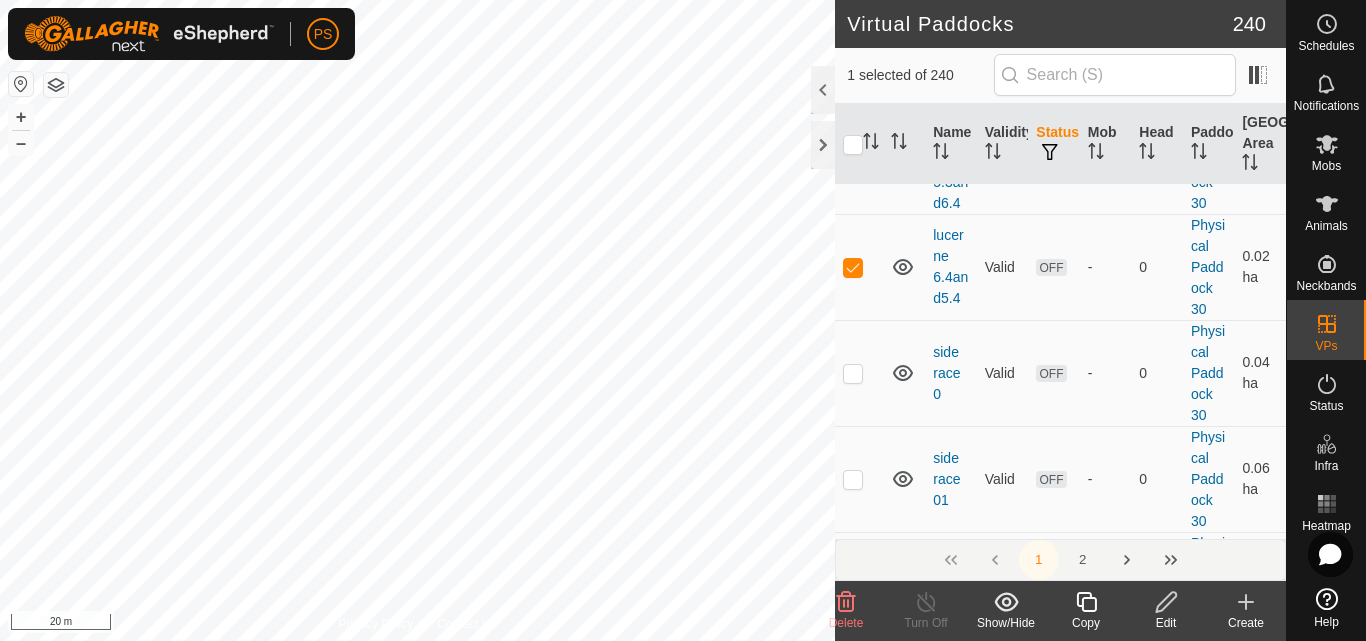 click 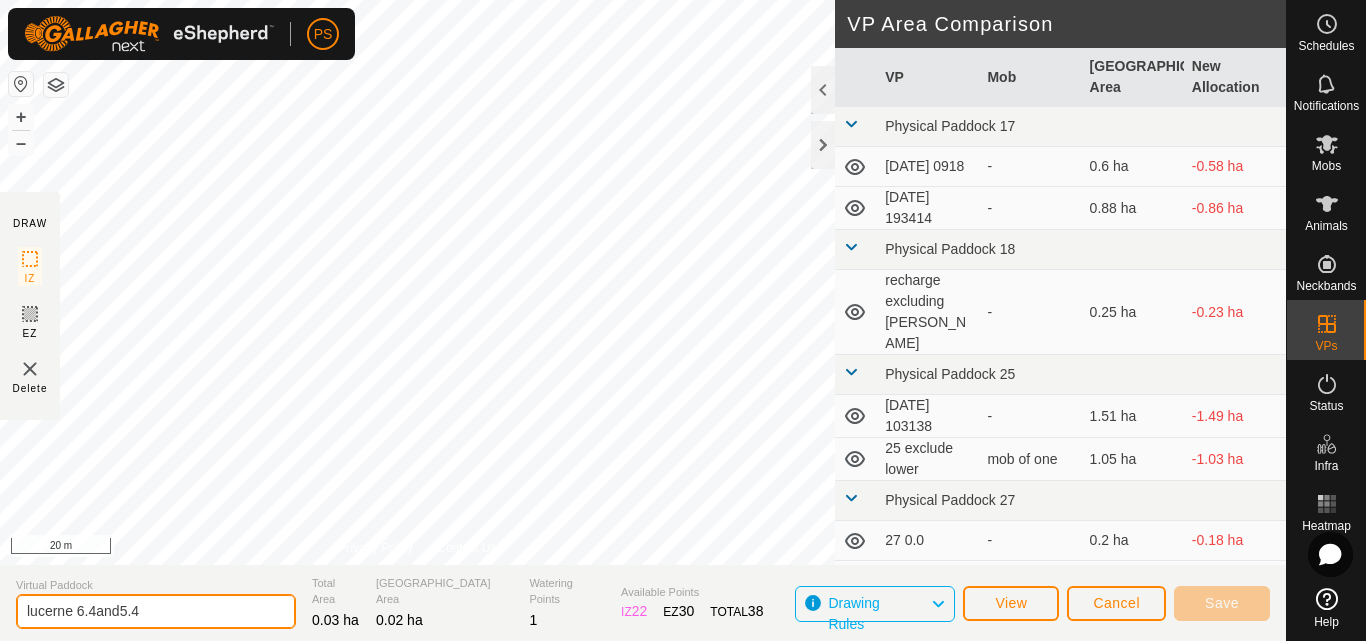 drag, startPoint x: 167, startPoint y: 610, endPoint x: 0, endPoint y: 606, distance: 167.0479 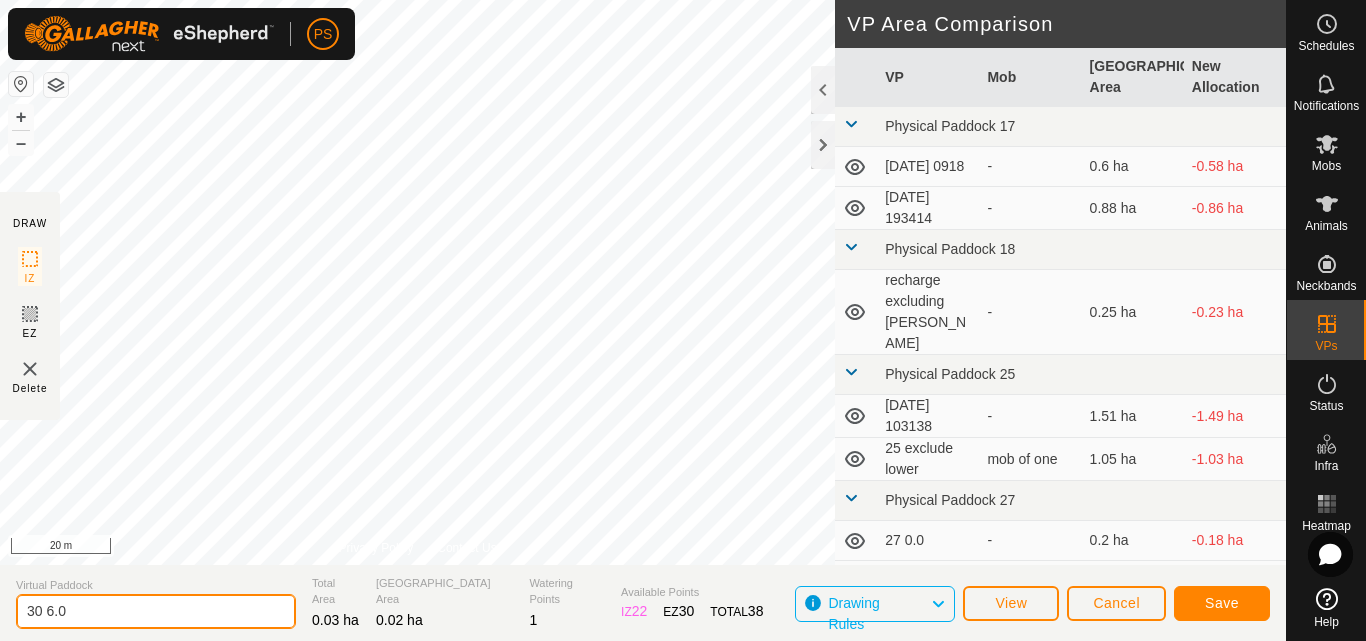 click on "30 6.0" 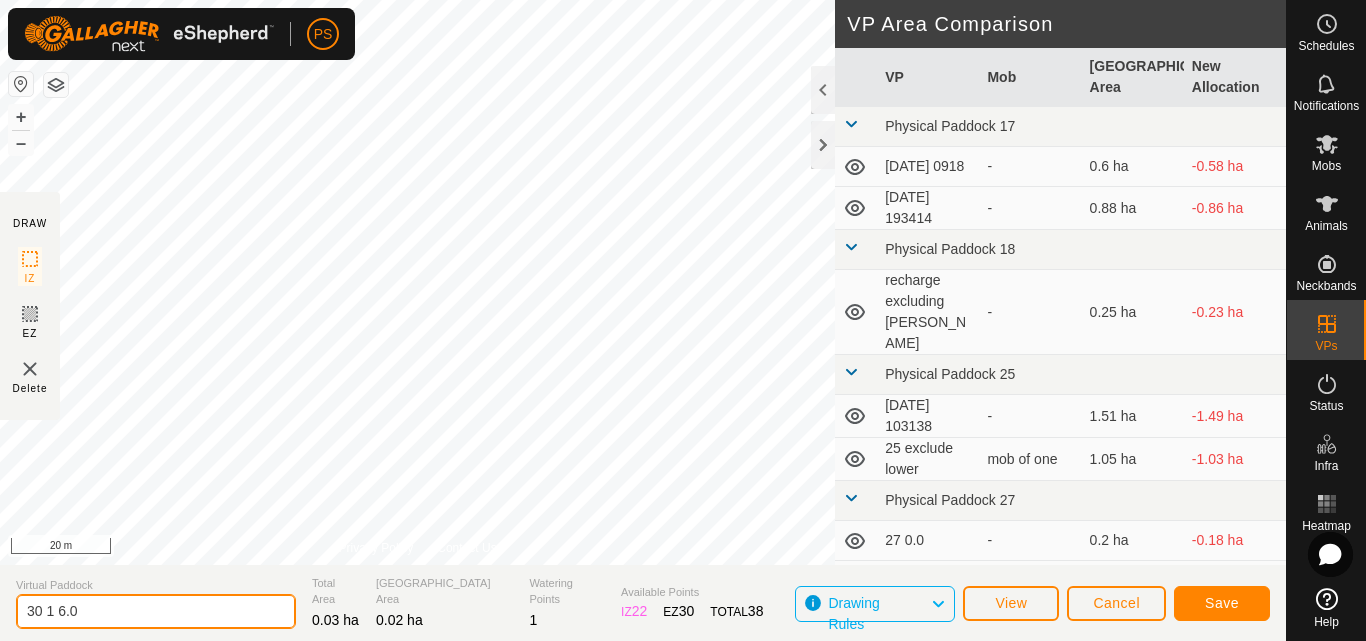 type on "30 1 6.0" 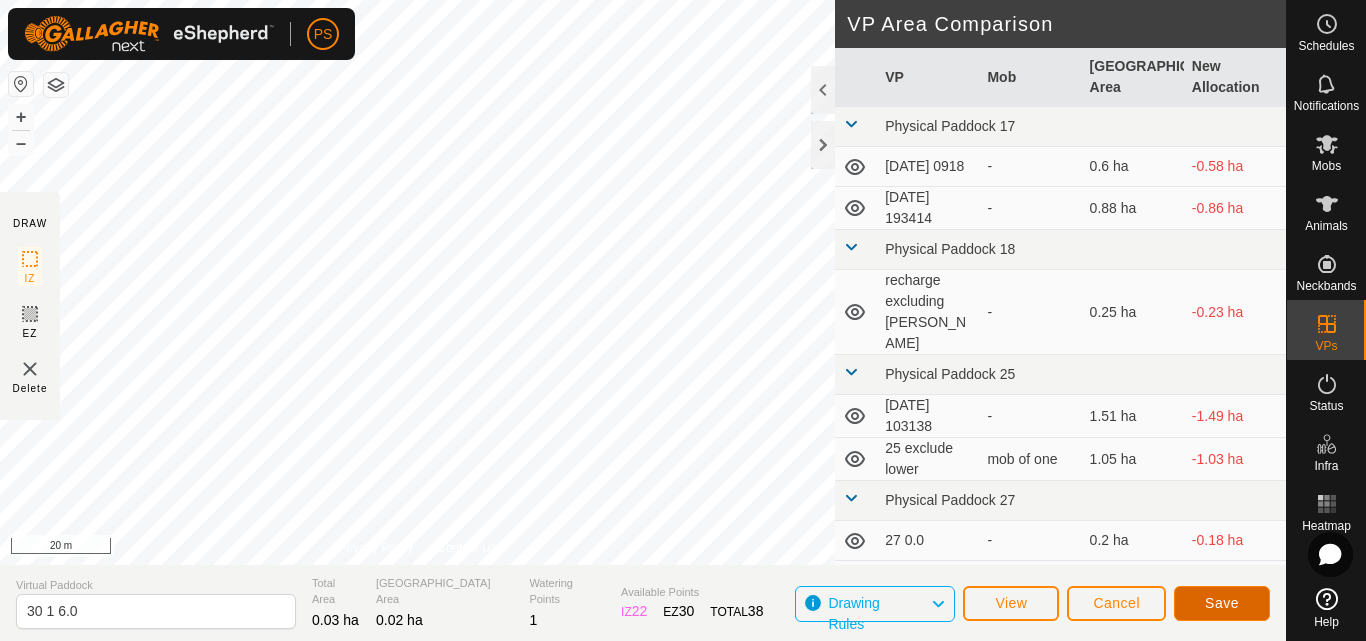 click on "Save" 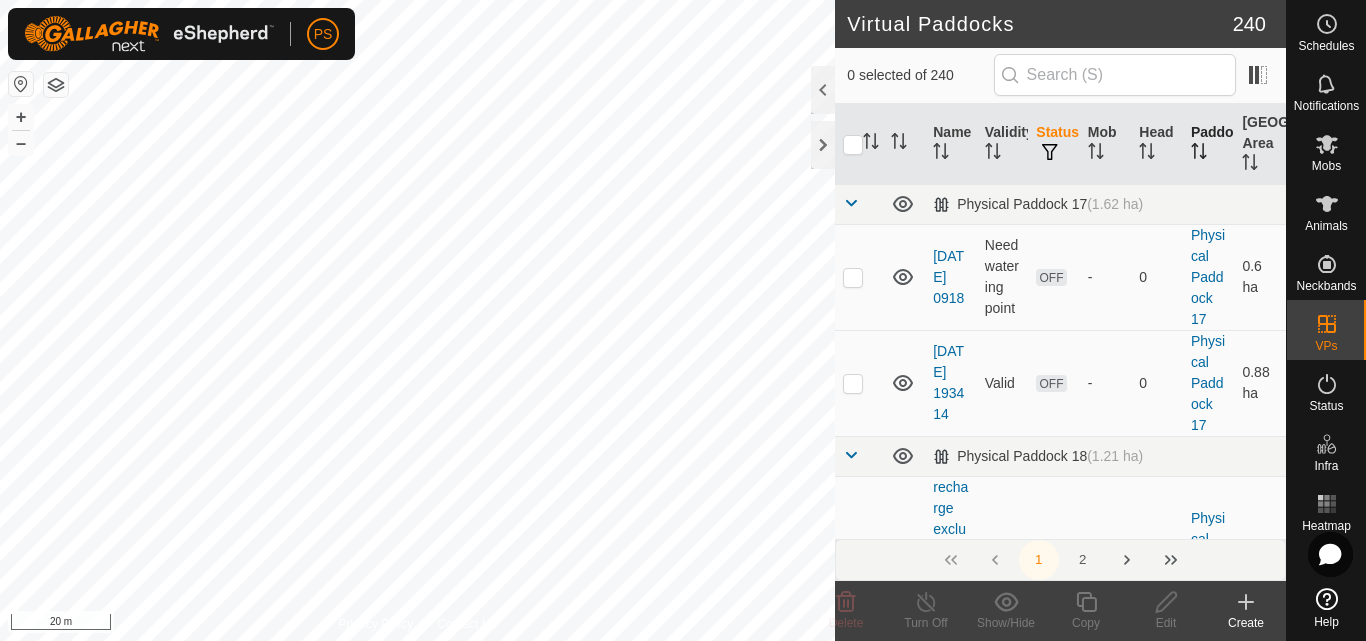 click 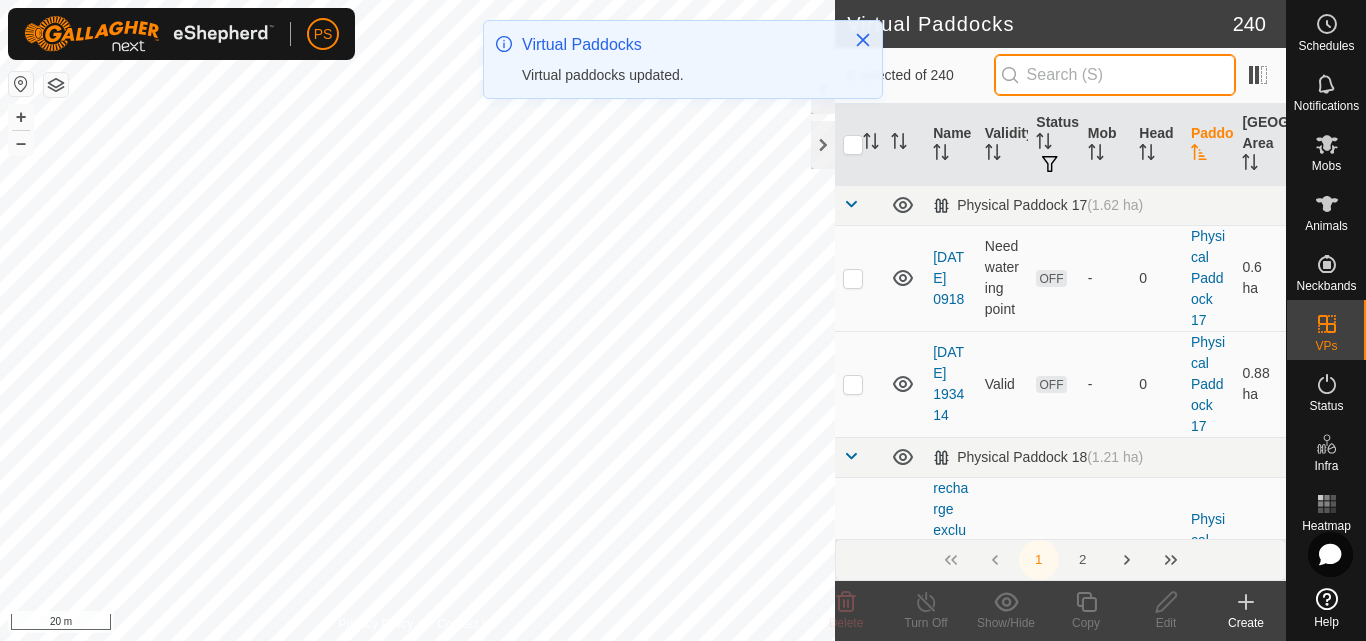 click at bounding box center [1115, 75] 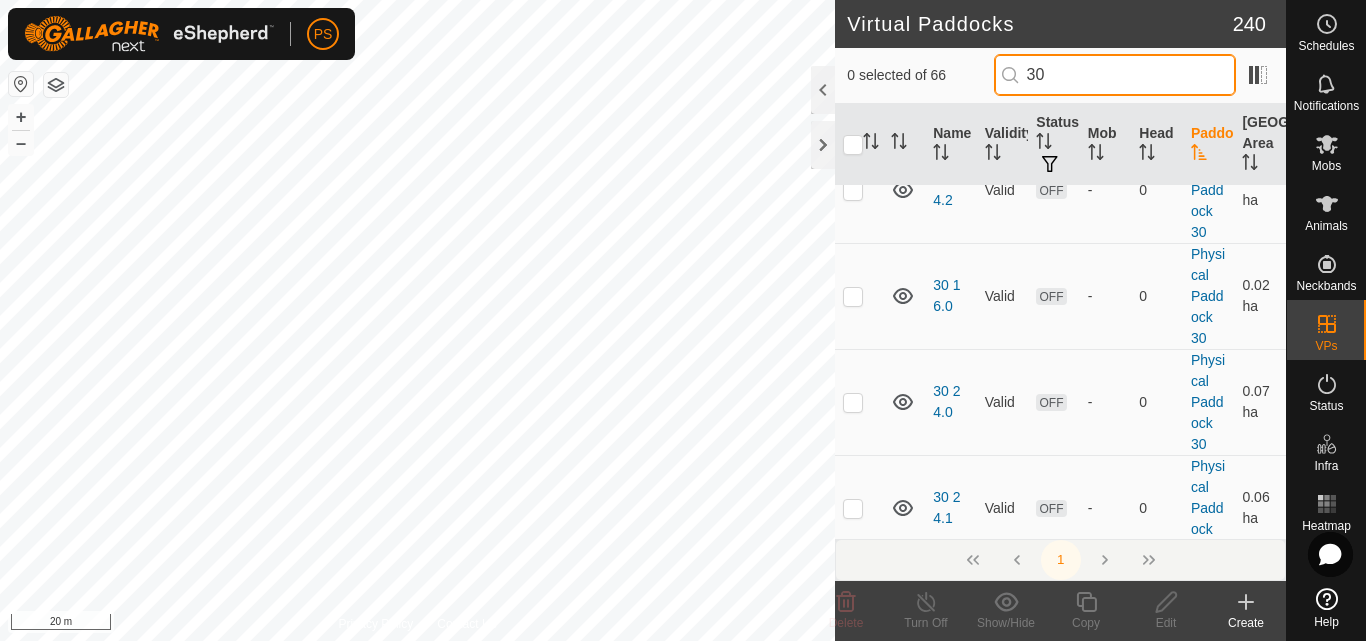 scroll, scrollTop: 3300, scrollLeft: 0, axis: vertical 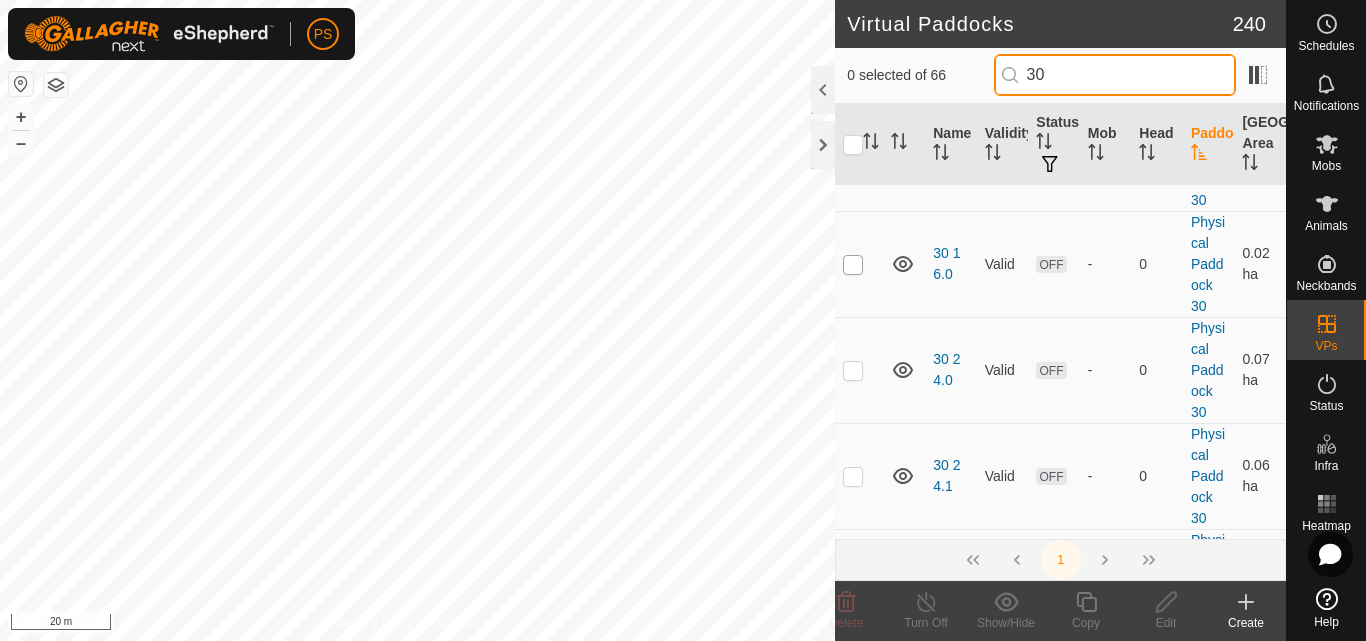 type on "30" 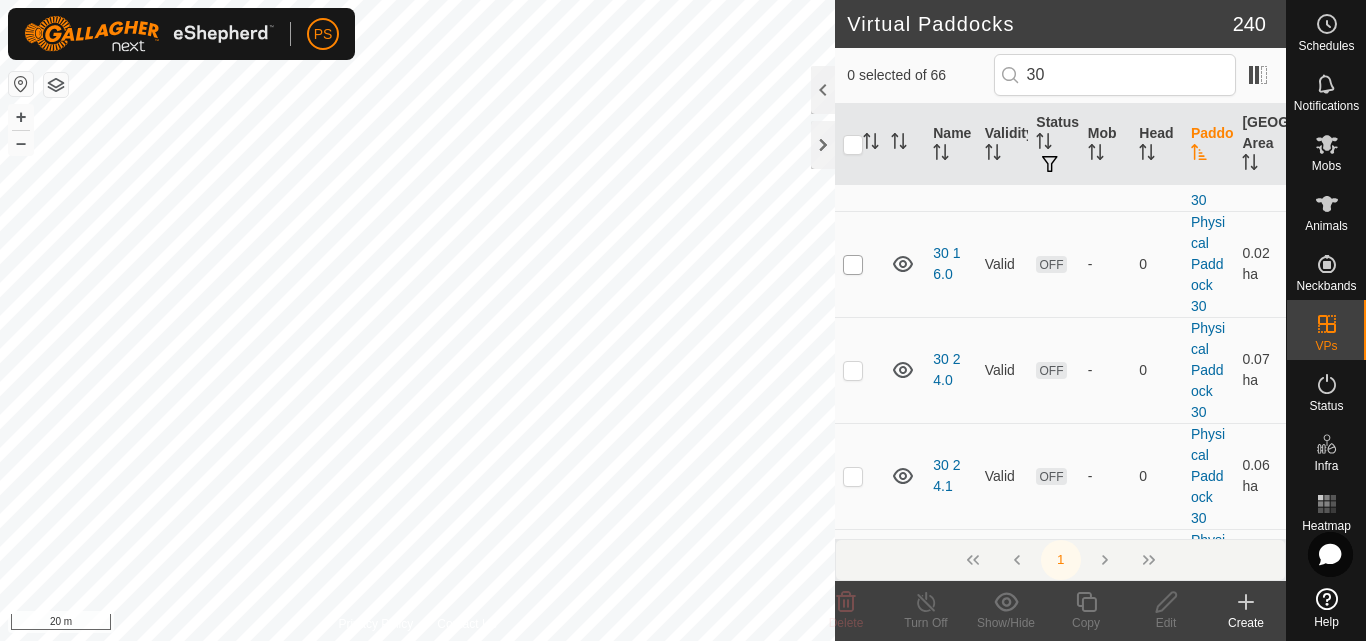 click on "Physical Paddock 30   (0.84 ha) 30 1 4.3  Valid  ON  Older Bulls   1   Physical Paddock 30   0.03 ha  30 2 4.3  Valid  ON  Young Bulls   3   Physical Paddock 30   0.04 ha  [DATE] 205738  Valid  OFF  -   0   Physical Paddock 30   0.27 ha  [DATE] 205902  Valid  OFF  -   0   Physical Paddock 30   0.22 ha  [DATE] 210014  Valid  OFF  -   0   Physical Paddock 30   0.16 ha  [DATE] 210139  Need watering point  OFF  -   0   Physical Paddock 30   0.11 ha  [DATE] 210301  Need watering point  OFF  -   0   Physical Paddock 30   0.05 ha  [DATE] 210801  Valid  OFF  -   0   Physical Paddock 30   0.32 ha  [DATE] 211046  Valid  OFF  -   0   Physical Paddock 30   0.38 ha  [DATE] 211236  Valid  OFF  -   0   Physical Paddock 30   0.43 ha  [DATE] 211513  Valid  OFF  -   0   Physical Paddock 30   0.48 ha  [DATE] 211626  Valid  OFF  -   0   Physical Paddock 30   0.53 ha  [DATE] 212141  Valid  OFF  -   0   Physical Paddock 30   0.1 ha  [DATE] 212332  Valid  OFF  -   0   0.15 ha  OFF" at bounding box center [1060, 444] 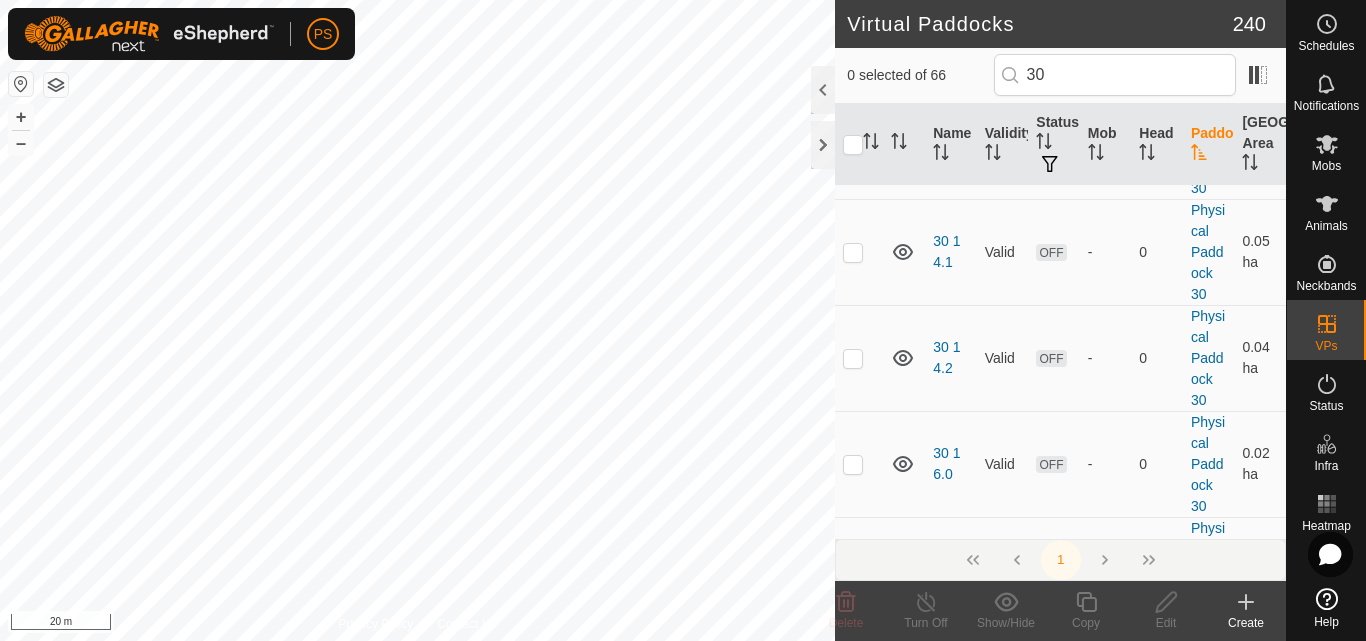 scroll, scrollTop: 3200, scrollLeft: 0, axis: vertical 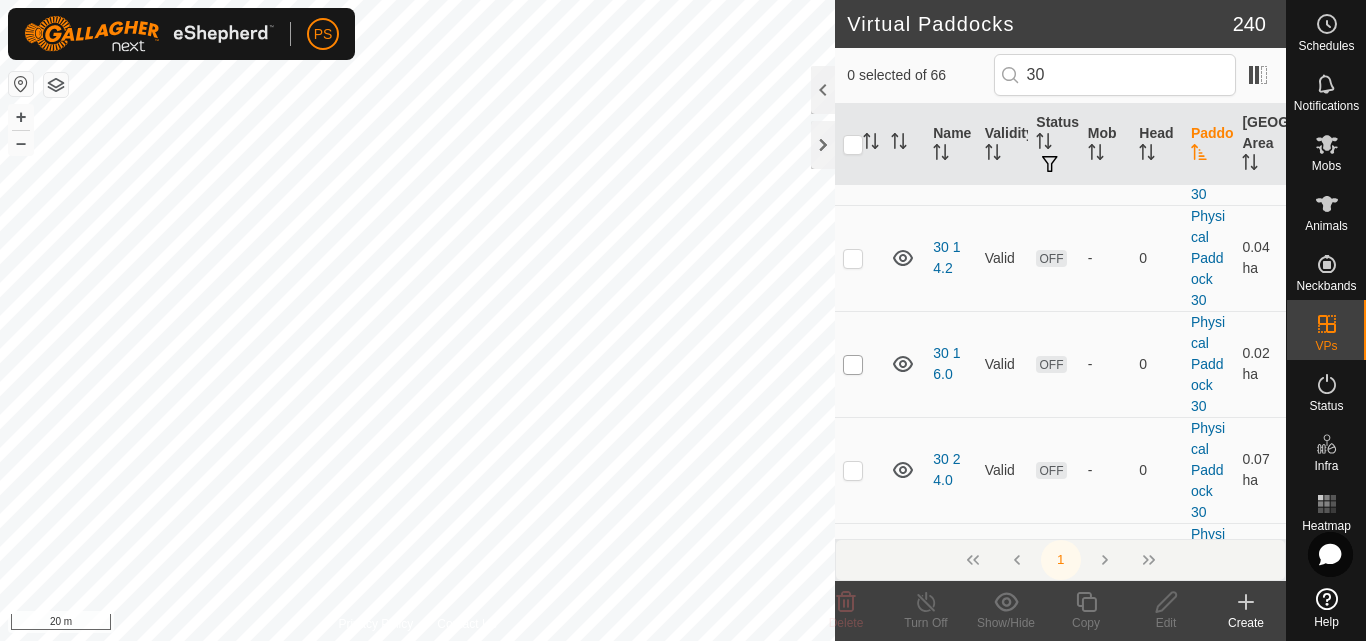click at bounding box center [853, 365] 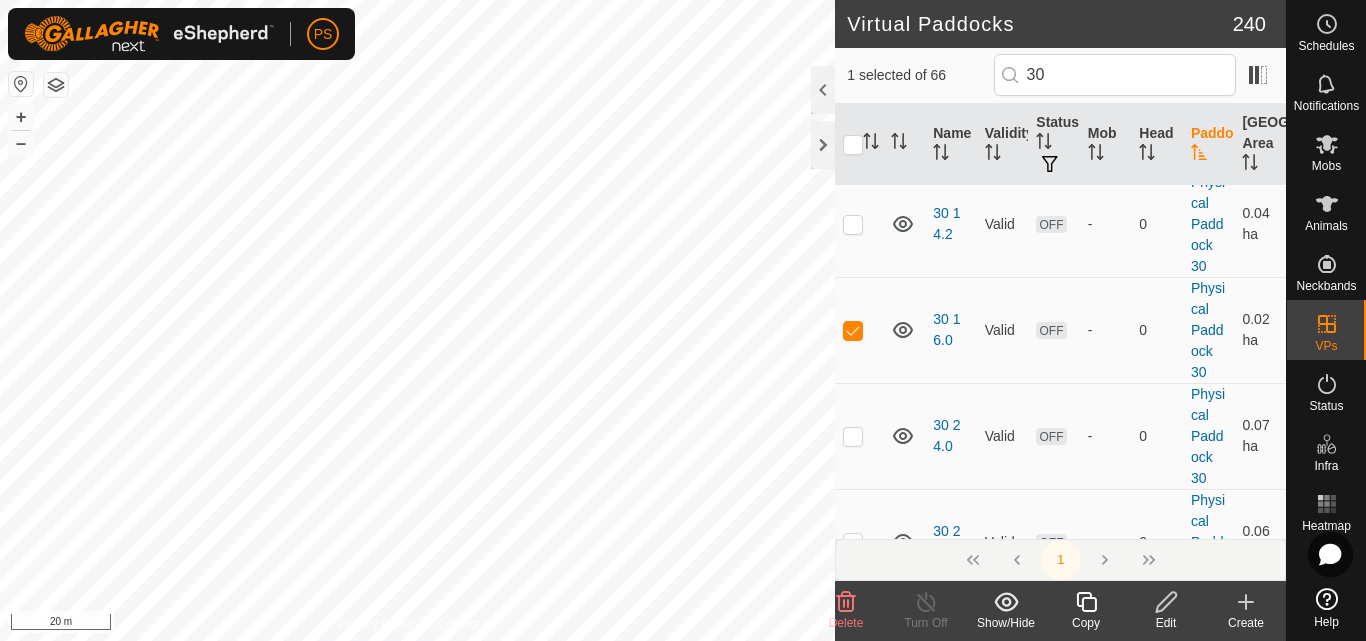 scroll, scrollTop: 3300, scrollLeft: 0, axis: vertical 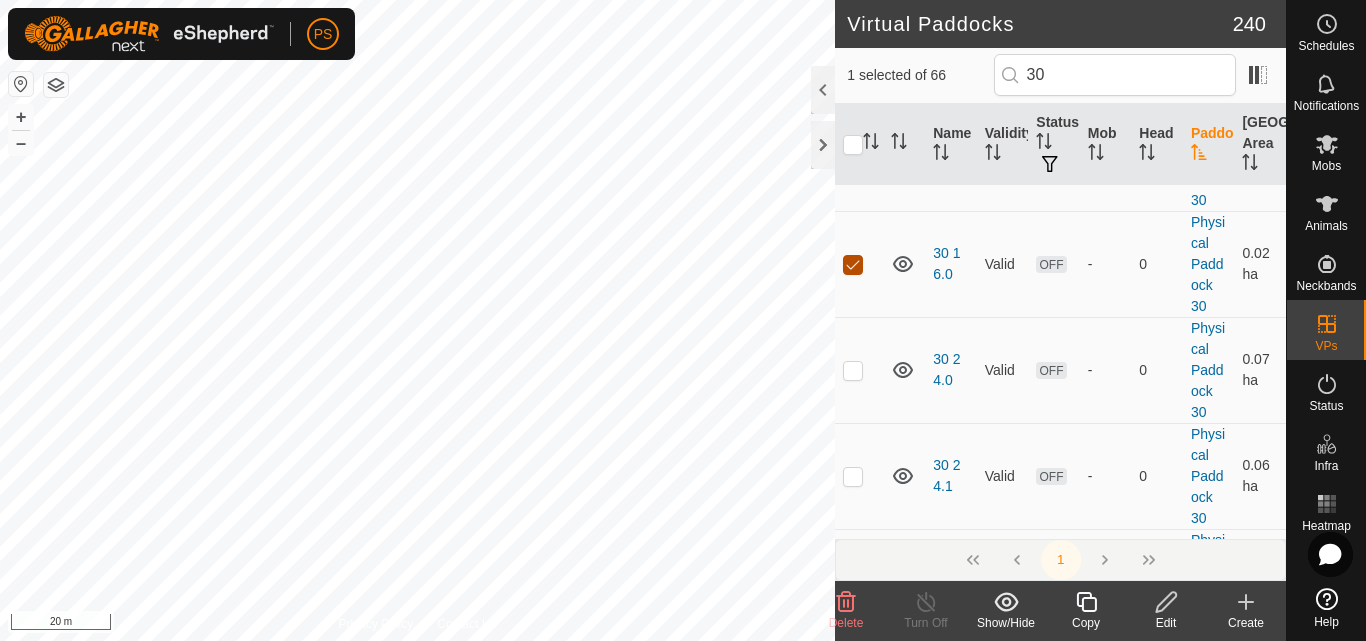 click at bounding box center (853, 265) 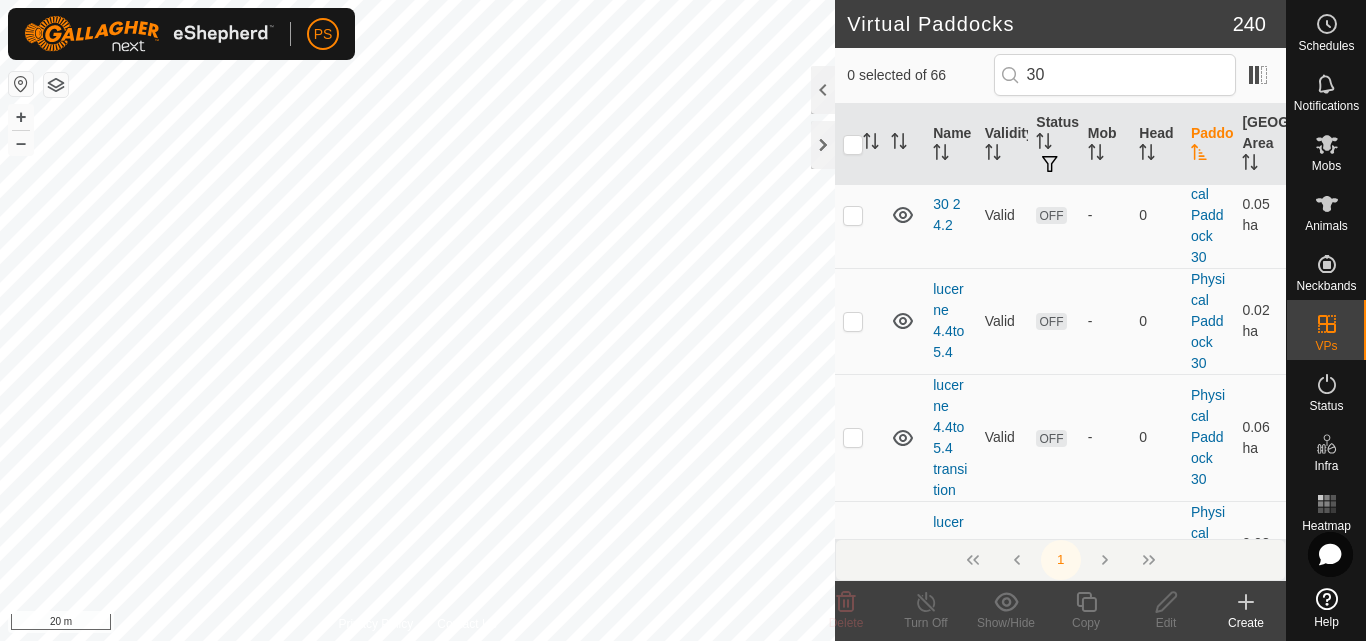 scroll, scrollTop: 3700, scrollLeft: 0, axis: vertical 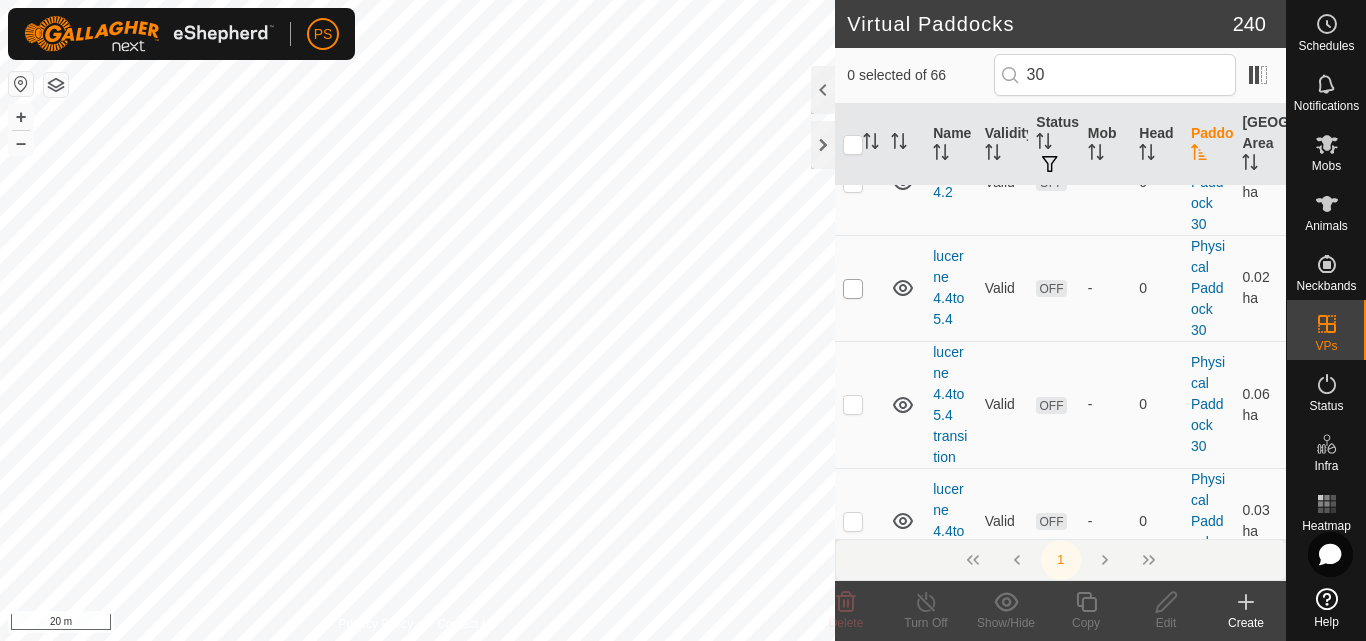 click on "Physical Paddock 30   (0.84 ha) 30 1 4.3  Valid  ON  Older Bulls   1   Physical Paddock 30   0.03 ha  30 2 4.3  Valid  ON  Young Bulls   3   Physical Paddock 30   0.04 ha  [DATE] 205738  Valid  OFF  -   0   Physical Paddock 30   0.27 ha  [DATE] 205902  Valid  OFF  -   0   Physical Paddock 30   0.22 ha  [DATE] 210014  Valid  OFF  -   0   Physical Paddock 30   0.16 ha  [DATE] 210139  Need watering point  OFF  -   0   Physical Paddock 30   0.11 ha  [DATE] 210301  Need watering point  OFF  -   0   Physical Paddock 30   0.05 ha  [DATE] 210801  Valid  OFF  -   0   Physical Paddock 30   0.32 ha  [DATE] 211046  Valid  OFF  -   0   Physical Paddock 30   0.38 ha  [DATE] 211236  Valid  OFF  -   0   Physical Paddock 30   0.43 ha  [DATE] 211513  Valid  OFF  -   0   Physical Paddock 30   0.48 ha  [DATE] 211626  Valid  OFF  -   0   Physical Paddock 30   0.53 ha  [DATE] 212141  Valid  OFF  -   0   Physical Paddock 30   0.1 ha  [DATE] 212332  Valid  OFF  -   0   0.15 ha  OFF" at bounding box center (1060, 44) 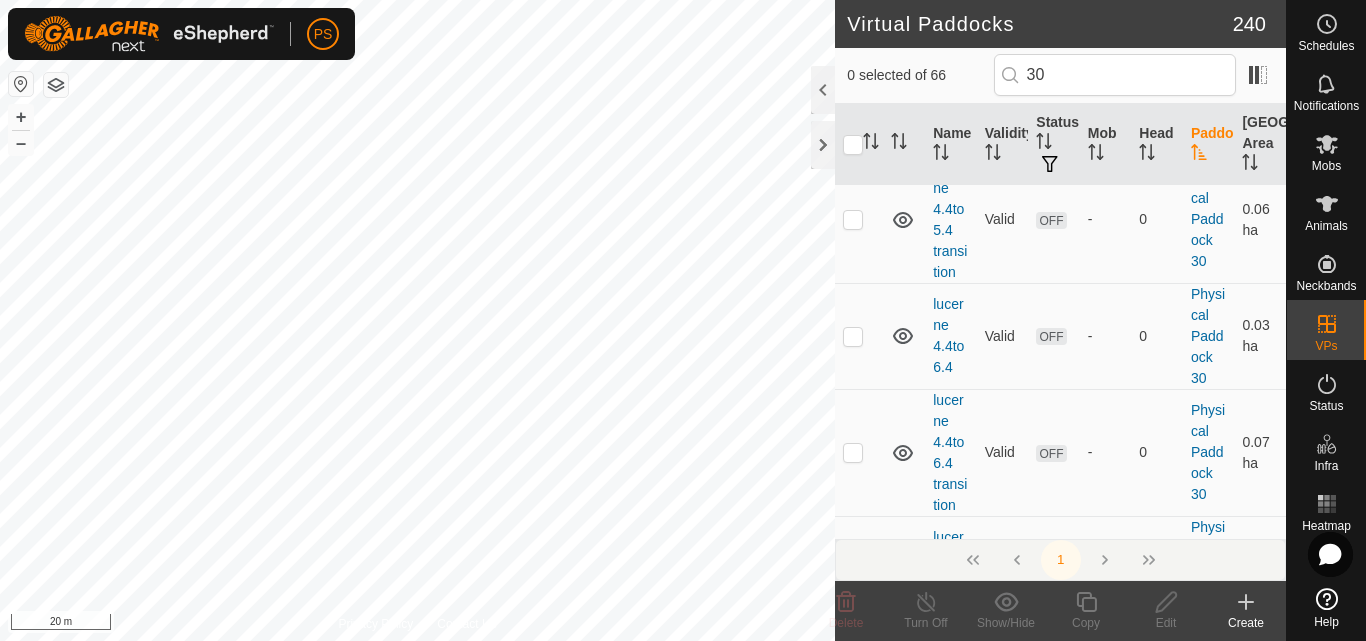 scroll, scrollTop: 3900, scrollLeft: 0, axis: vertical 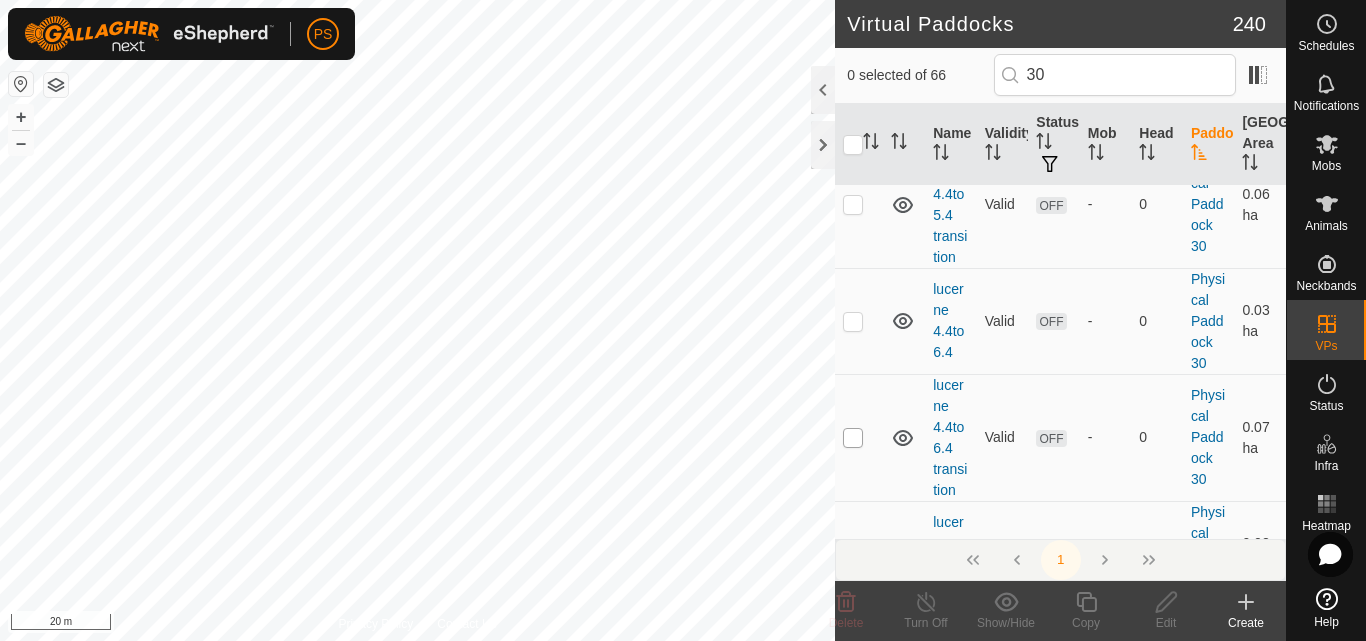 click on "Physical Paddock 30   (0.84 ha) 30 1 4.3  Valid  ON  Older Bulls   1   Physical Paddock 30   0.03 ha  30 2 4.3  Valid  ON  Young Bulls   3   Physical Paddock 30   0.04 ha  [DATE] 205738  Valid  OFF  -   0   Physical Paddock 30   0.27 ha  [DATE] 205902  Valid  OFF  -   0   Physical Paddock 30   0.22 ha  [DATE] 210014  Valid  OFF  -   0   Physical Paddock 30   0.16 ha  [DATE] 210139  Need watering point  OFF  -   0   Physical Paddock 30   0.11 ha  [DATE] 210301  Need watering point  OFF  -   0   Physical Paddock 30   0.05 ha  [DATE] 210801  Valid  OFF  -   0   Physical Paddock 30   0.32 ha  [DATE] 211046  Valid  OFF  -   0   Physical Paddock 30   0.38 ha  [DATE] 211236  Valid  OFF  -   0   Physical Paddock 30   0.43 ha  [DATE] 211513  Valid  OFF  -   0   Physical Paddock 30   0.48 ha  [DATE] 211626  Valid  OFF  -   0   Physical Paddock 30   0.53 ha  [DATE] 212141  Valid  OFF  -   0   Physical Paddock 30   0.1 ha  [DATE] 212332  Valid  OFF  -   0   0.15 ha  OFF" at bounding box center [1060, -156] 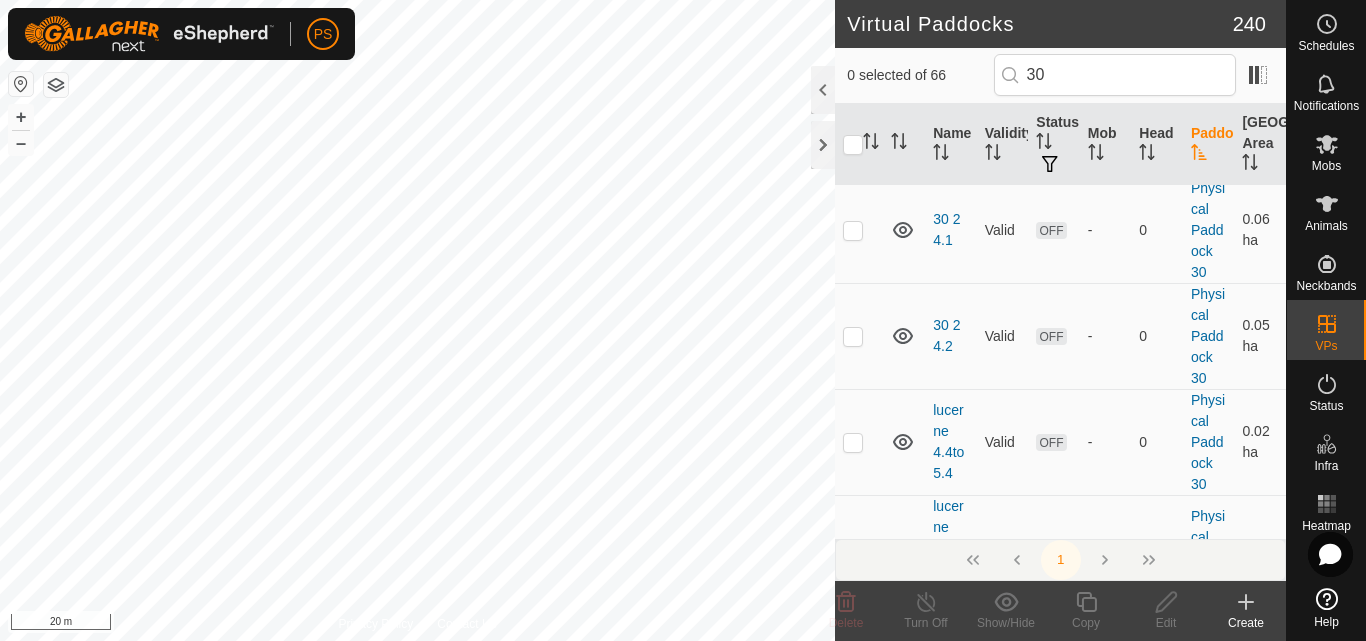 scroll, scrollTop: 3600, scrollLeft: 0, axis: vertical 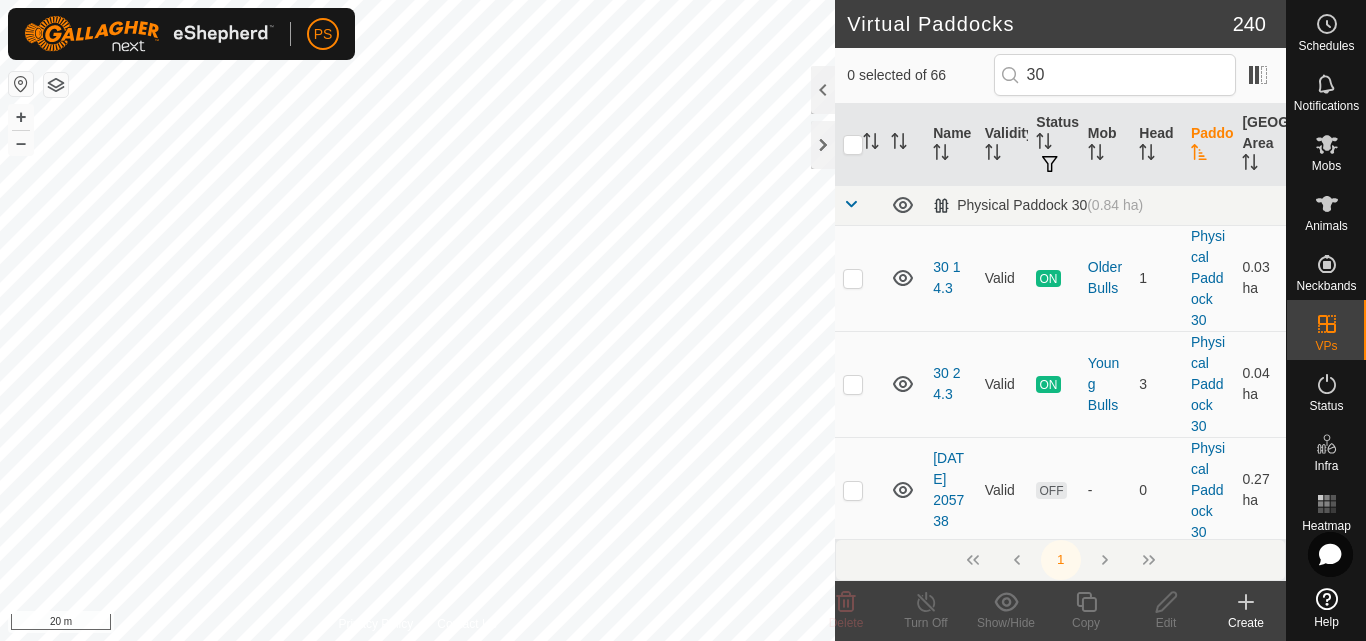 click on "Physical Paddock 30   (0.84 ha) 30 1 4.3  Valid  ON  Older Bulls   1   Physical Paddock 30   0.03 ha  30 2 4.3  Valid  ON  Young Bulls   3   Physical Paddock 30   0.04 ha  [DATE] 205738  Valid  OFF  -   0   Physical Paddock 30   0.27 ha  [DATE] 205902  Valid  OFF  -   0   Physical Paddock 30   0.22 ha  [DATE] 210014  Valid  OFF  -   0   Physical Paddock 30   0.16 ha  [DATE] 210139  Need watering point  OFF  -   0   Physical Paddock 30   0.11 ha  [DATE] 210301  Need watering point  OFF  -   0   Physical Paddock 30   0.05 ha  [DATE] 210801  Valid  OFF  -   0   Physical Paddock 30   0.32 ha  [DATE] 211046  Valid  OFF  -   0   Physical Paddock 30   0.38 ha  [DATE] 211236  Valid  OFF  -   0   Physical Paddock 30   0.43 ha  [DATE] 211513  Valid  OFF  -   0   Physical Paddock 30   0.48 ha  [DATE] 211626  Valid  OFF  -   0   Physical Paddock 30   0.53 ha  [DATE] 212141  Valid  OFF  -   0   Physical Paddock 30   0.1 ha  [DATE] 212332  Valid  OFF  -   0   0.15 ha  OFF" at bounding box center [1060, 3744] 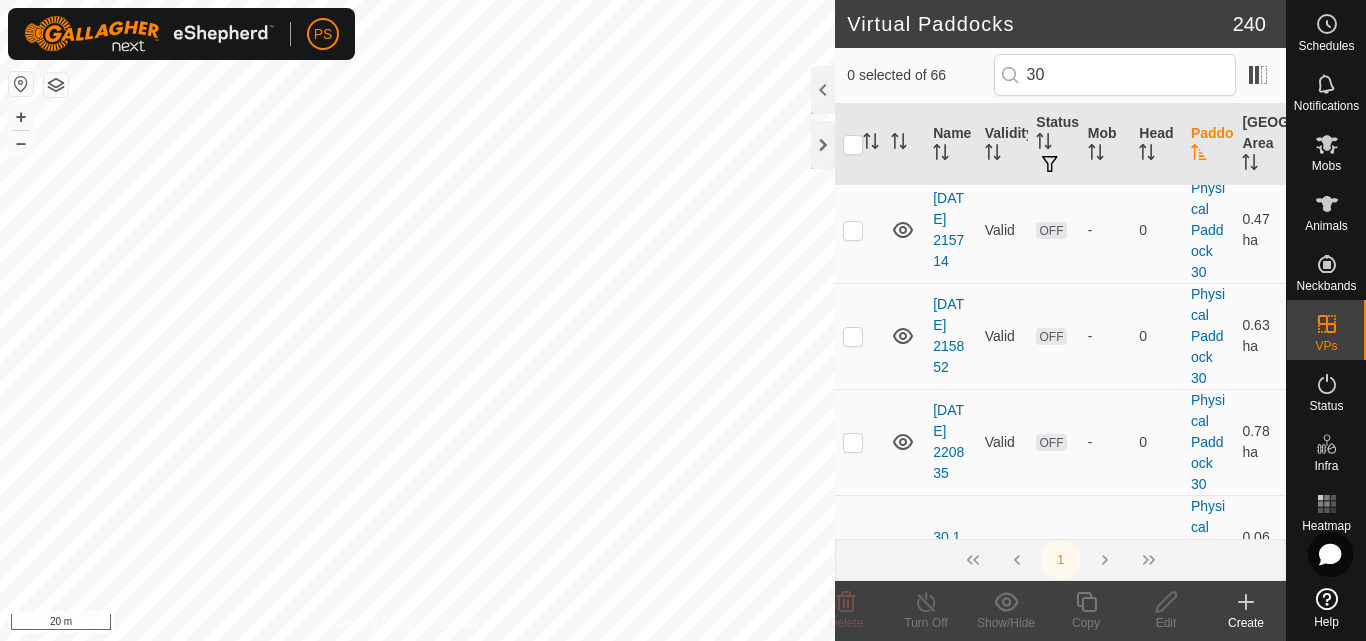 scroll, scrollTop: 2700, scrollLeft: 0, axis: vertical 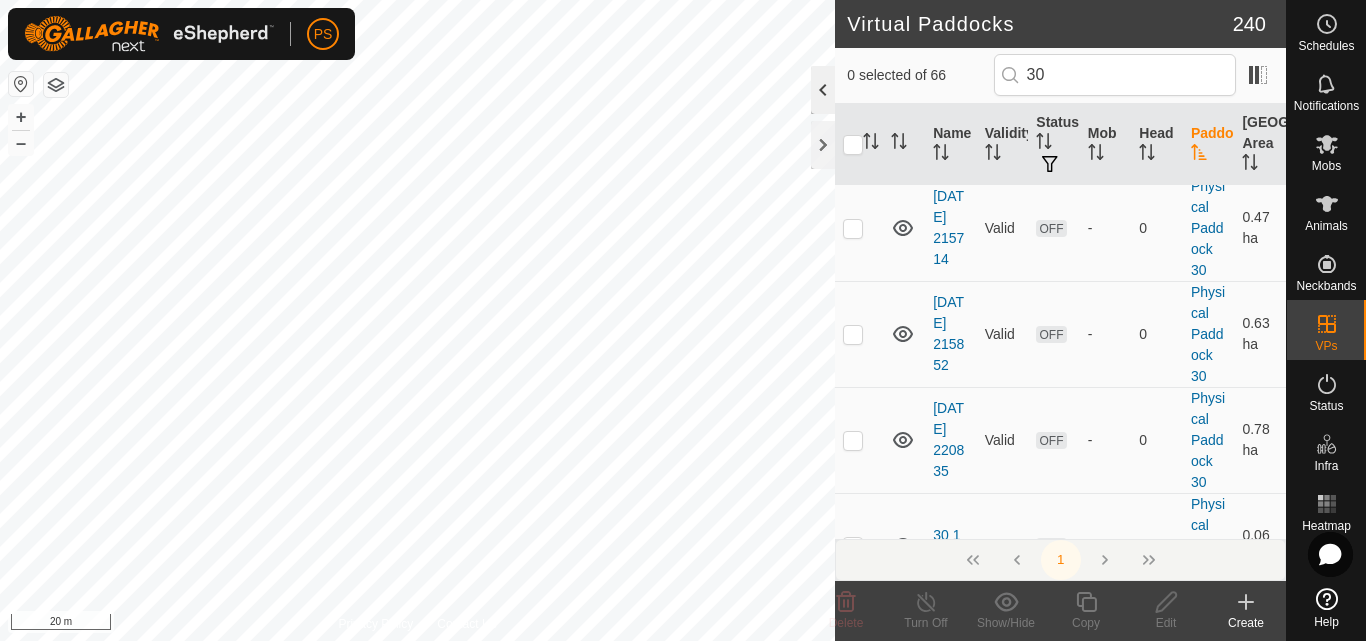 click 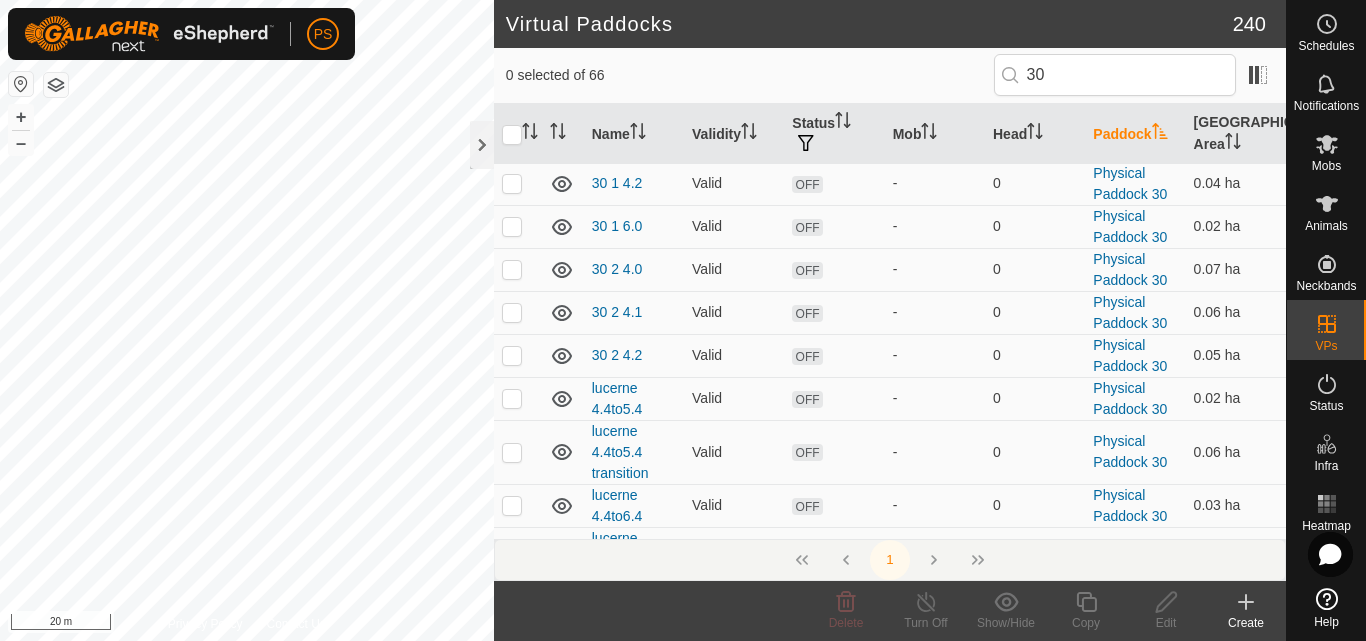 scroll, scrollTop: 1600, scrollLeft: 0, axis: vertical 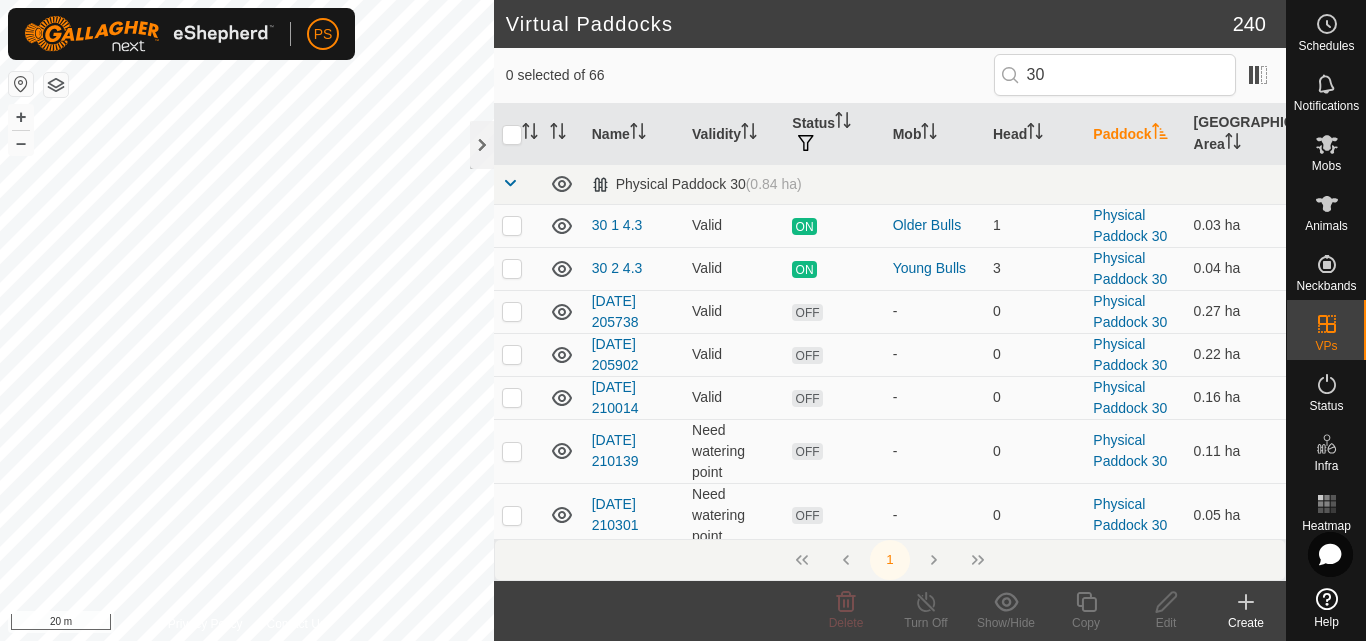 click on "Physical Paddock 30   (0.84 ha) 30 1 4.3  Valid  ON  Older Bulls   1   Physical Paddock 30   0.03 ha  30 2 4.3  Valid  ON  Young Bulls   3   Physical Paddock 30   0.04 ha  [DATE] 205738  Valid  OFF  -   0   Physical Paddock 30   0.27 ha  [DATE] 205902  Valid  OFF  -   0   Physical Paddock 30   0.22 ha  [DATE] 210014  Valid  OFF  -   0   Physical Paddock 30   0.16 ha  [DATE] 210139  Need watering point  OFF  -   0   Physical Paddock 30   0.11 ha  [DATE] 210301  Need watering point  OFF  -   0   Physical Paddock 30   0.05 ha  [DATE] 210801  Valid  OFF  -   0   Physical Paddock 30   0.32 ha  [DATE] 211046  Valid  OFF  -   0   Physical Paddock 30   0.38 ha  [DATE] 211236  Valid  OFF  -   0   Physical Paddock 30   0.43 ha  [DATE] 211513  Valid  OFF  -   0   Physical Paddock 30   0.48 ha  [DATE] 211626  Valid  OFF  -   0   Physical Paddock 30   0.53 ha  [DATE] 212141  Valid  OFF  -   0   Physical Paddock 30   0.1 ha  [DATE] 212332  Valid  OFF  -   0   0.15 ha  OFF" at bounding box center [890, 1770] 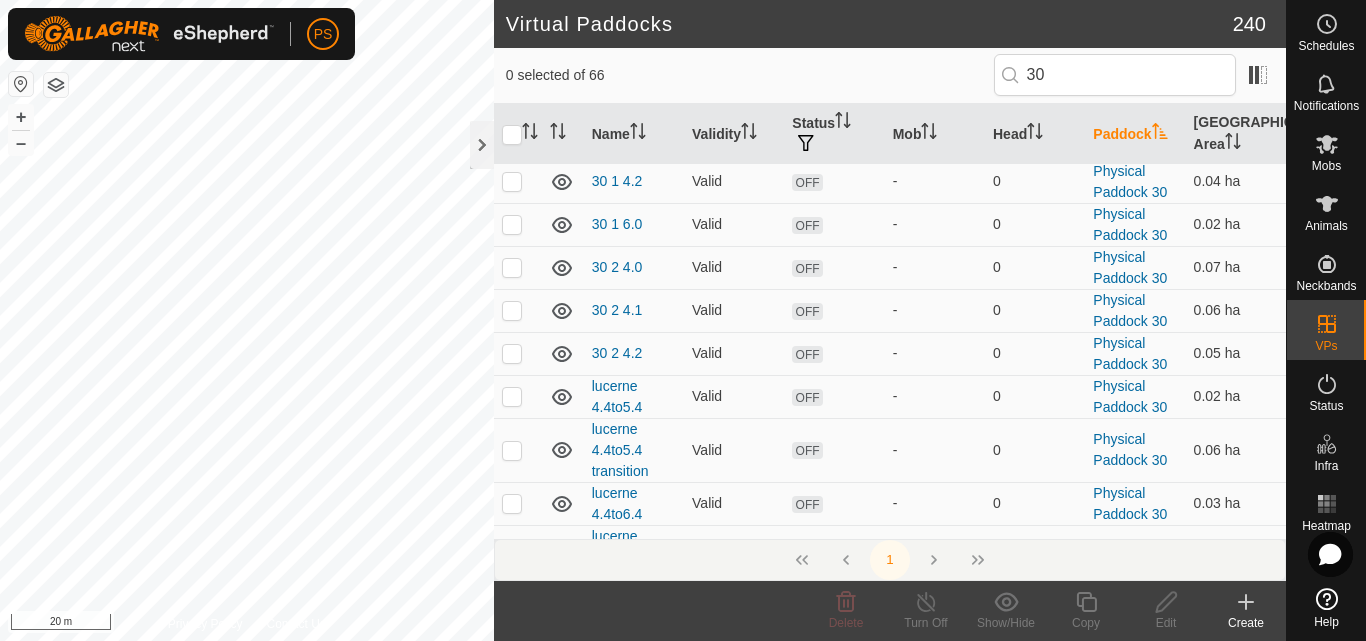 scroll, scrollTop: 1500, scrollLeft: 0, axis: vertical 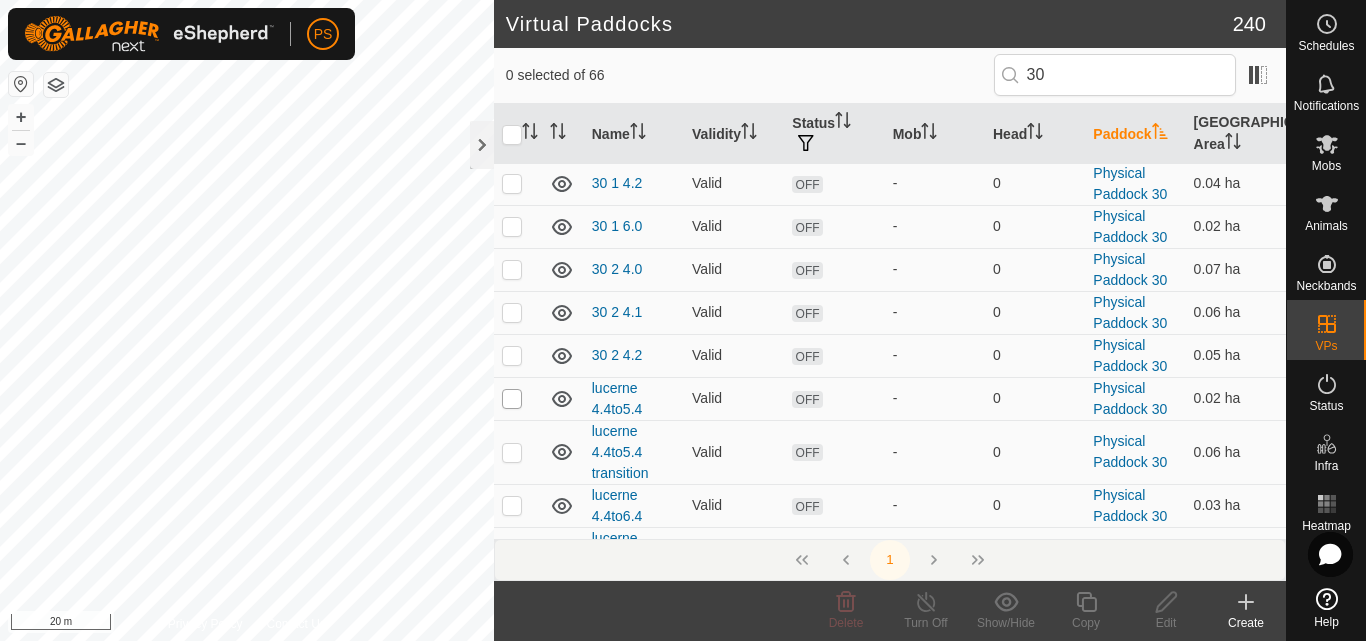 click at bounding box center [512, 399] 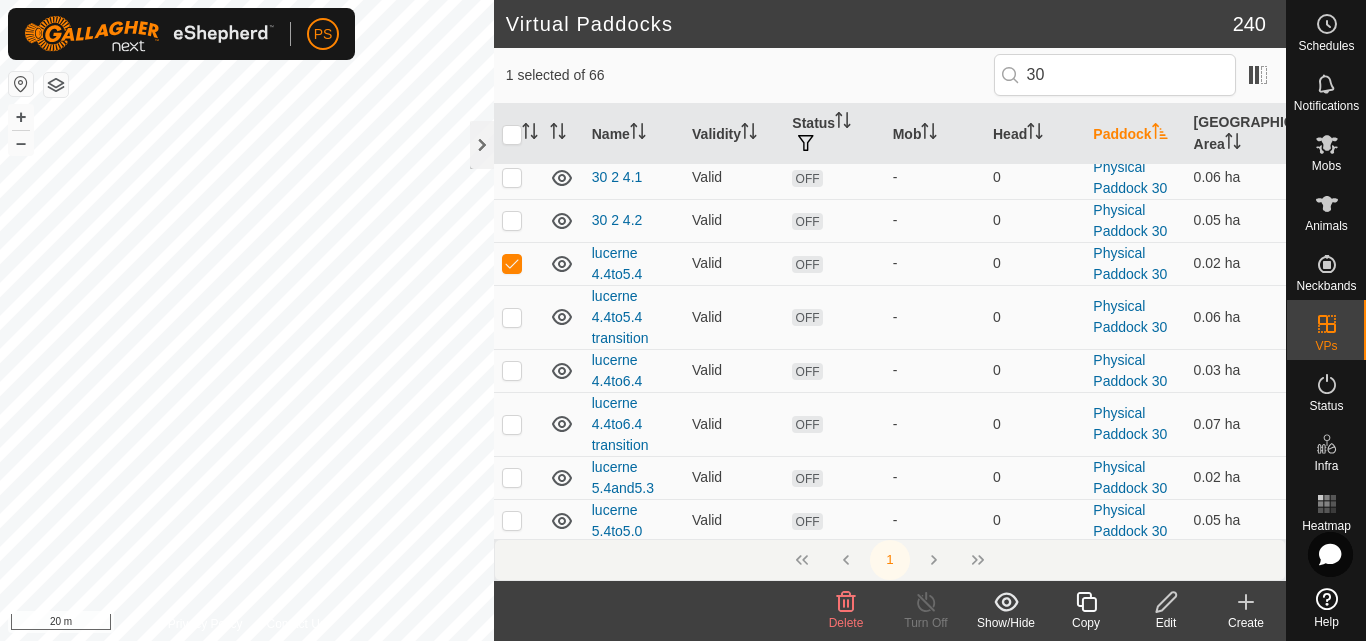 scroll, scrollTop: 1700, scrollLeft: 0, axis: vertical 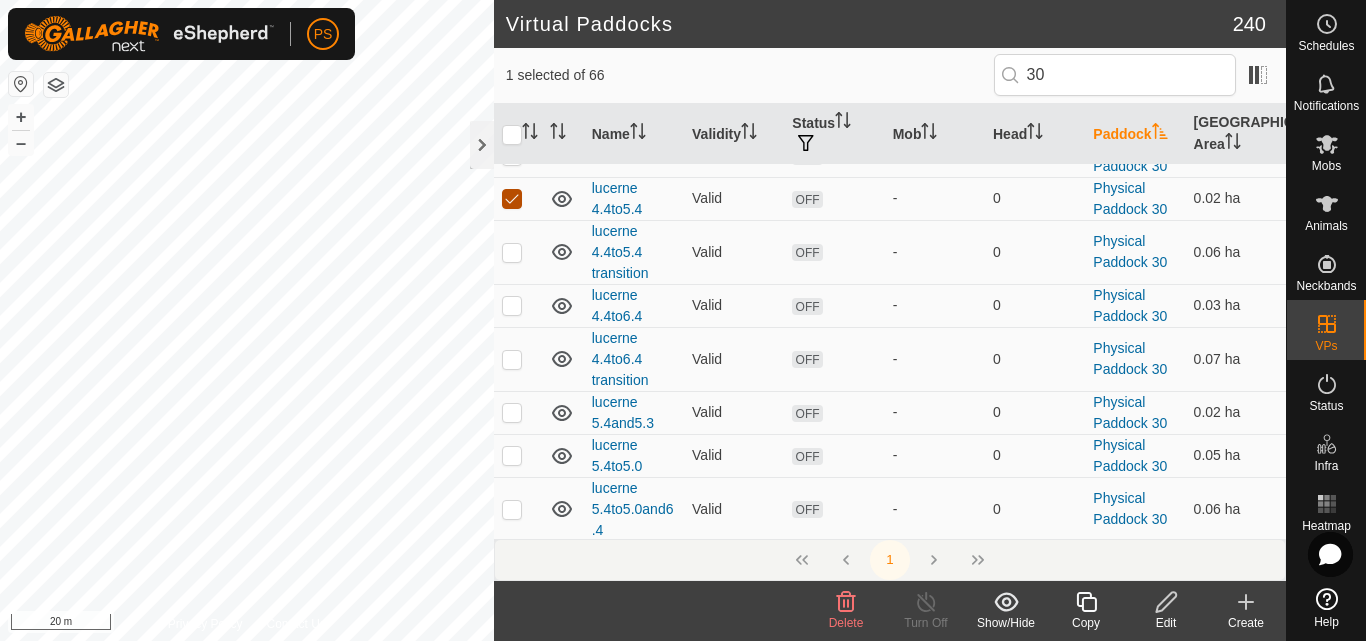 click on "Physical Paddock 30   (0.84 ha) 30 1 4.3  Valid  ON  Older Bulls   1   Physical Paddock 30   0.03 ha  30 2 4.3  Valid  ON  Young Bulls   3   Physical Paddock 30   0.04 ha  [DATE] 205738  Valid  OFF  -   0   Physical Paddock 30   0.27 ha  [DATE] 205902  Valid  OFF  -   0   Physical Paddock 30   0.22 ha  [DATE] 210014  Valid  OFF  -   0   Physical Paddock 30   0.16 ha  [DATE] 210139  Need watering point  OFF  -   0   Physical Paddock 30   0.11 ha  [DATE] 210301  Need watering point  OFF  -   0   Physical Paddock 30   0.05 ha  [DATE] 210801  Valid  OFF  -   0   Physical Paddock 30   0.32 ha  [DATE] 211046  Valid  OFF  -   0   Physical Paddock 30   0.38 ha  [DATE] 211236  Valid  OFF  -   0   Physical Paddock 30   0.43 ha  [DATE] 211513  Valid  OFF  -   0   Physical Paddock 30   0.48 ha  [DATE] 211626  Valid  OFF  -   0   Physical Paddock 30   0.53 ha  [DATE] 212141  Valid  OFF  -   0   Physical Paddock 30   0.1 ha  [DATE] 212332  Valid  OFF  -   0   0.15 ha  OFF" at bounding box center [890, 70] 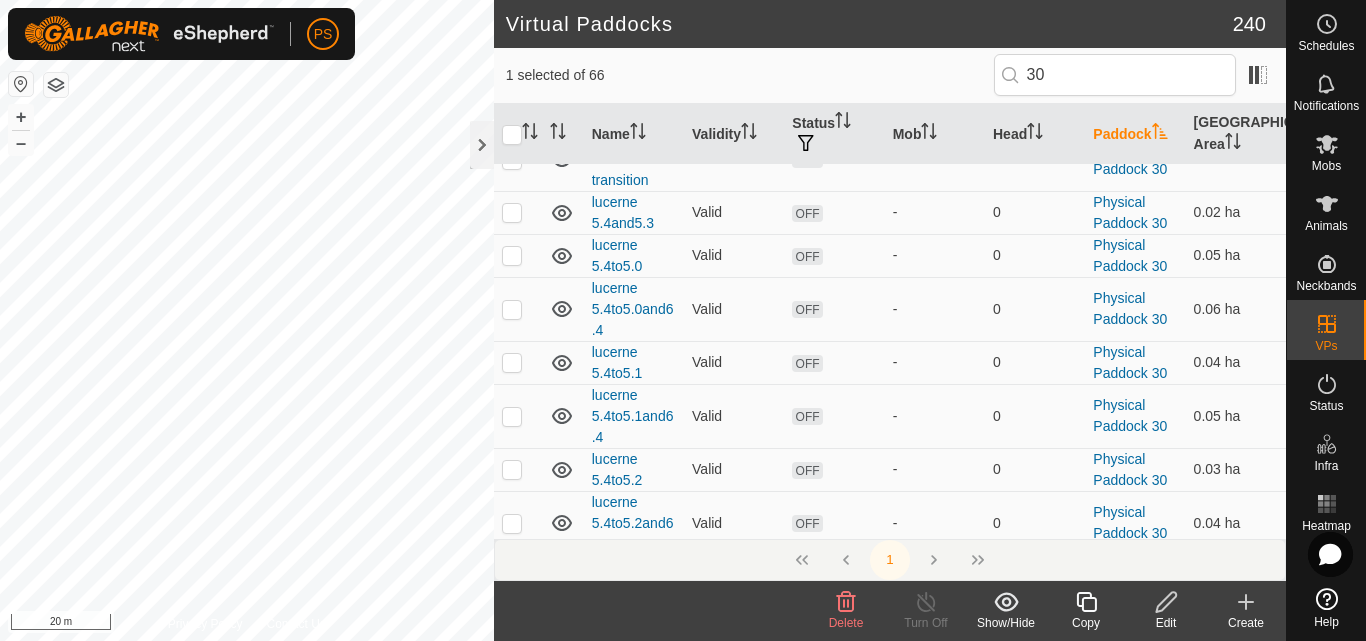 scroll, scrollTop: 1700, scrollLeft: 0, axis: vertical 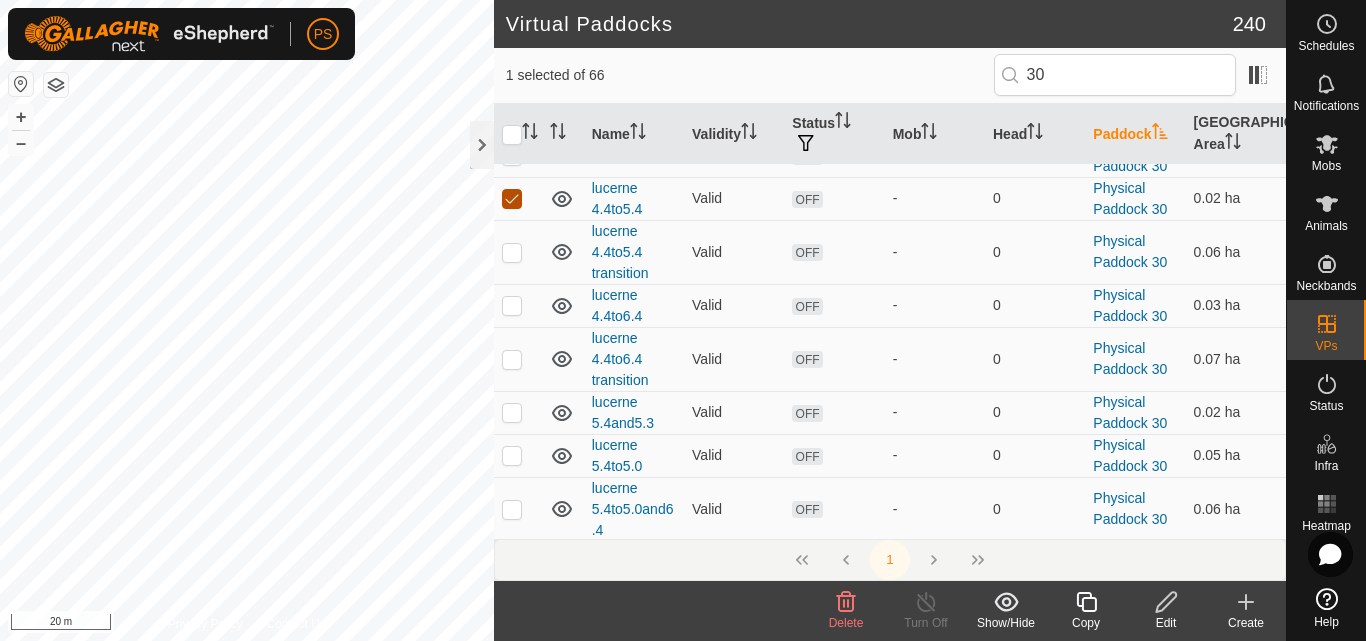 click at bounding box center (512, 199) 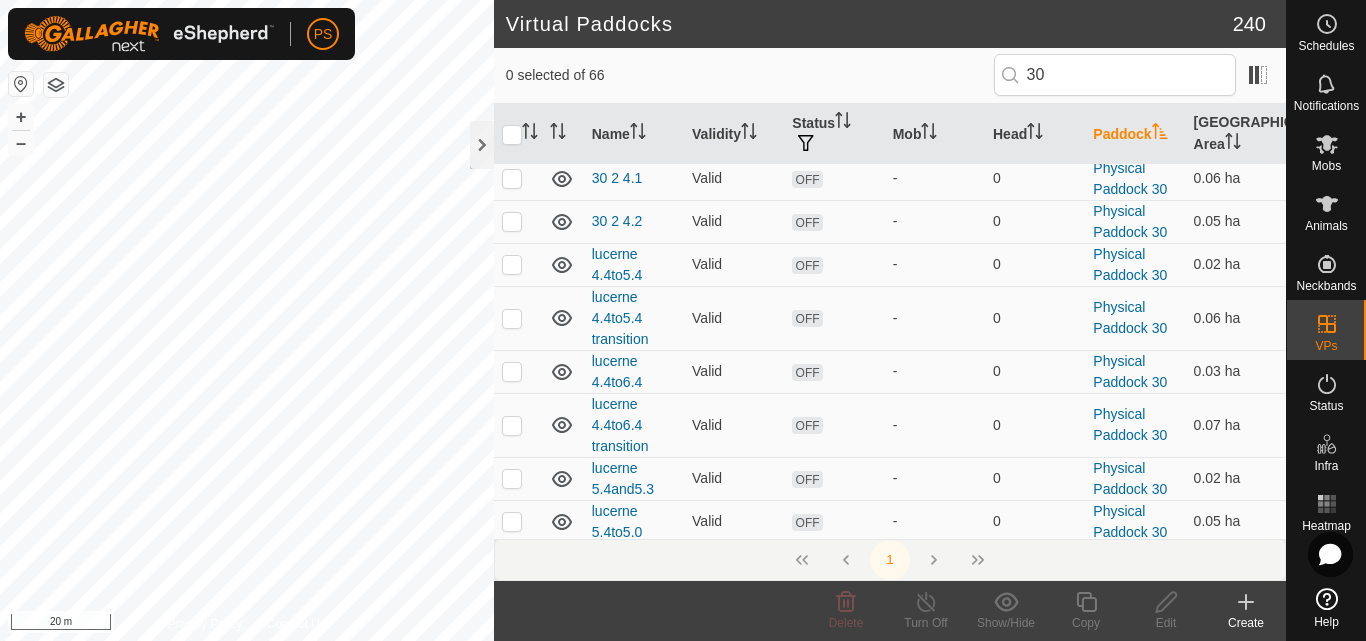 scroll, scrollTop: 1600, scrollLeft: 0, axis: vertical 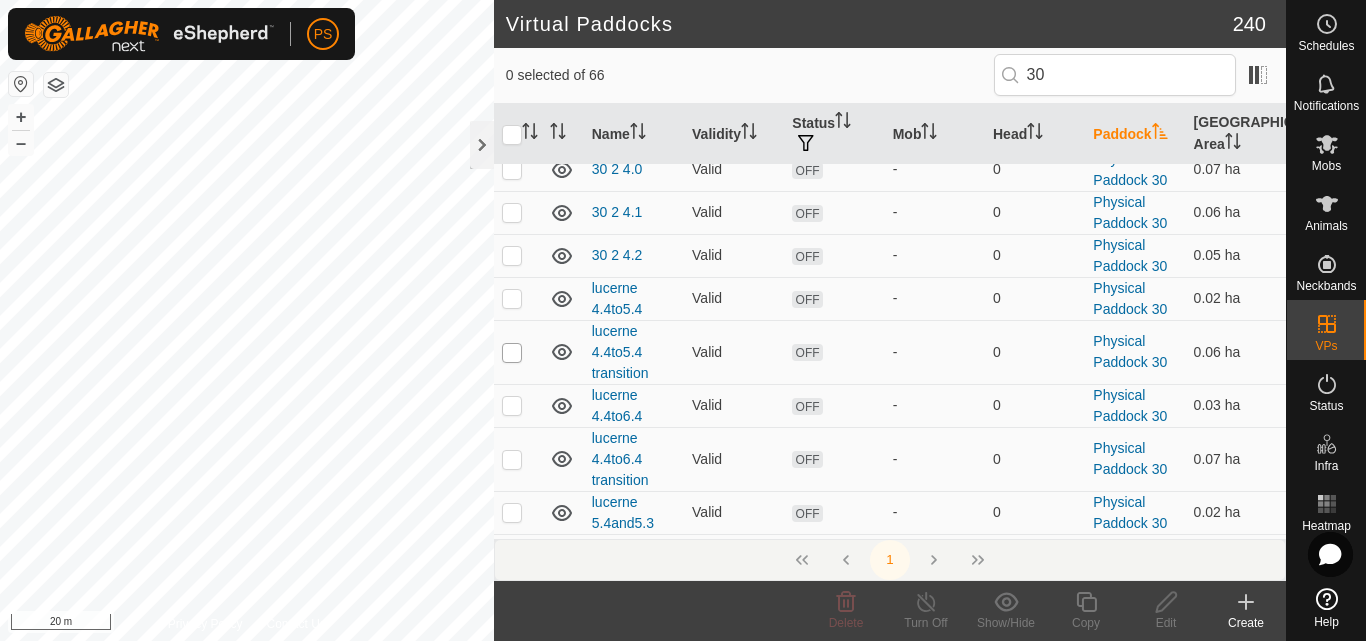 click on "Physical Paddock 30   (0.84 ha) 30 1 4.3  Valid  ON  Older Bulls   1   Physical Paddock 30   0.03 ha  30 2 4.3  Valid  ON  Young Bulls   3   Physical Paddock 30   0.04 ha  [DATE] 205738  Valid  OFF  -   0   Physical Paddock 30   0.27 ha  [DATE] 205902  Valid  OFF  -   0   Physical Paddock 30   0.22 ha  [DATE] 210014  Valid  OFF  -   0   Physical Paddock 30   0.16 ha  [DATE] 210139  Need watering point  OFF  -   0   Physical Paddock 30   0.11 ha  [DATE] 210301  Need watering point  OFF  -   0   Physical Paddock 30   0.05 ha  [DATE] 210801  Valid  OFF  -   0   Physical Paddock 30   0.32 ha  [DATE] 211046  Valid  OFF  -   0   Physical Paddock 30   0.38 ha  [DATE] 211236  Valid  OFF  -   0   Physical Paddock 30   0.43 ha  [DATE] 211513  Valid  OFF  -   0   Physical Paddock 30   0.48 ha  [DATE] 211626  Valid  OFF  -   0   Physical Paddock 30   0.53 ha  [DATE] 212141  Valid  OFF  -   0   Physical Paddock 30   0.1 ha  [DATE] 212332  Valid  OFF  -   0   0.15 ha  OFF" at bounding box center [890, 170] 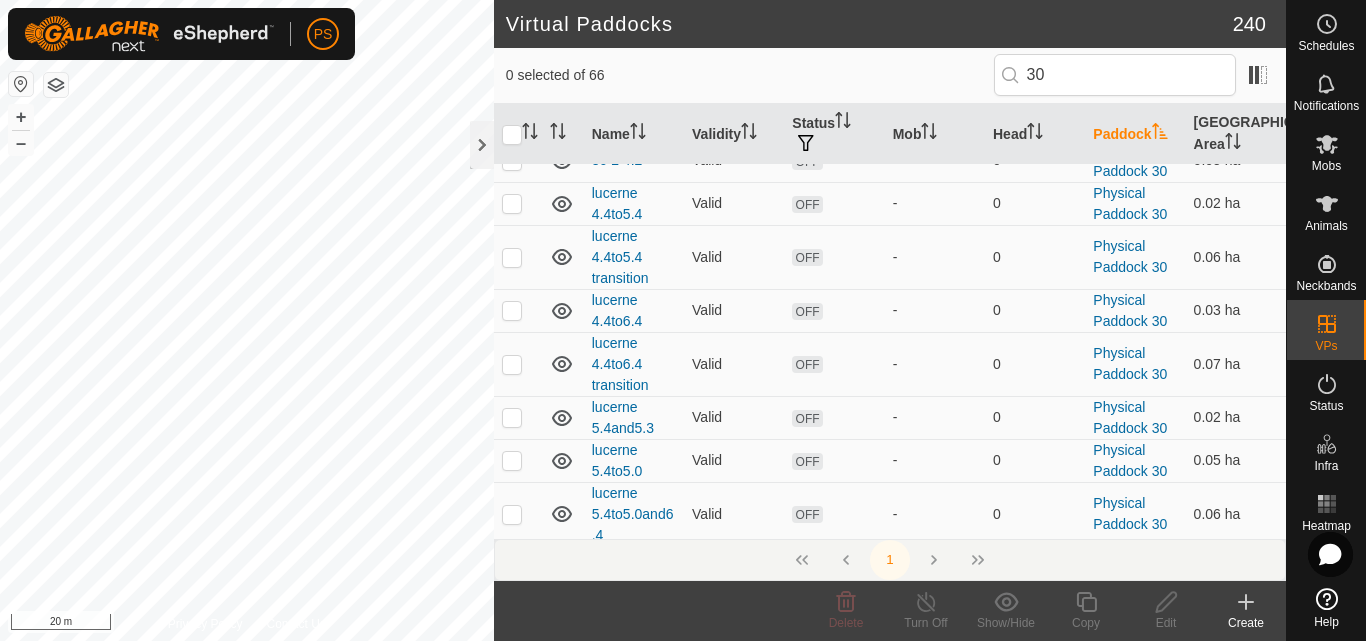 scroll, scrollTop: 1700, scrollLeft: 0, axis: vertical 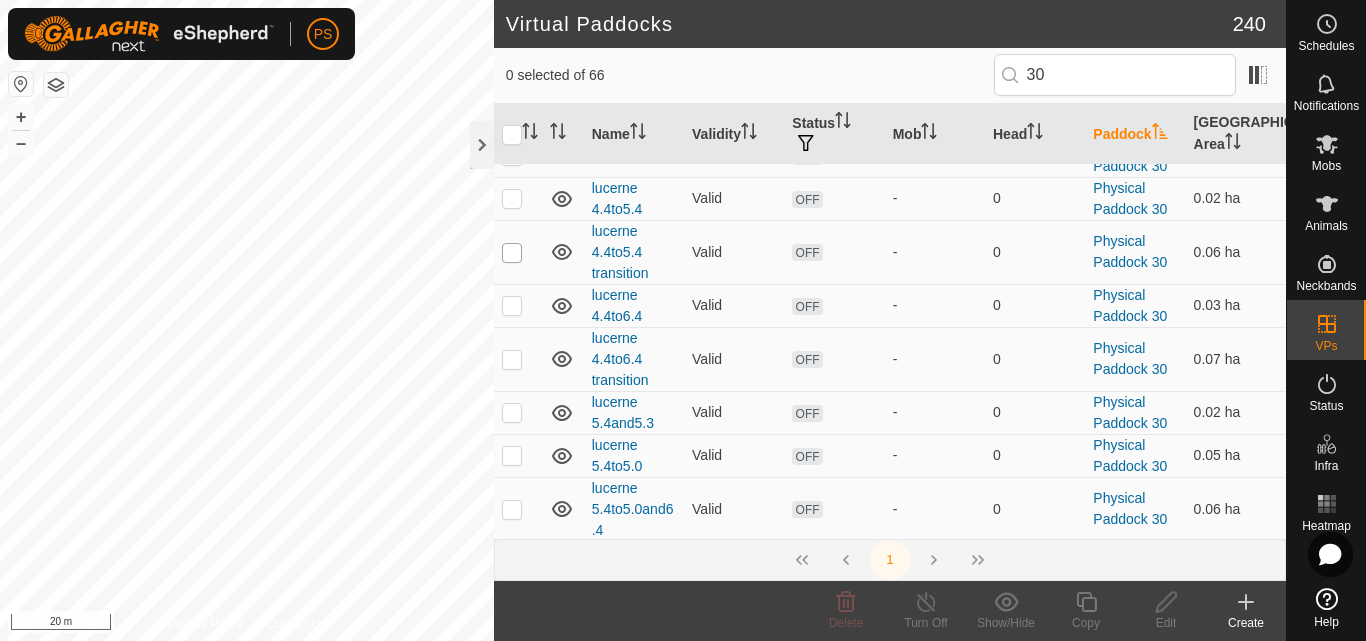click at bounding box center [512, 253] 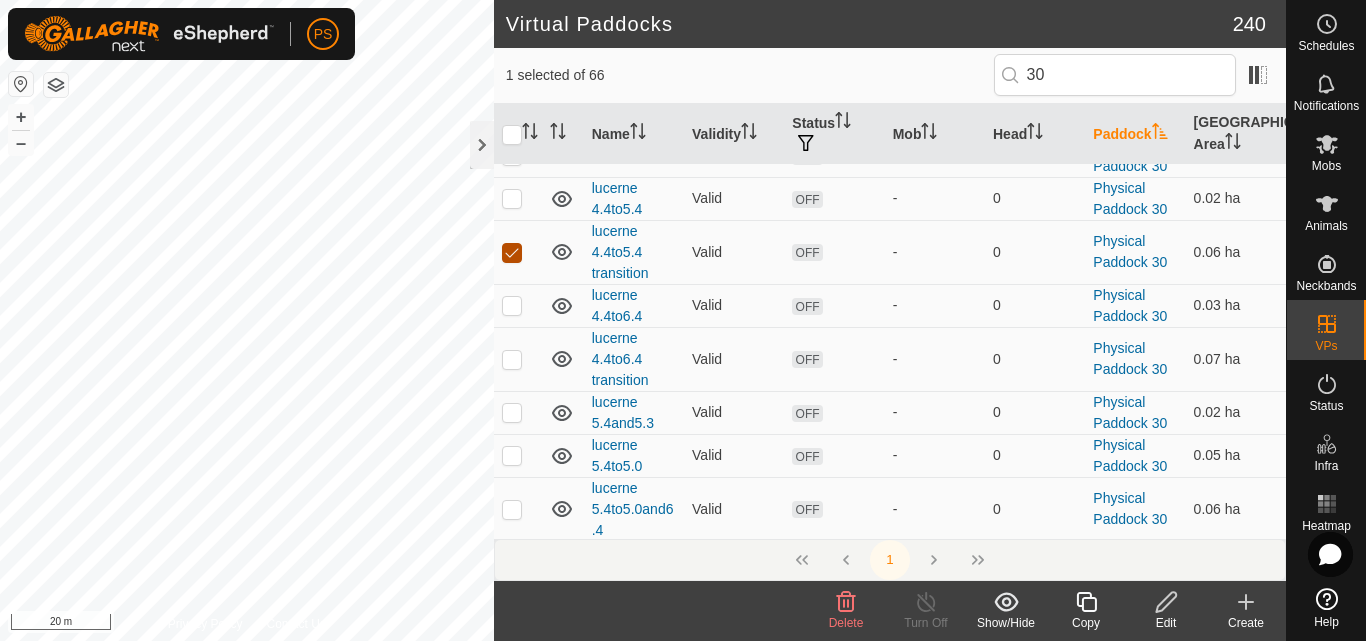 scroll, scrollTop: 0, scrollLeft: 0, axis: both 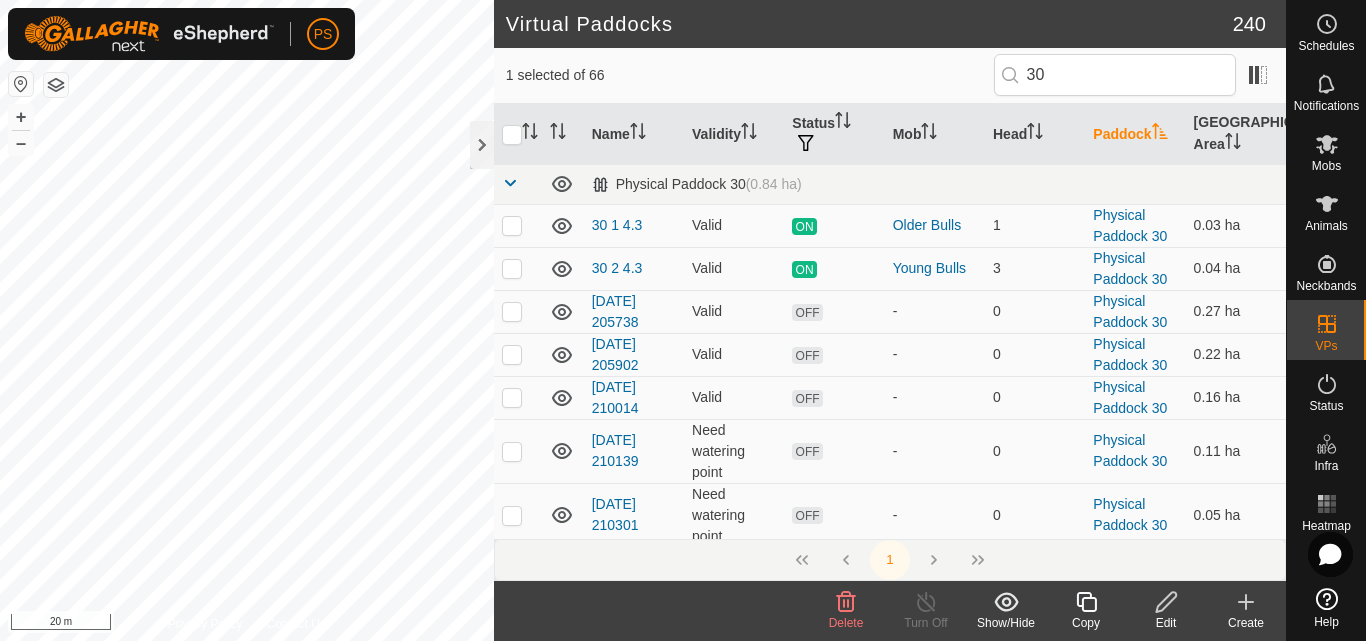 click 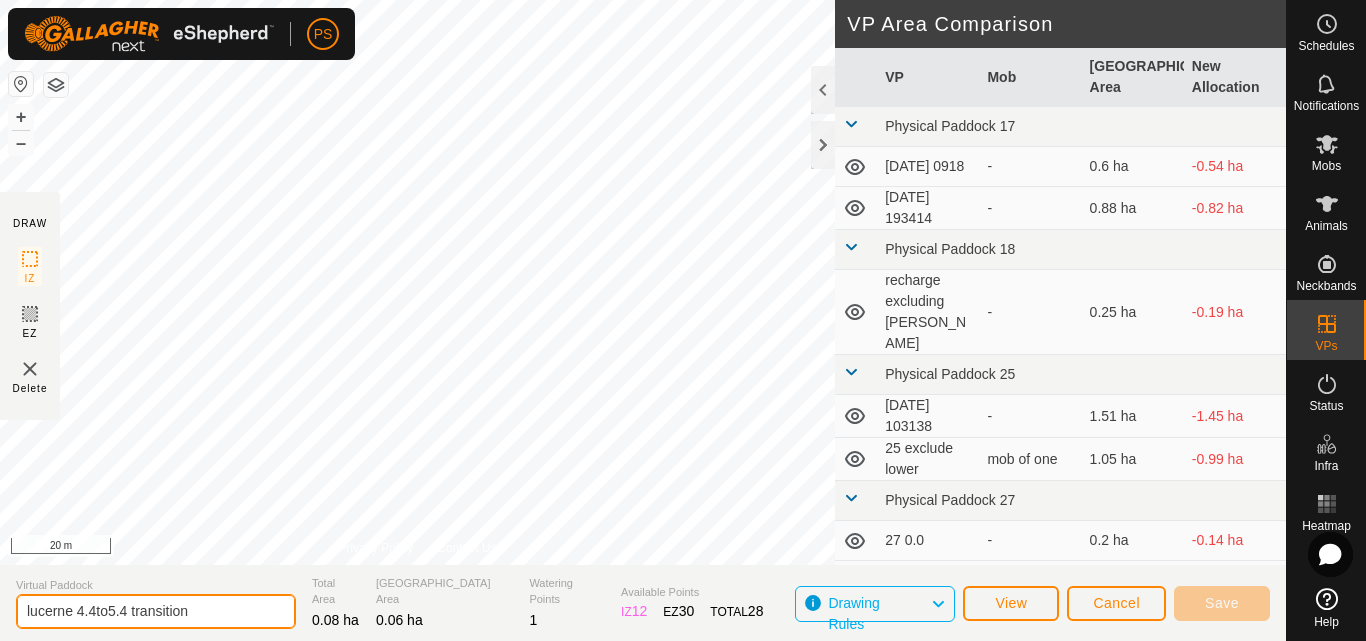 drag, startPoint x: 211, startPoint y: 611, endPoint x: 0, endPoint y: 606, distance: 211.05923 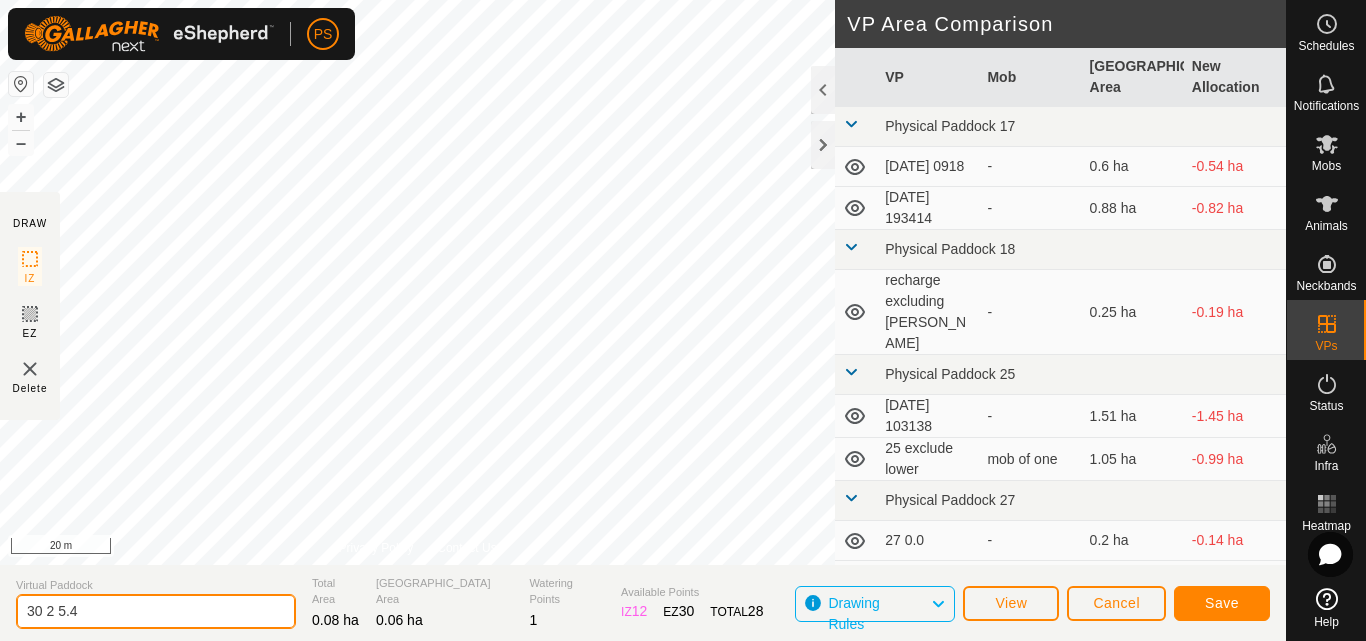 type on "30 2 5.4" 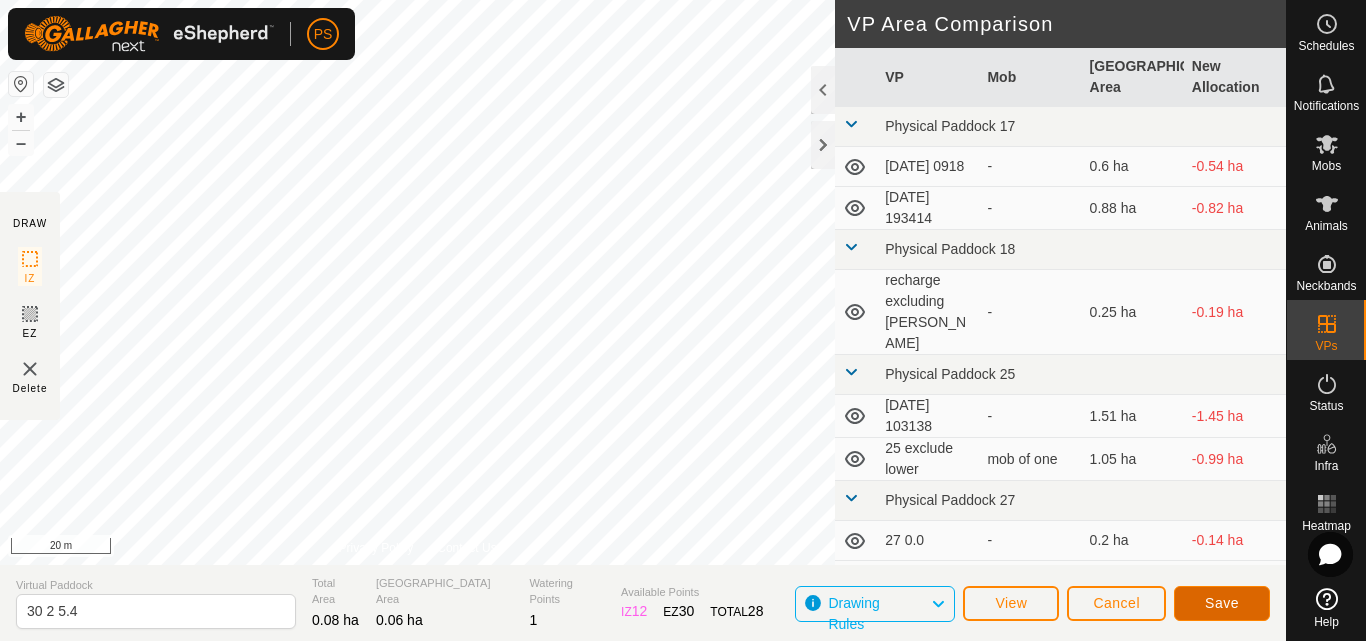 click on "Save" 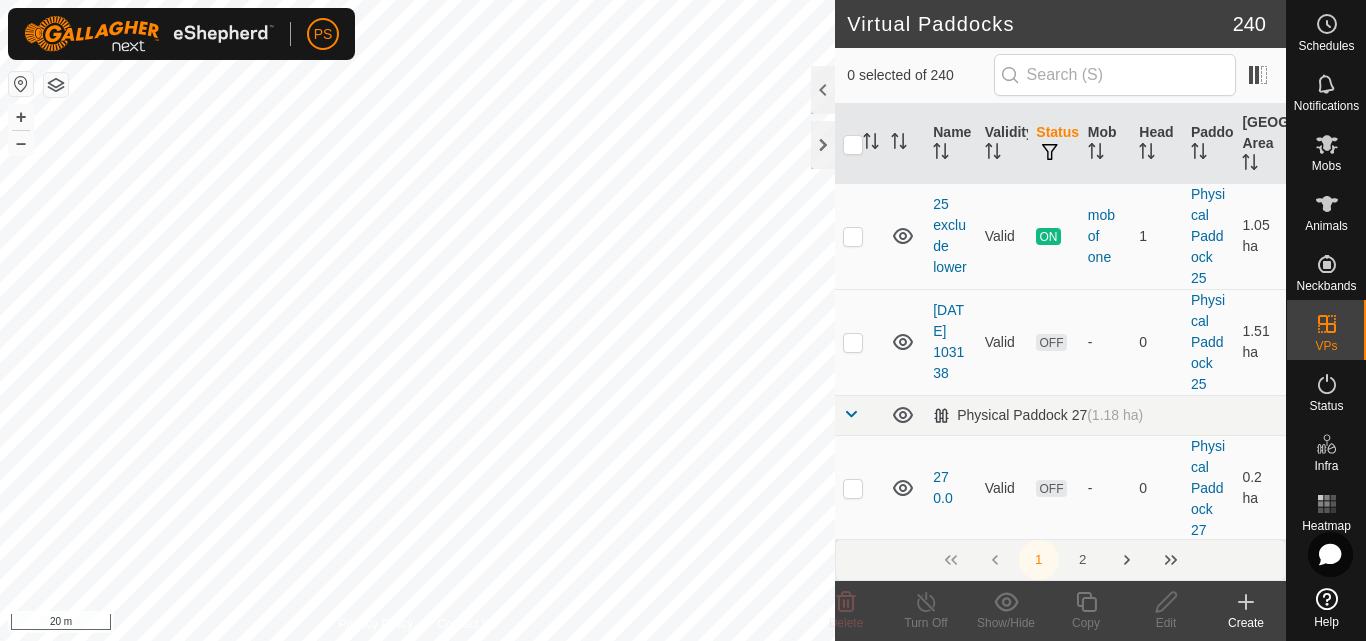 scroll, scrollTop: 100, scrollLeft: 0, axis: vertical 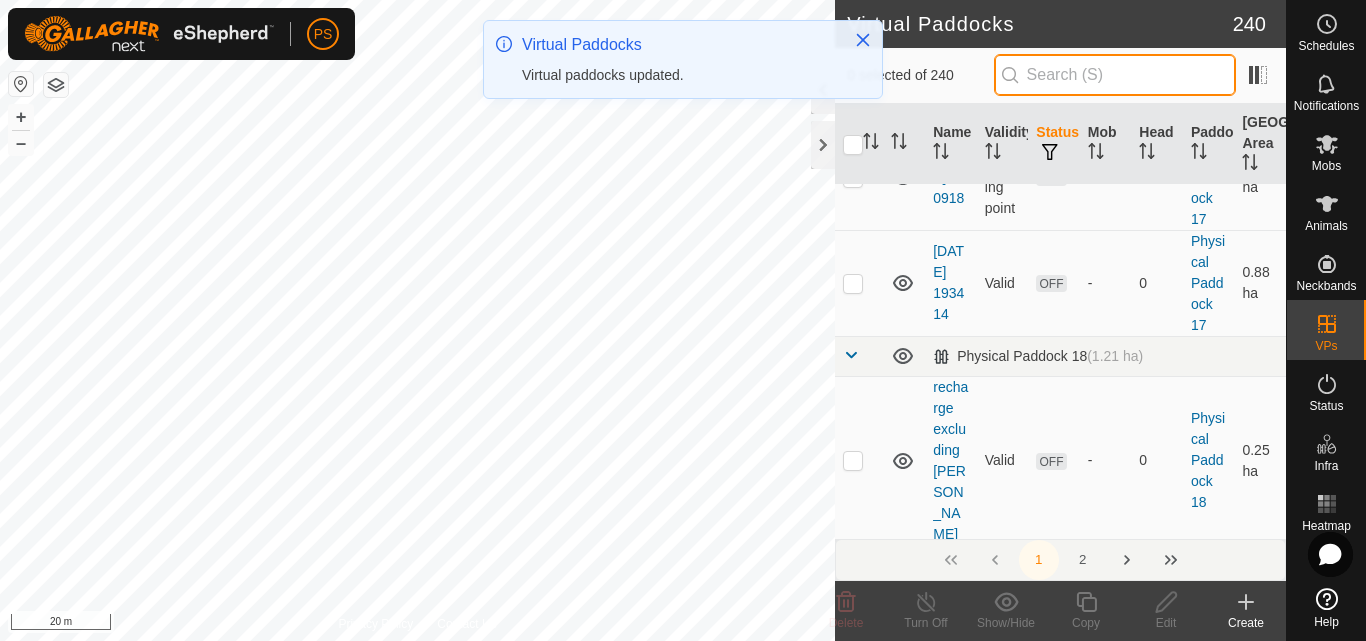 click at bounding box center [1115, 75] 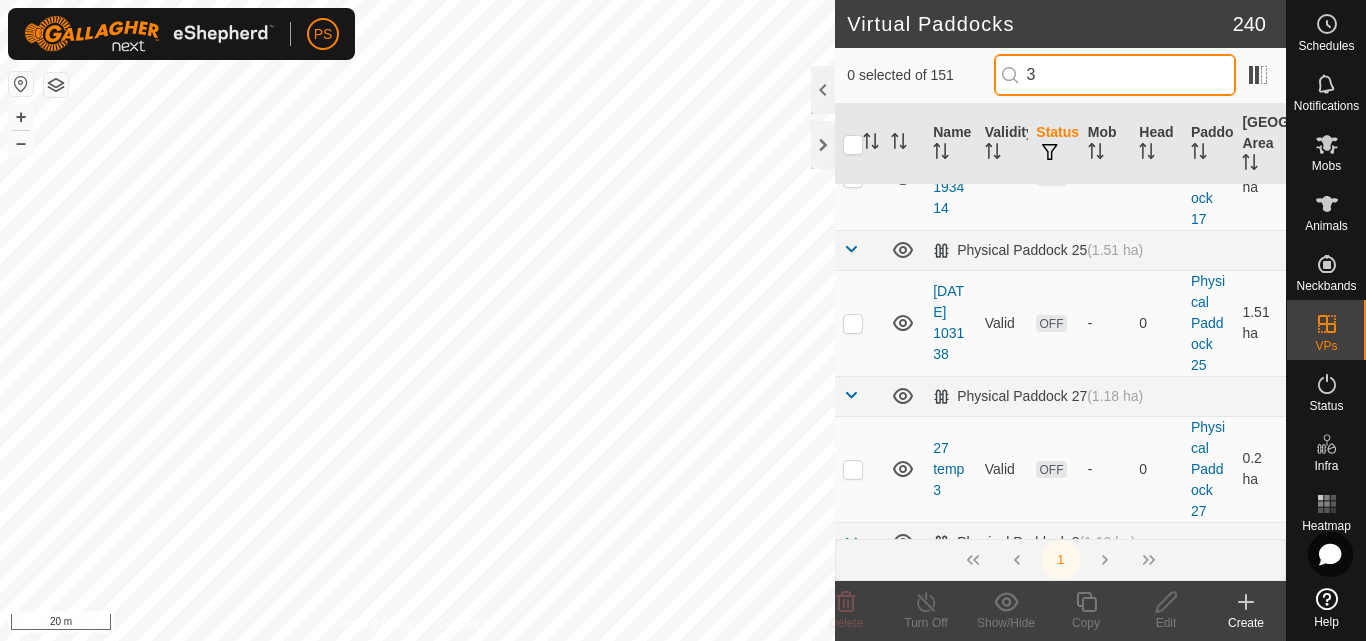 scroll, scrollTop: 0, scrollLeft: 0, axis: both 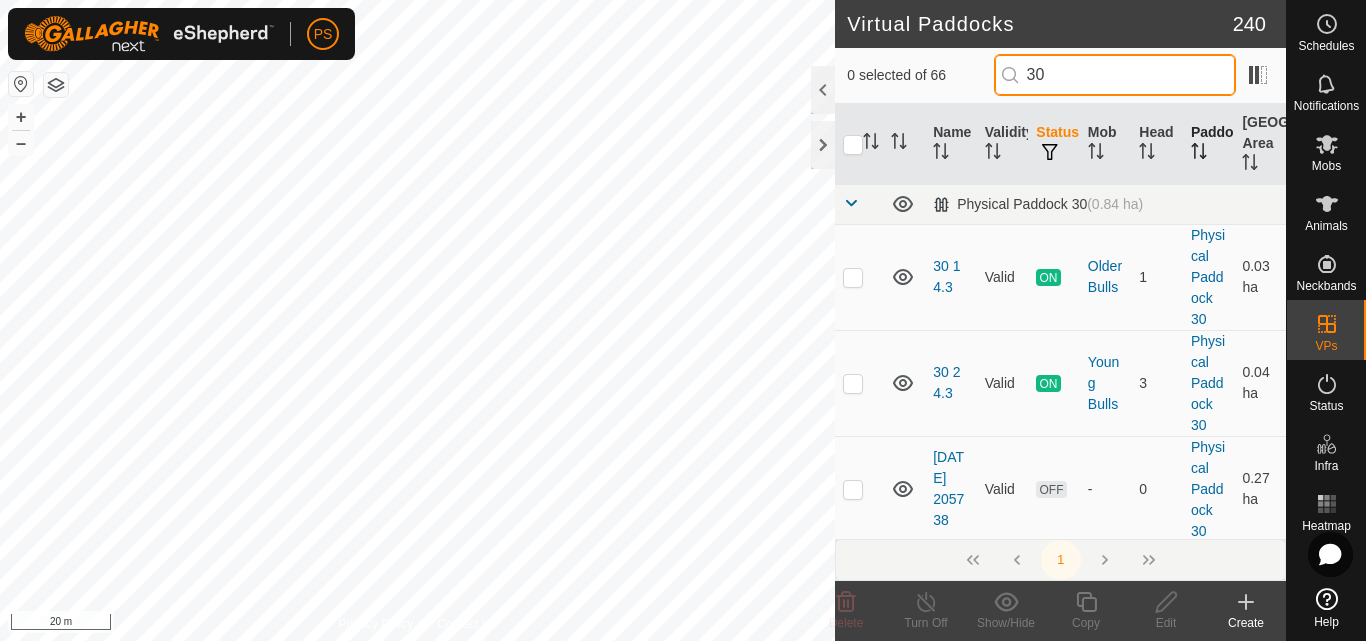 type on "30" 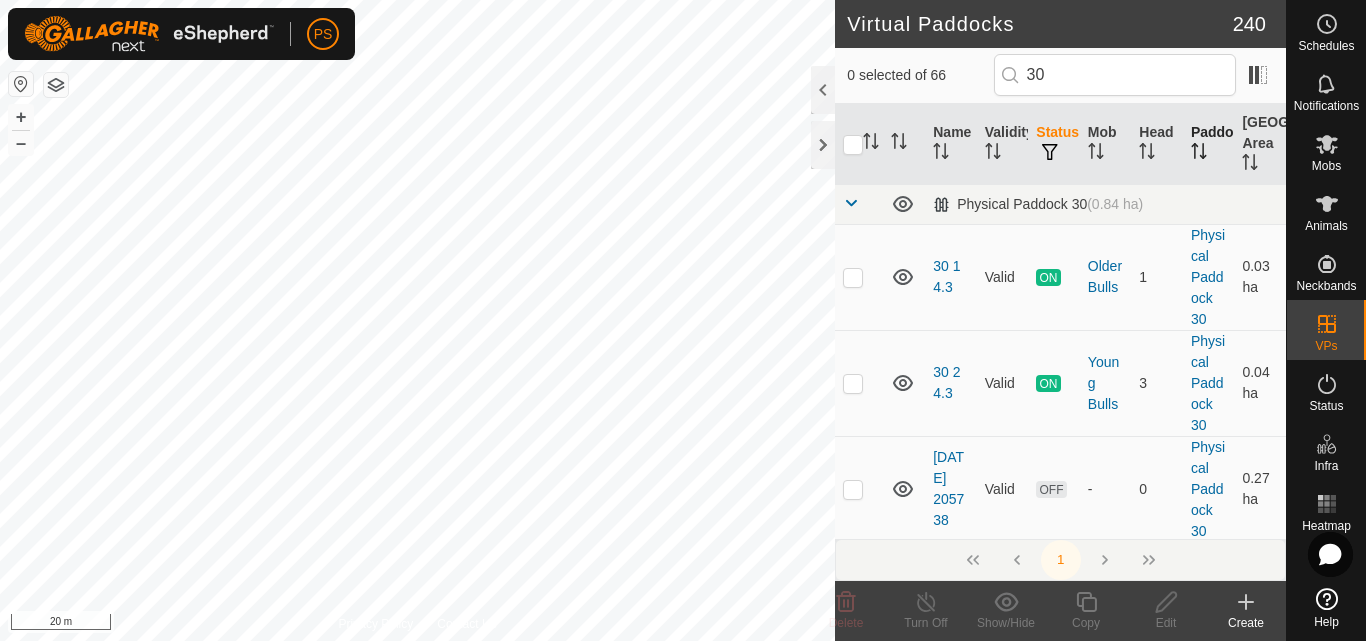 click 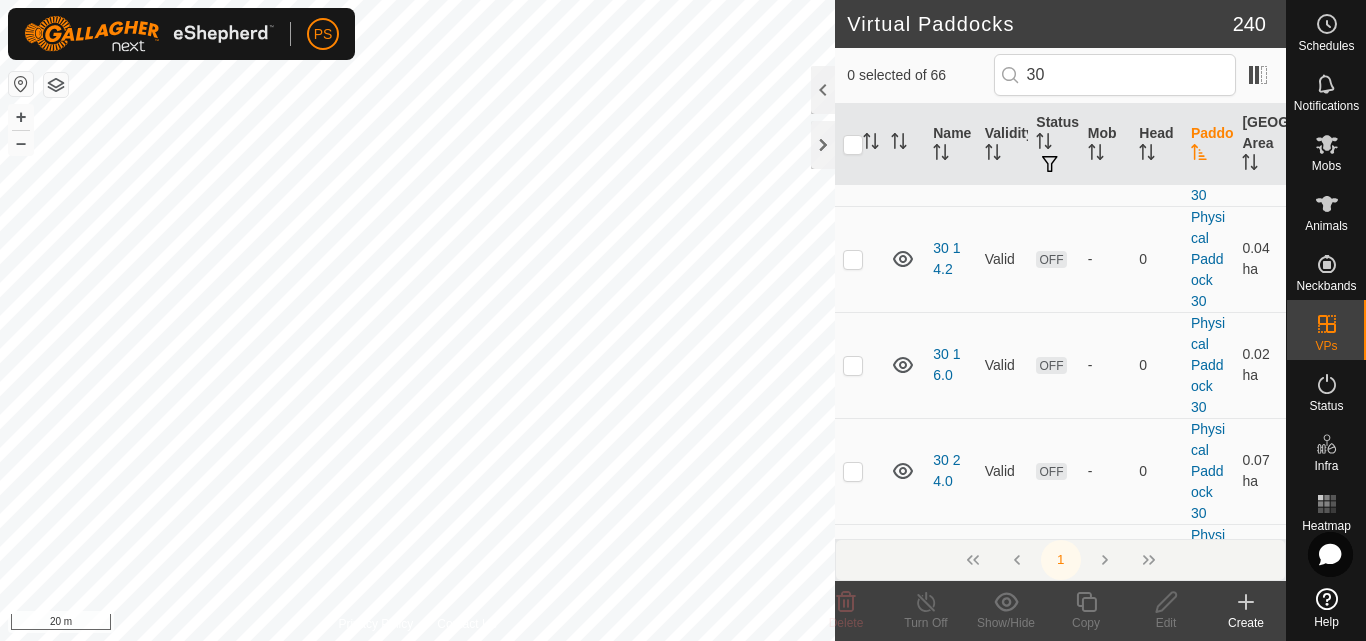 scroll, scrollTop: 3200, scrollLeft: 0, axis: vertical 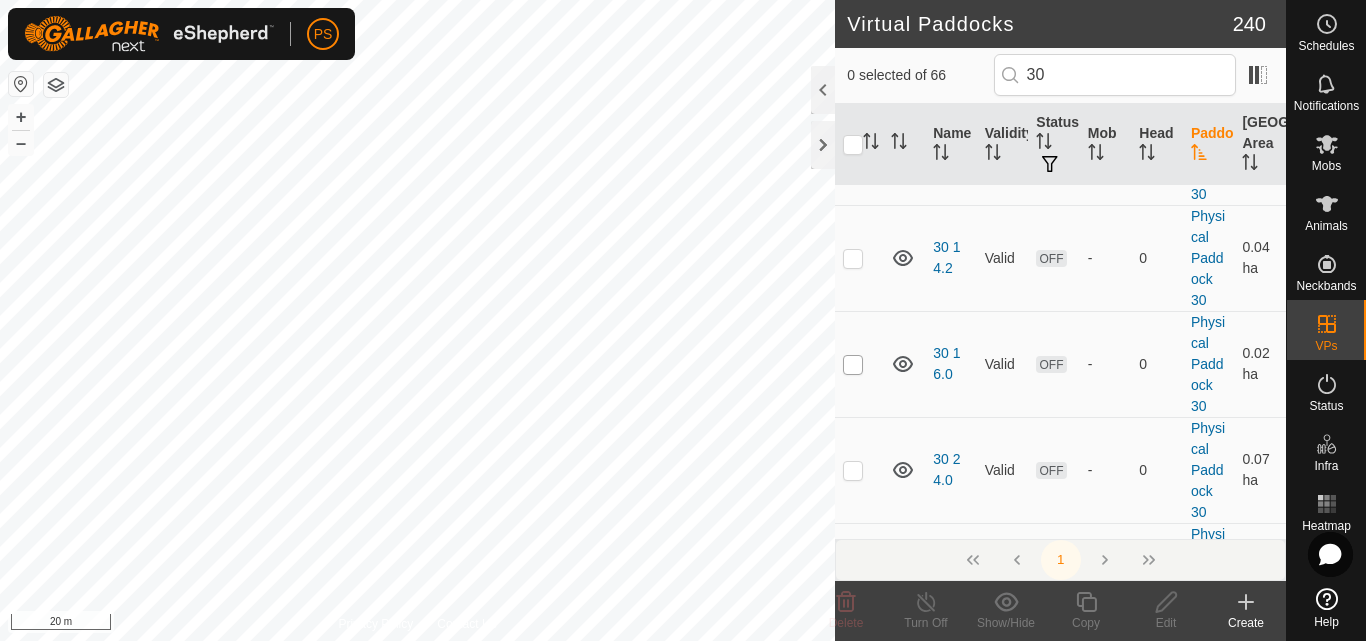 click on "Physical Paddock 30   (0.84 ha) 30 1 4.3  Valid  ON  Older Bulls   1   Physical Paddock 30   0.03 ha  30 2 4.3  Valid  ON  Young Bulls   3   Physical Paddock 30   0.04 ha  [DATE] 205738  Valid  OFF  -   0   Physical Paddock 30   0.27 ha  [DATE] 205902  Valid  OFF  -   0   Physical Paddock 30   0.22 ha  [DATE] 210014  Valid  OFF  -   0   Physical Paddock 30   0.16 ha  [DATE] 210139  Need watering point  OFF  -   0   Physical Paddock 30   0.11 ha  [DATE] 210301  Need watering point  OFF  -   0   Physical Paddock 30   0.05 ha  [DATE] 210801  Valid  OFF  -   0   Physical Paddock 30   0.32 ha  [DATE] 211046  Valid  OFF  -   0   Physical Paddock 30   0.38 ha  [DATE] 211236  Valid  OFF  -   0   Physical Paddock 30   0.43 ha  [DATE] 211513  Valid  OFF  -   0   Physical Paddock 30   0.48 ha  [DATE] 211626  Valid  OFF  -   0   Physical Paddock 30   0.53 ha  [DATE] 212141  Valid  OFF  -   0   Physical Paddock 30   0.1 ha  [DATE] 212332  Valid  OFF  -   0   0.15 ha  OFF" at bounding box center [1060, 533] 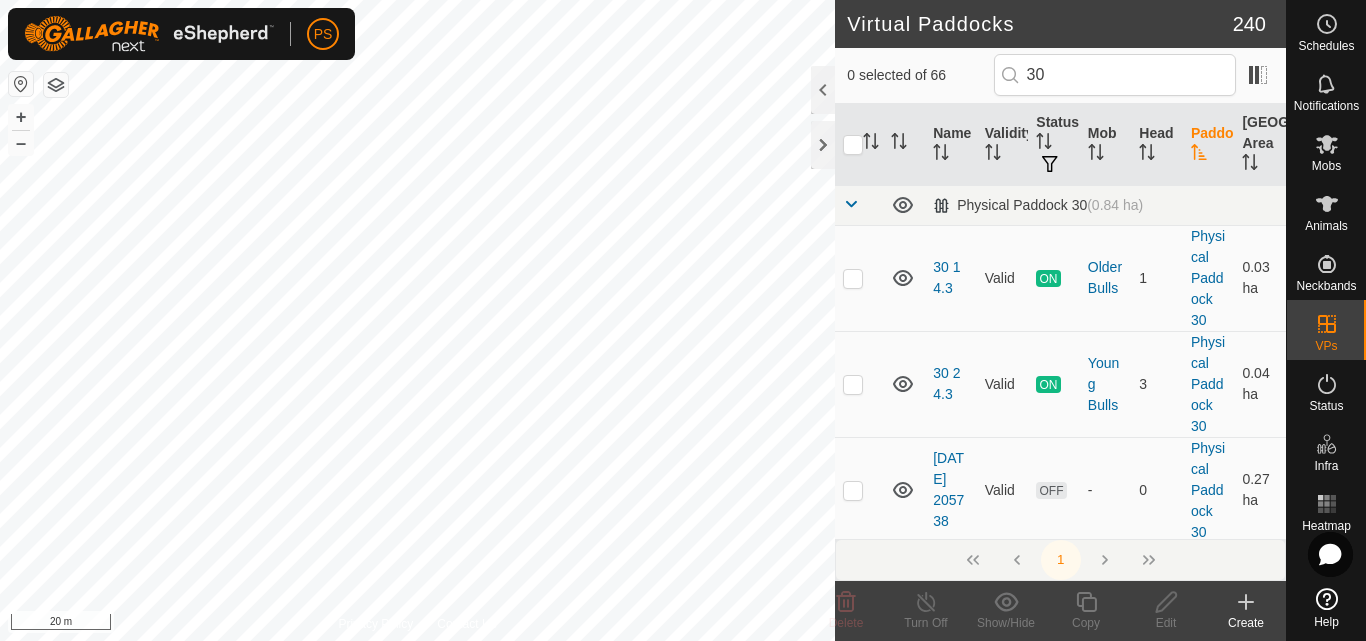 click 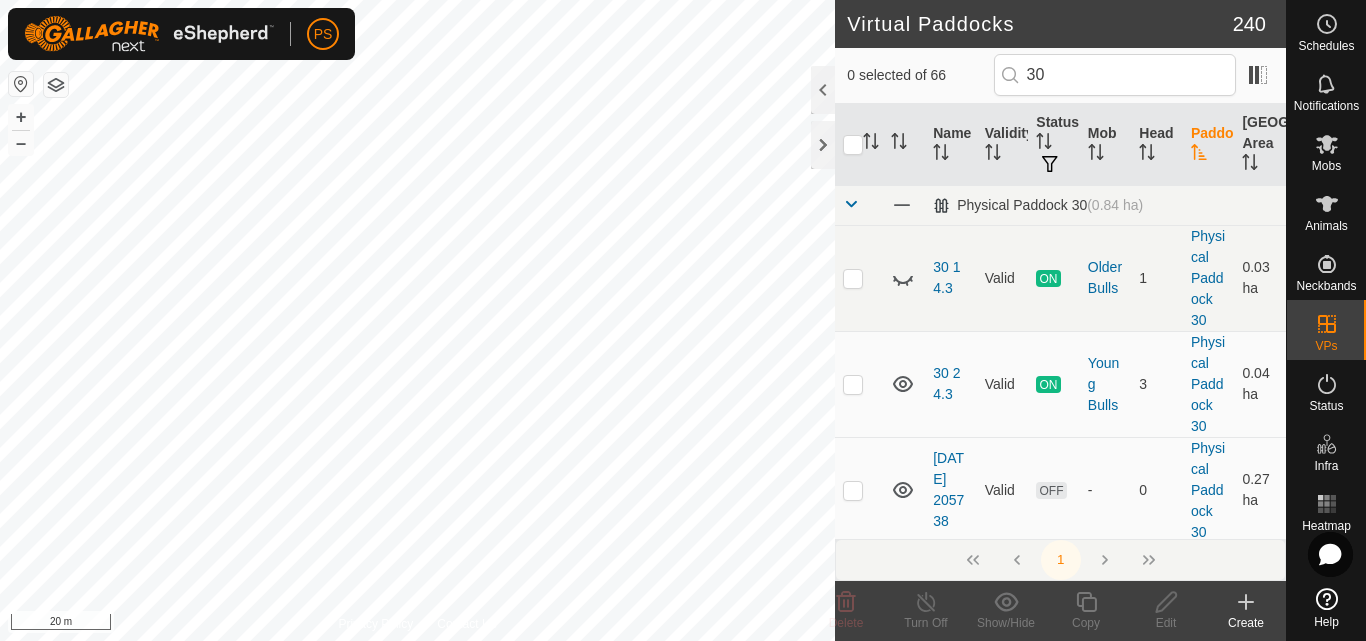 click 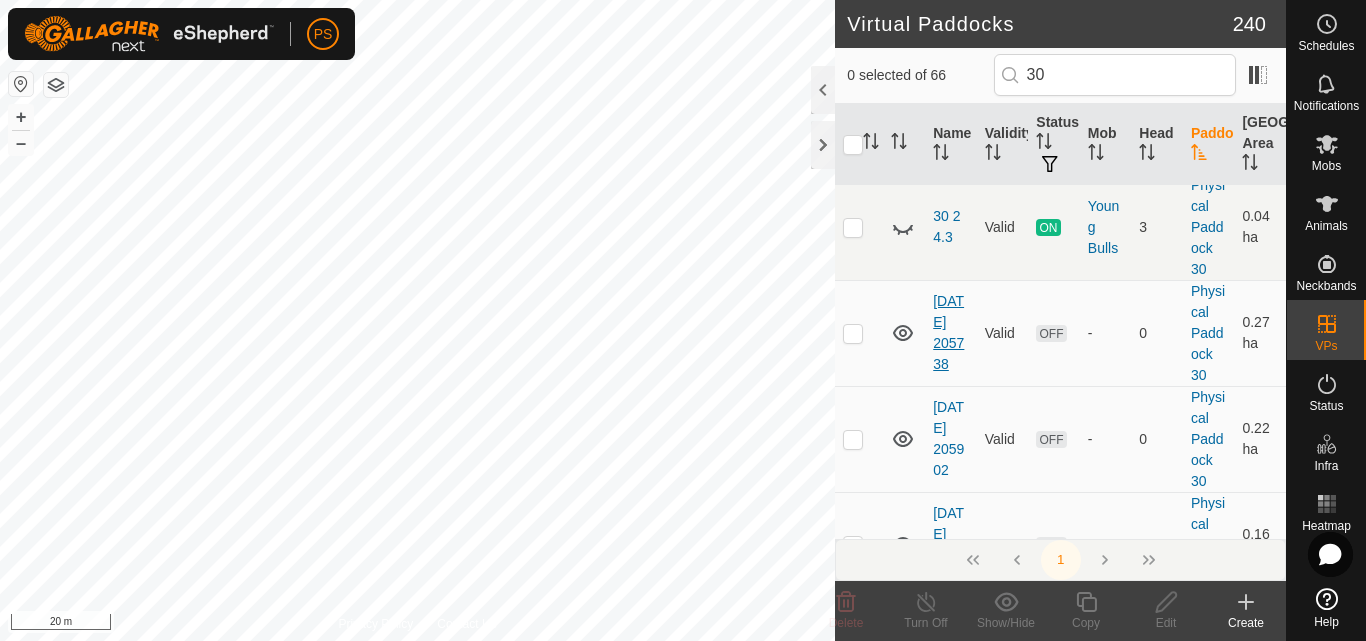 scroll, scrollTop: 200, scrollLeft: 0, axis: vertical 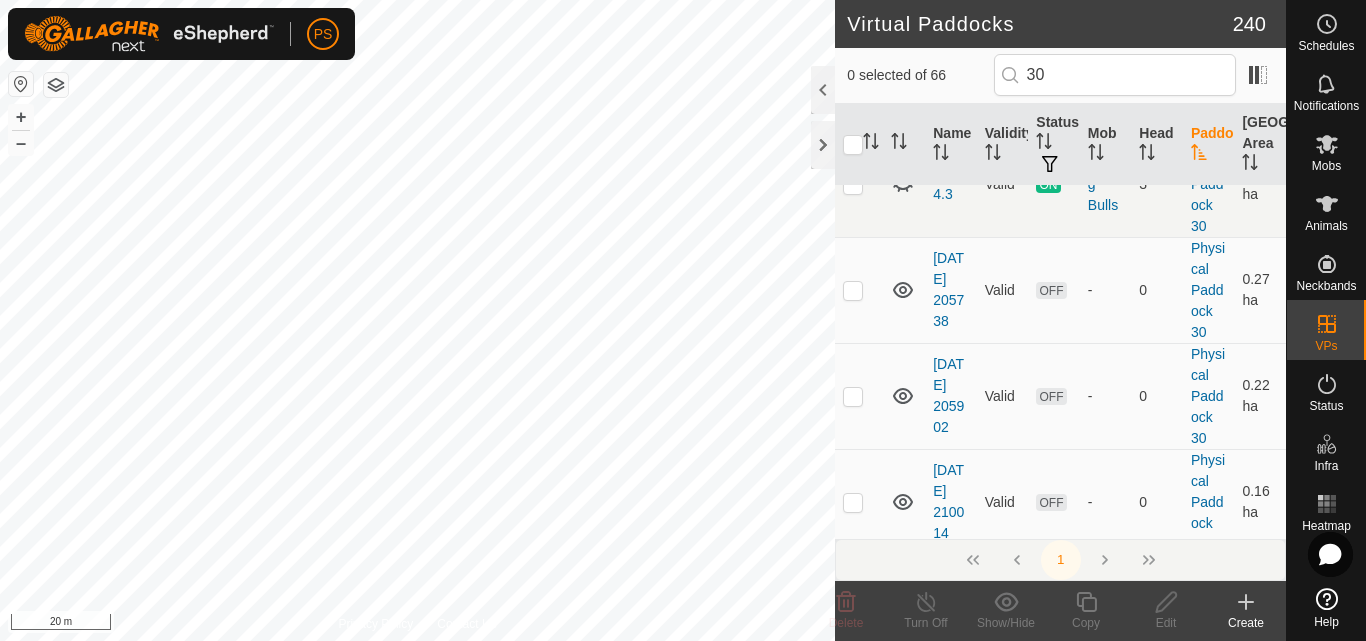 click 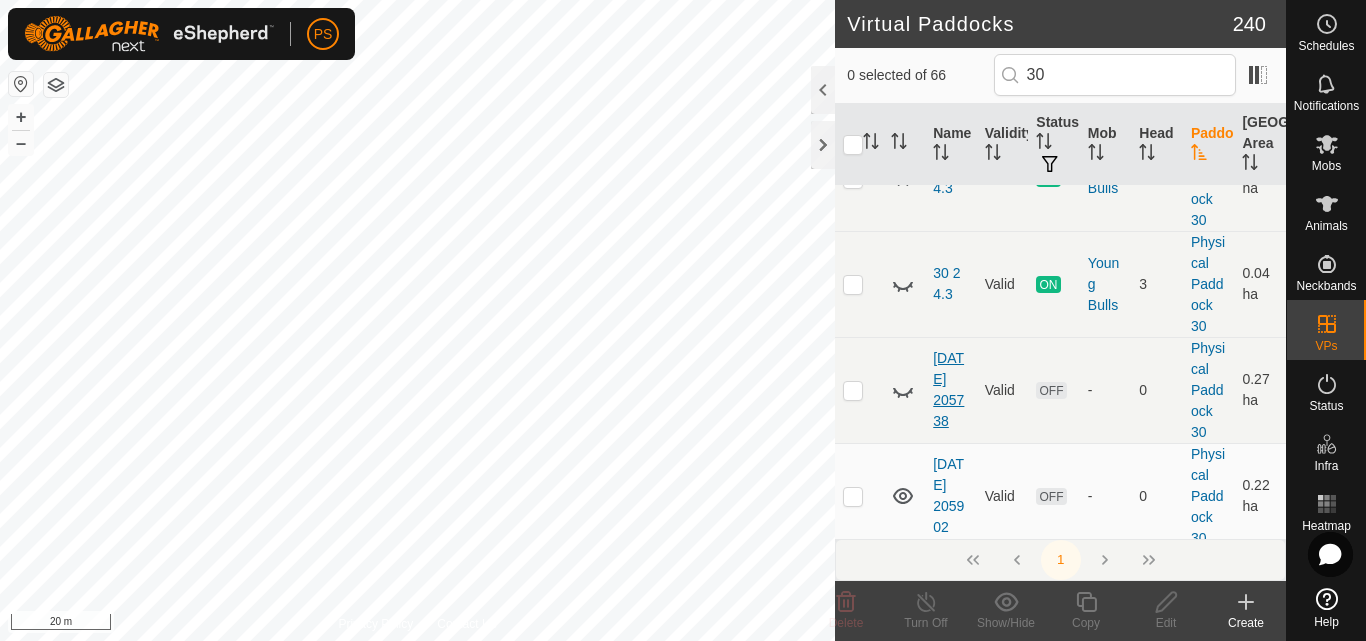 scroll, scrollTop: 200, scrollLeft: 0, axis: vertical 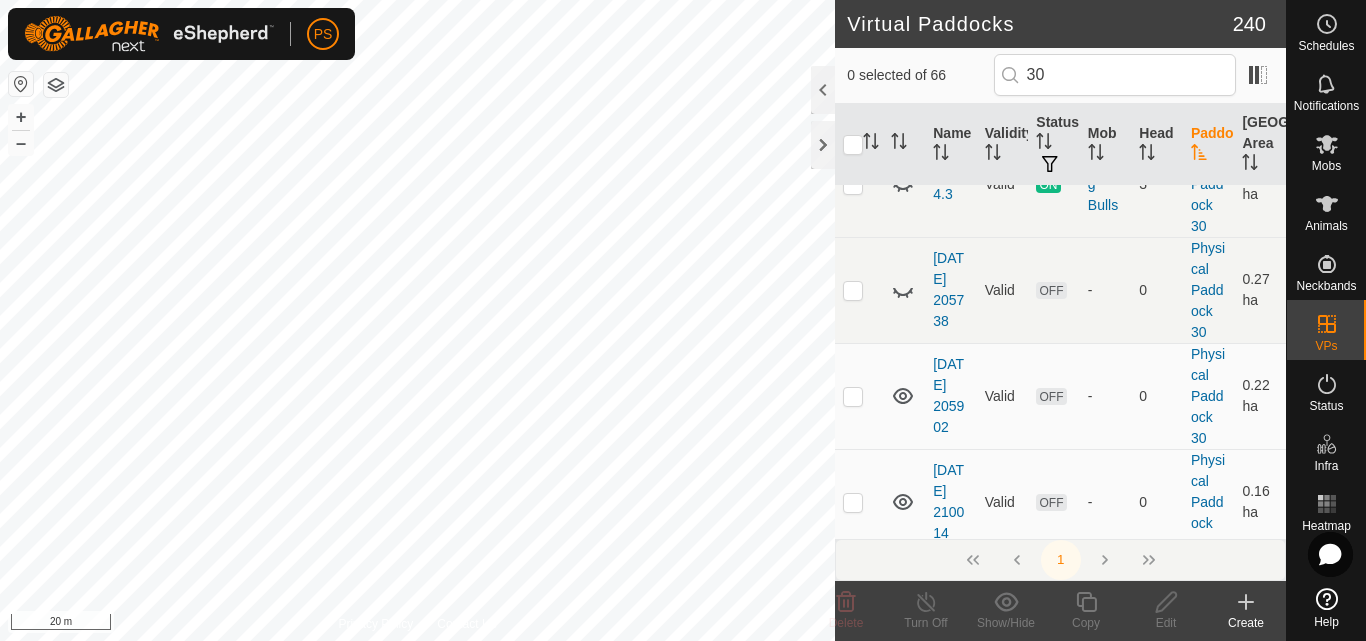 click 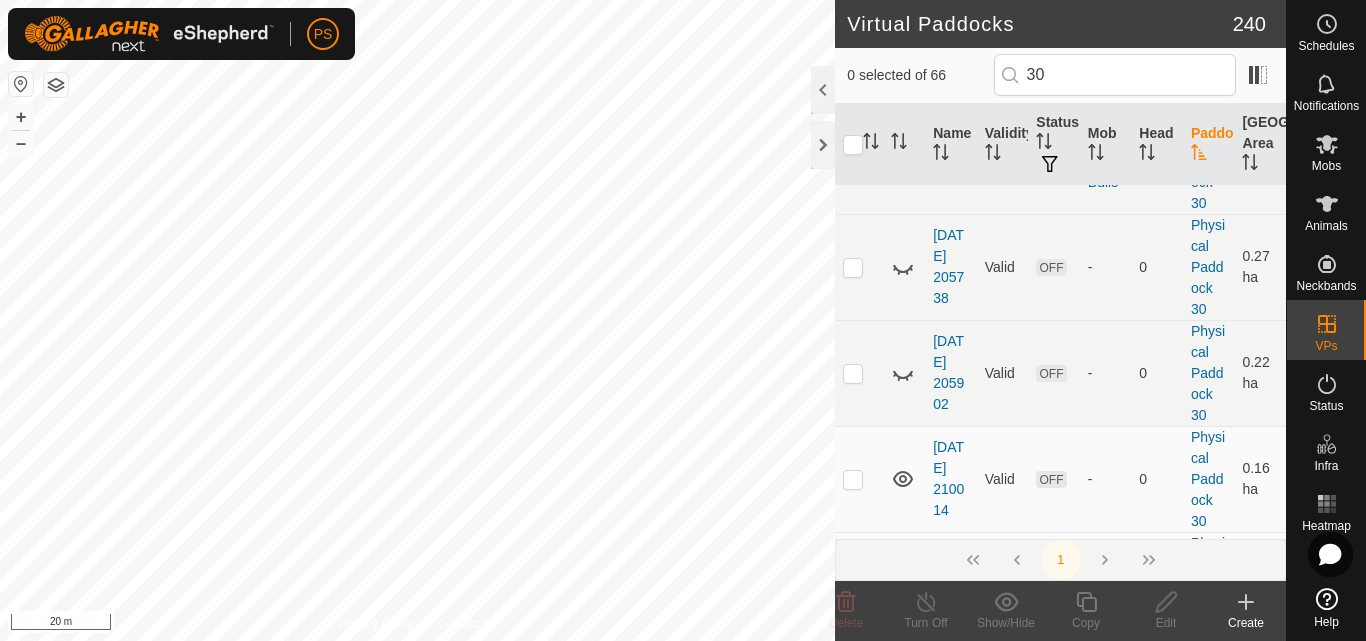 scroll, scrollTop: 400, scrollLeft: 0, axis: vertical 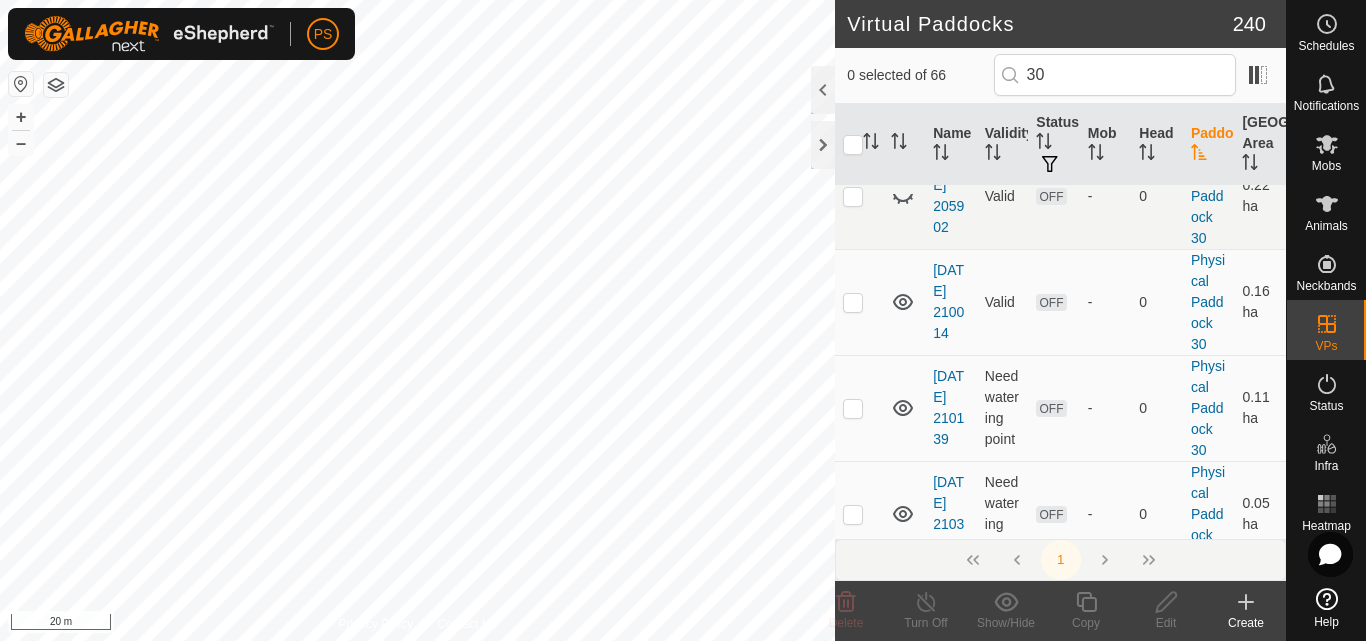 click on "[DATE] 210014" at bounding box center [951, 302] 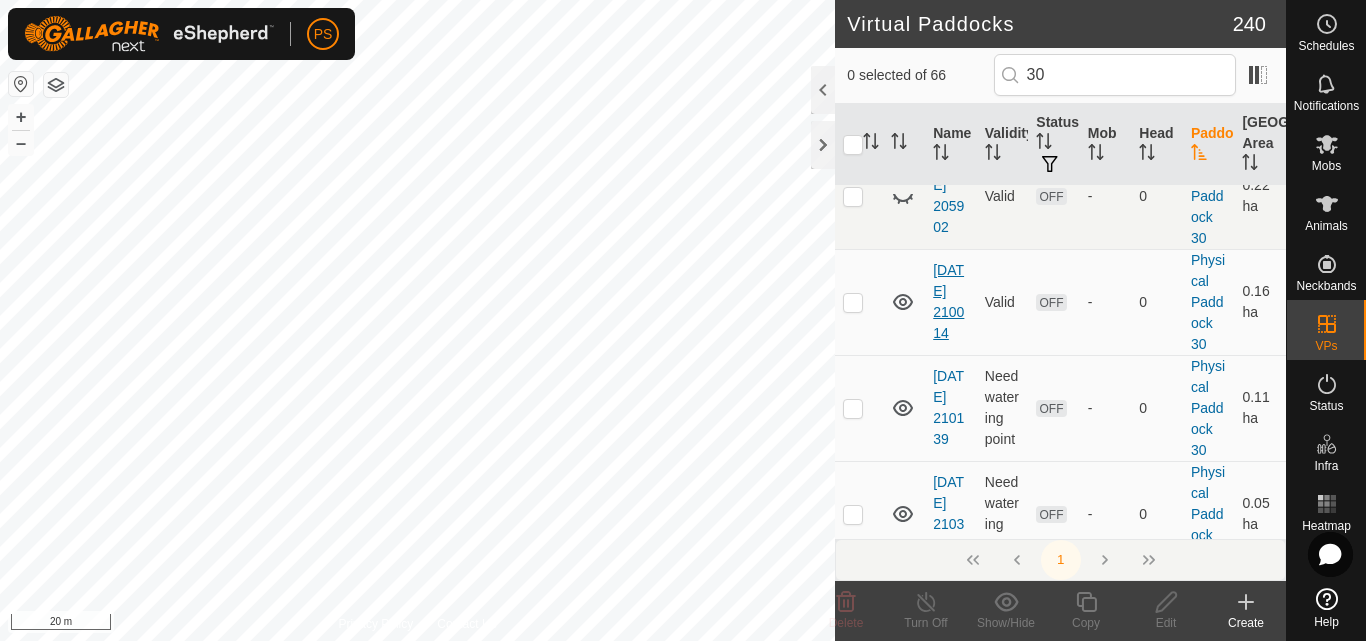 click on "[DATE] 210014" at bounding box center [948, 301] 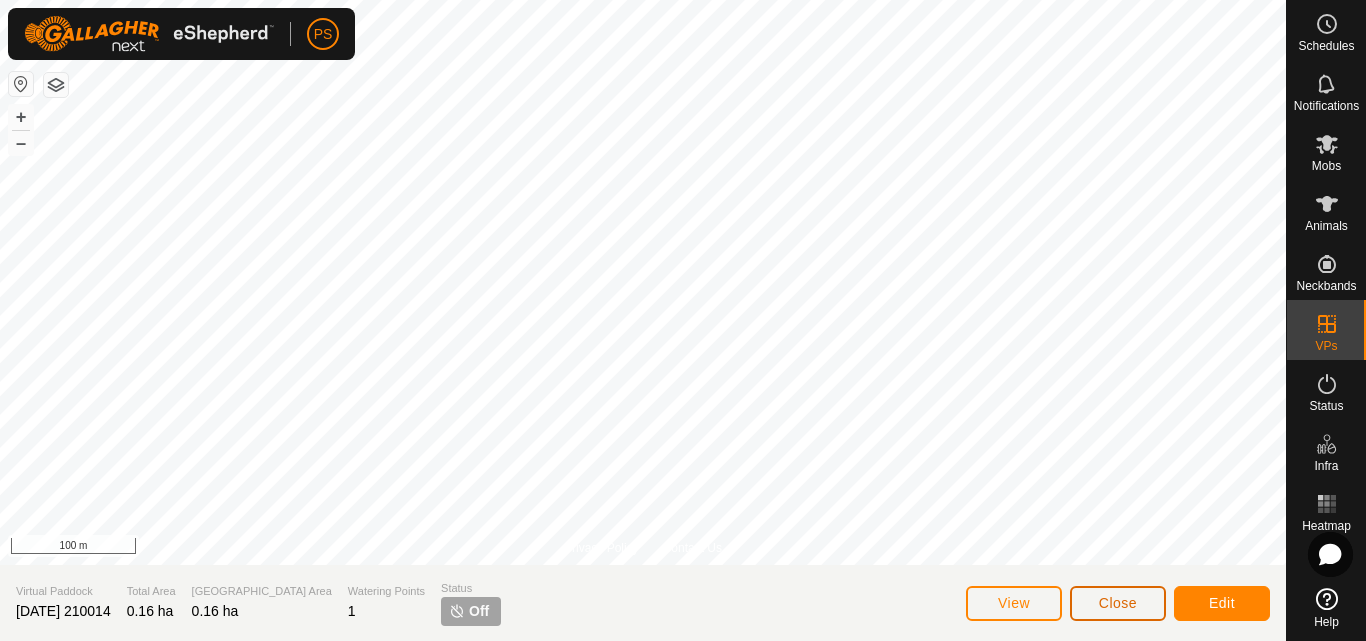 click on "Close" 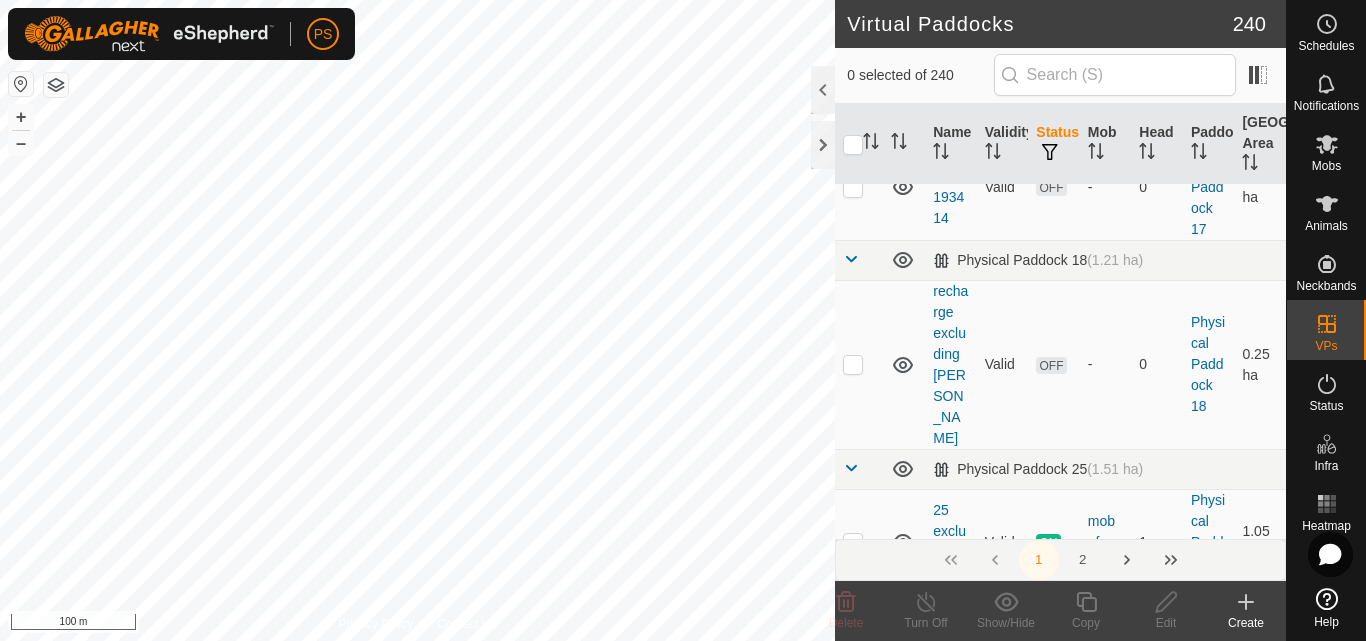 scroll, scrollTop: 0, scrollLeft: 0, axis: both 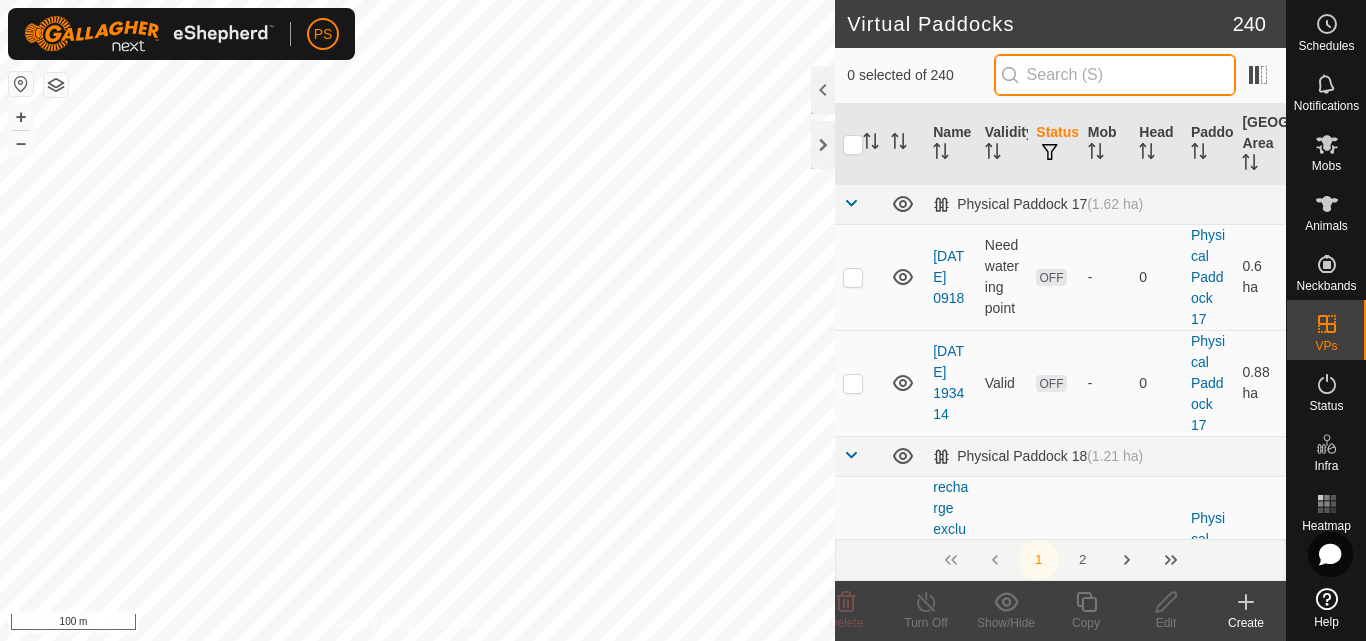 click at bounding box center (1115, 75) 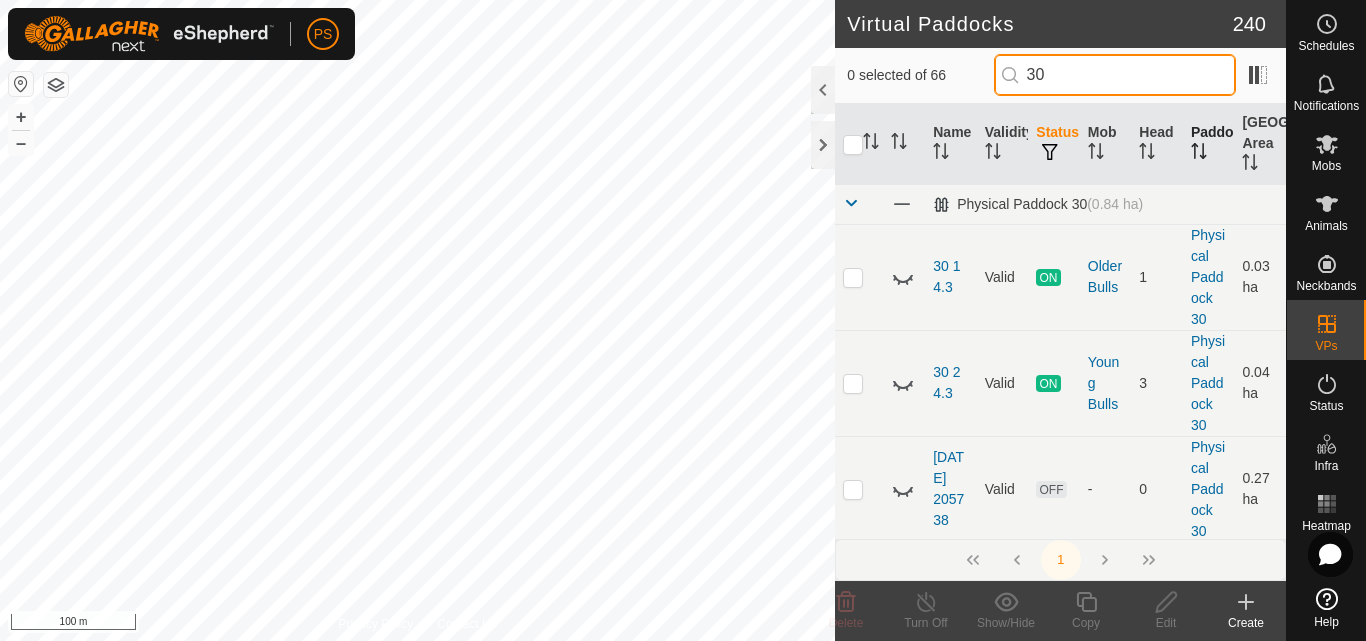 type on "30" 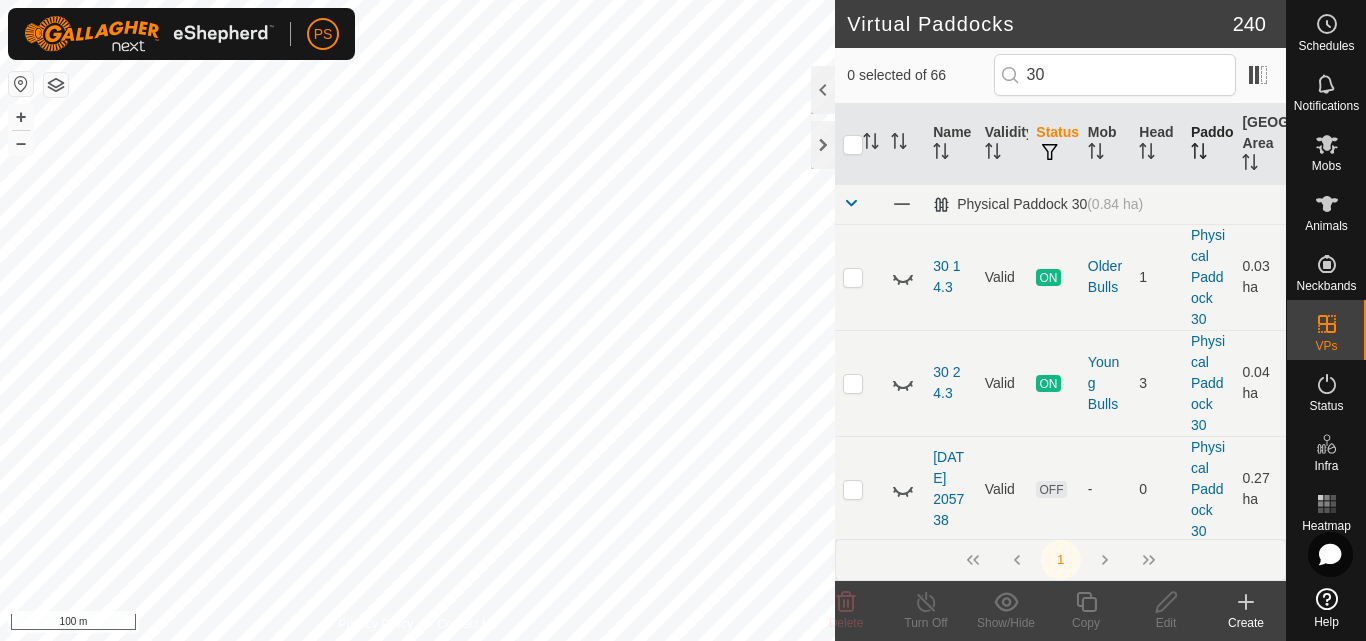 click 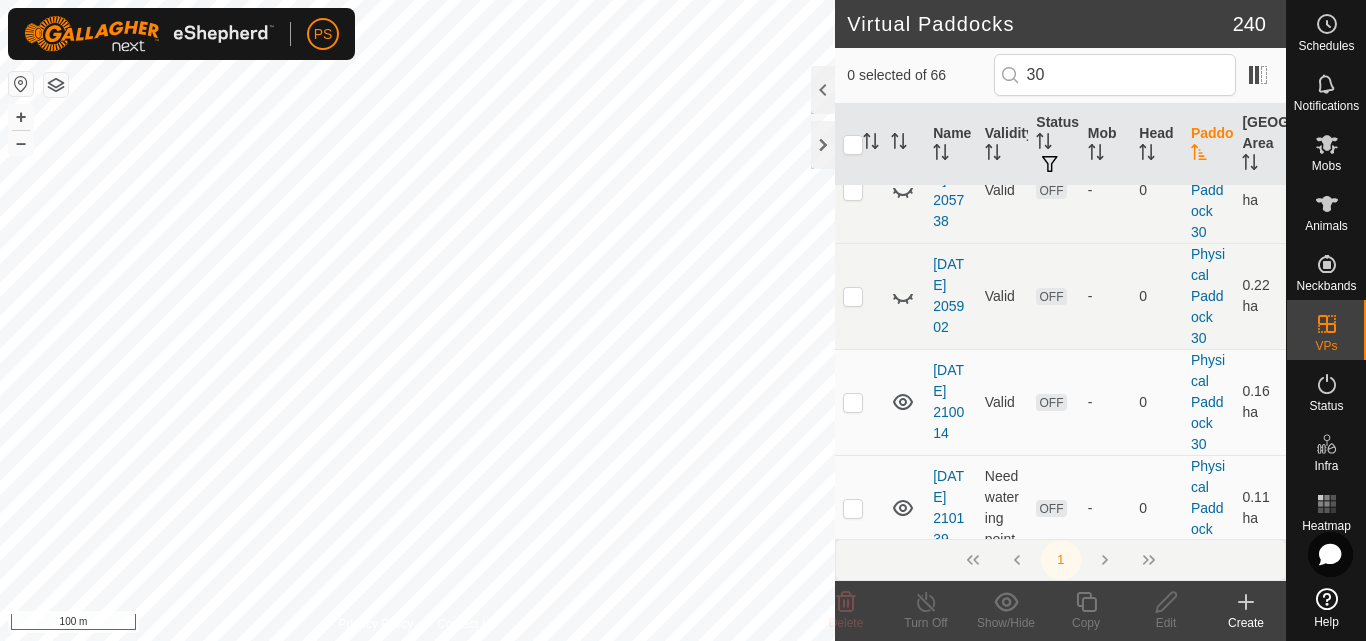 scroll, scrollTop: 400, scrollLeft: 0, axis: vertical 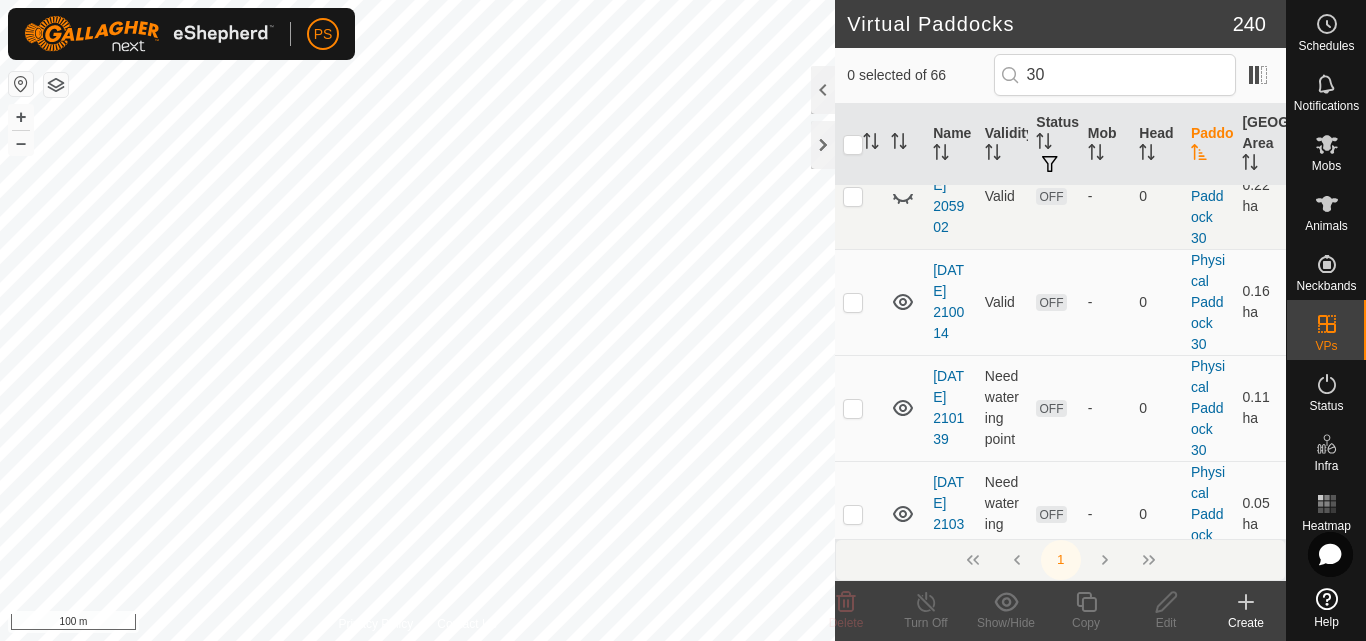 click 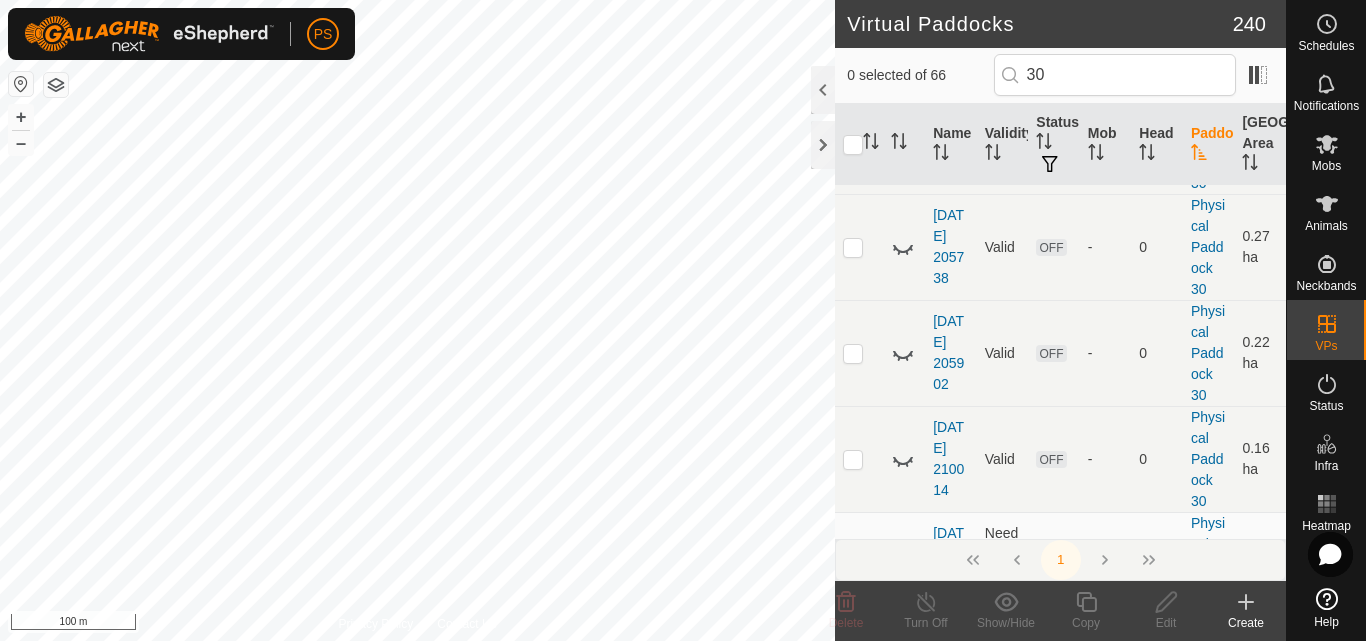scroll, scrollTop: 500, scrollLeft: 0, axis: vertical 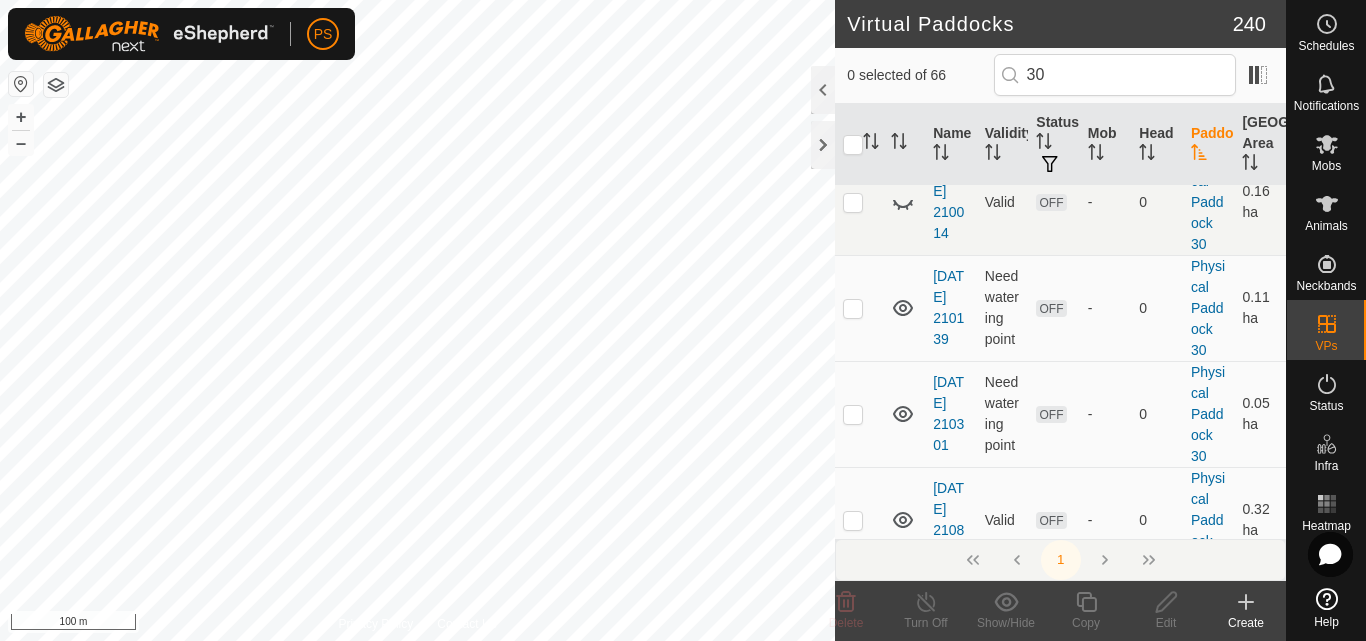 click 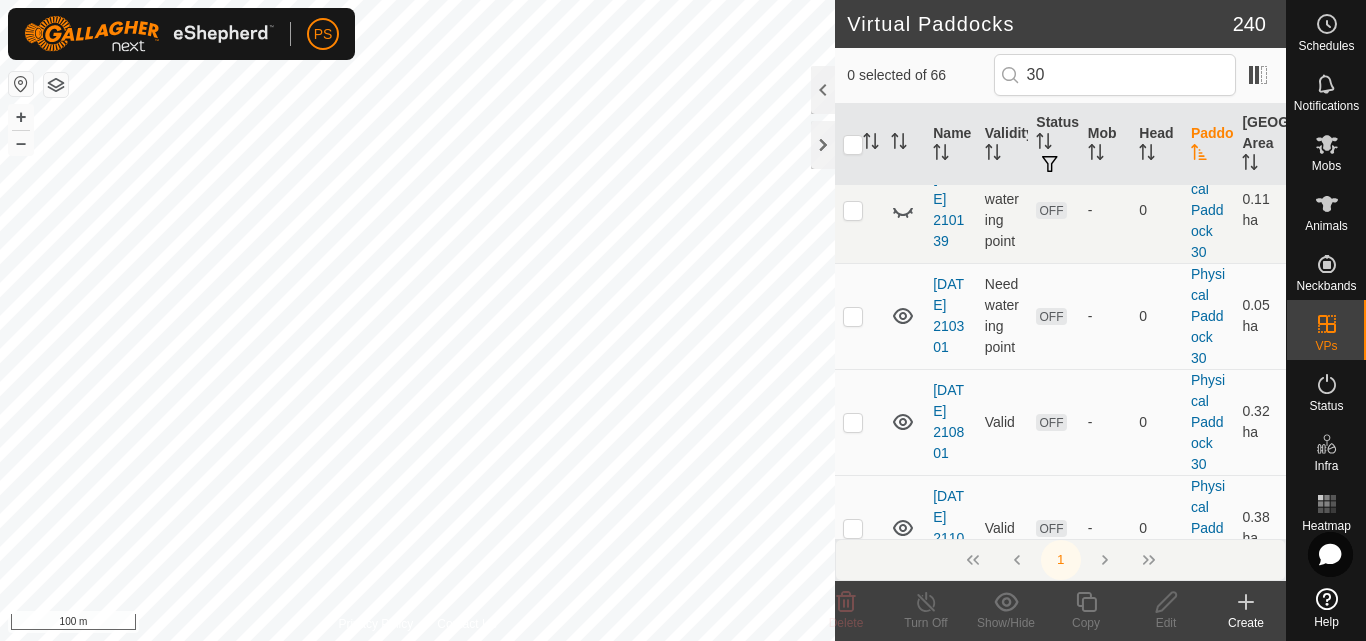 scroll, scrollTop: 600, scrollLeft: 0, axis: vertical 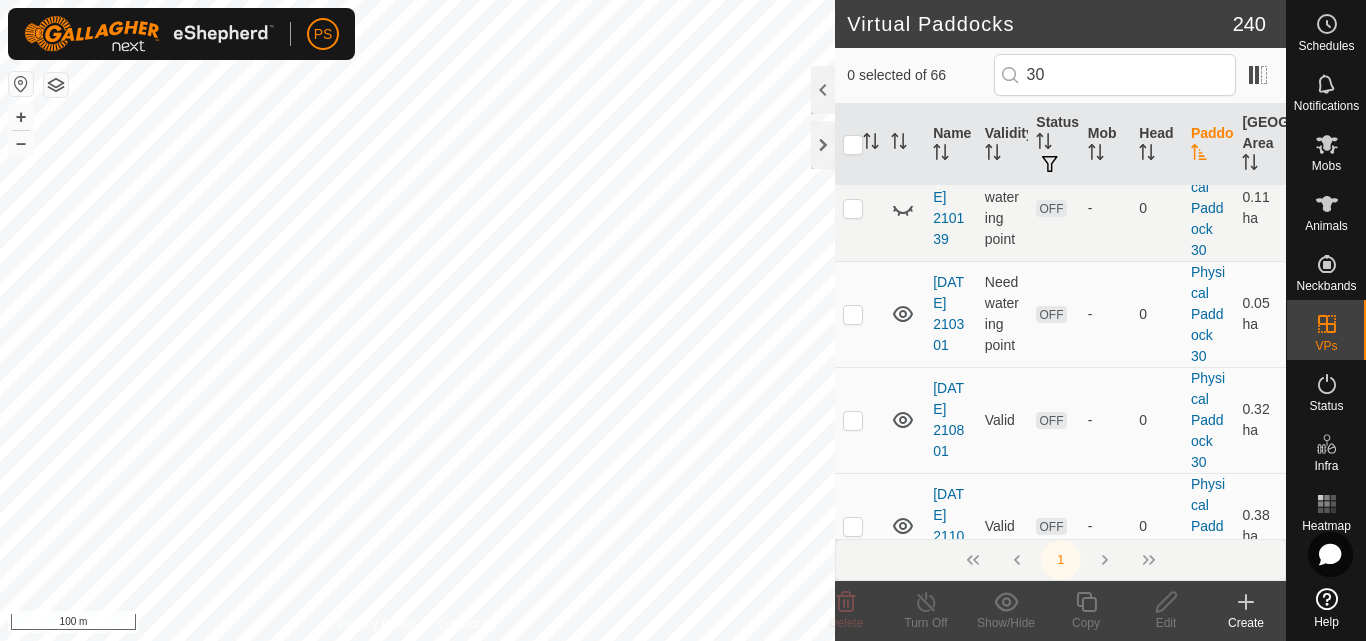 click 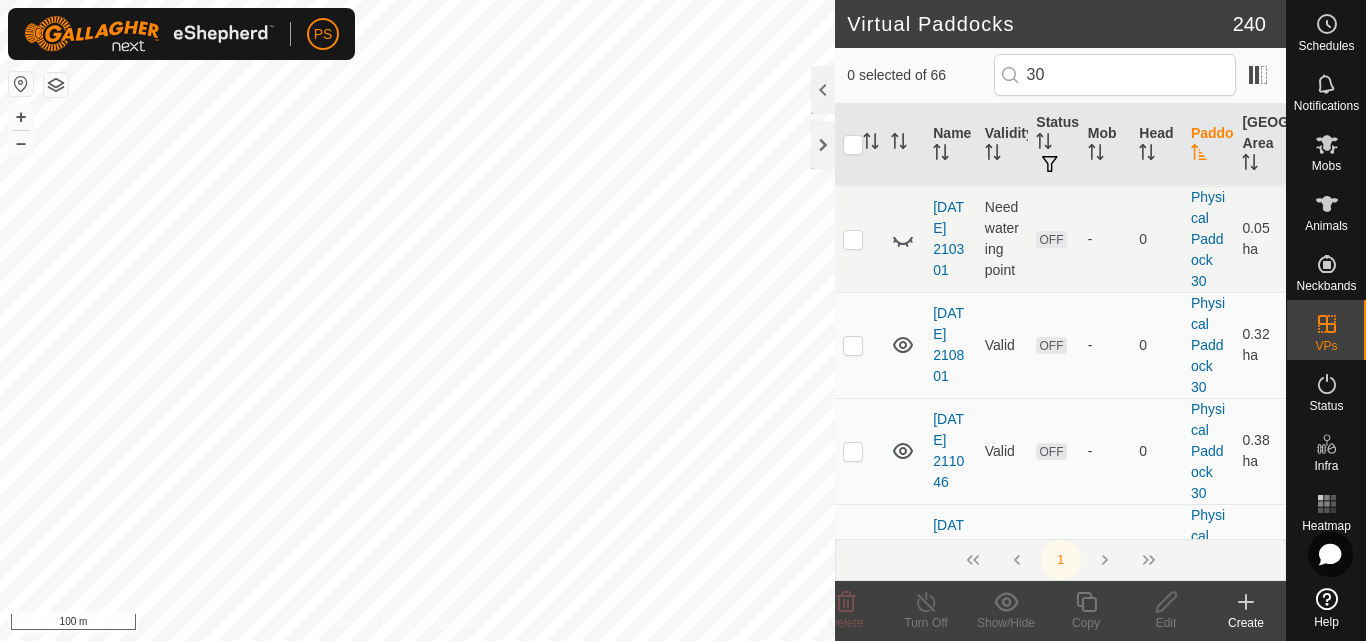 scroll, scrollTop: 700, scrollLeft: 0, axis: vertical 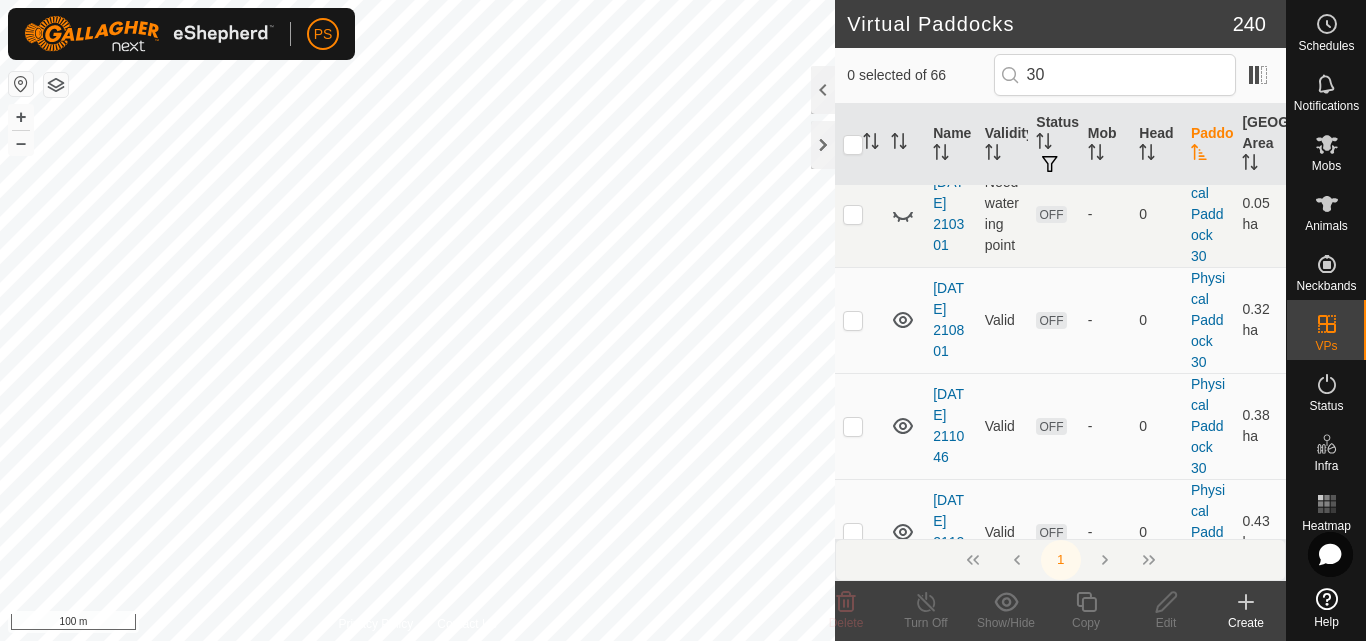 click 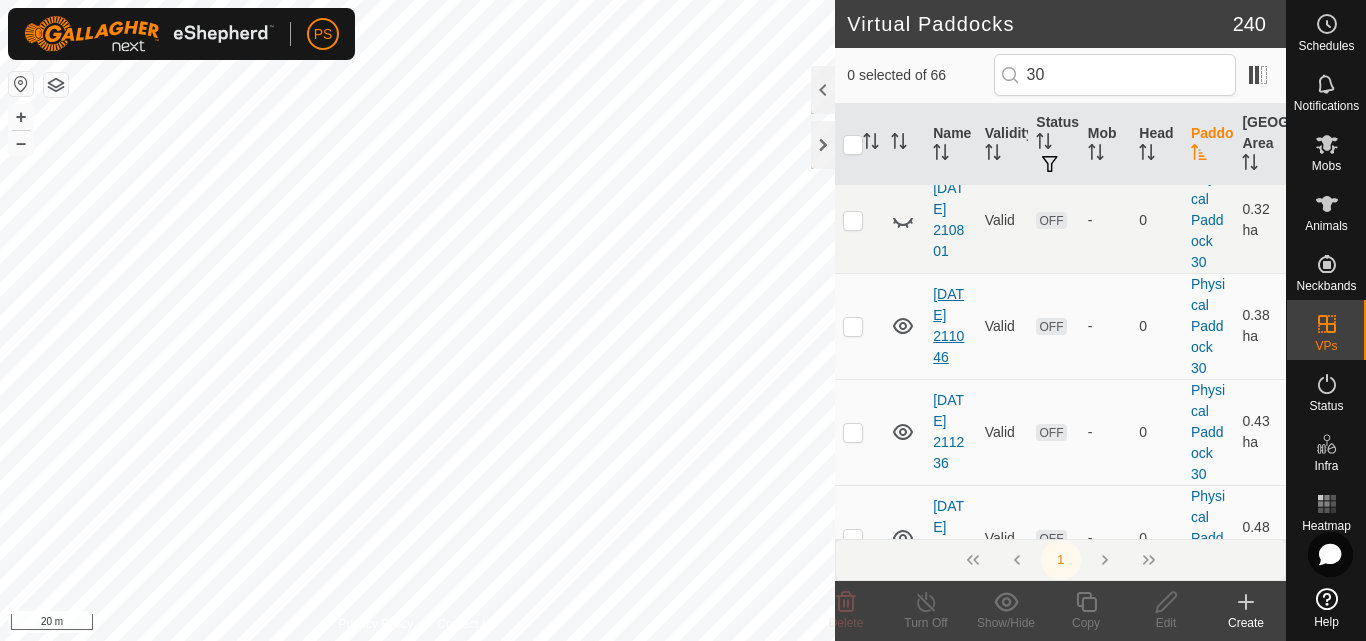 scroll, scrollTop: 700, scrollLeft: 0, axis: vertical 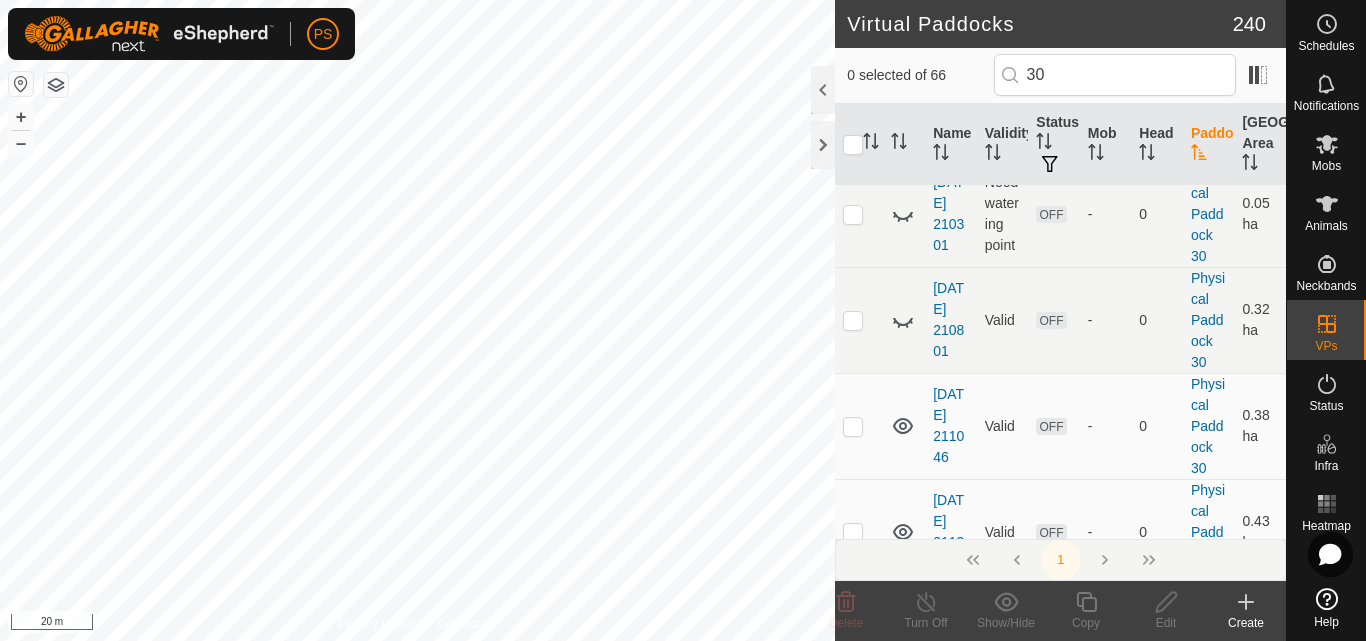 click 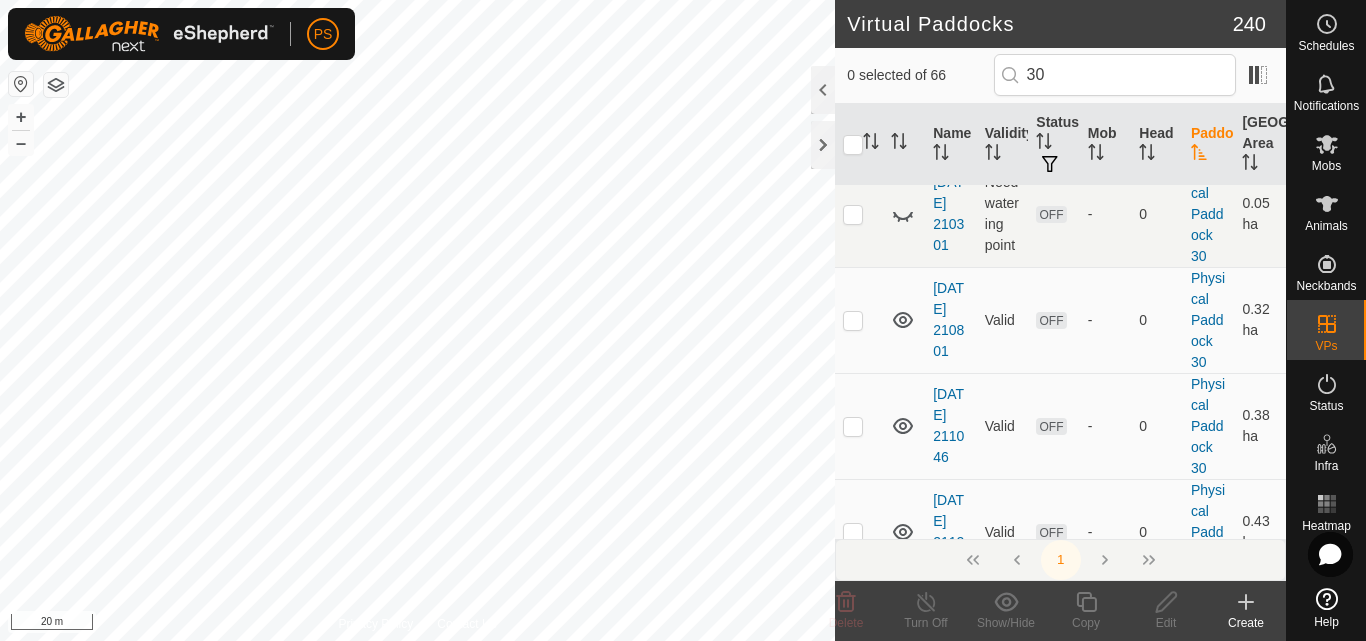 scroll, scrollTop: 0, scrollLeft: 0, axis: both 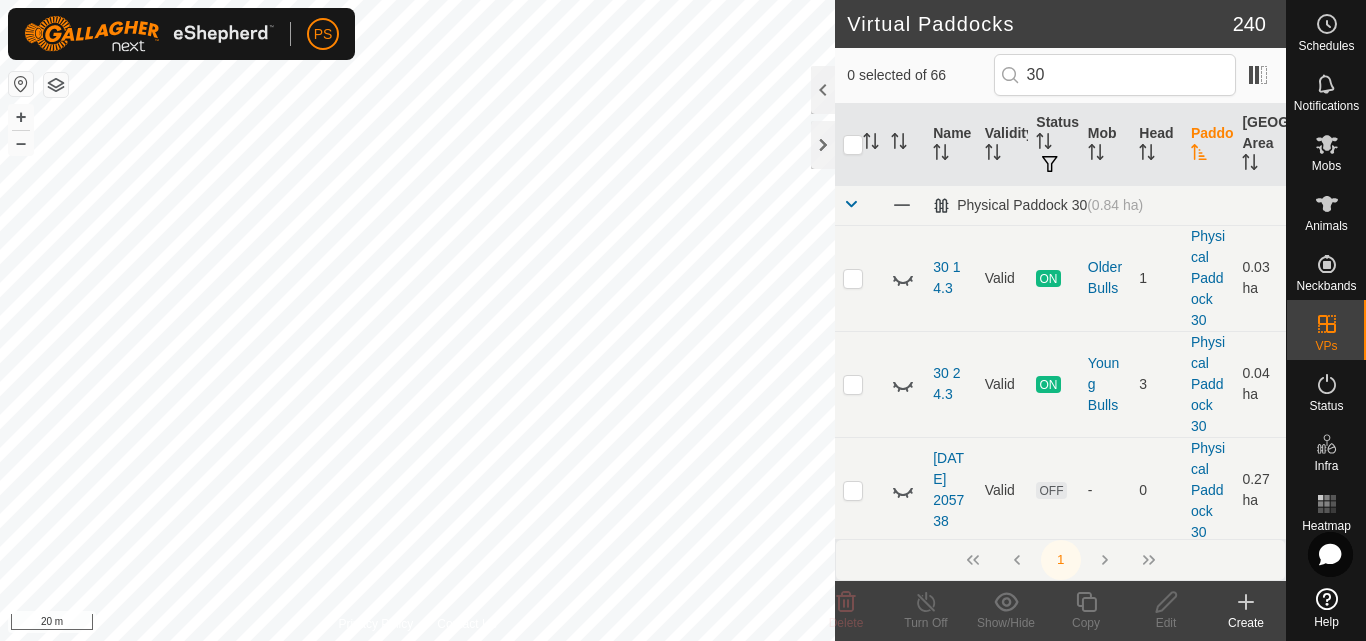 click 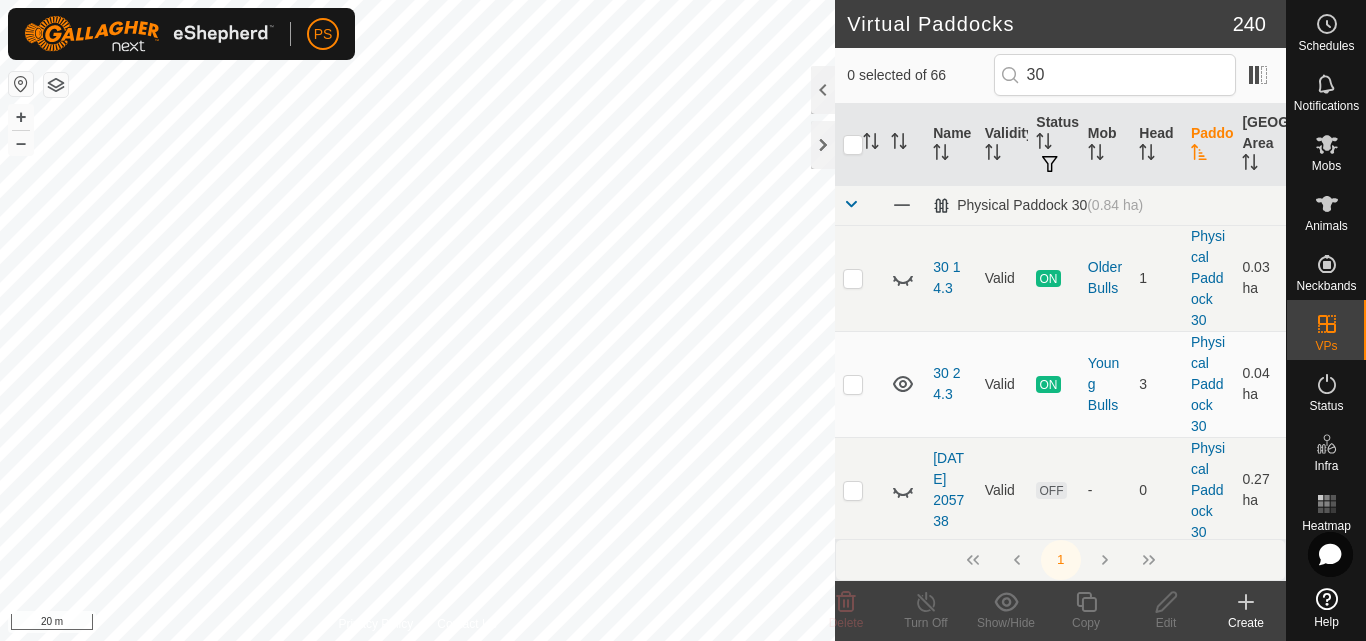 click 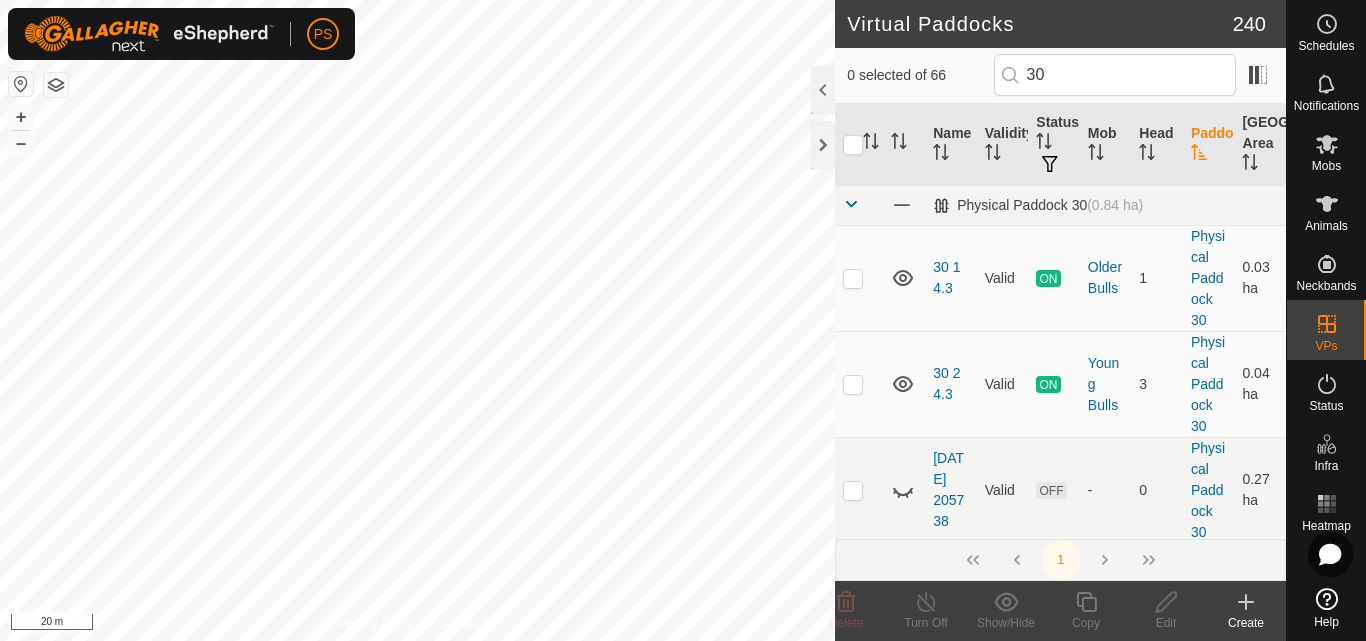 click 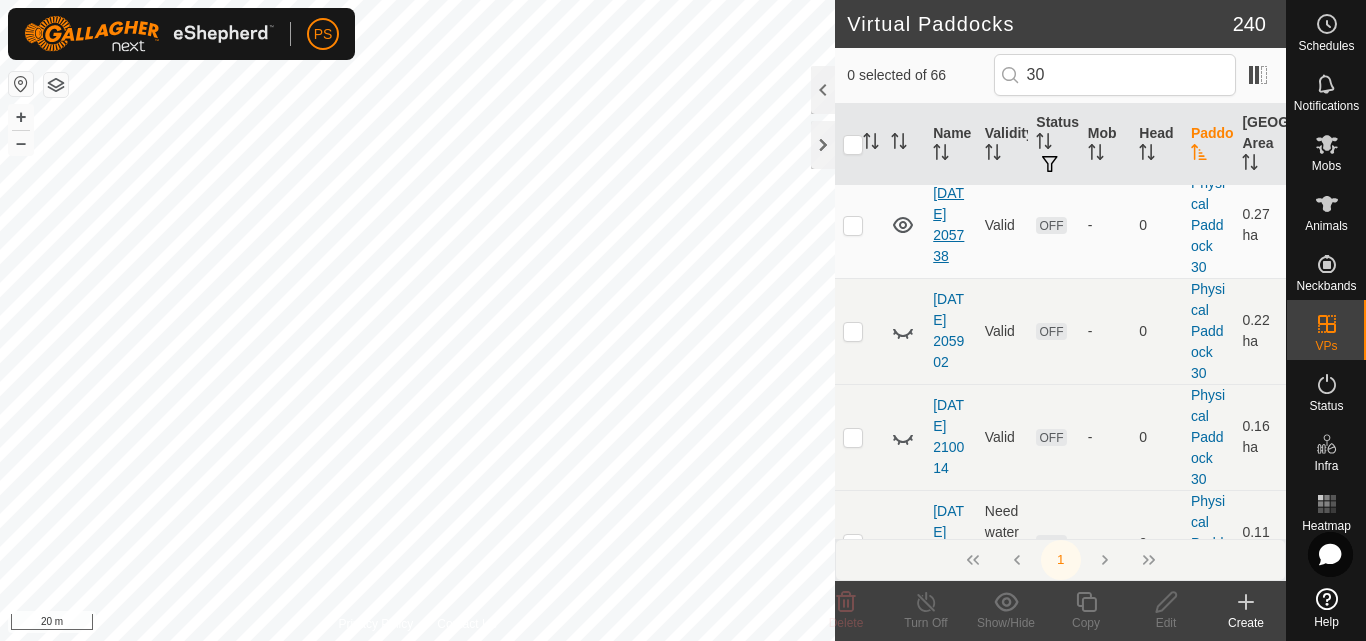 scroll, scrollTop: 300, scrollLeft: 0, axis: vertical 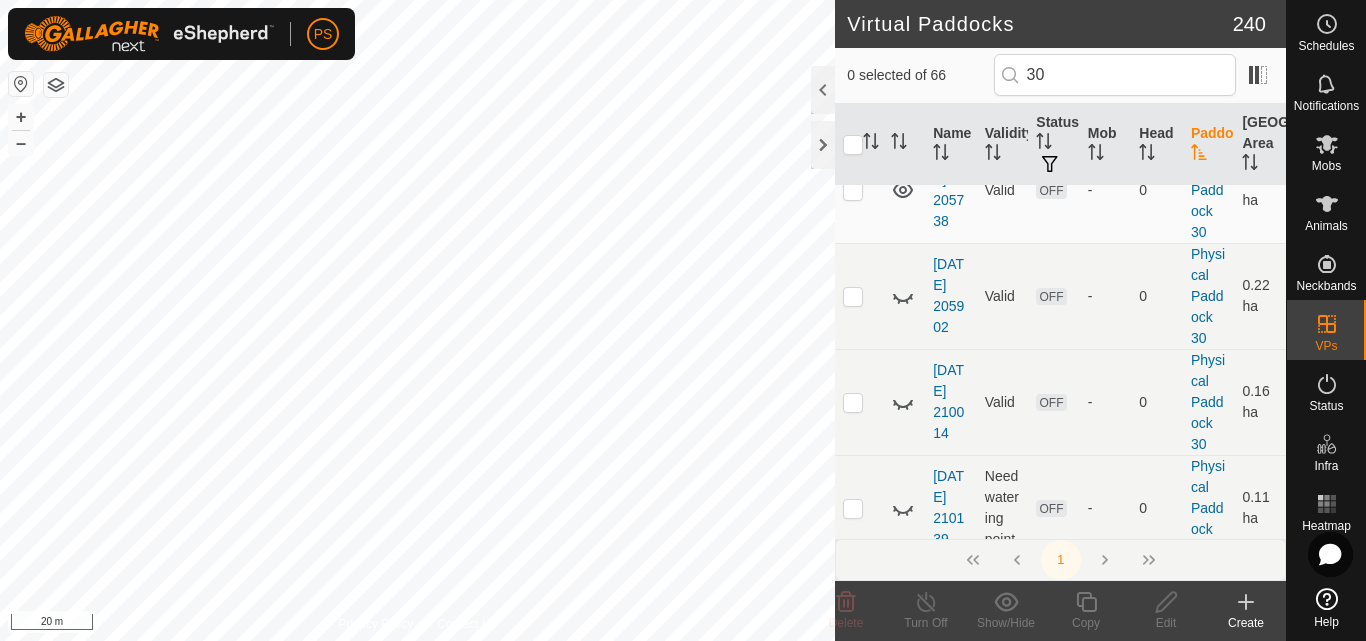 click 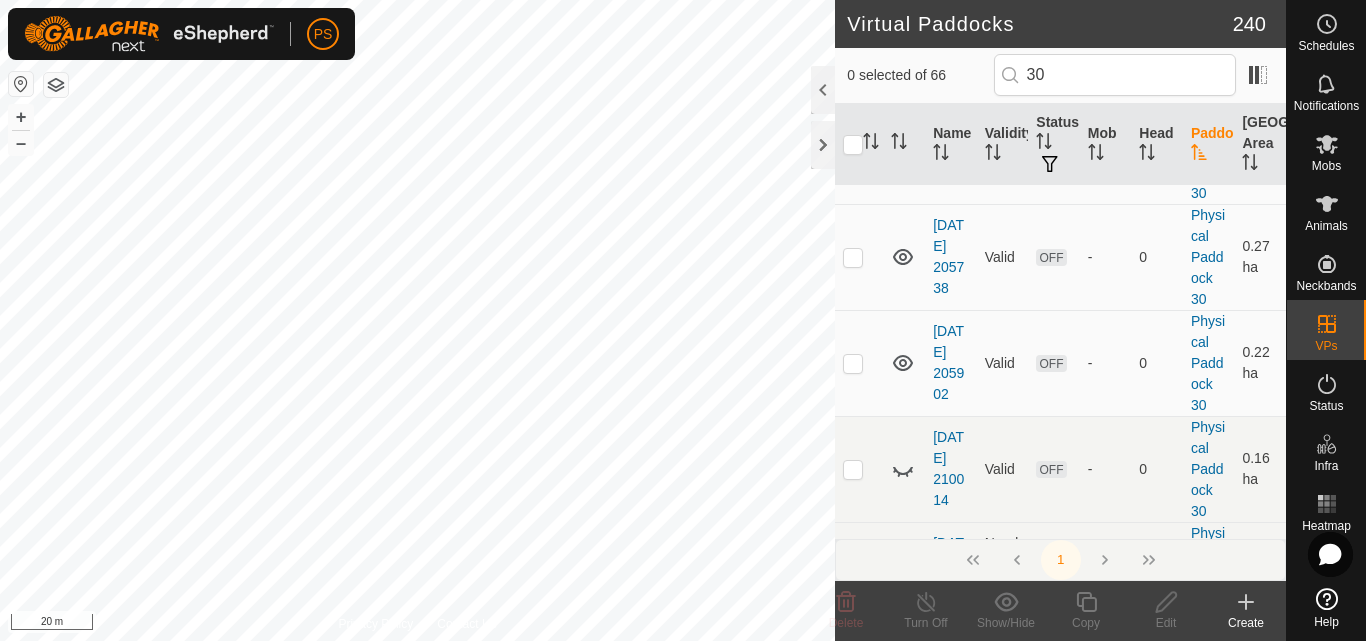 scroll, scrollTop: 300, scrollLeft: 0, axis: vertical 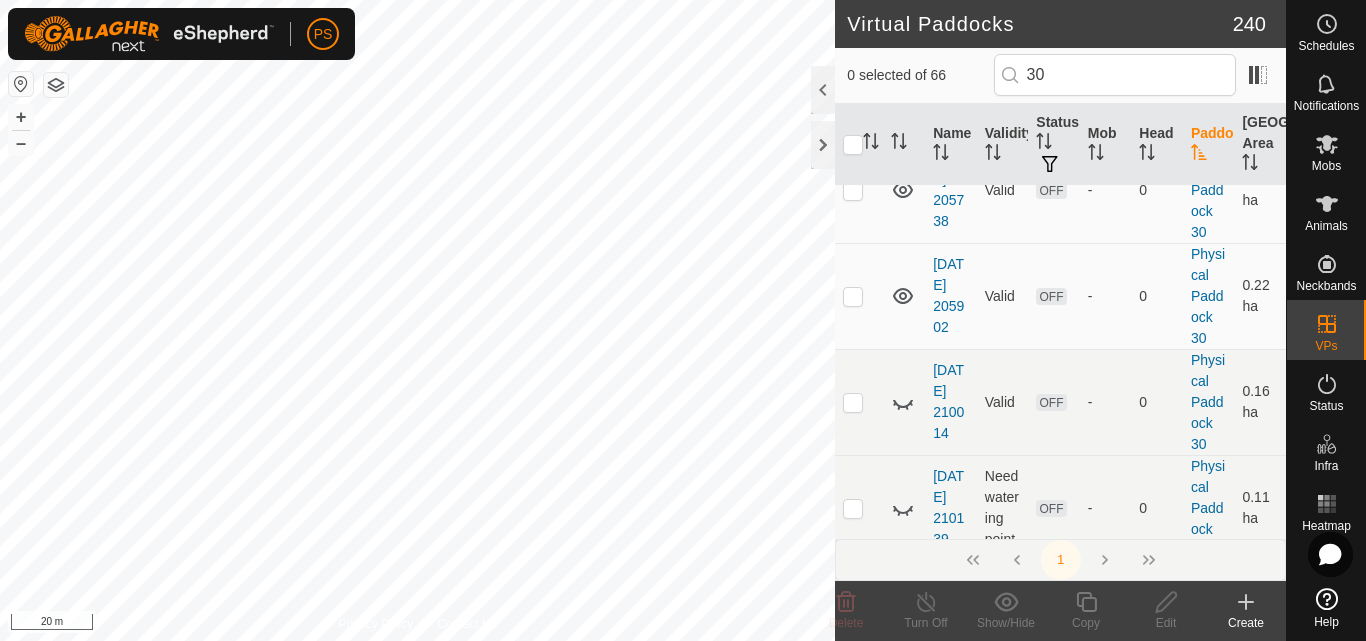 click 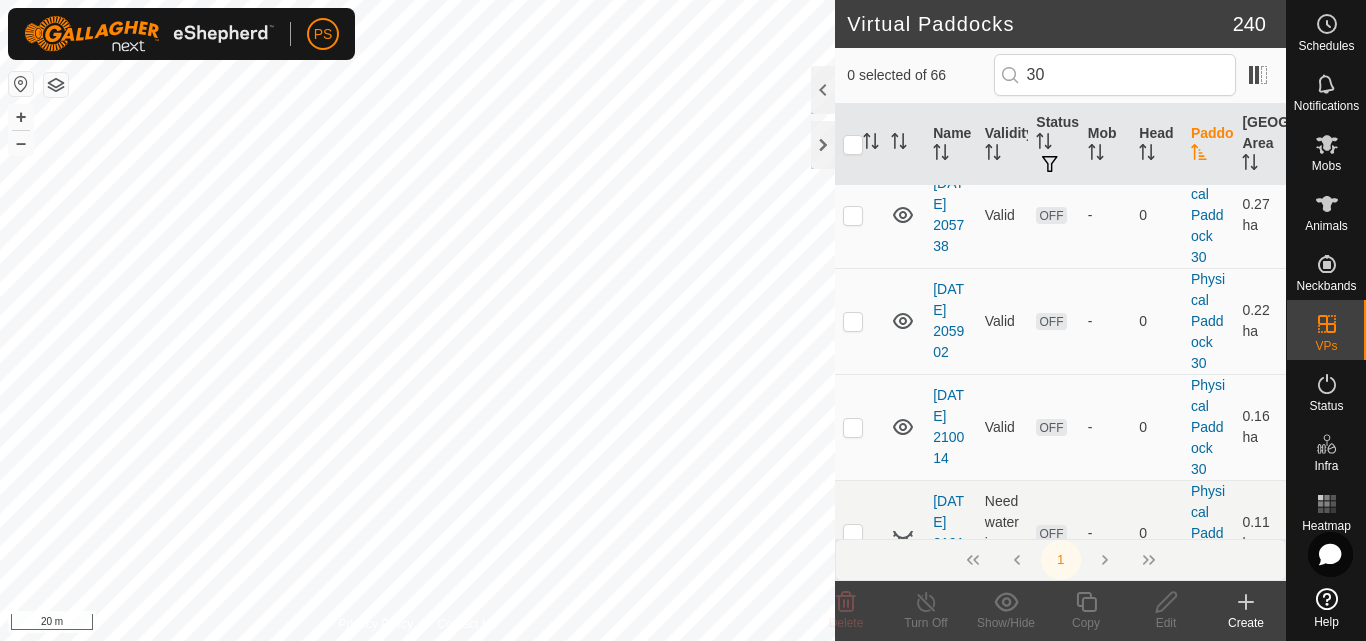 scroll, scrollTop: 400, scrollLeft: 0, axis: vertical 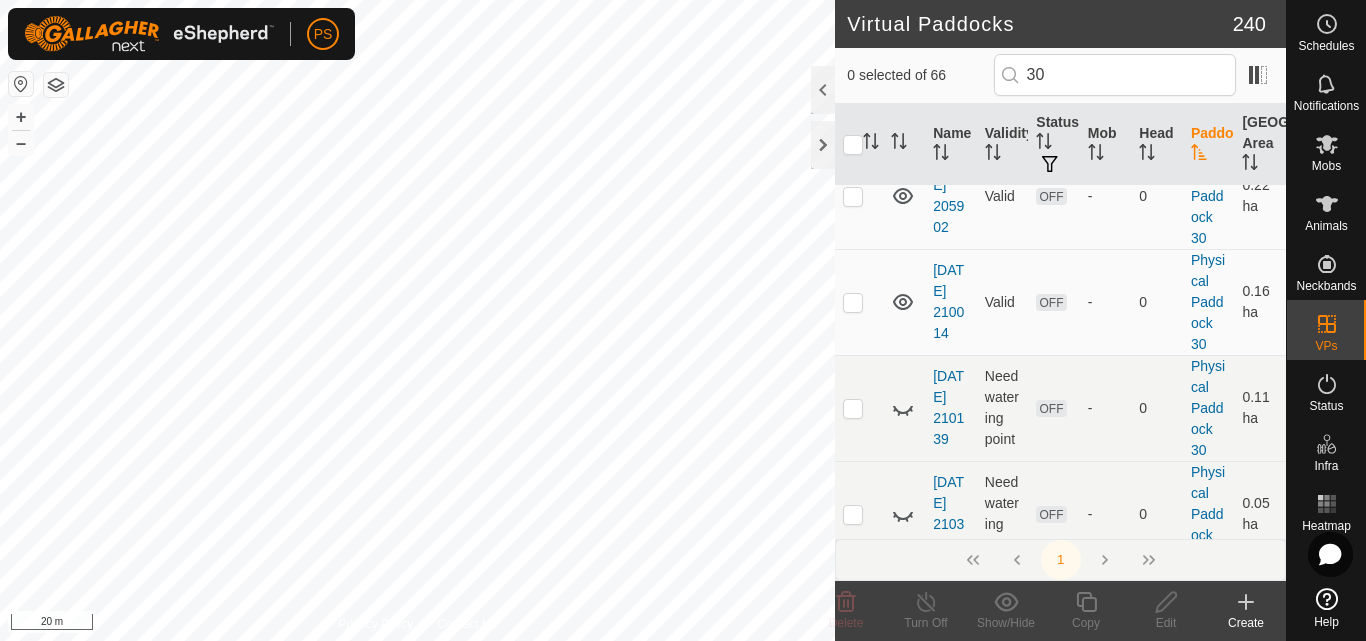 click 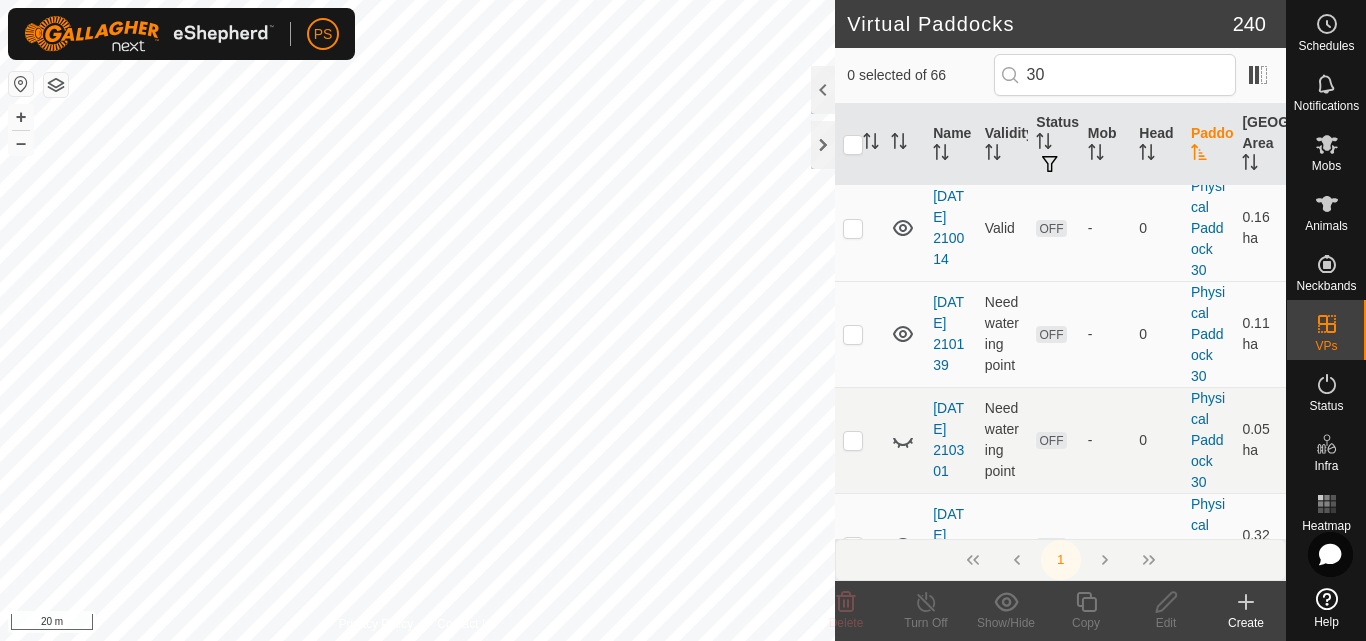 scroll, scrollTop: 500, scrollLeft: 0, axis: vertical 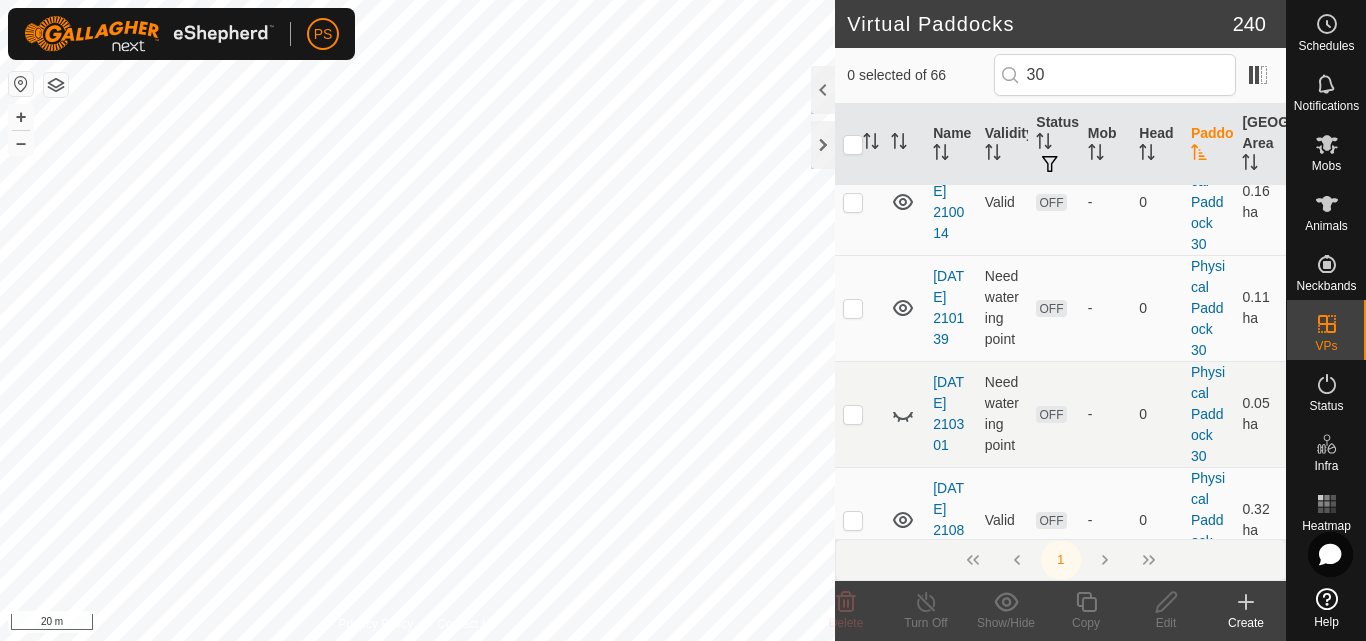 click 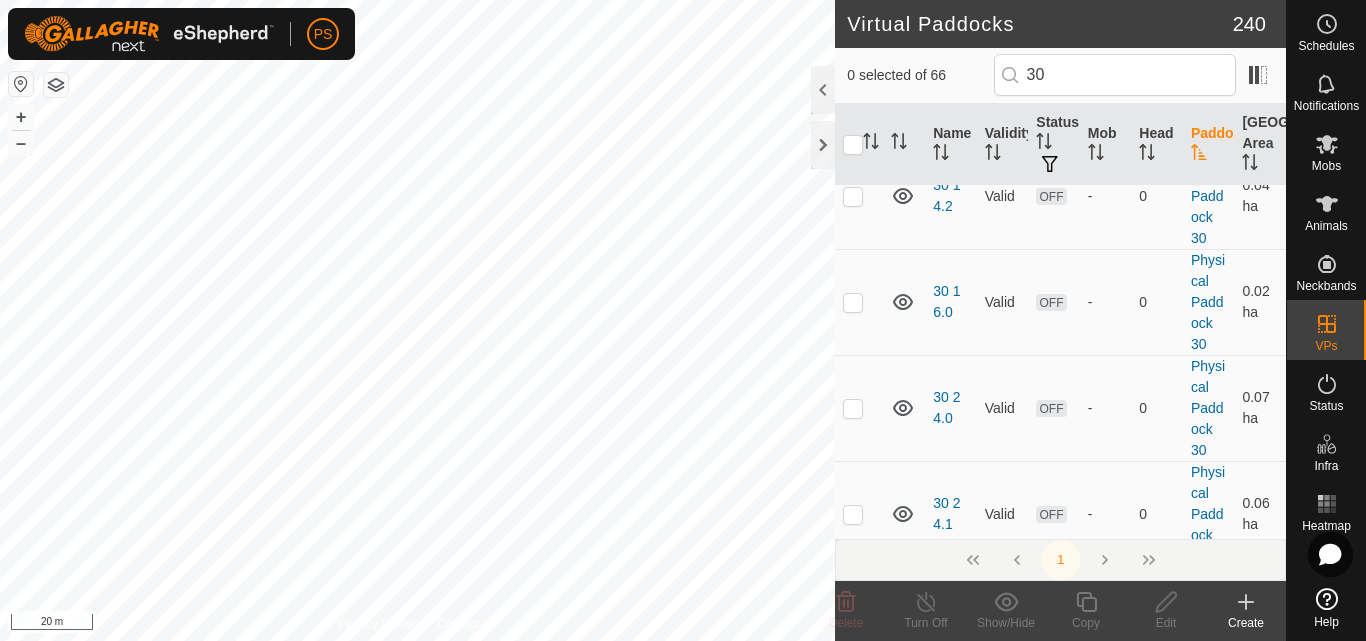 scroll, scrollTop: 3300, scrollLeft: 0, axis: vertical 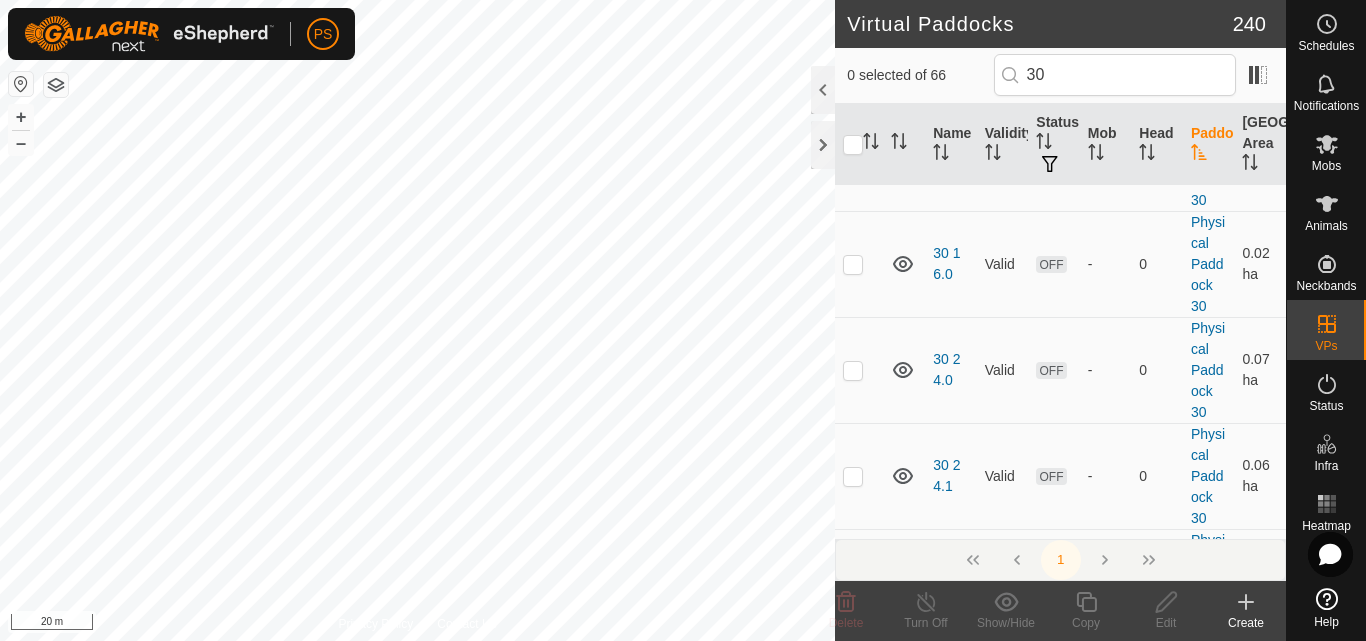 checkbox on "true" 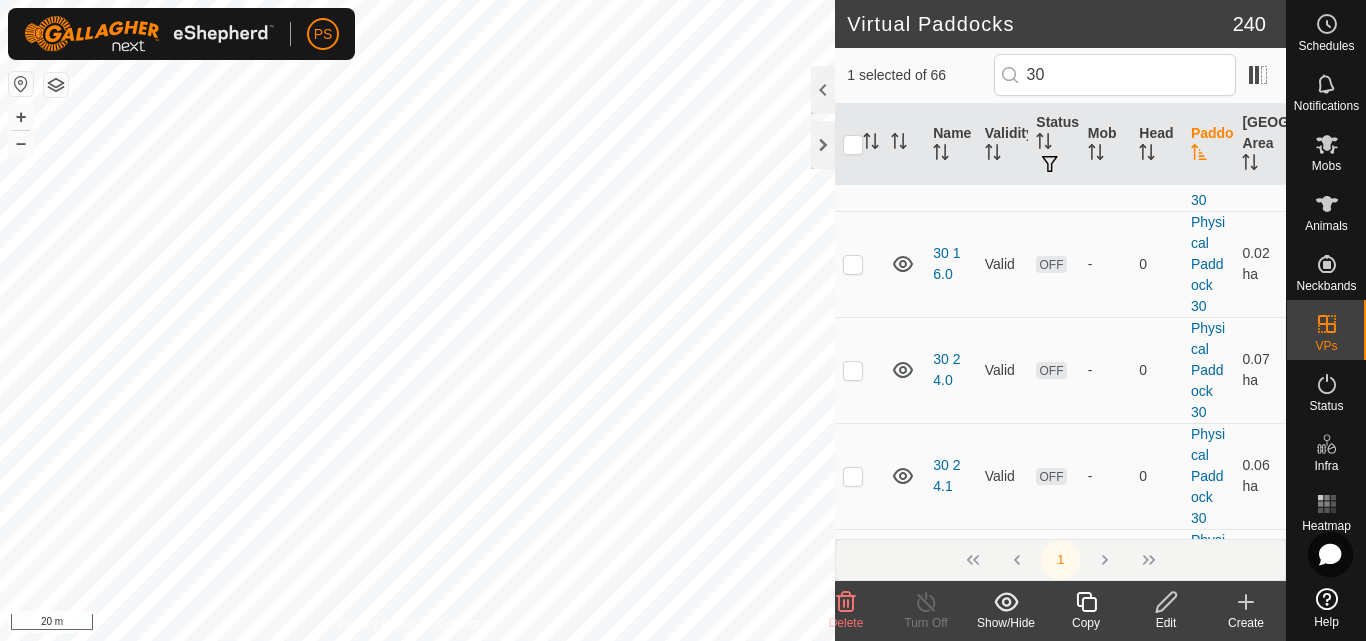 scroll, scrollTop: 0, scrollLeft: 0, axis: both 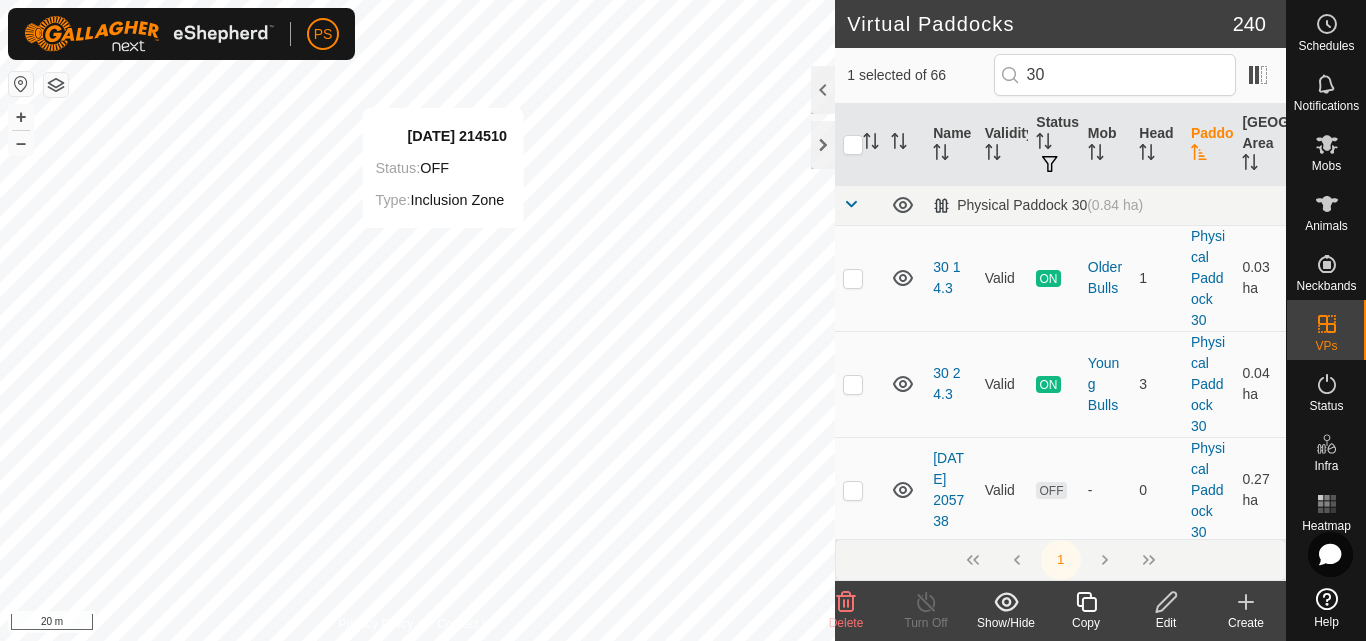 checkbox on "true" 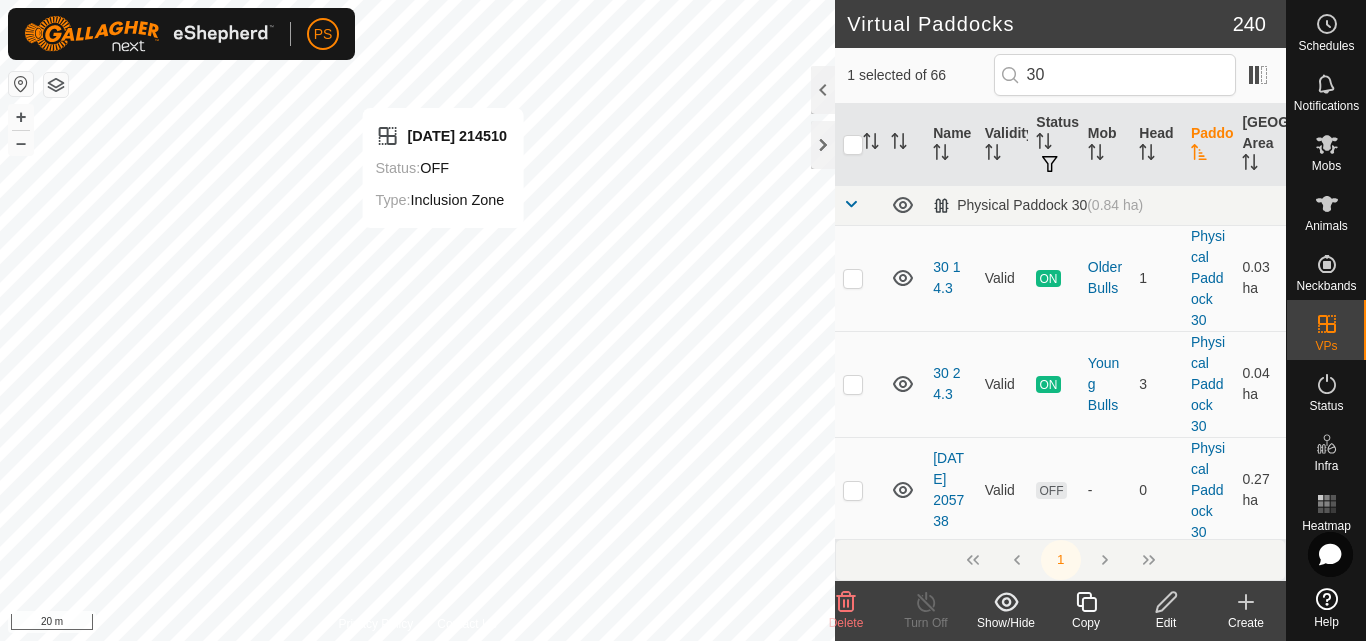 checkbox on "false" 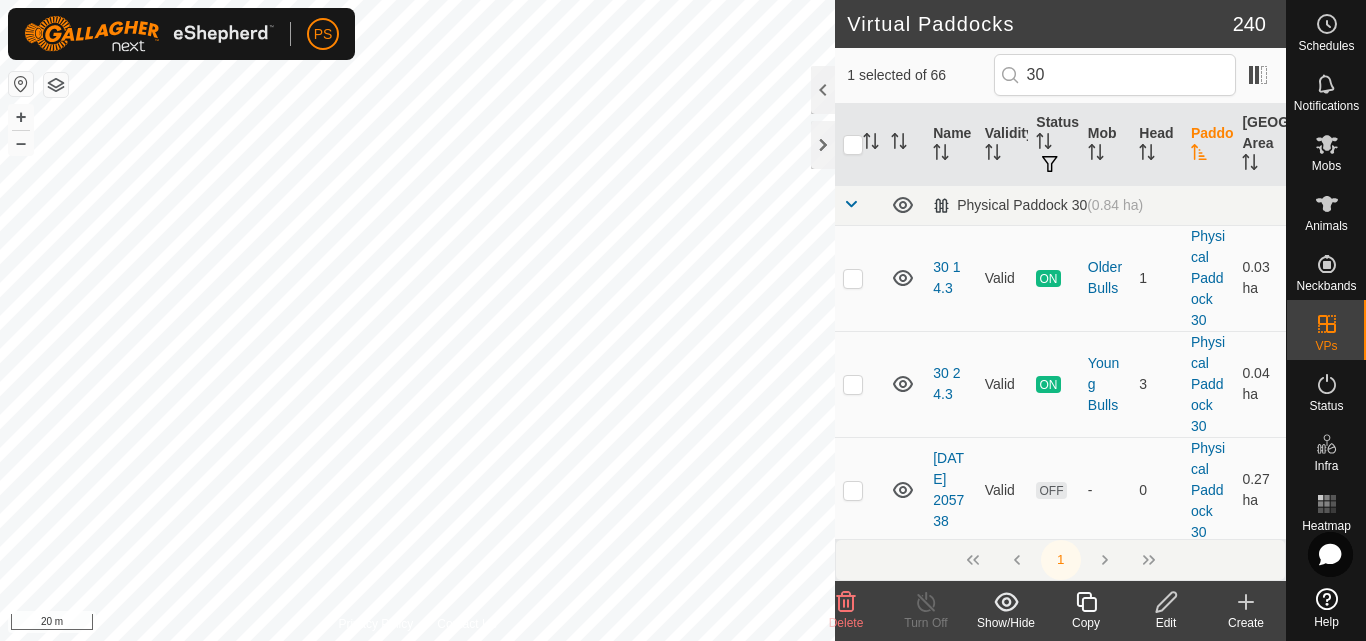 checkbox on "false" 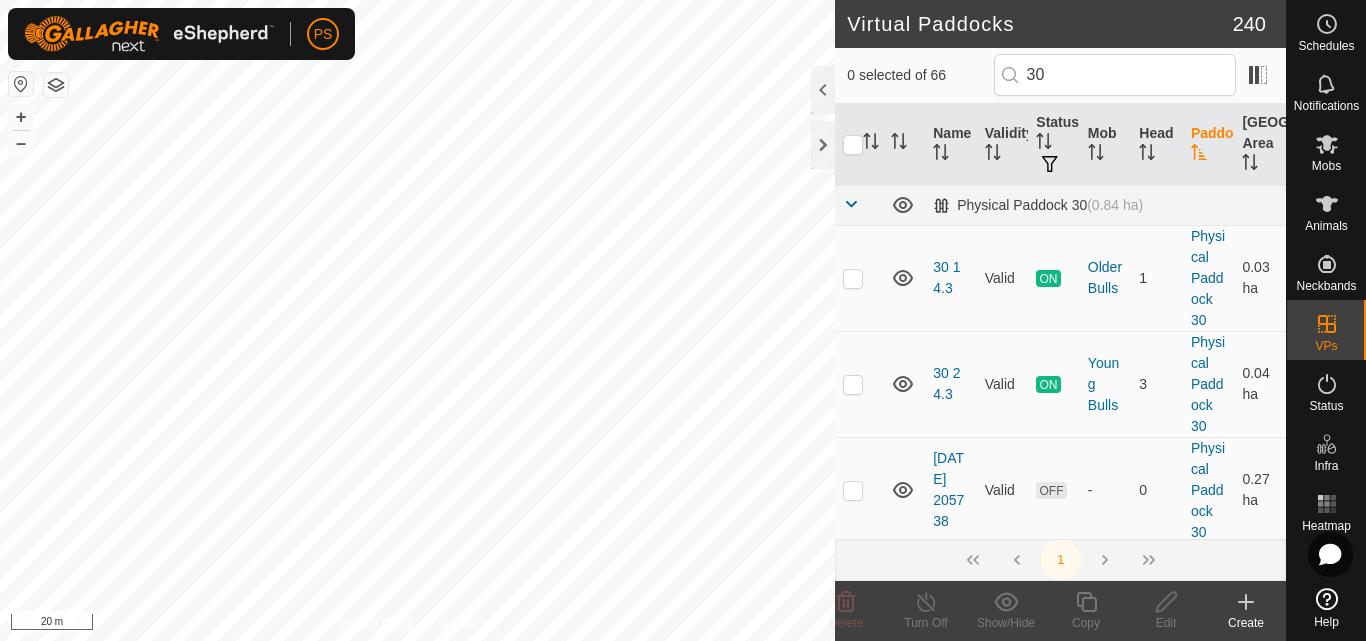 click 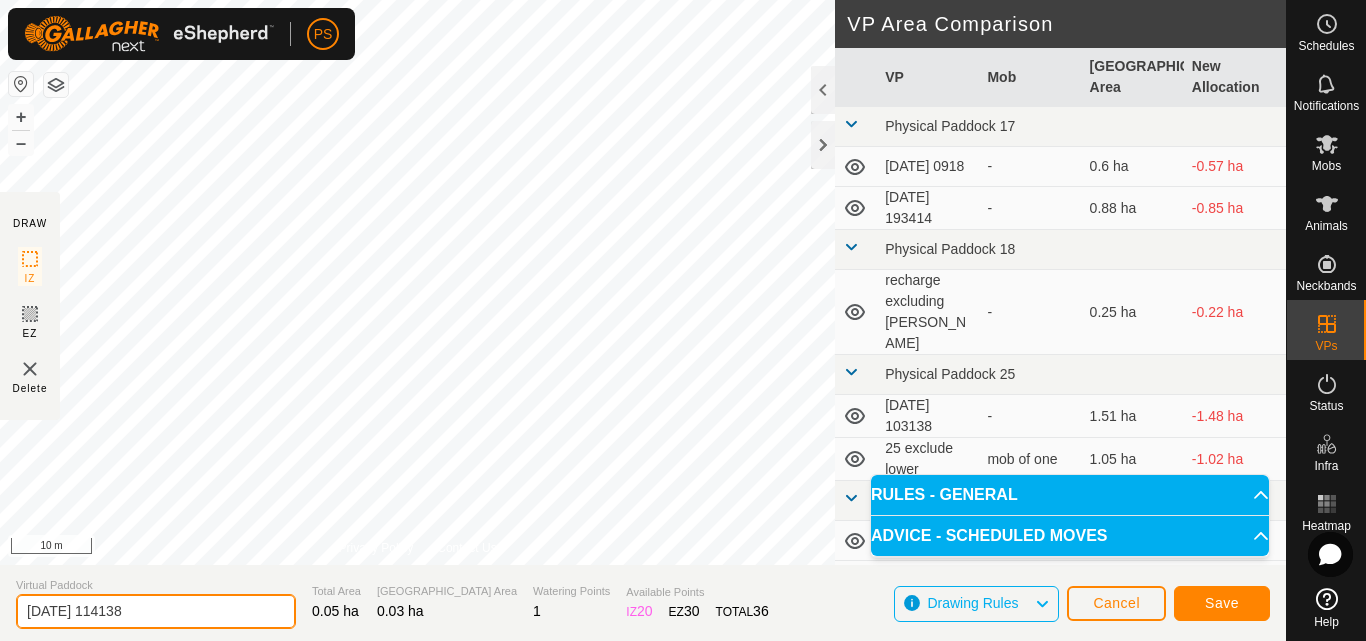 drag, startPoint x: 185, startPoint y: 607, endPoint x: 0, endPoint y: 618, distance: 185.32674 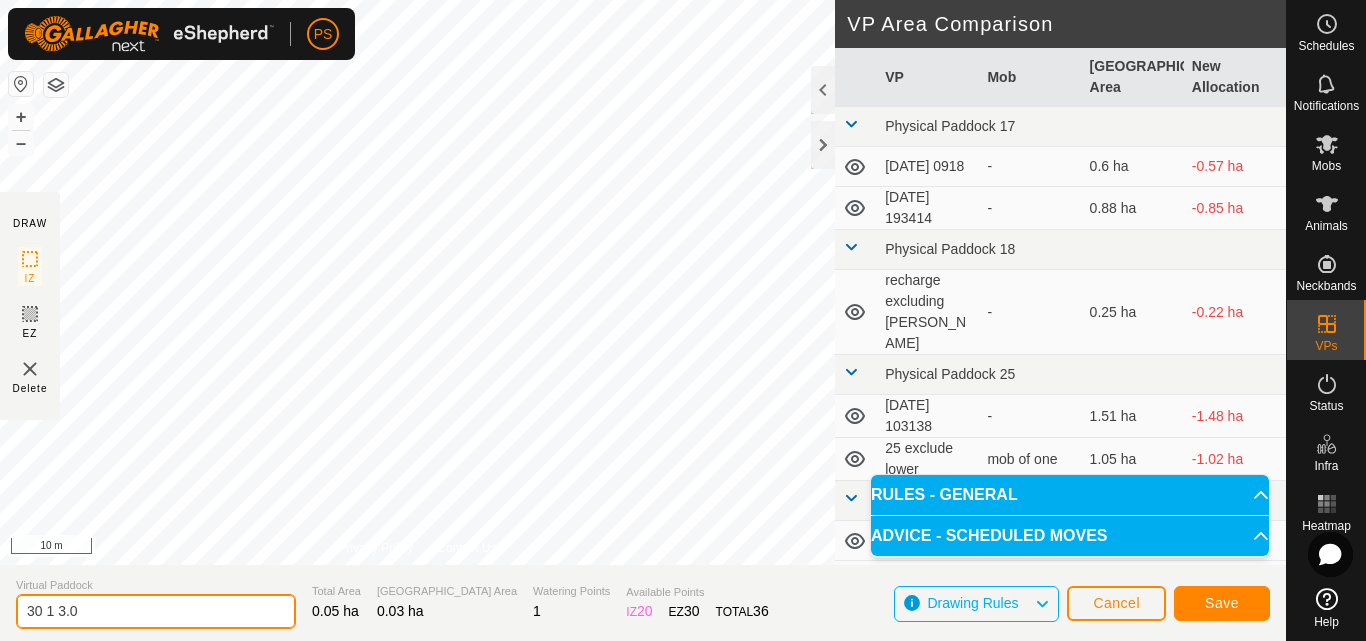 type on "30 1 3.0" 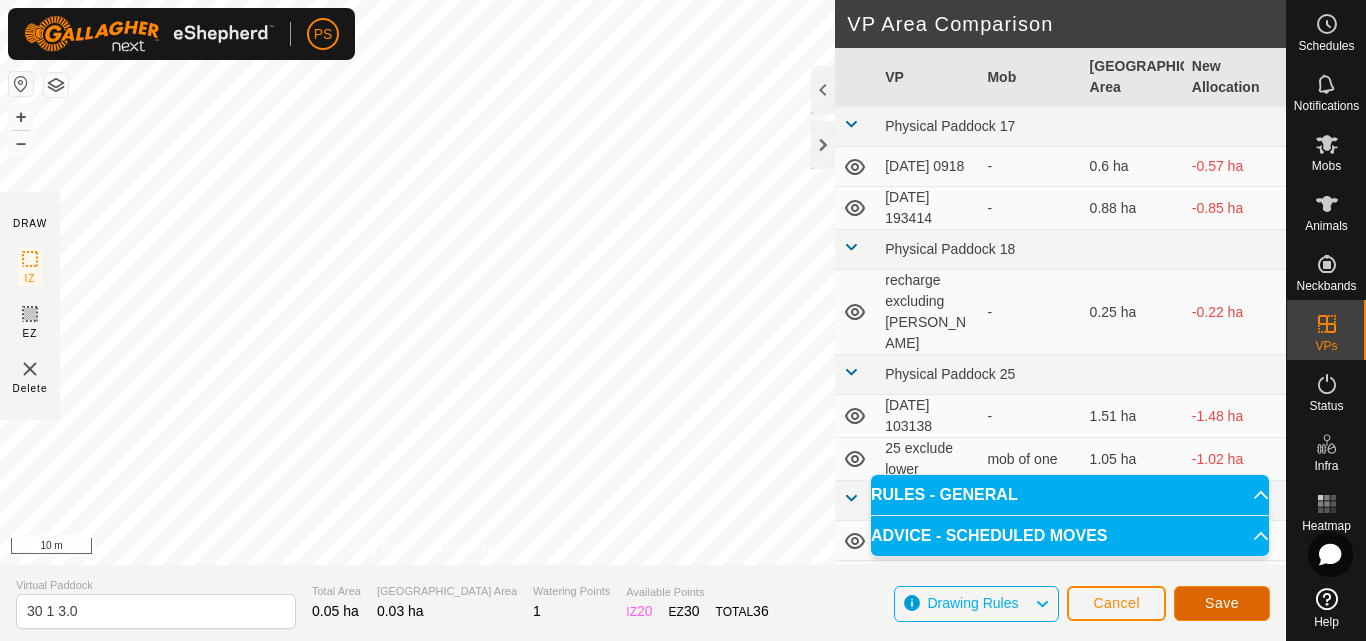 click on "Save" 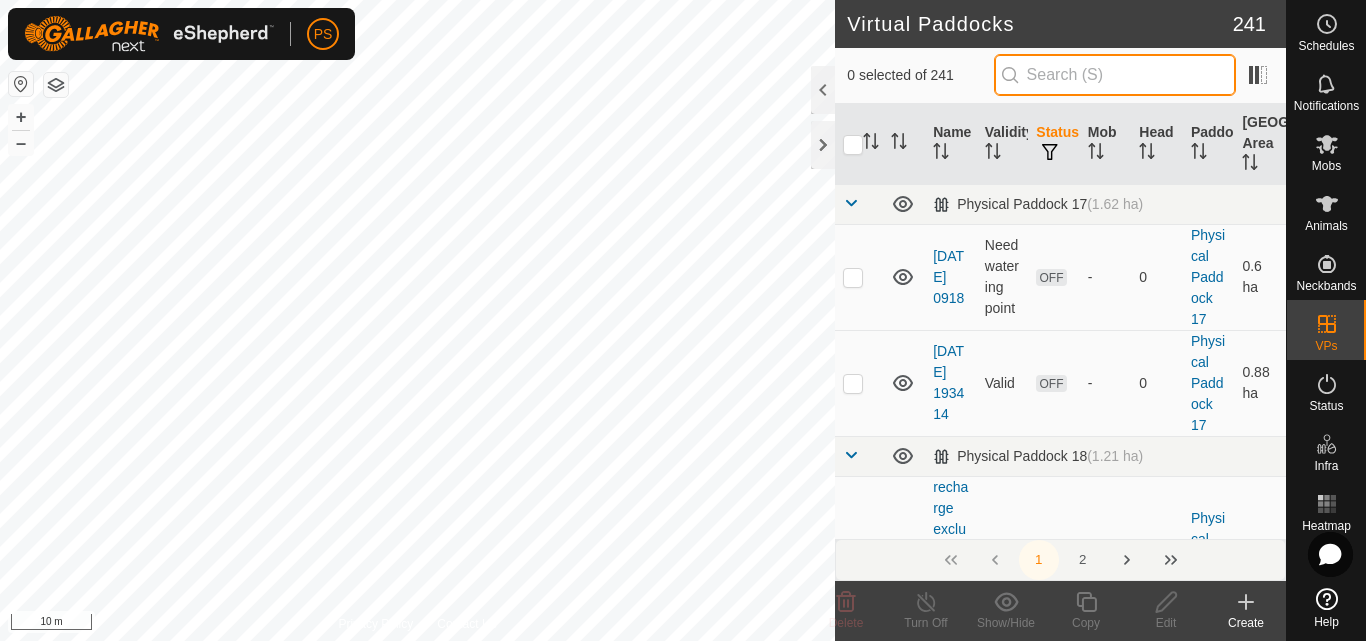 click at bounding box center [1115, 75] 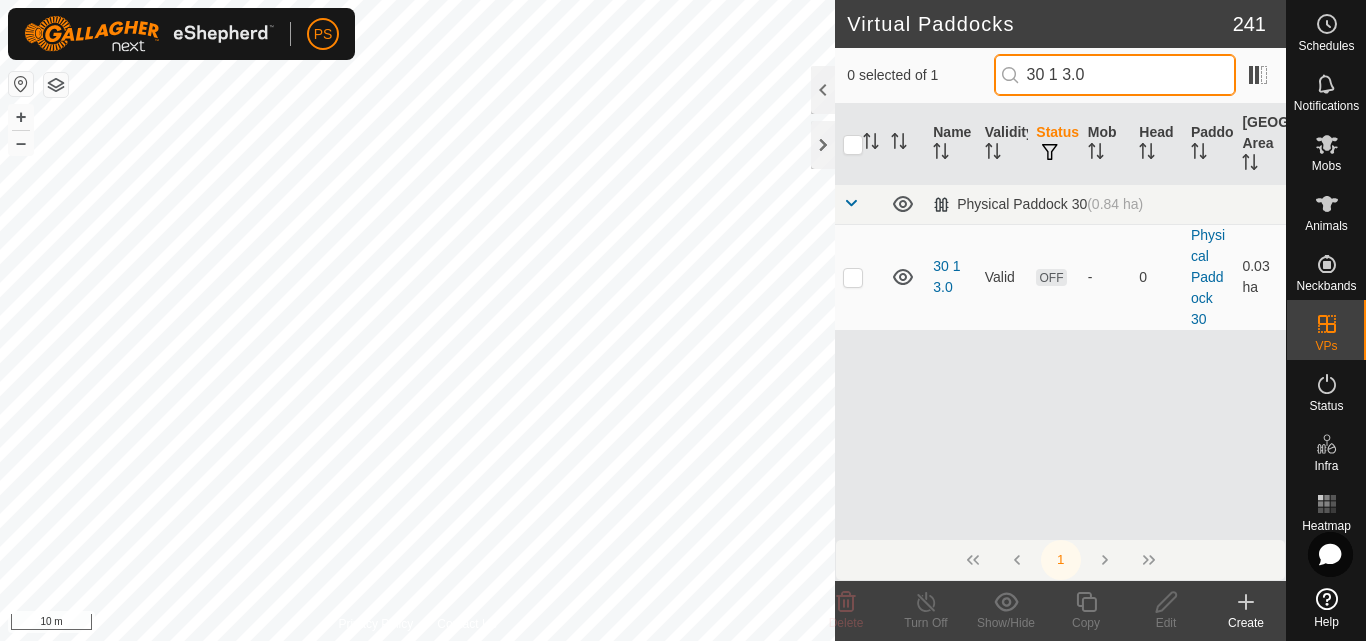 drag, startPoint x: 1096, startPoint y: 69, endPoint x: 1034, endPoint y: 77, distance: 62.514 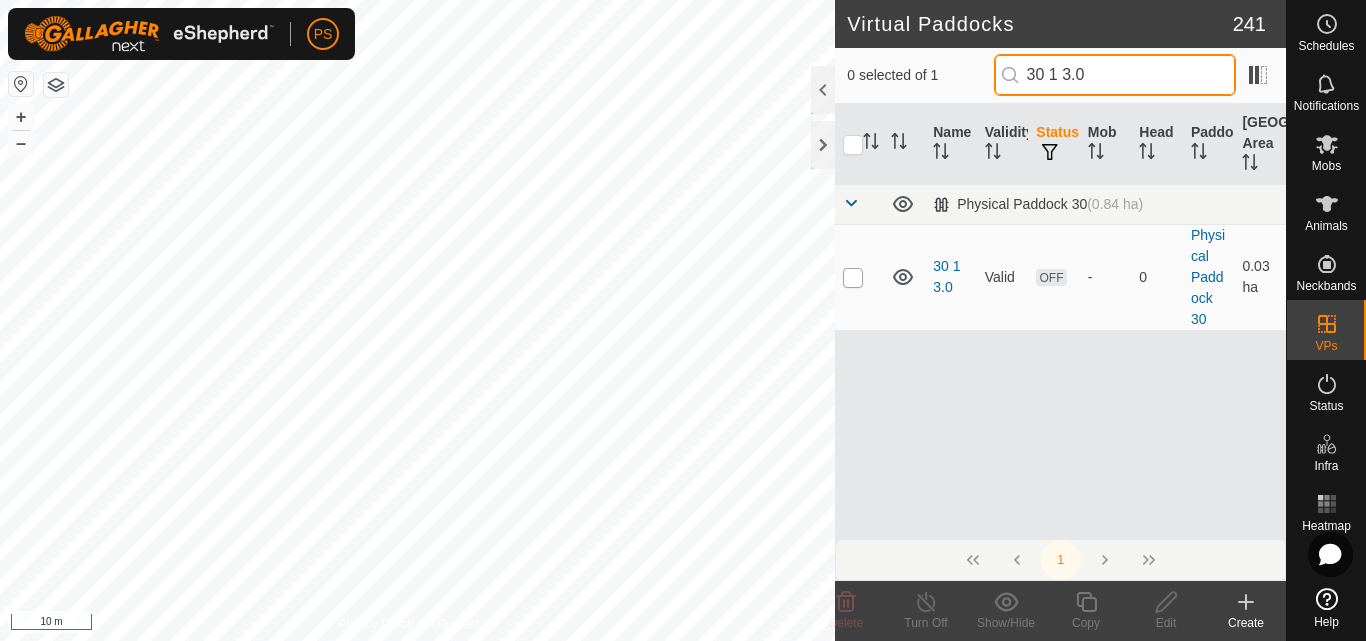 type on "30 1 3.0" 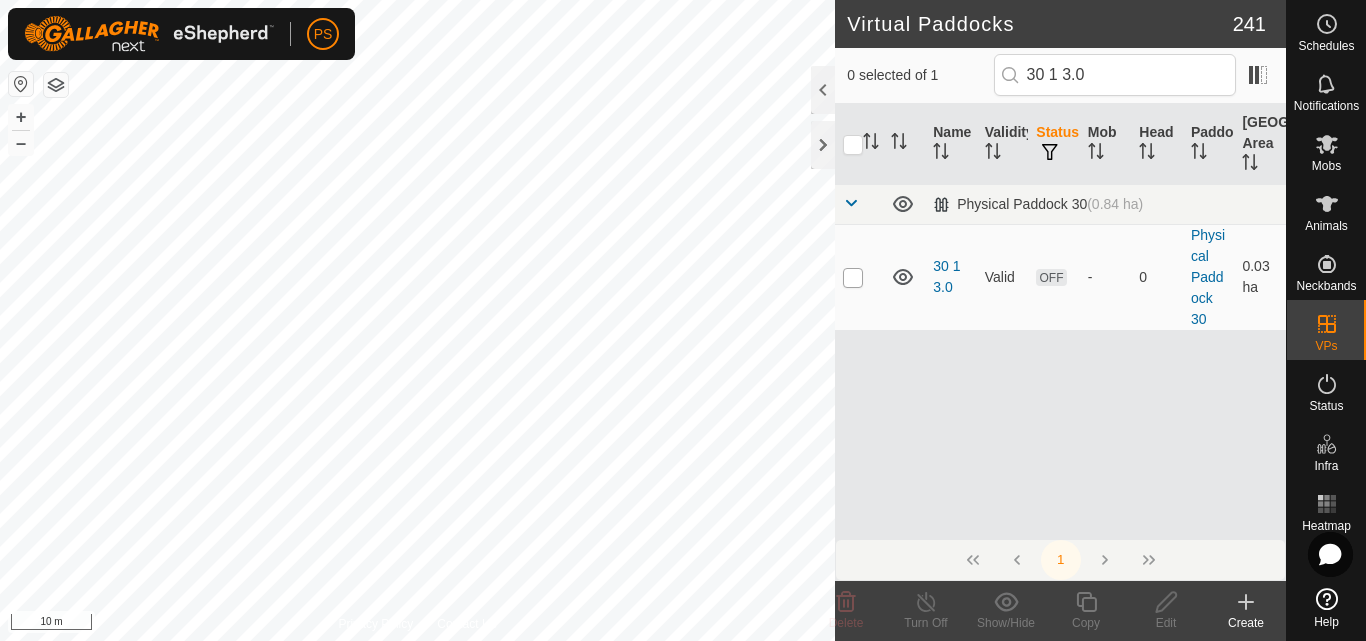 click at bounding box center [853, 278] 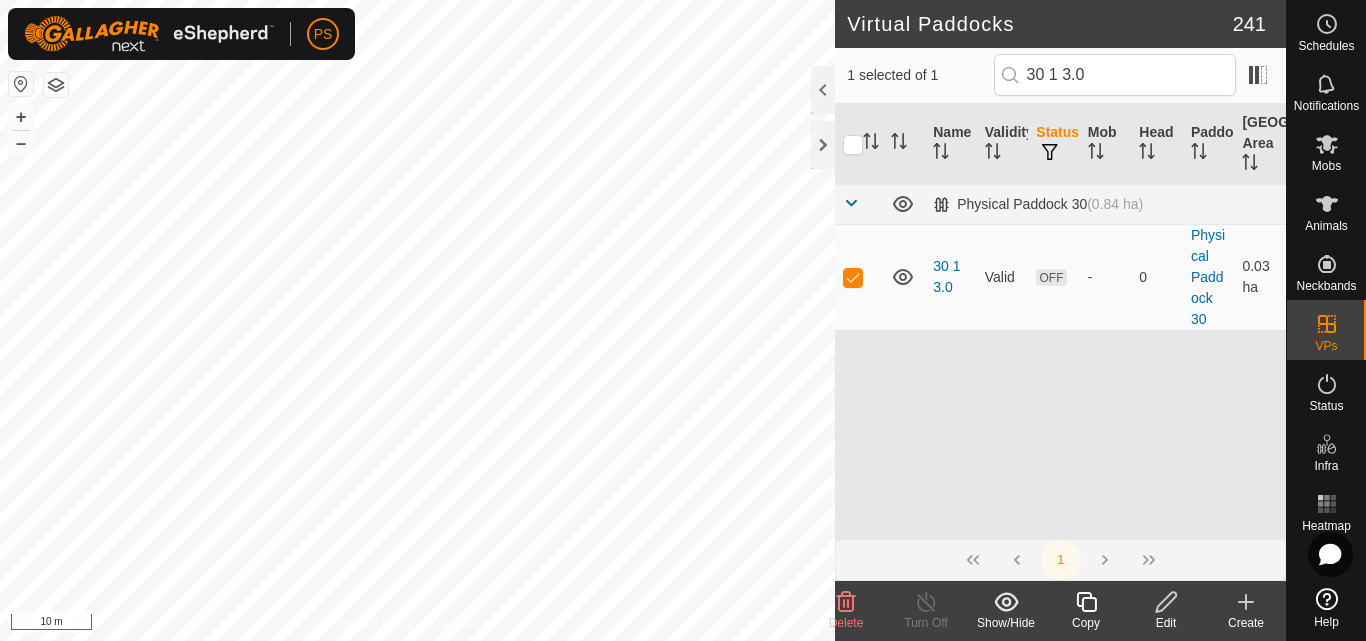 click 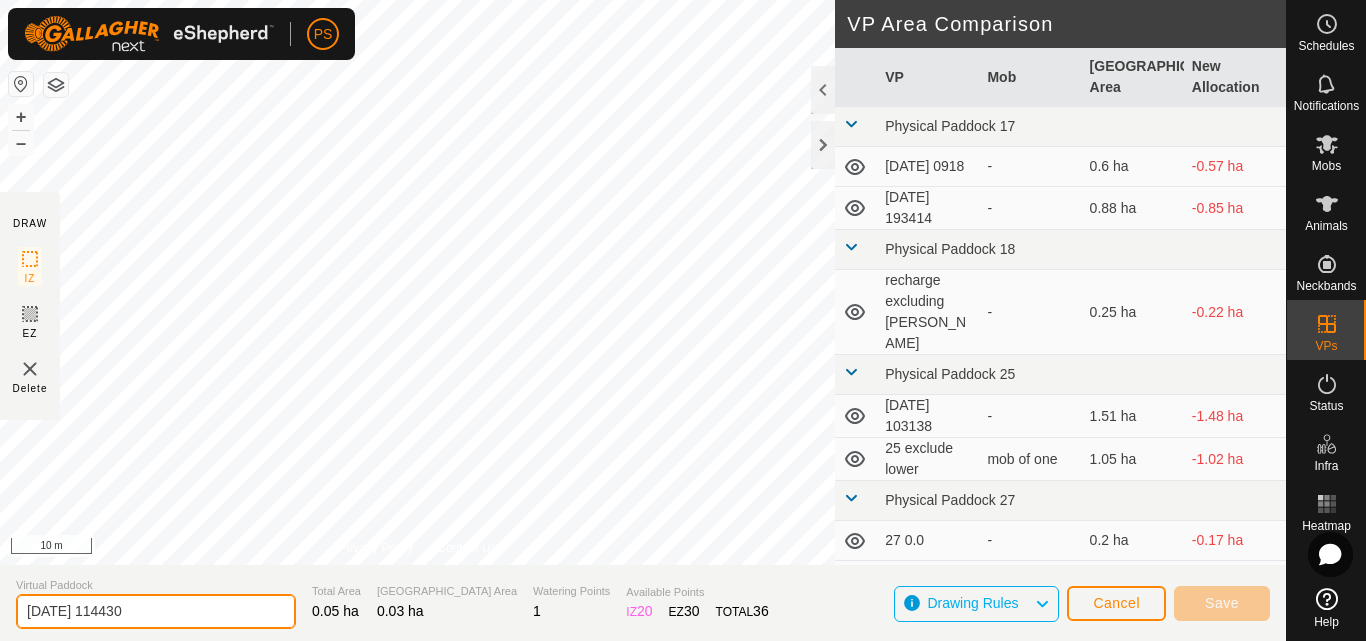 drag, startPoint x: 129, startPoint y: 614, endPoint x: 2, endPoint y: 613, distance: 127.00394 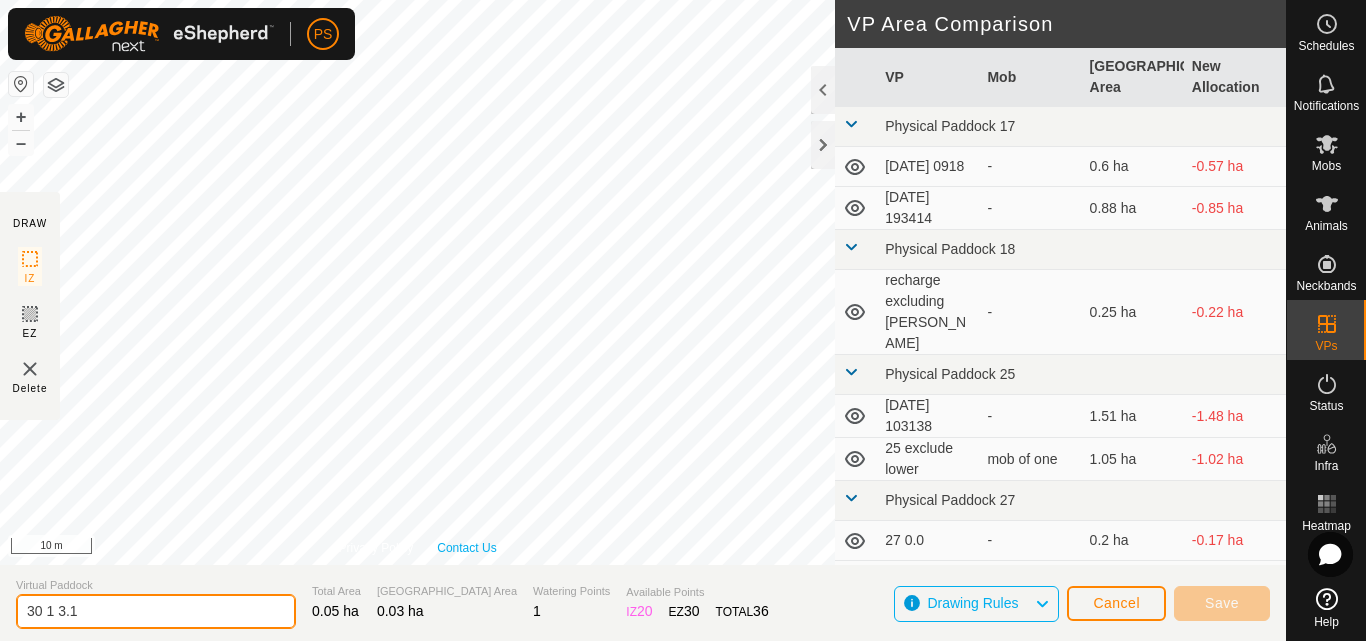 type on "30 1 3.1" 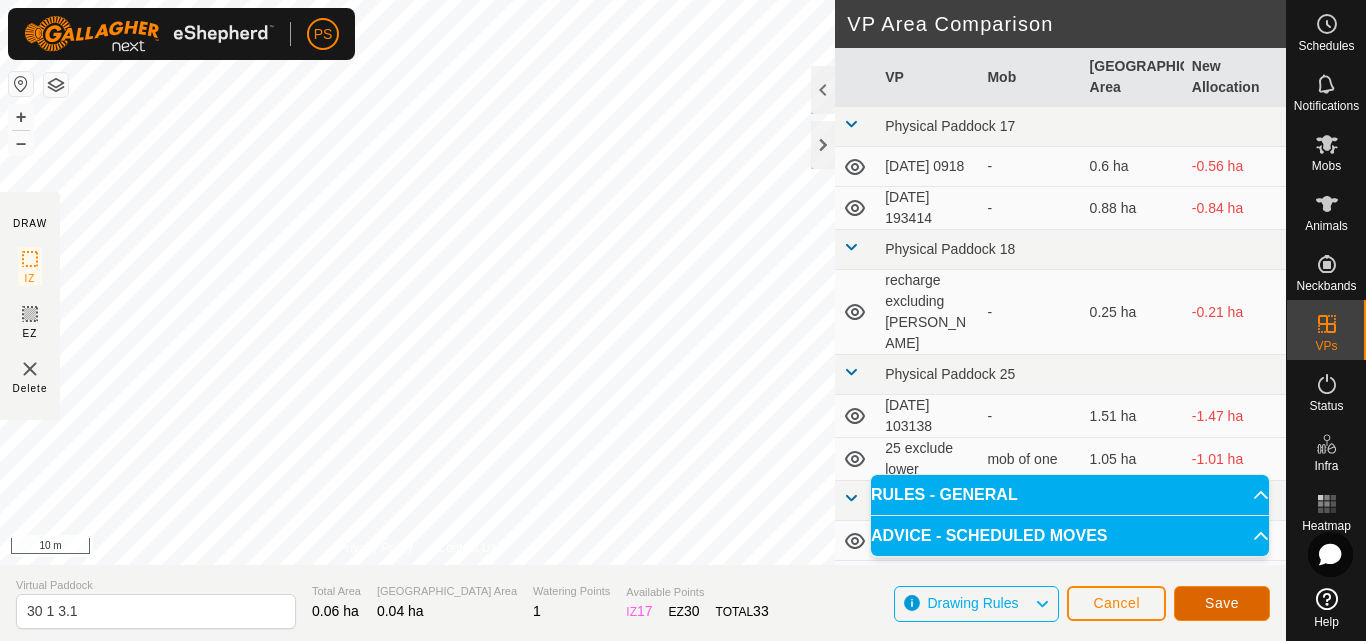 click on "Save" 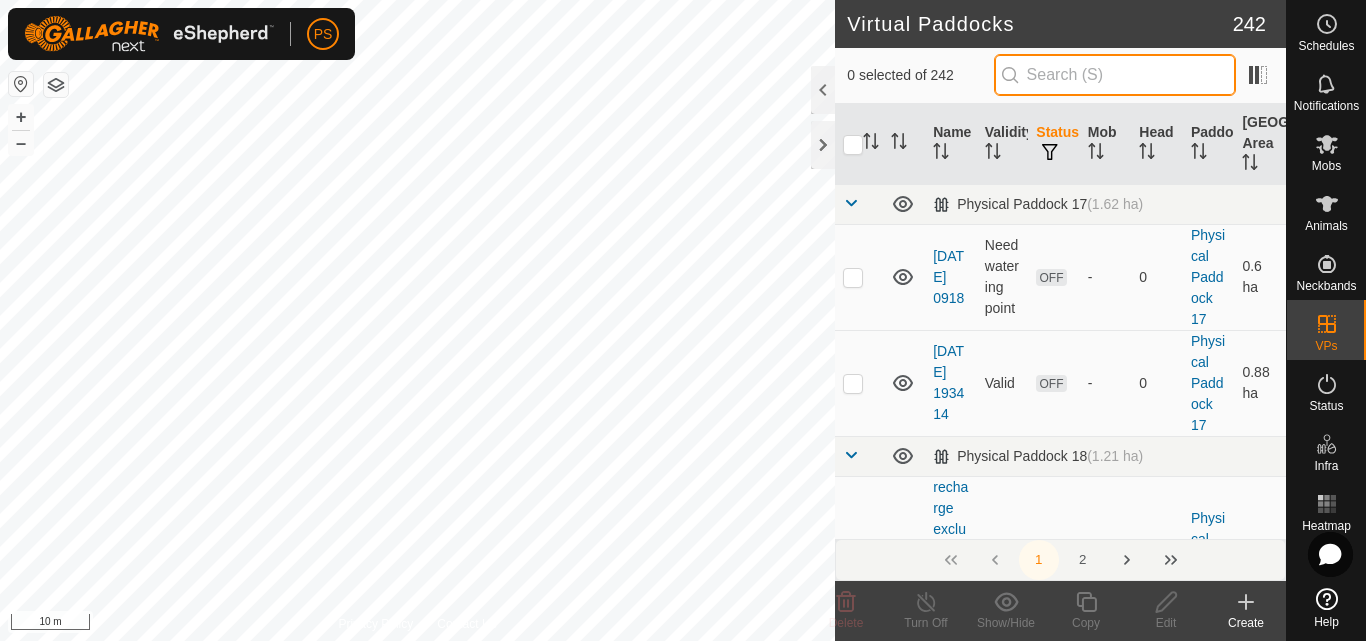 click at bounding box center (1115, 75) 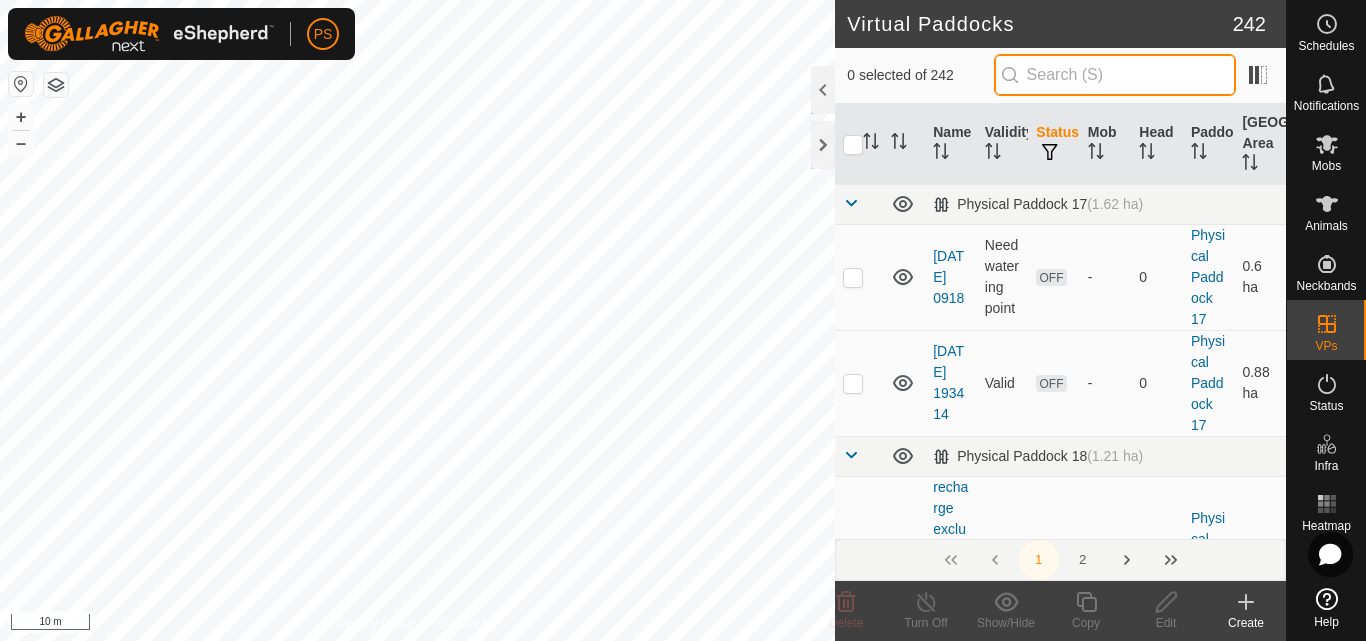 paste on "30 1 3.0" 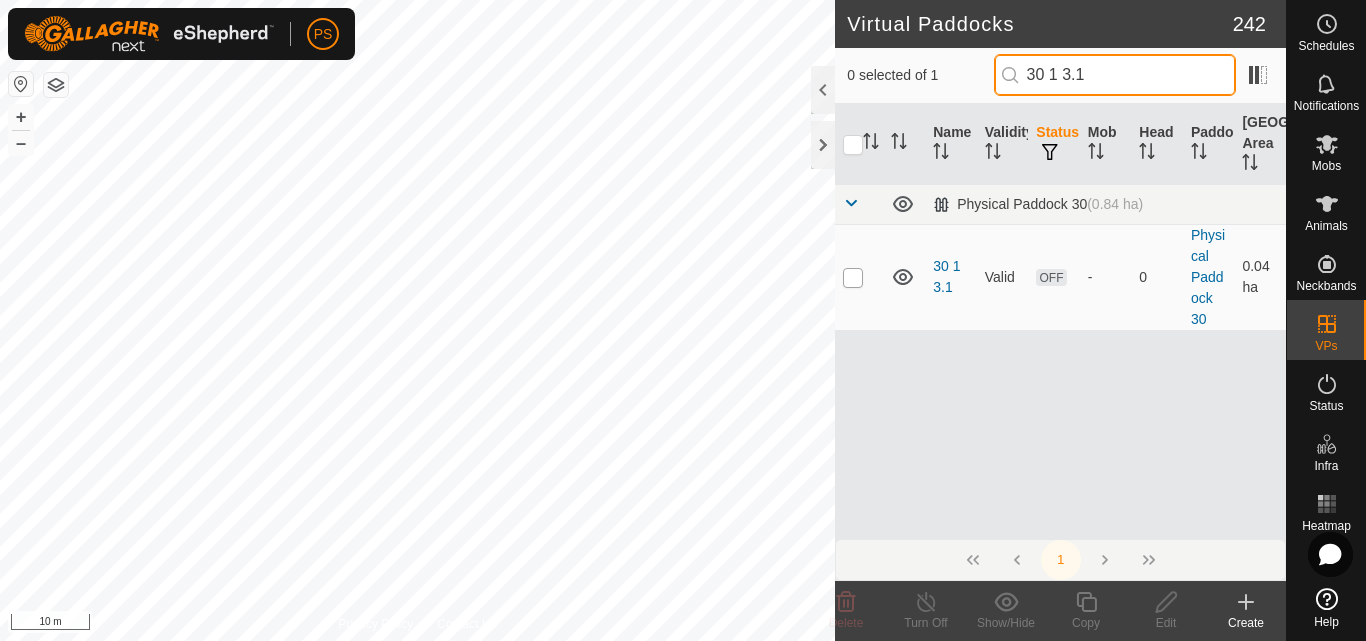 type on "30 1 3.1" 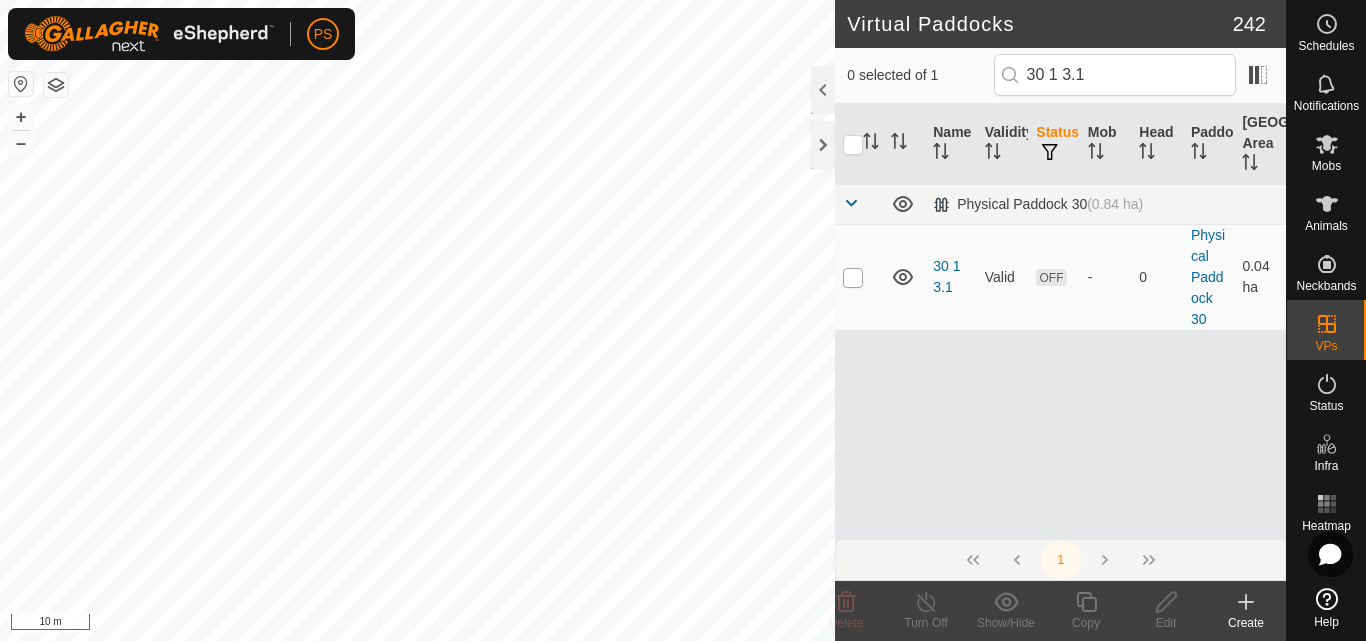 click at bounding box center (853, 278) 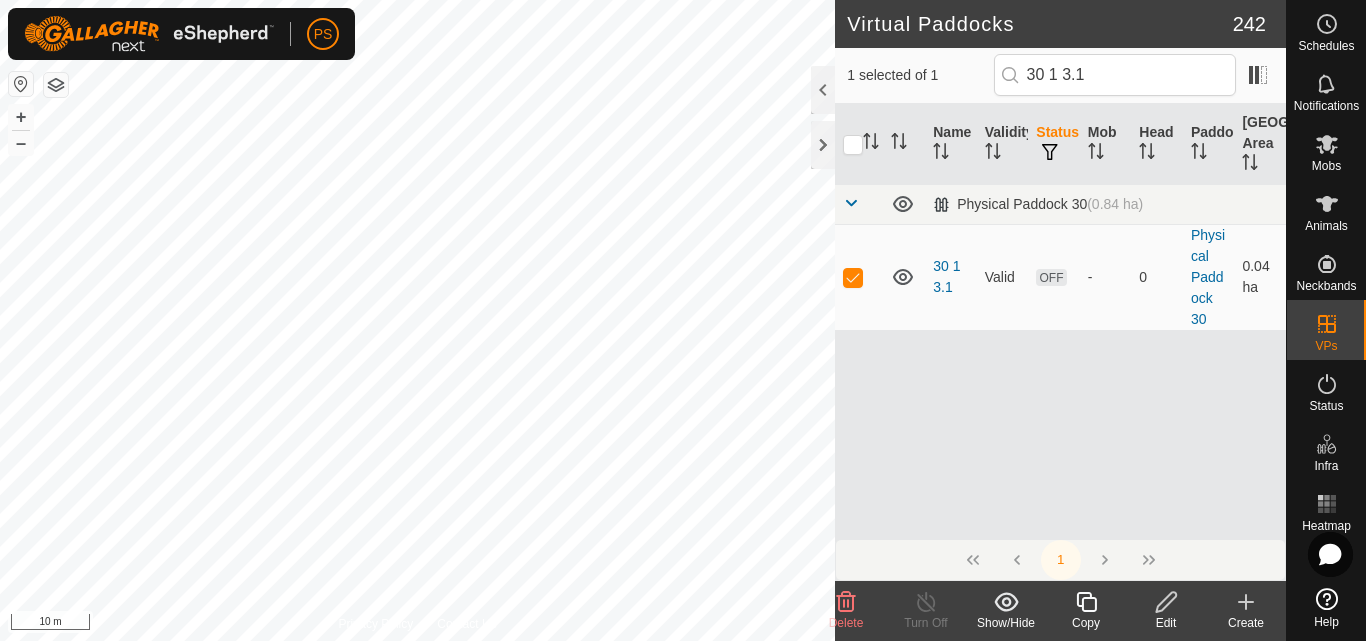 click 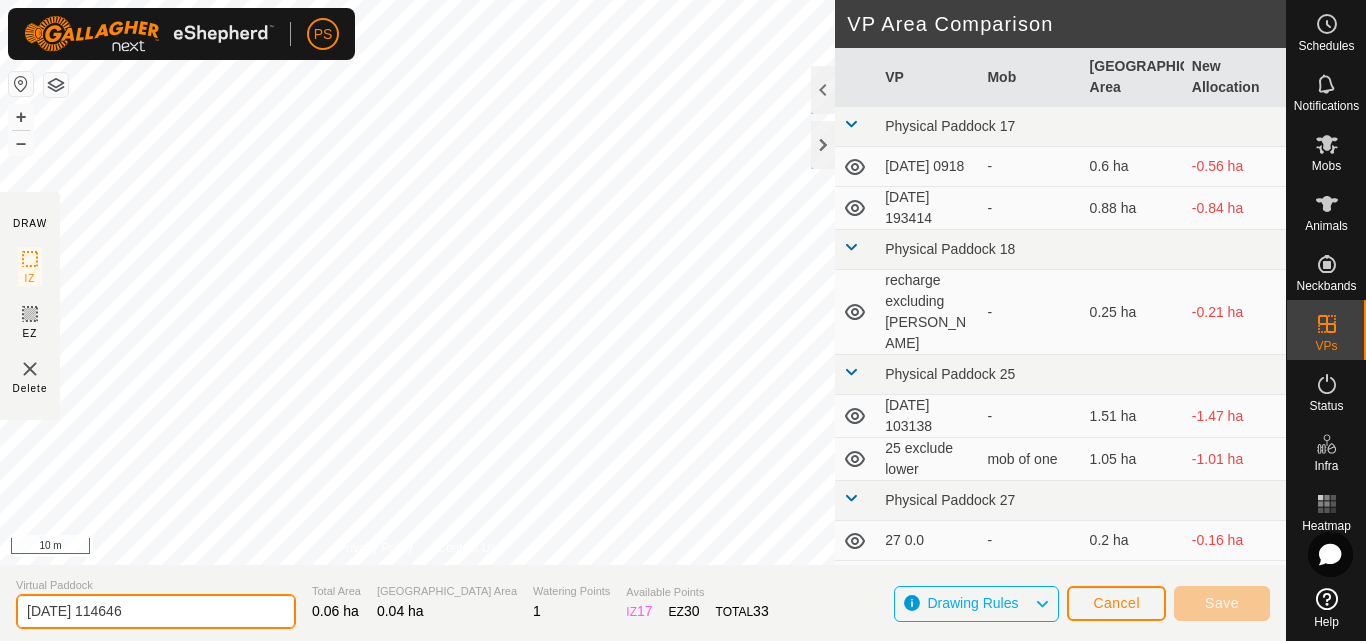 drag, startPoint x: 169, startPoint y: 608, endPoint x: 6, endPoint y: 603, distance: 163.07668 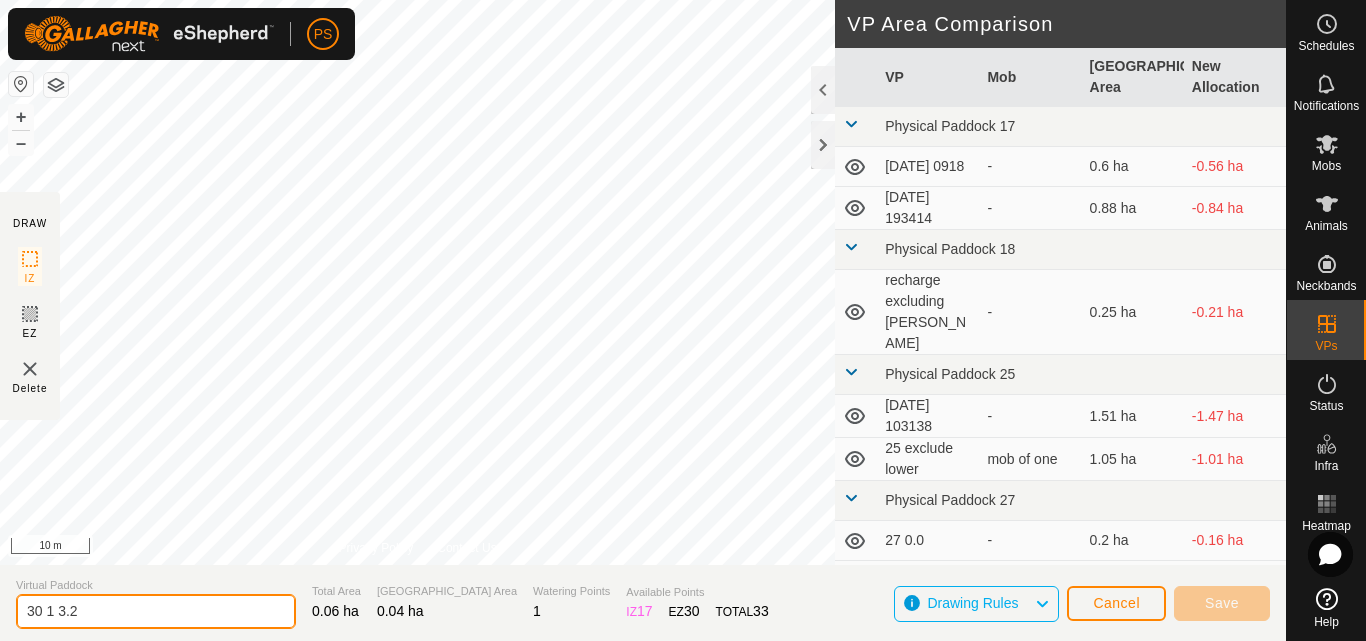 drag, startPoint x: 95, startPoint y: 616, endPoint x: 21, endPoint y: 610, distance: 74.24284 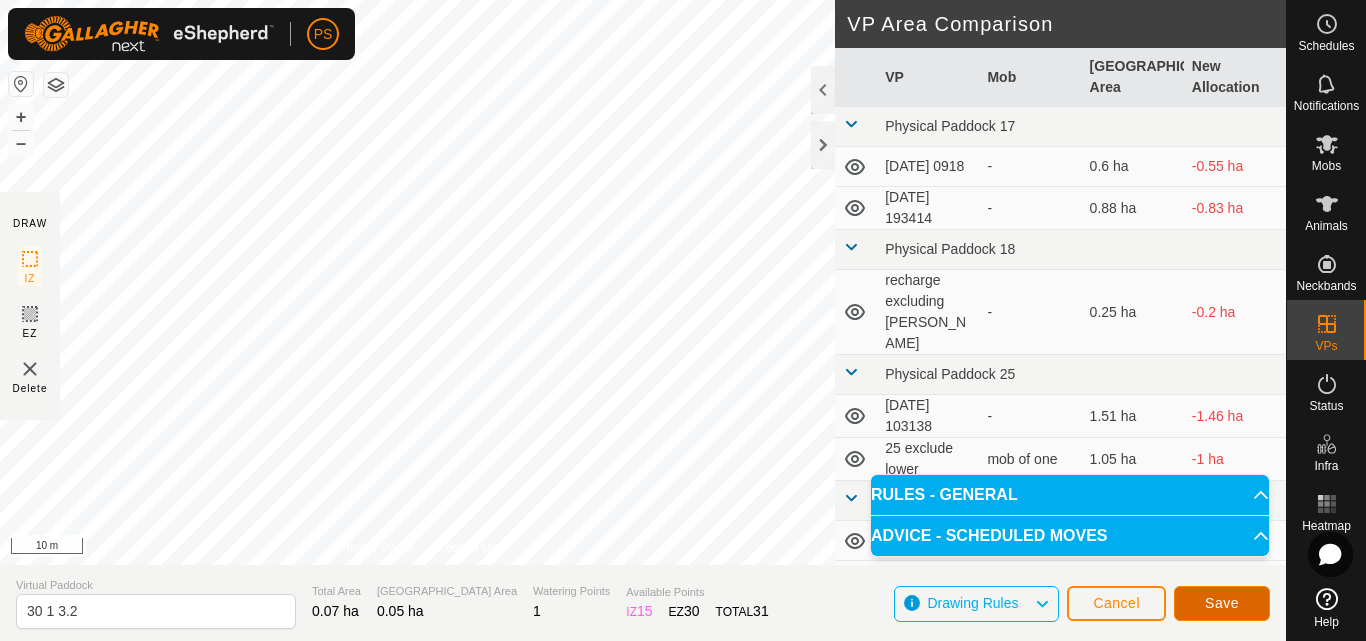 click on "Save" 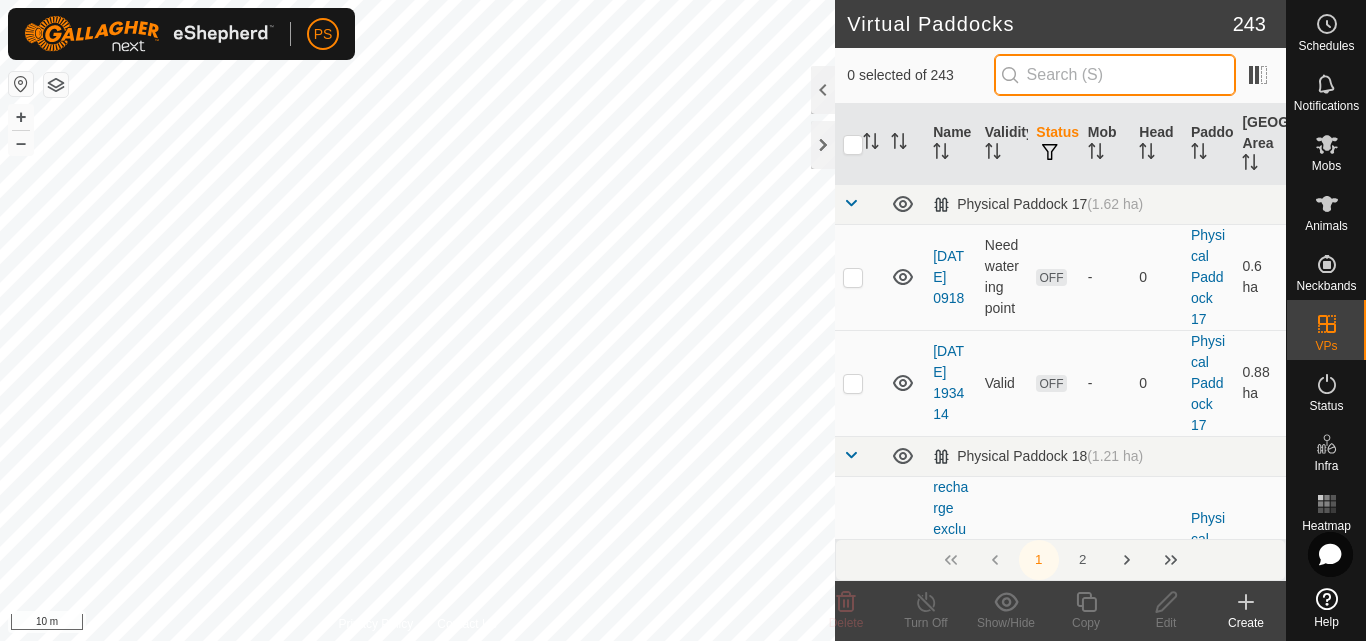 click at bounding box center (1115, 75) 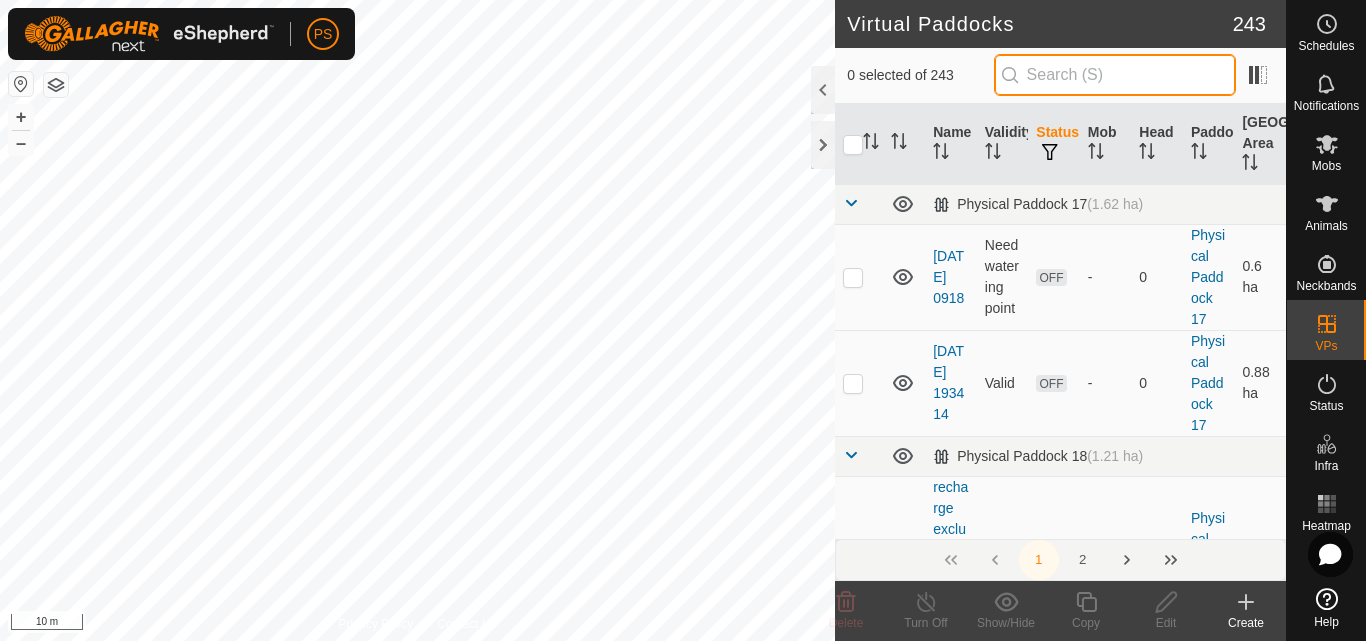 paste on "30 1 3.2" 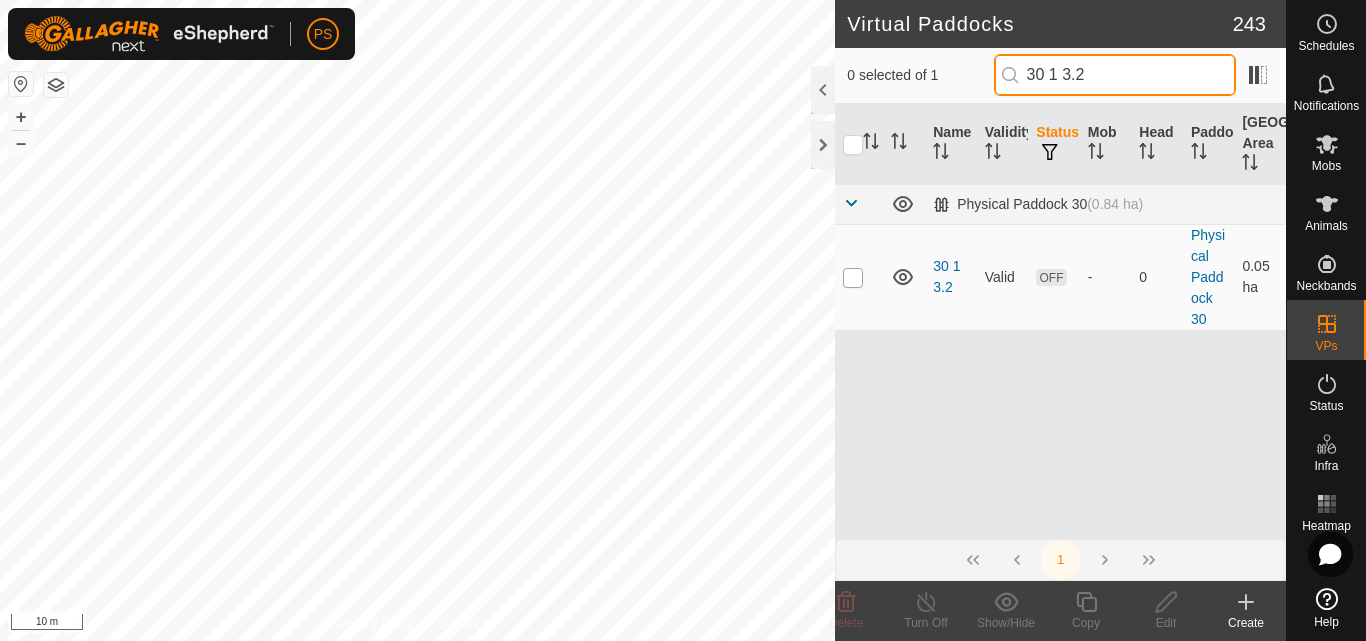 type on "30 1 3.2" 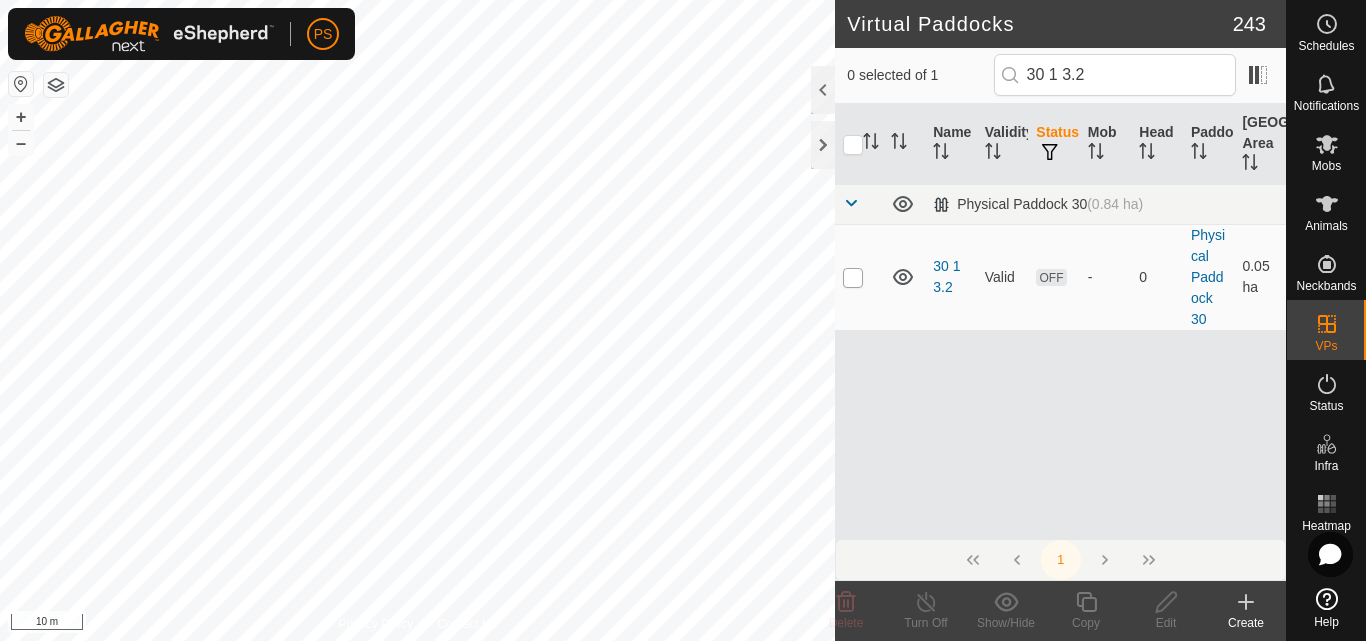 click at bounding box center (853, 278) 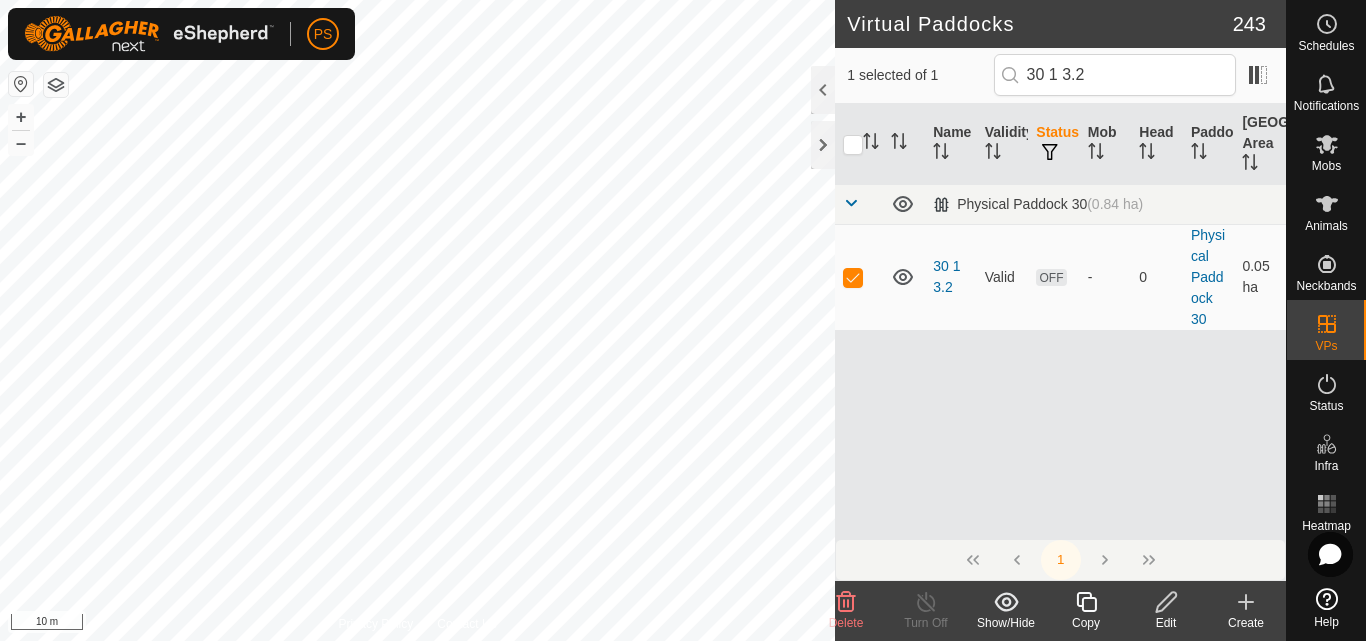click 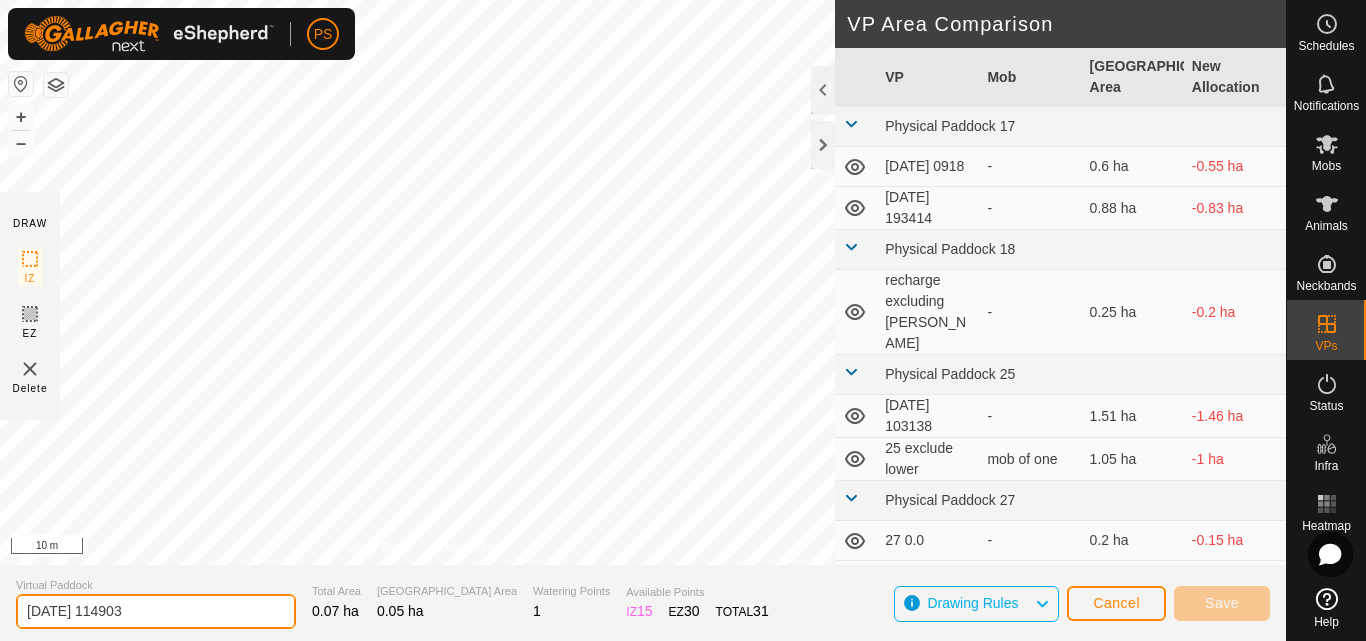 drag, startPoint x: 179, startPoint y: 607, endPoint x: 0, endPoint y: 604, distance: 179.02513 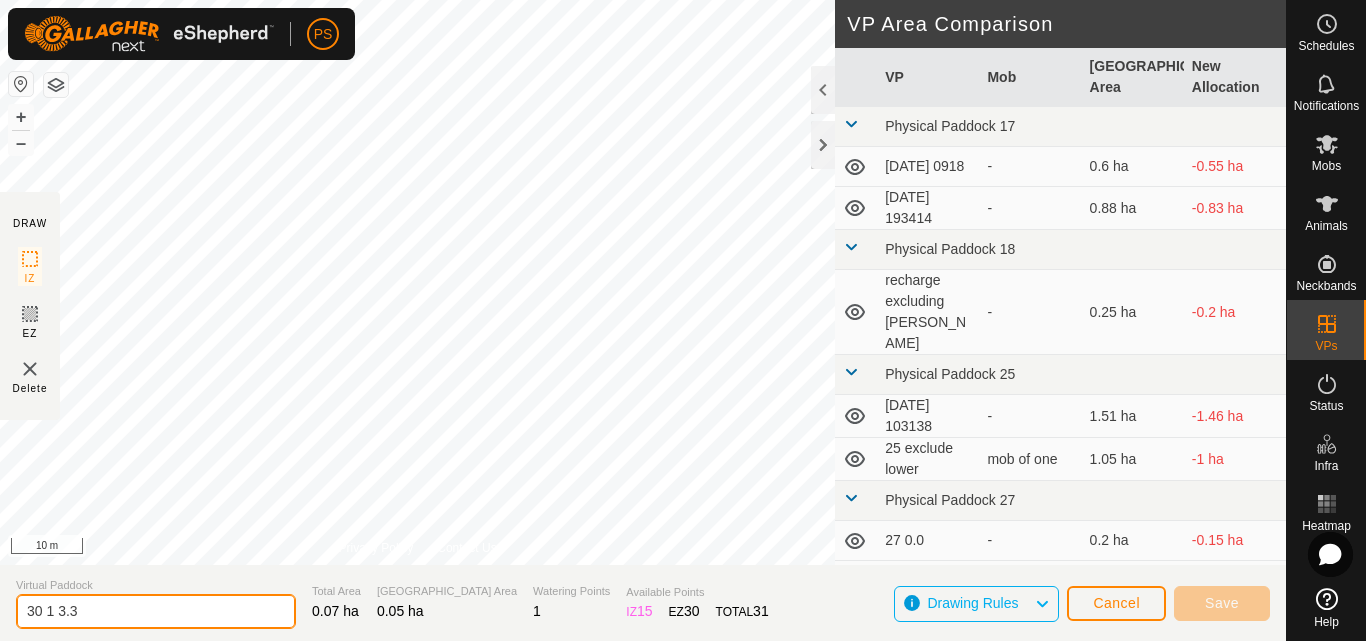type on "30 1 3.3" 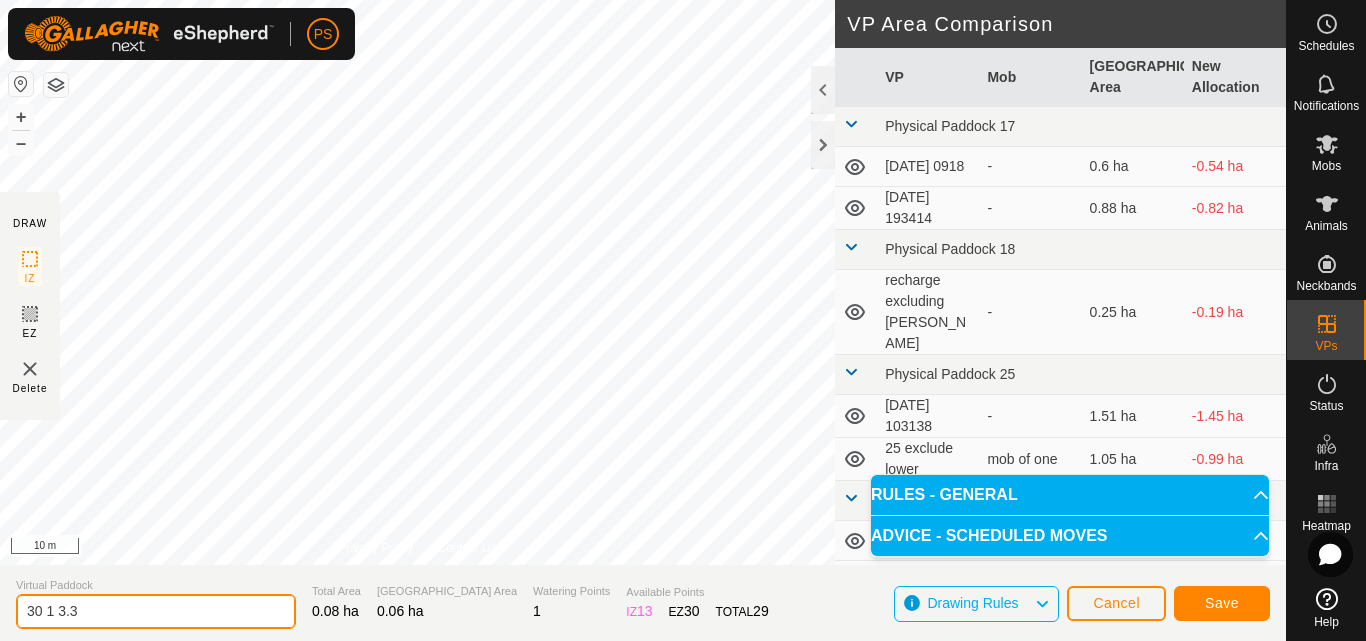 drag, startPoint x: 104, startPoint y: 616, endPoint x: 1, endPoint y: 614, distance: 103.01942 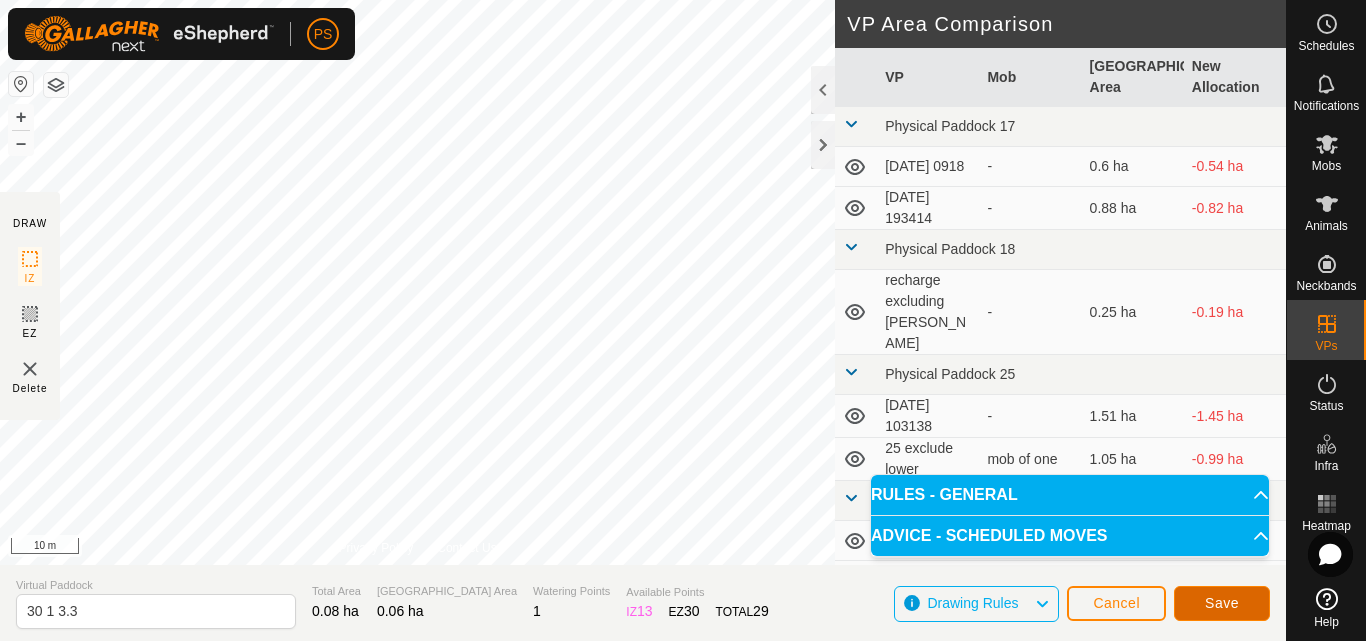 click on "Save" 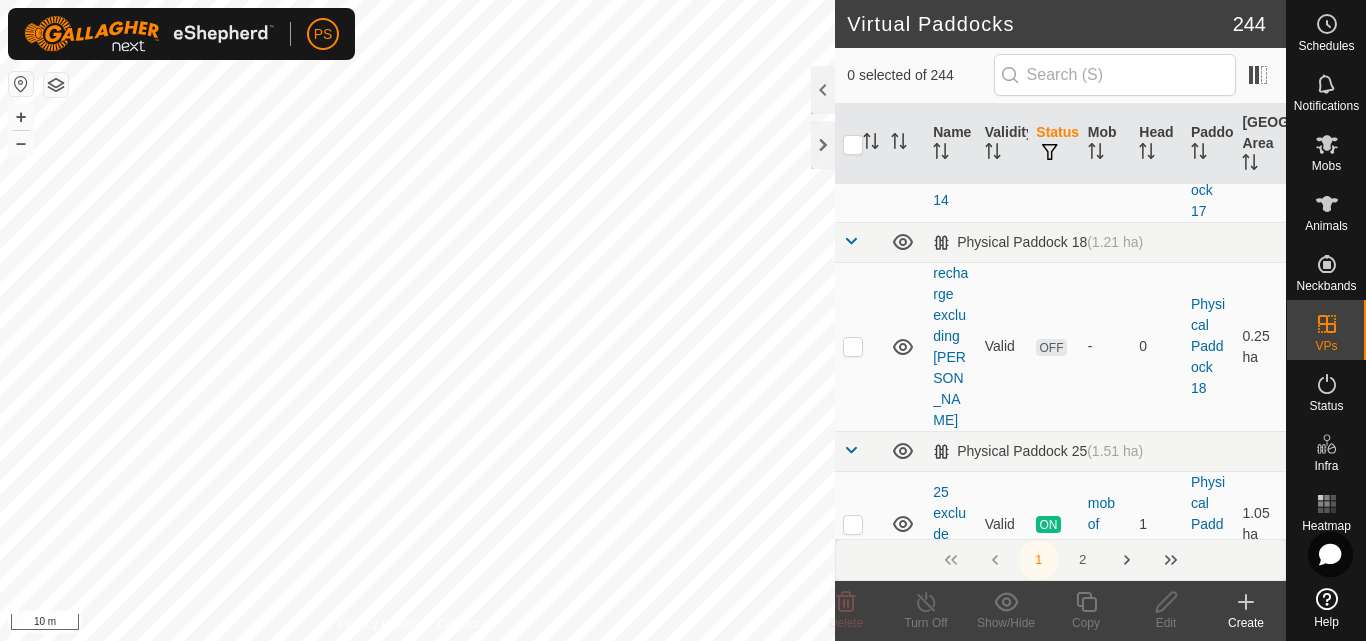 scroll, scrollTop: 200, scrollLeft: 0, axis: vertical 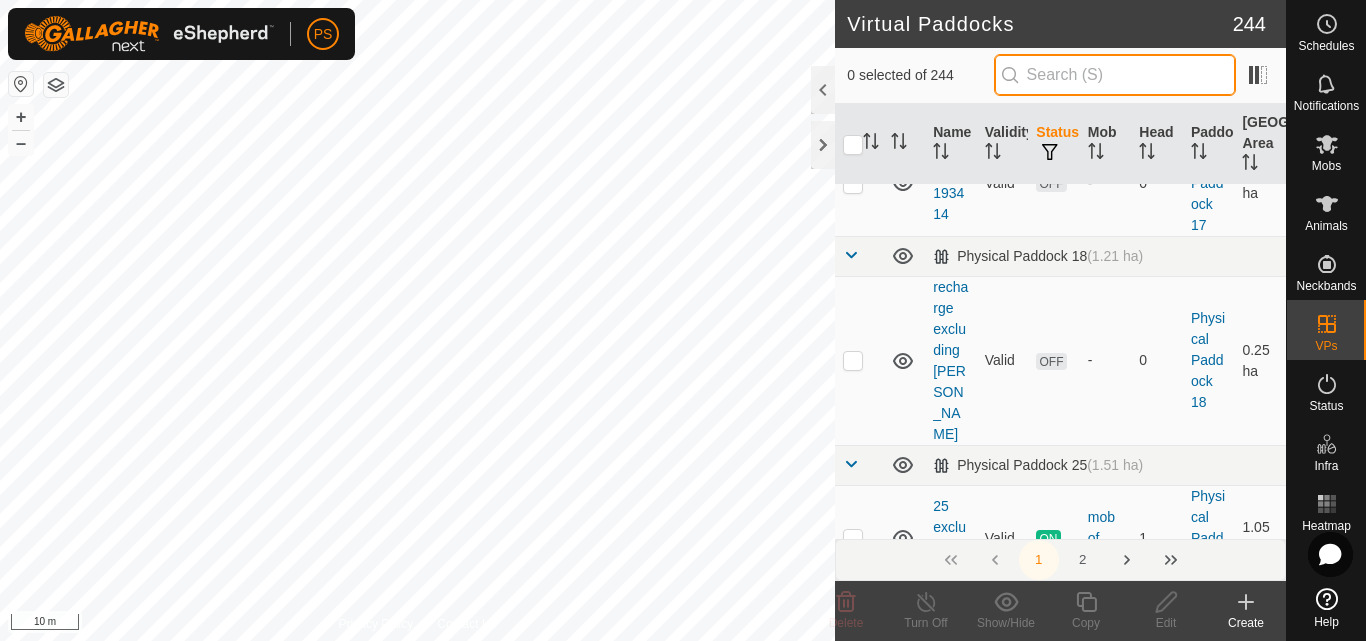 click at bounding box center (1115, 75) 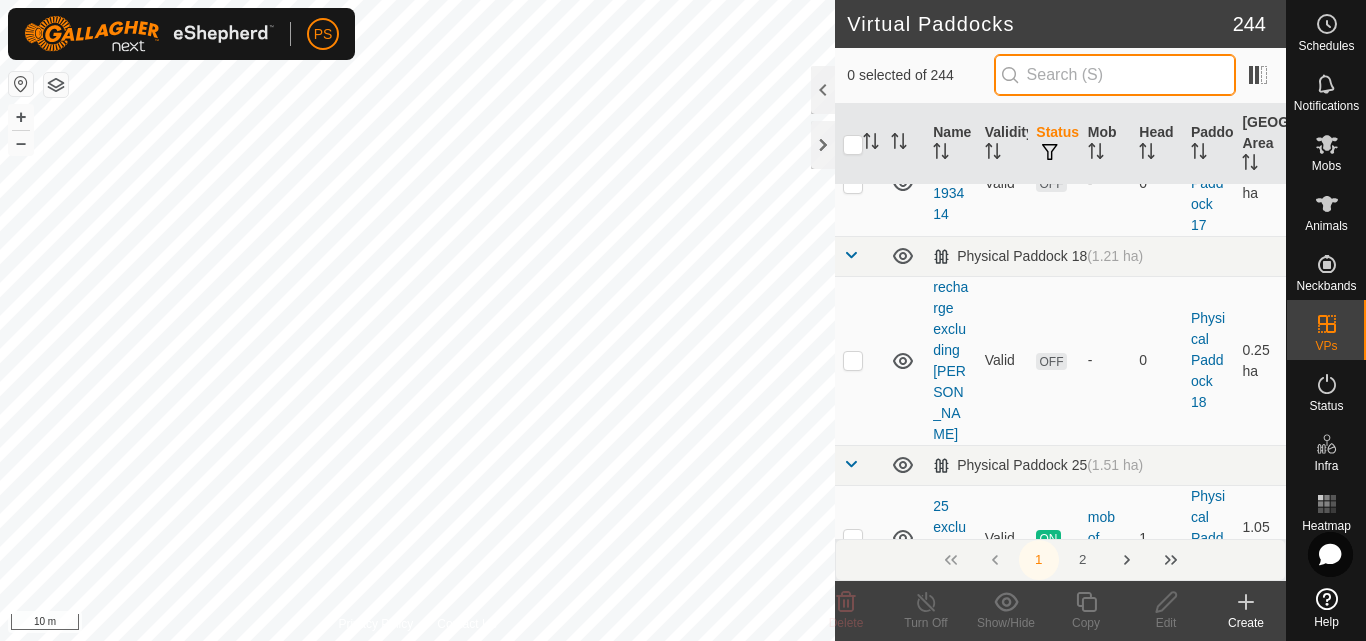 paste on "30 1 3.3" 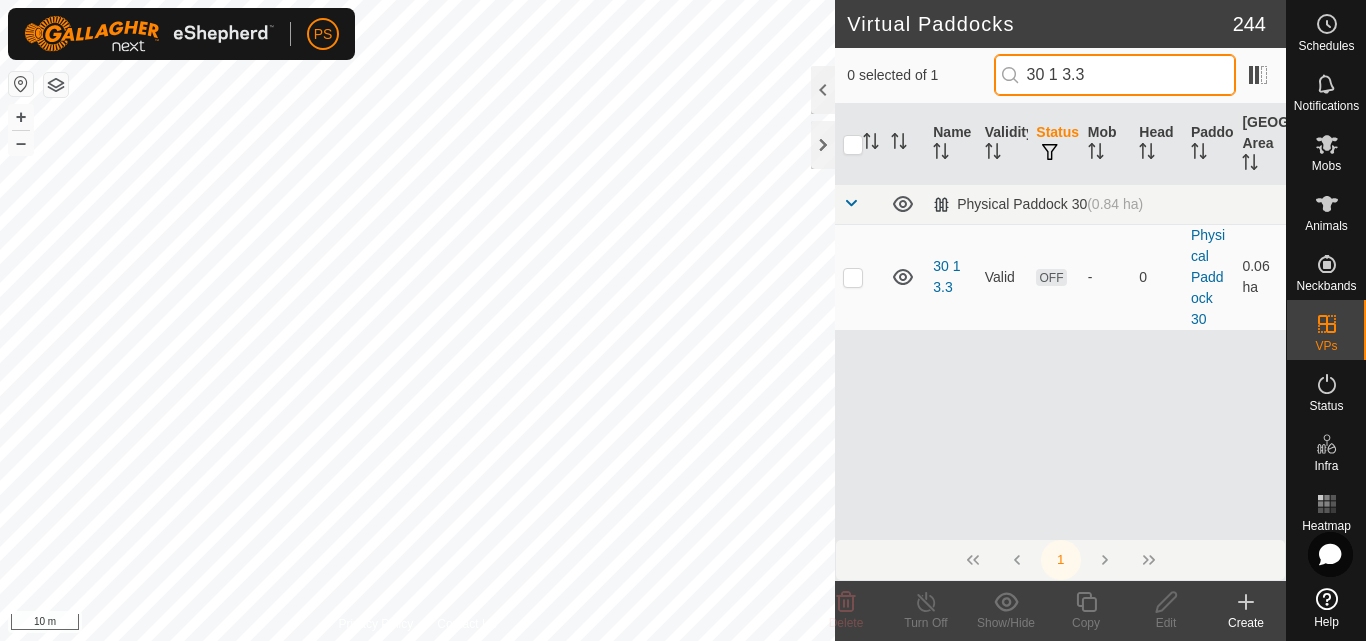 scroll, scrollTop: 0, scrollLeft: 0, axis: both 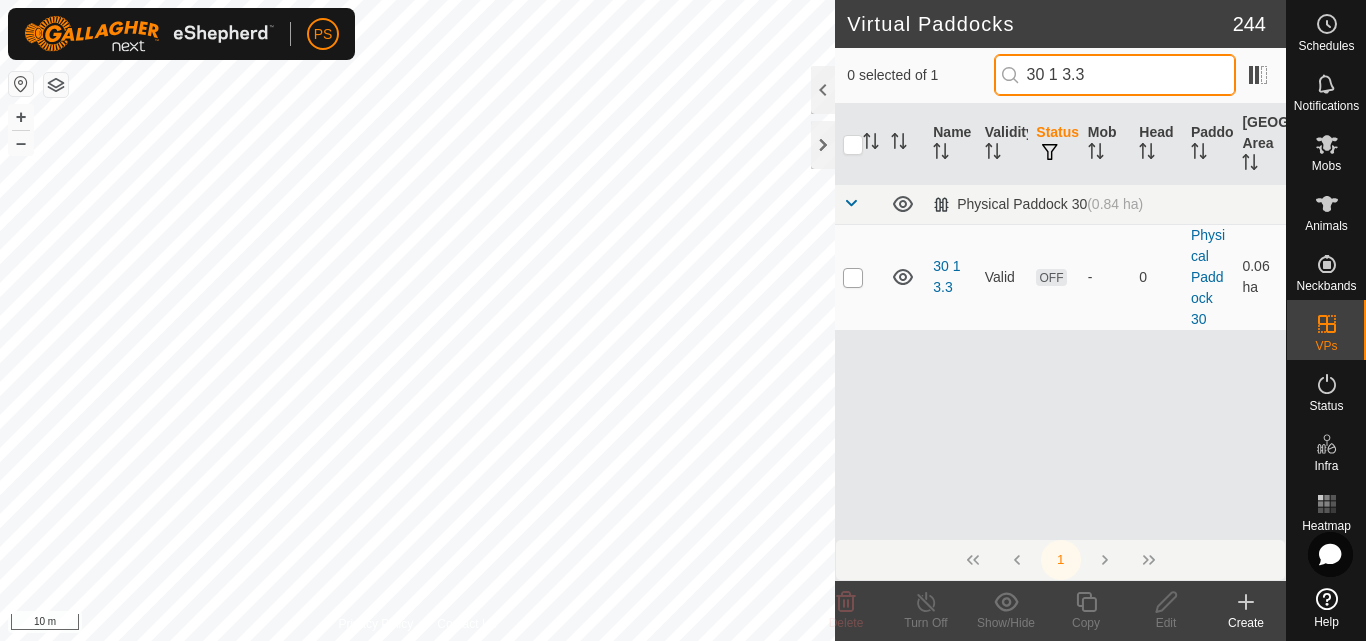 type on "30 1 3.3" 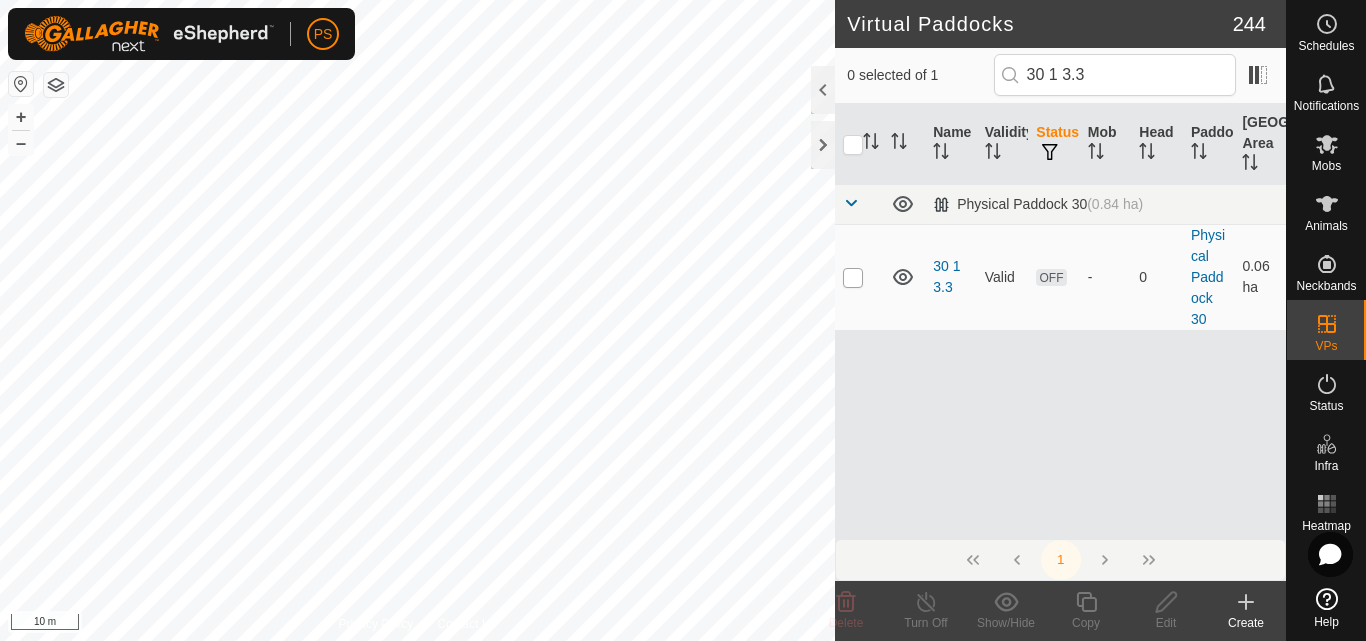 click at bounding box center (853, 278) 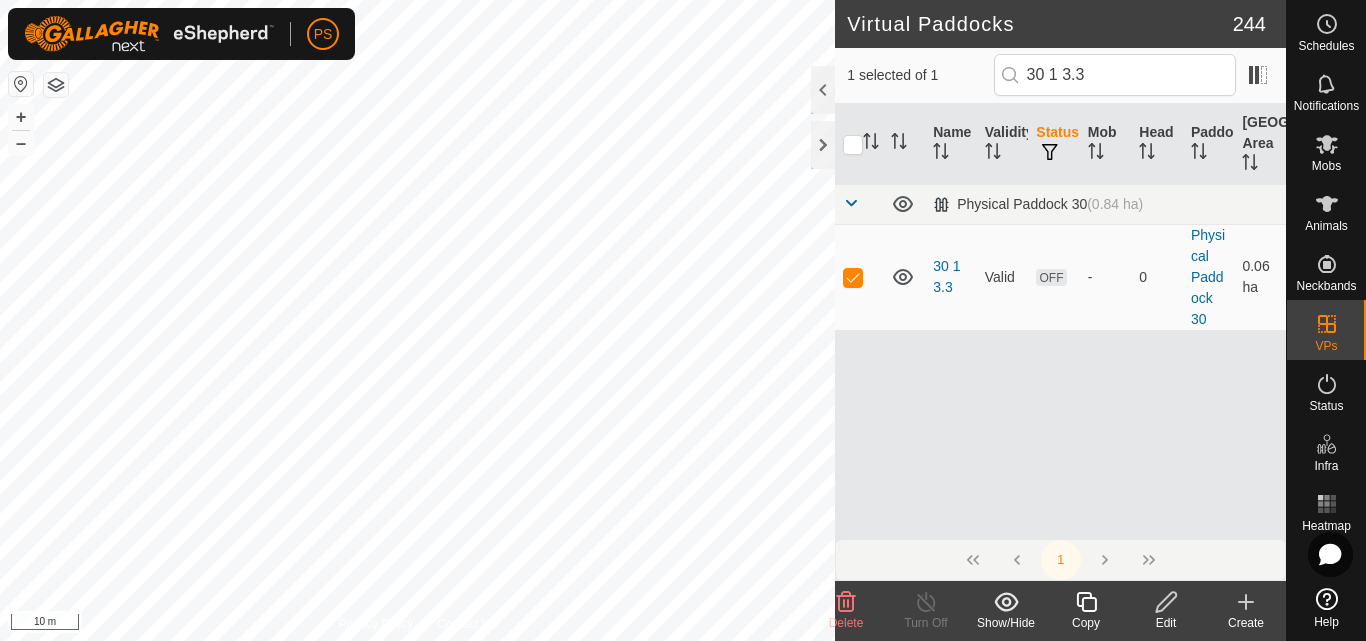 click 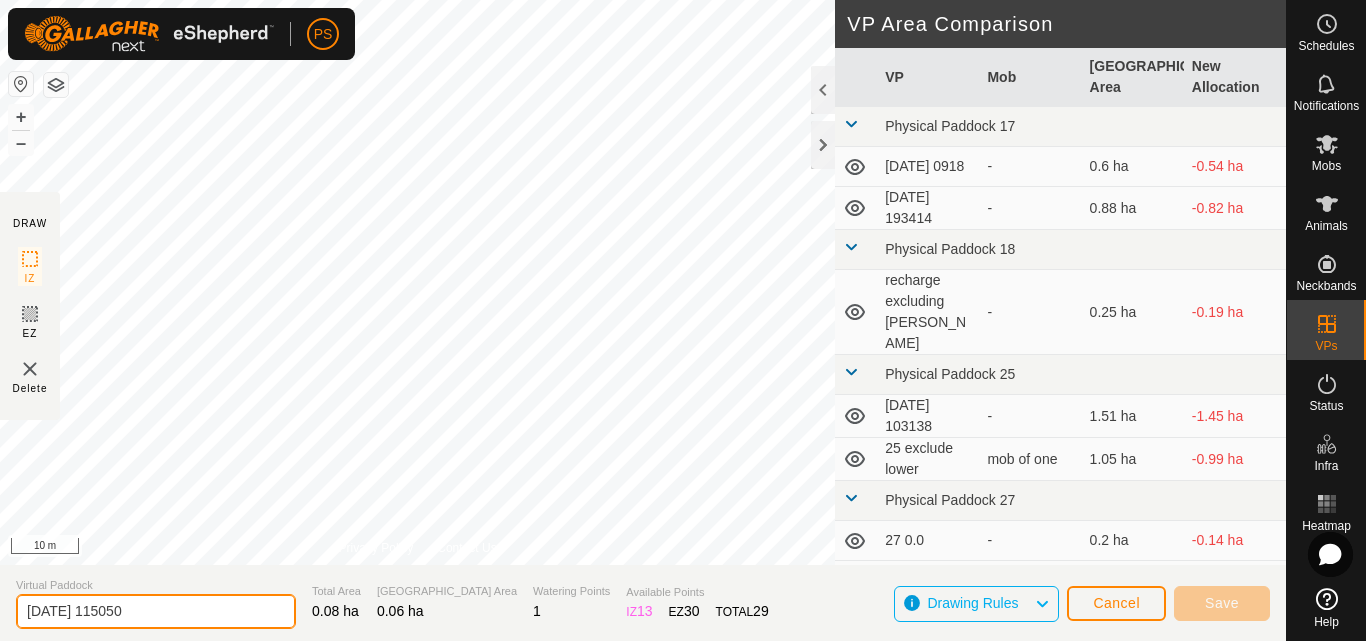 drag, startPoint x: 156, startPoint y: 611, endPoint x: 0, endPoint y: 617, distance: 156.11534 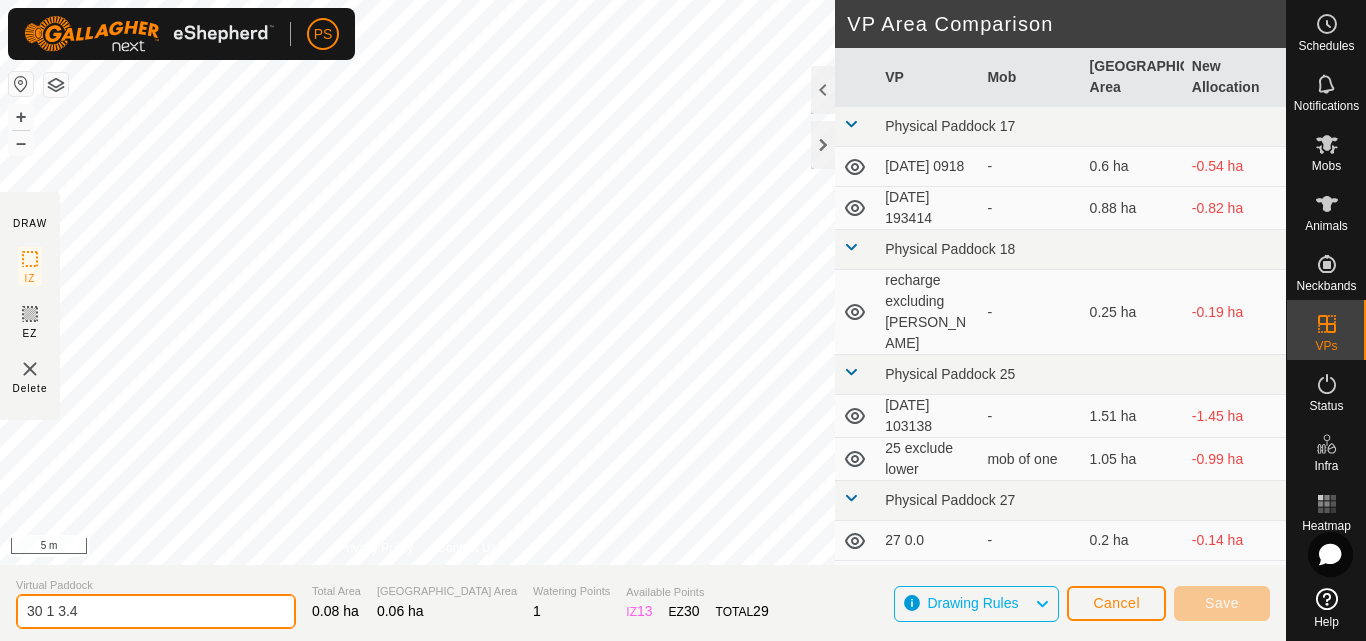 type on "30 1 3.4" 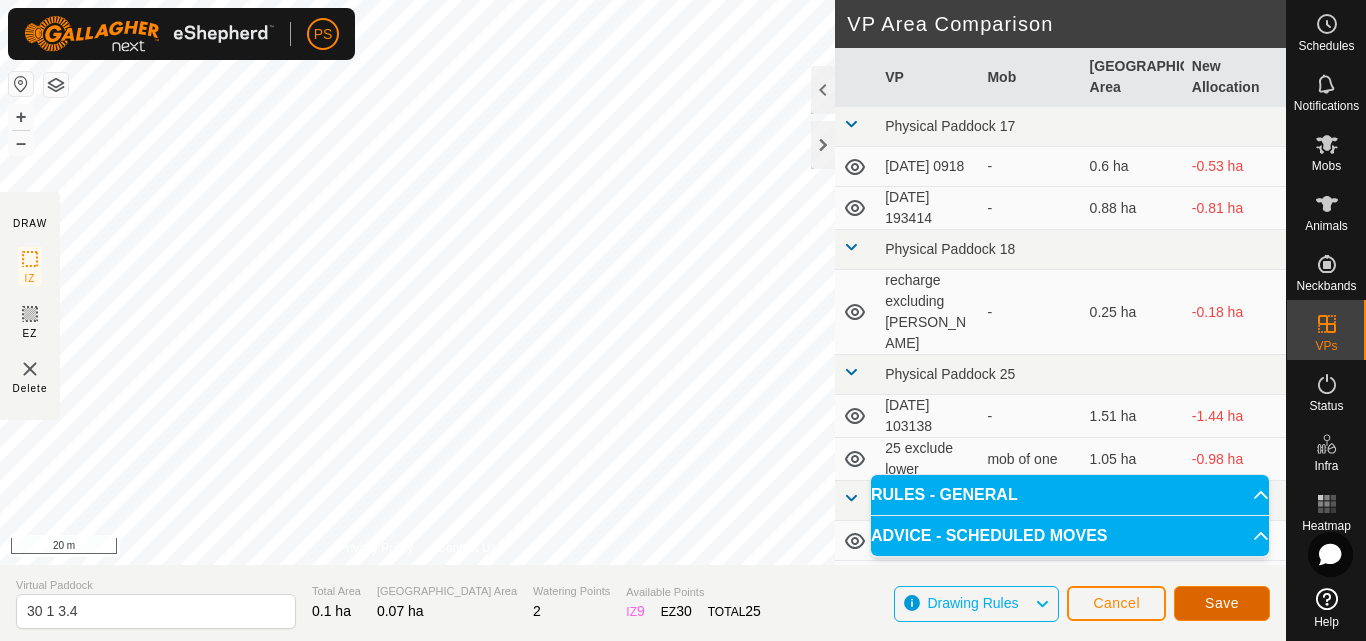 click on "Save" 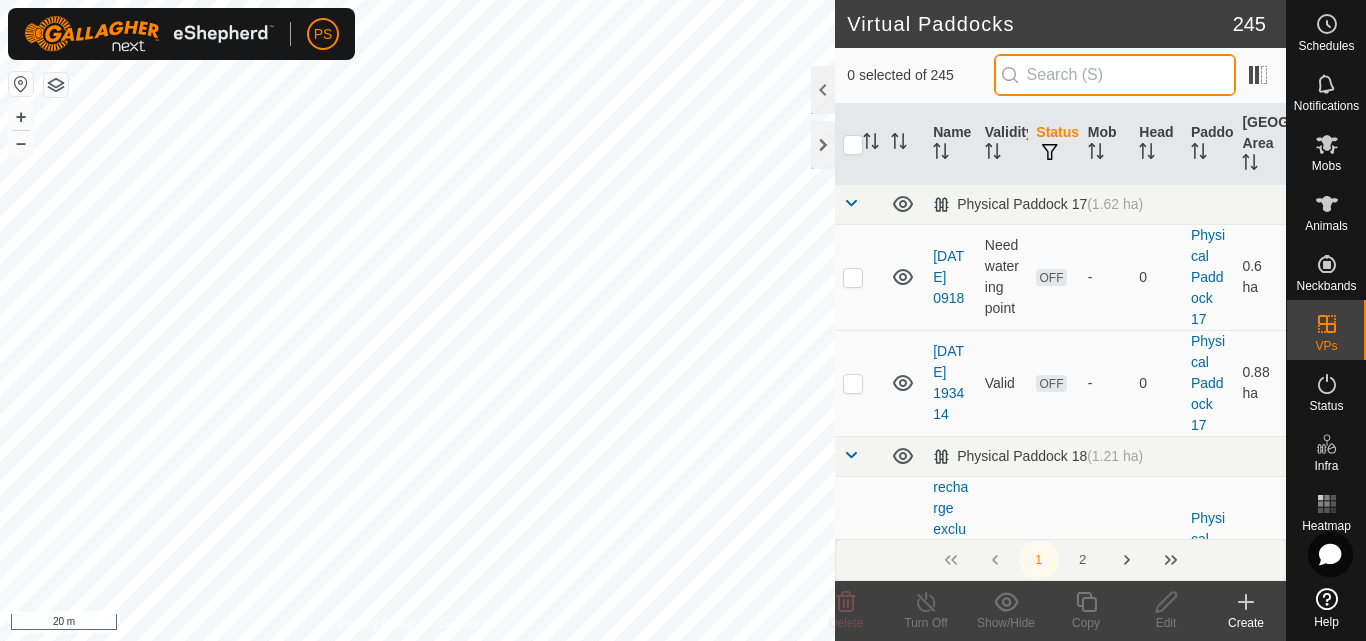 click at bounding box center (1115, 75) 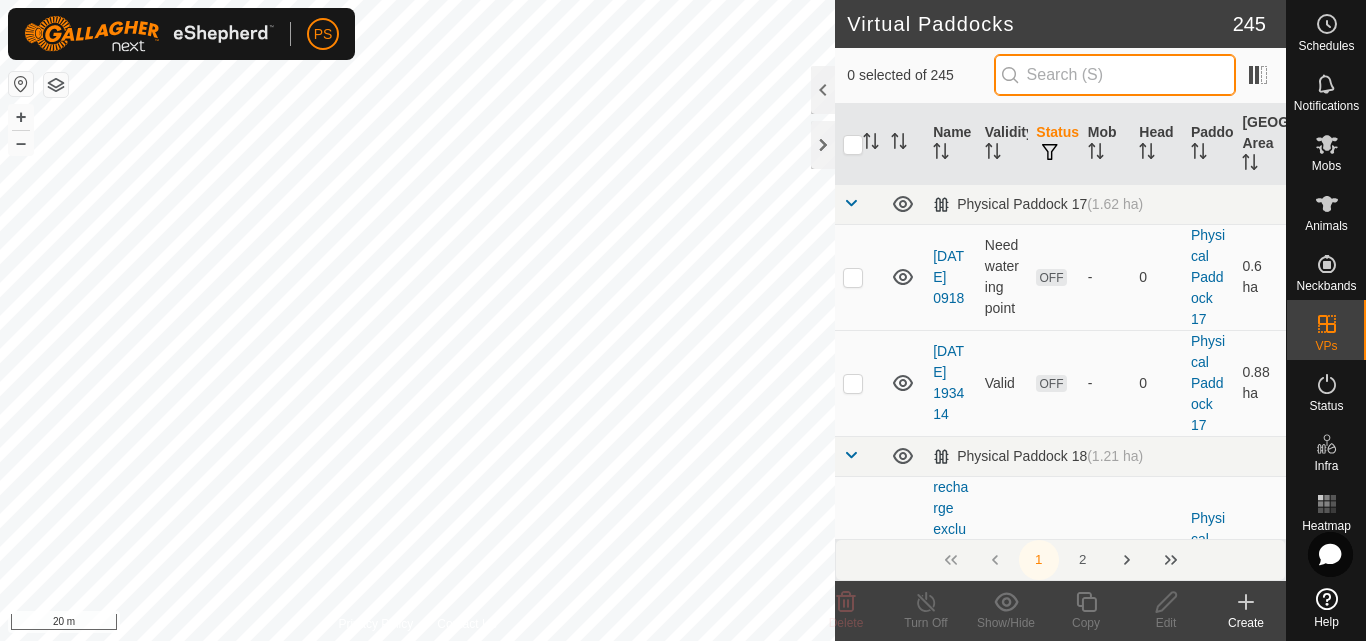 paste on "30 1 3.3" 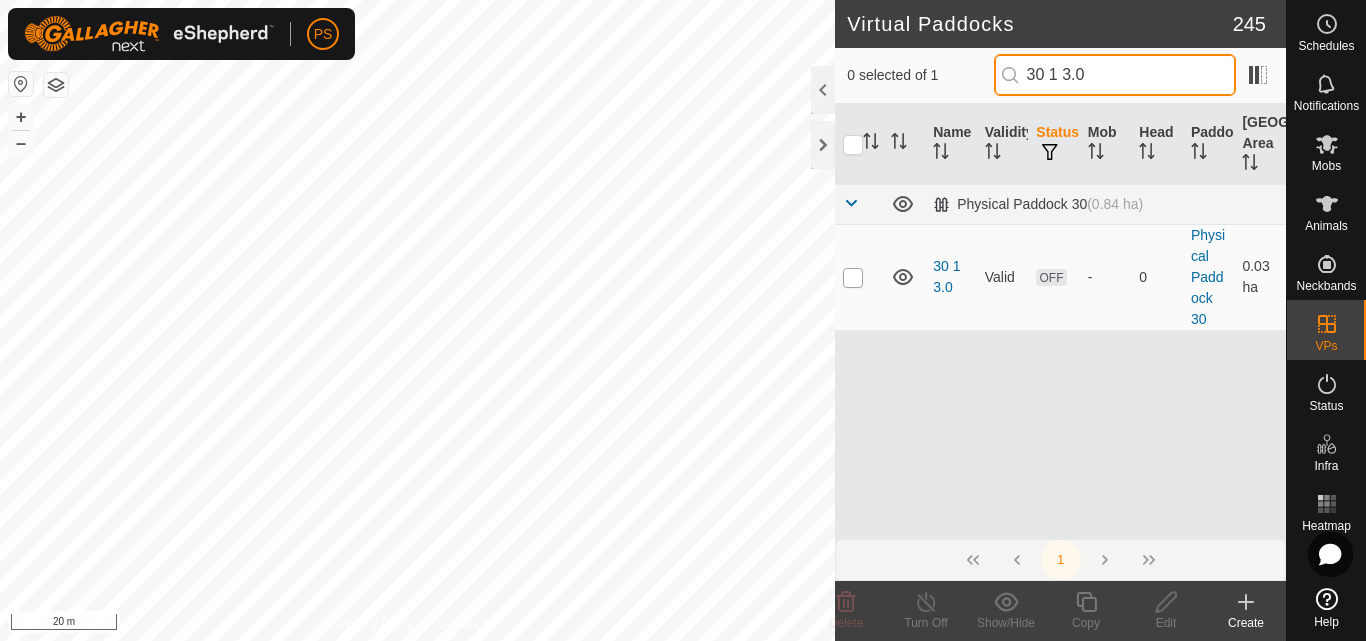 type on "30 1 3.0" 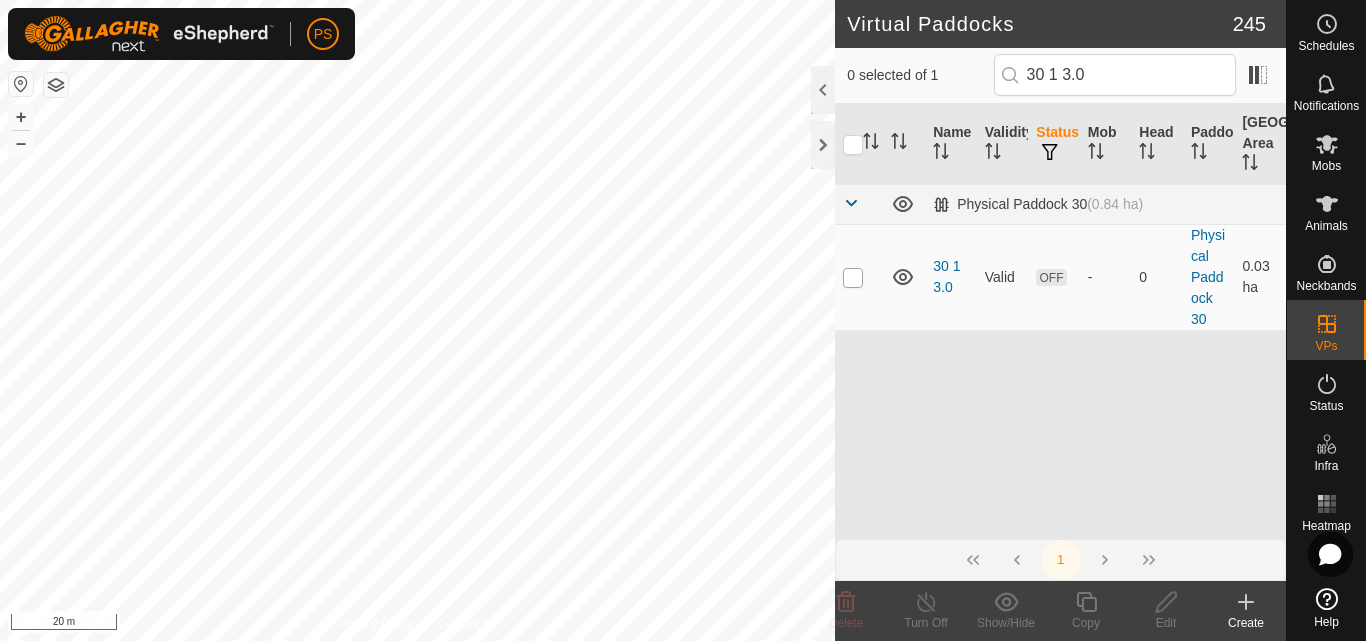 click at bounding box center [853, 278] 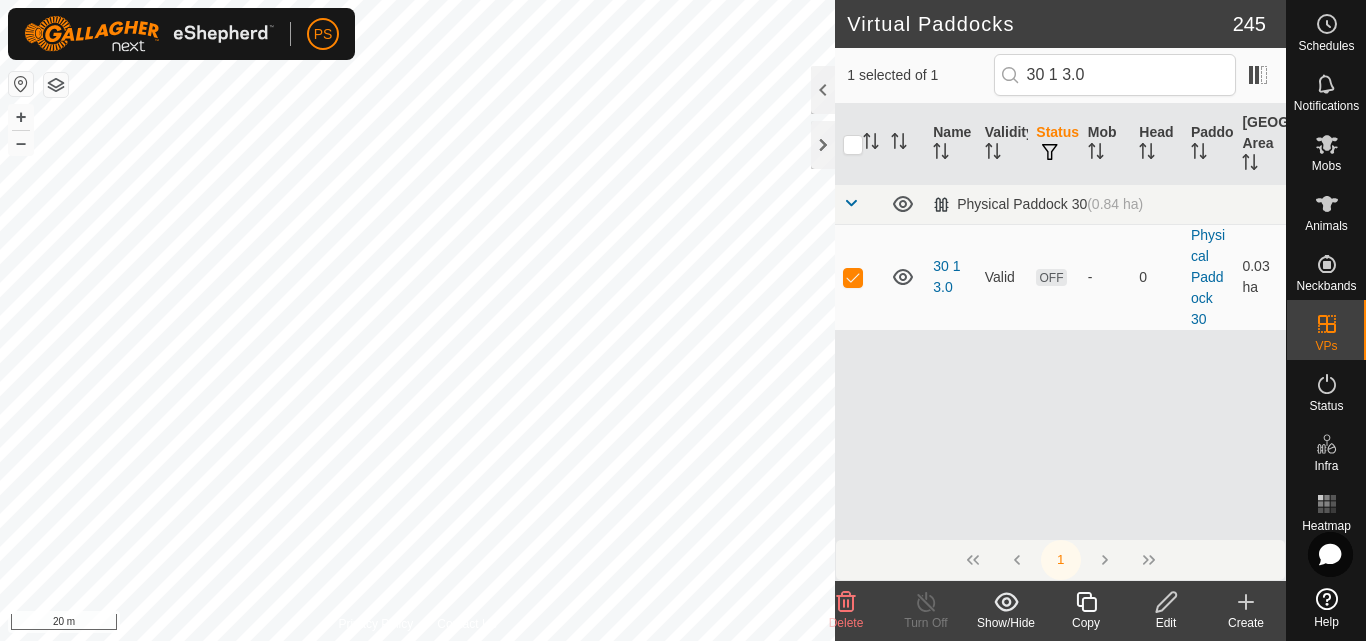 click 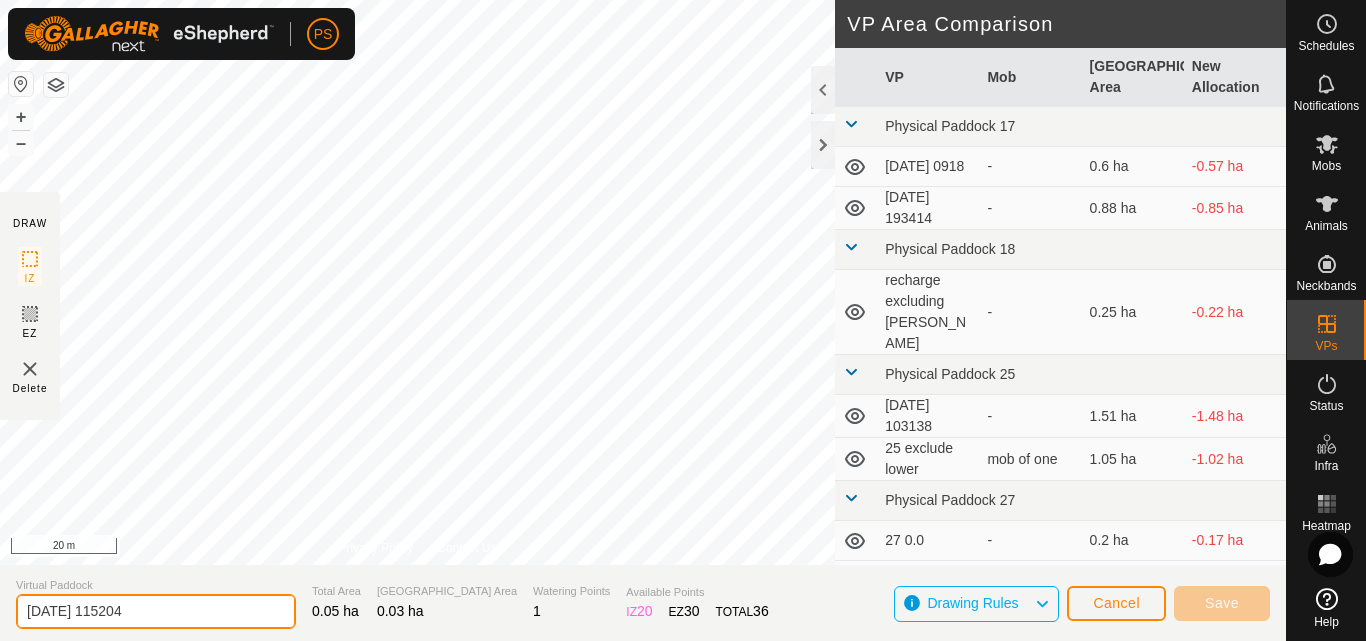 drag, startPoint x: 173, startPoint y: 612, endPoint x: 0, endPoint y: 609, distance: 173.02602 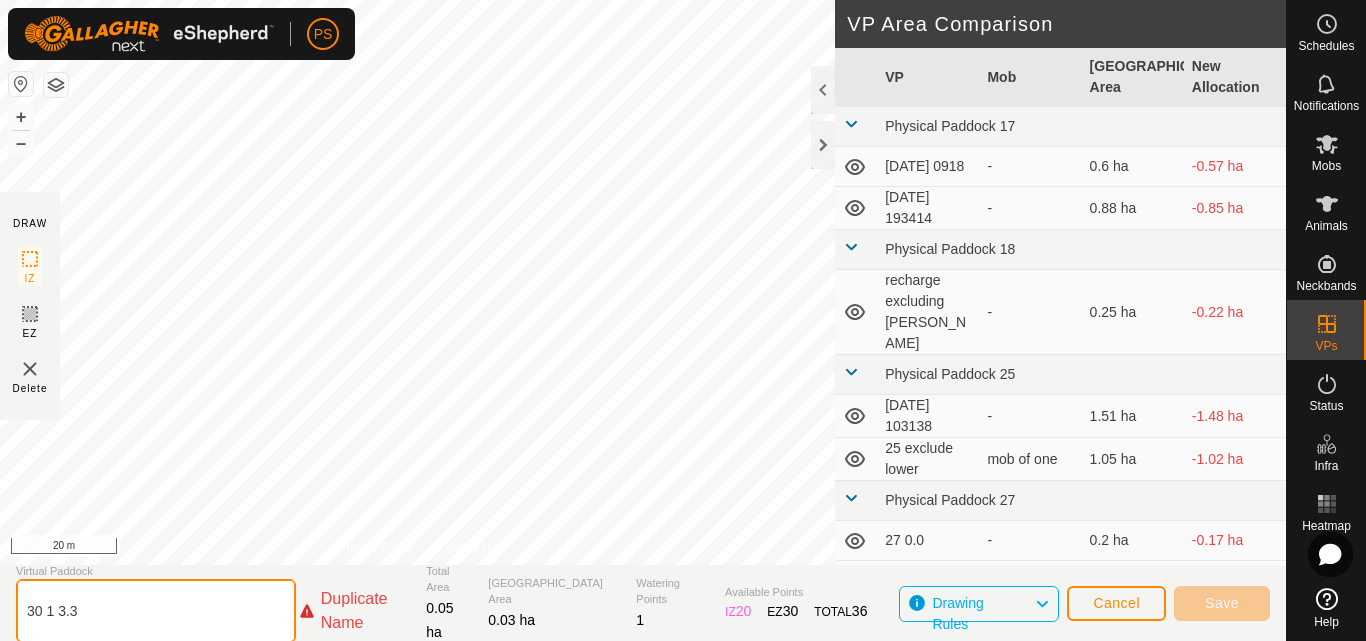 click on "30 1 3.3" 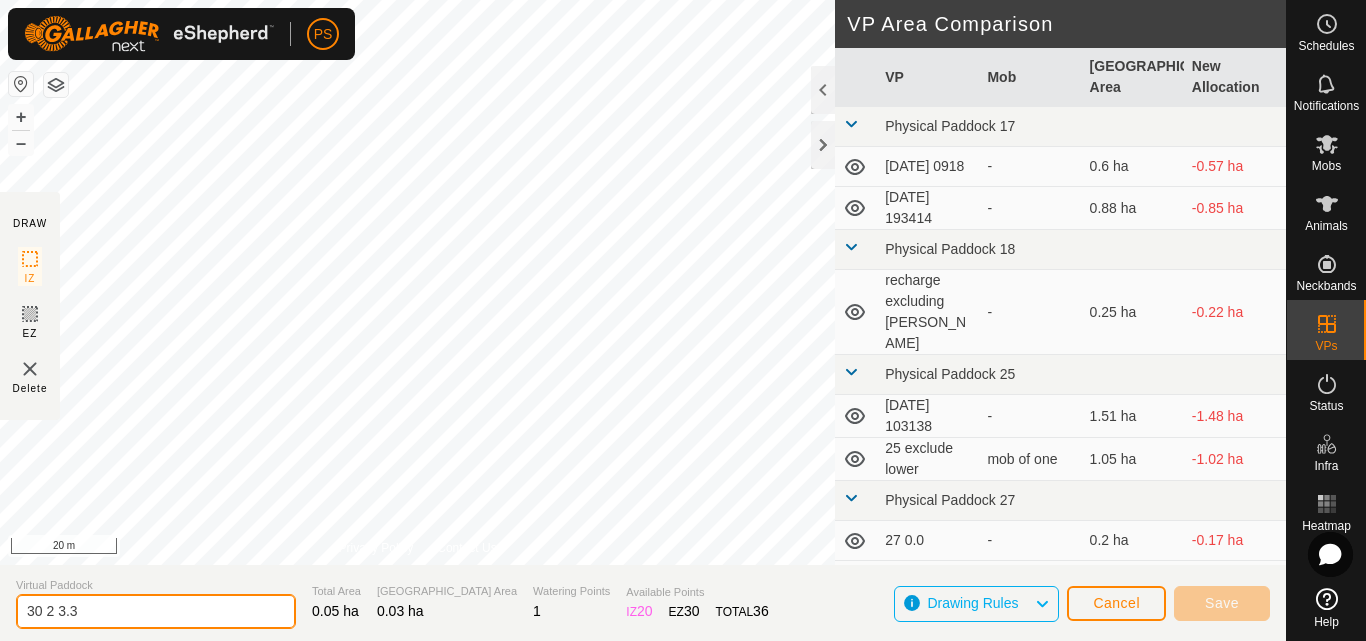 click on "30 2 3.3" 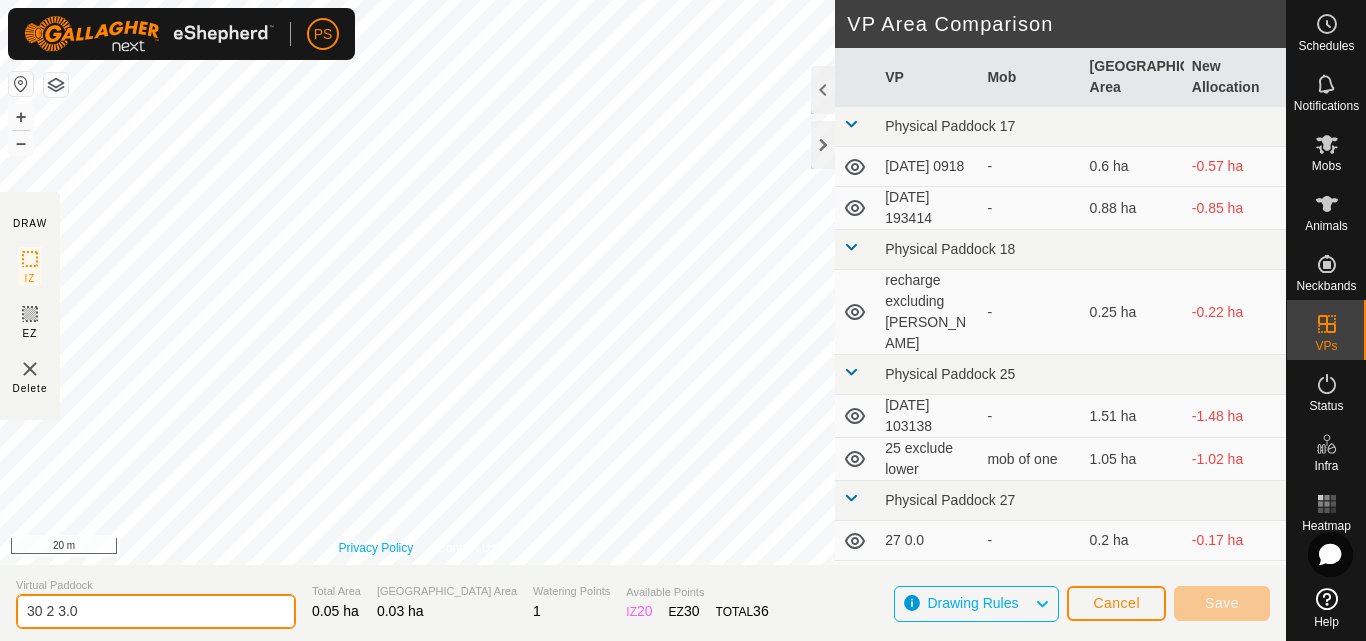 type on "30 2 3.0" 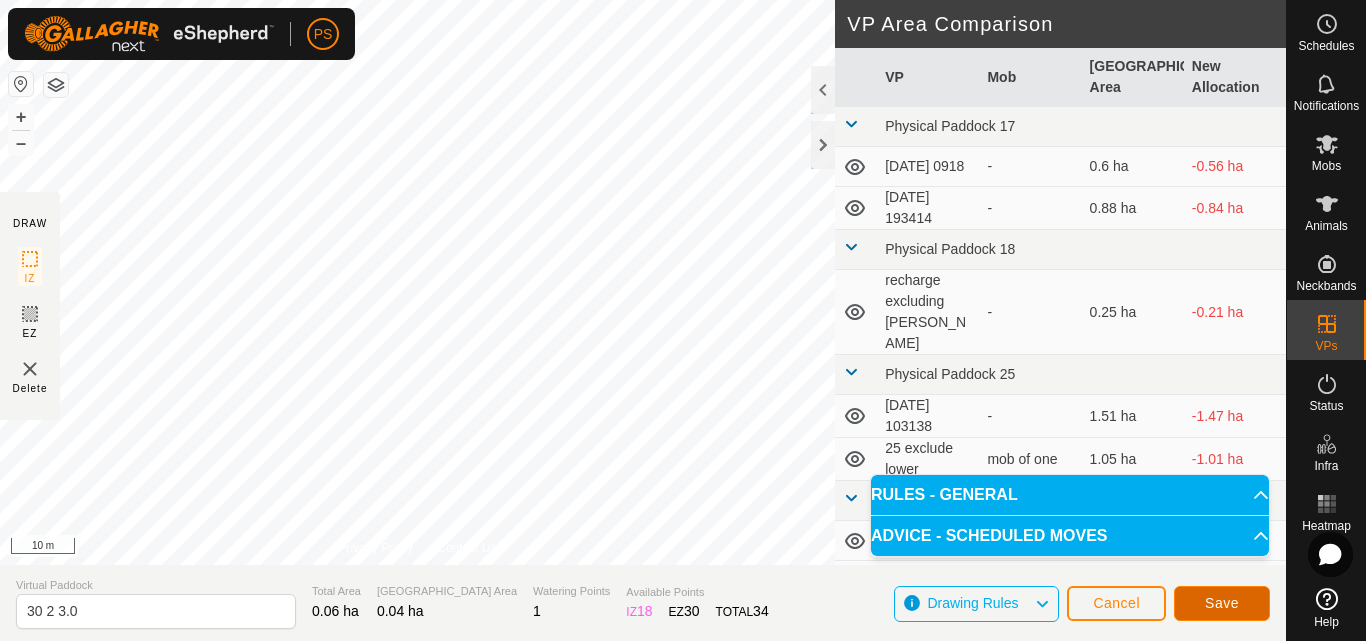 click on "Save" 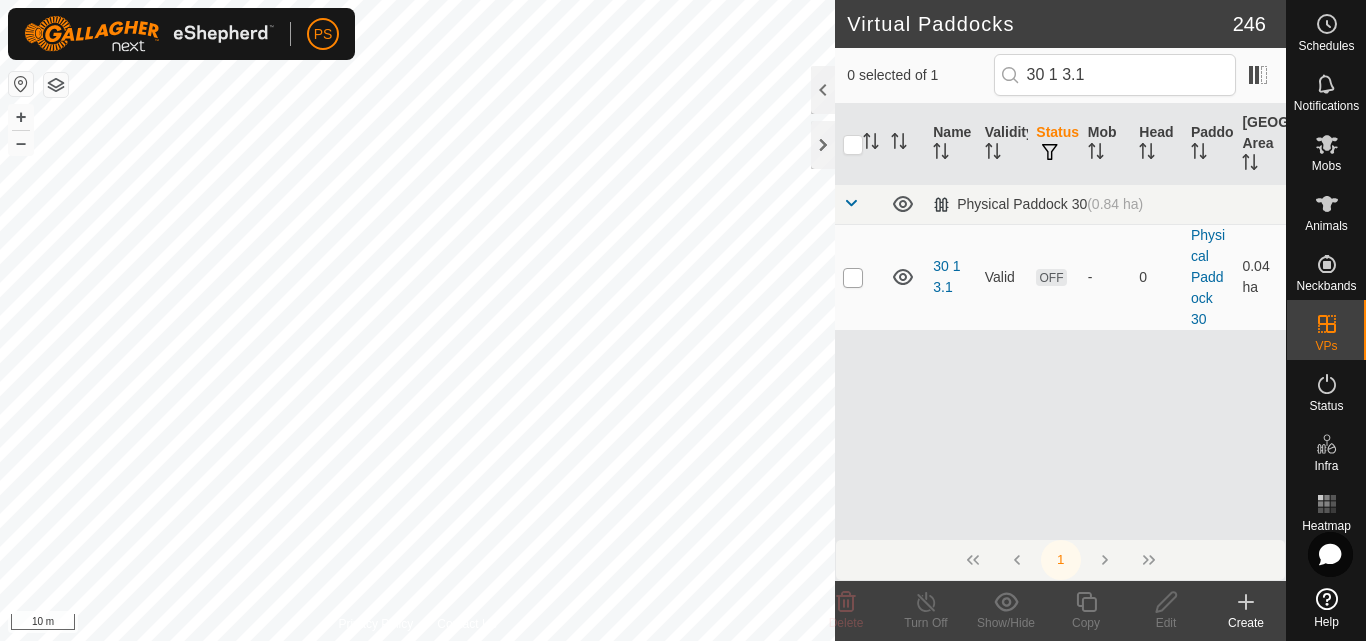 type on "30 1 3.1" 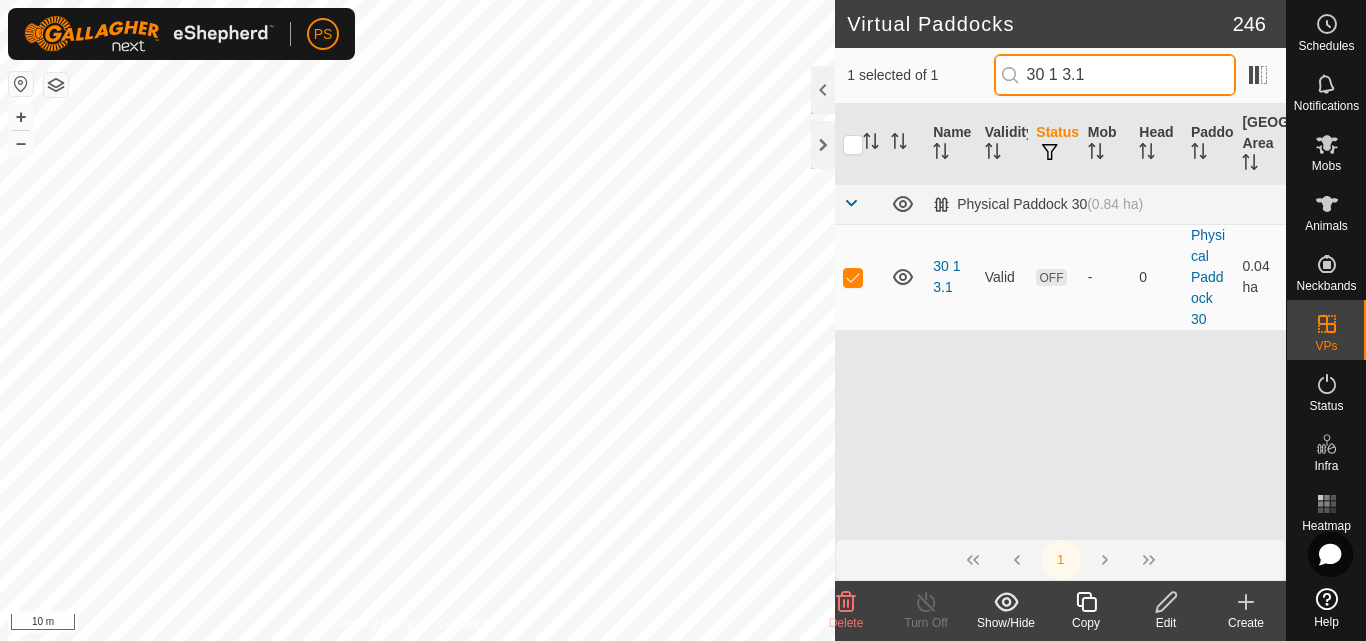 drag, startPoint x: 1106, startPoint y: 70, endPoint x: 1032, endPoint y: 75, distance: 74.168724 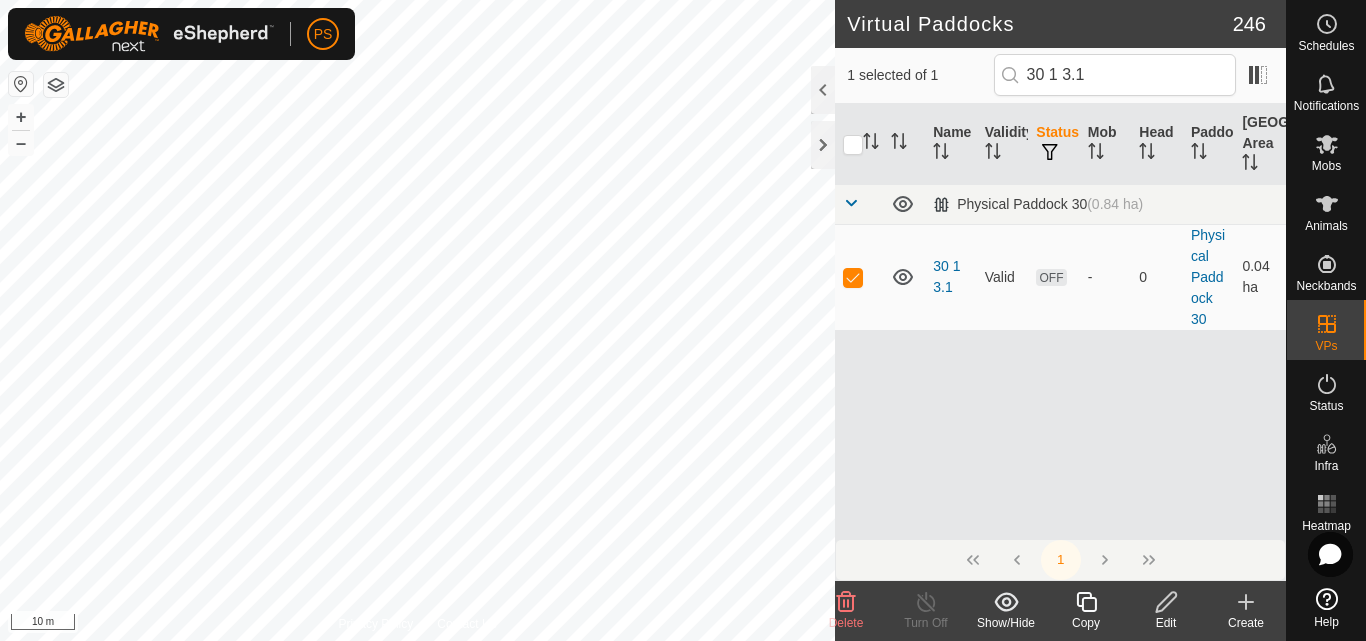 click 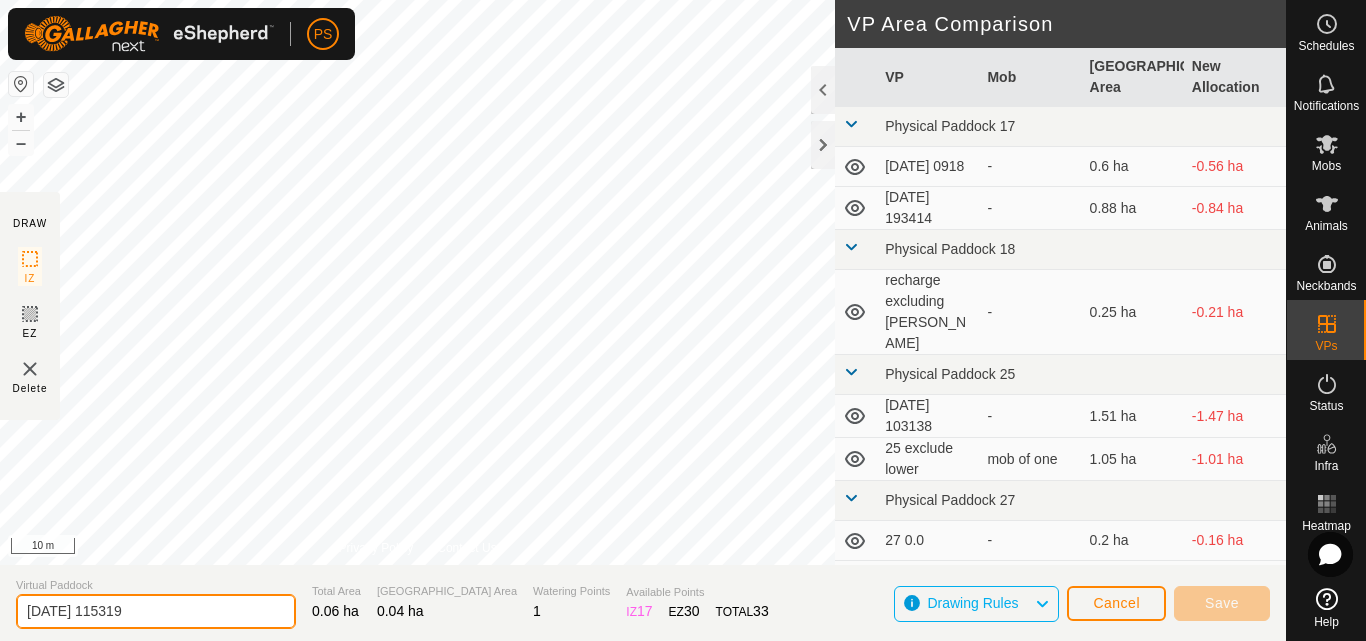 drag, startPoint x: 183, startPoint y: 615, endPoint x: 0, endPoint y: 608, distance: 183.13383 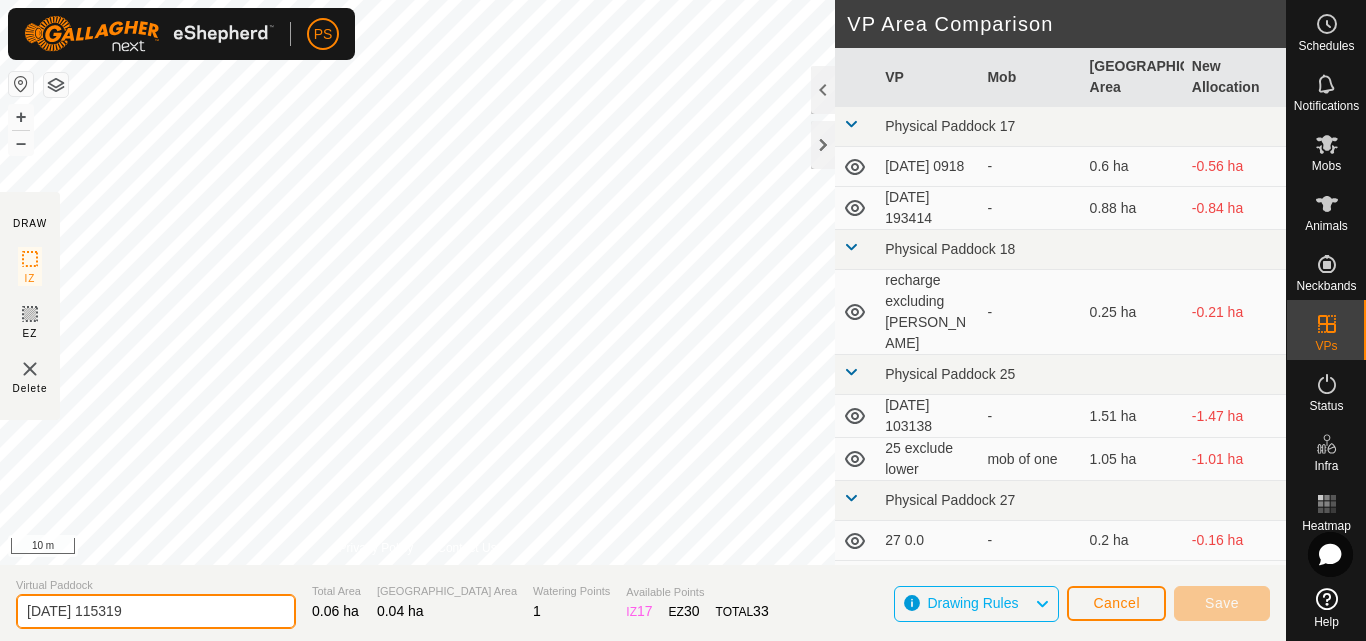 paste on "30 1 3.1" 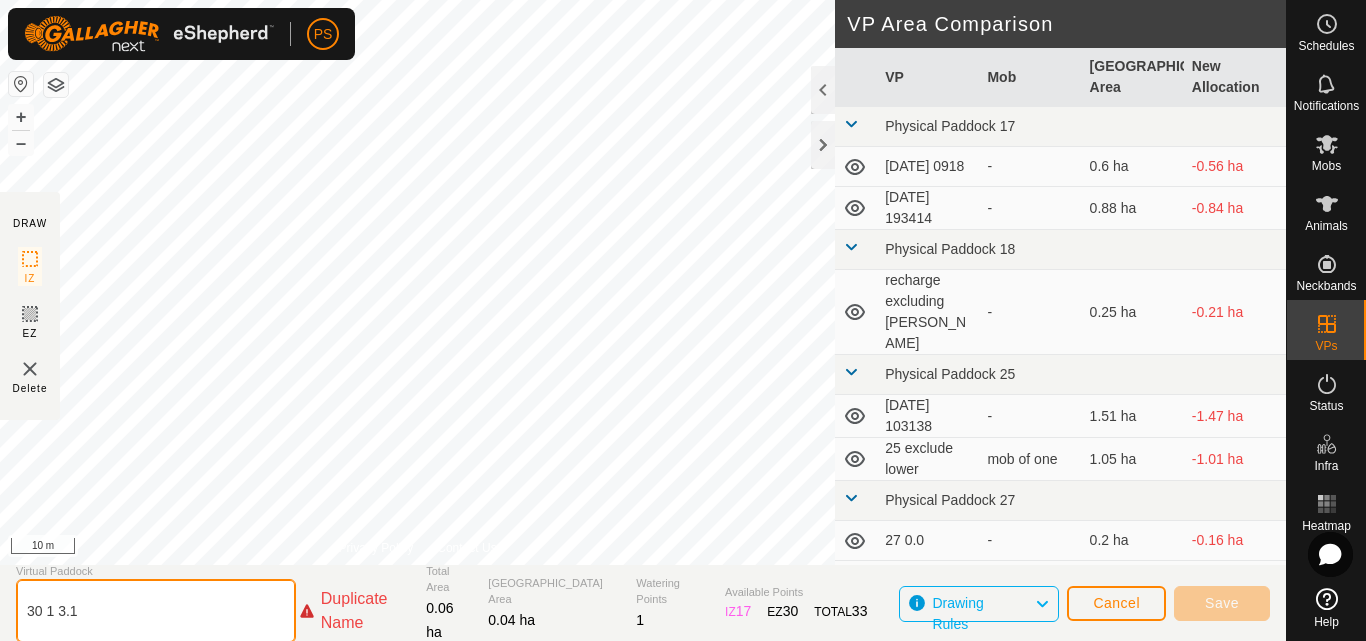click on "30 1 3.1" 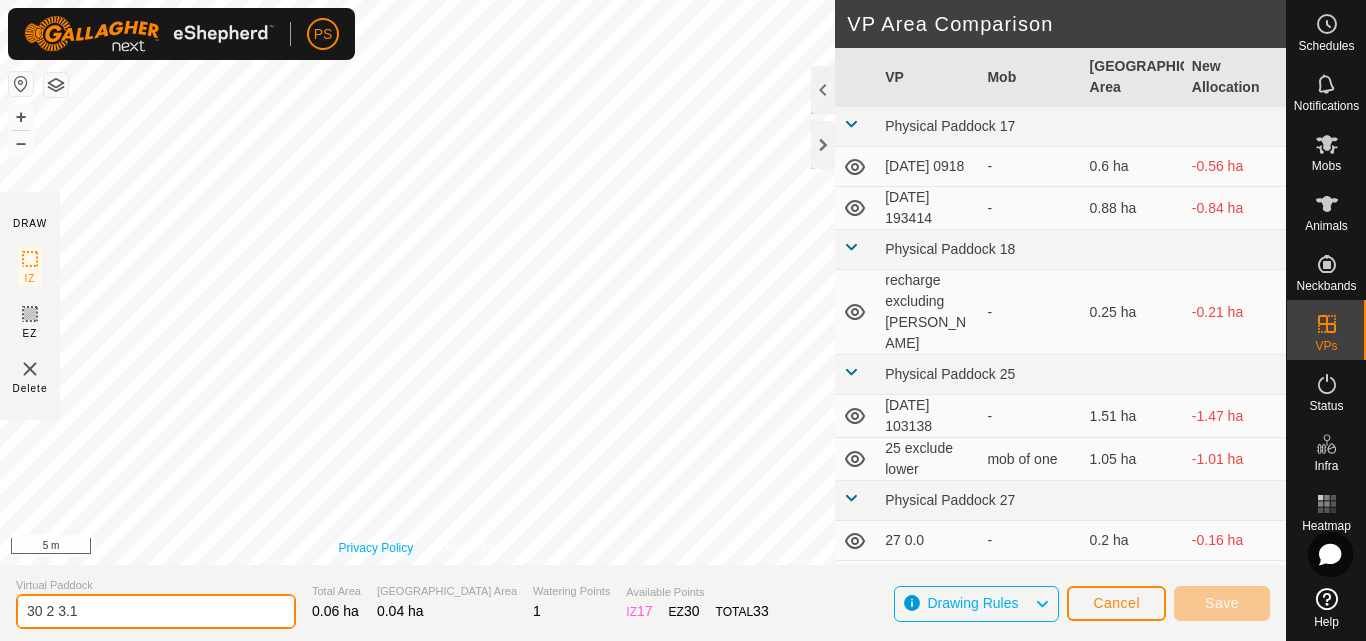 type on "30 2 3.1" 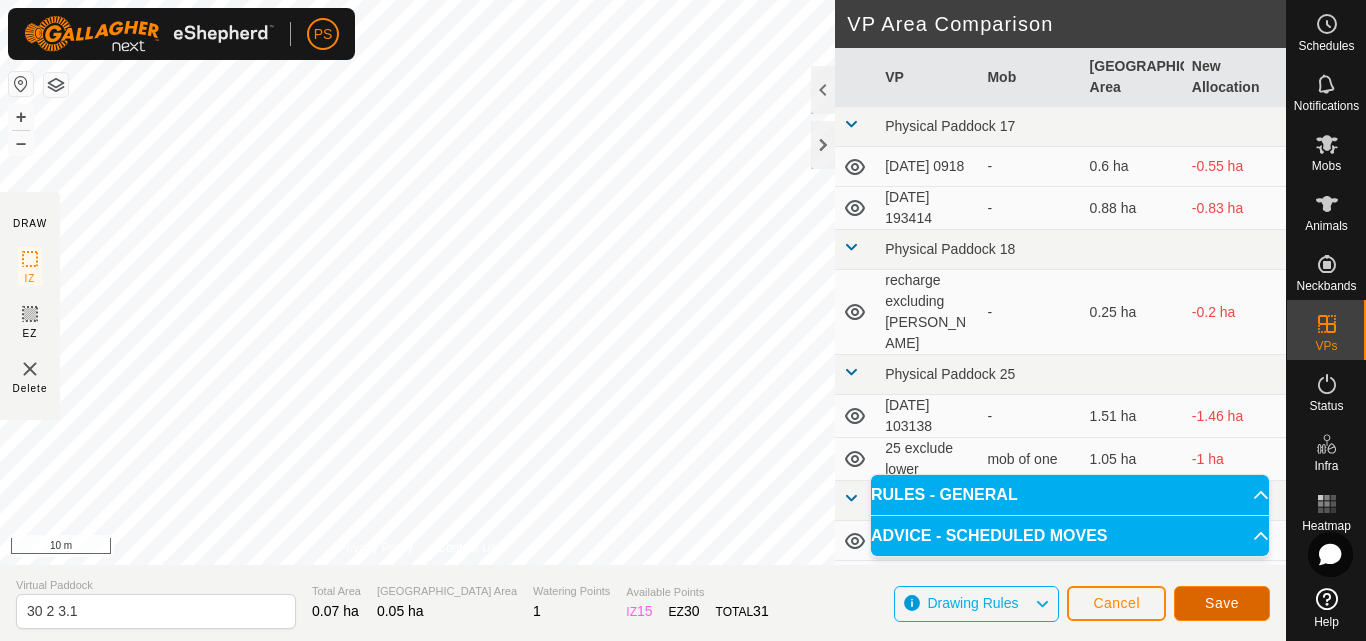 click on "Save" 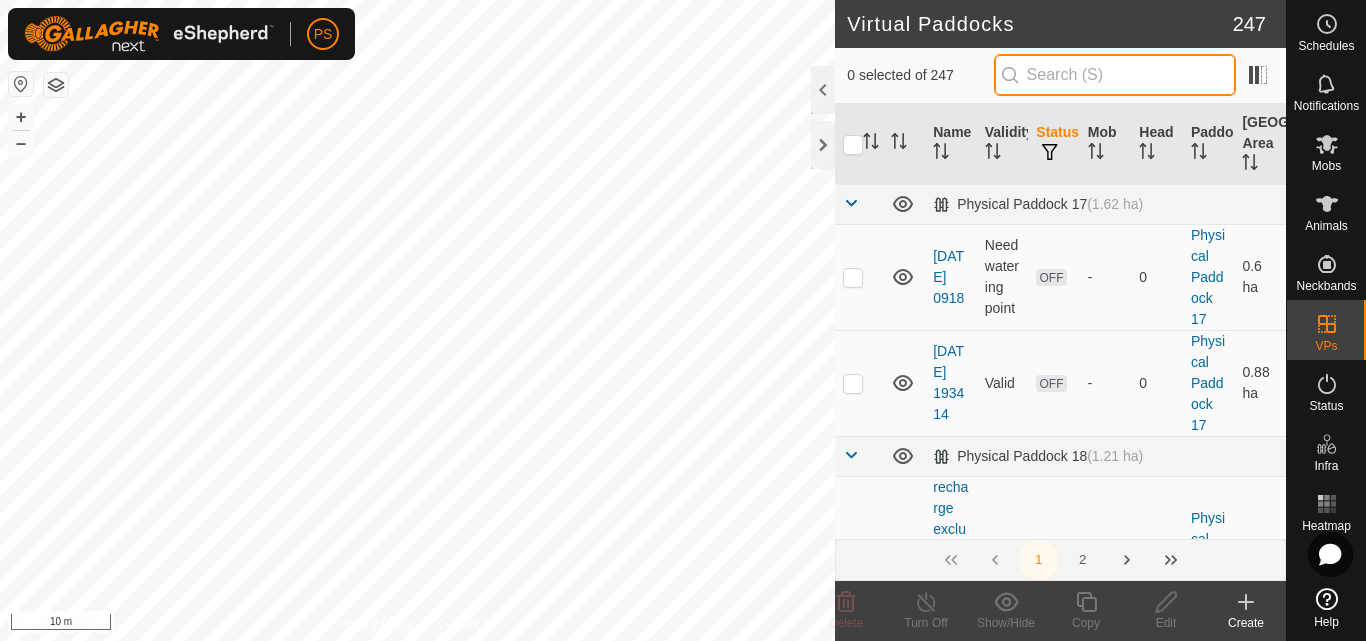 click at bounding box center [1115, 75] 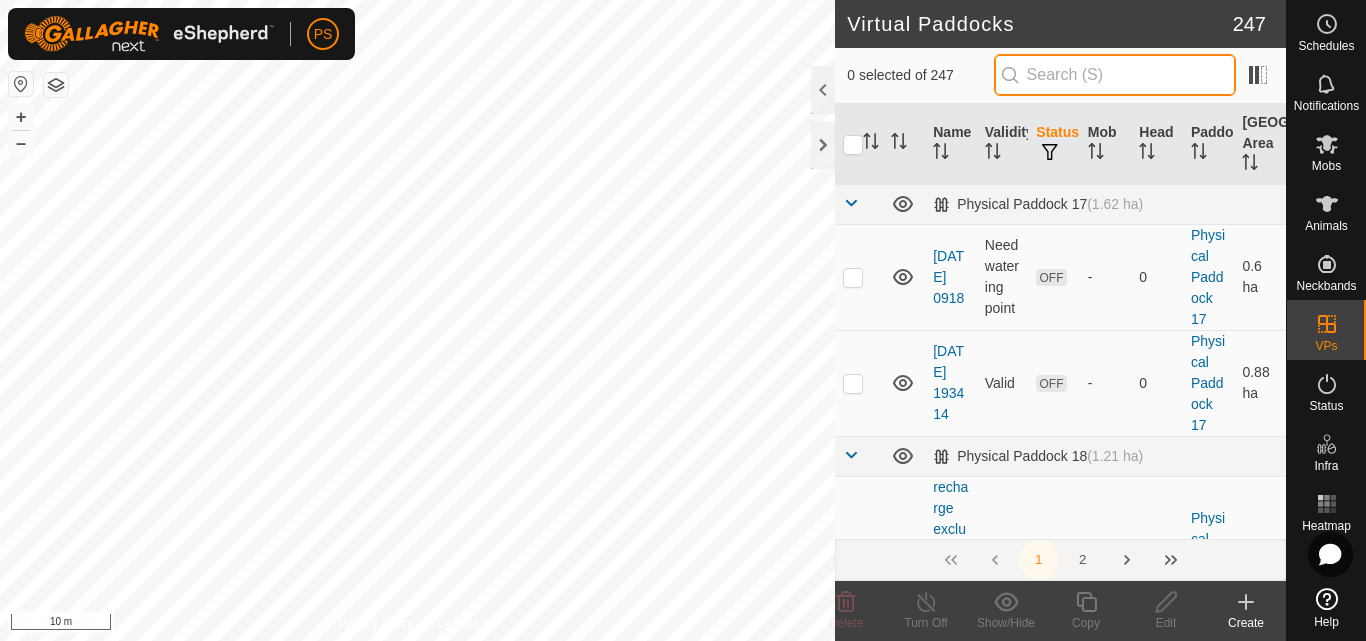 paste on "30 1 3.1" 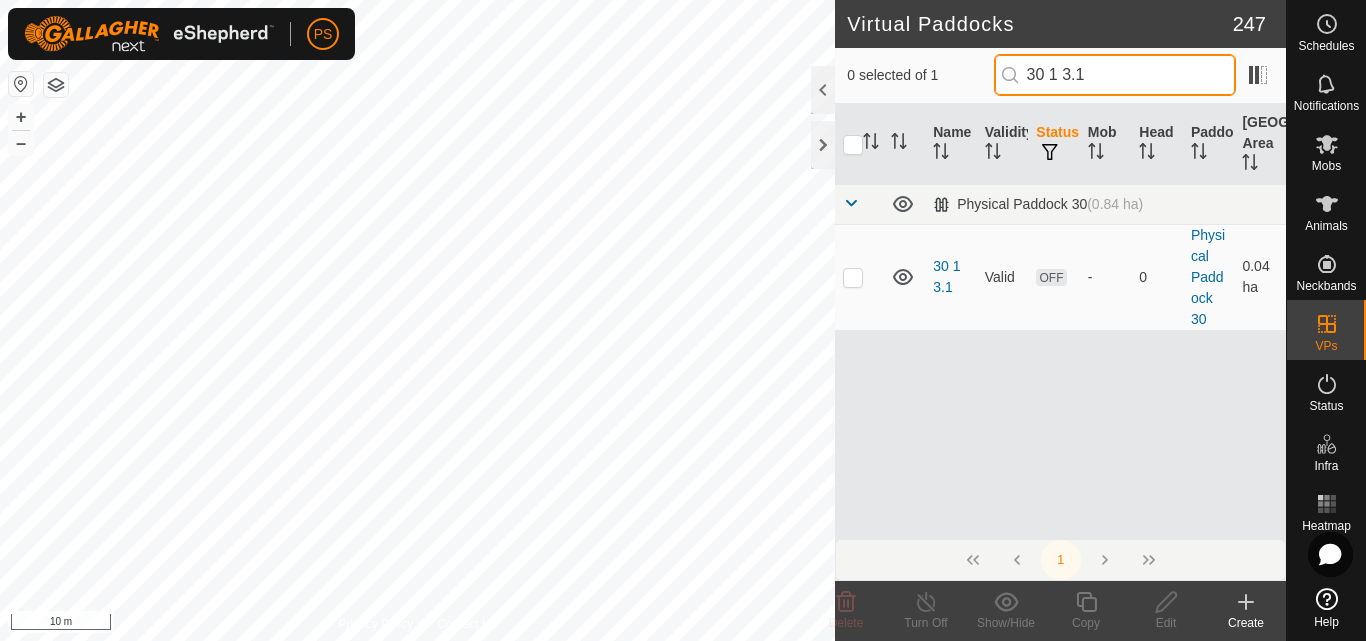 click on "30 1 3.1" at bounding box center (1115, 75) 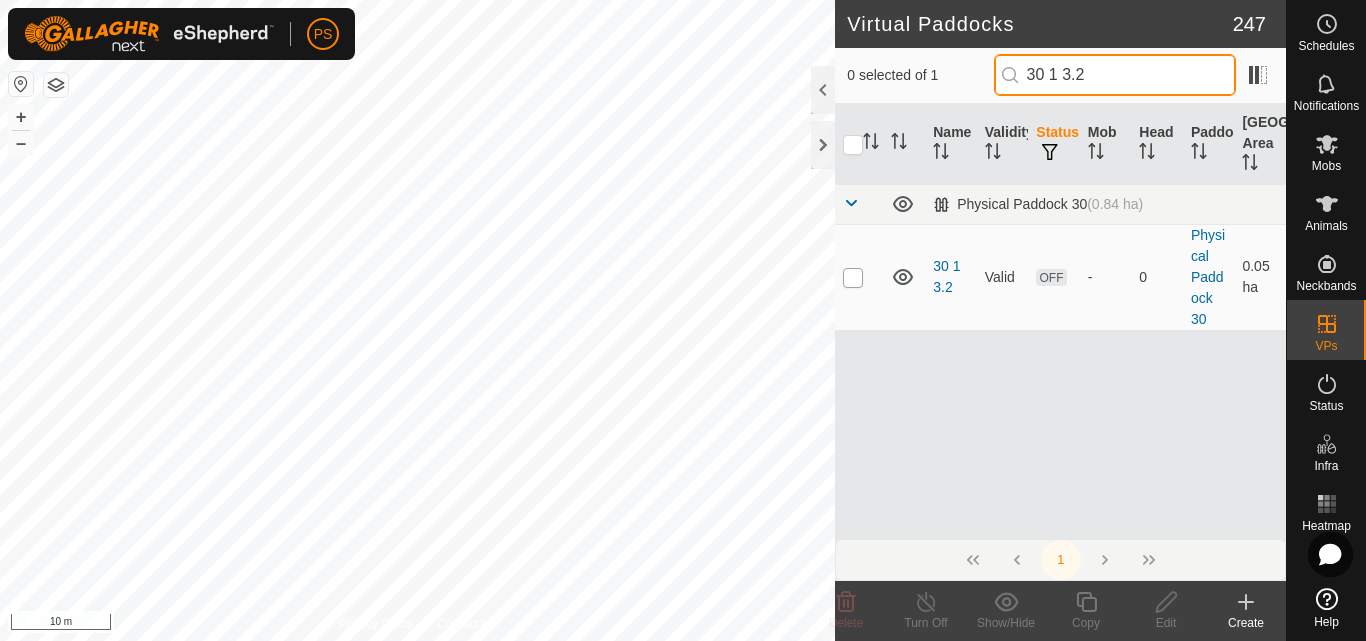 type on "30 1 3.2" 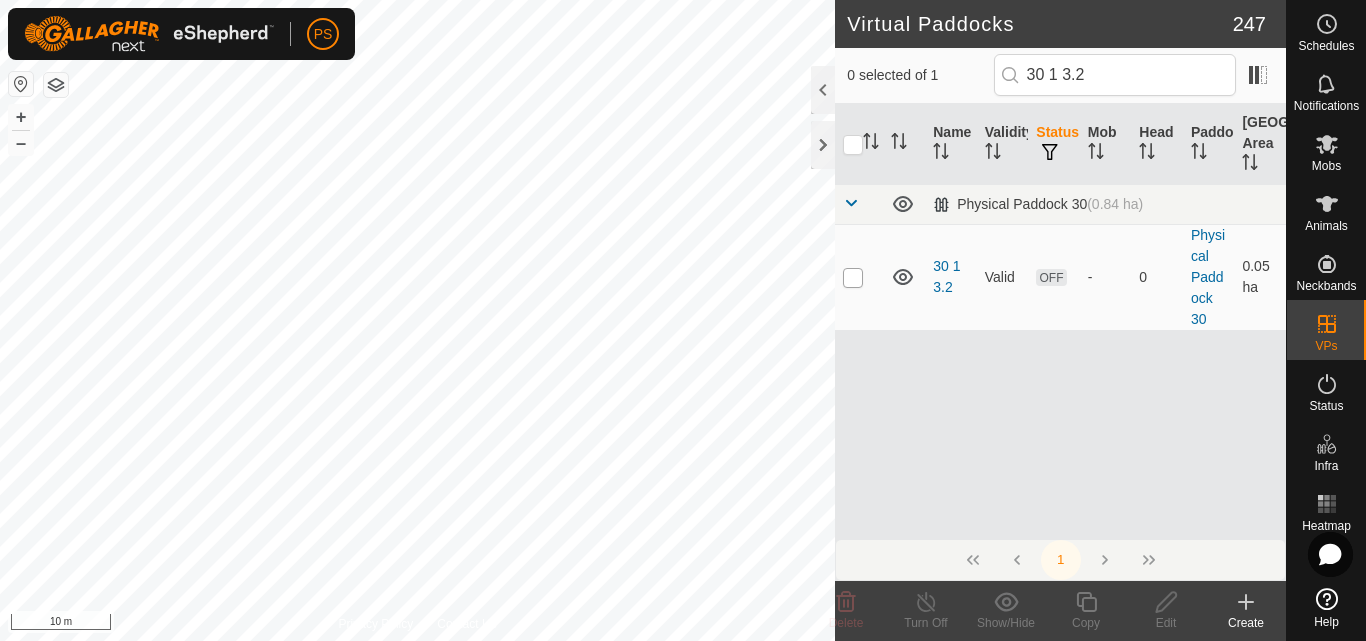 click at bounding box center (853, 278) 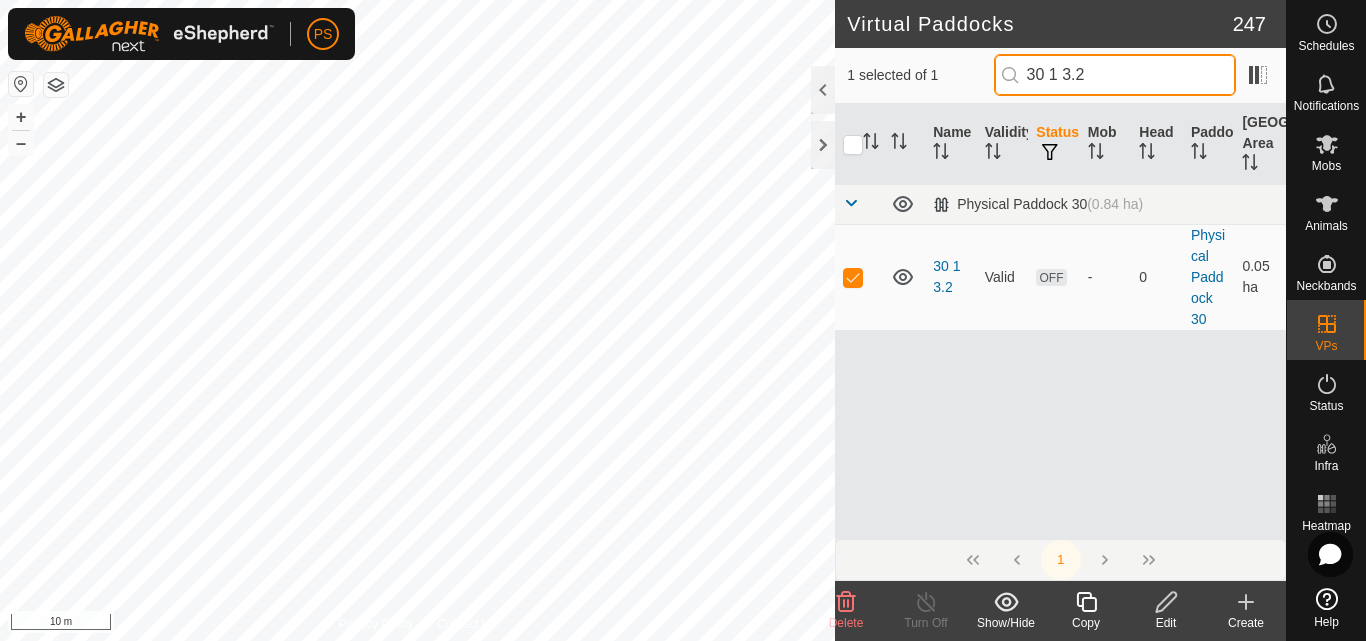 drag, startPoint x: 1116, startPoint y: 71, endPoint x: 1032, endPoint y: 79, distance: 84.38009 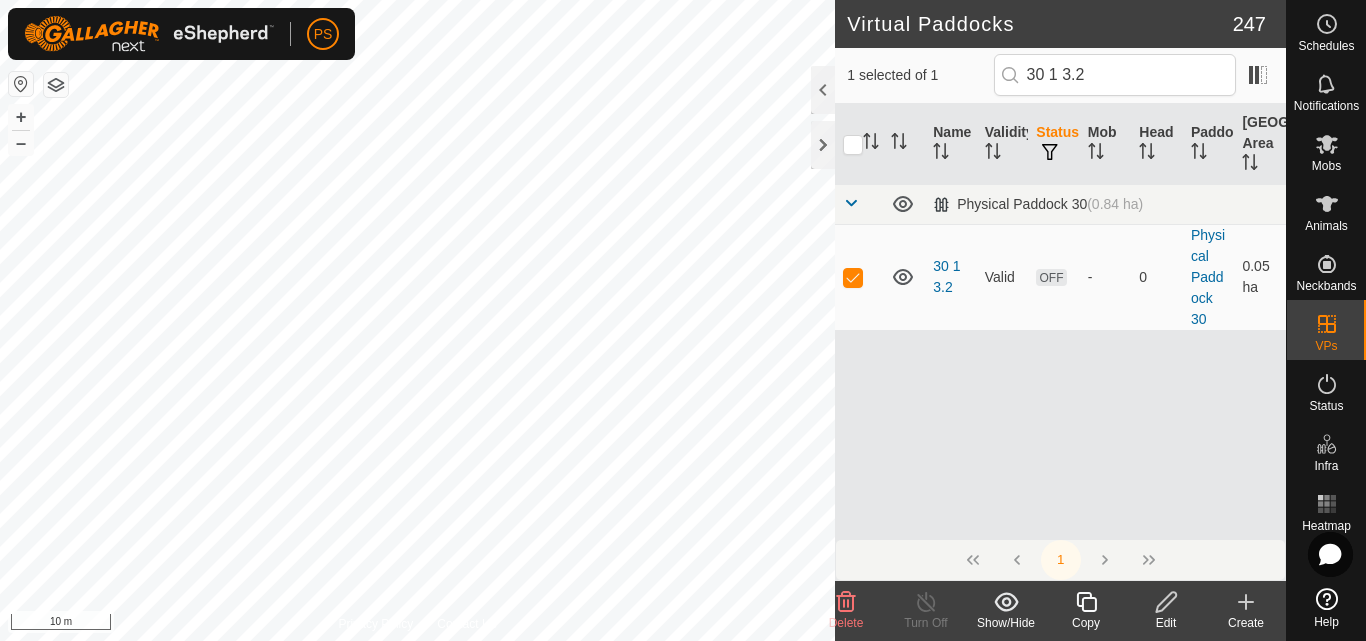 click 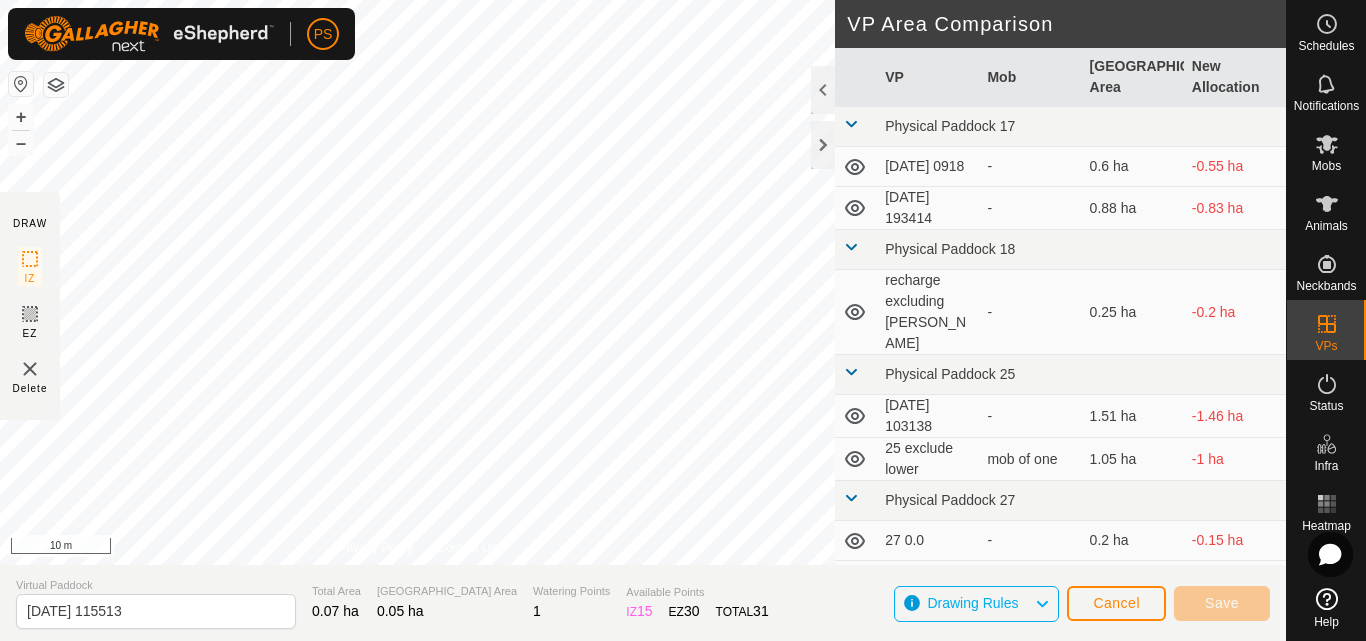 click on "Virtual Paddock [DATE] 115513 Total Area 0.07 ha Grazing Area 0.05 ha Watering Points 1 Available Points  IZ   15  EZ  30  TOTAL   31 Drawing Rules Cancel Save" 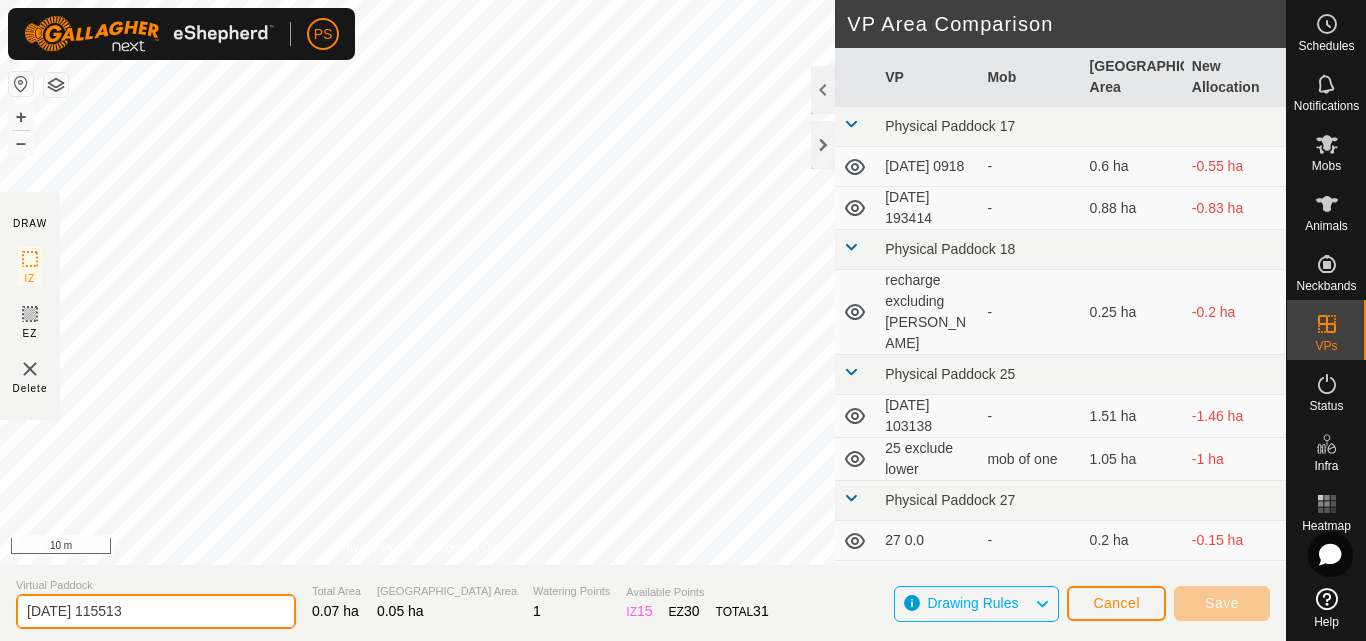 drag, startPoint x: 172, startPoint y: 609, endPoint x: 10, endPoint y: 612, distance: 162.02777 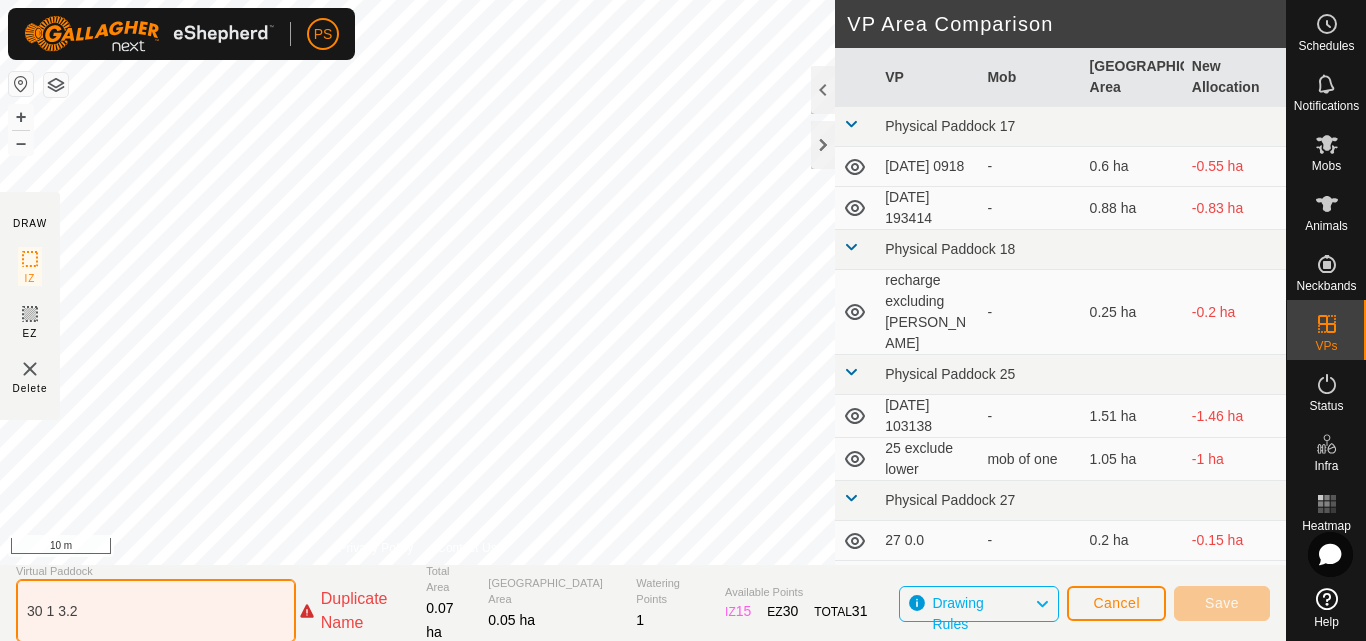 click on "30 1 3.2" 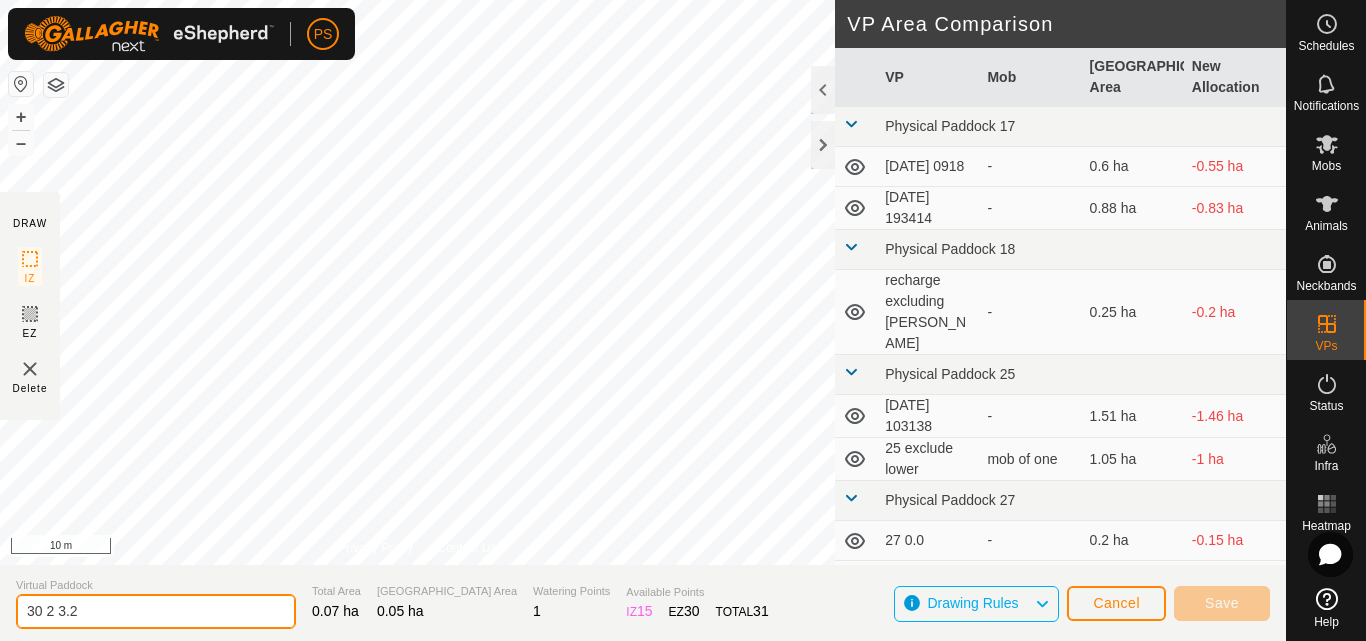 type on "30 2 3.2" 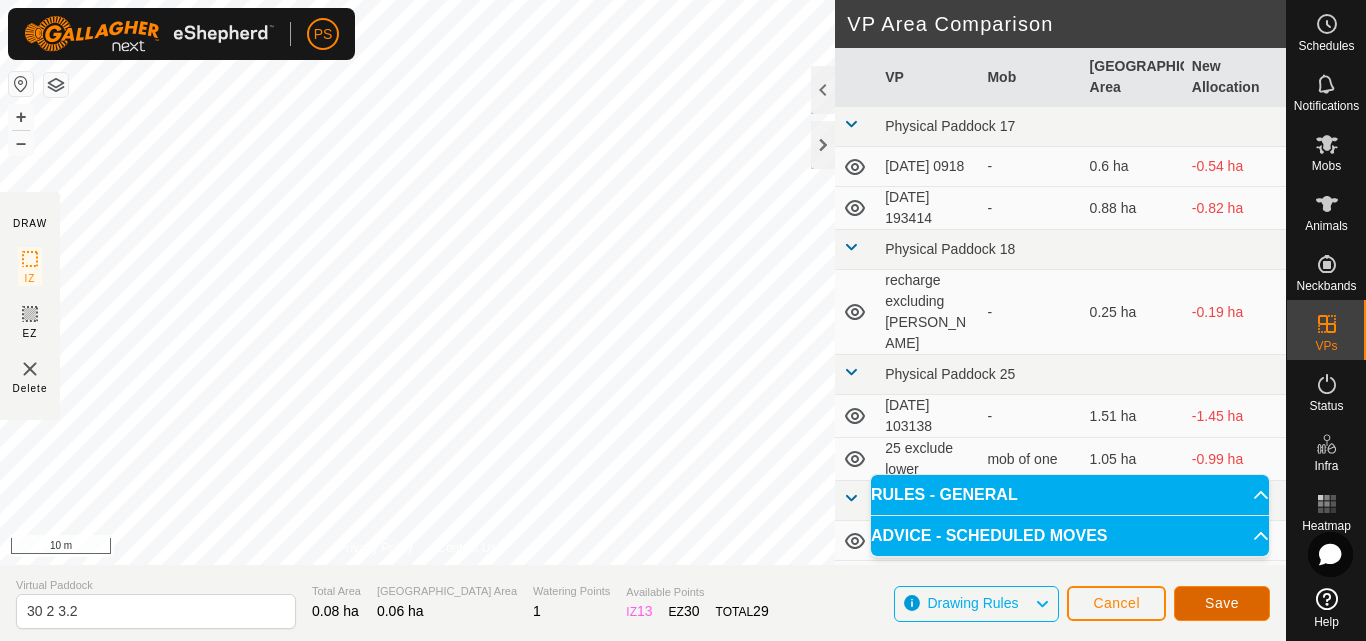 click on "Save" 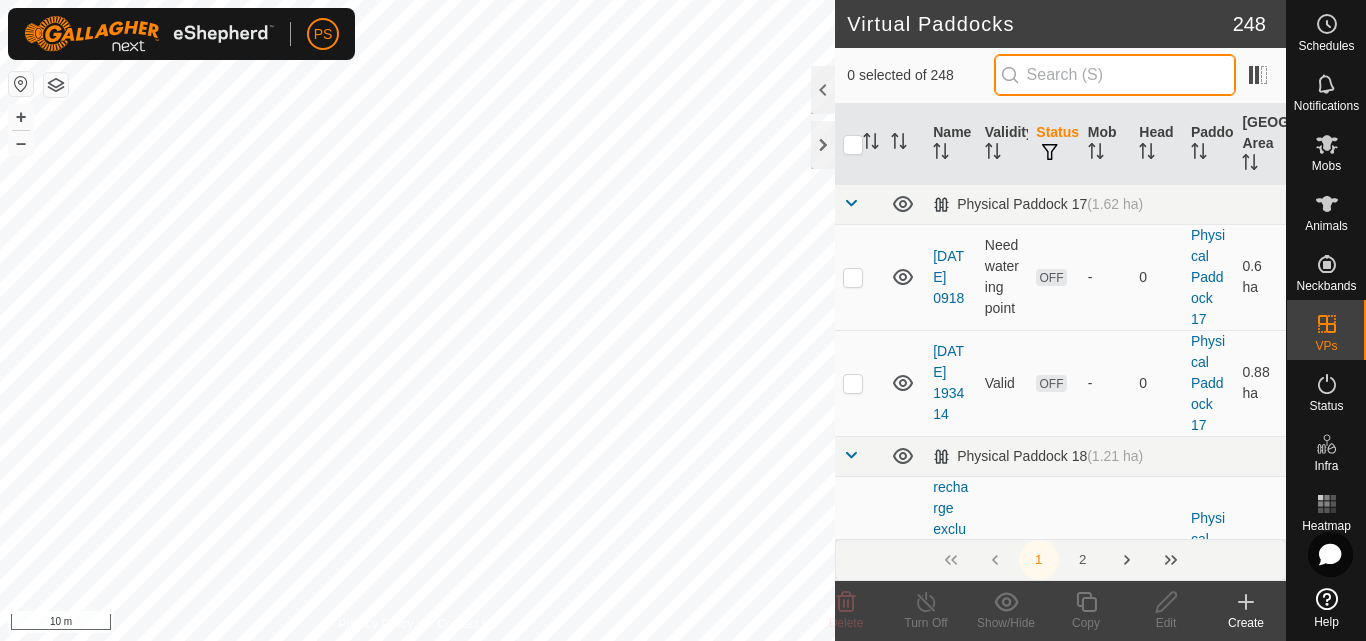 click at bounding box center (1115, 75) 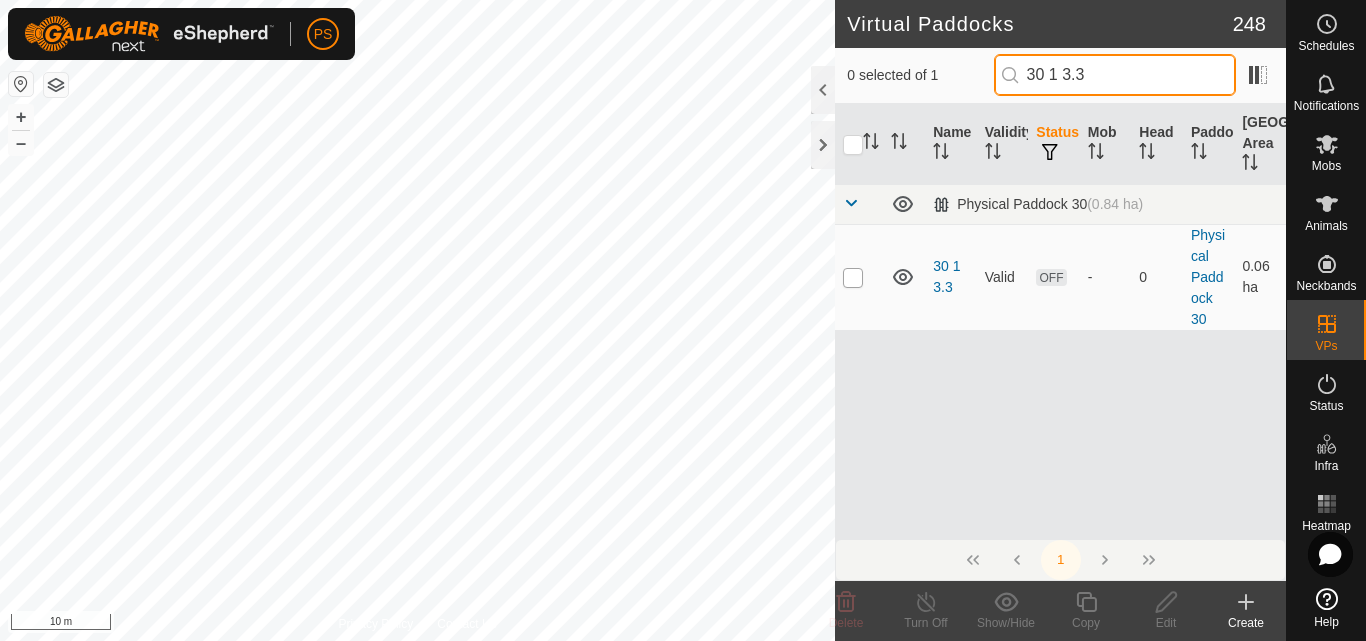 type on "30 1 3.3" 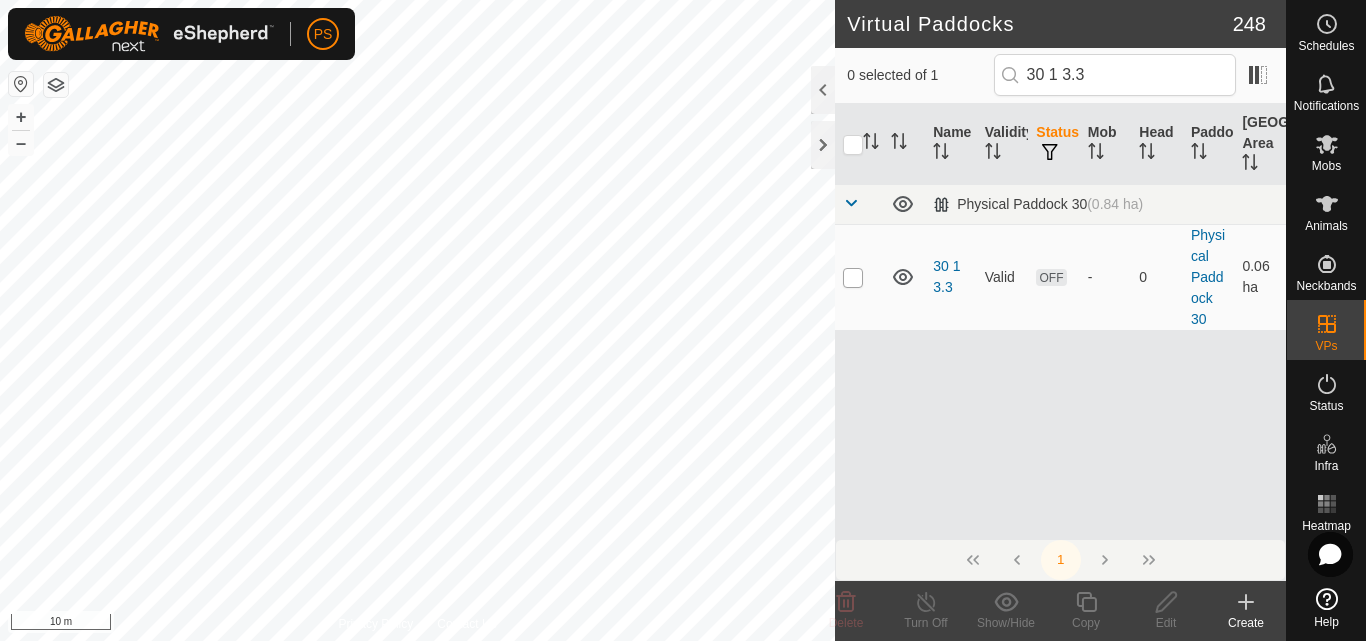 click at bounding box center [853, 278] 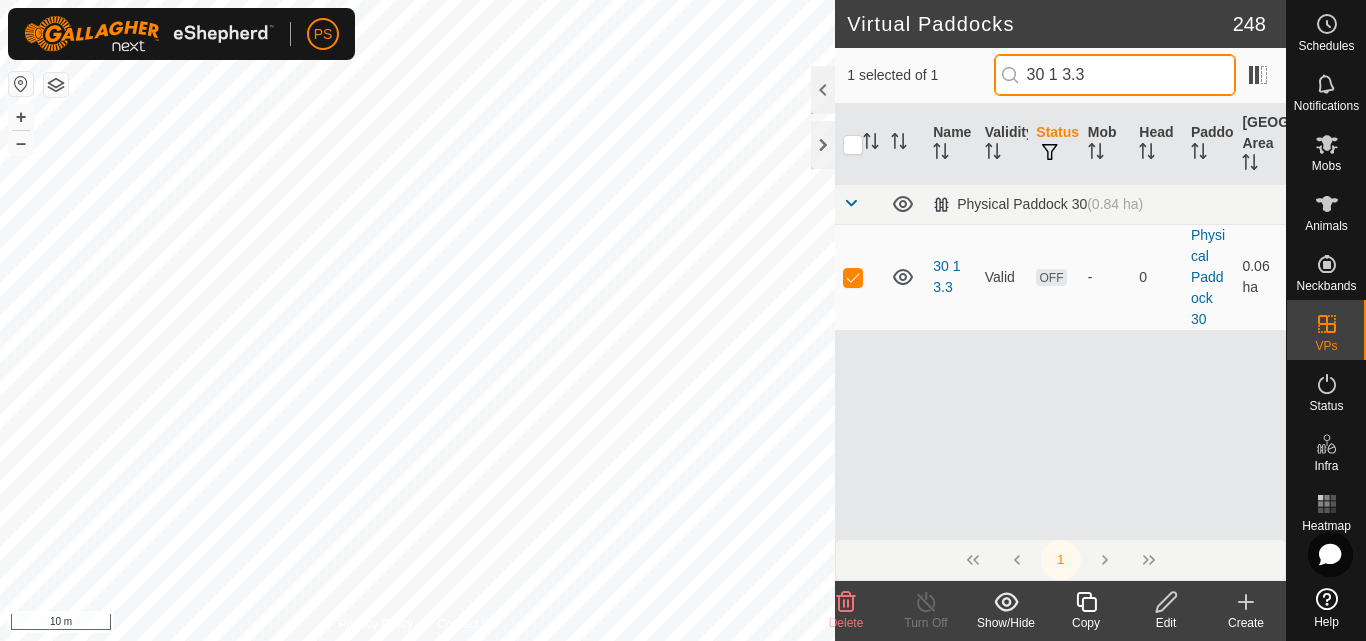 drag, startPoint x: 1112, startPoint y: 58, endPoint x: 1023, endPoint y: 80, distance: 91.67879 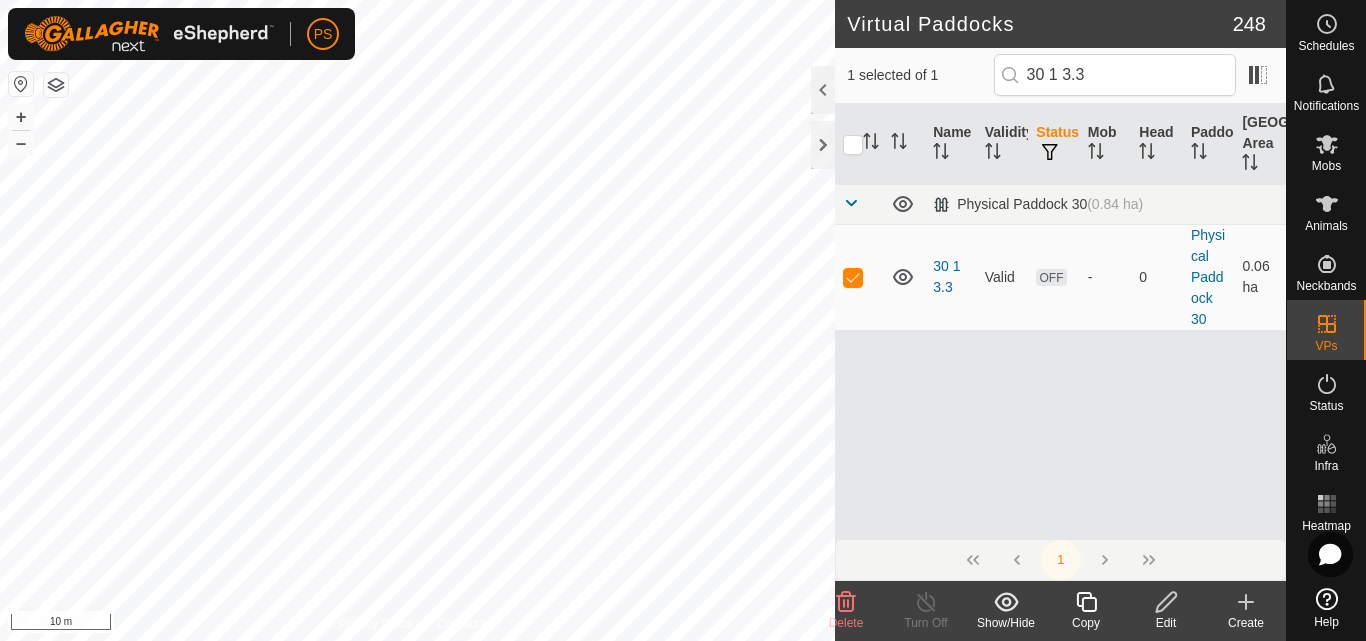 click 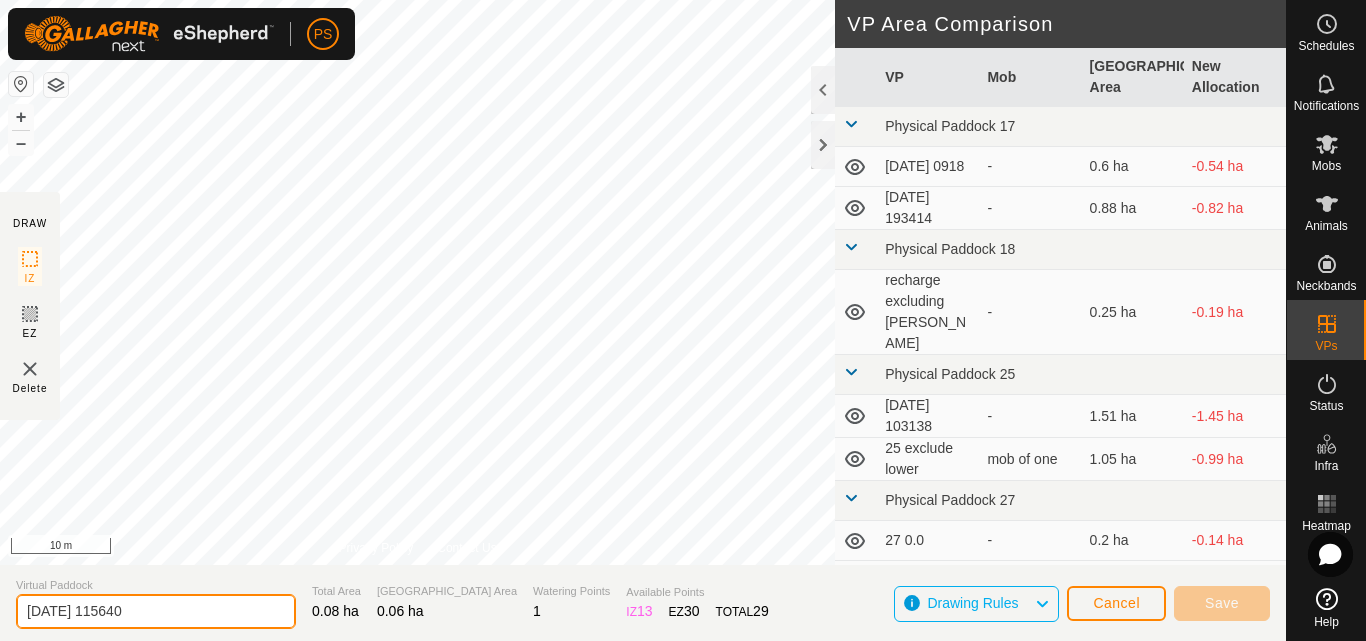 drag, startPoint x: 178, startPoint y: 609, endPoint x: 13, endPoint y: 618, distance: 165.24527 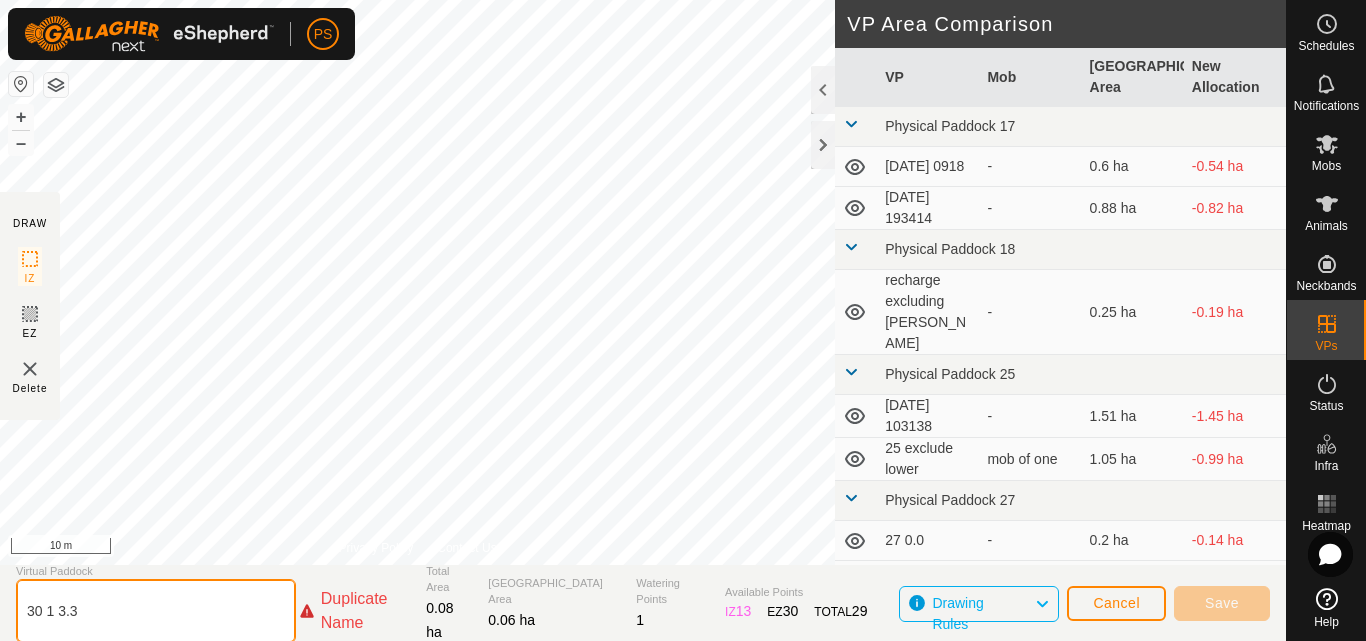 click on "30 1 3.3" 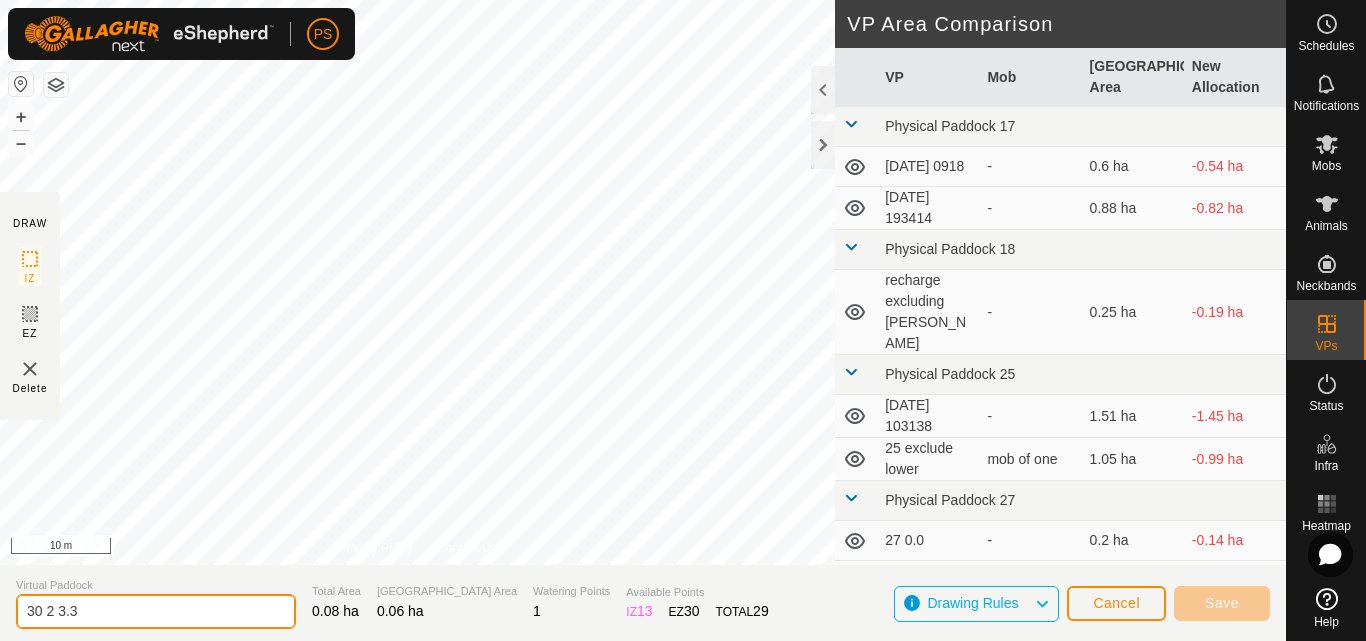 type on "30 2 3.3" 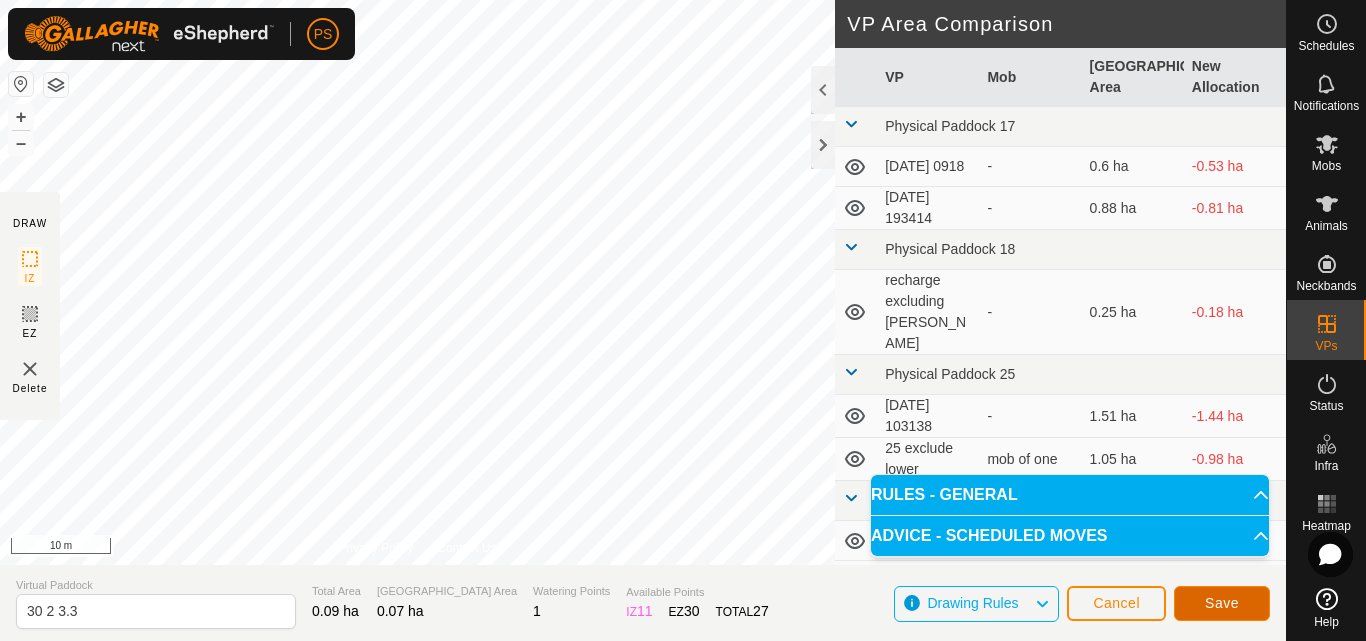 click on "Save" 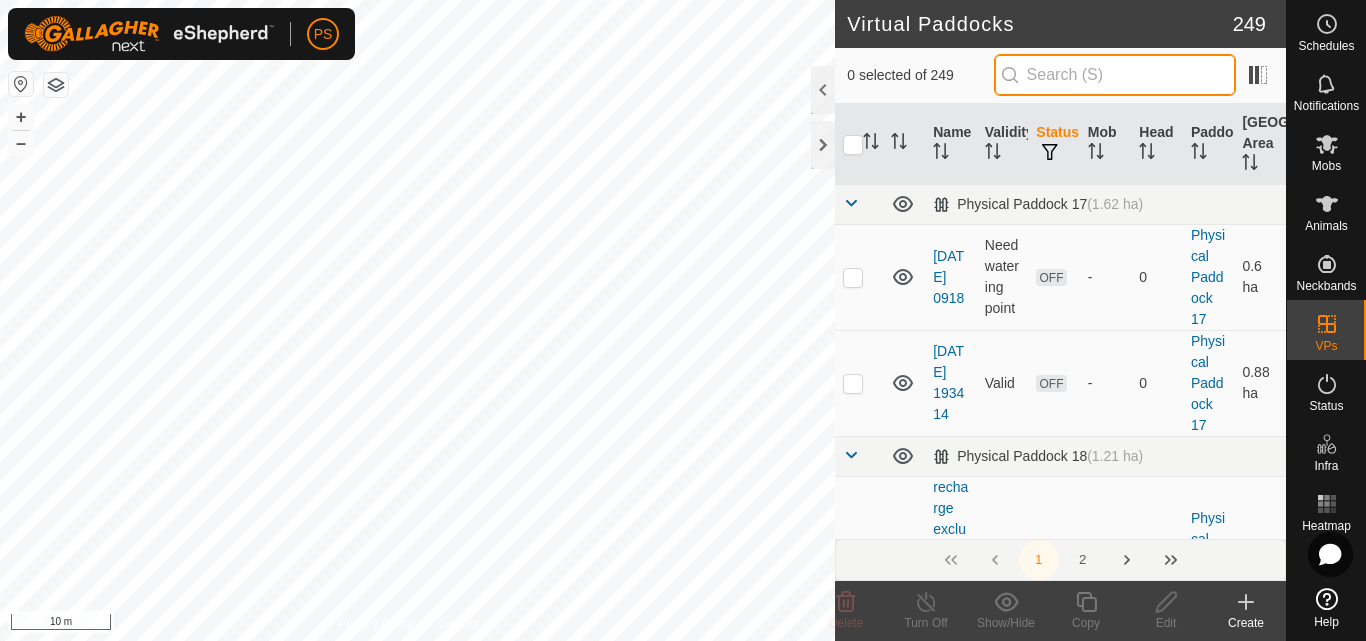 click at bounding box center (1115, 75) 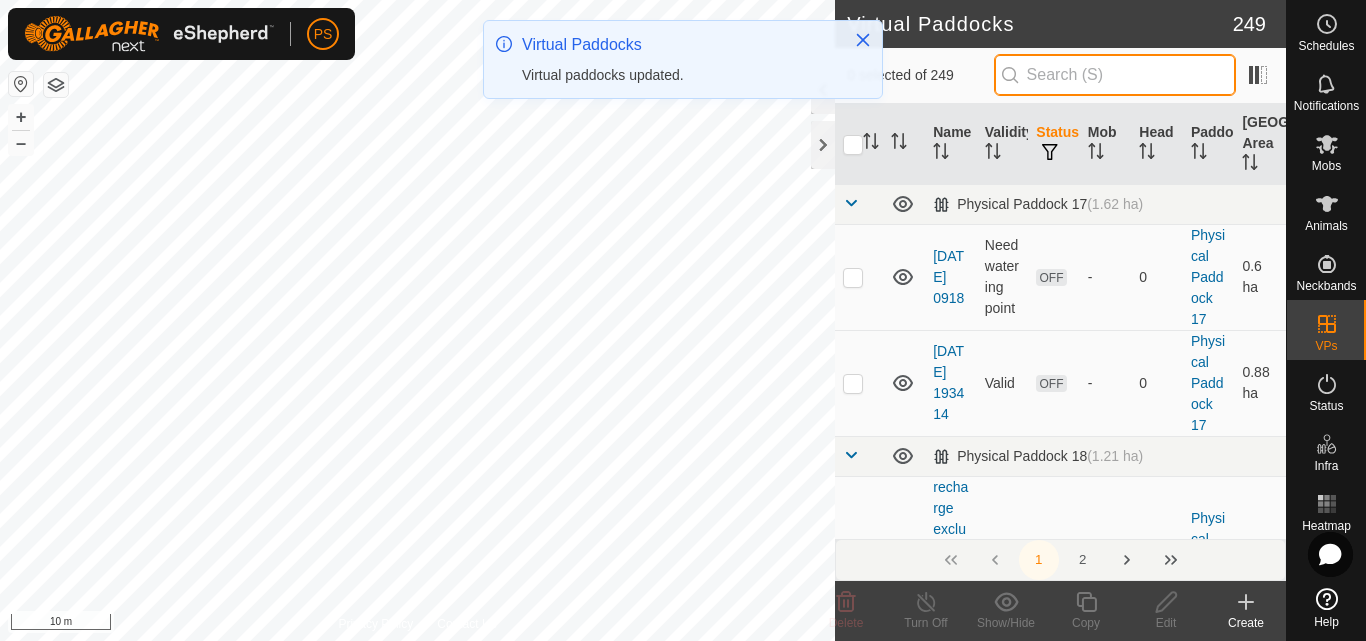 paste on "30 1 3.3" 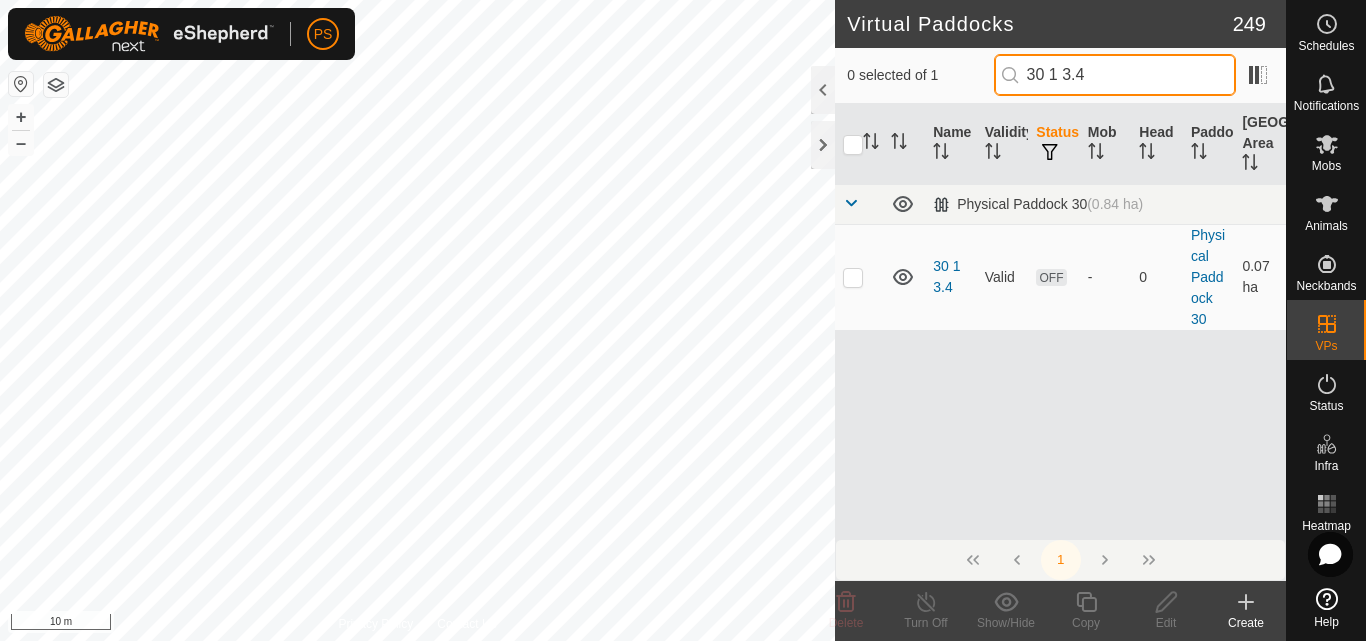 drag, startPoint x: 1126, startPoint y: 69, endPoint x: 1029, endPoint y: 80, distance: 97.62172 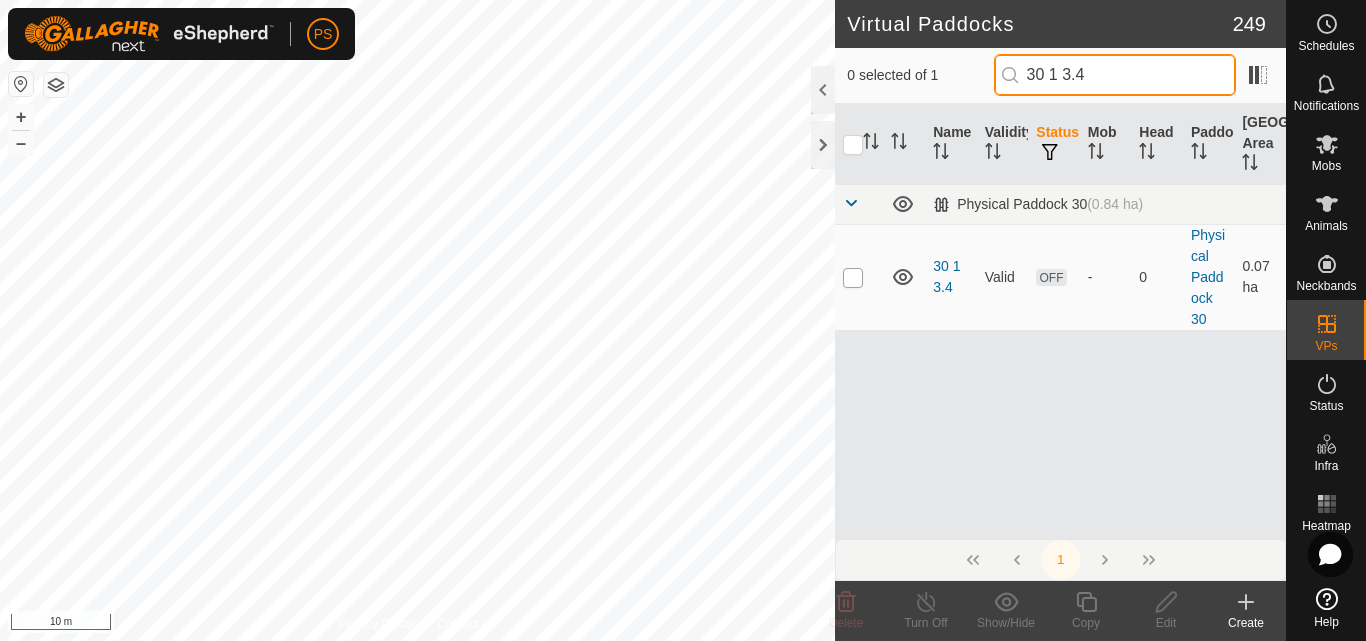 type on "30 1 3.4" 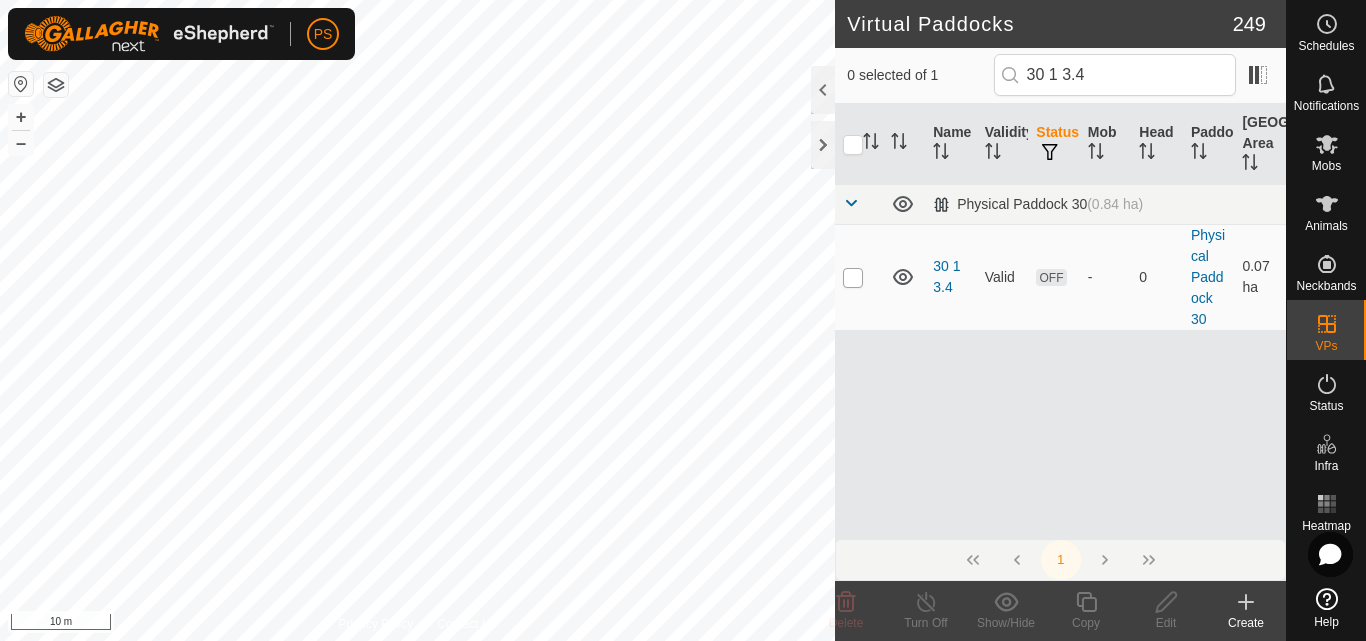 click at bounding box center [853, 278] 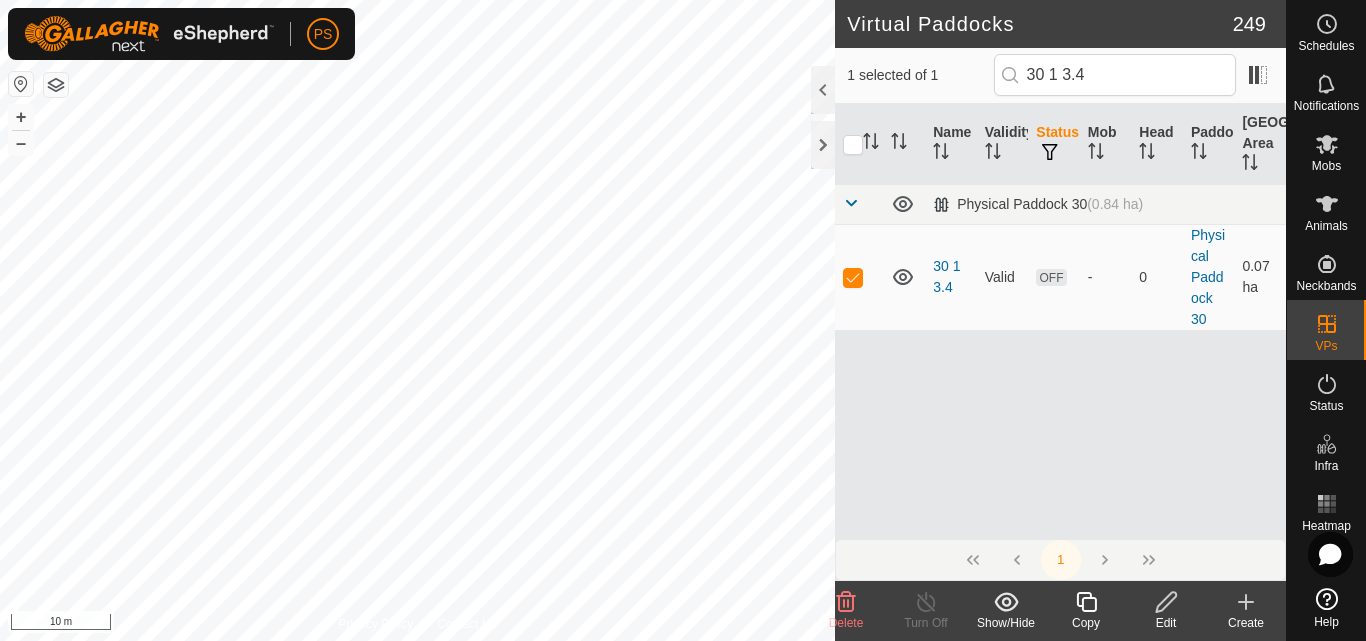 click 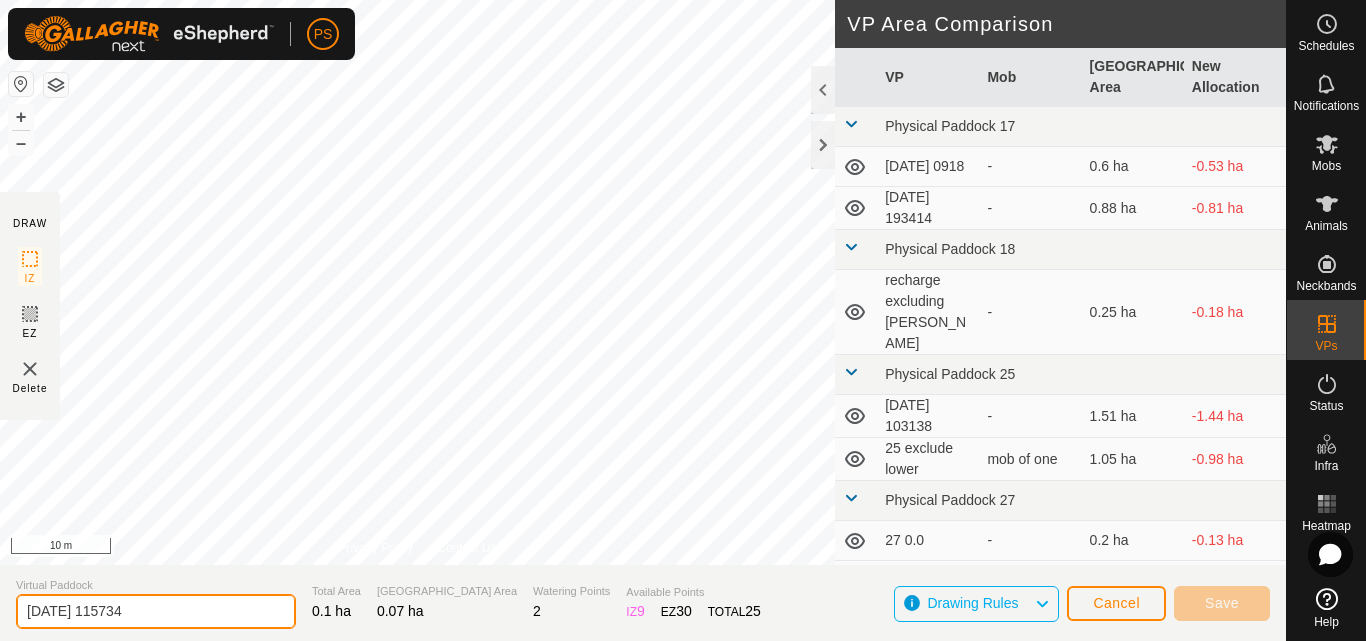 drag, startPoint x: 172, startPoint y: 607, endPoint x: 8, endPoint y: 604, distance: 164.02744 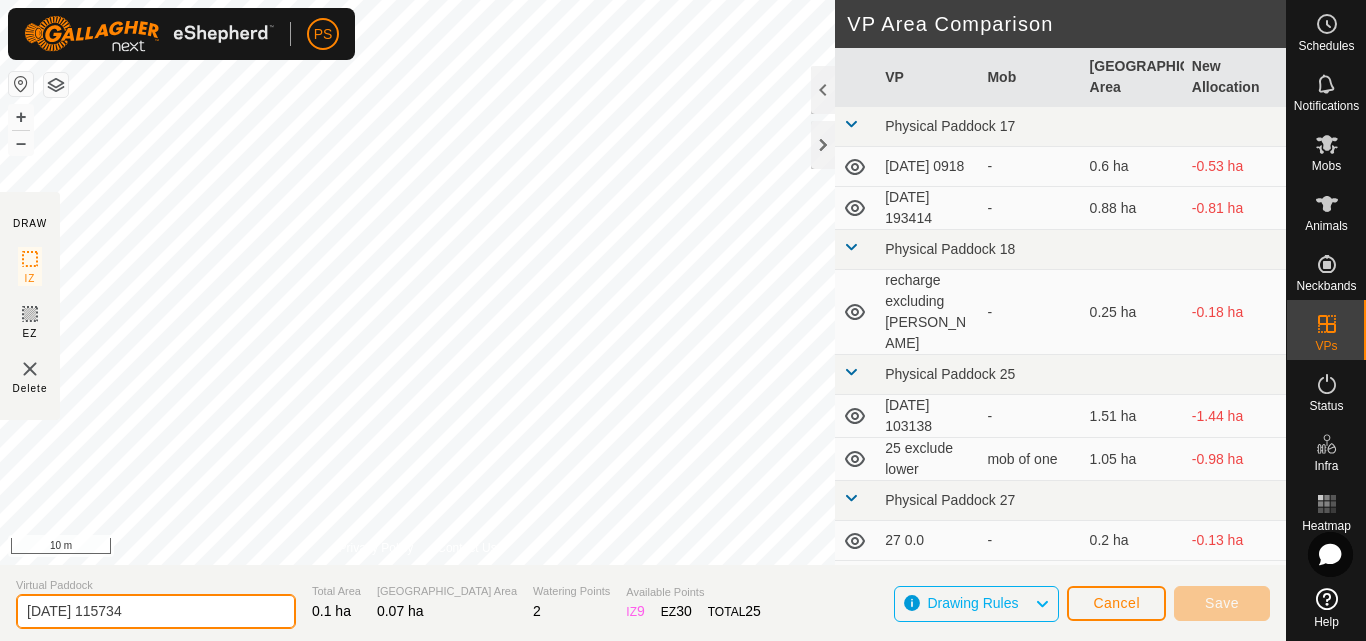 click on "Virtual Paddock [DATE] 115734 Total Area 0.1 ha Grazing Area 0.07 ha Watering Points 2 Available Points  IZ   9  EZ  30  TOTAL   25 Drawing Rules Cancel Save" 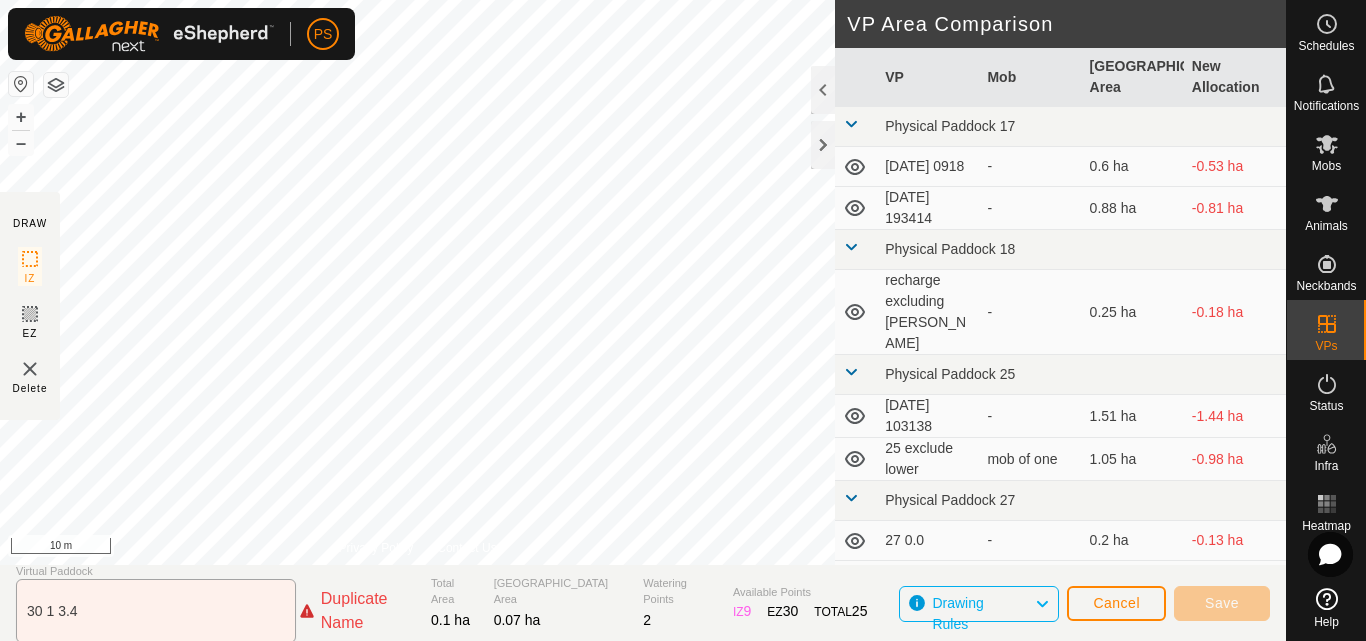 drag, startPoint x: 8, startPoint y: 604, endPoint x: 35, endPoint y: 613, distance: 28.460499 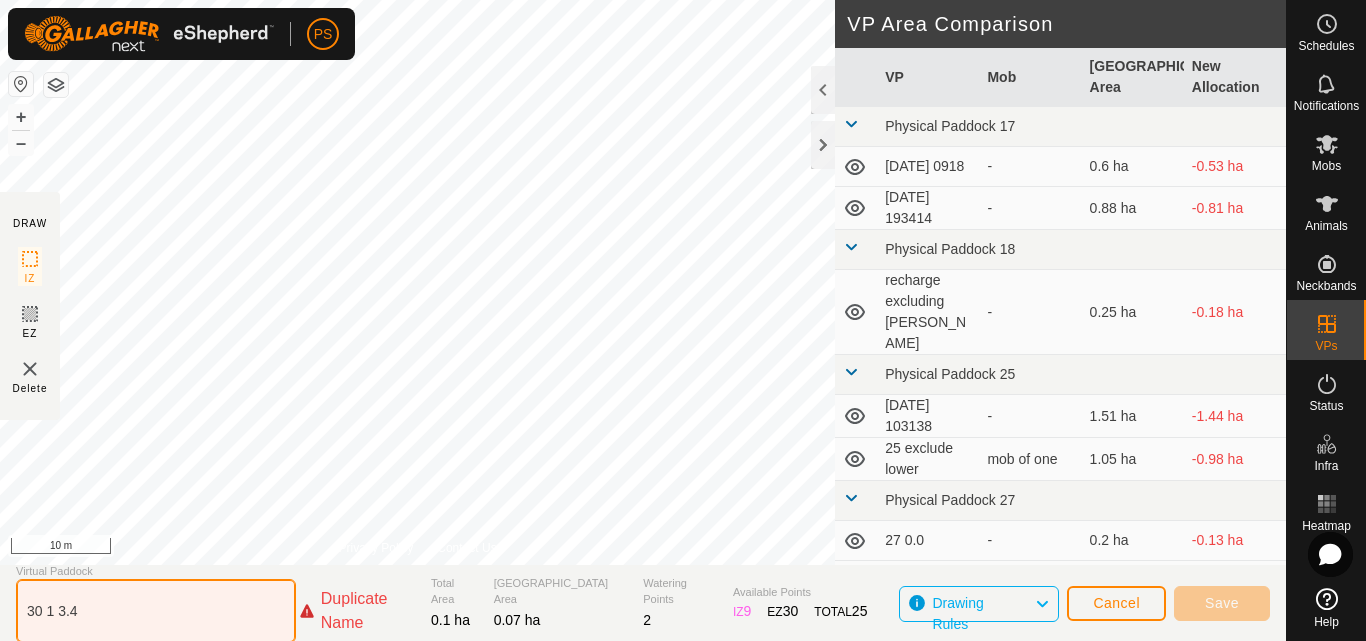 click on "30 1 3.4" 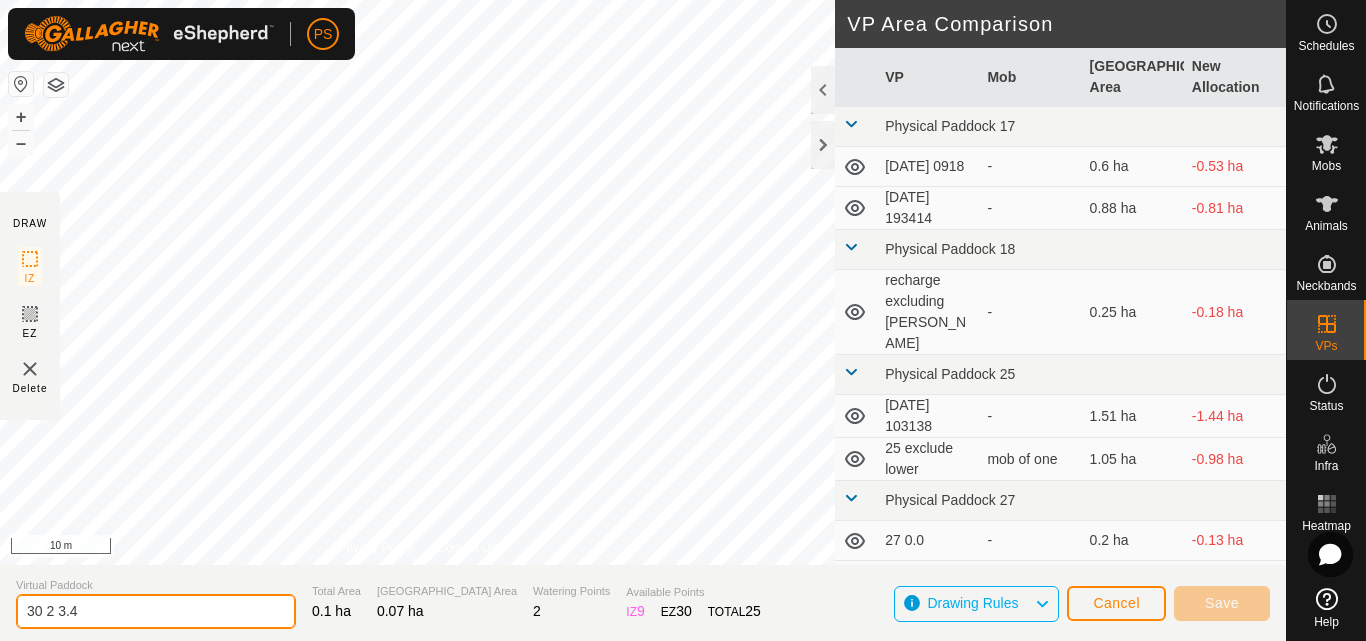 type on "30 2 3.4" 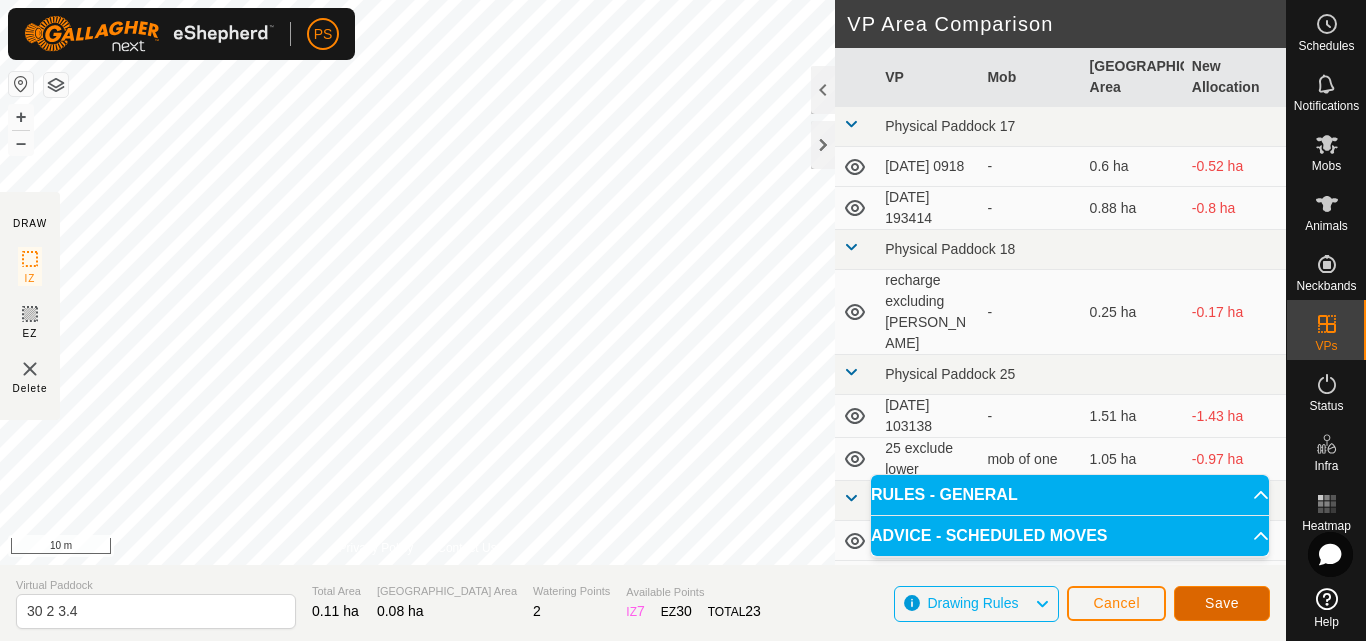 click on "Save" 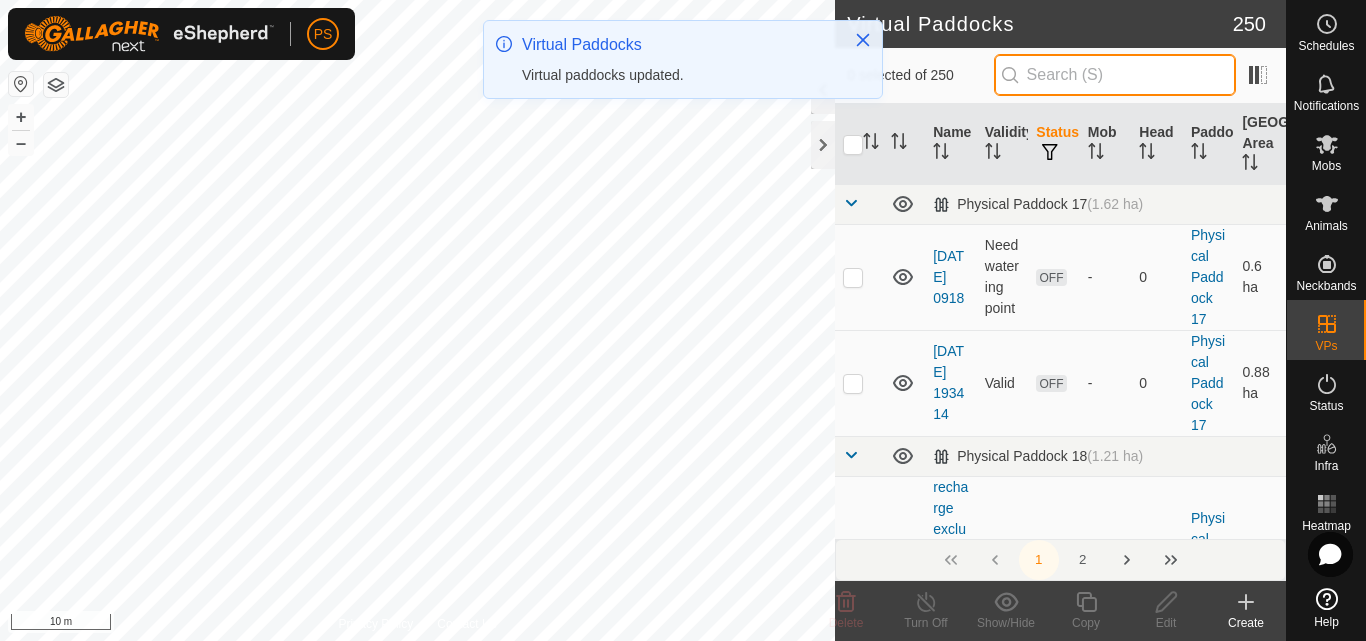 click at bounding box center [1115, 75] 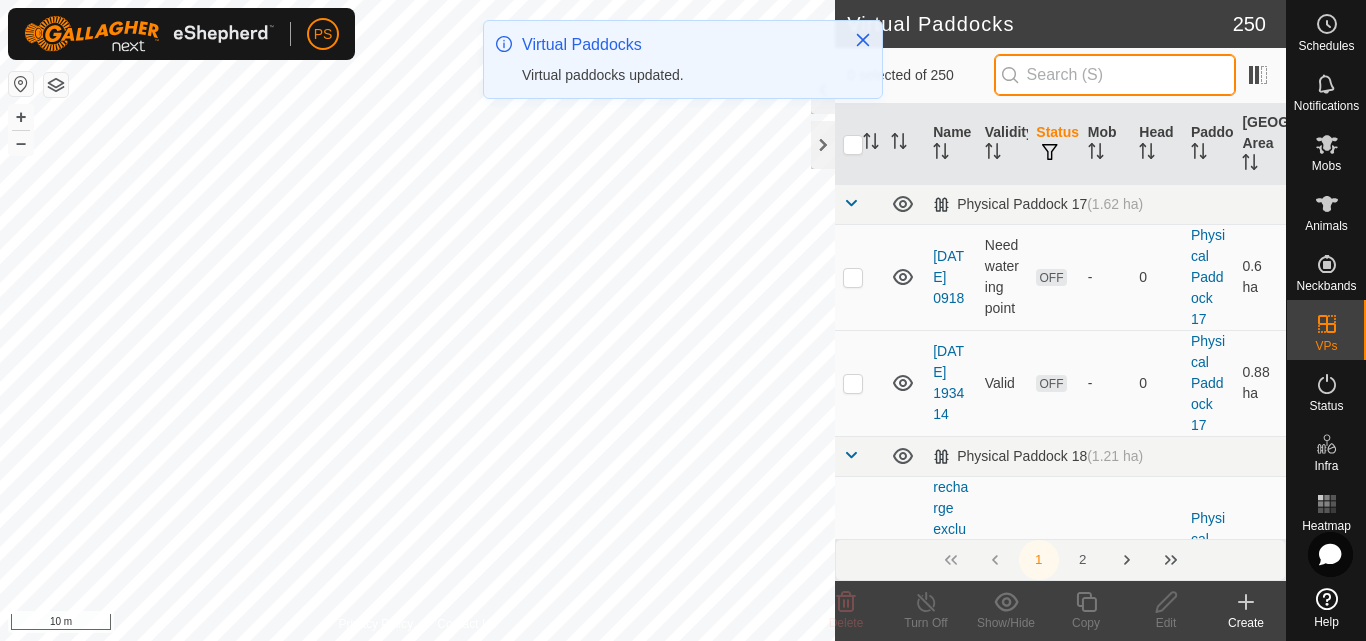 paste on "30 1 3.4" 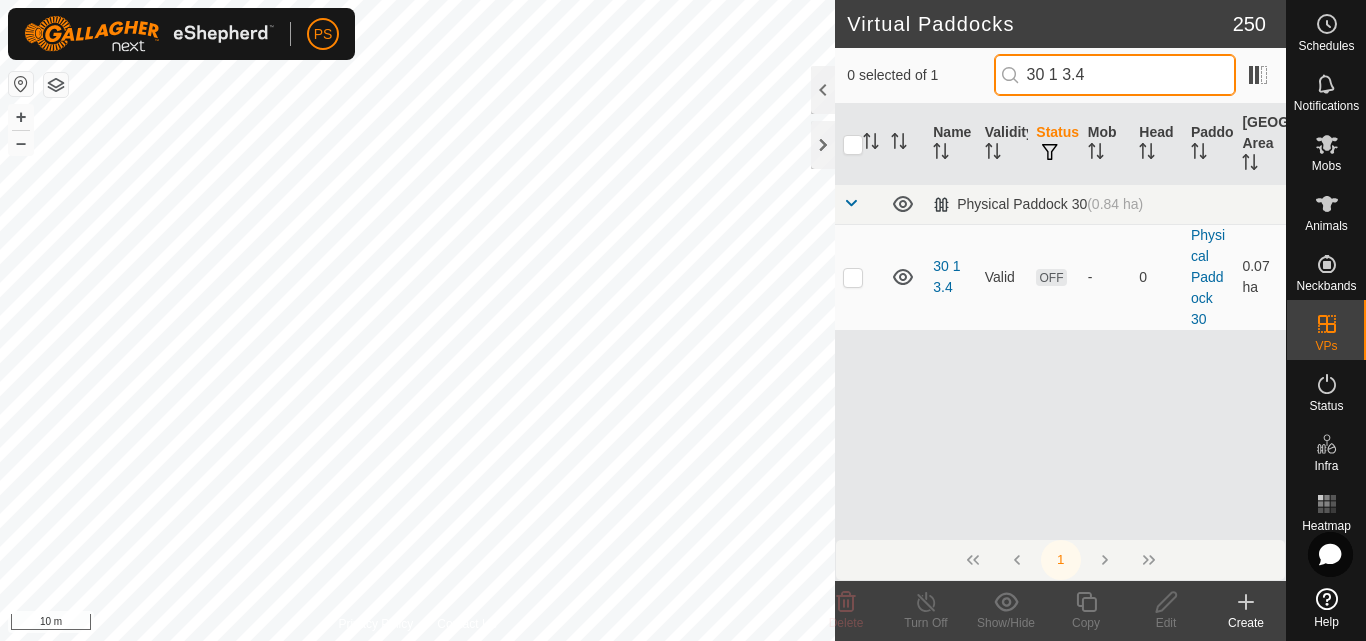 type on "30 1 3.4" 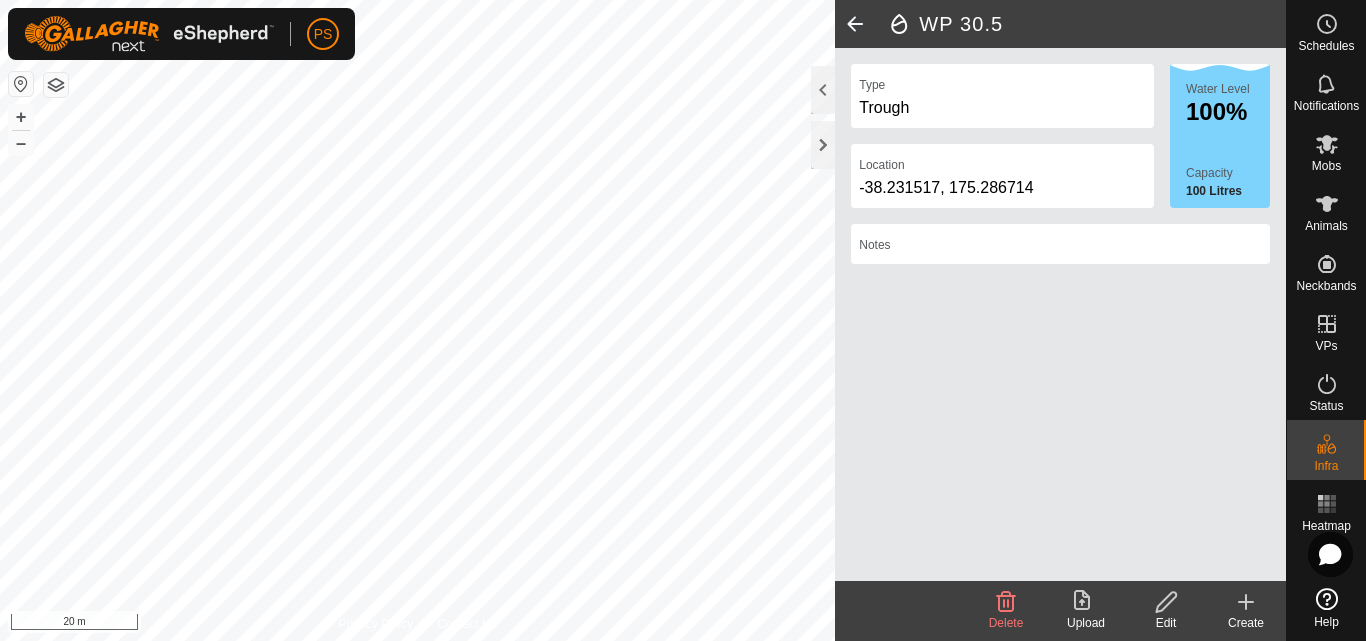 click 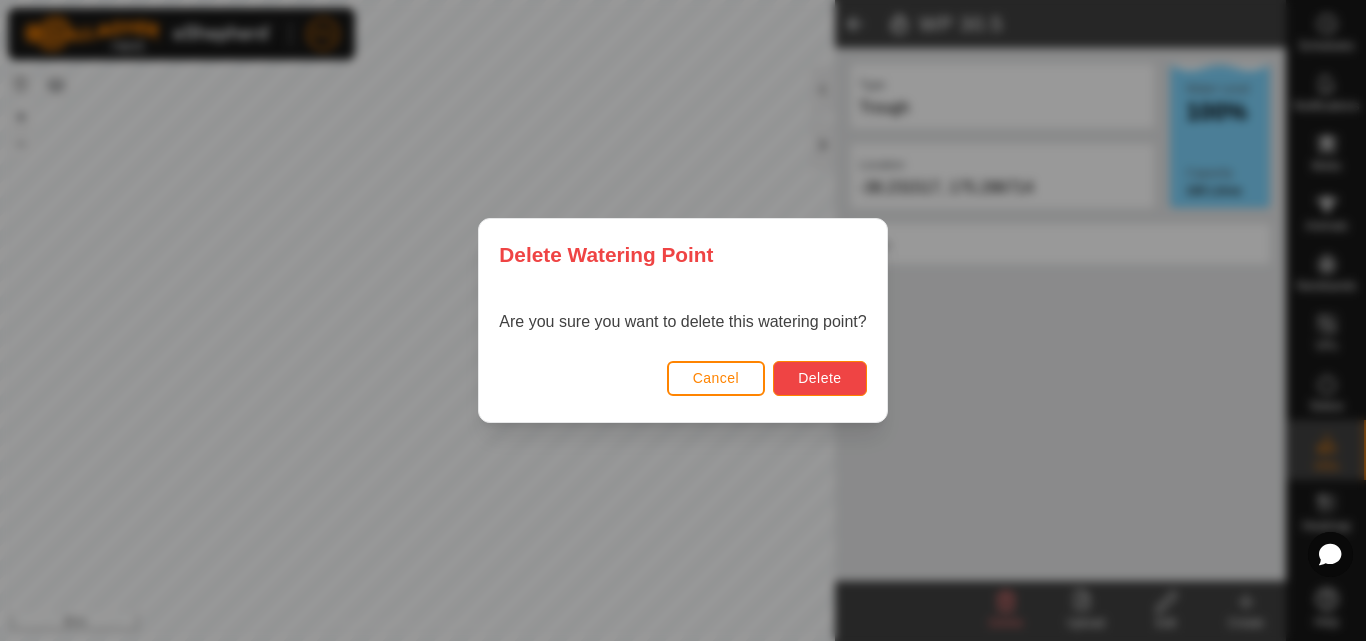 click on "Delete" at bounding box center (819, 378) 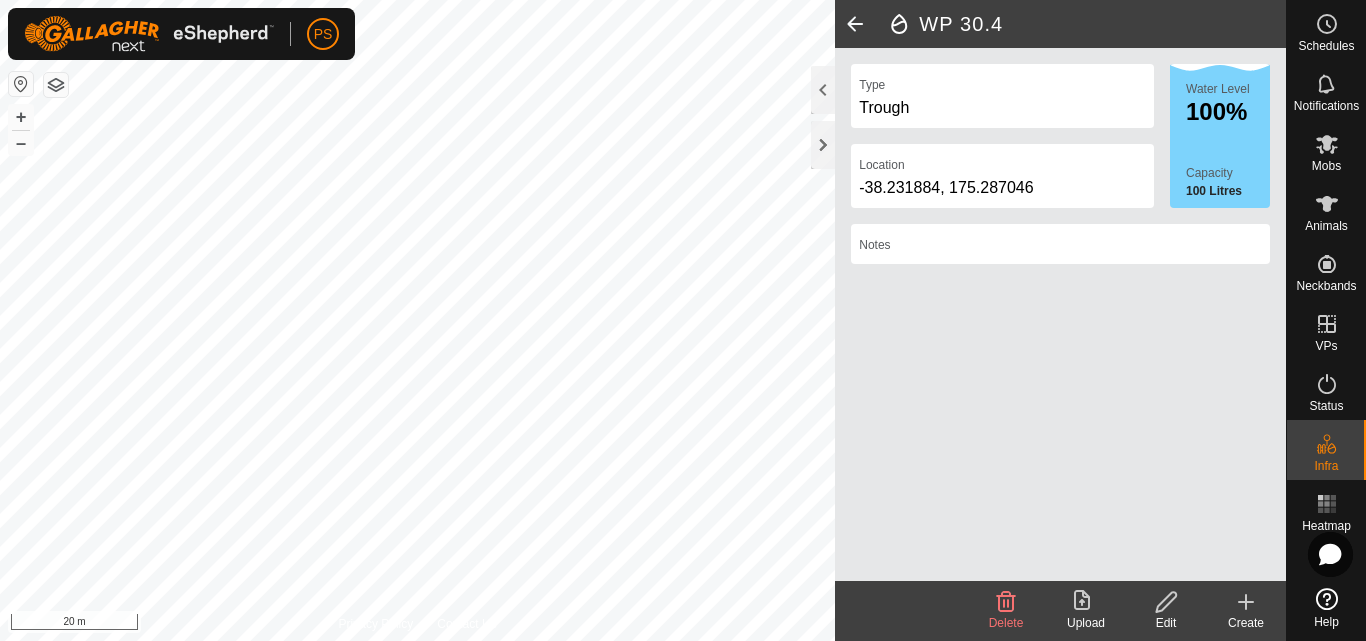 click 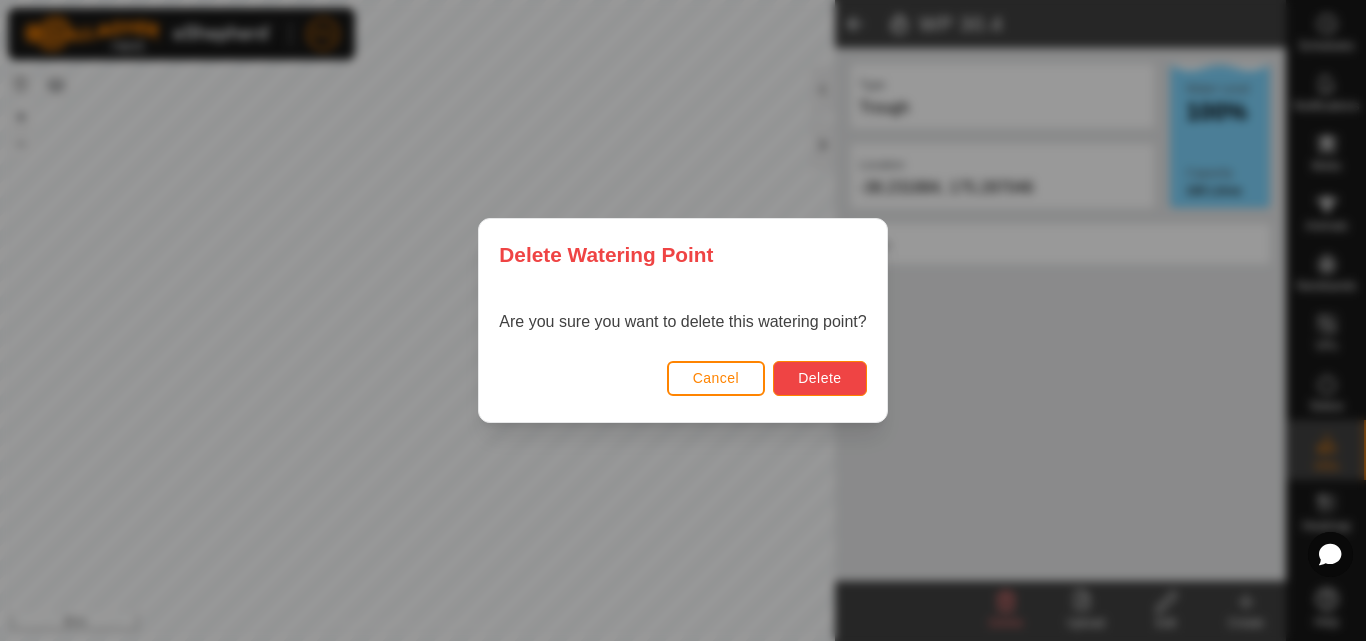 click on "Delete" at bounding box center (819, 378) 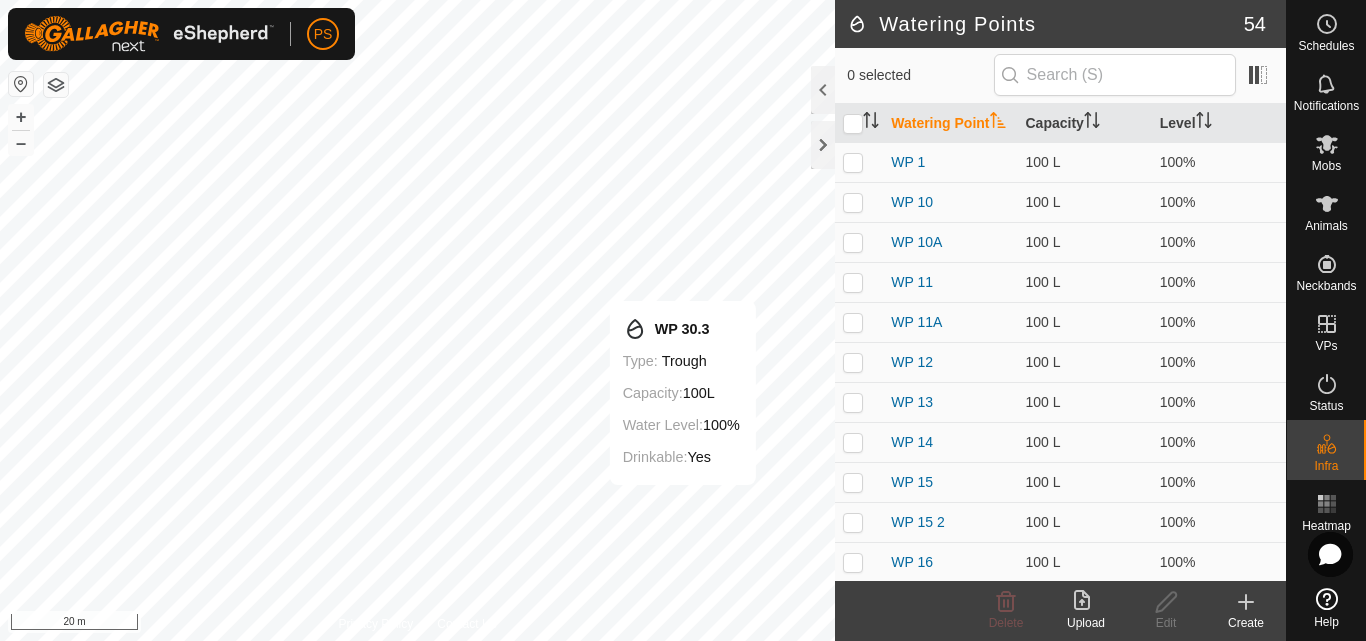 scroll, scrollTop: 0, scrollLeft: 0, axis: both 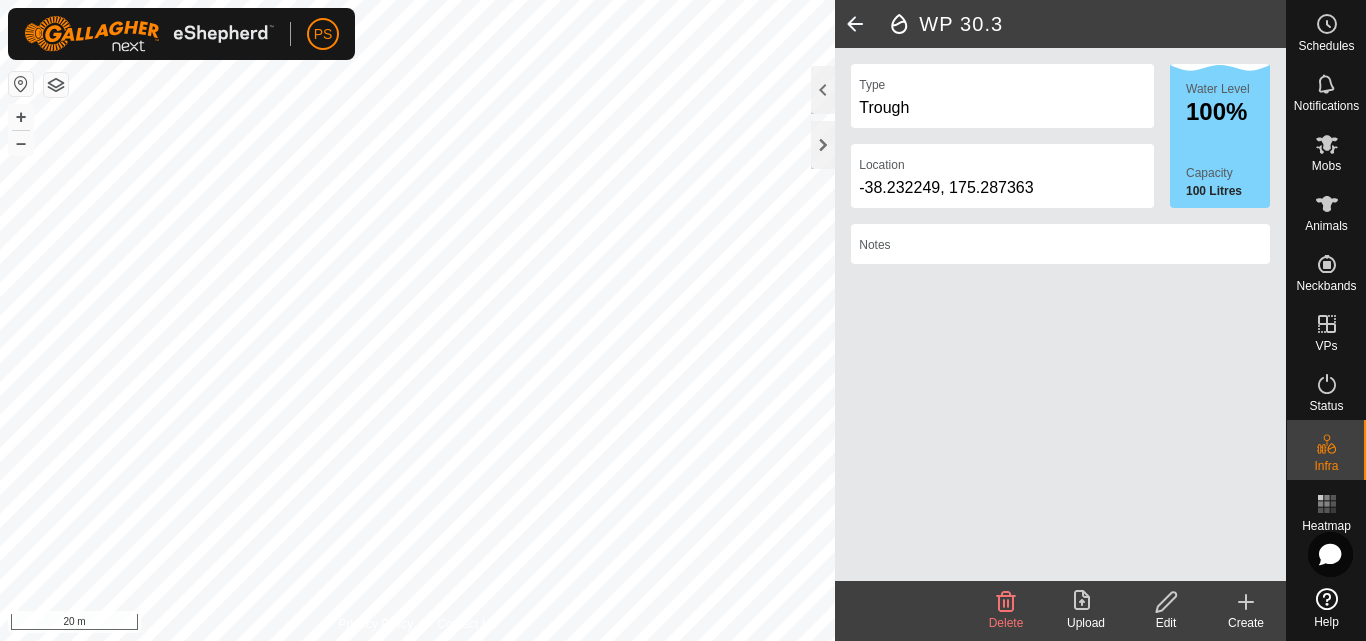 click 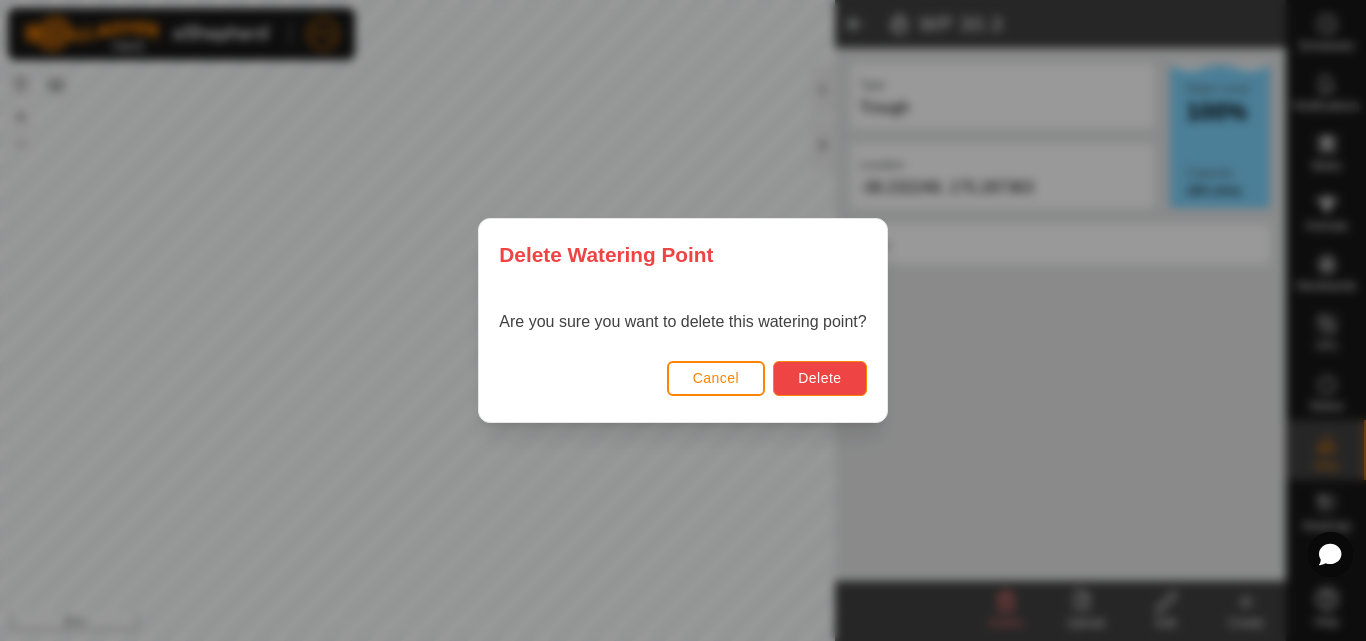 click on "Delete" at bounding box center (819, 378) 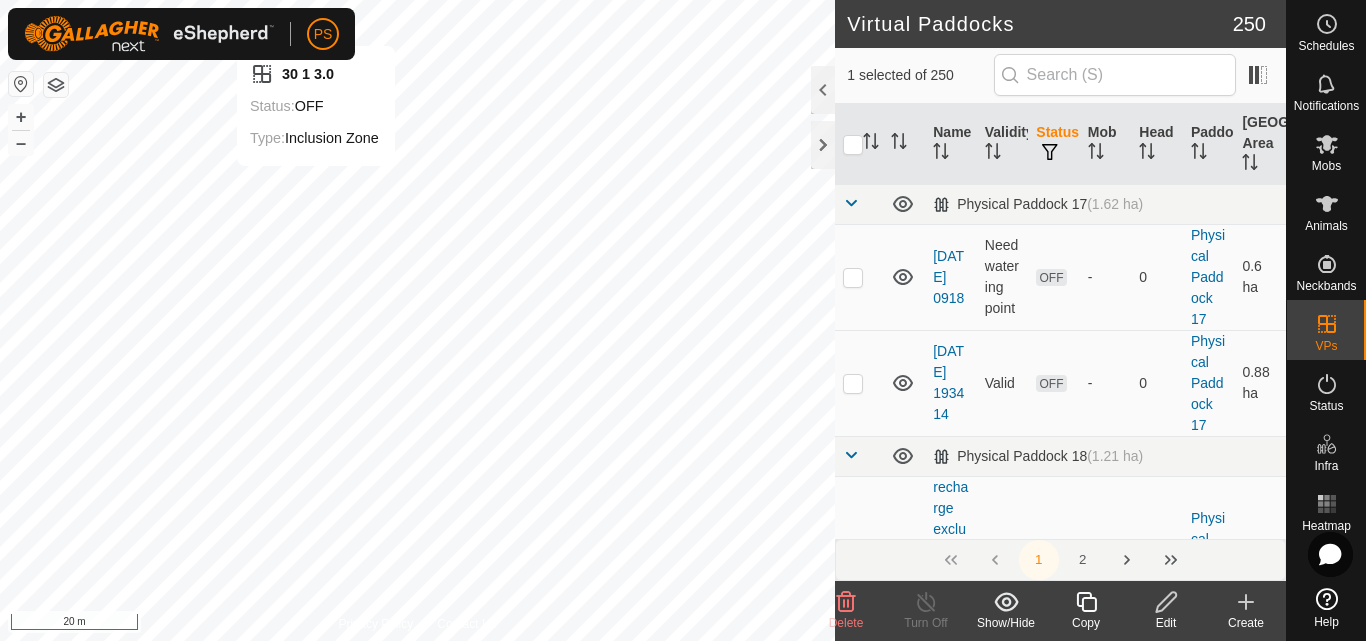 checkbox on "false" 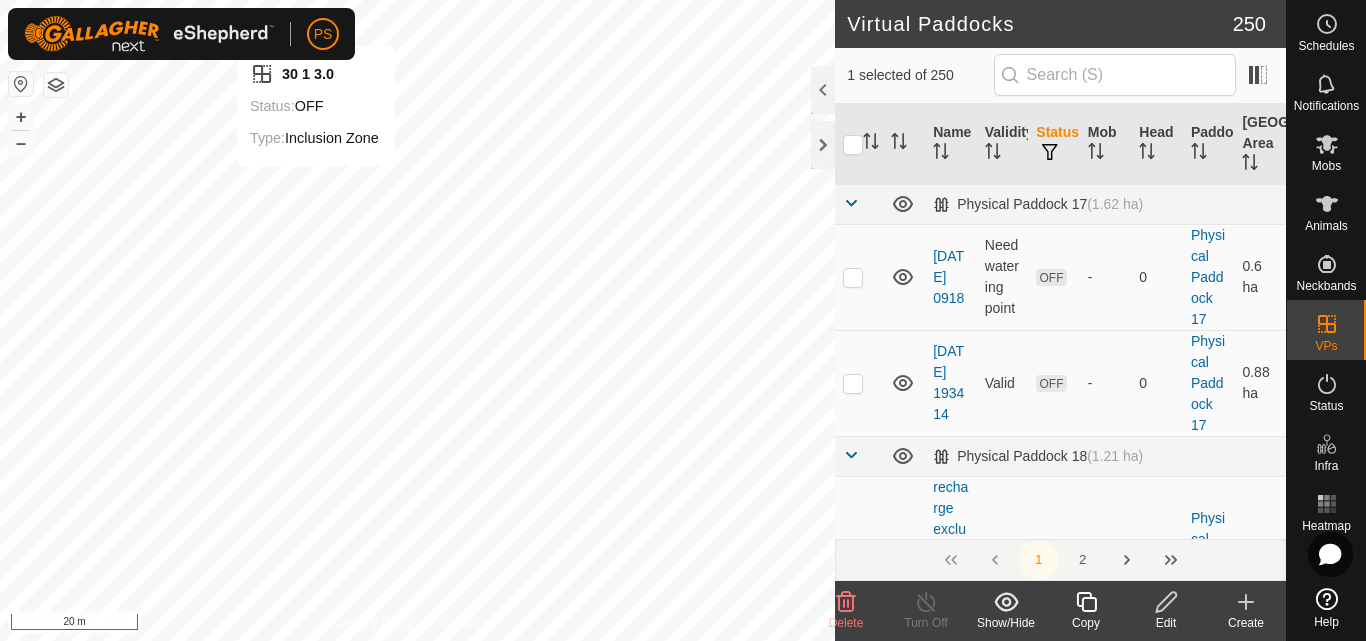 checkbox on "true" 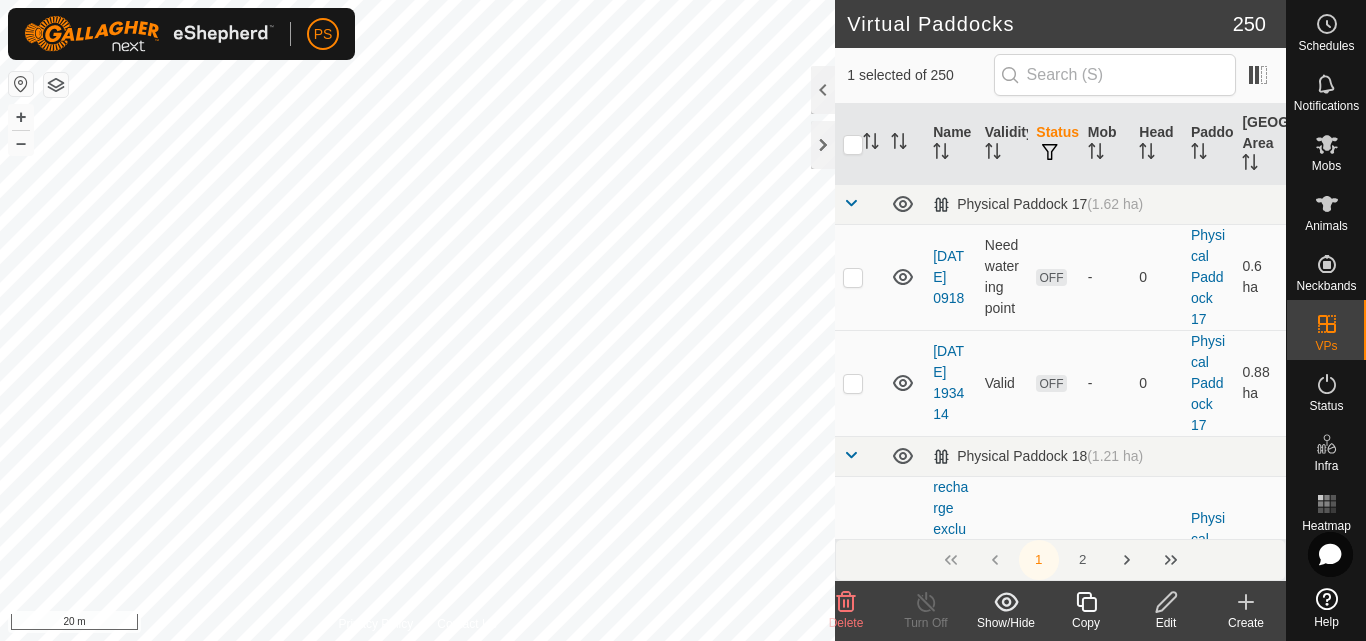 checkbox on "true" 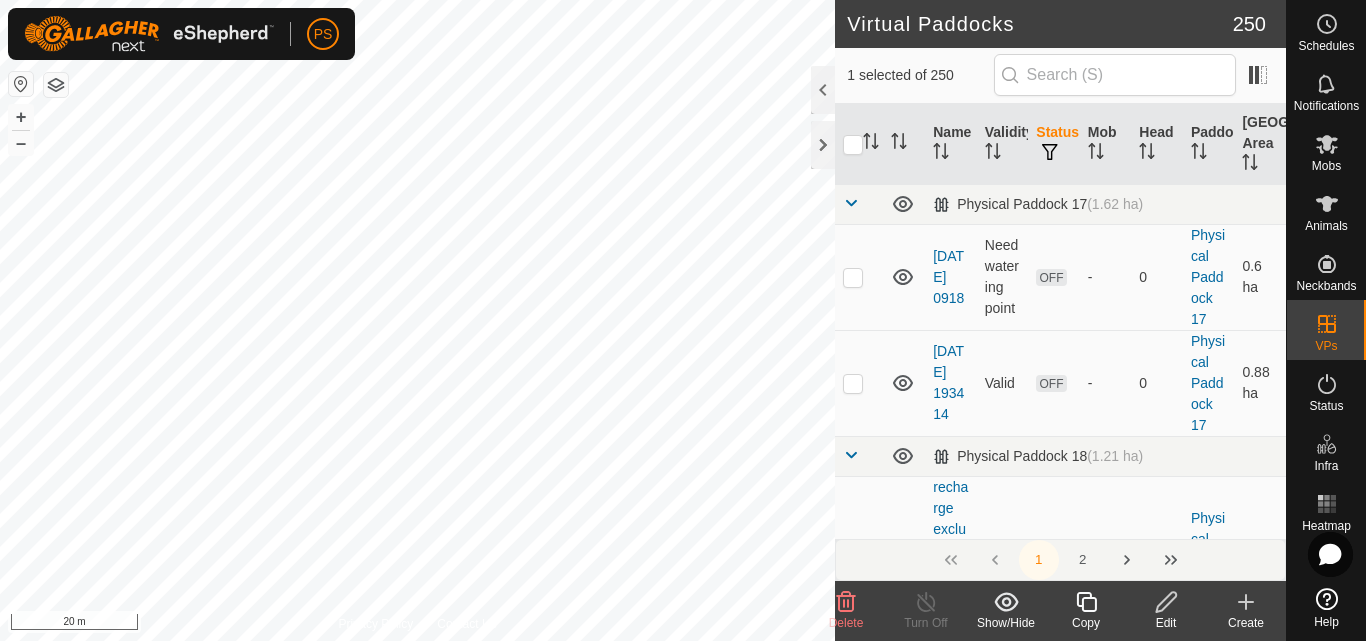 checkbox on "false" 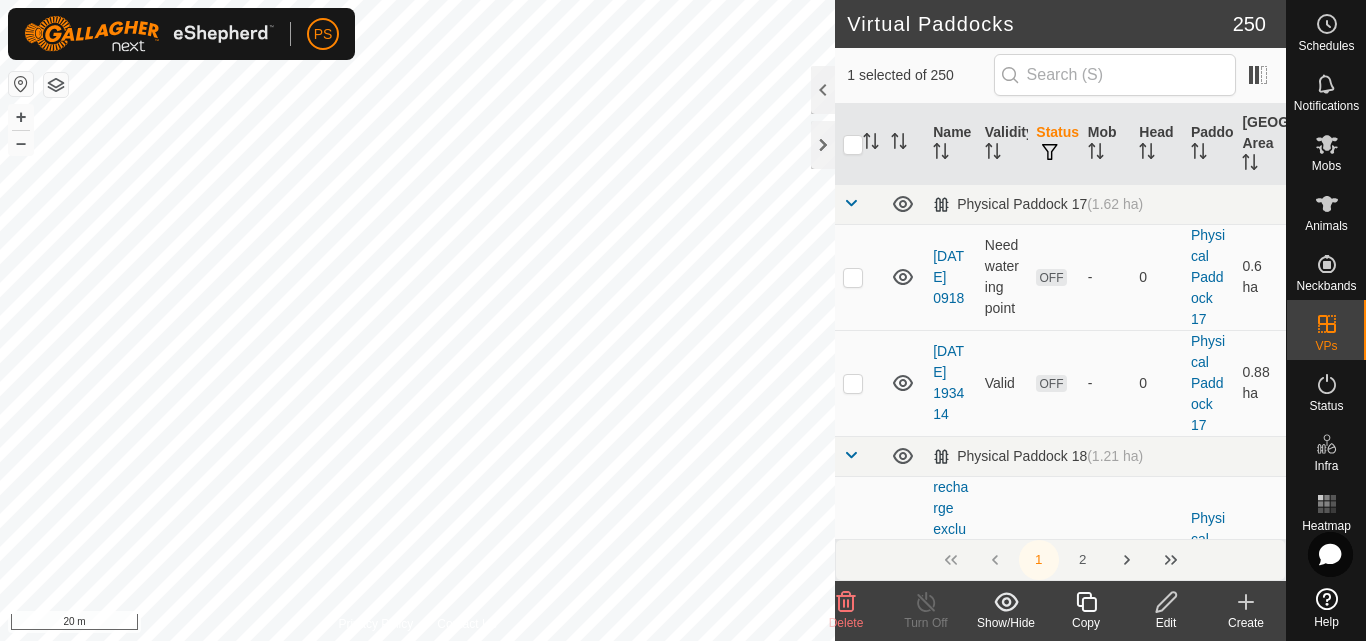 checkbox on "false" 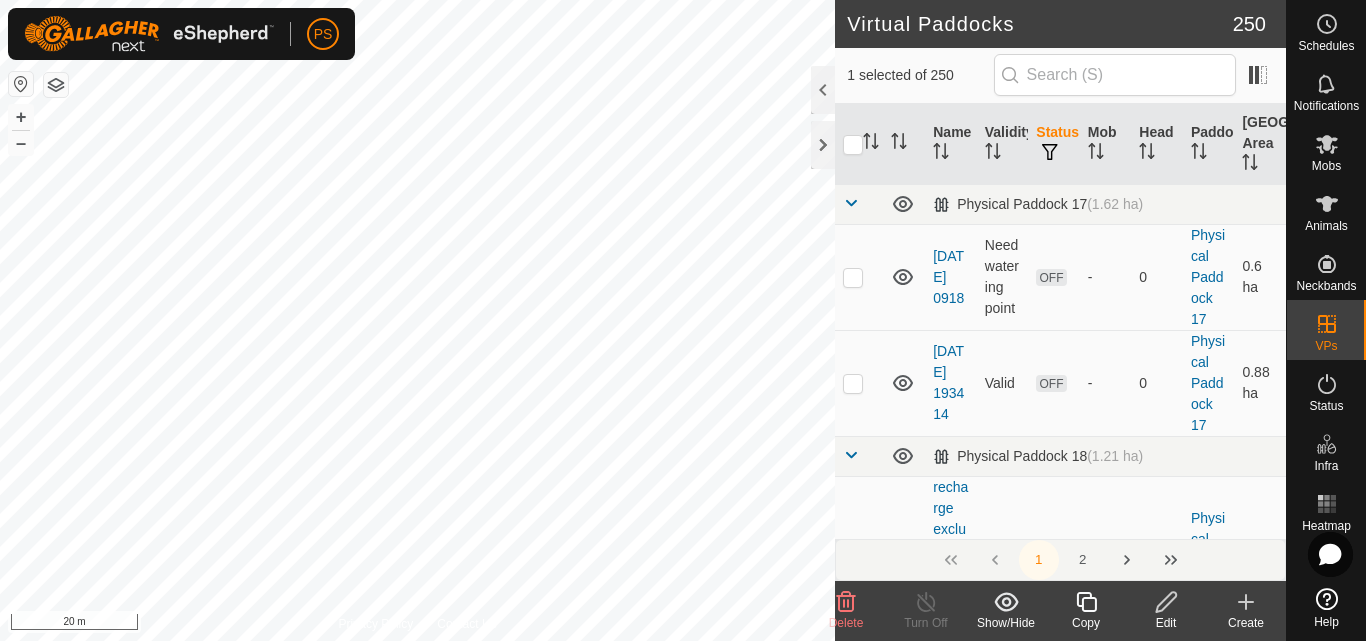 checkbox on "true" 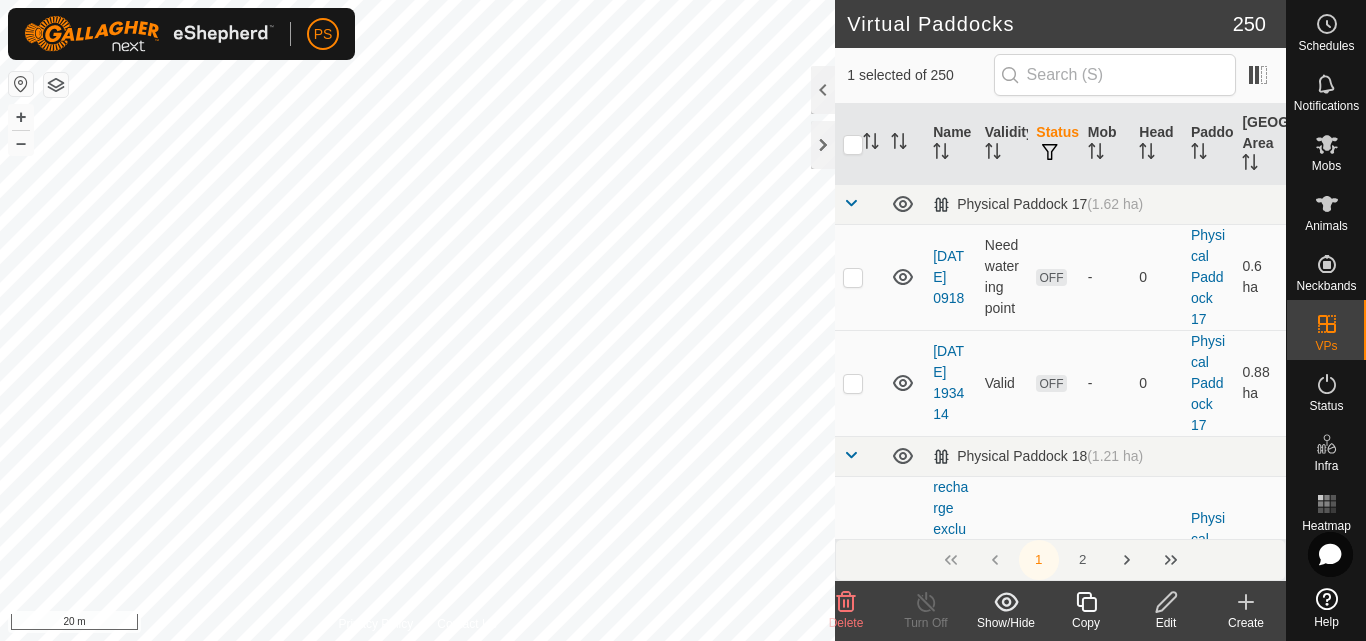 checkbox on "true" 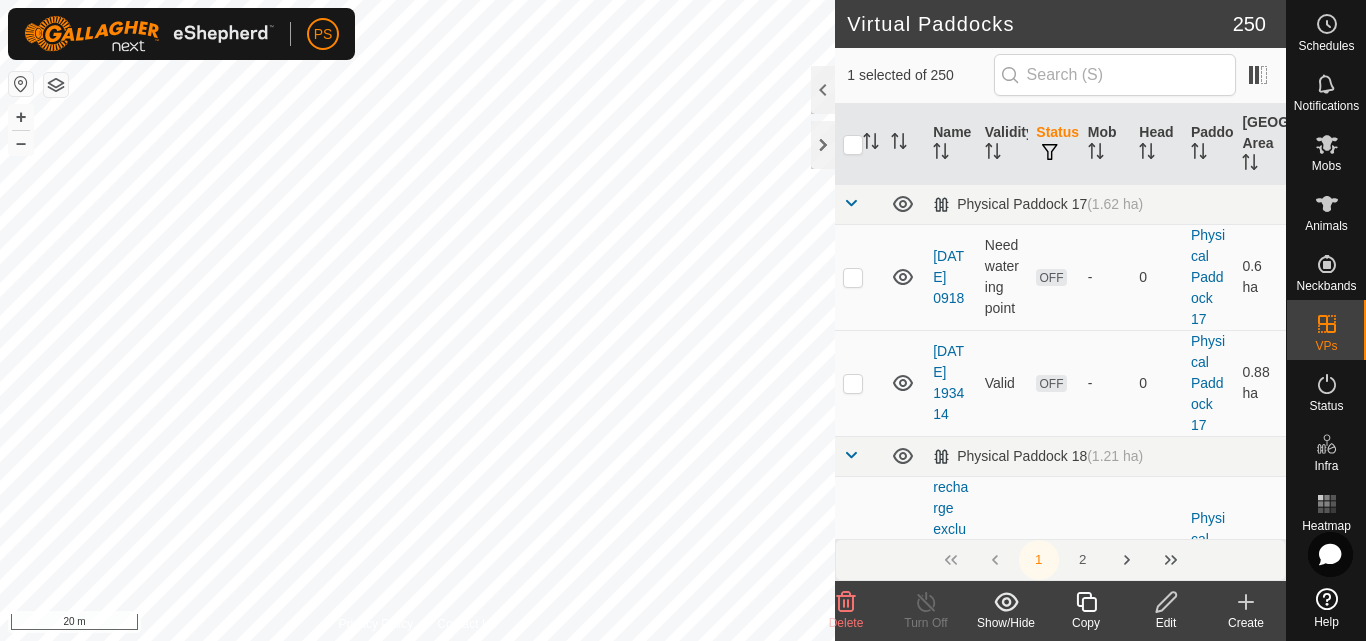checkbox on "false" 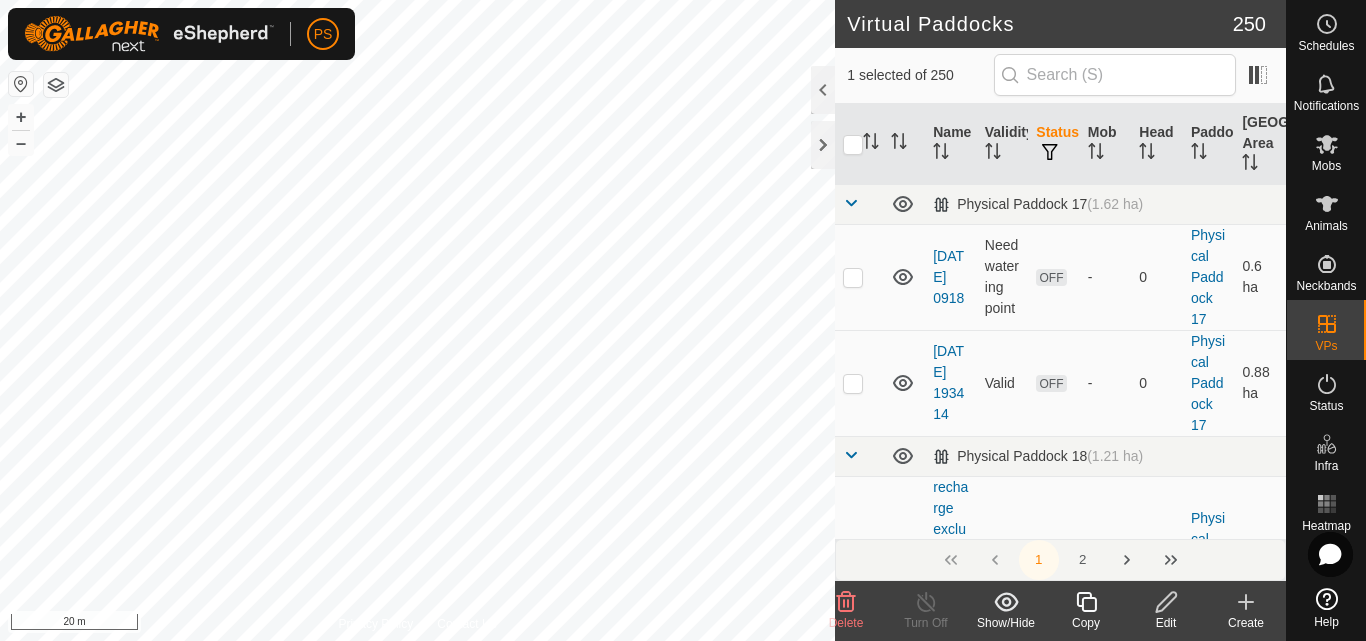 checkbox on "false" 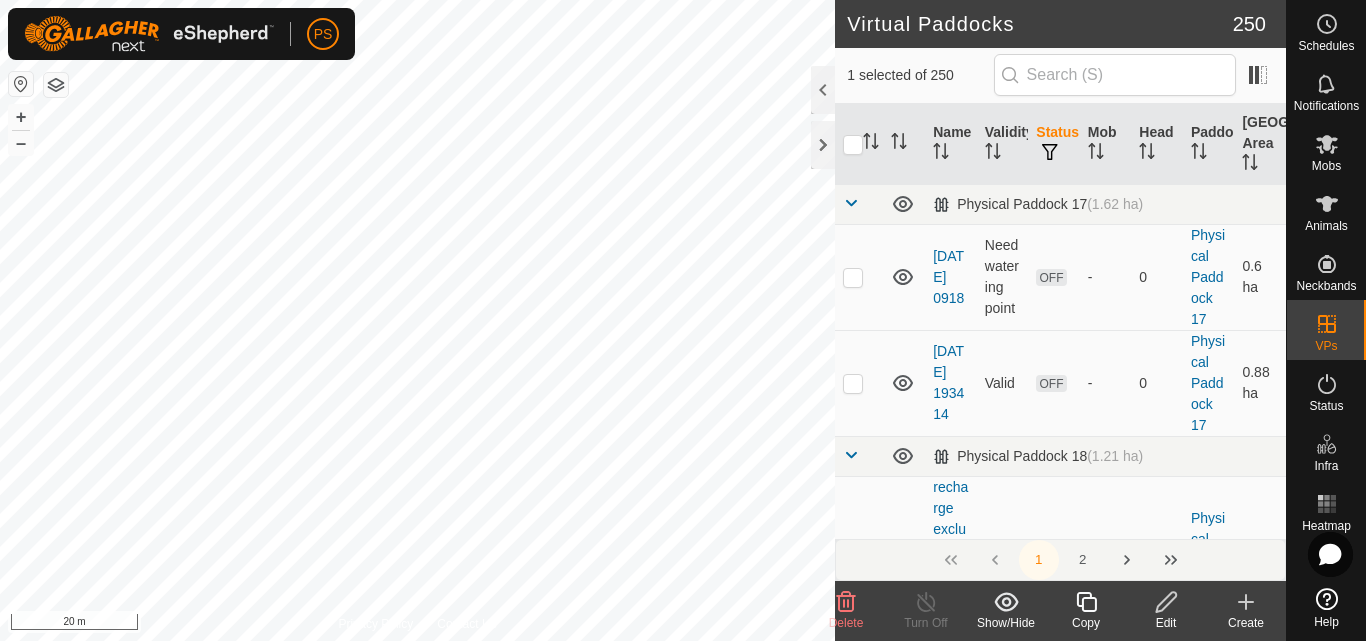 checkbox on "true" 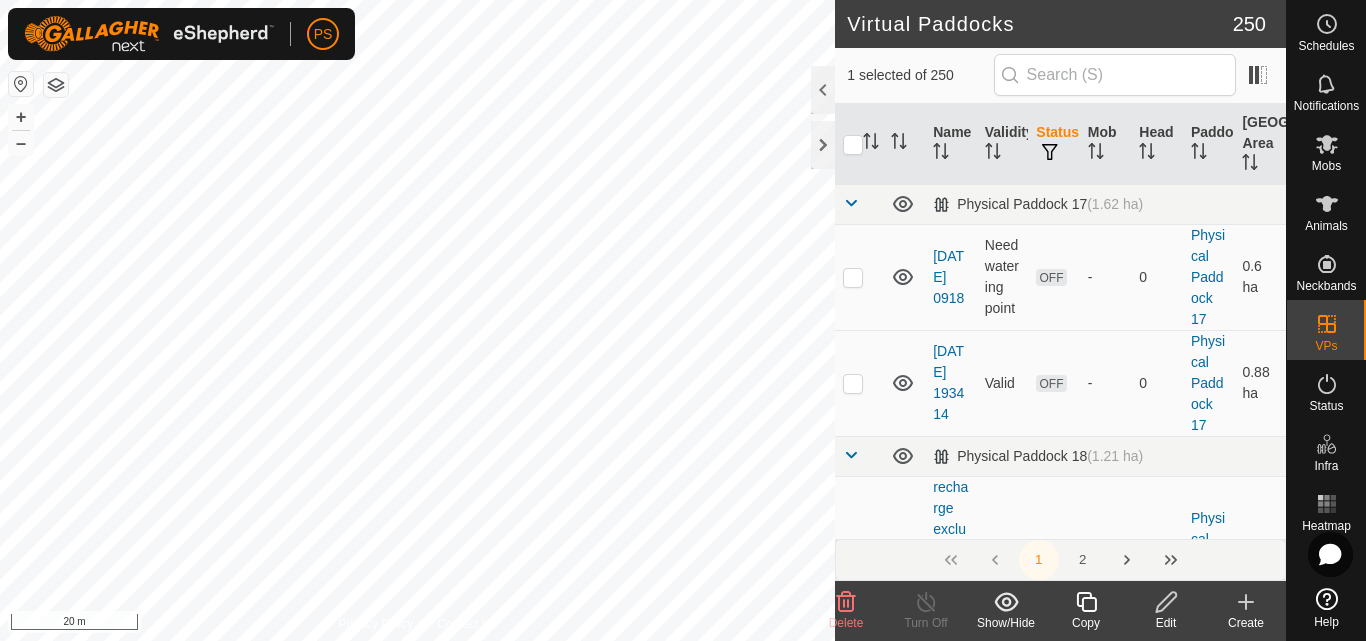 checkbox on "true" 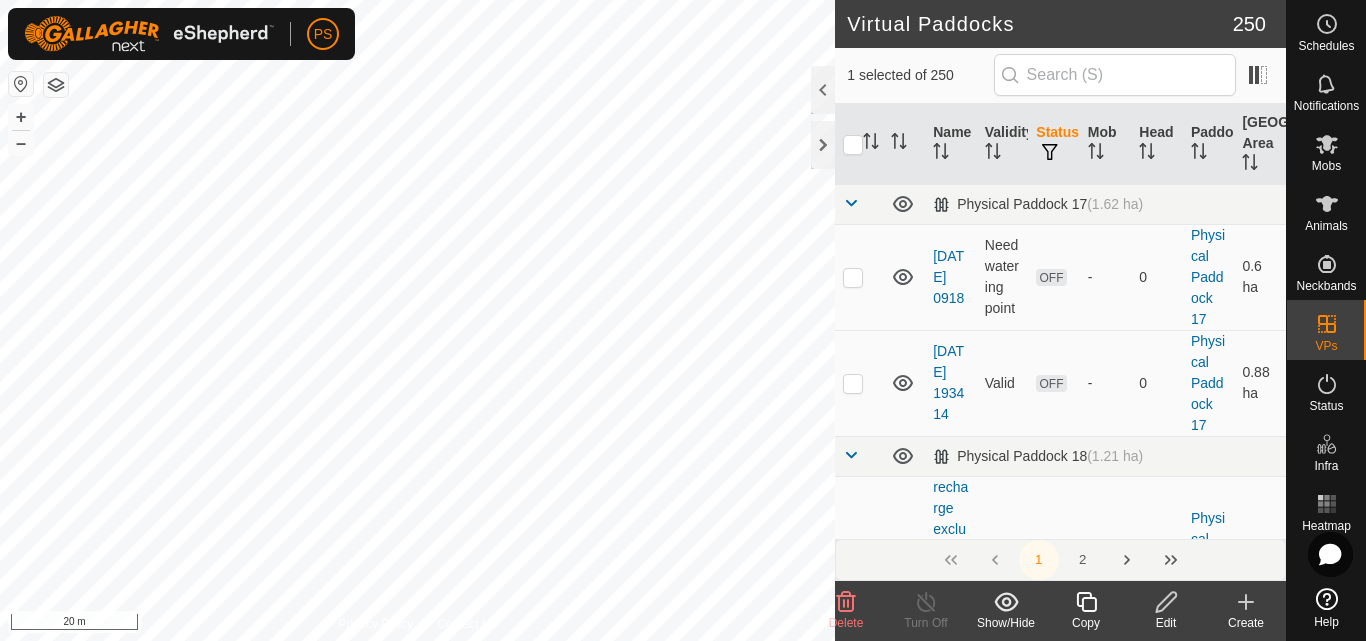 checkbox on "false" 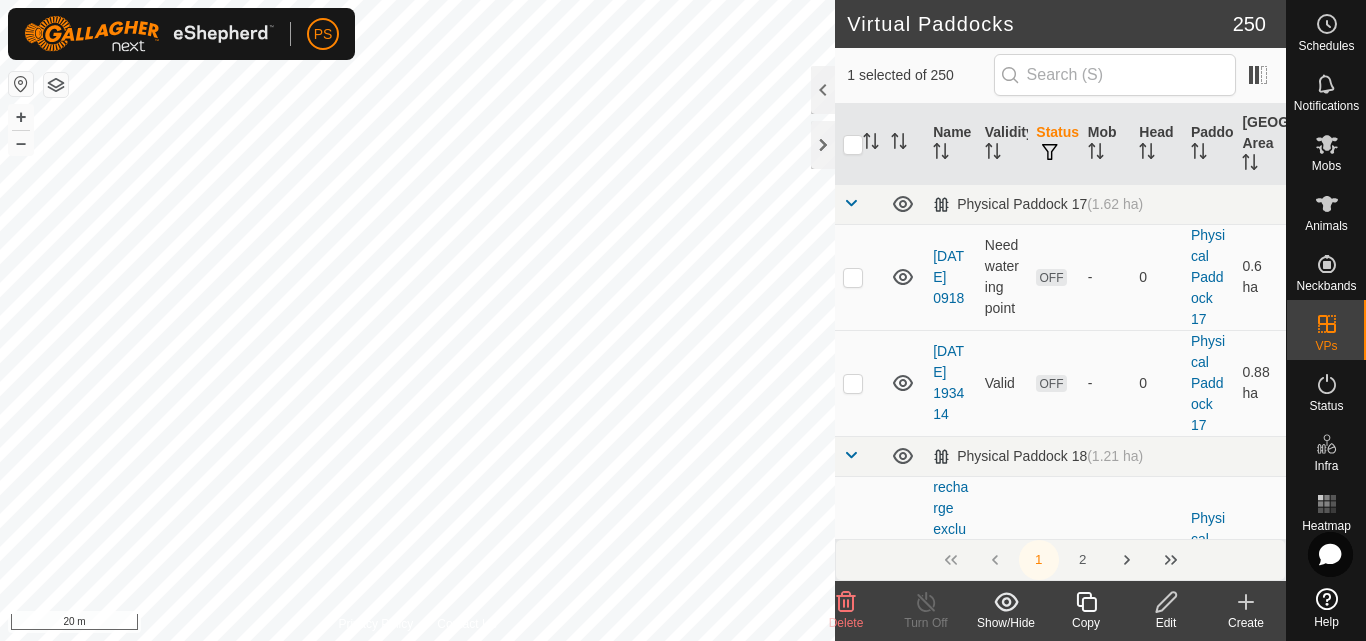 checkbox on "false" 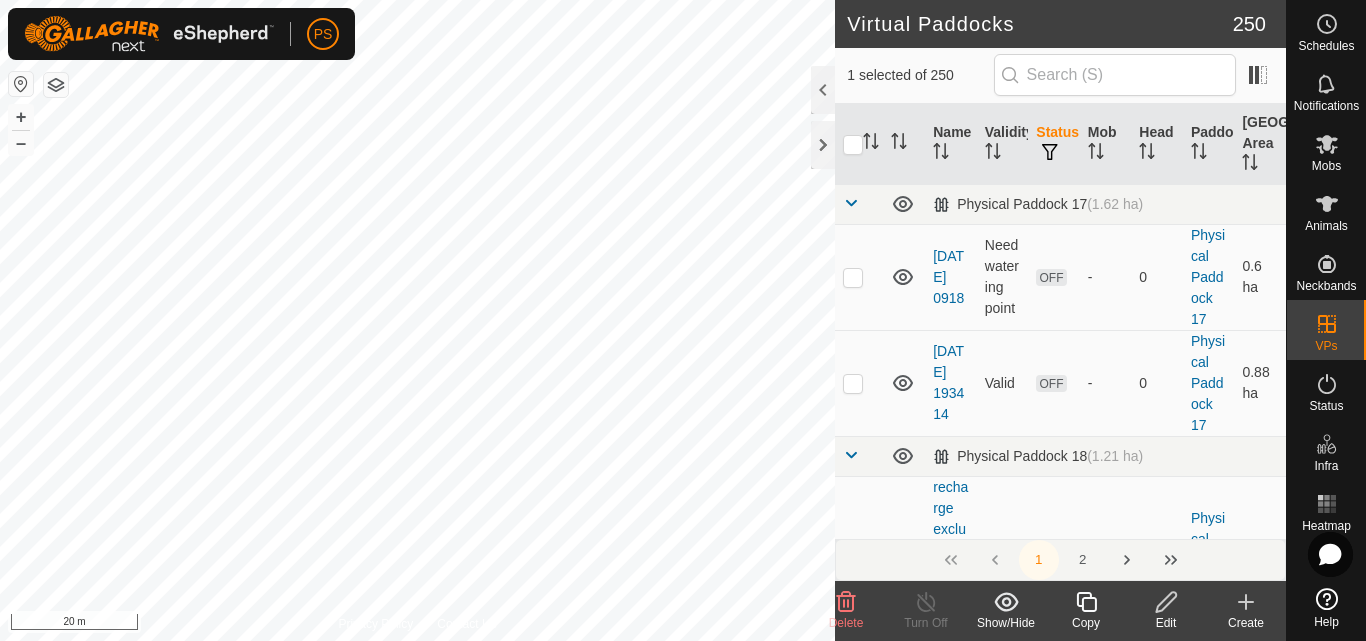 checkbox on "true" 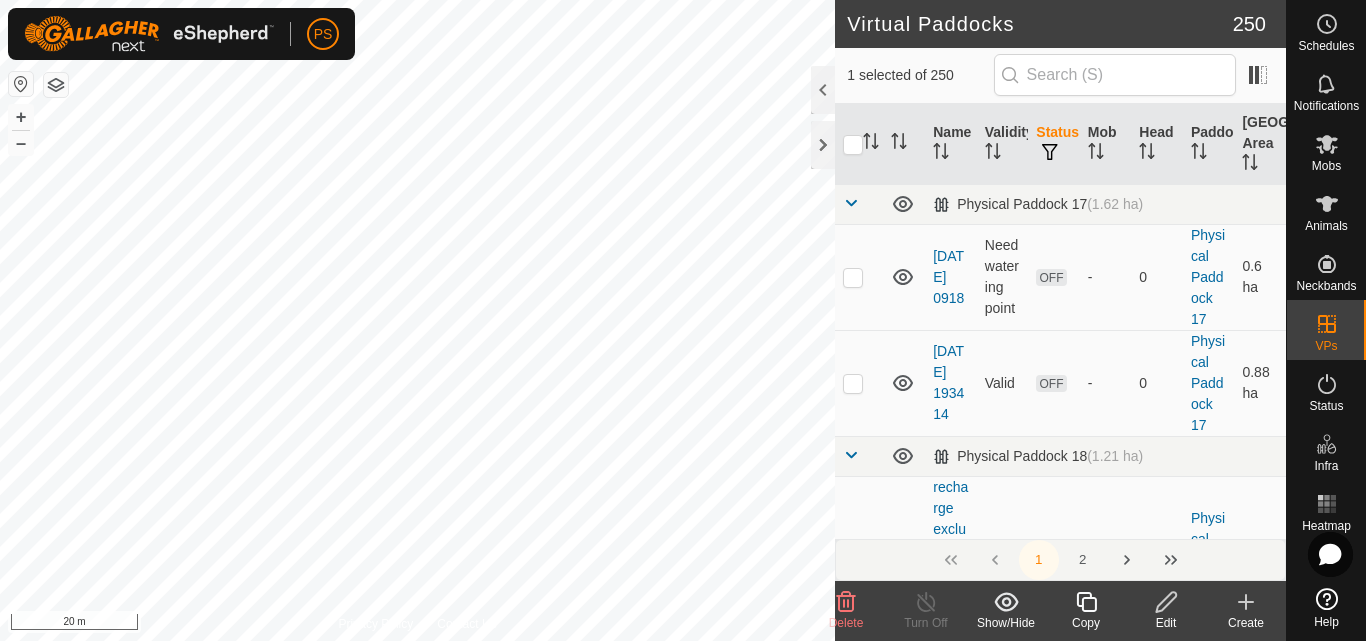 checkbox on "true" 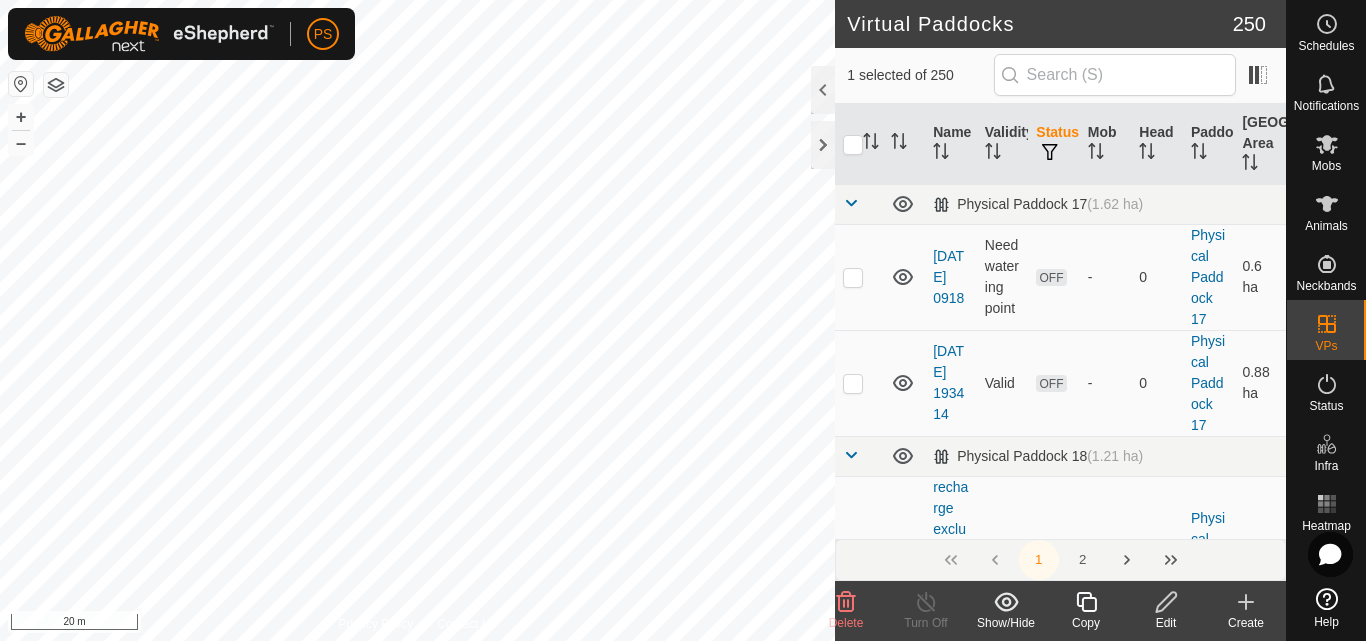 checkbox on "false" 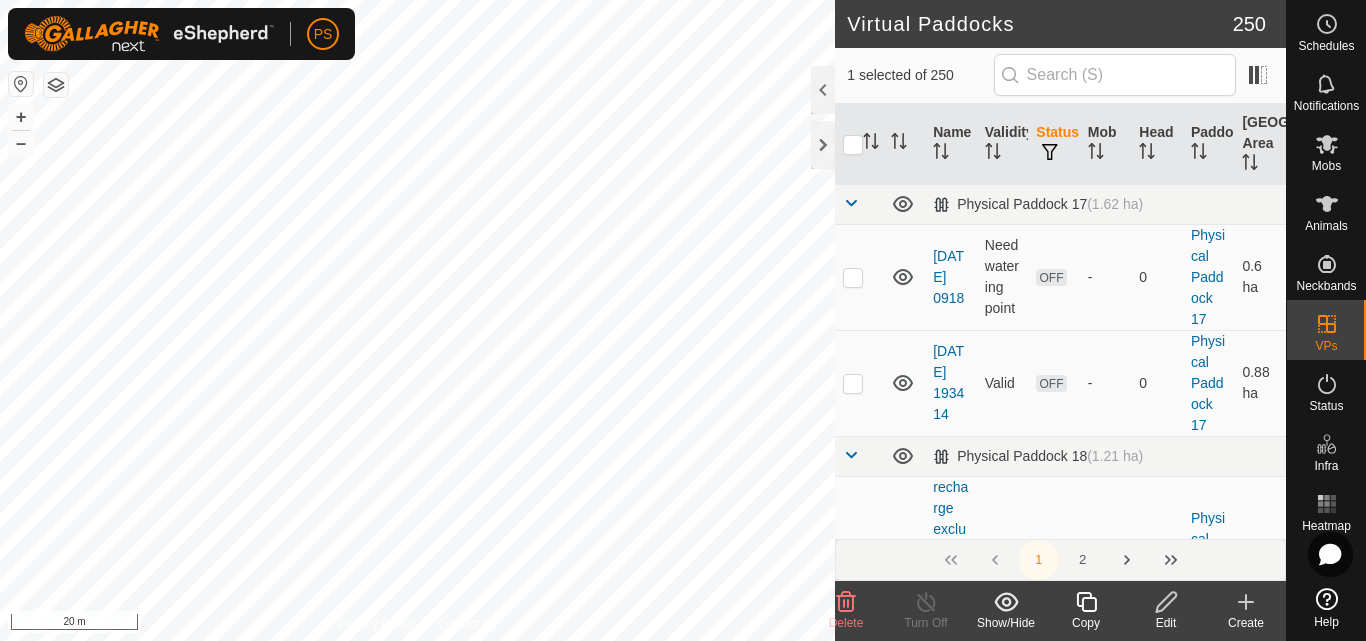checkbox on "false" 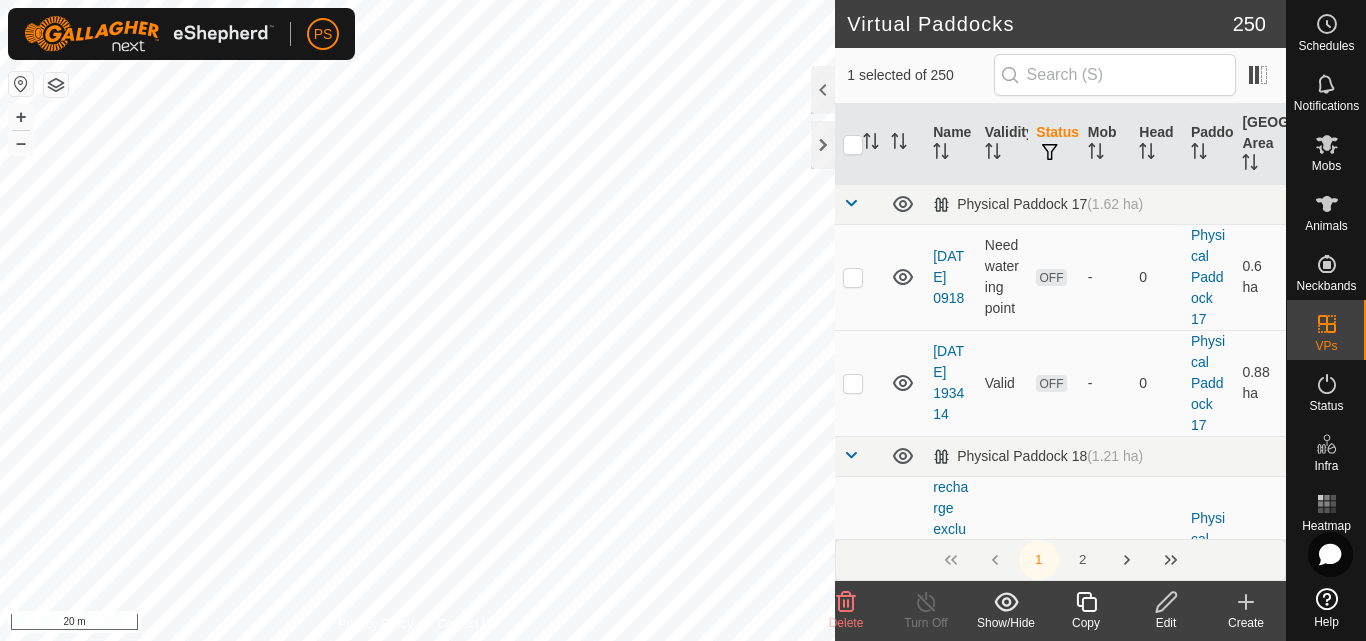 checkbox on "true" 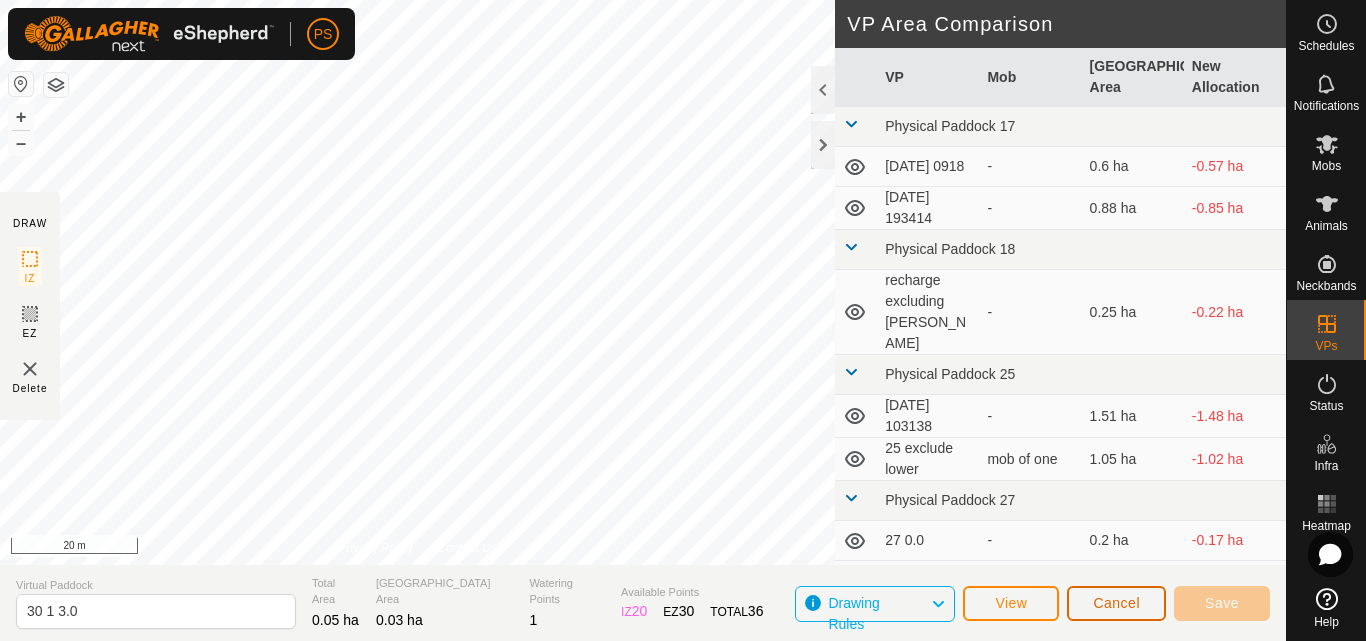 click on "Cancel" 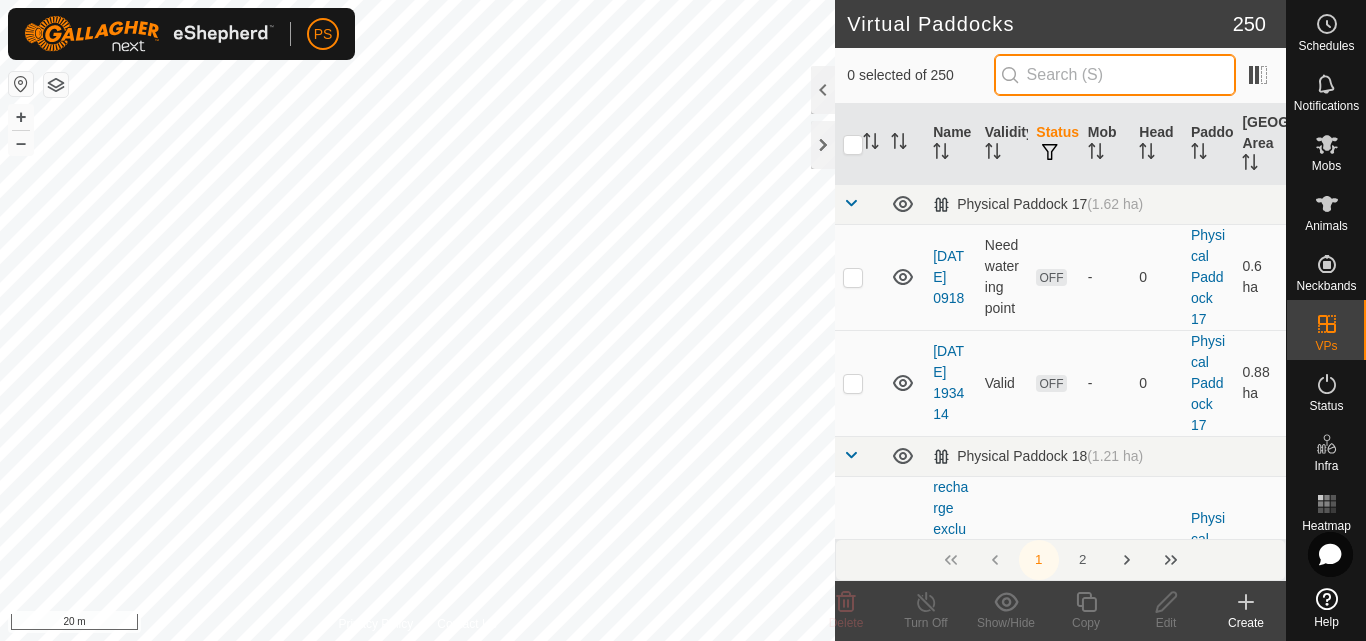 click at bounding box center [1115, 75] 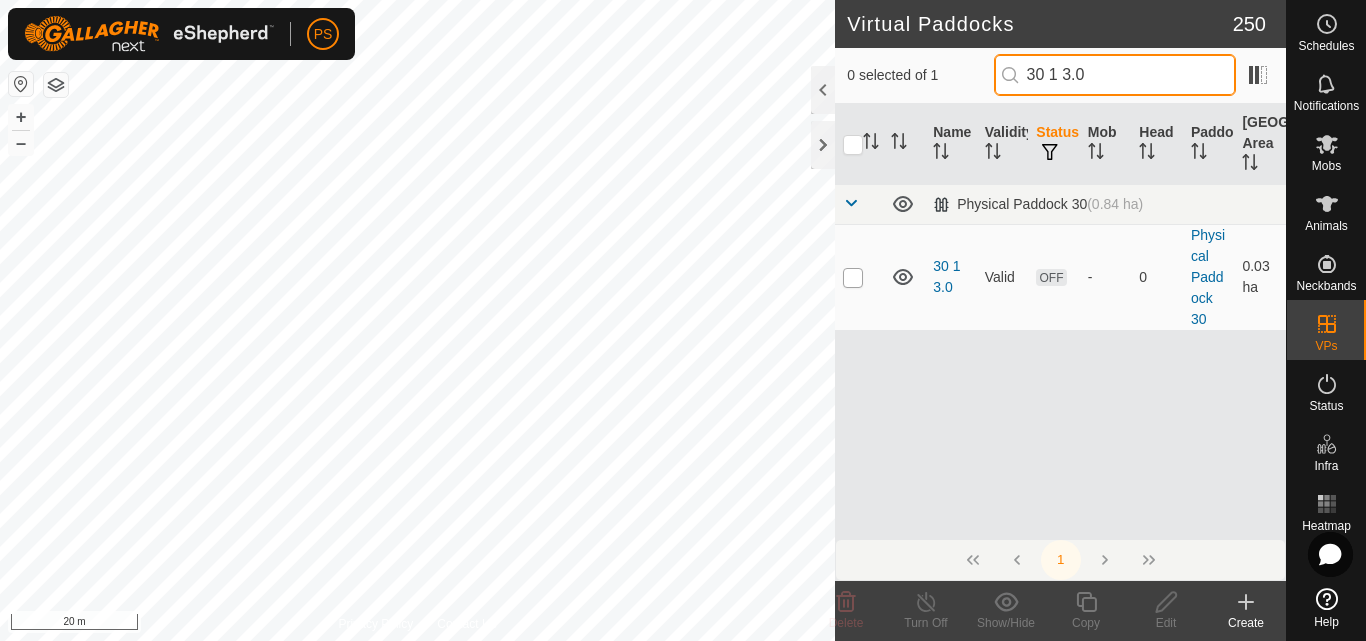 type on "30 1 3.0" 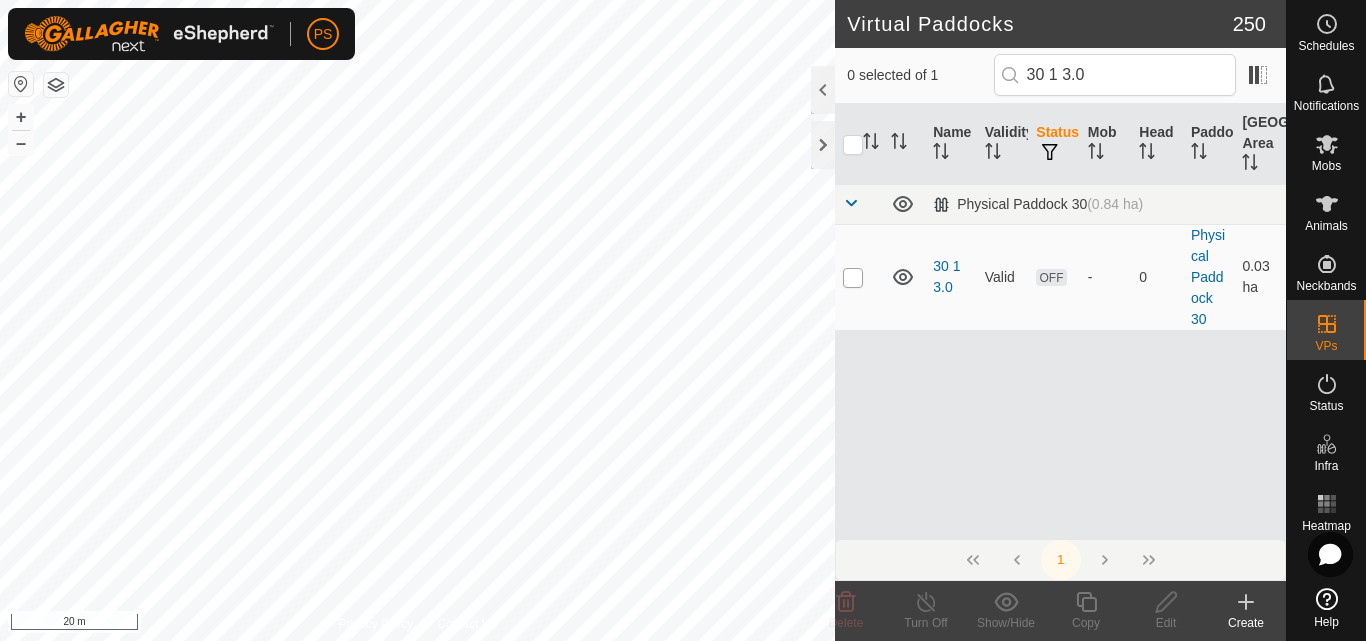 click at bounding box center (853, 278) 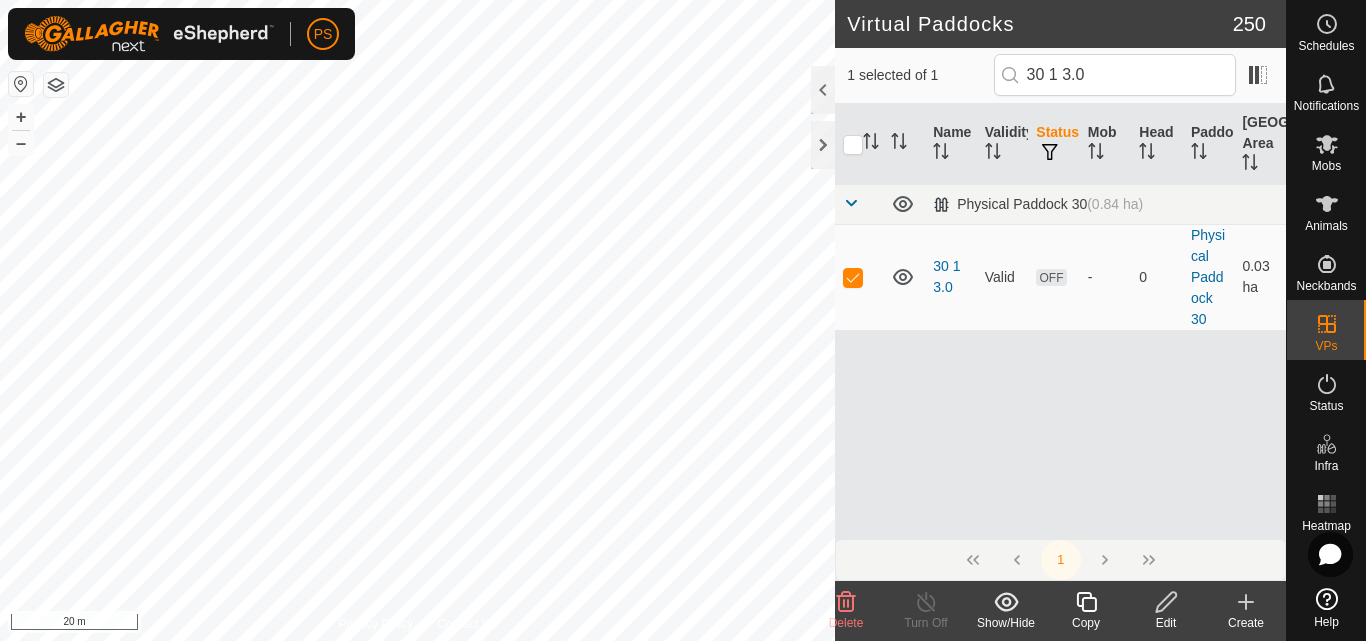 click 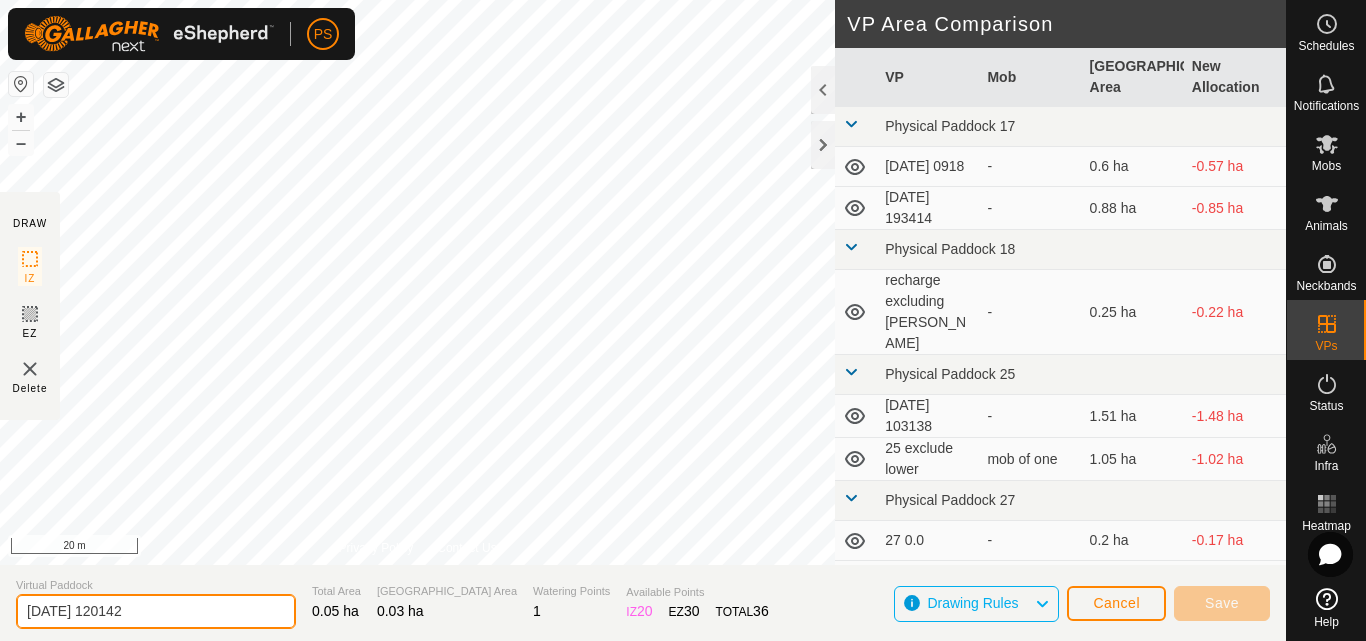 drag, startPoint x: 187, startPoint y: 609, endPoint x: 0, endPoint y: 607, distance: 187.0107 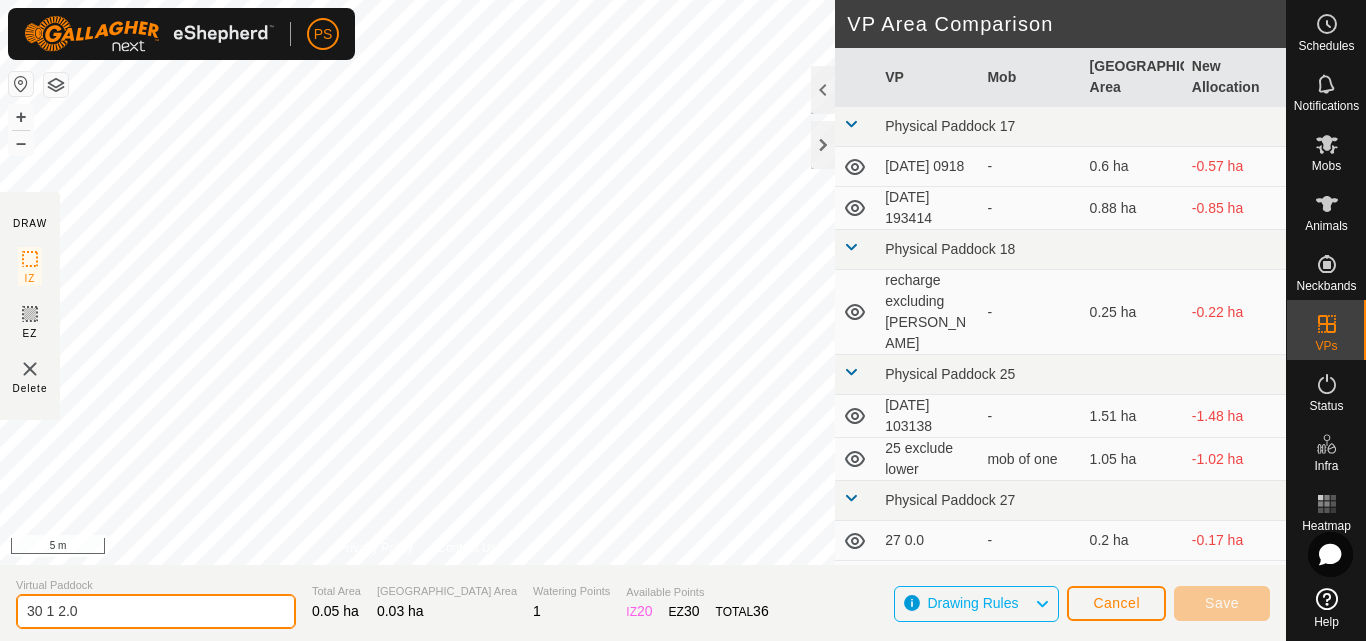 type on "30 1 2.0" 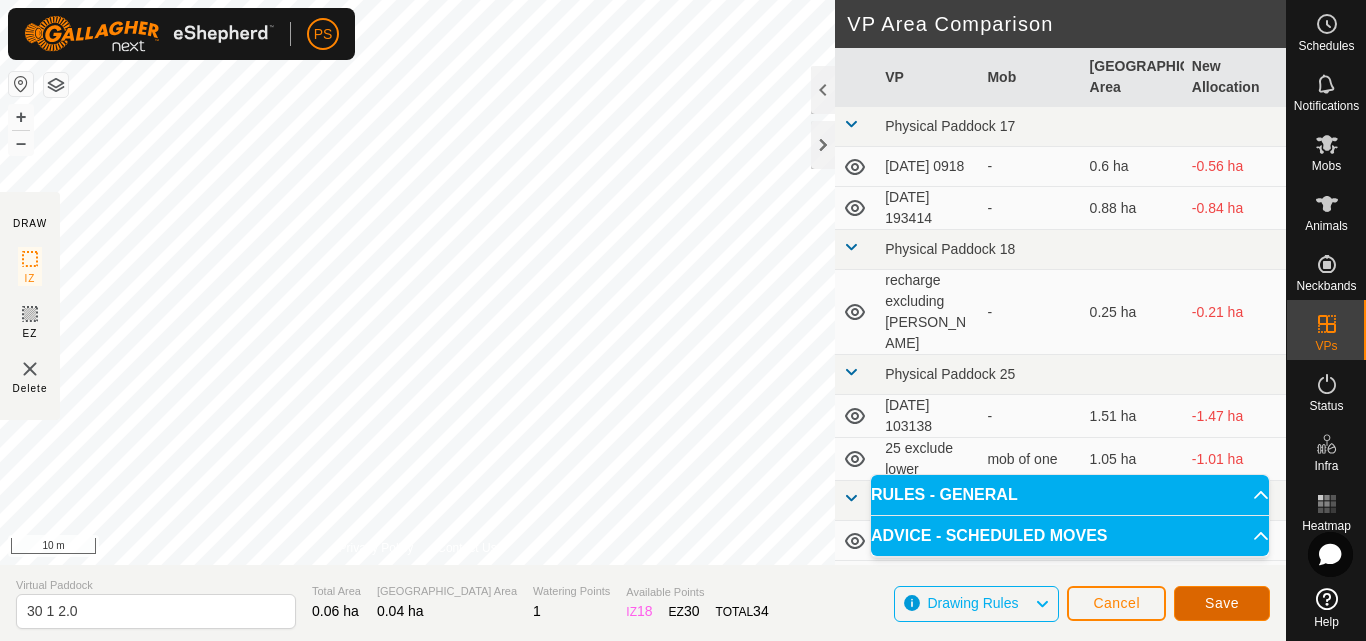 click on "Save" 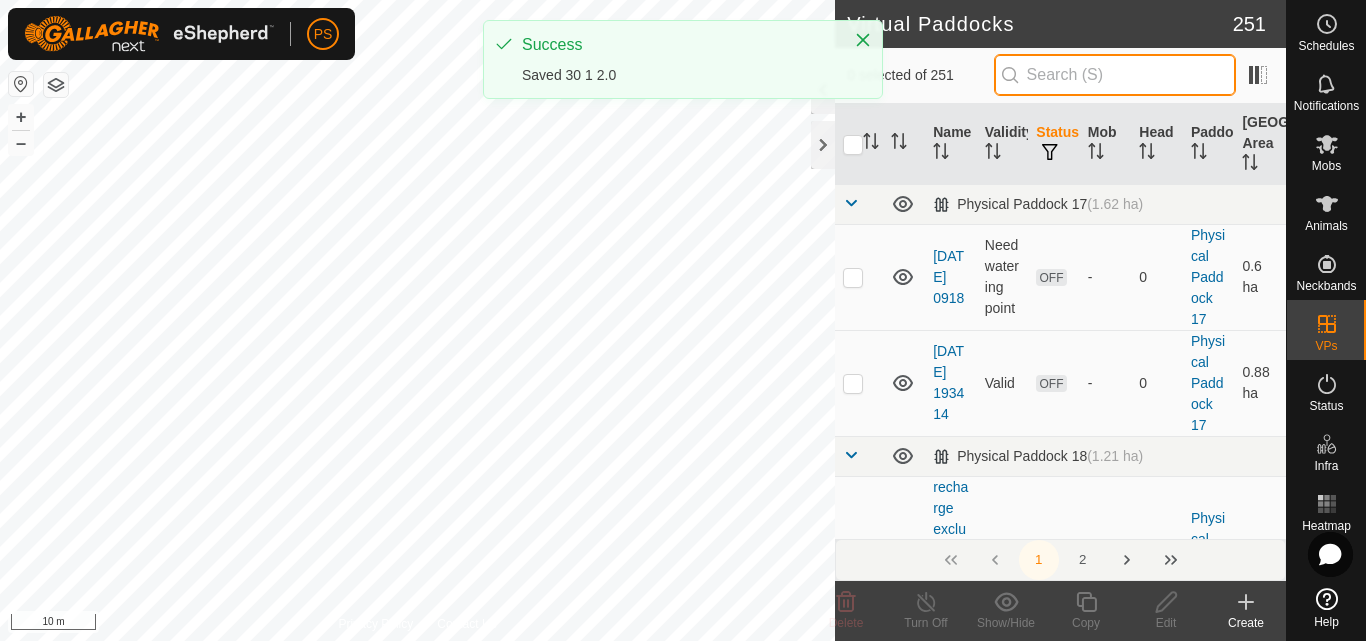 click at bounding box center [1115, 75] 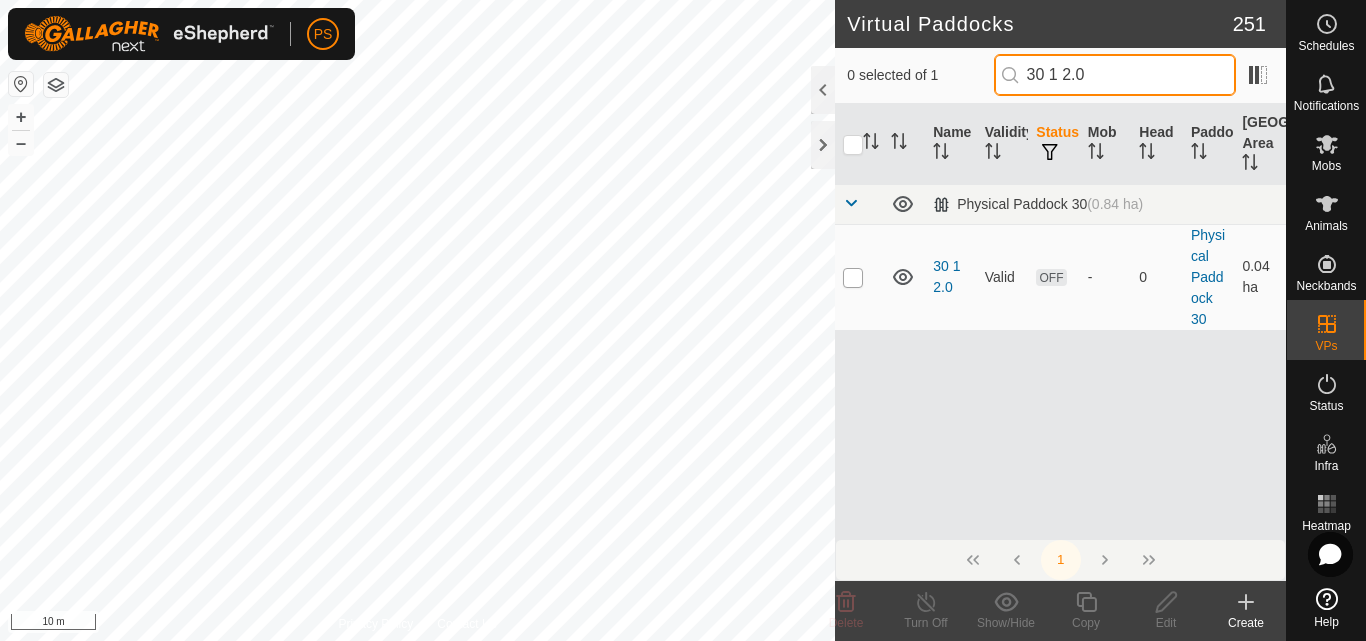 type on "30 1 2.0" 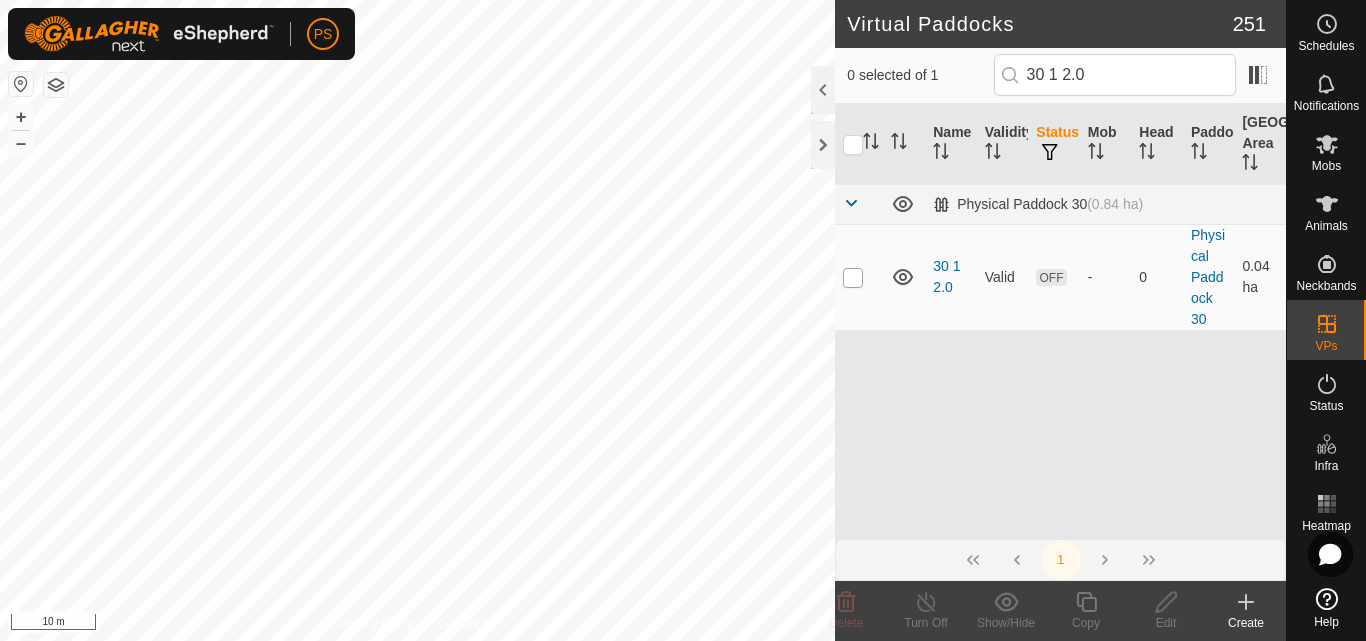 click at bounding box center (853, 278) 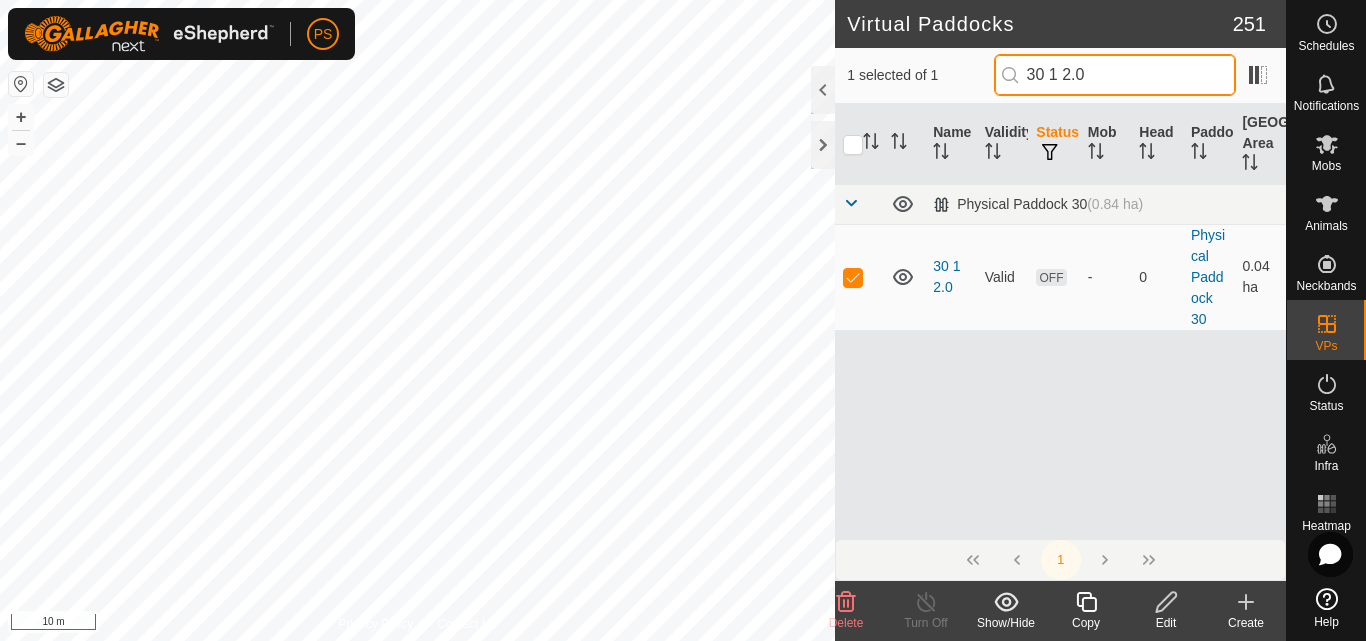 drag, startPoint x: 1123, startPoint y: 77, endPoint x: 1027, endPoint y: 80, distance: 96.04687 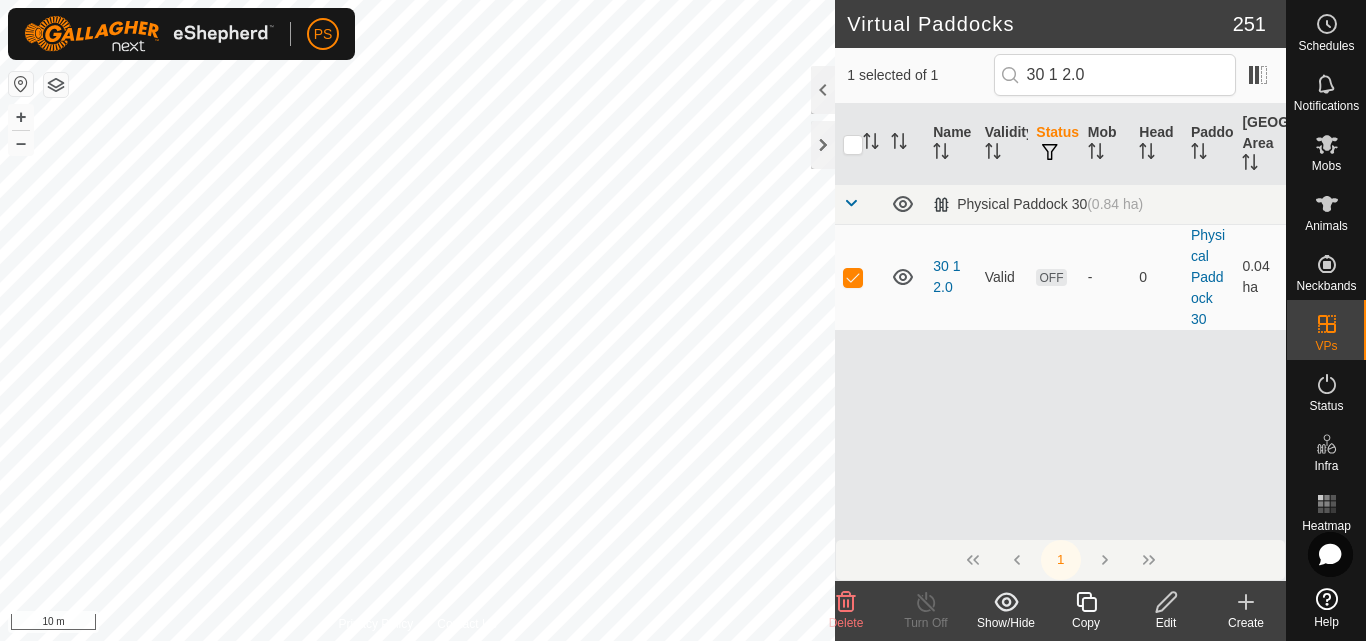 click 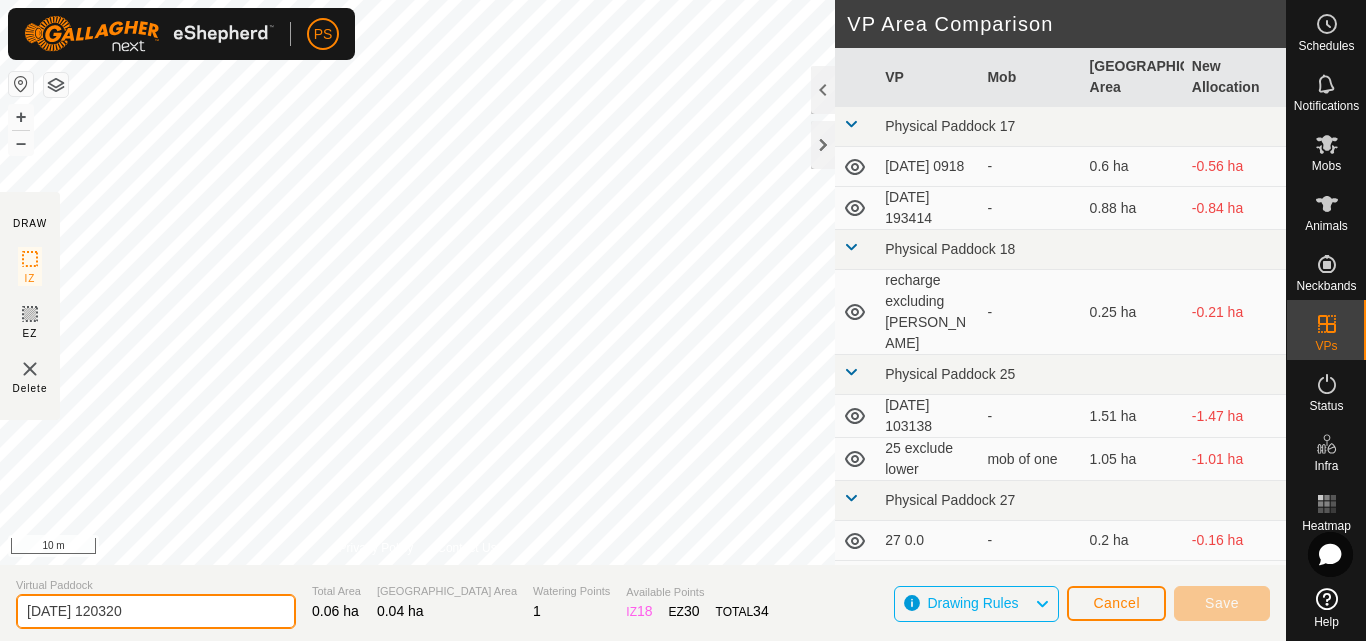 drag, startPoint x: 178, startPoint y: 606, endPoint x: 14, endPoint y: 608, distance: 164.01219 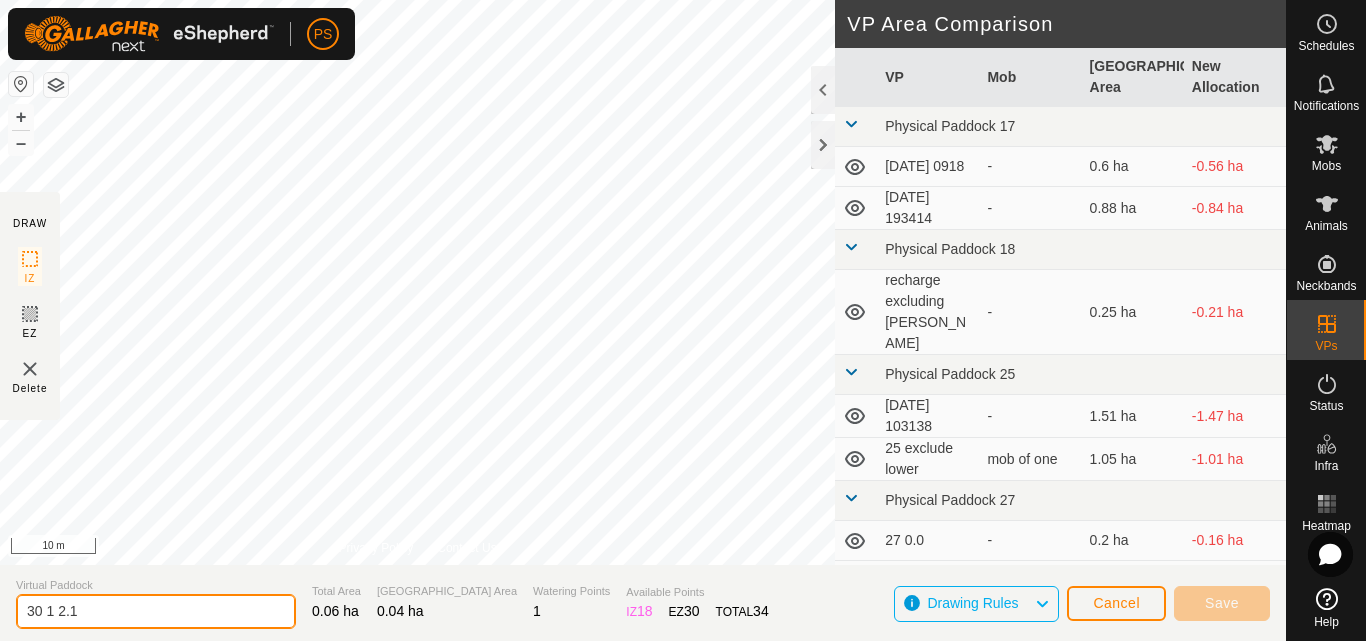 type on "30 1 2.1" 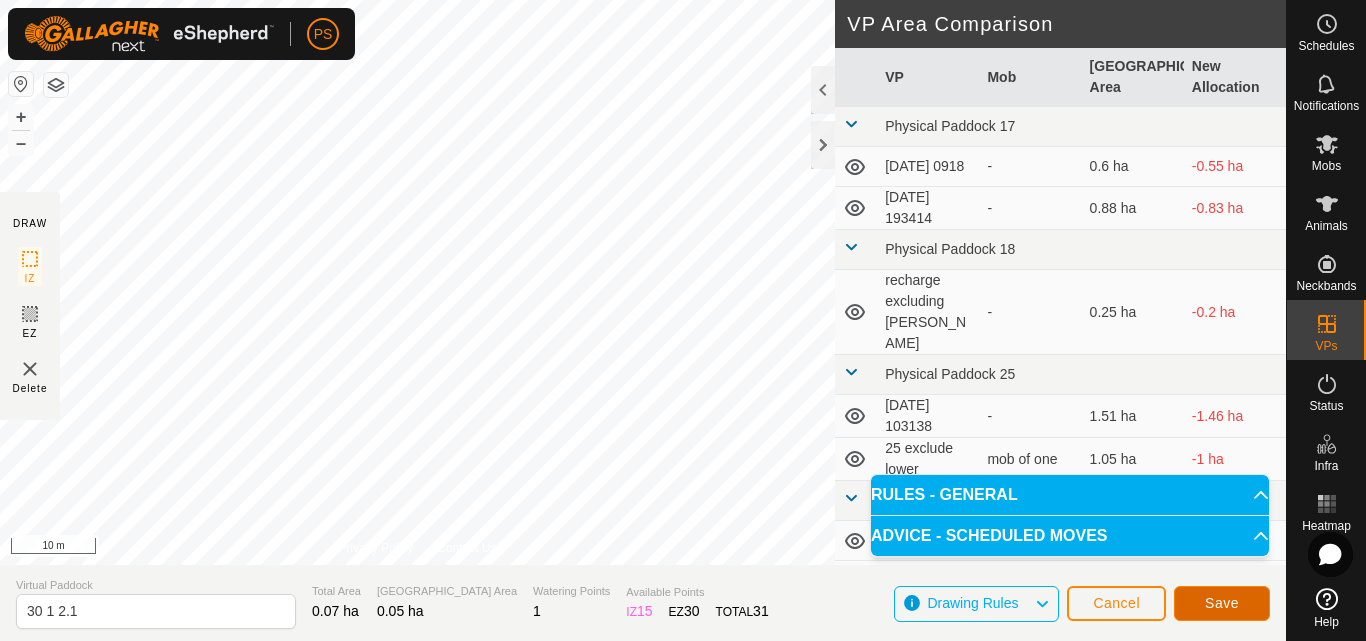 click on "Save" 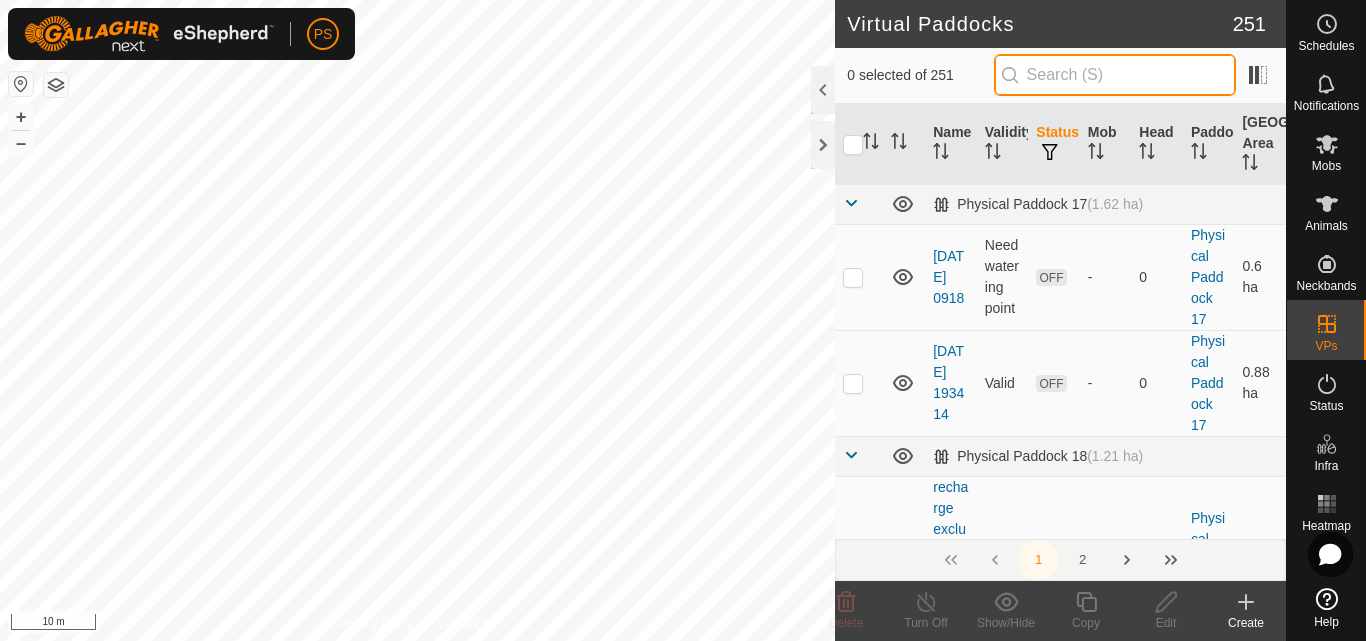 click at bounding box center [1115, 75] 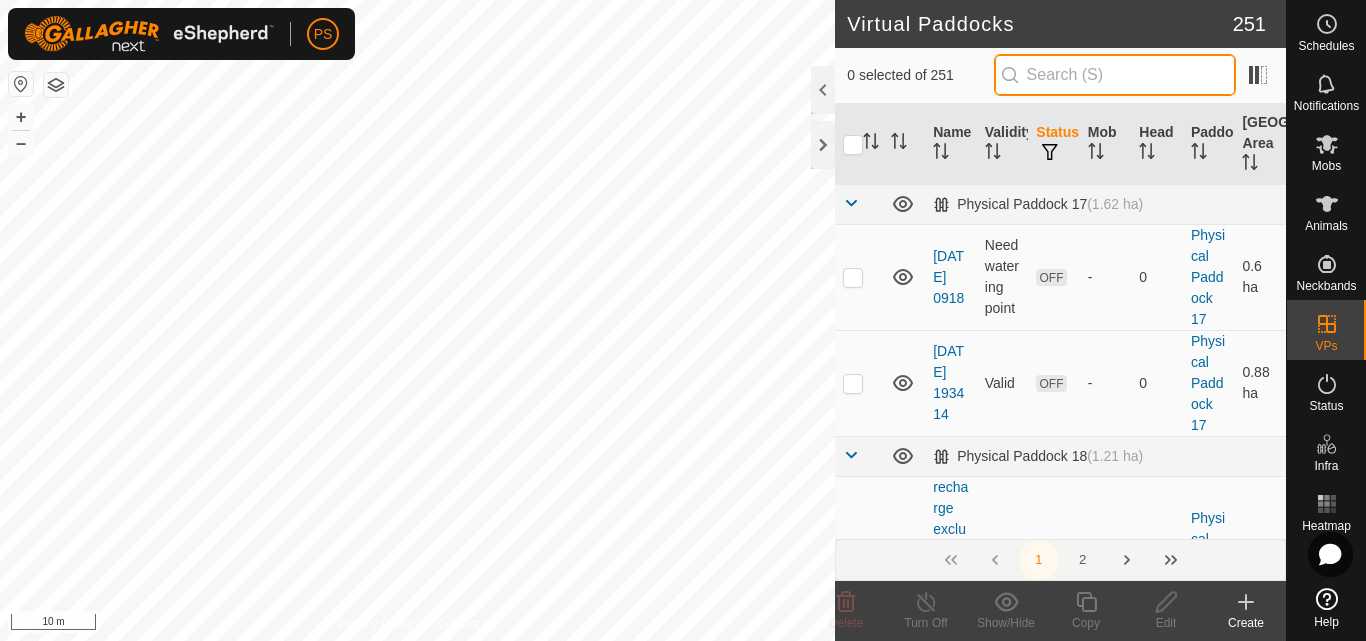 paste on "30 1 2.0" 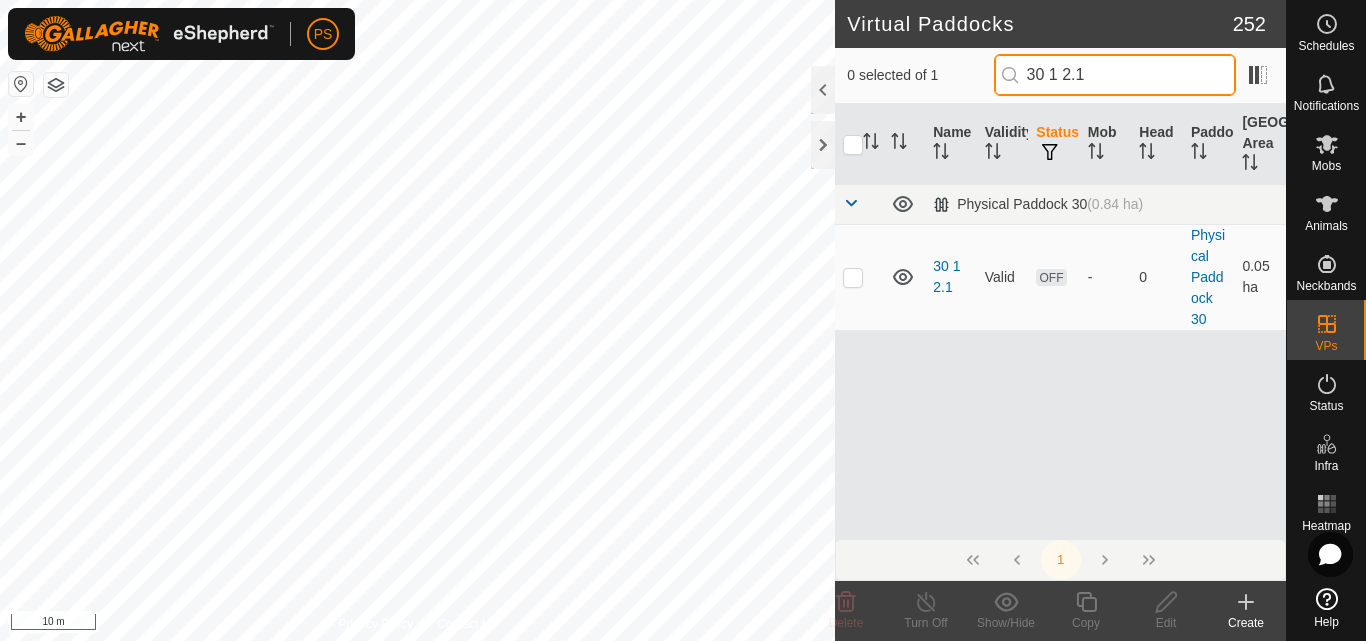 drag, startPoint x: 1144, startPoint y: 70, endPoint x: 1033, endPoint y: 78, distance: 111.28792 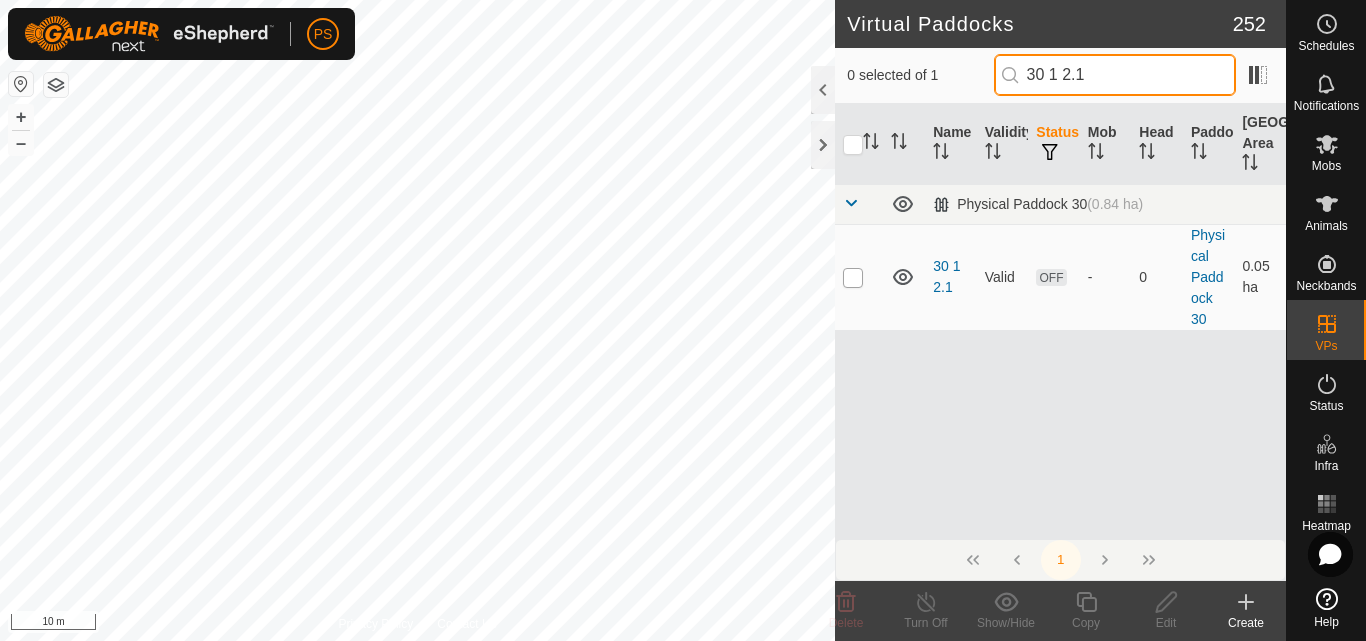 type on "30 1 2.1" 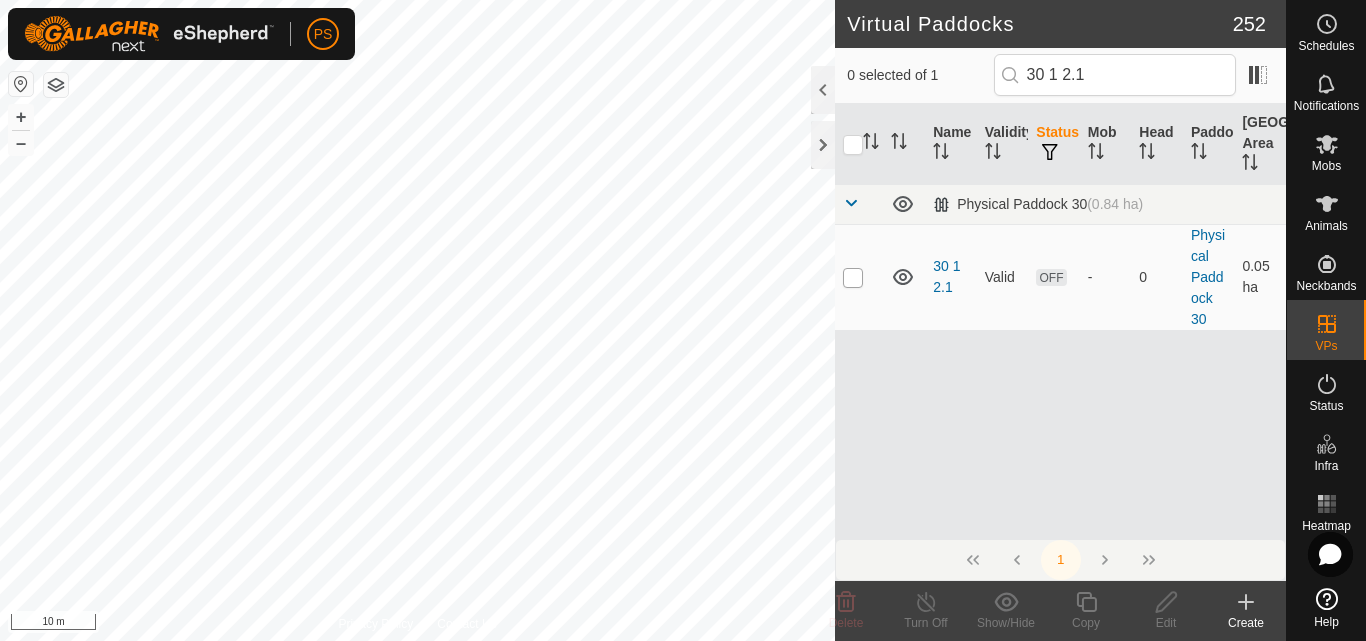 click at bounding box center [853, 278] 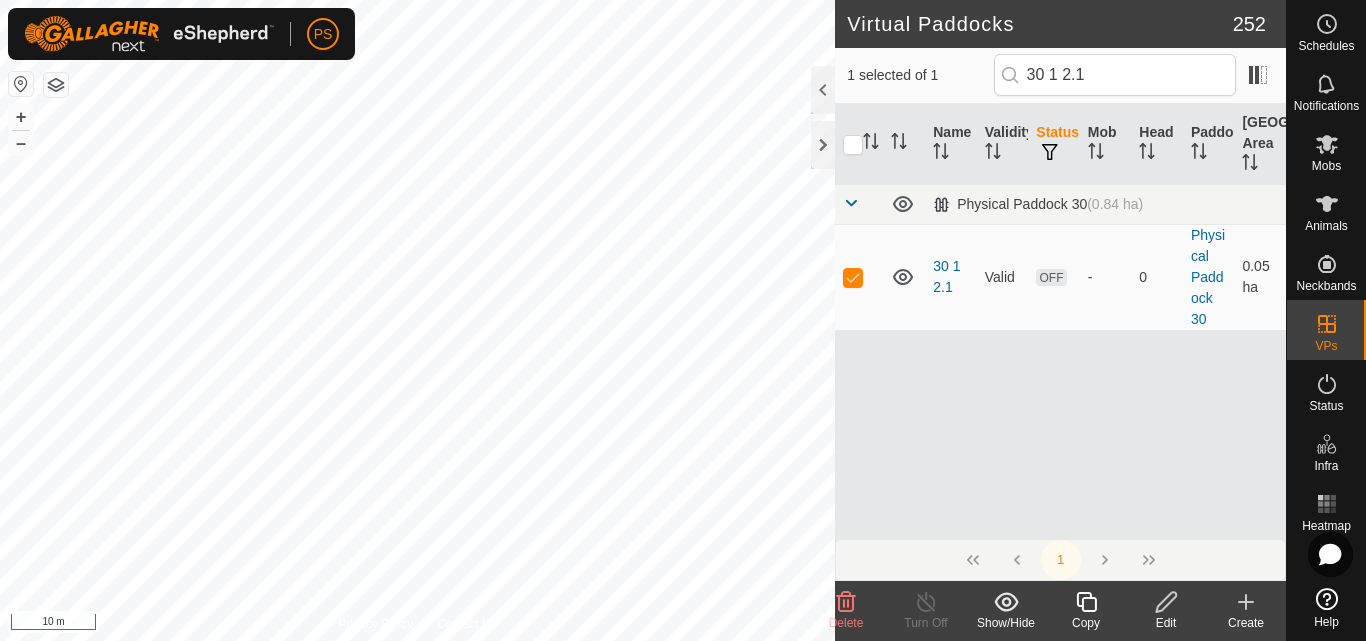 click 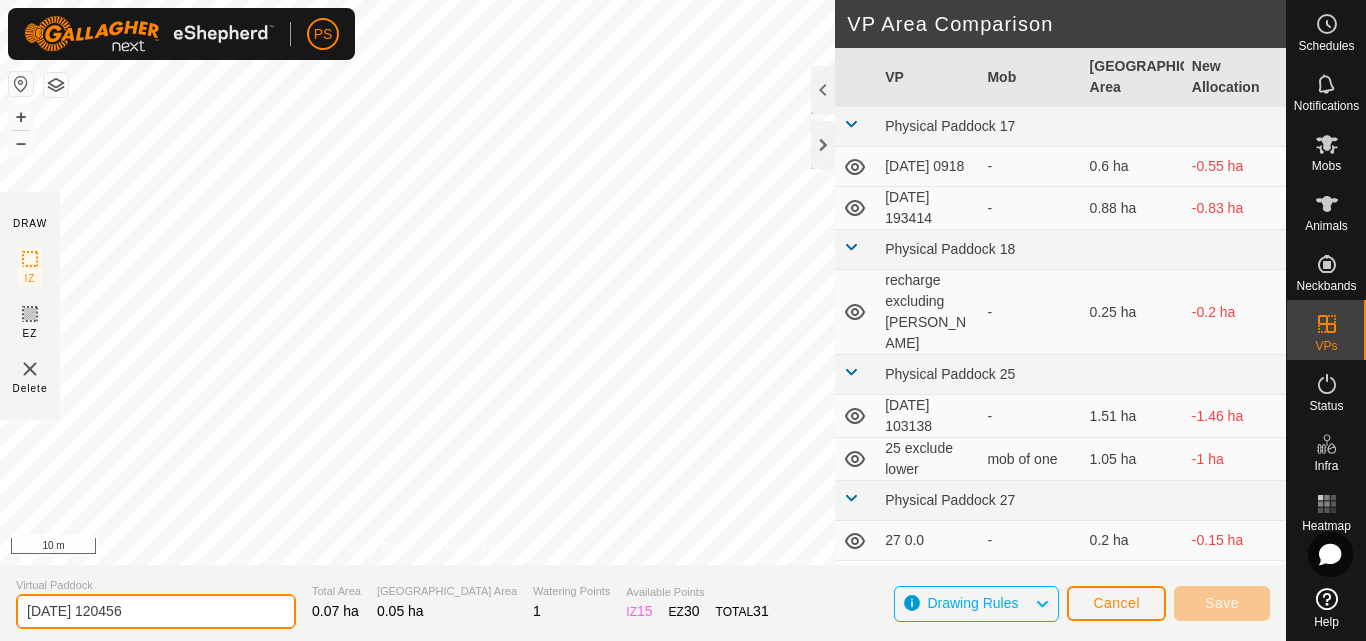drag, startPoint x: 176, startPoint y: 610, endPoint x: 12, endPoint y: 610, distance: 164 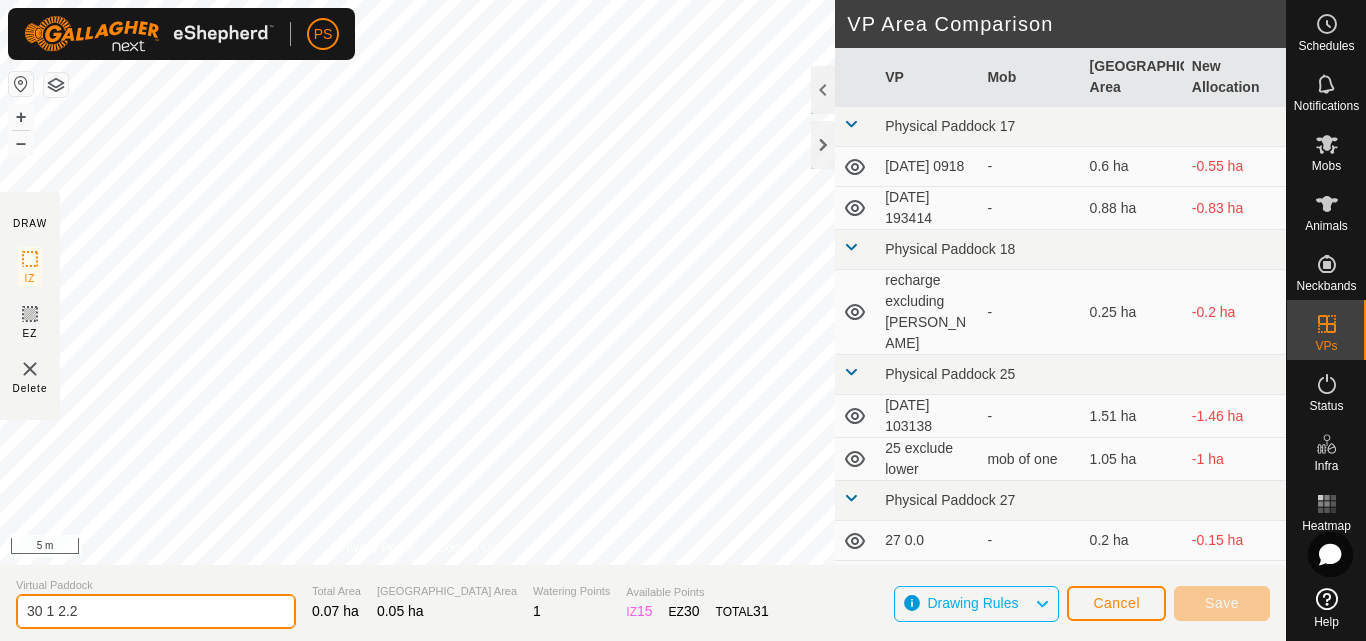 type on "30 1 2.2" 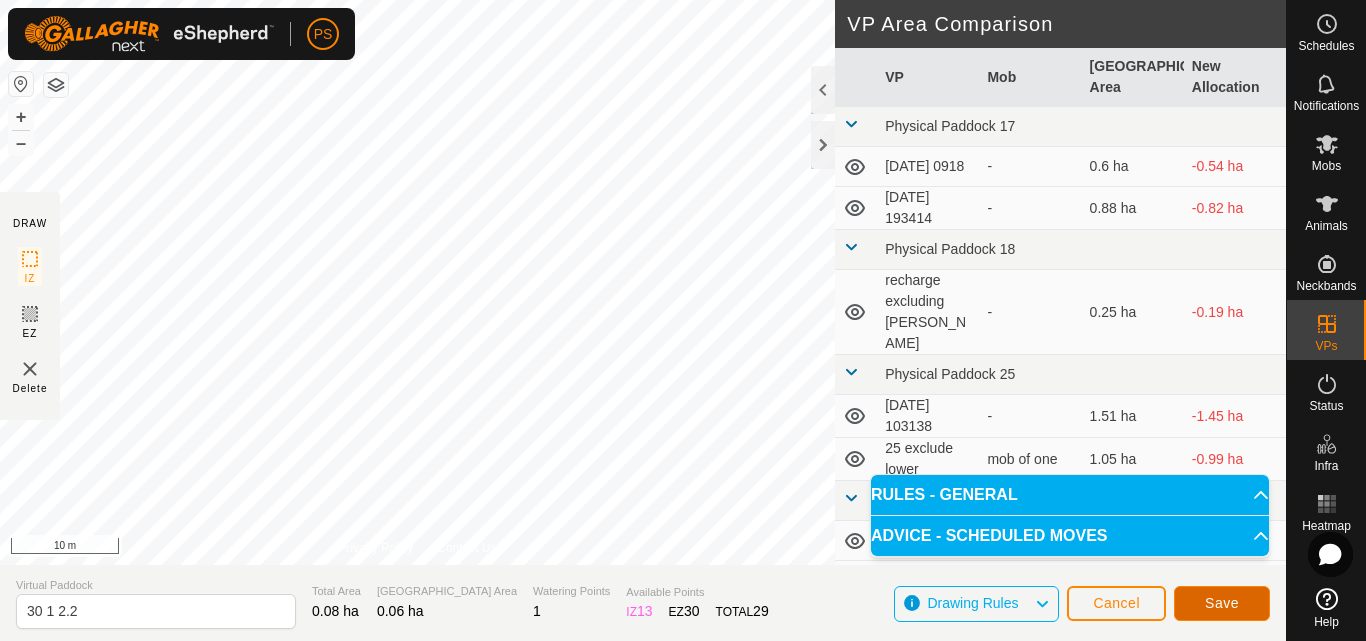click on "Save" 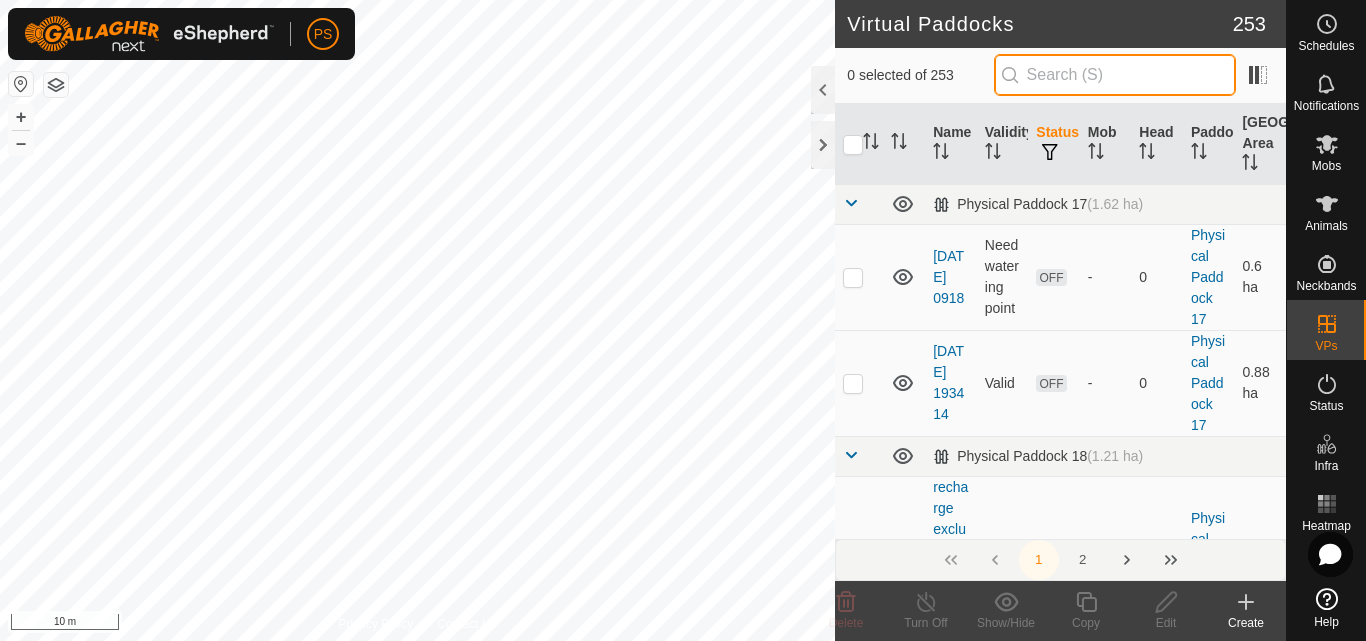 click at bounding box center [1115, 75] 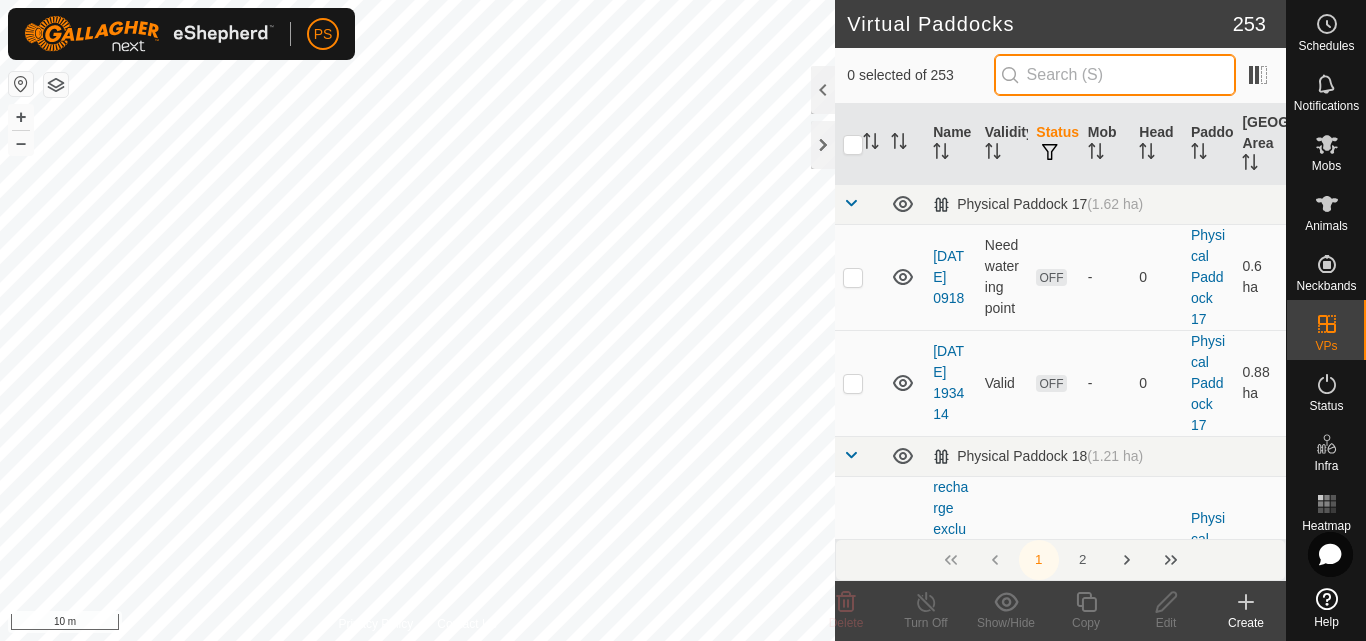 paste on "30 1 2.1" 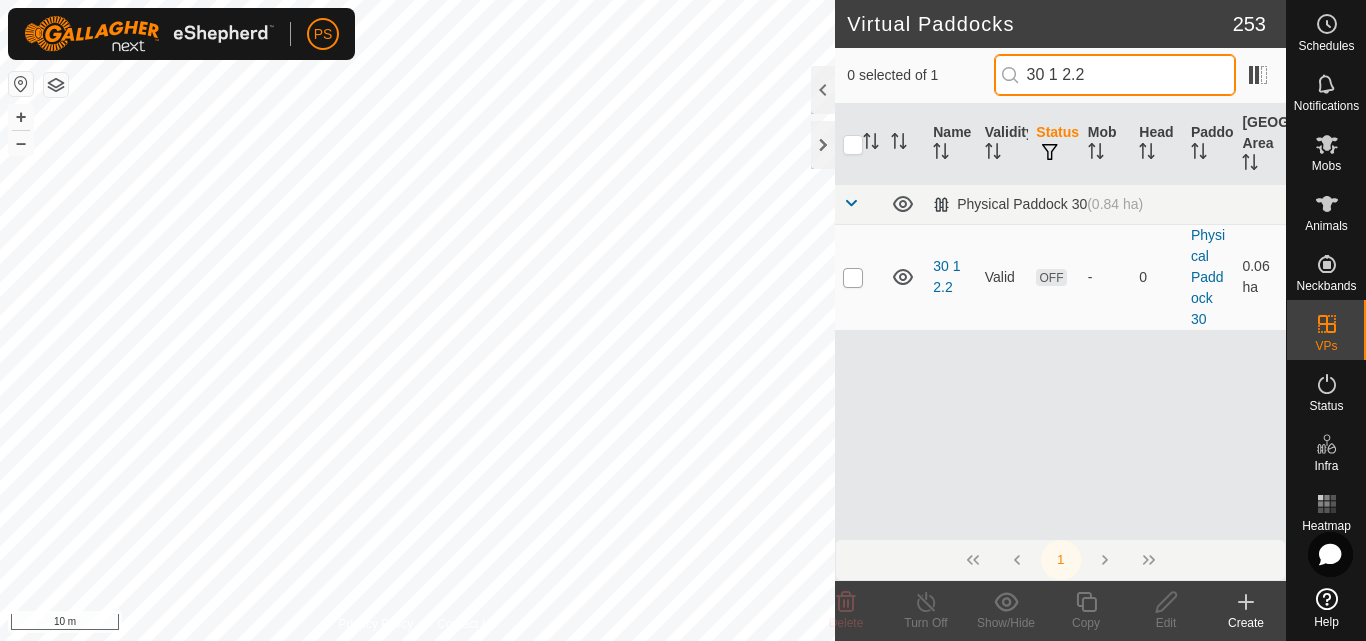 type on "30 1 2.2" 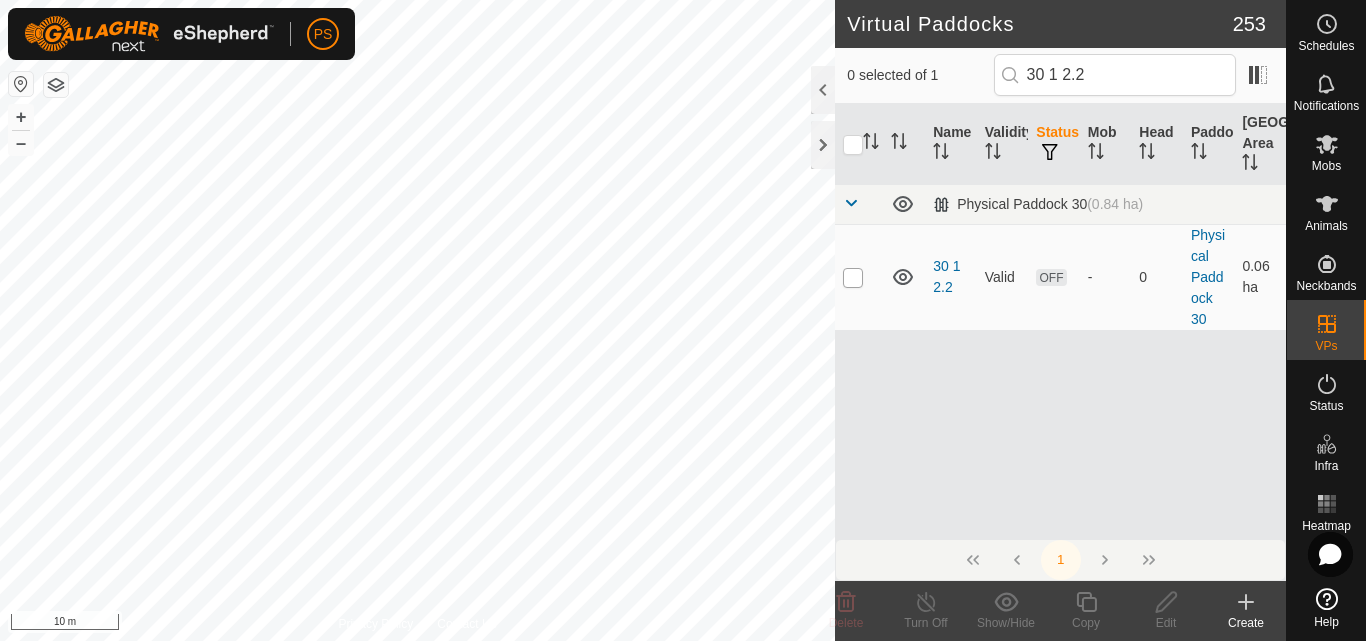 click at bounding box center (853, 278) 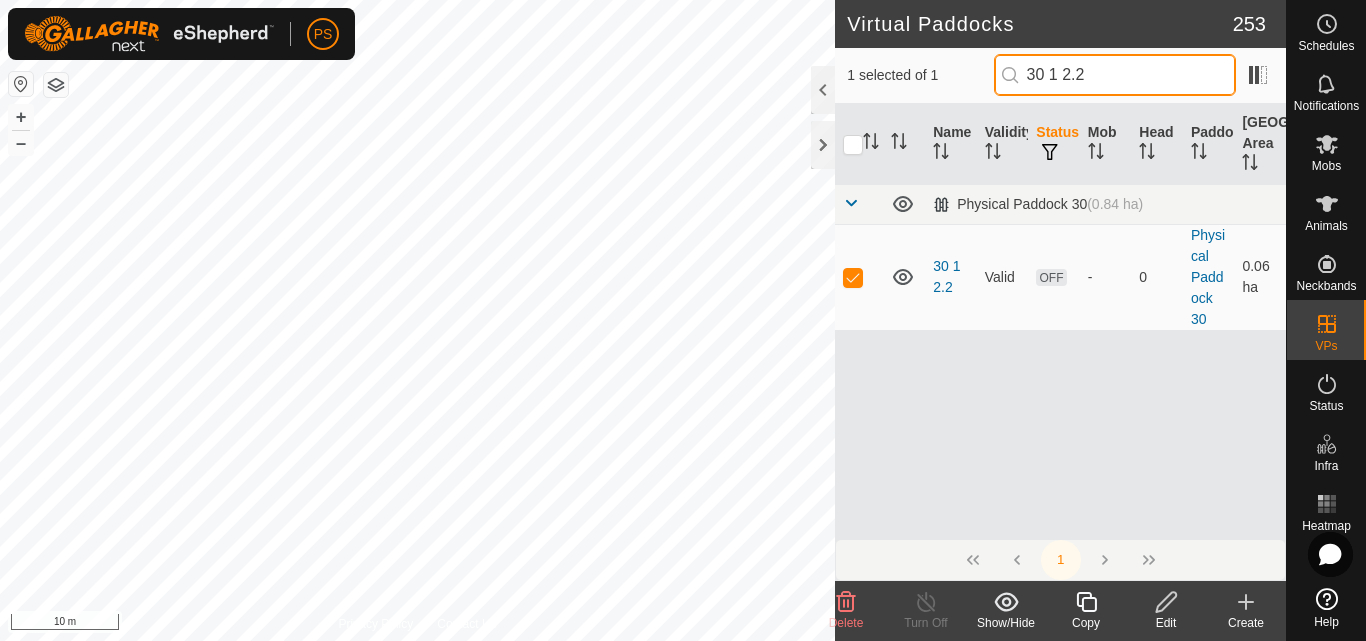 drag, startPoint x: 1102, startPoint y: 68, endPoint x: 1034, endPoint y: 80, distance: 69.050705 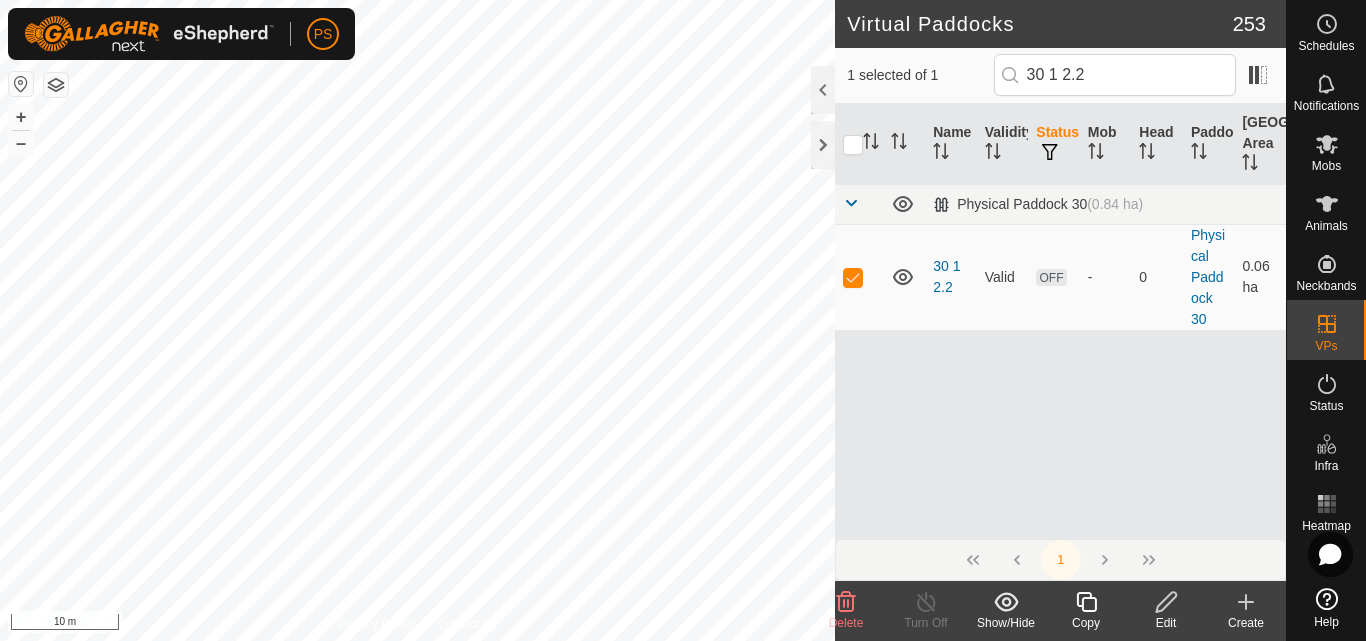 click 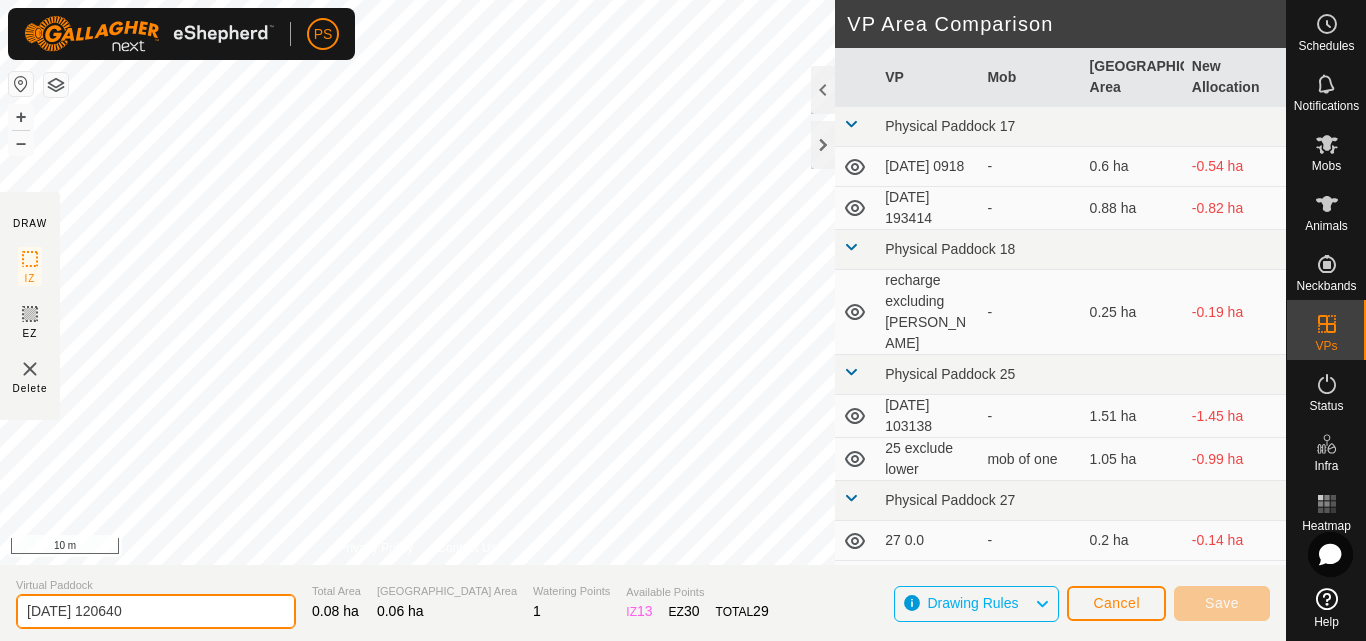 drag, startPoint x: 96, startPoint y: 613, endPoint x: 15, endPoint y: 612, distance: 81.00617 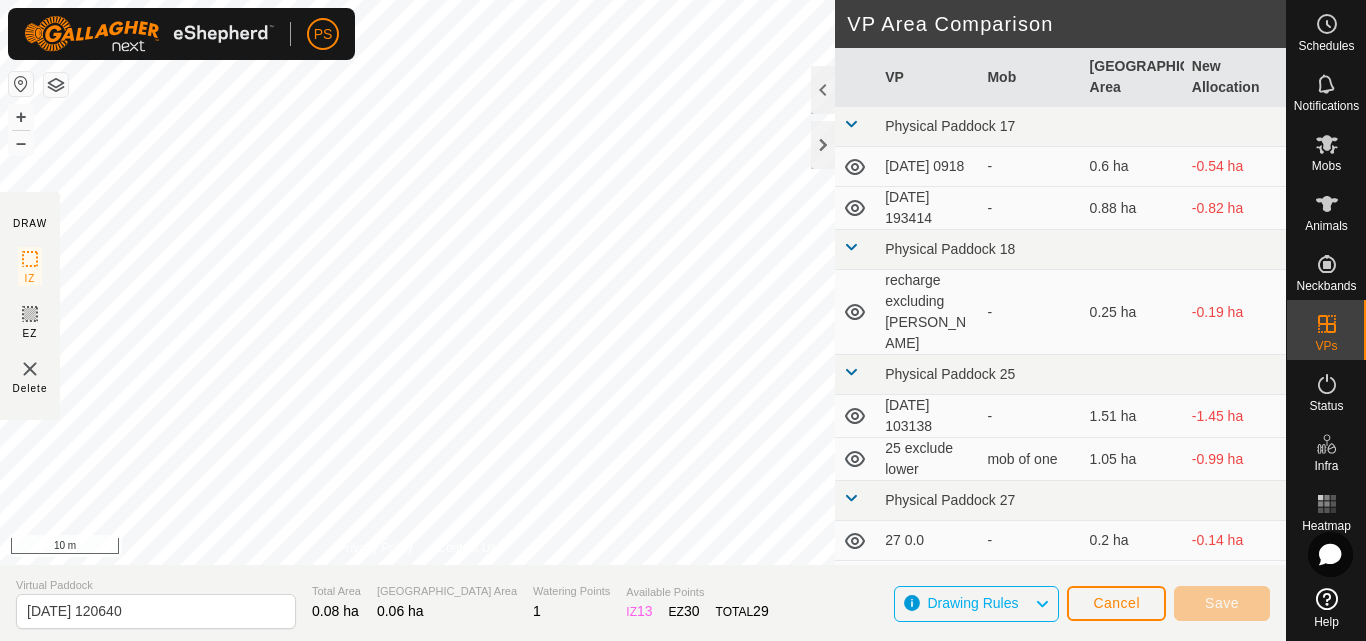 click on "Virtual Paddock 2025-07-18 120640 Total Area 0.08 ha Grazing Area 0.06 ha Watering Points 1 Available Points  IZ   13  EZ  30  TOTAL   29 Drawing Rules Cancel Save" 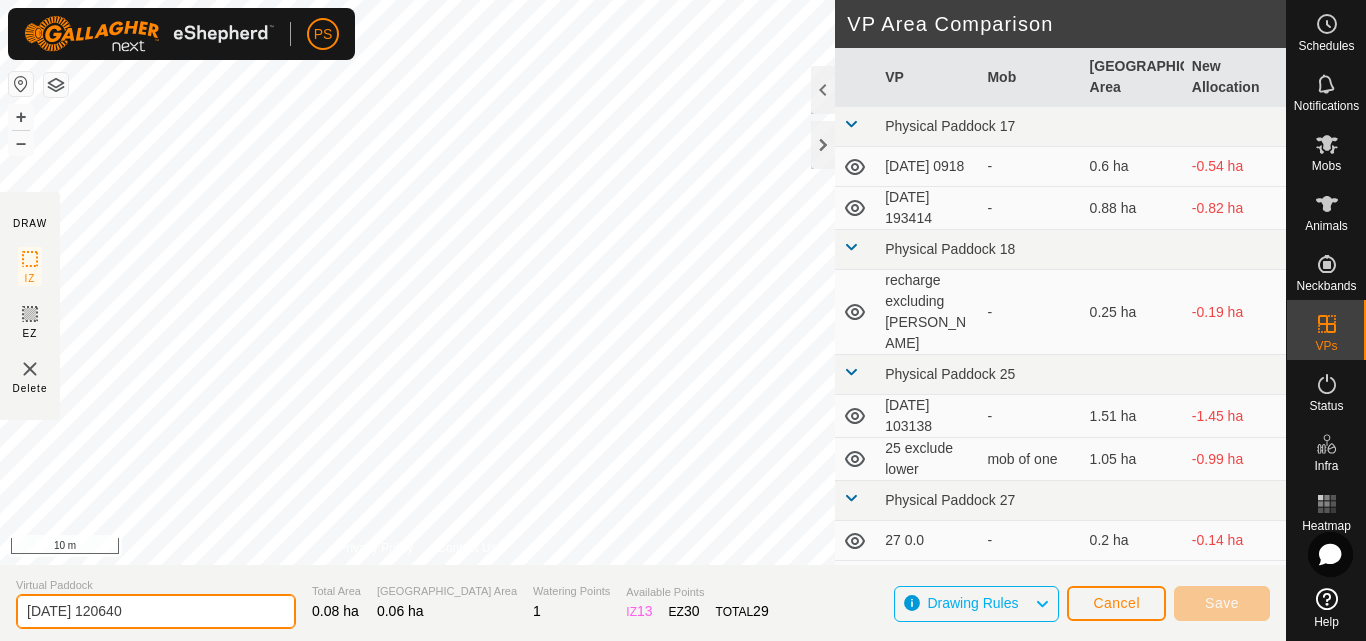 drag, startPoint x: 166, startPoint y: 613, endPoint x: 13, endPoint y: 607, distance: 153.1176 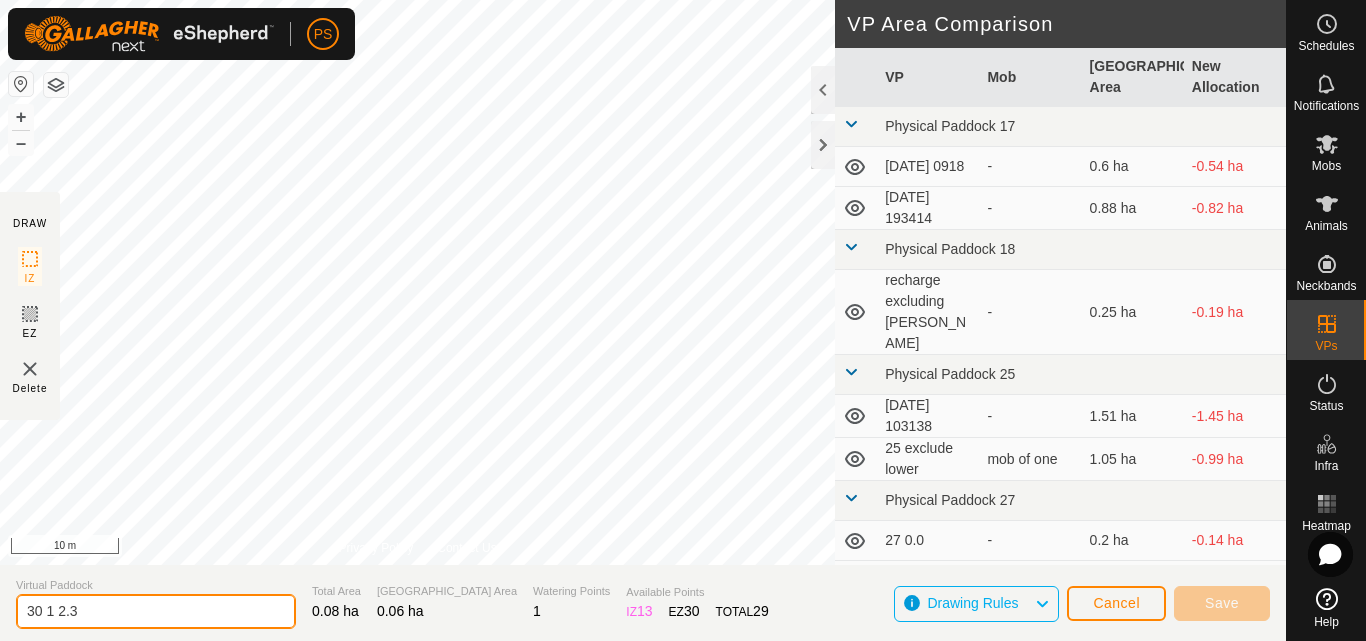 type on "30 1 2.3" 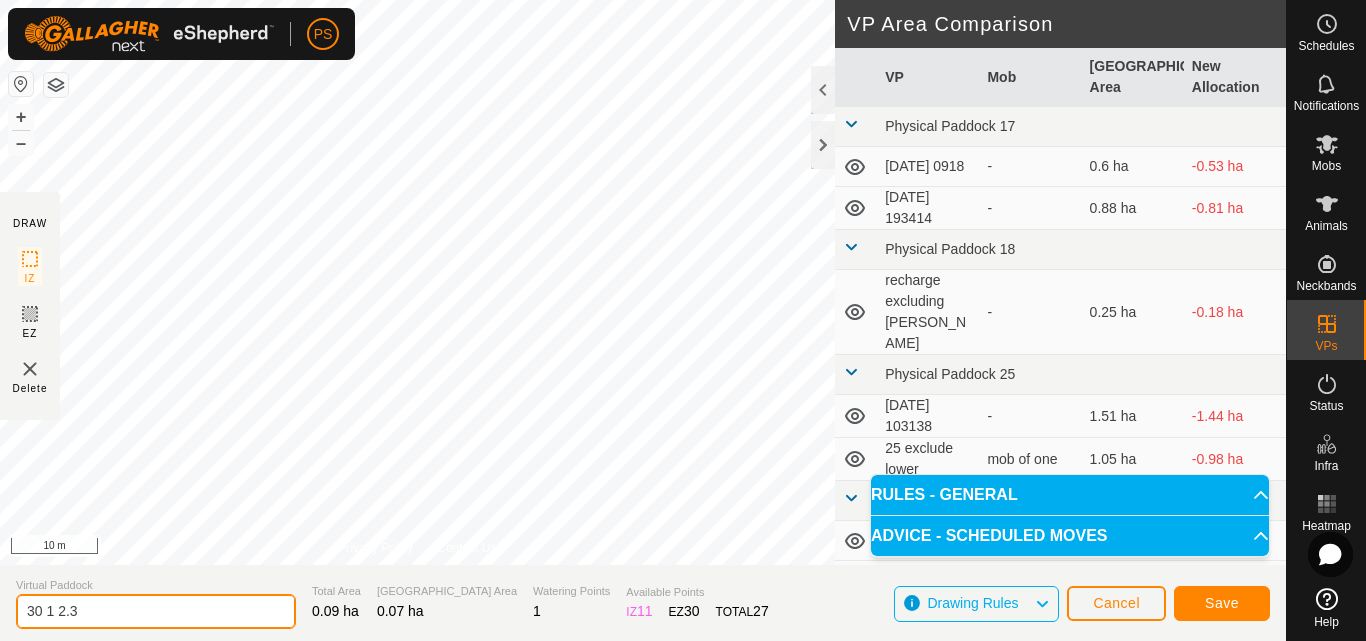 drag, startPoint x: 113, startPoint y: 603, endPoint x: 15, endPoint y: 608, distance: 98.12747 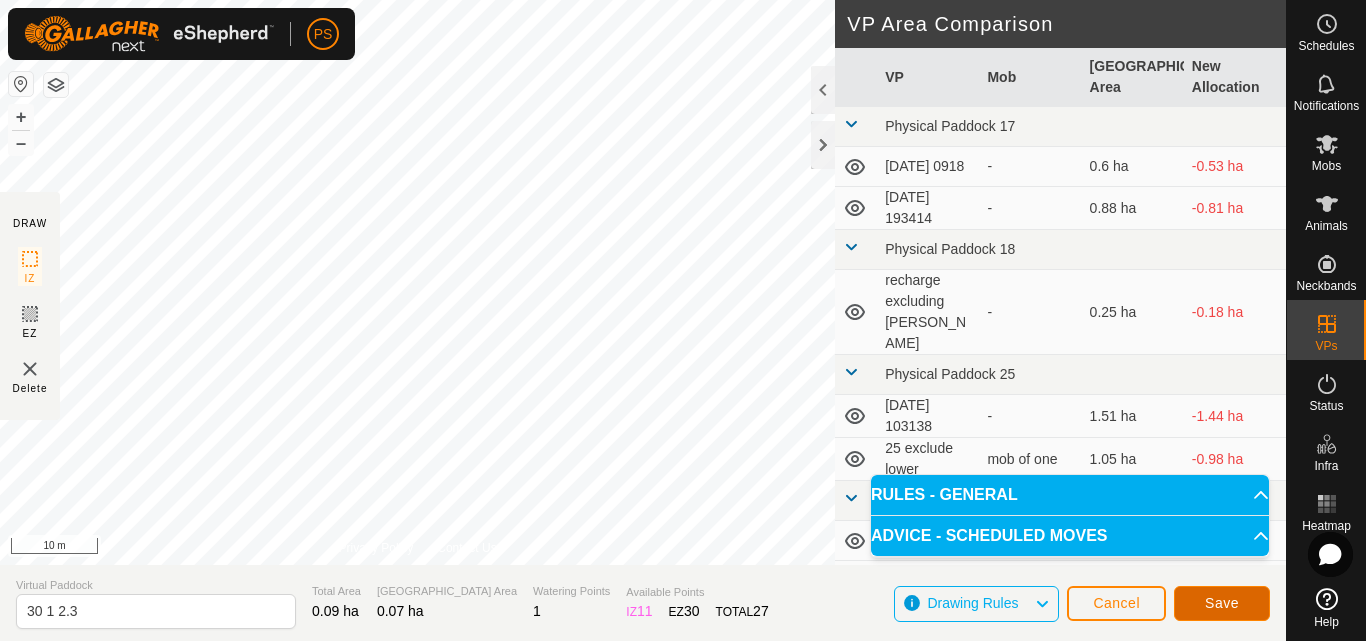 click on "Save" 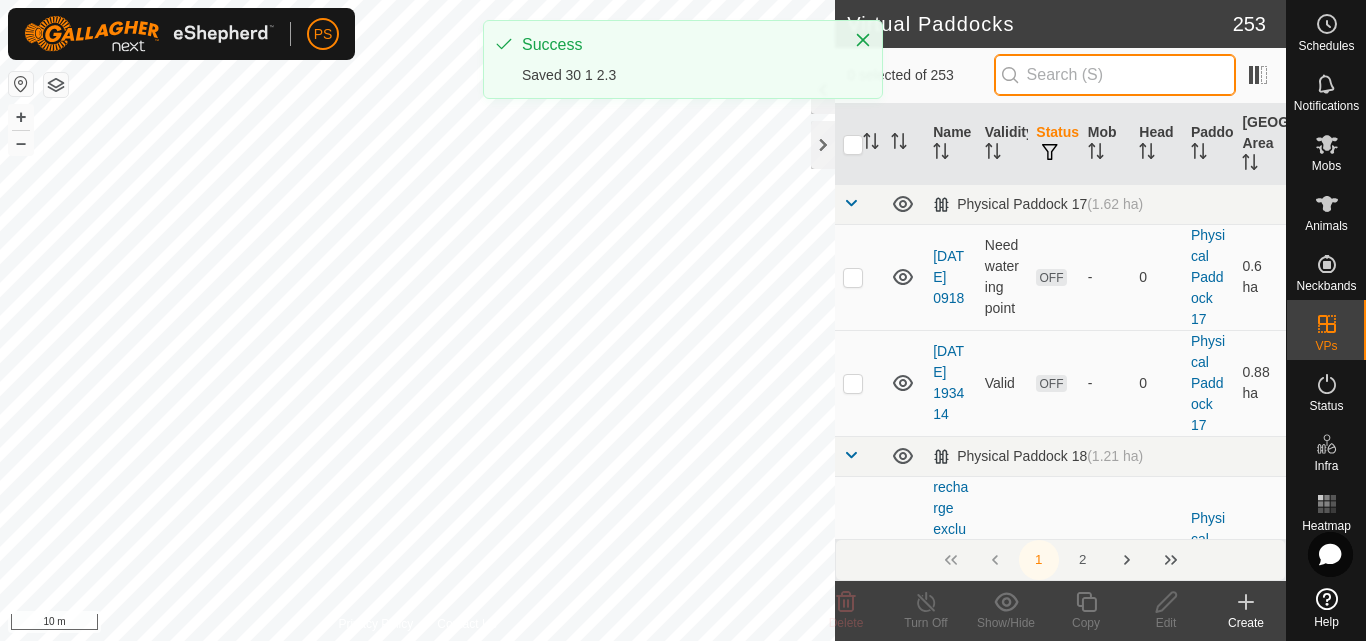 click at bounding box center [1115, 75] 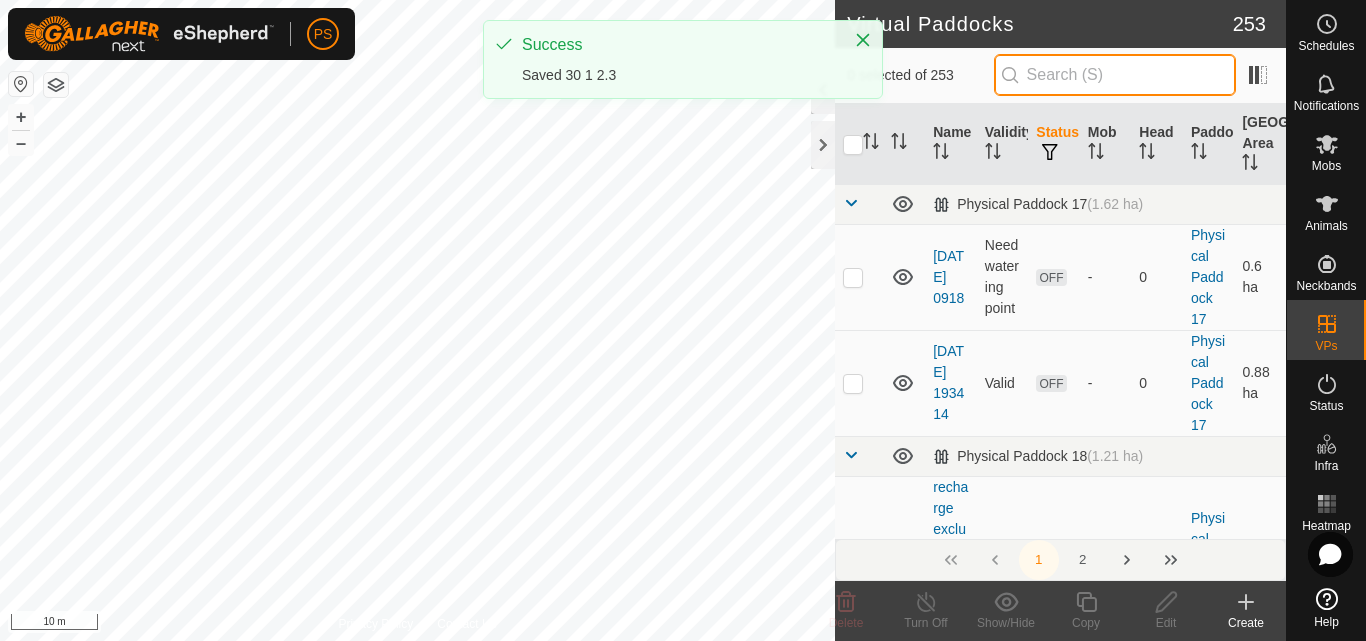 paste on "30 1 2.3" 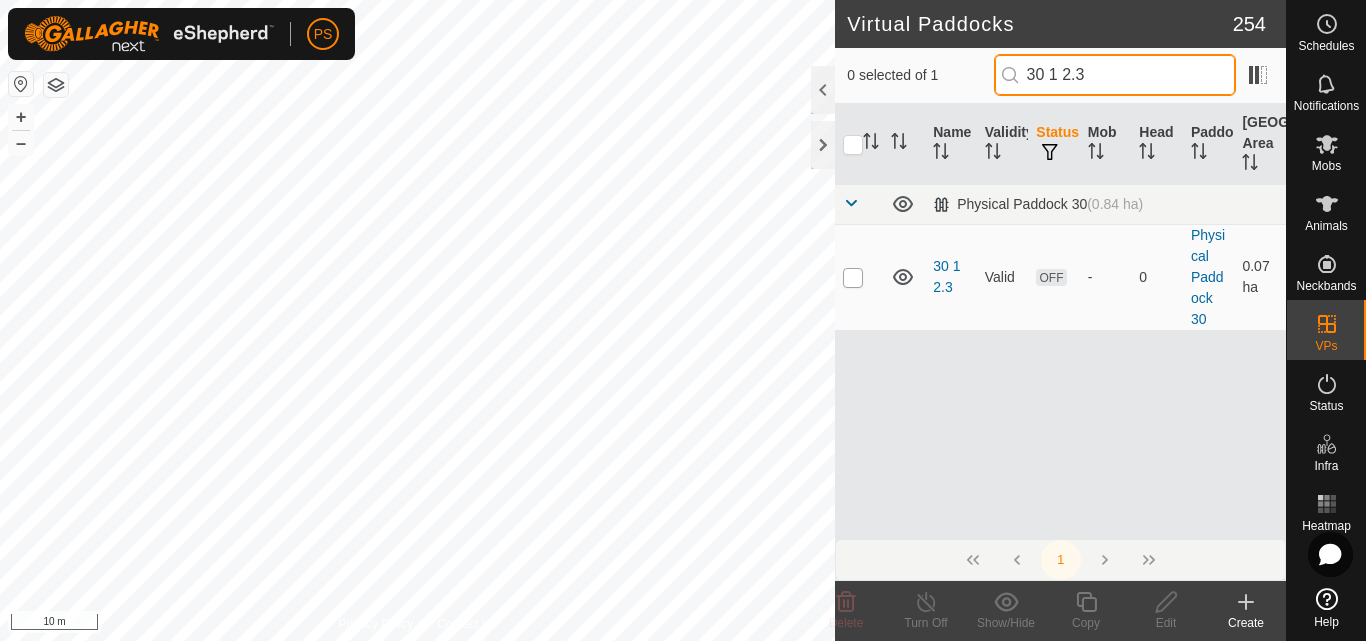 type on "30 1 2.3" 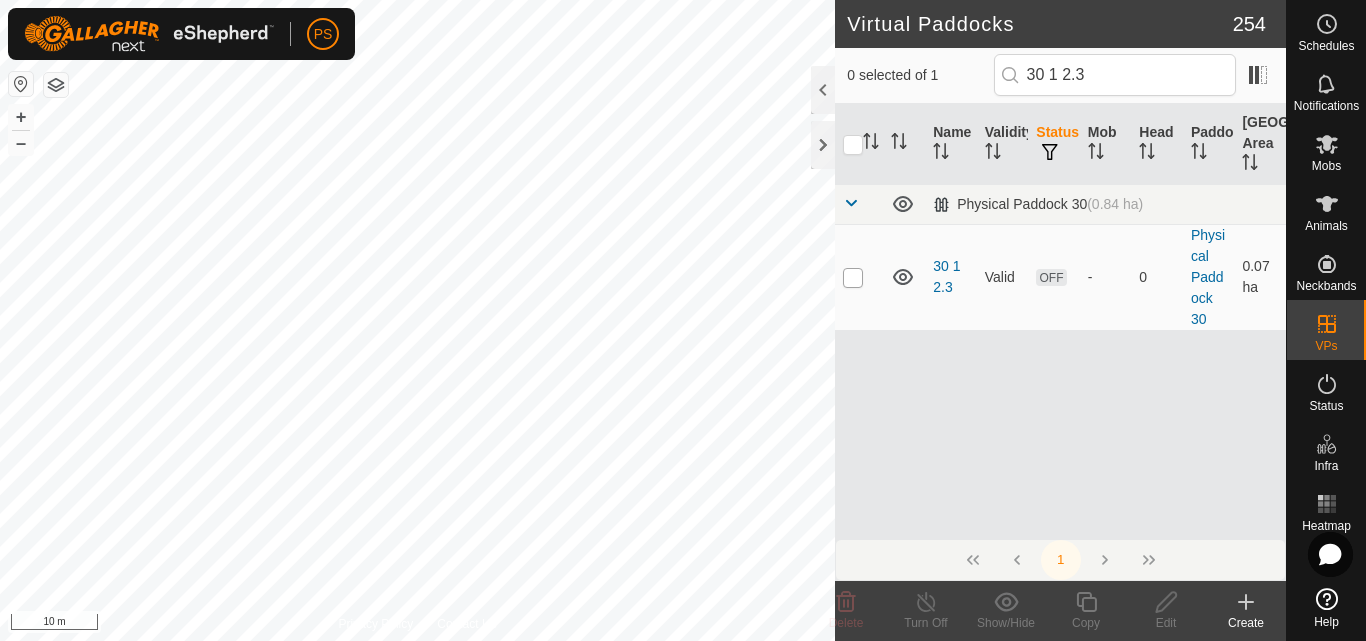 click at bounding box center (853, 278) 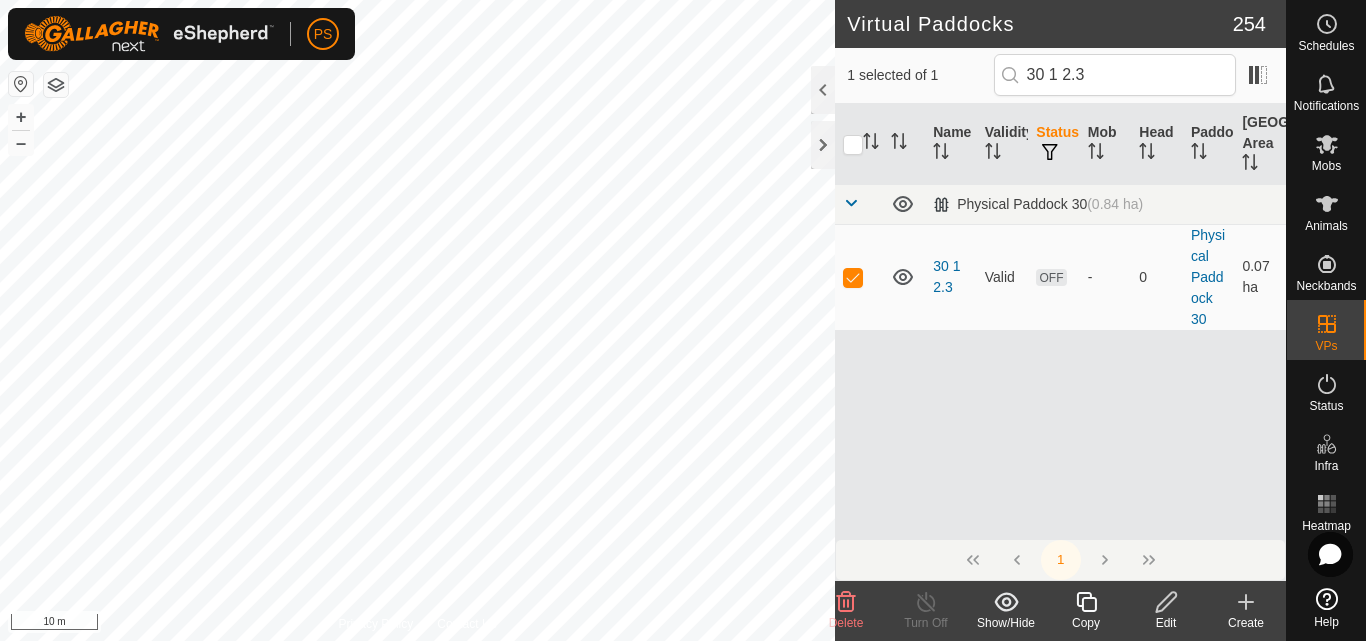 click 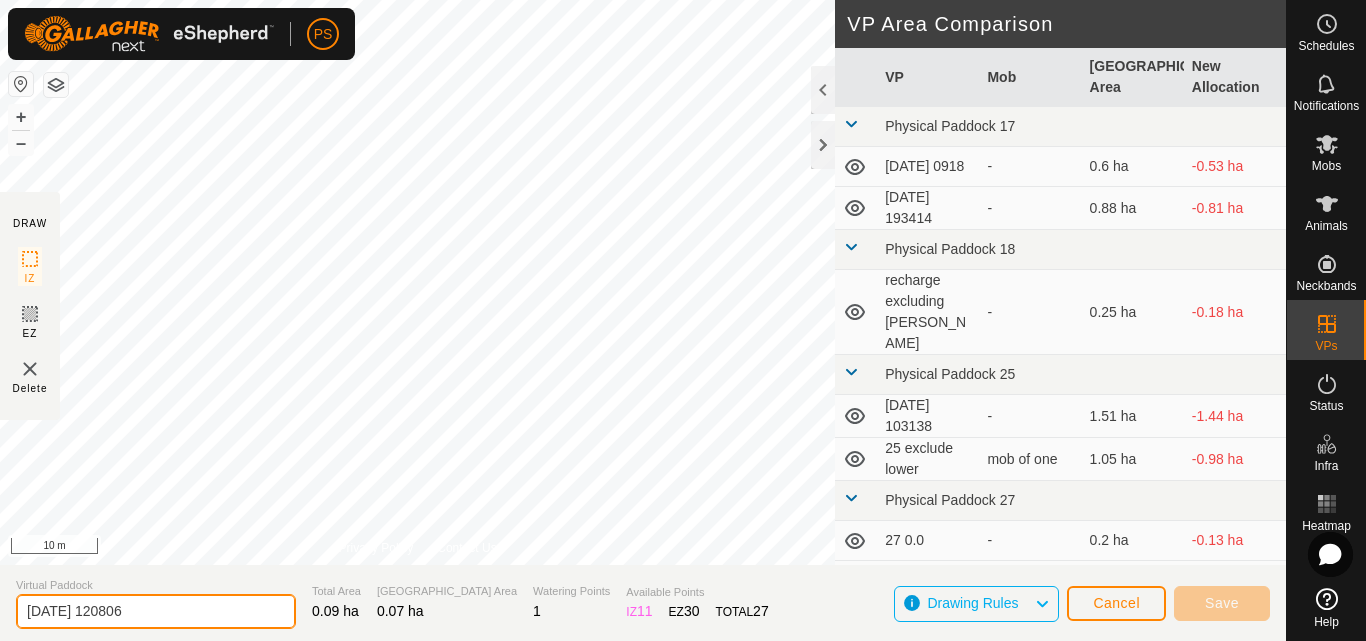 drag, startPoint x: 177, startPoint y: 611, endPoint x: 8, endPoint y: 620, distance: 169.23947 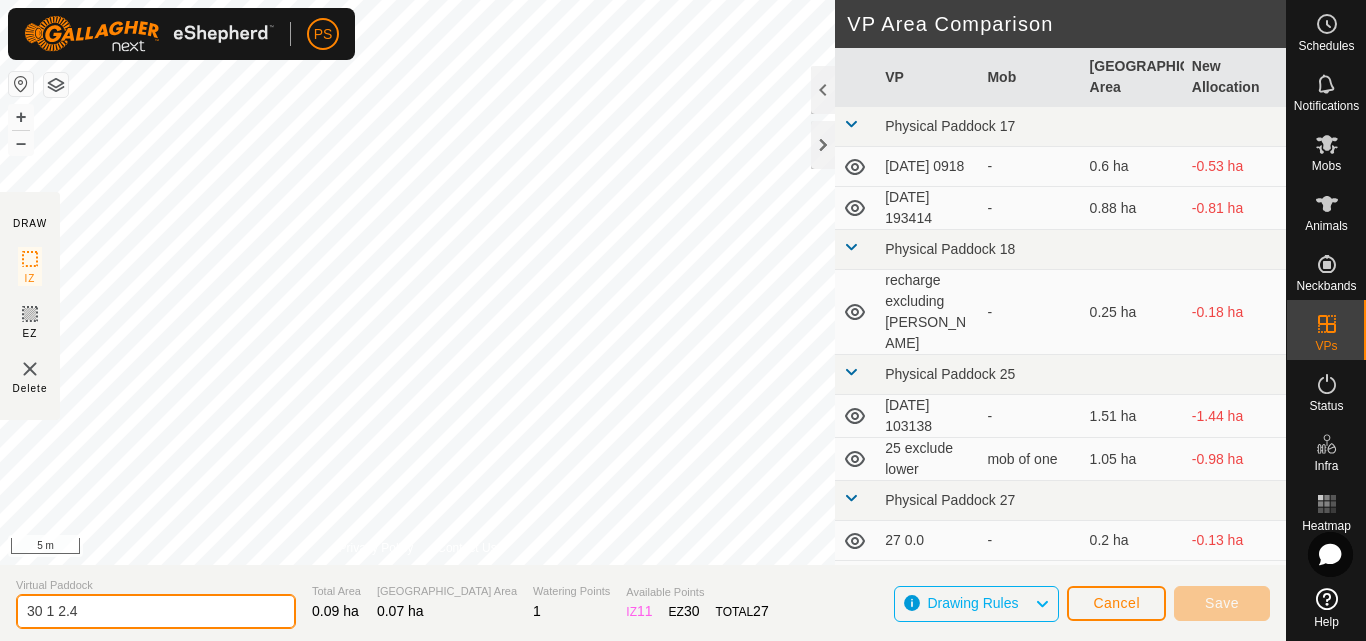 type on "30 1 2.4" 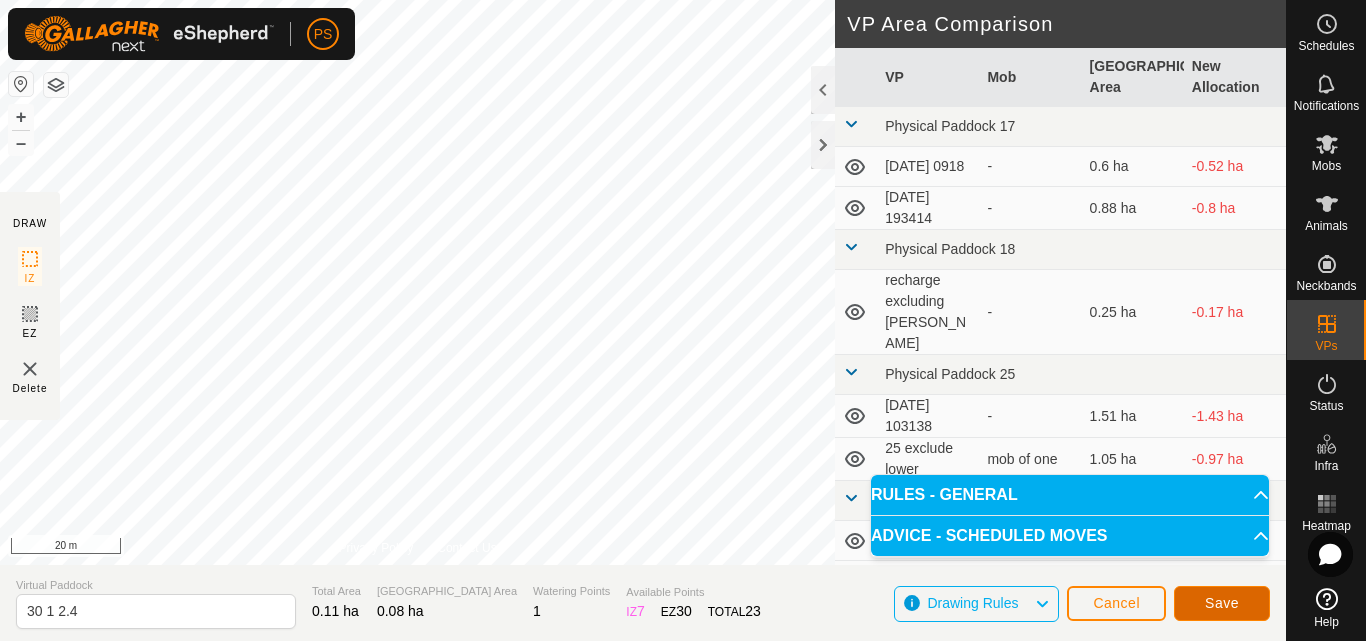 click on "Save" 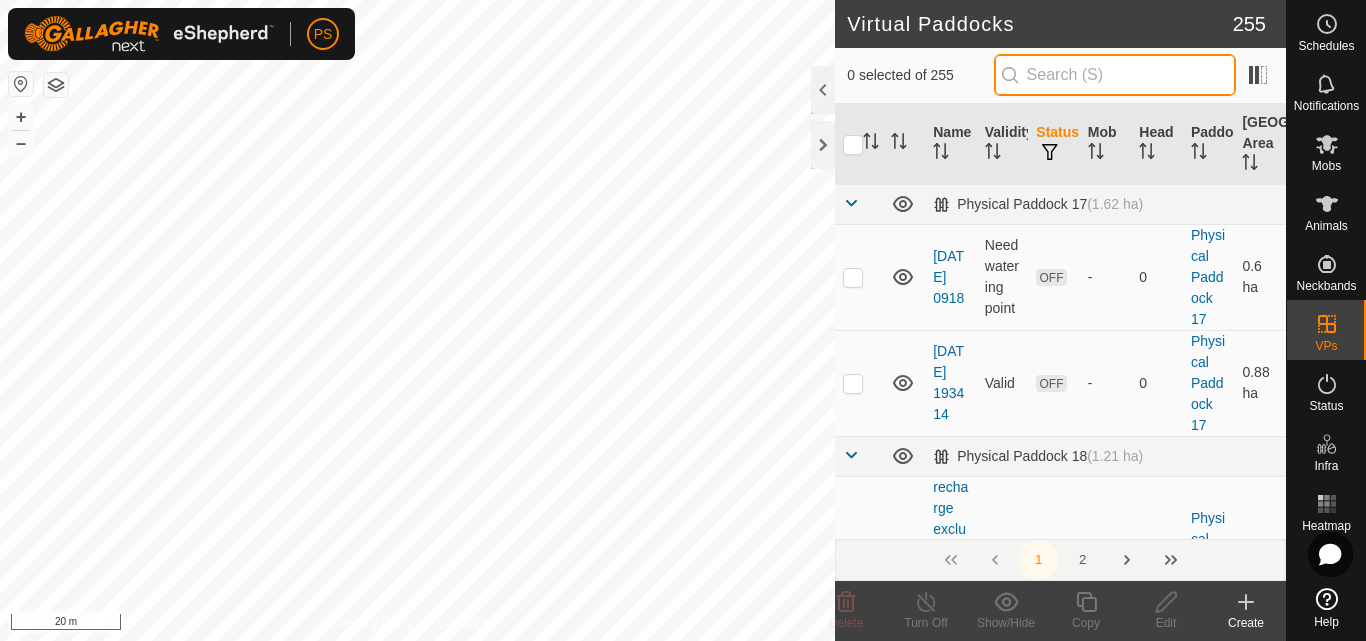 click at bounding box center (1115, 75) 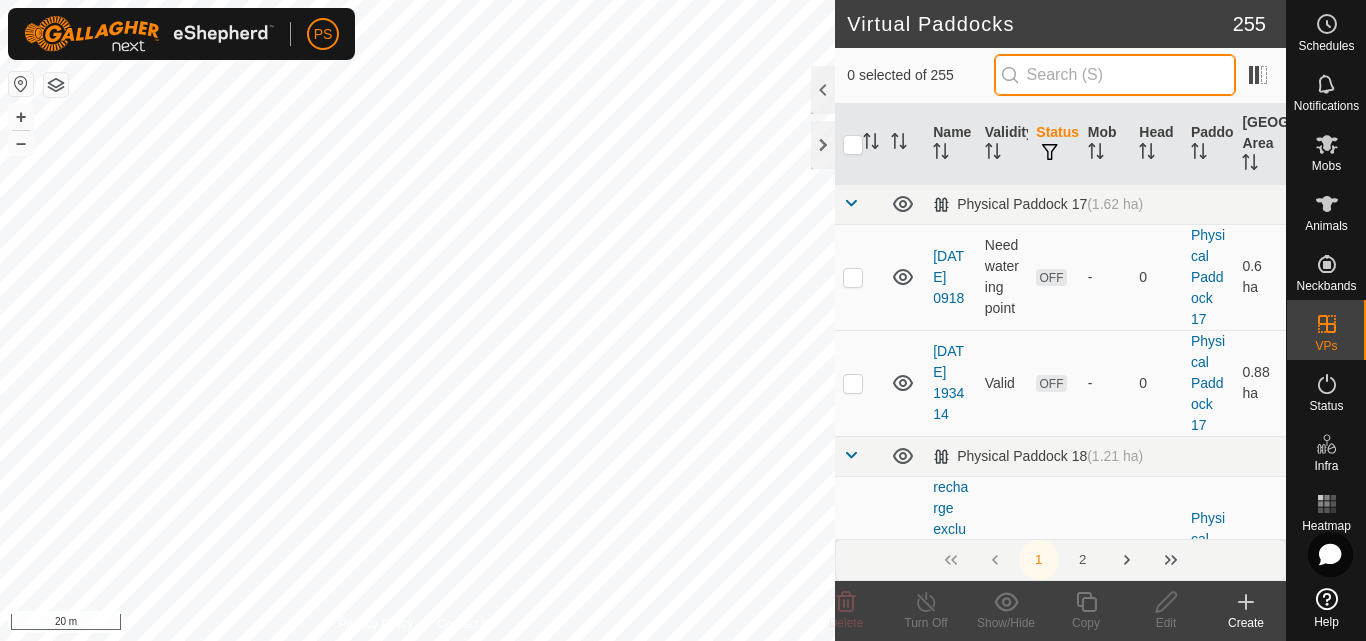 paste on "30 1 2.3" 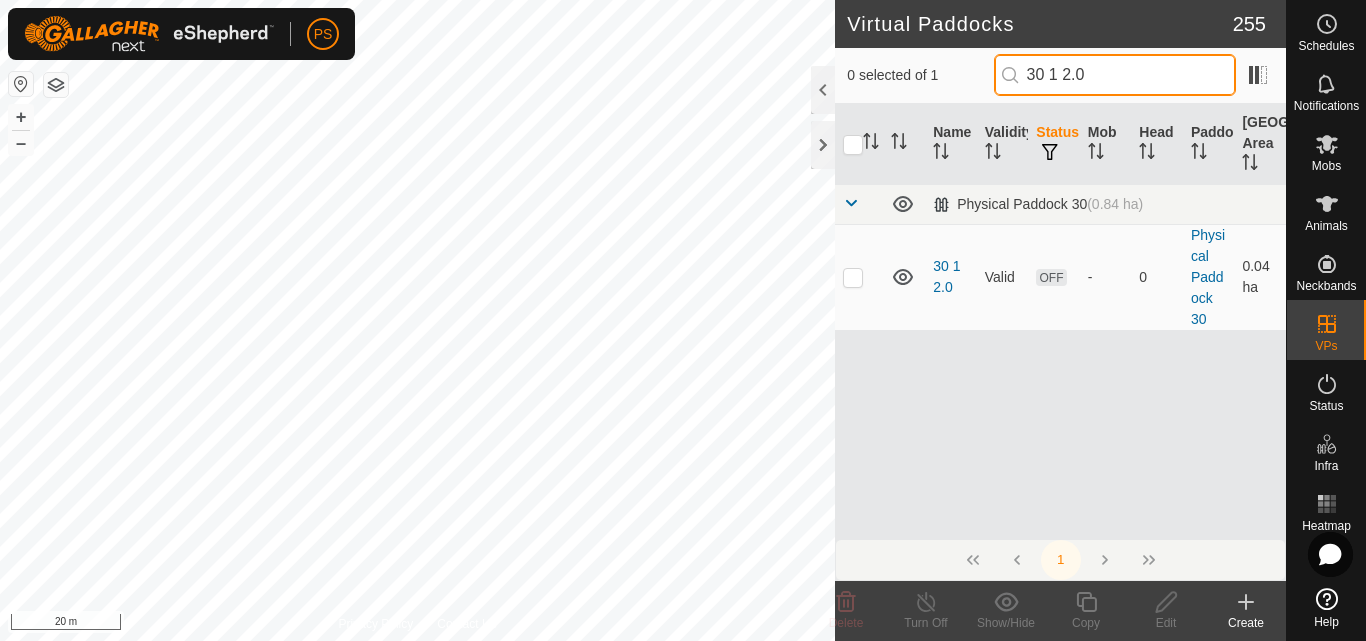drag, startPoint x: 1117, startPoint y: 78, endPoint x: 1026, endPoint y: 80, distance: 91.02197 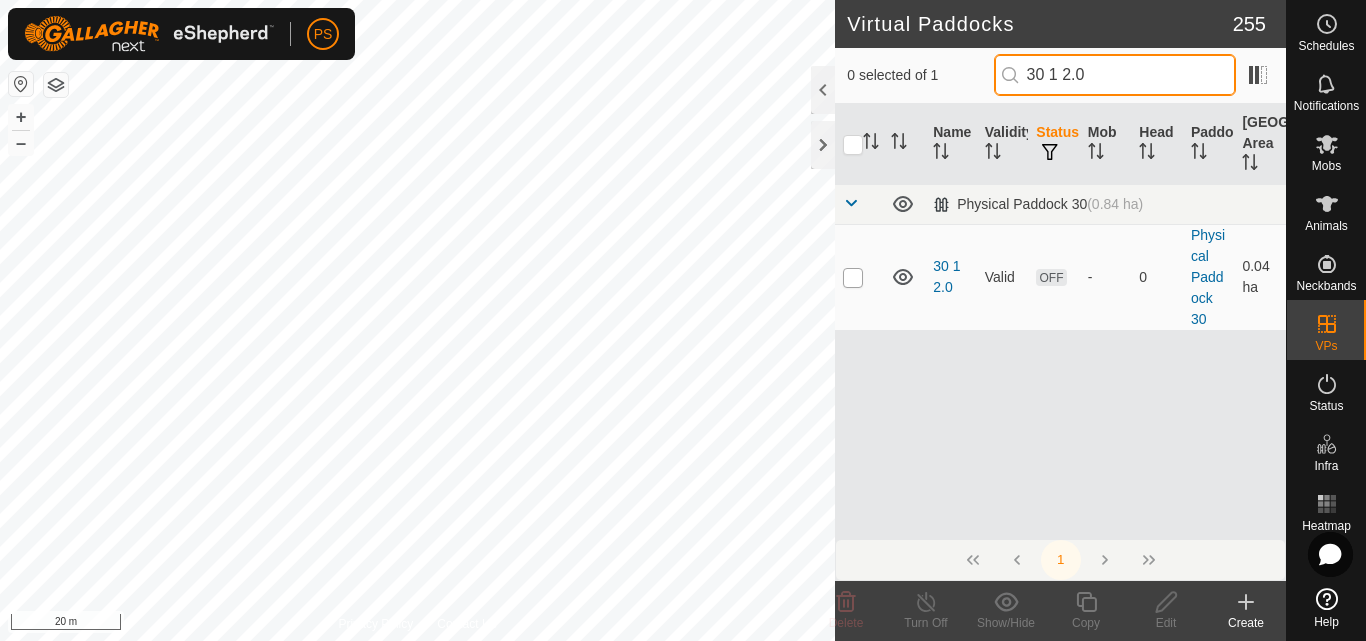 type on "30 1 2.0" 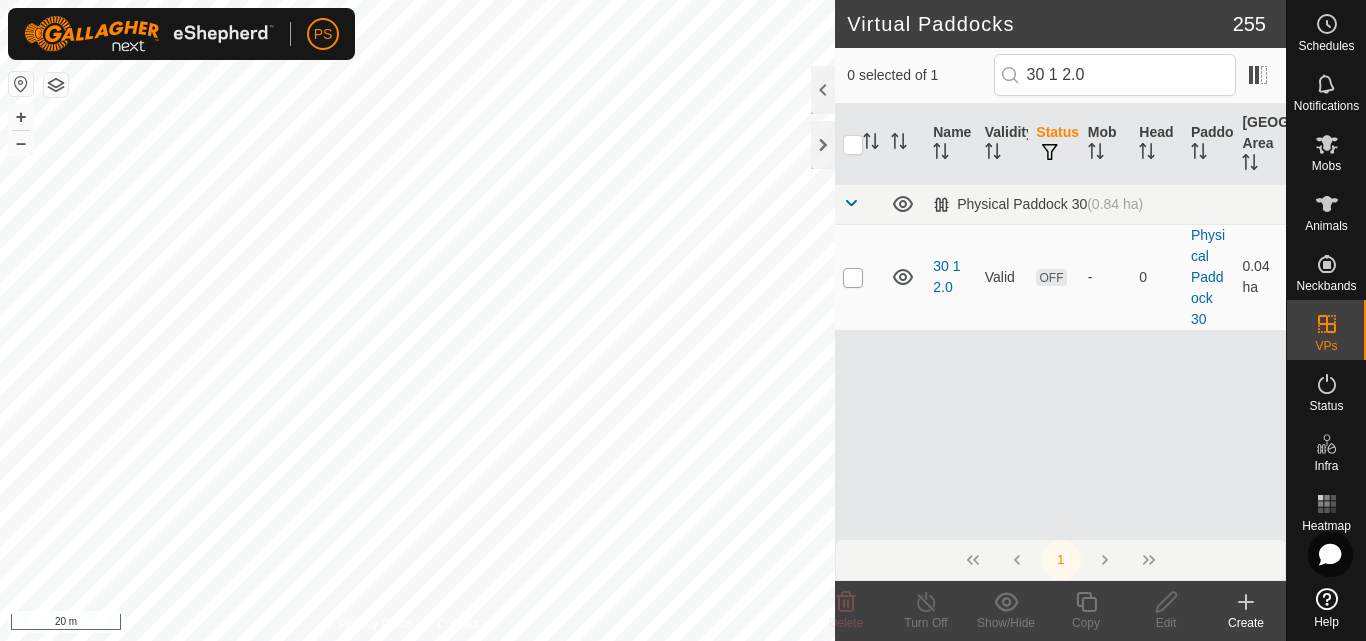 click at bounding box center (853, 278) 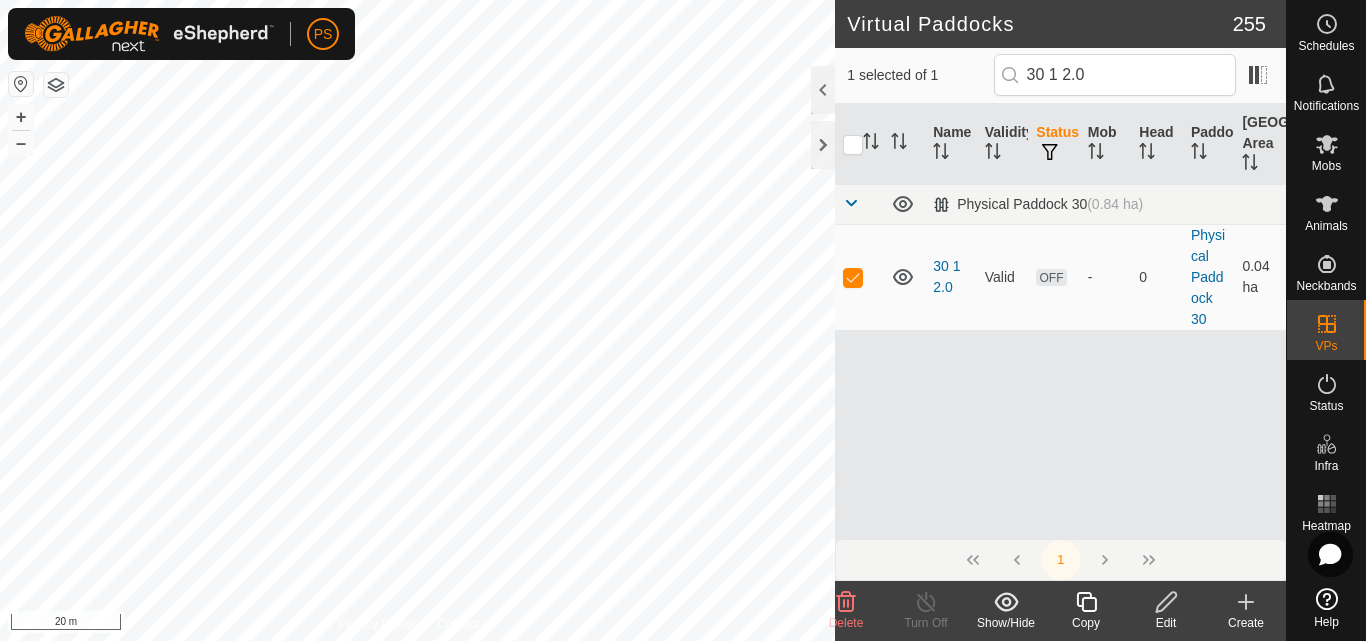 click 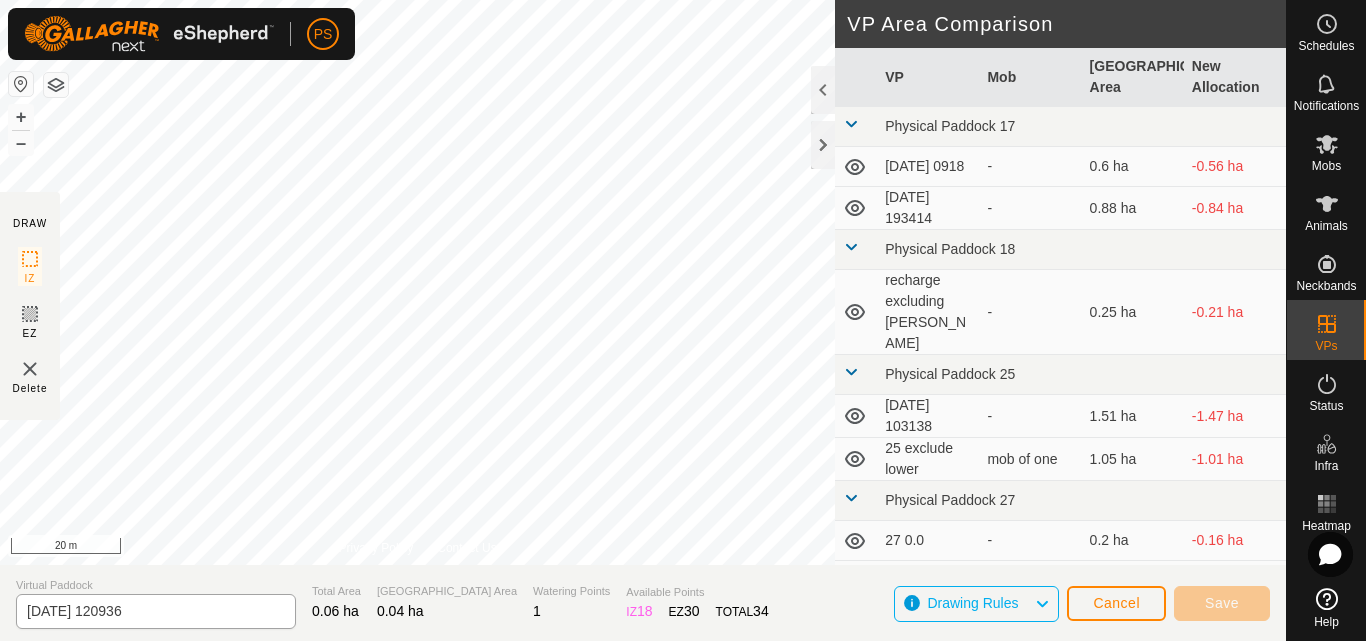click on "2025-07-18 120936" 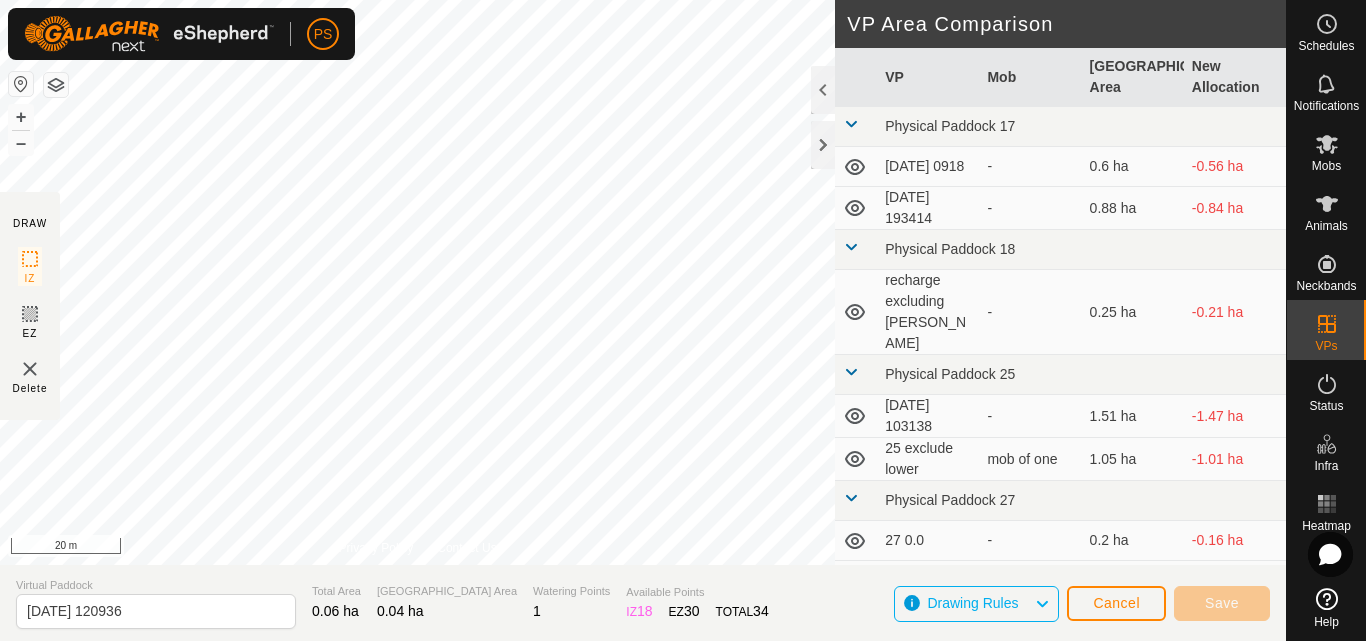 drag, startPoint x: 165, startPoint y: 609, endPoint x: 13, endPoint y: 616, distance: 152.1611 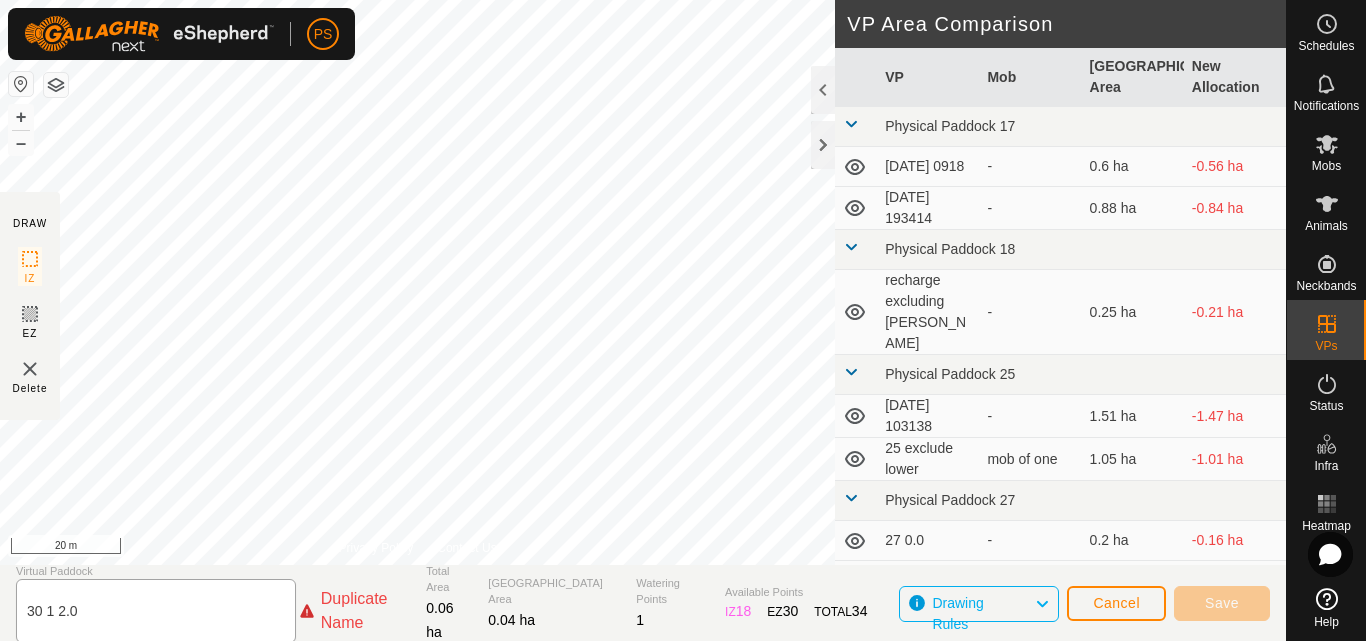 click on "30 1 2.0" 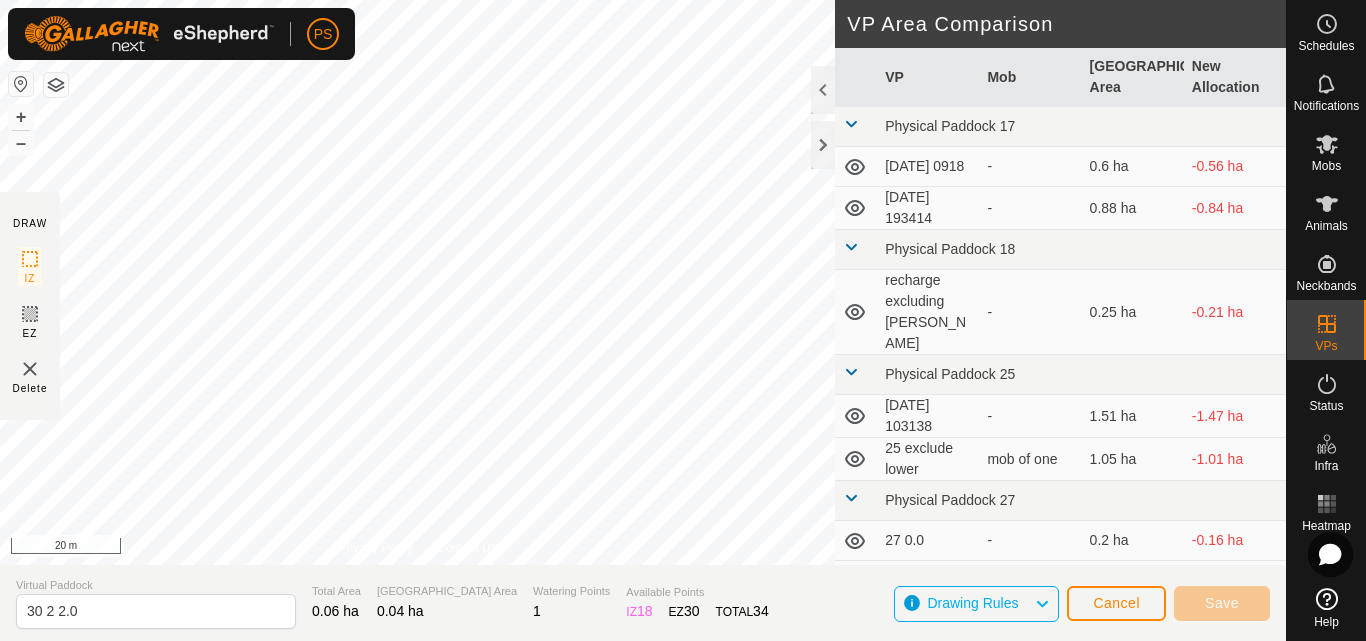 type on "30 2 2.0" 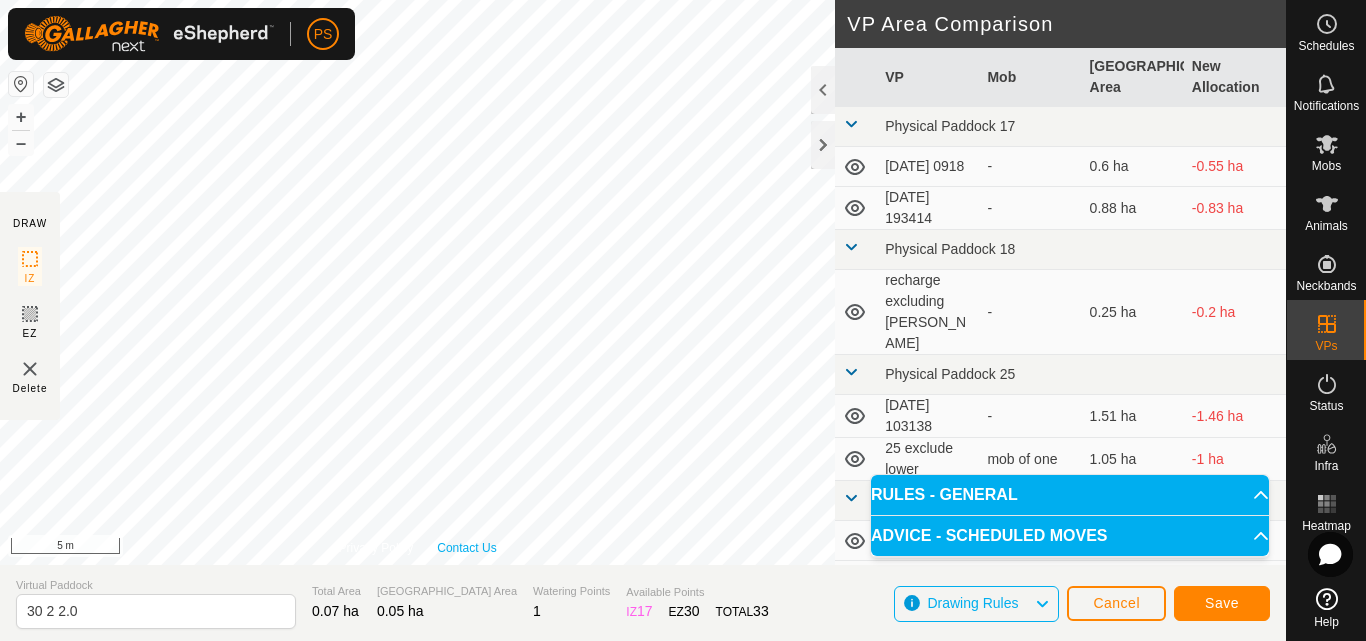 click on "Privacy Policy Contact Us + – ⇧ i 5 m" at bounding box center [417, 282] 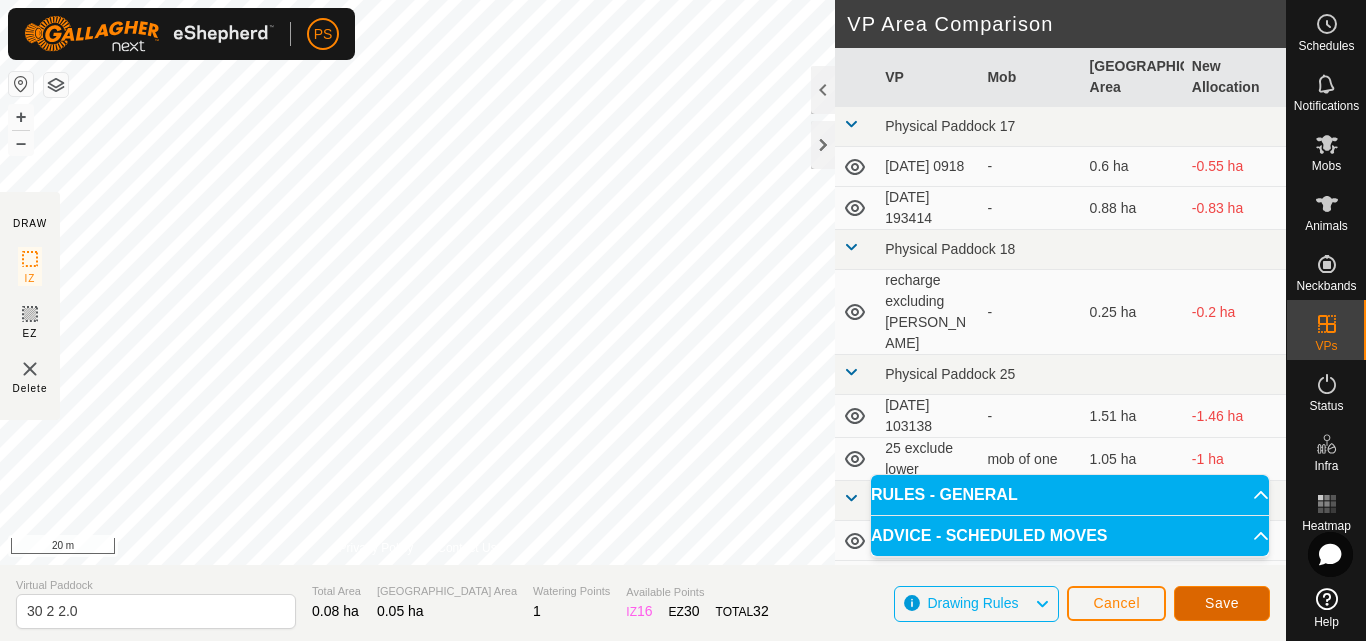 click on "Save" 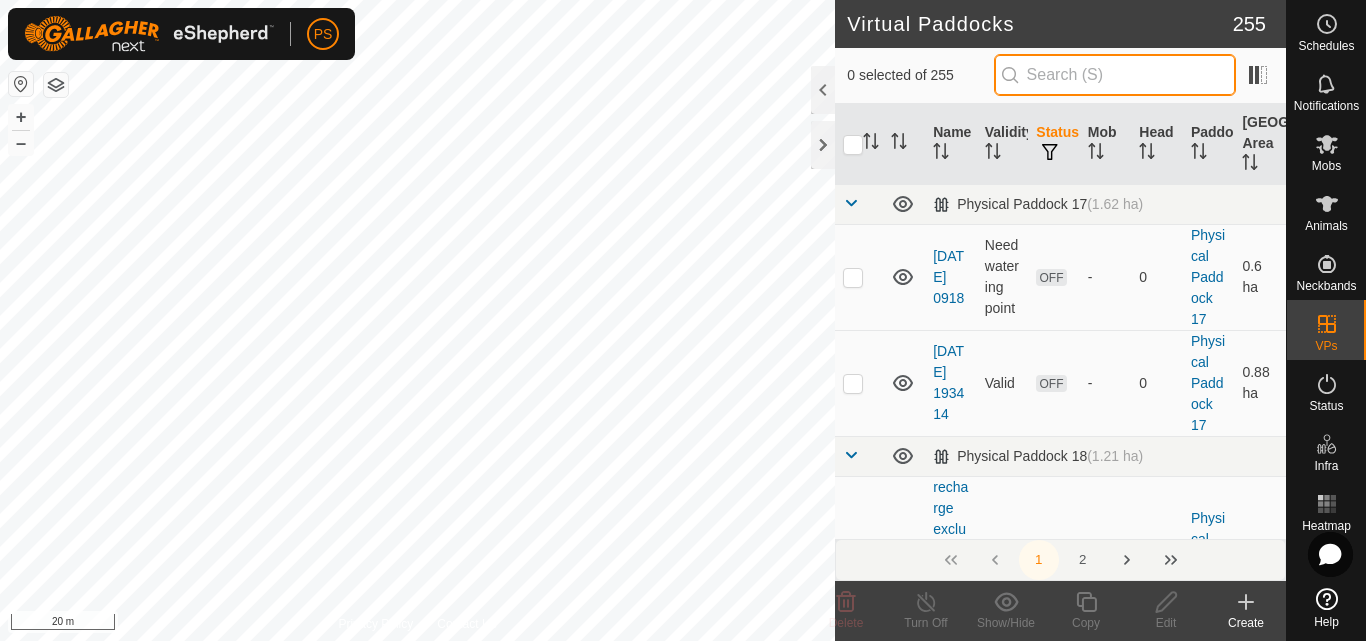 click at bounding box center (1115, 75) 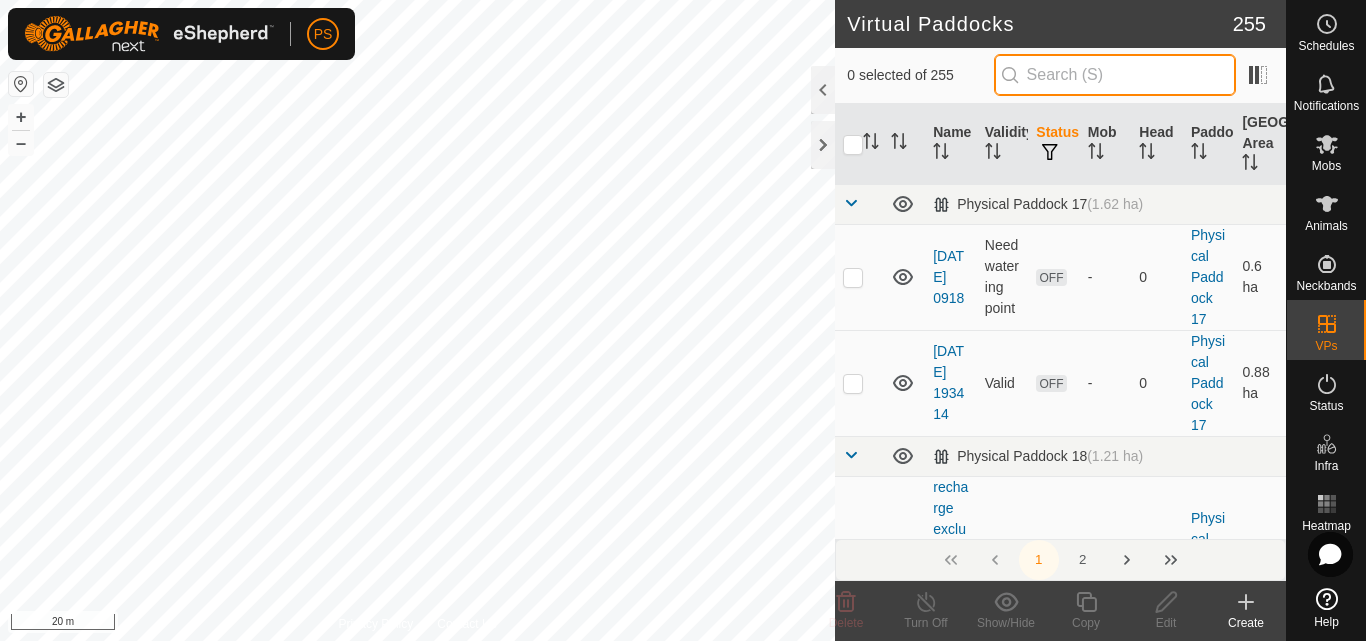 paste on "30 1 2.0" 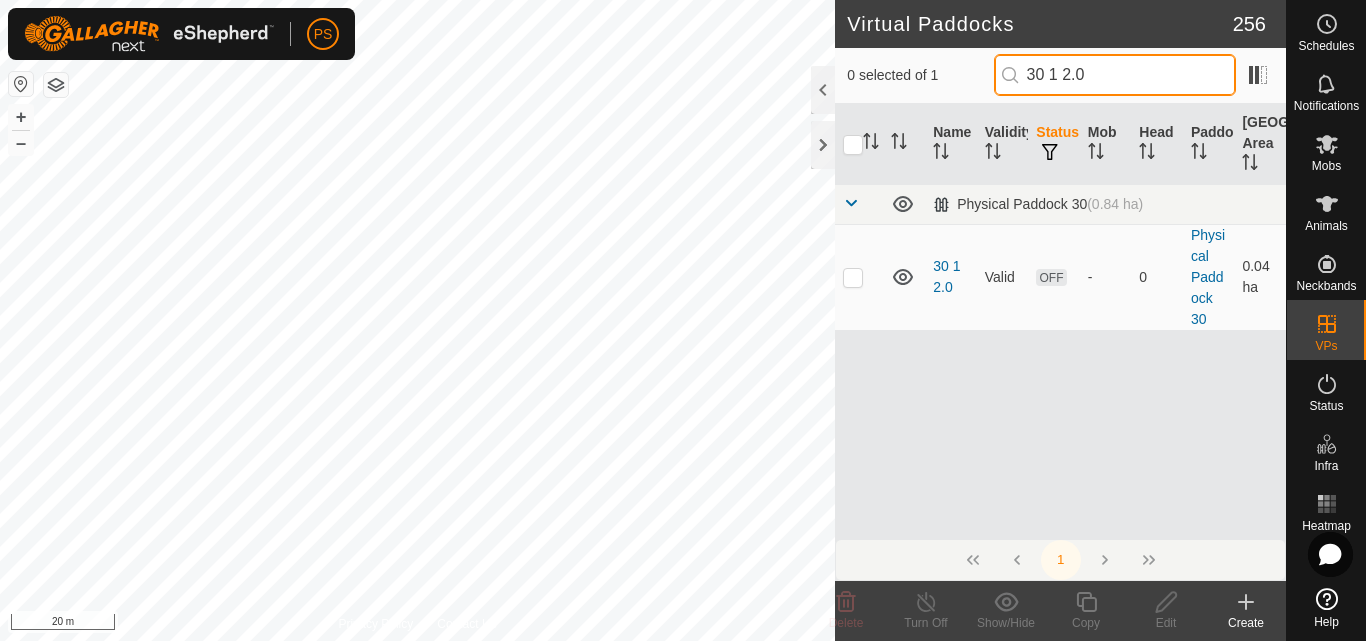 paste on "30 1 2.0" 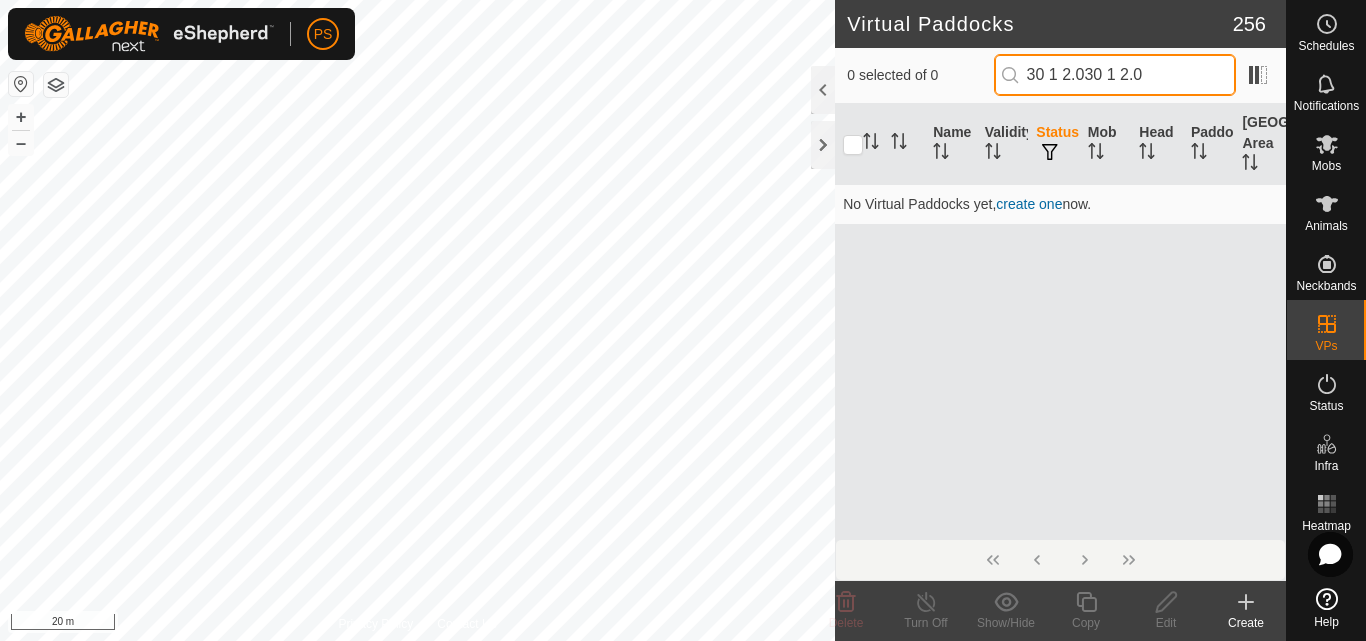 drag, startPoint x: 1188, startPoint y: 80, endPoint x: 1018, endPoint y: 78, distance: 170.01176 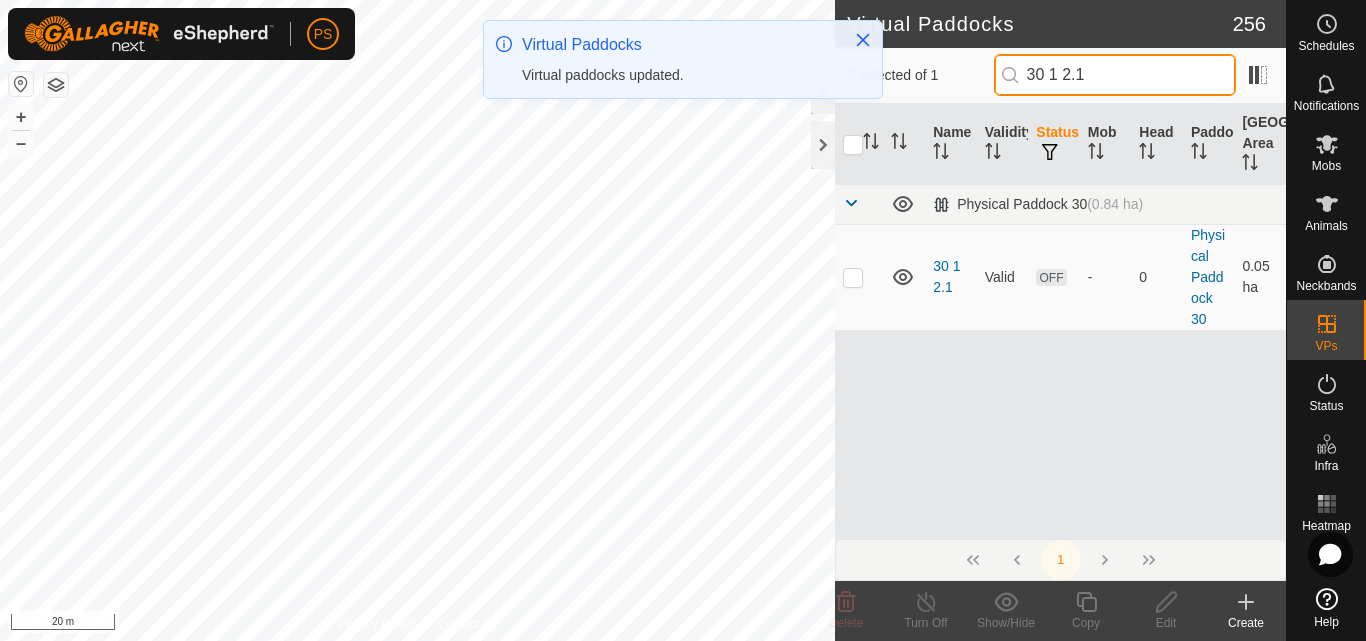 drag, startPoint x: 1141, startPoint y: 72, endPoint x: 1034, endPoint y: 79, distance: 107.22873 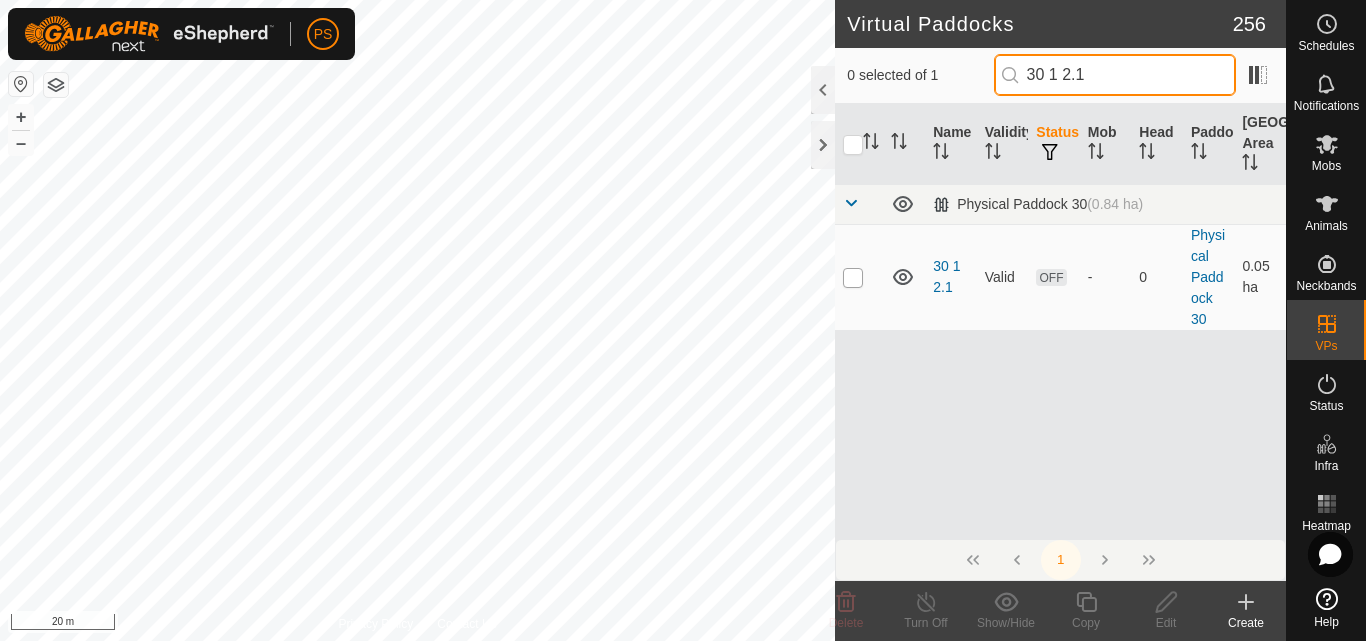 type on "30 1 2.1" 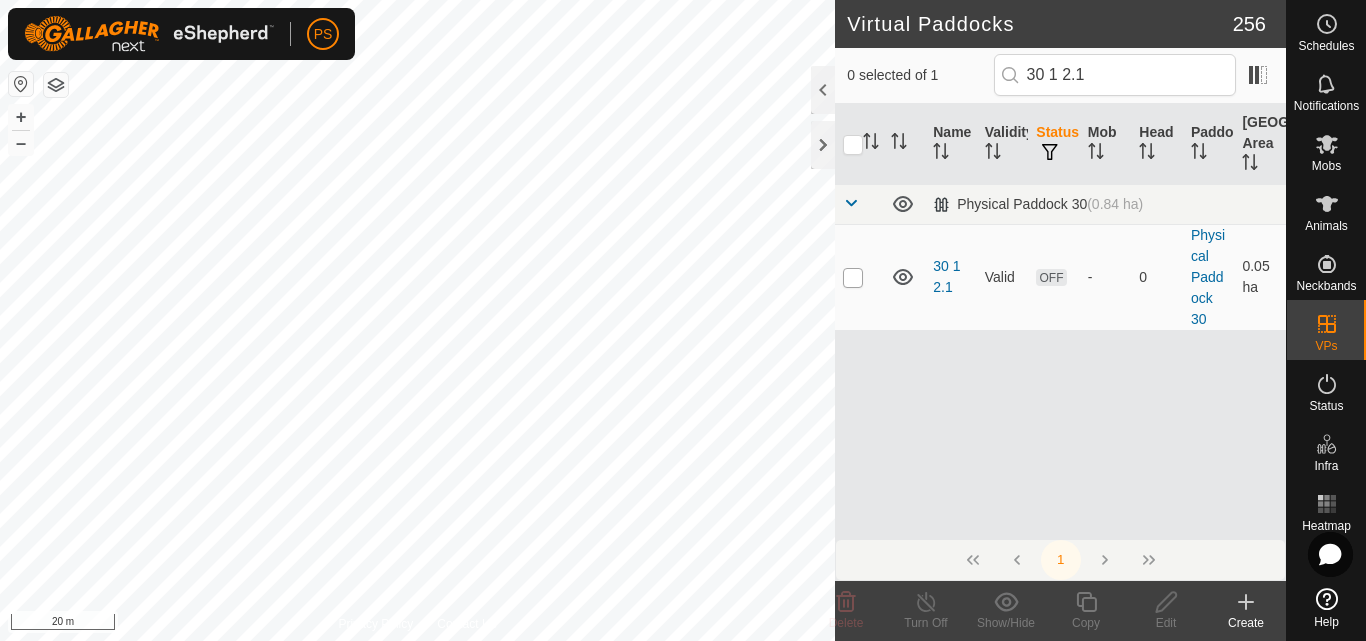 click at bounding box center (853, 278) 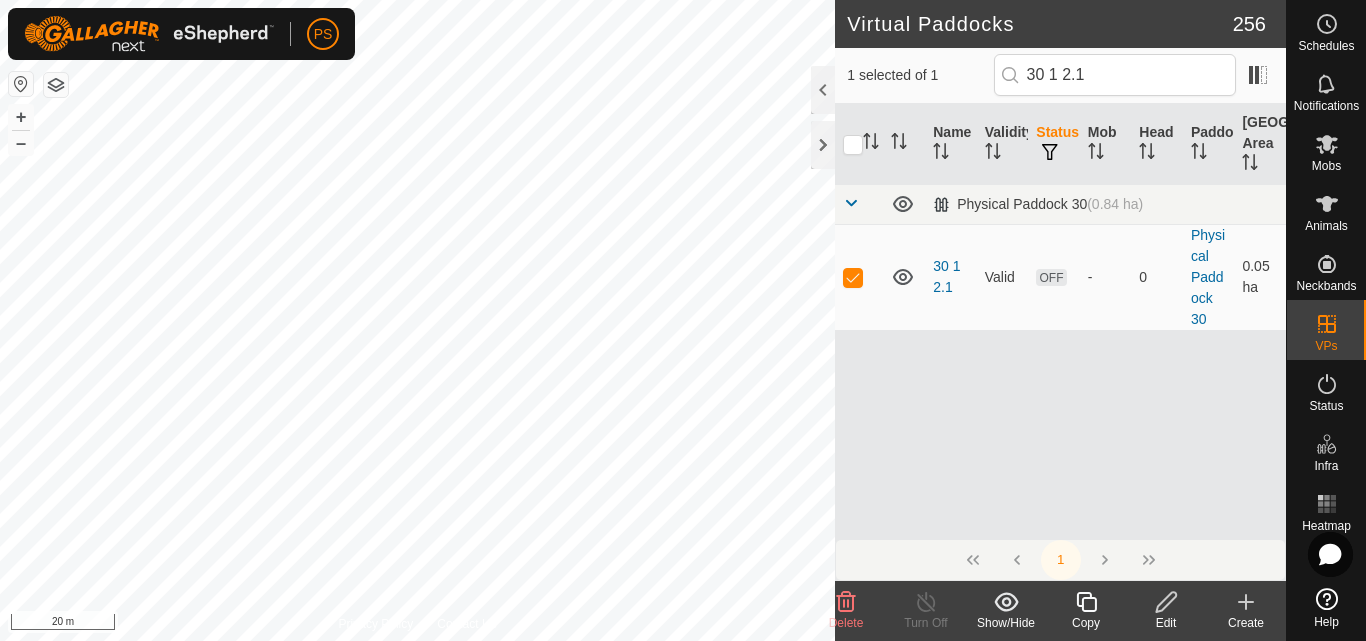 click 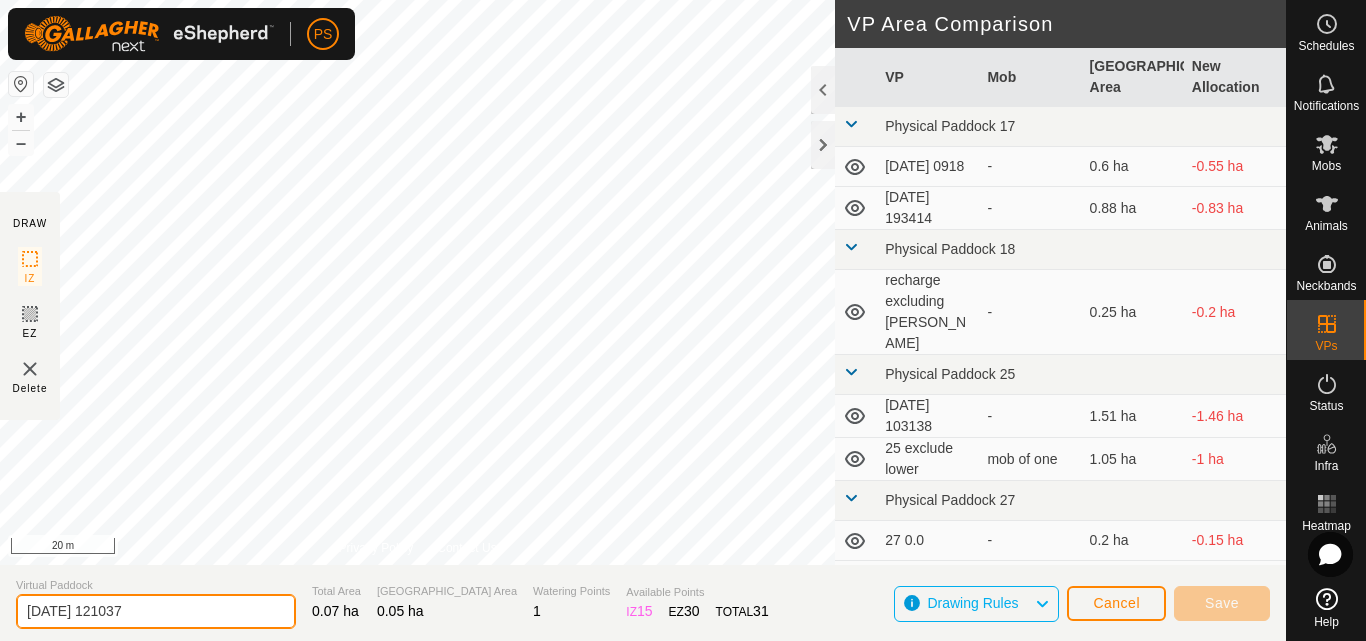 drag, startPoint x: 175, startPoint y: 612, endPoint x: 8, endPoint y: 611, distance: 167.00299 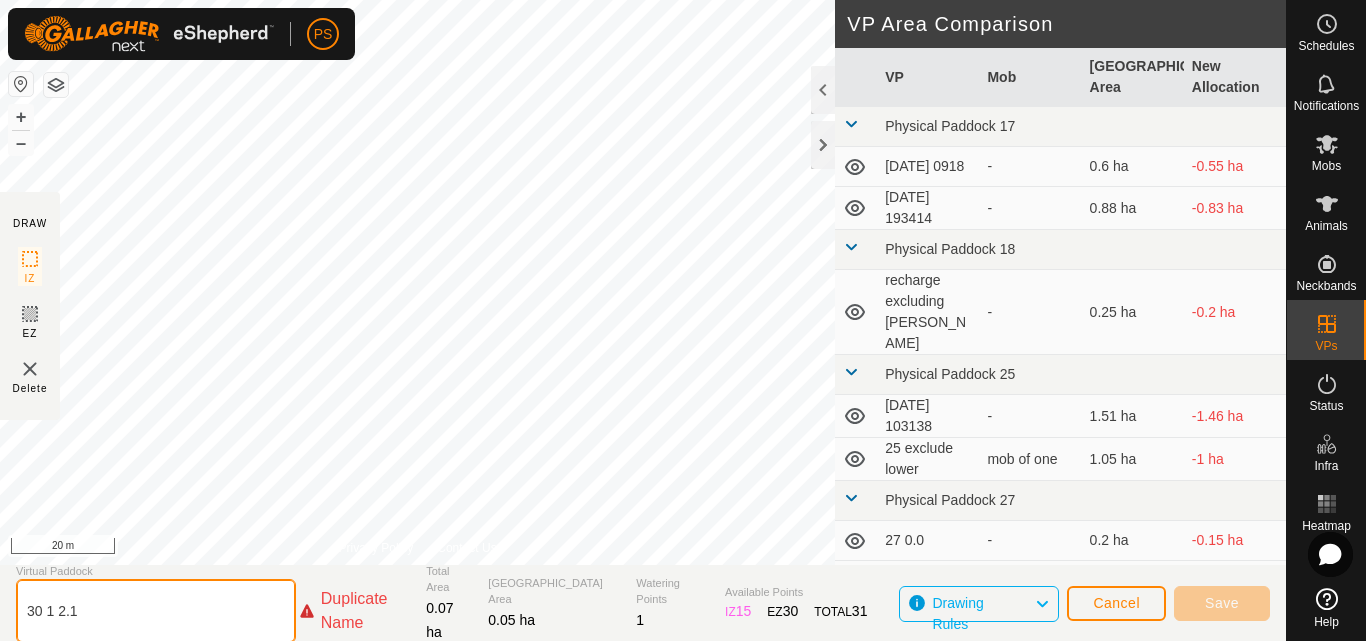 click on "30 1 2.1" 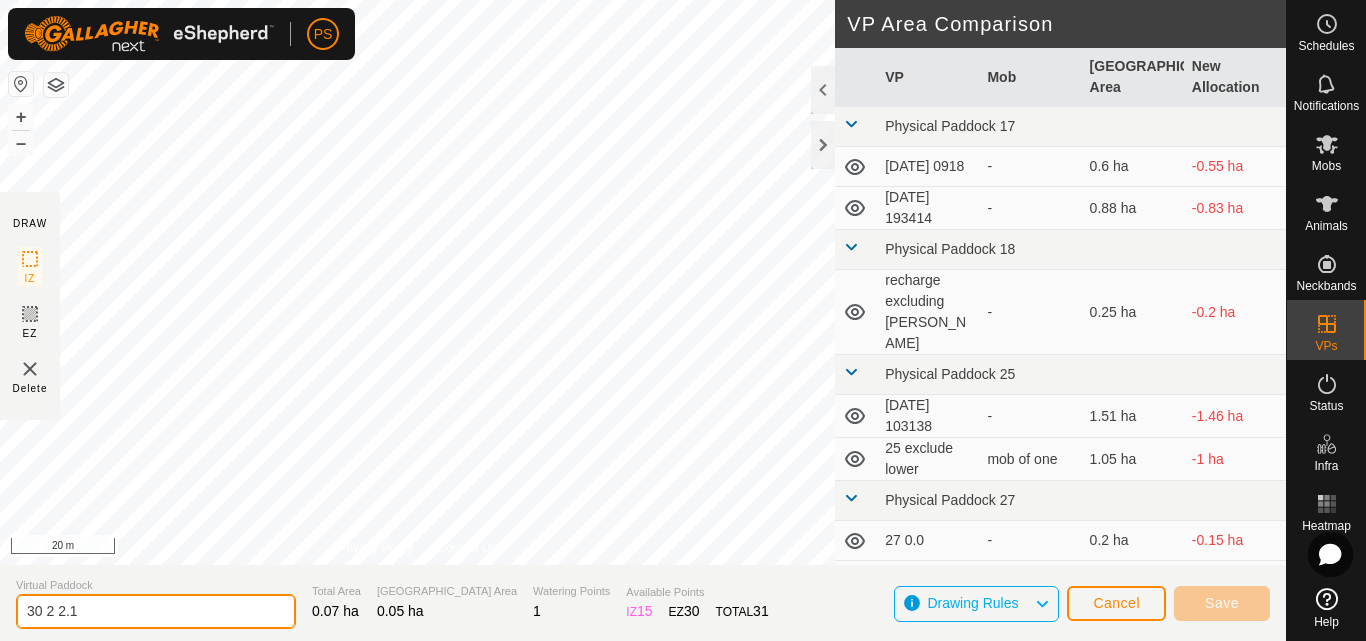 type on "30 2 2.1" 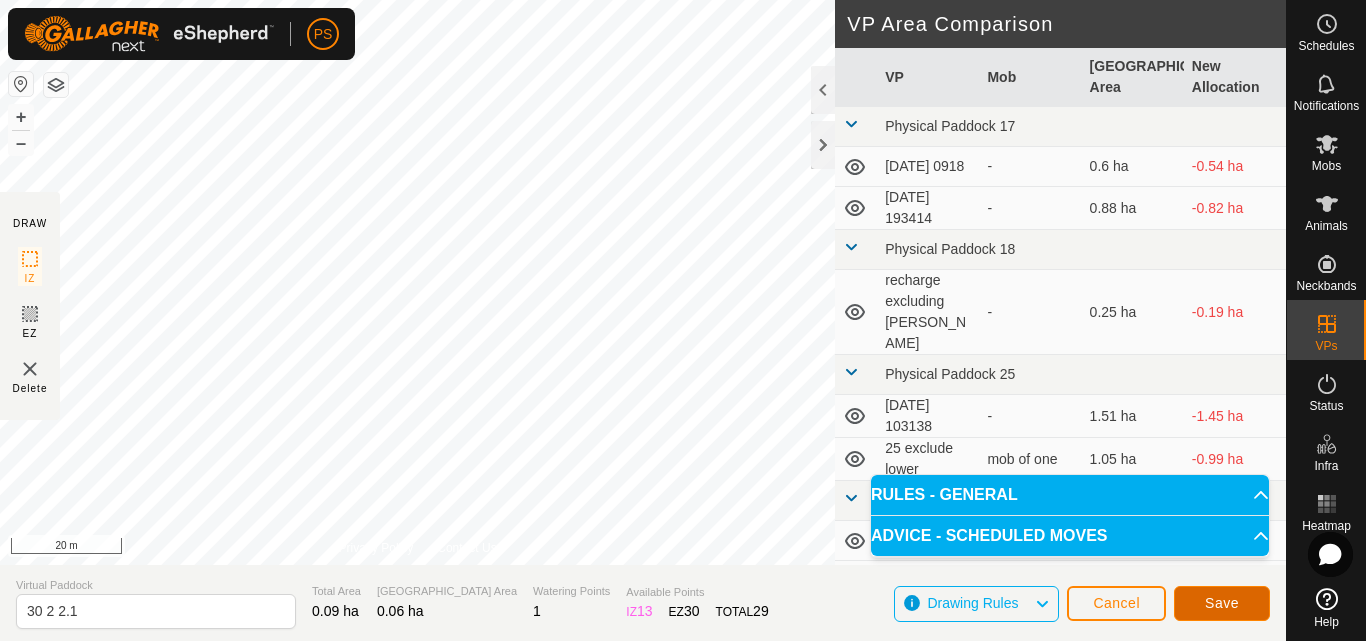 click on "Save" 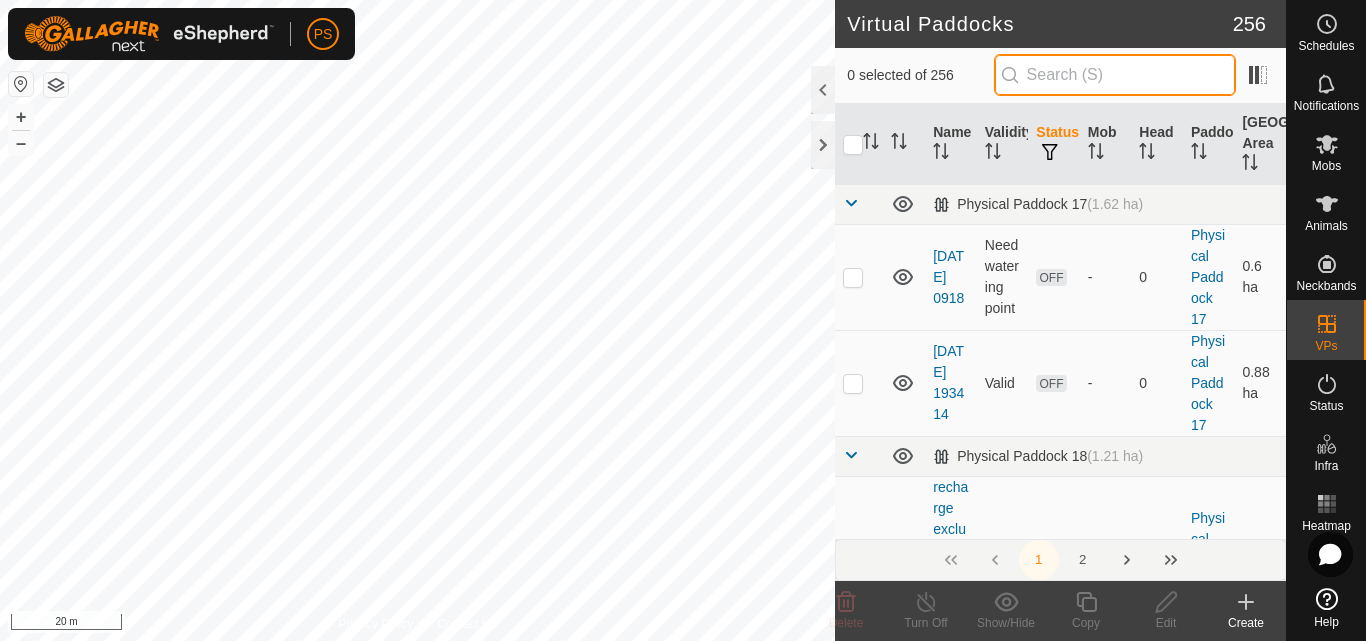 click at bounding box center (1115, 75) 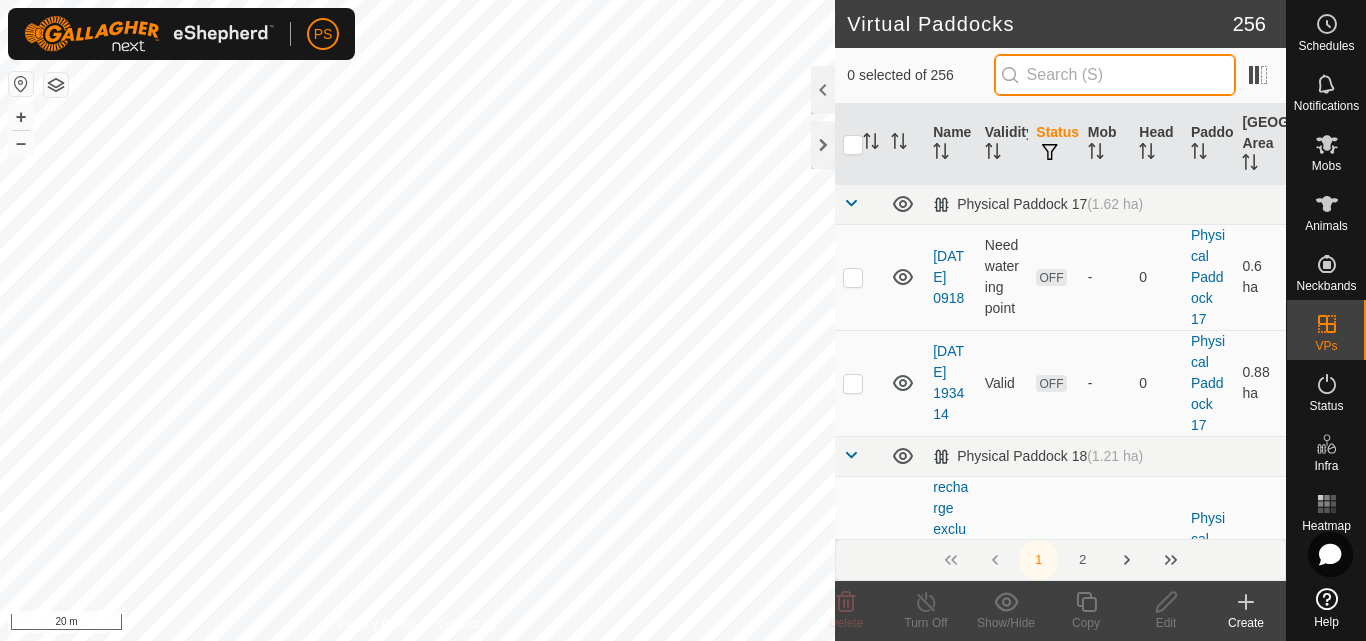 paste on "30 1 2.1" 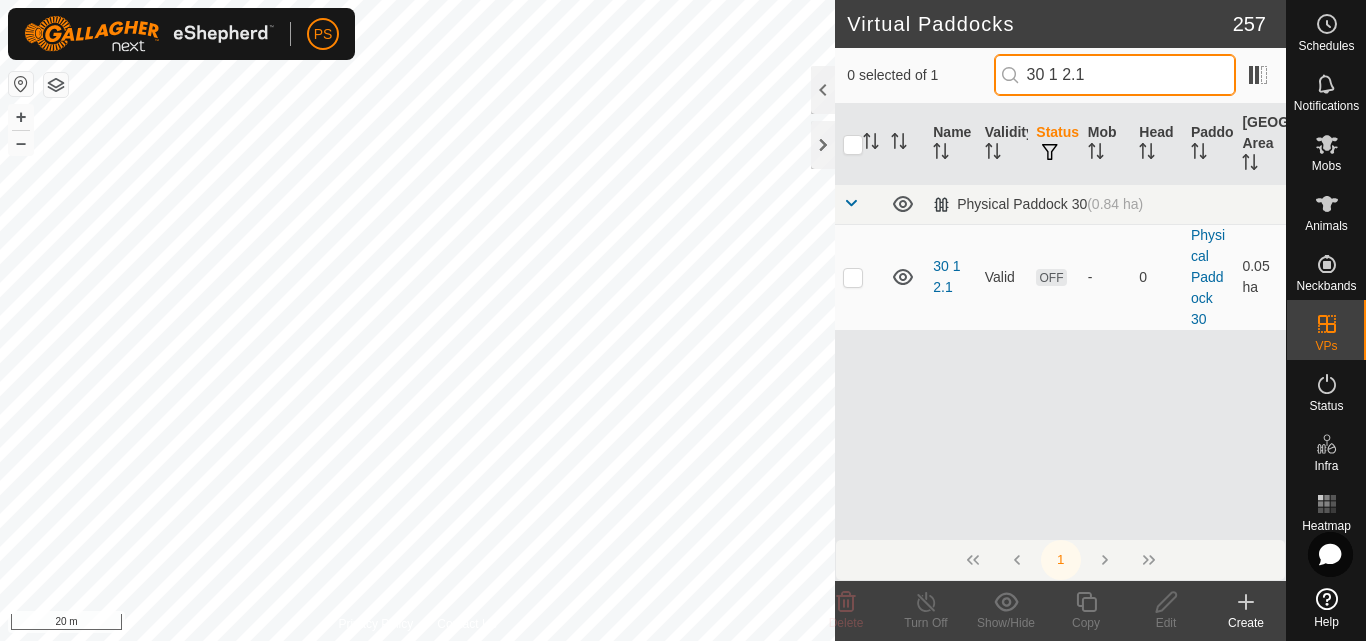 click on "30 1 2.1" at bounding box center [1115, 75] 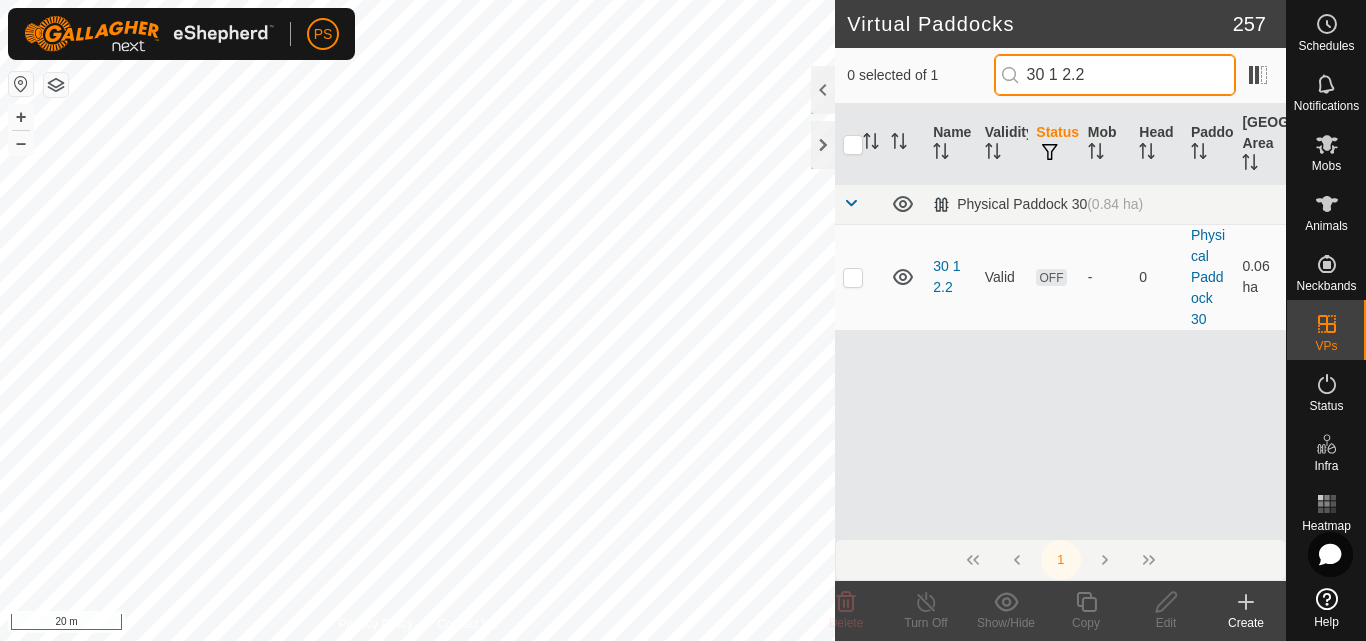 drag, startPoint x: 1128, startPoint y: 74, endPoint x: 1034, endPoint y: 80, distance: 94.19129 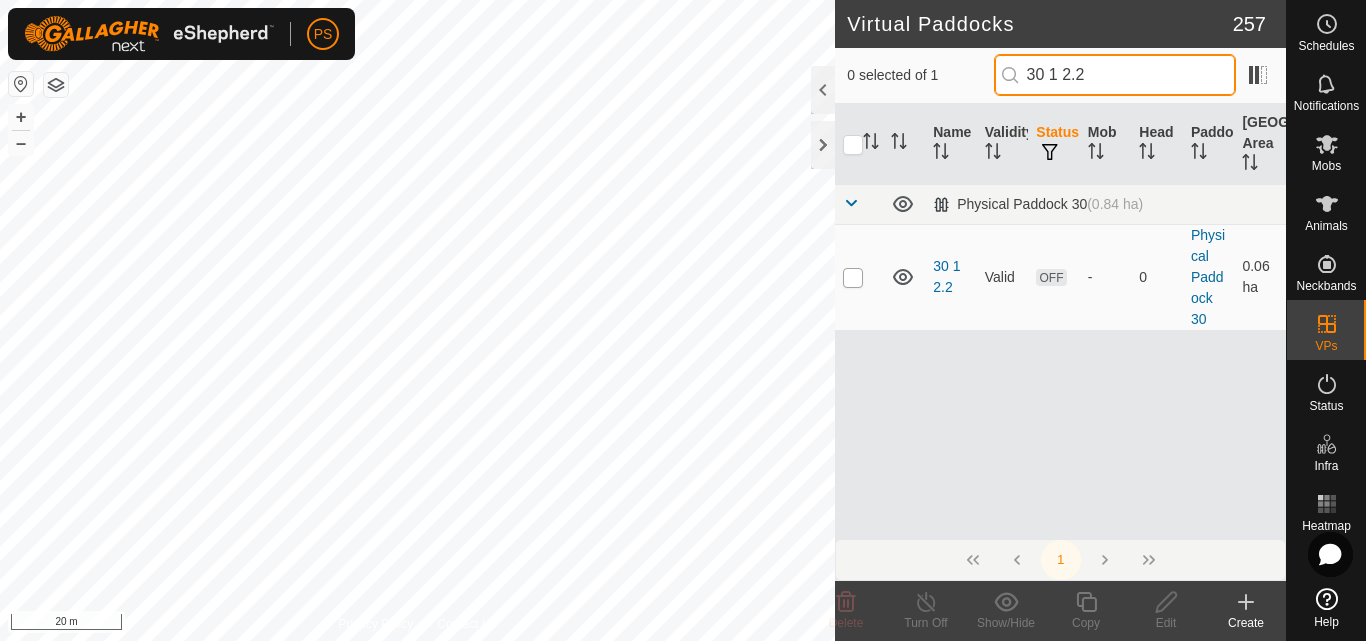 type on "30 1 2.2" 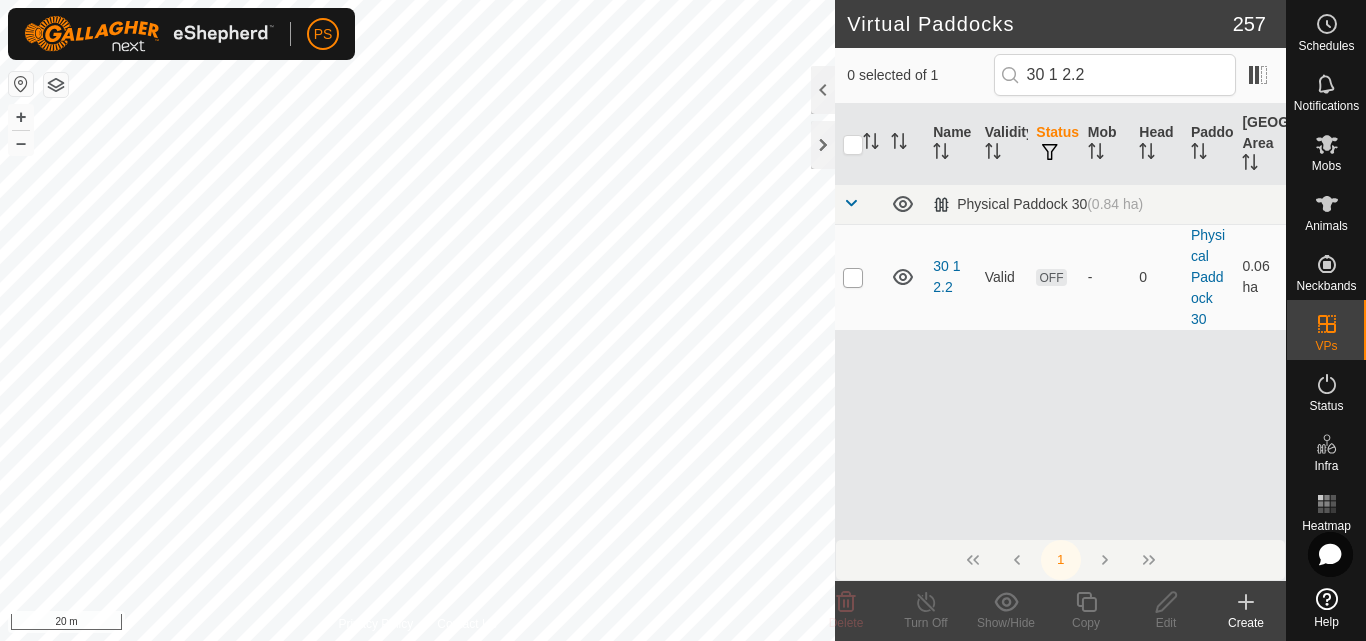 click at bounding box center (853, 278) 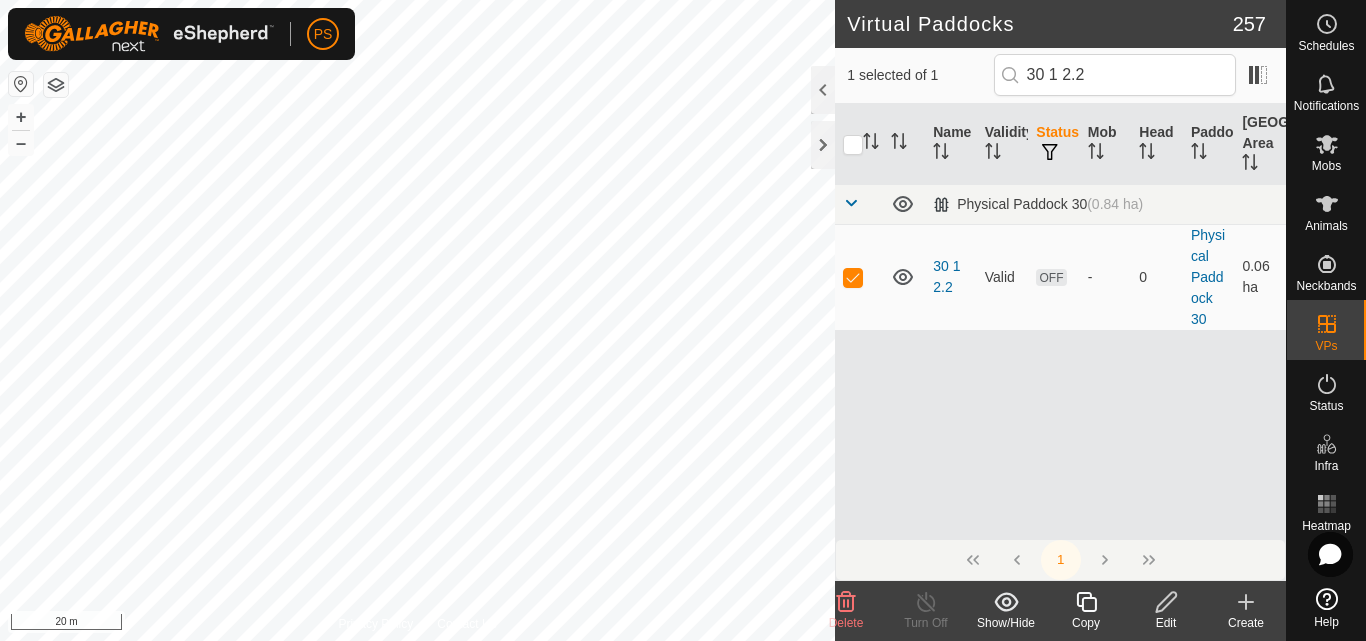 click 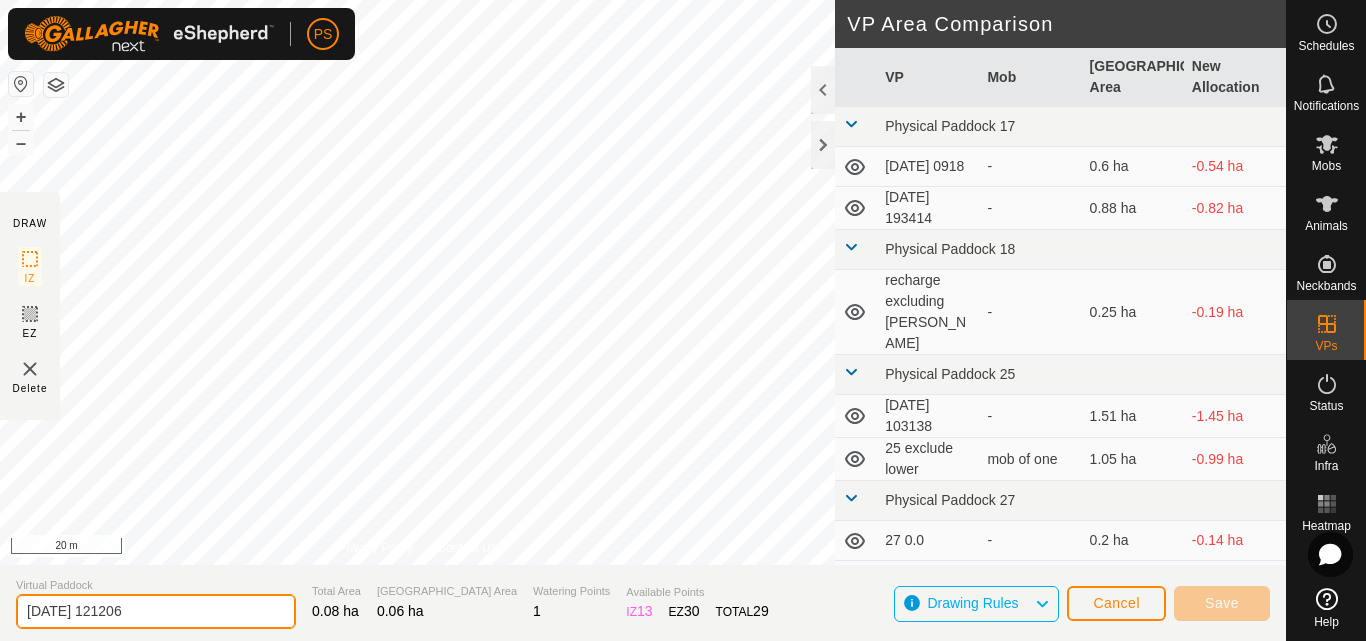 drag, startPoint x: 182, startPoint y: 609, endPoint x: 6, endPoint y: 616, distance: 176.13914 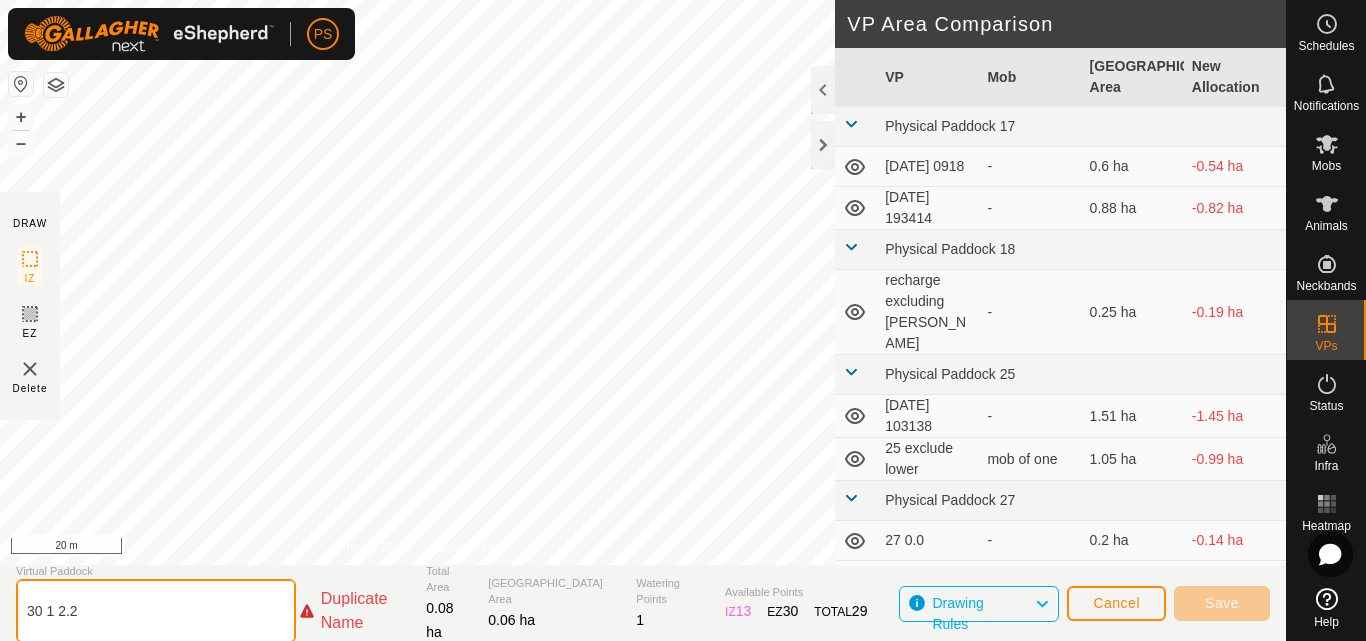 click on "30 1 2.2" 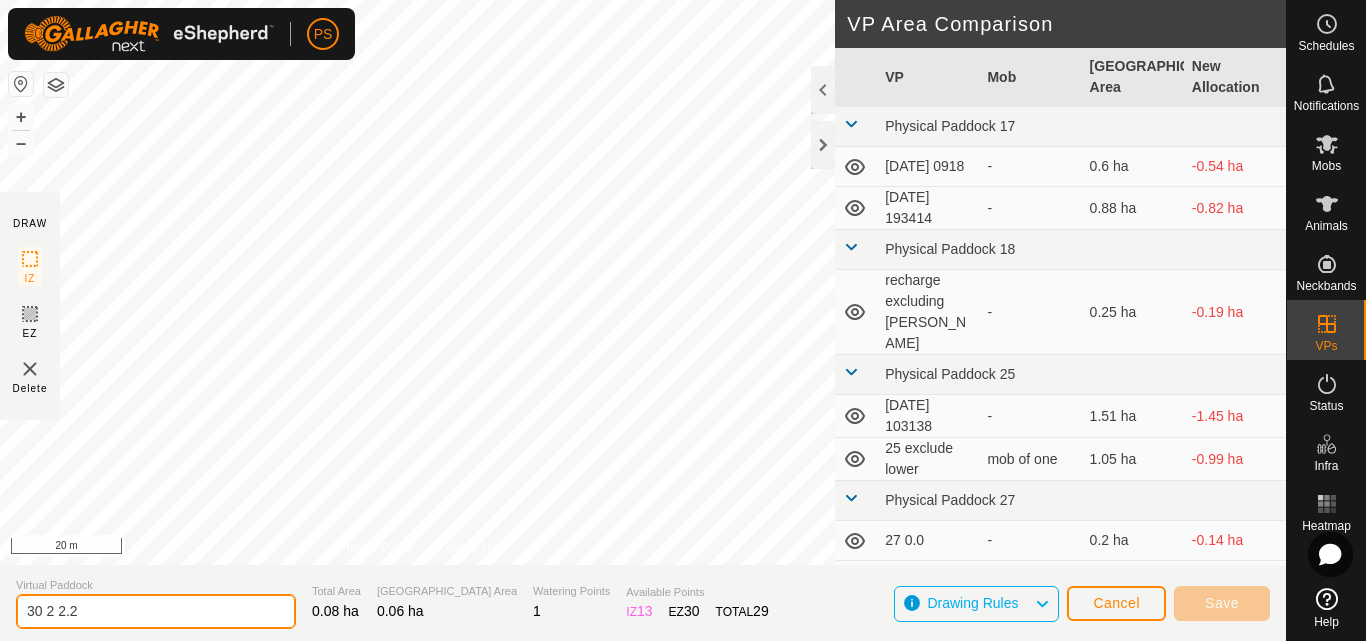 type on "30 2 2.2" 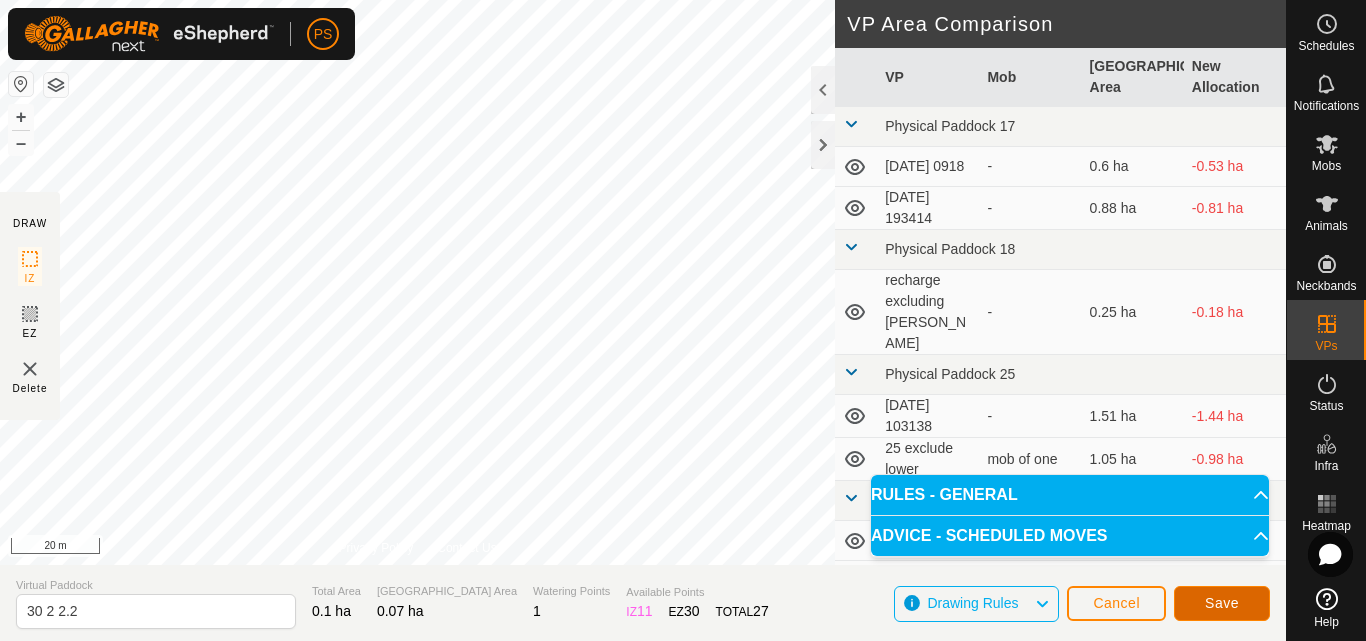 click on "Save" 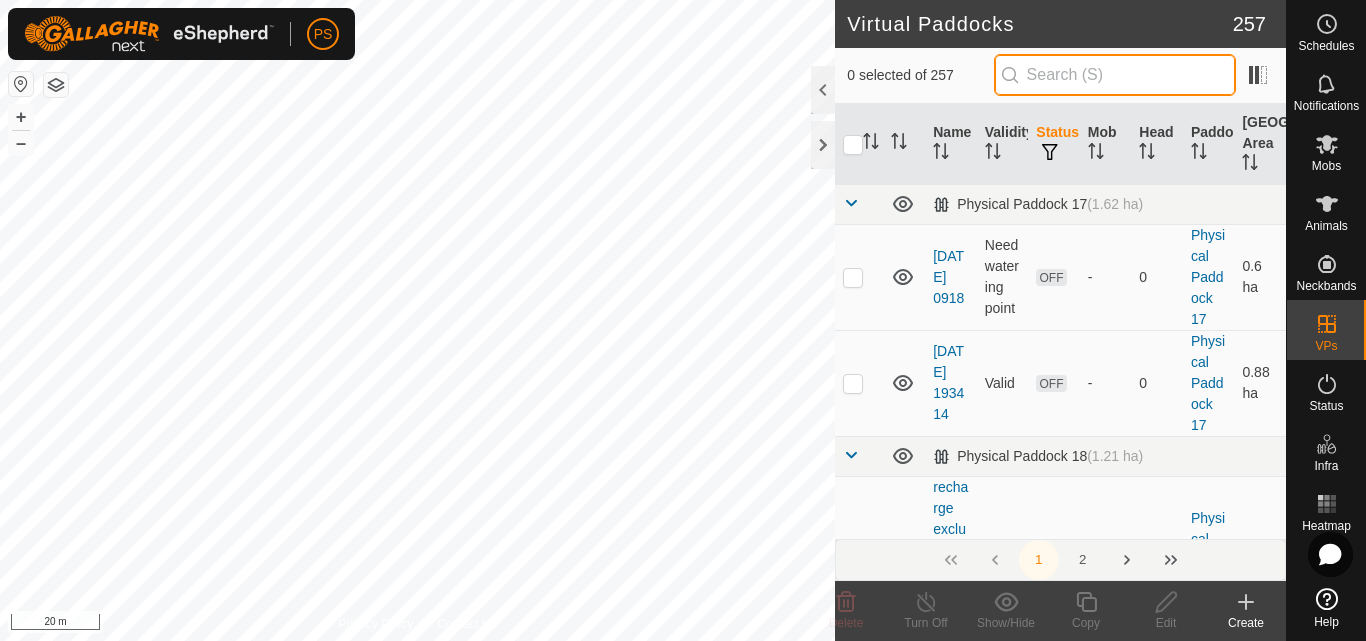 click at bounding box center (1115, 75) 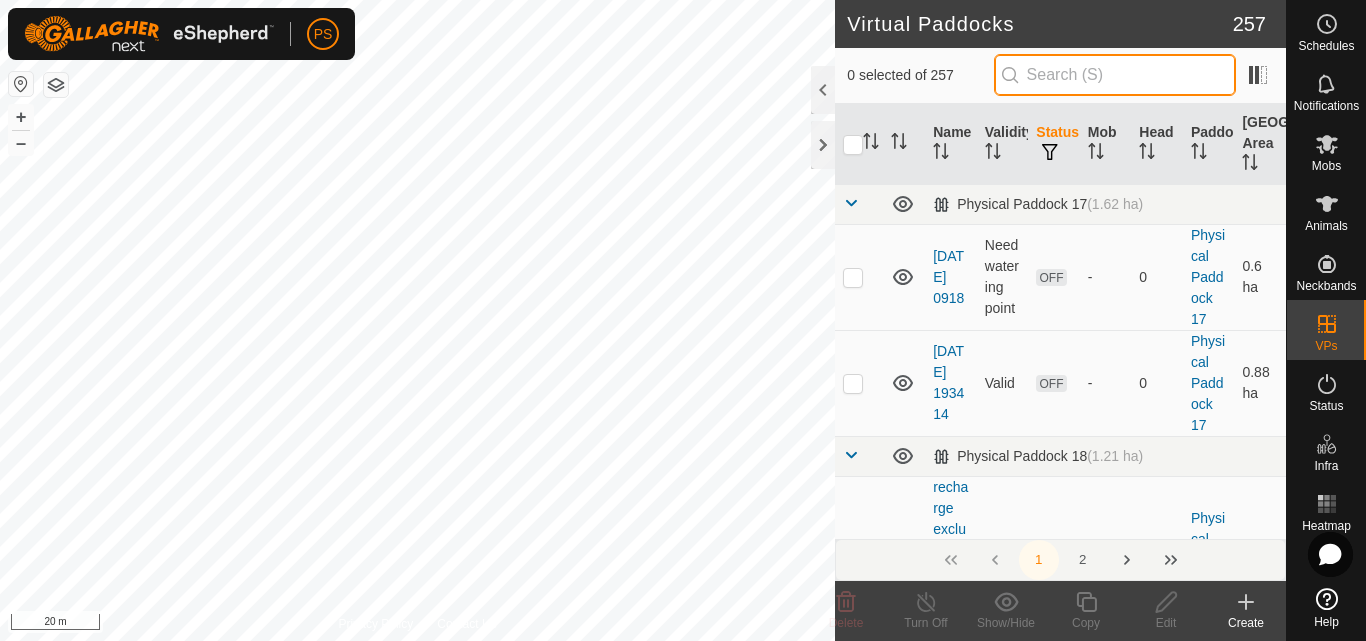 paste on "30 1 2.2" 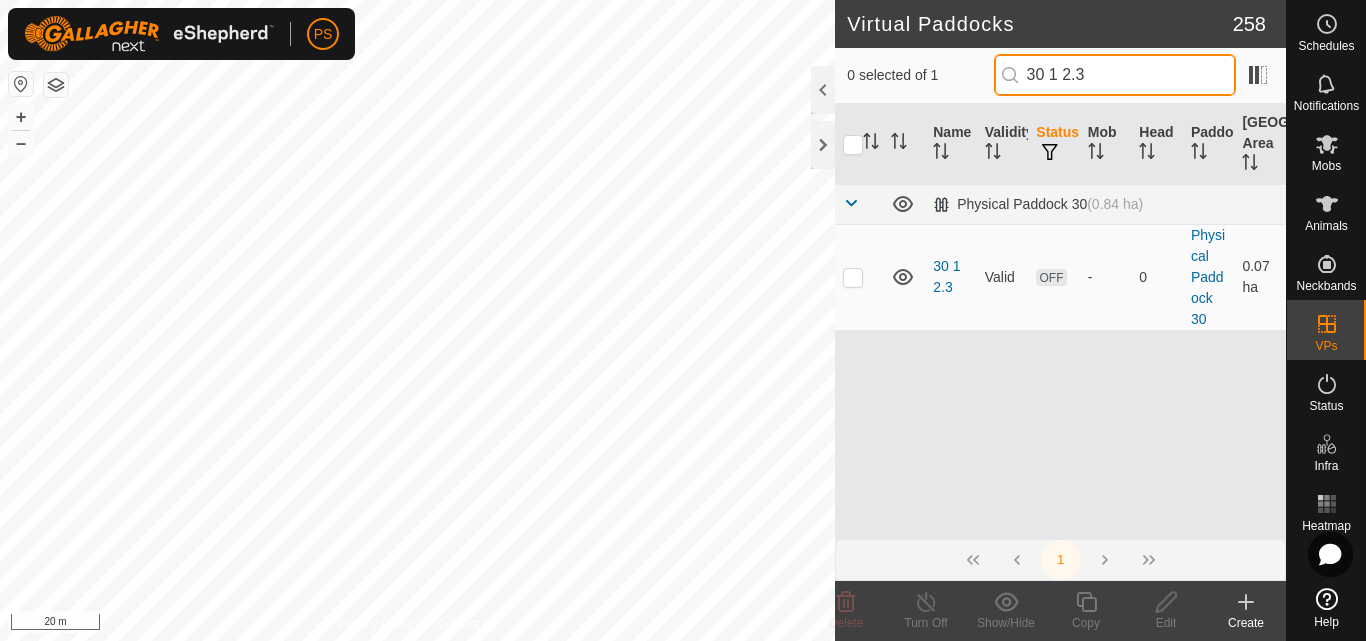 drag, startPoint x: 1116, startPoint y: 74, endPoint x: 1036, endPoint y: 82, distance: 80.399 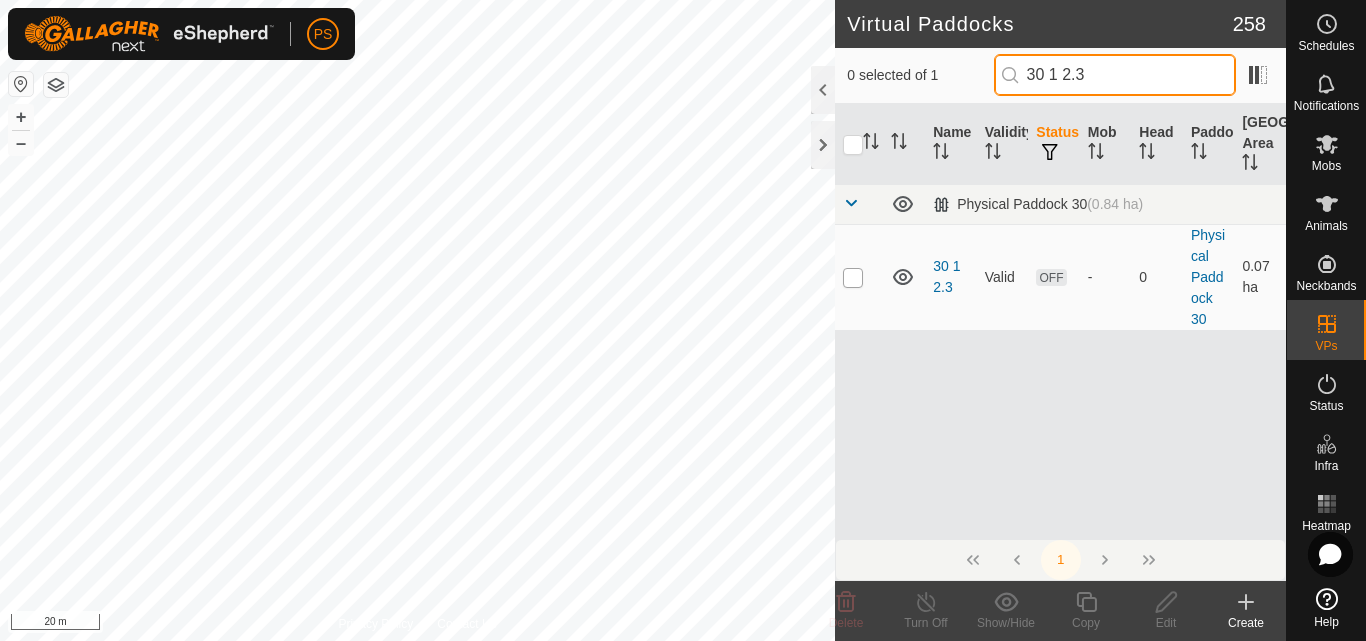 type on "30 1 2.3" 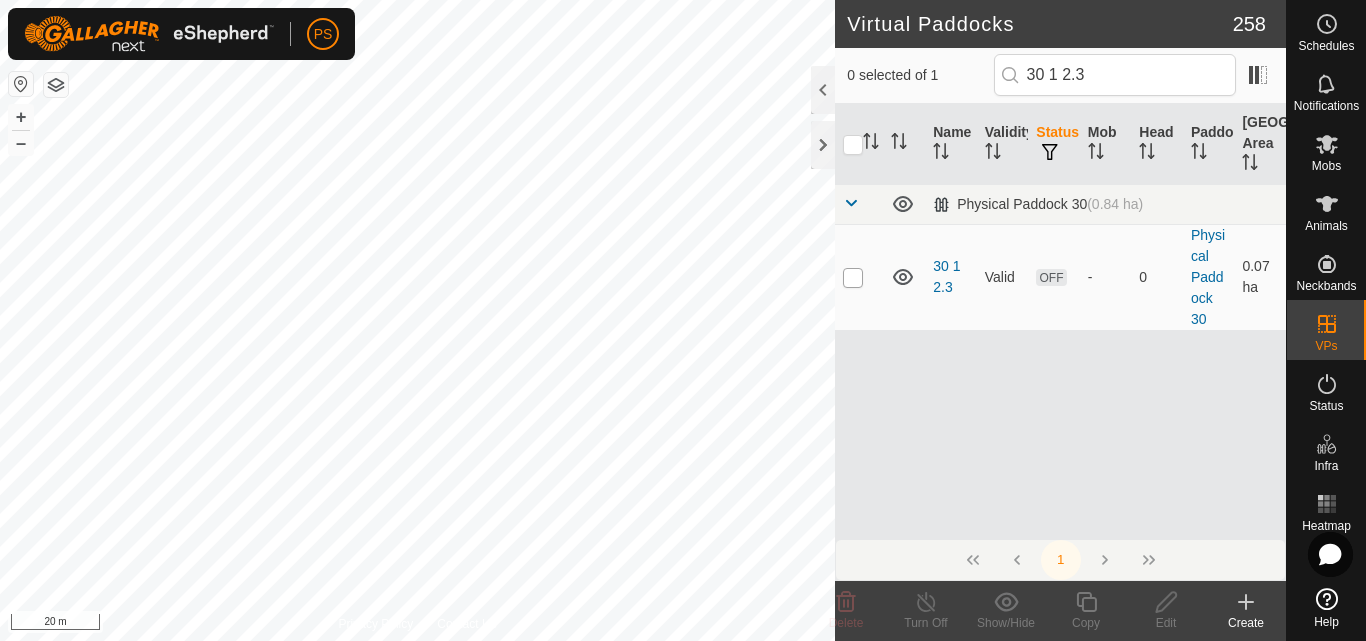 click at bounding box center (853, 278) 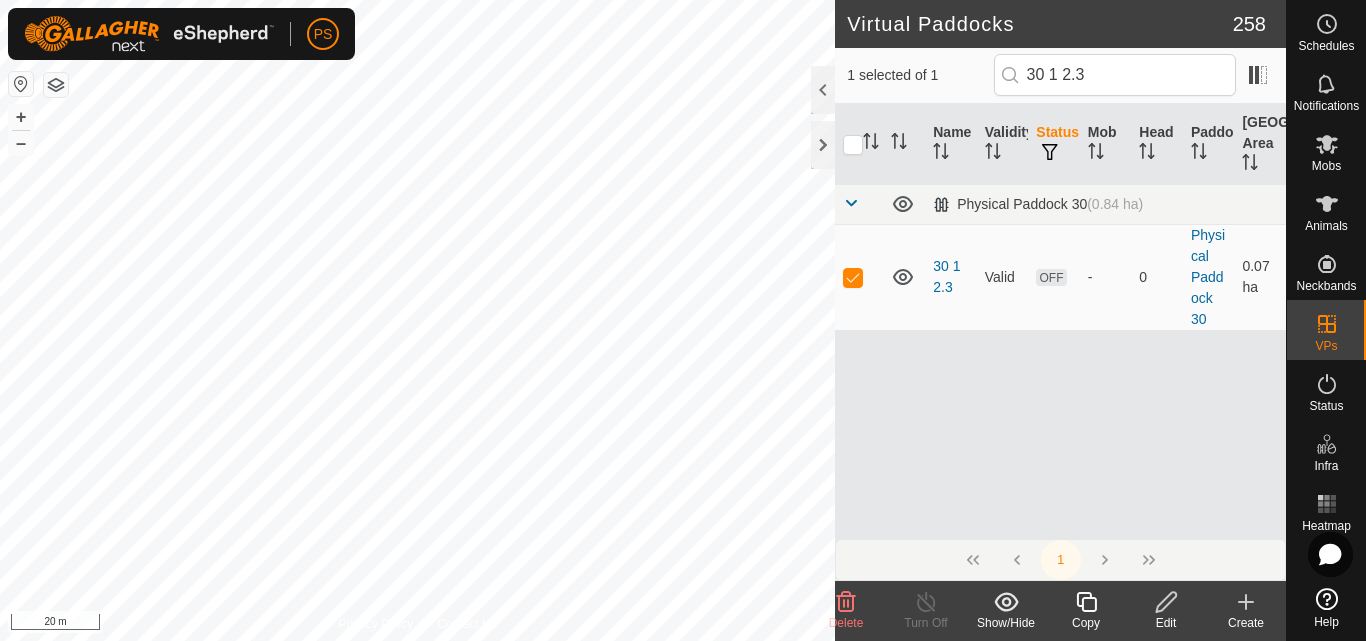 click 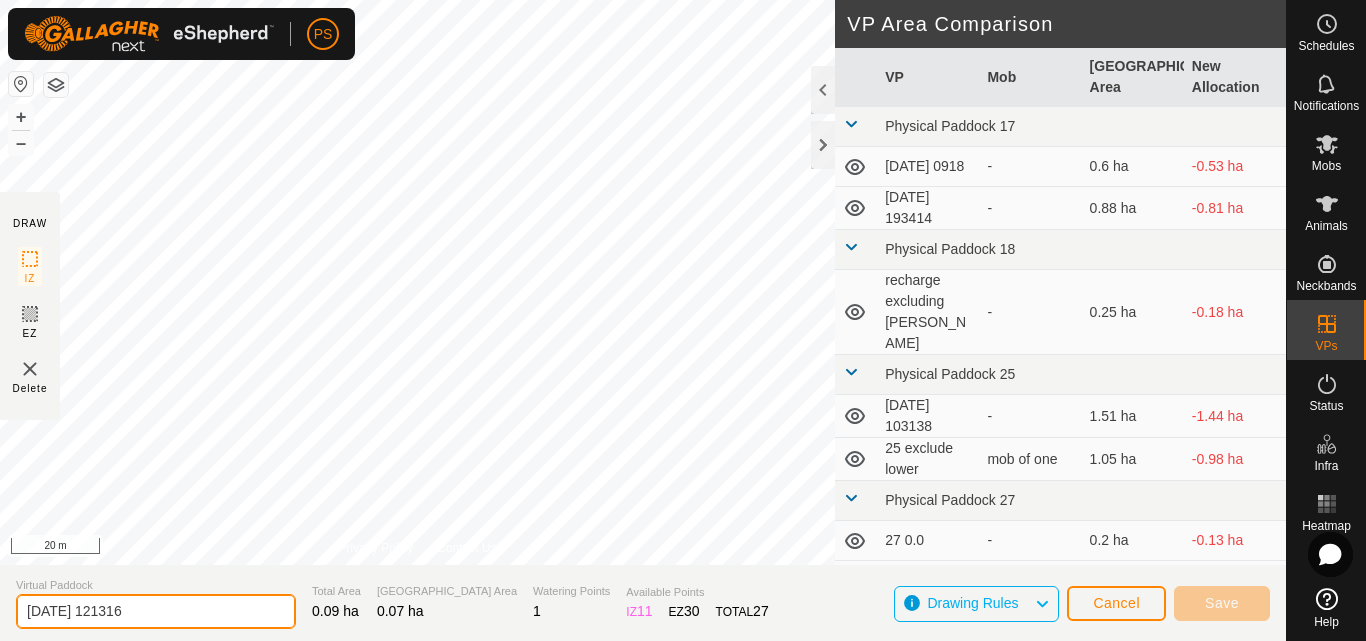 drag, startPoint x: 171, startPoint y: 611, endPoint x: 7, endPoint y: 615, distance: 164.04877 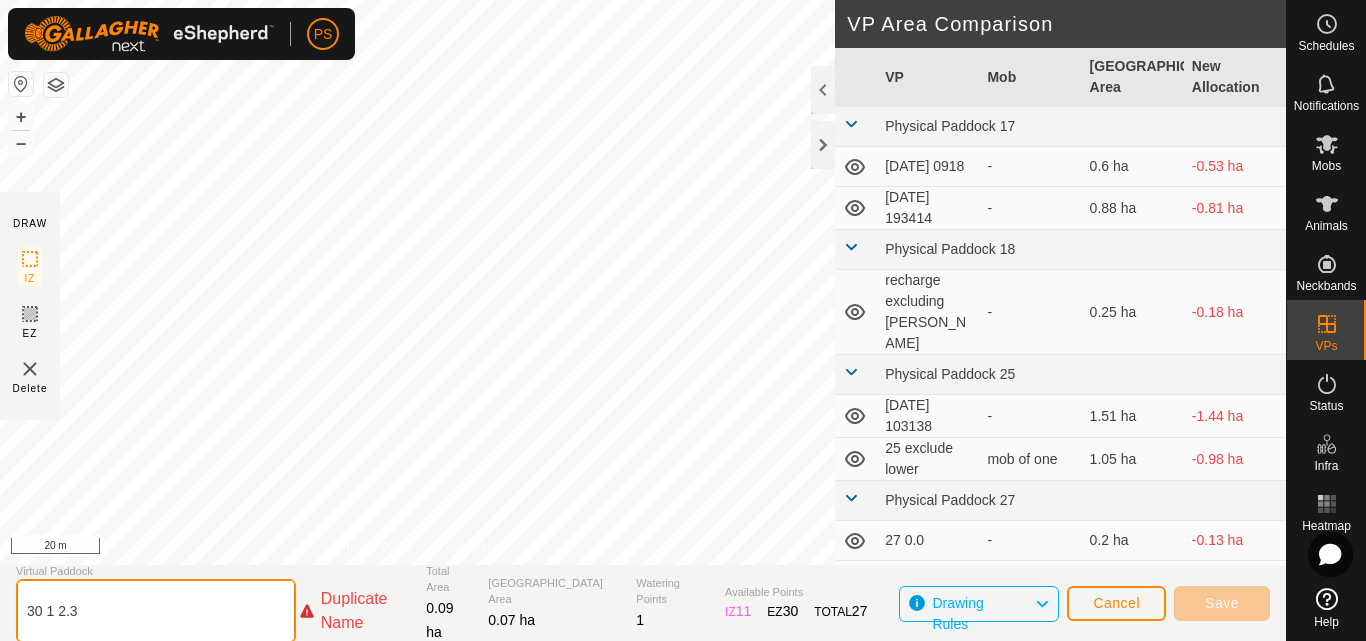 click on "30 1 2.3" 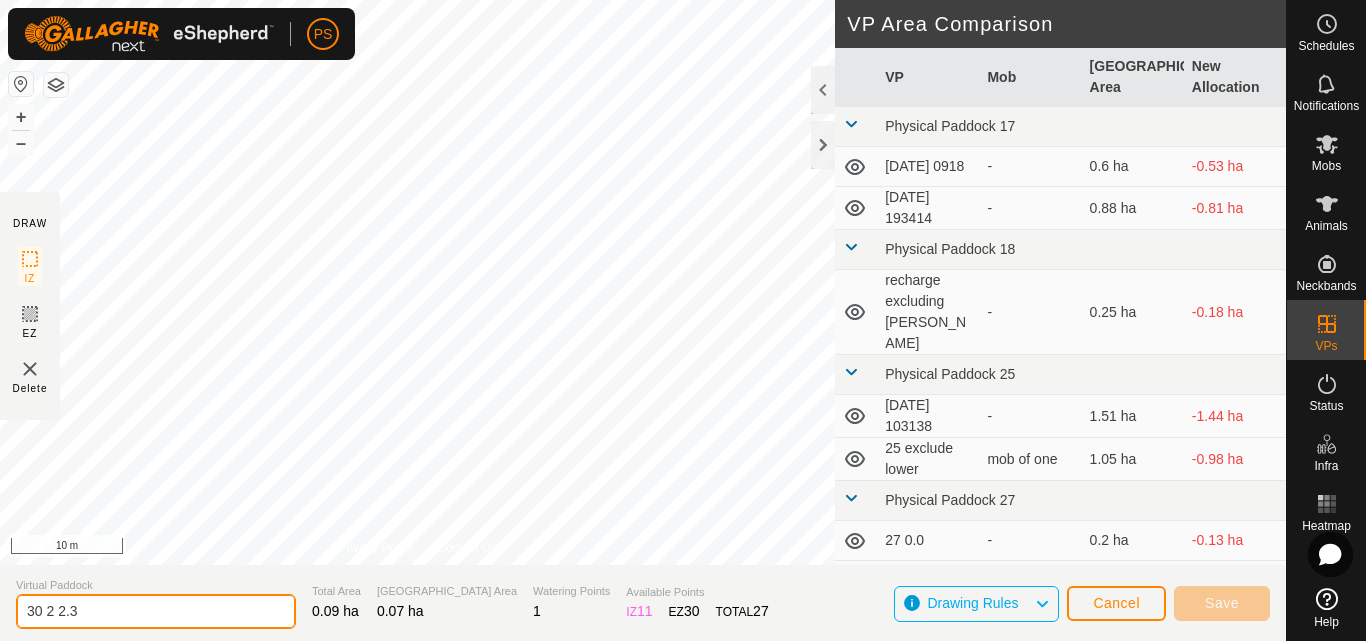 type on "30 2 2.3" 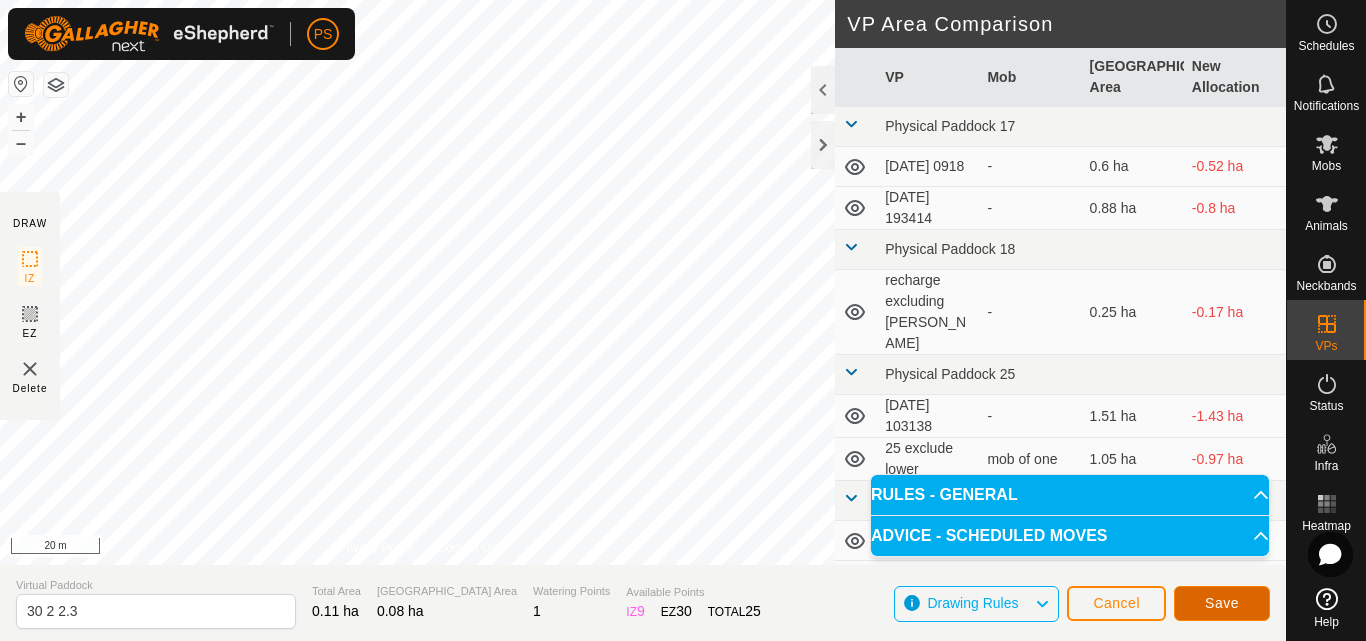 click on "Save" 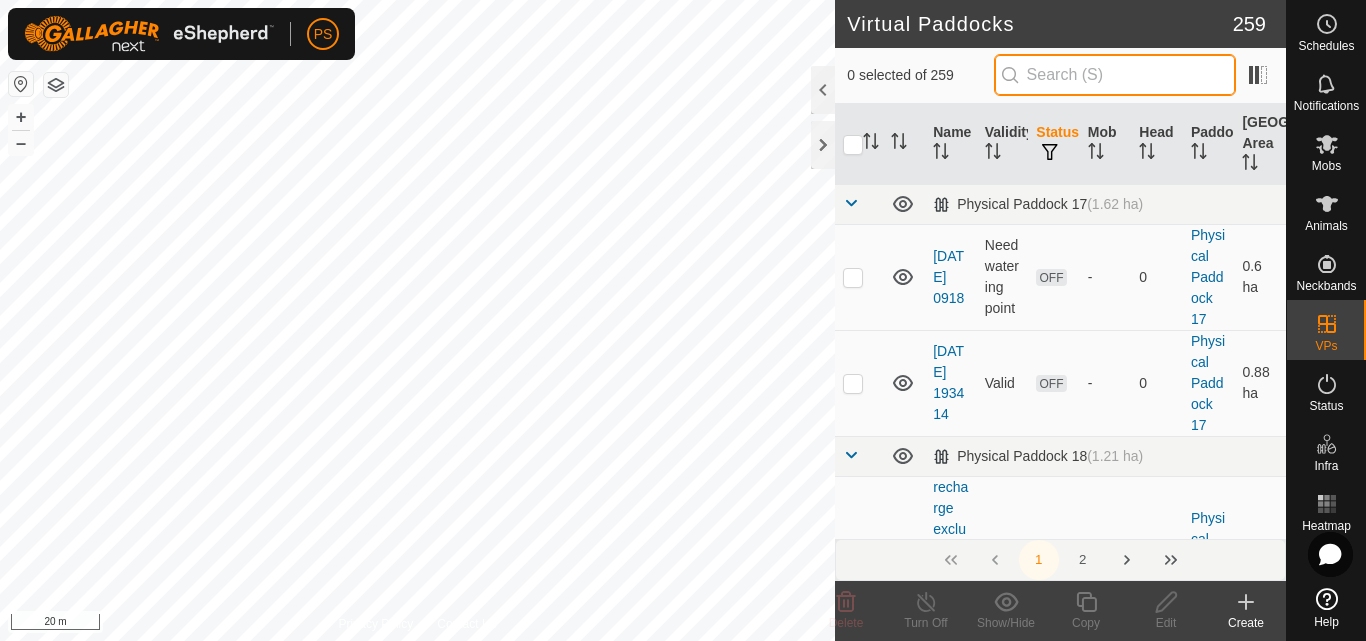 click at bounding box center [1115, 75] 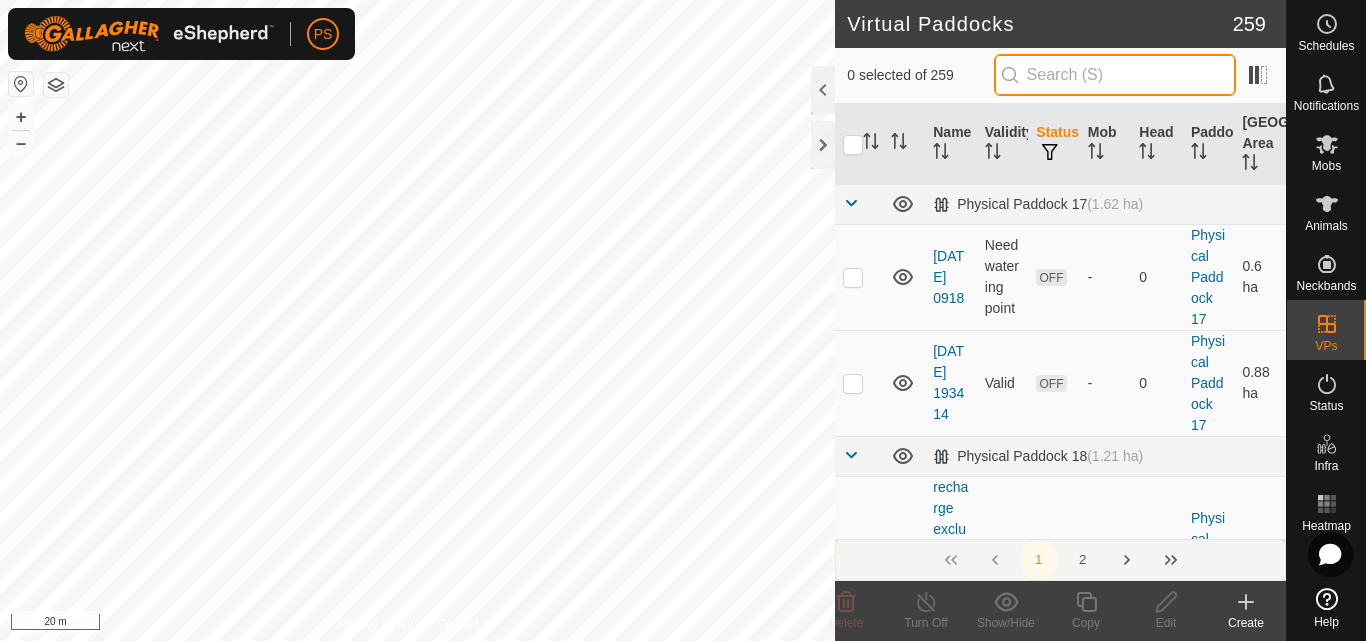 paste on "30 1 2.3" 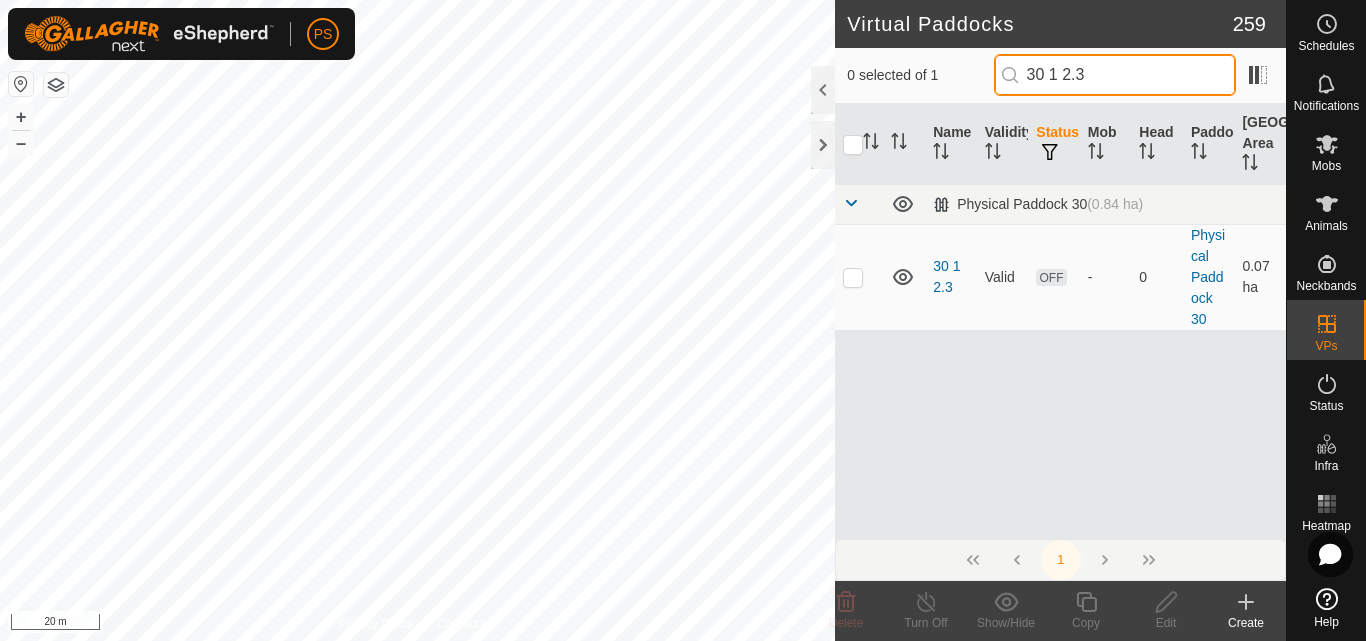 click on "30 1 2.3" at bounding box center (1115, 75) 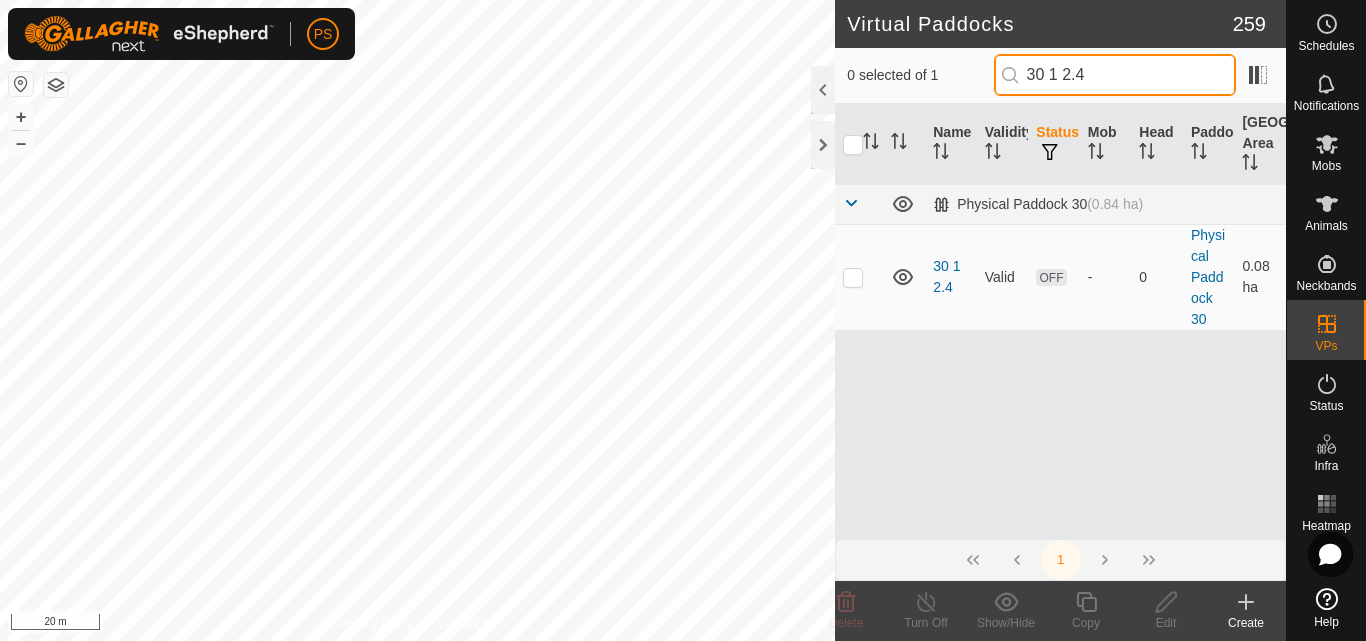 drag, startPoint x: 1125, startPoint y: 72, endPoint x: 1033, endPoint y: 78, distance: 92.19544 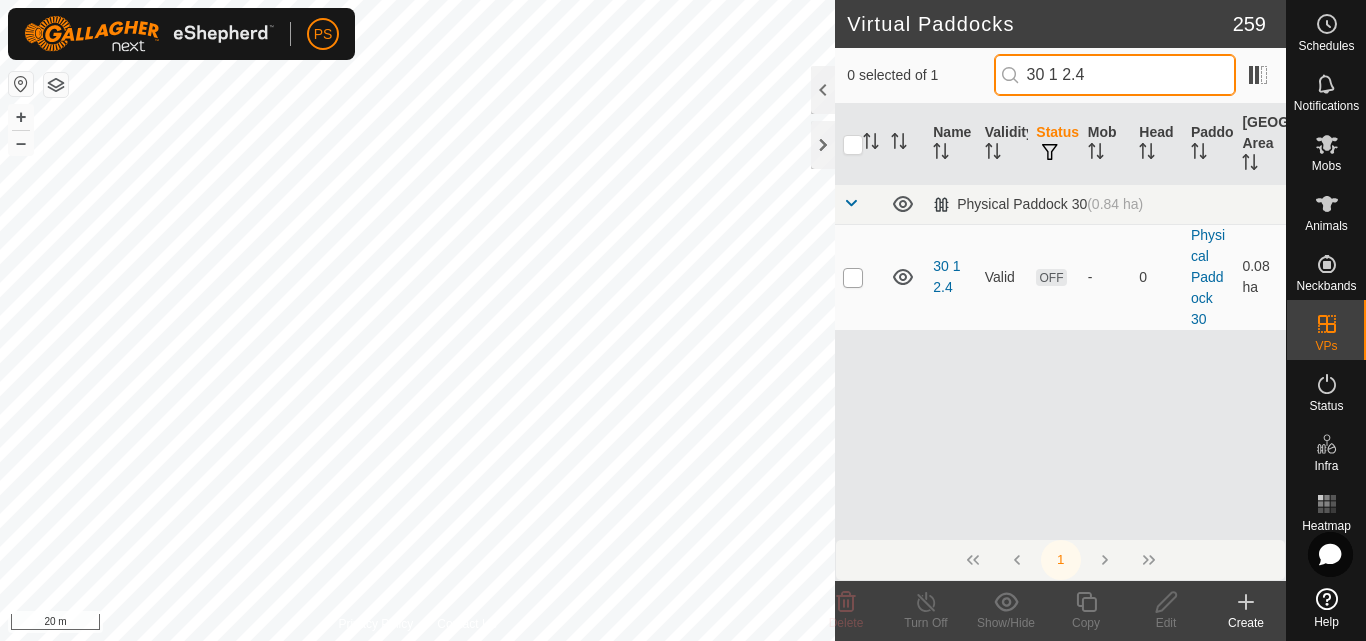 type on "30 1 2.4" 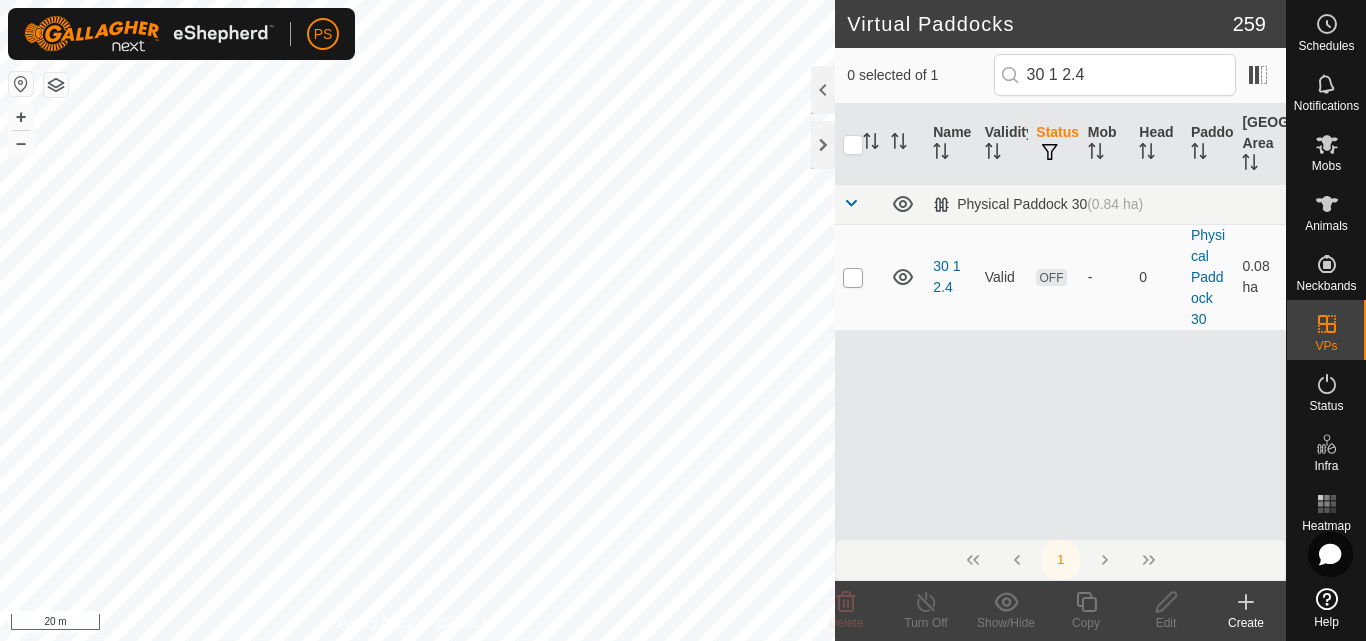 click at bounding box center [853, 278] 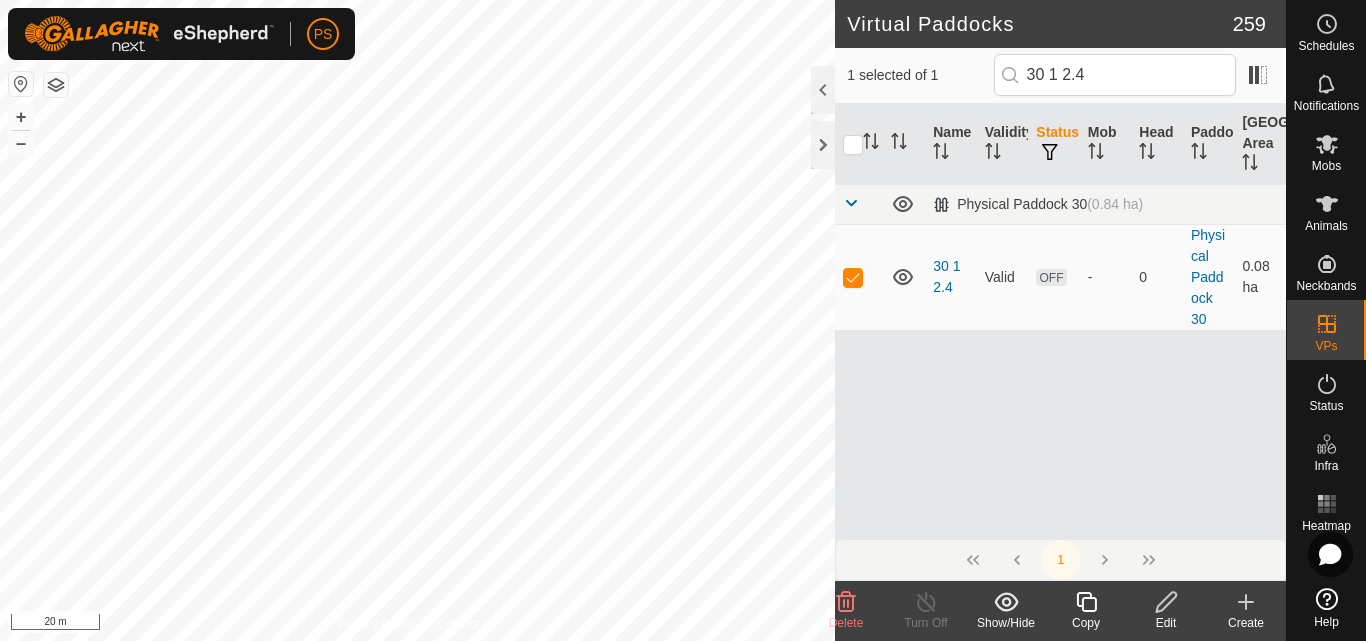 click 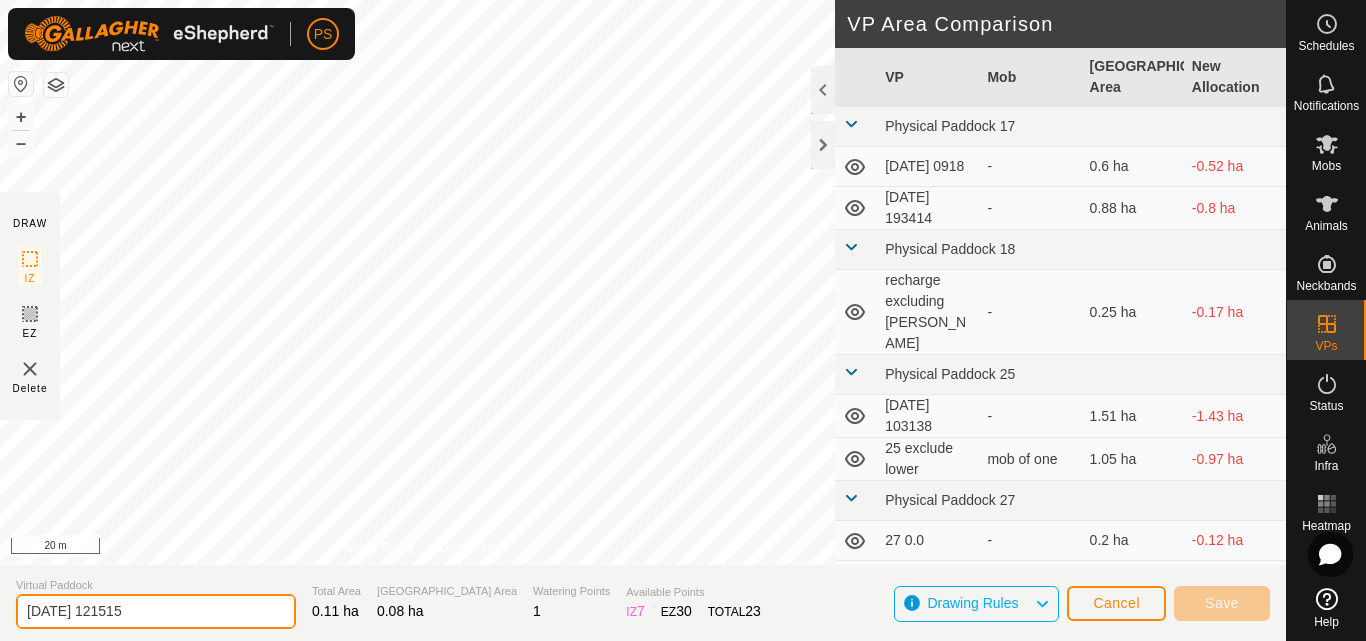 drag, startPoint x: 167, startPoint y: 608, endPoint x: 5, endPoint y: 614, distance: 162.11107 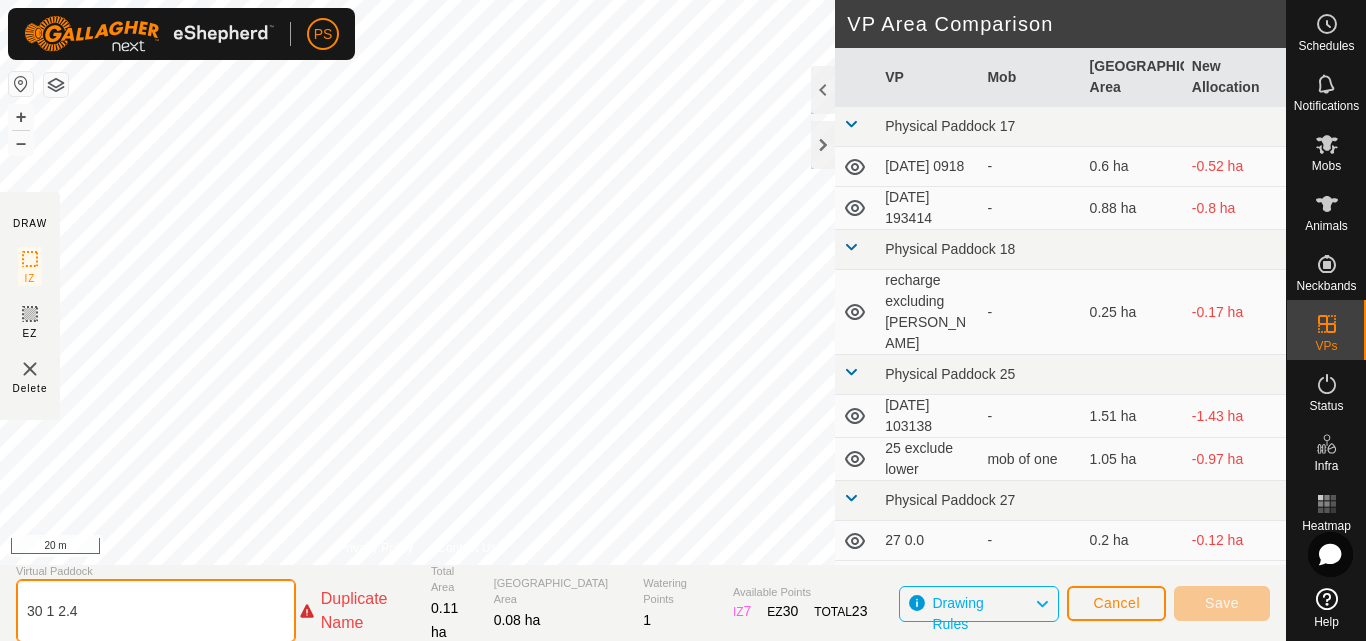 click on "30 1 2.4" 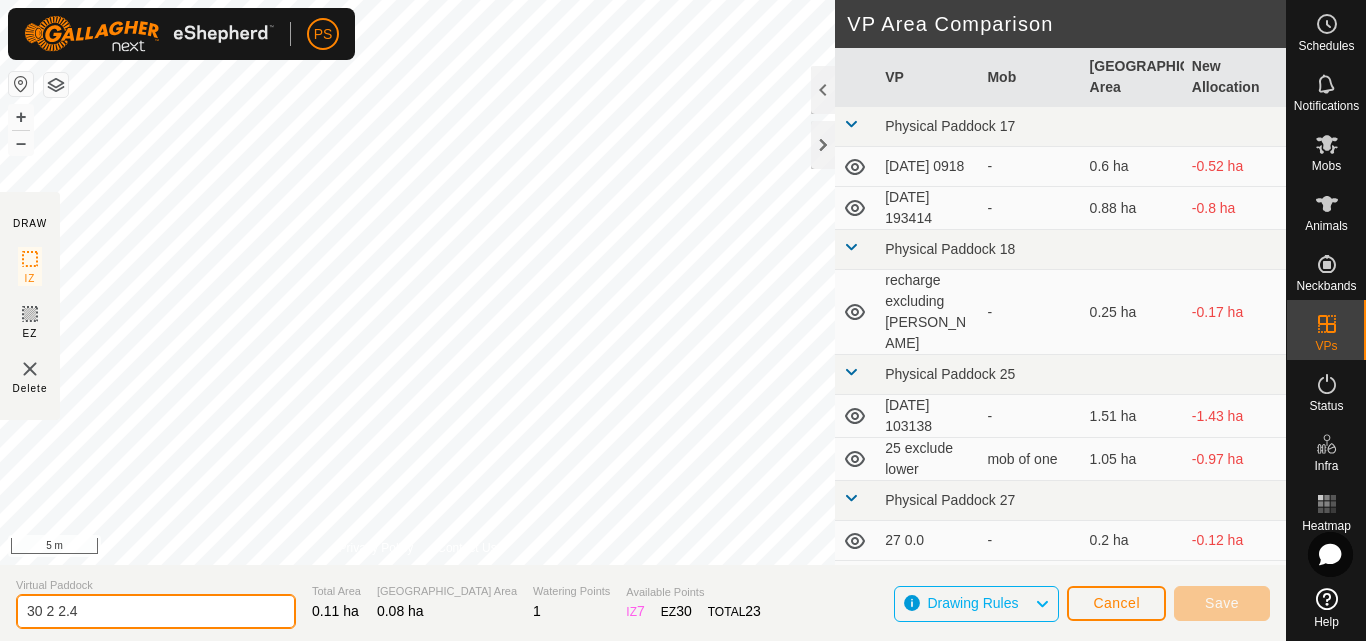 type on "30 2 2.4" 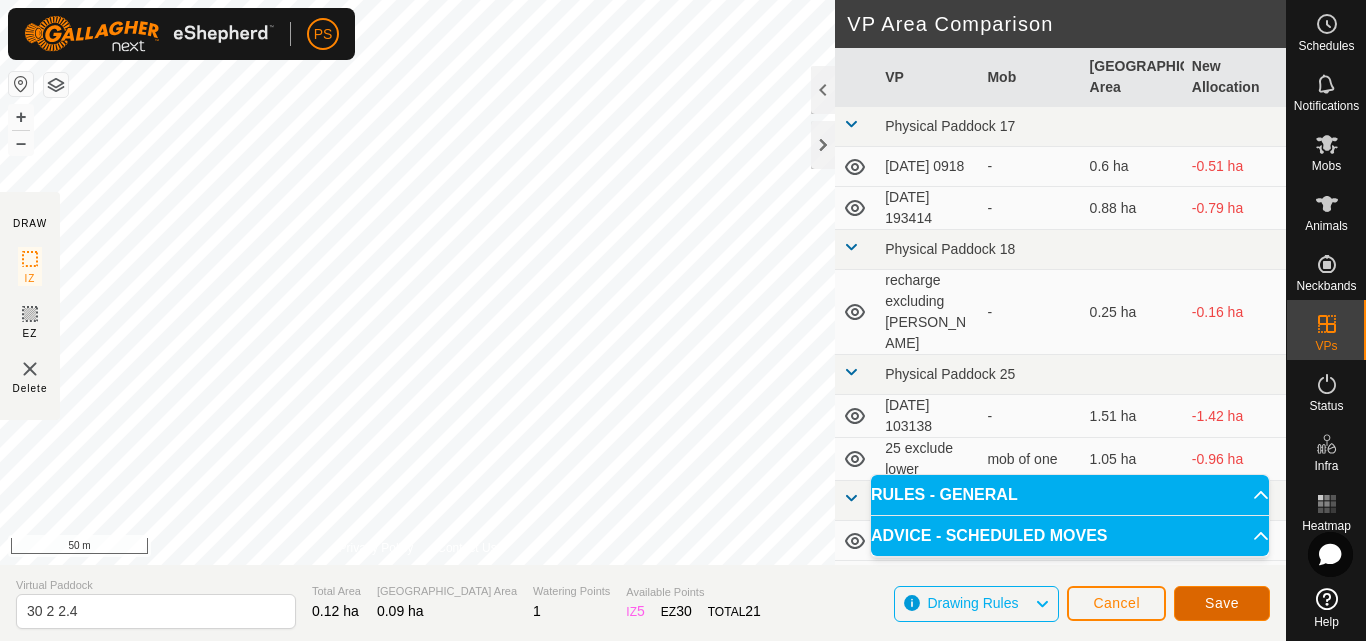 click on "Save" 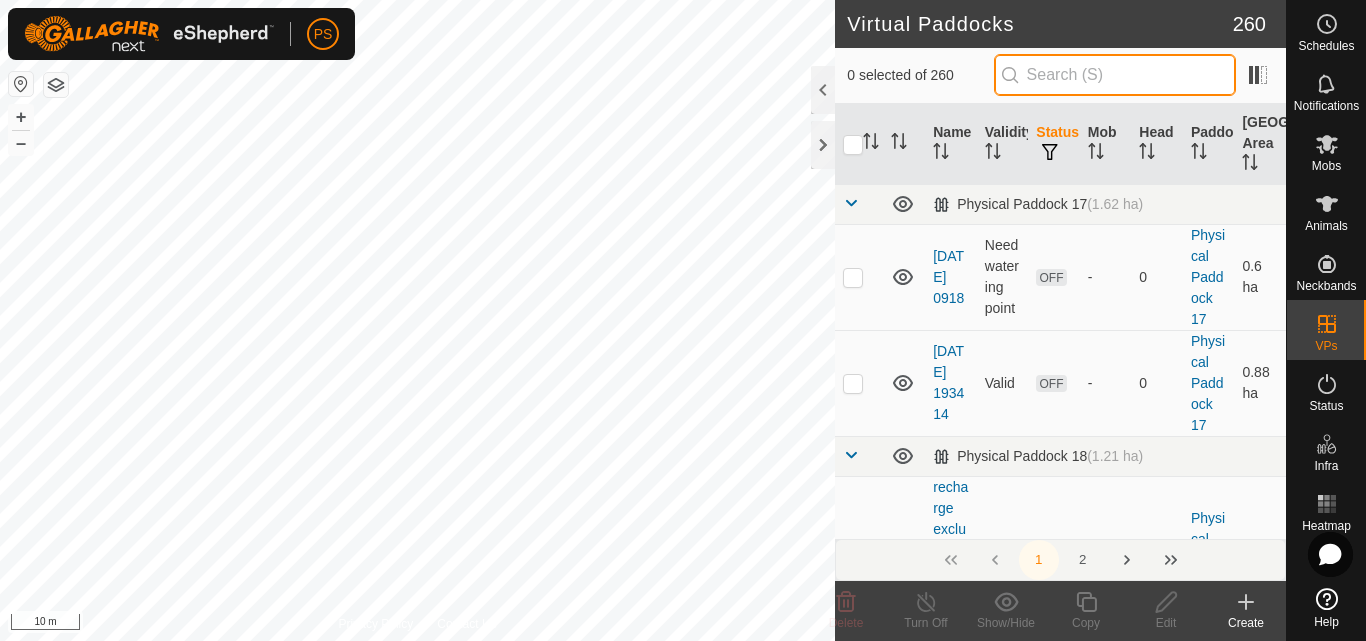click at bounding box center [1115, 75] 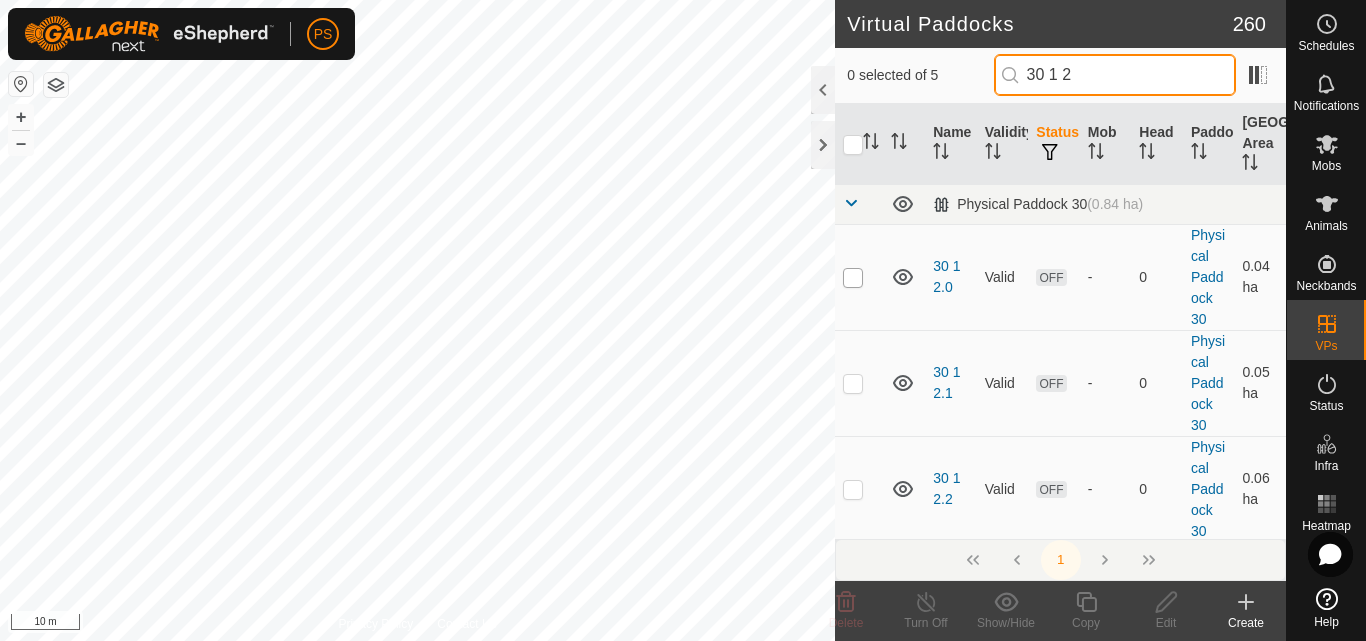 type on "30 1 2" 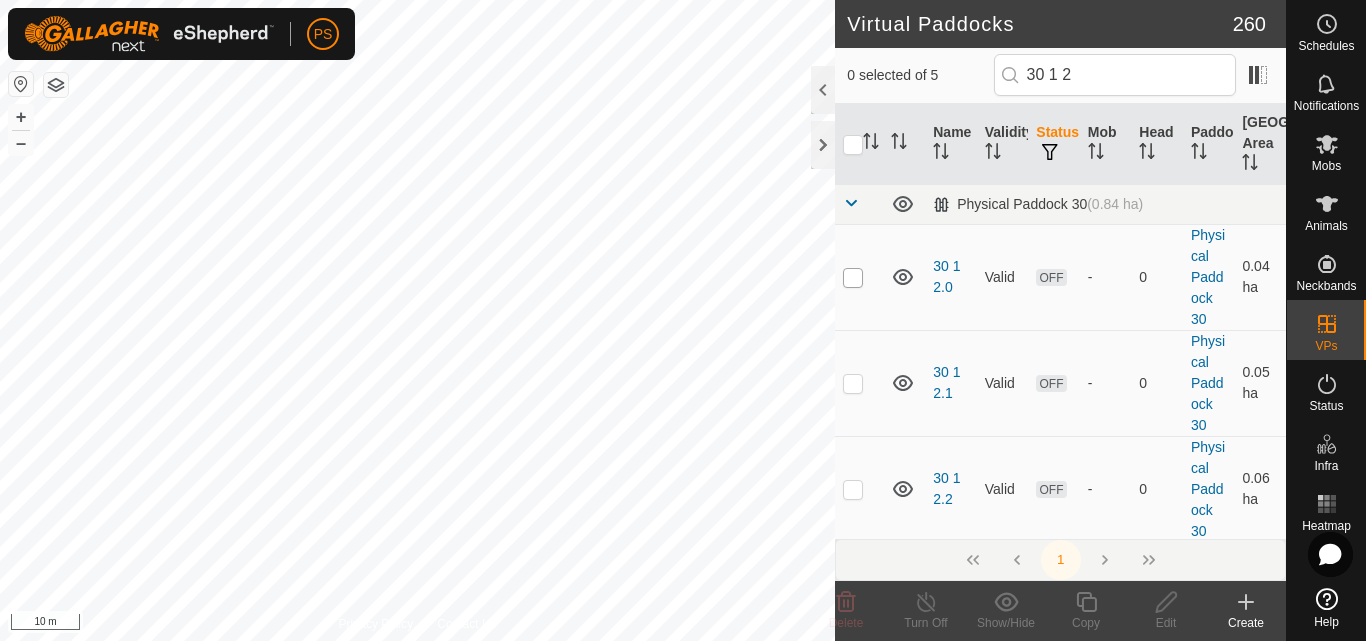 click at bounding box center [853, 278] 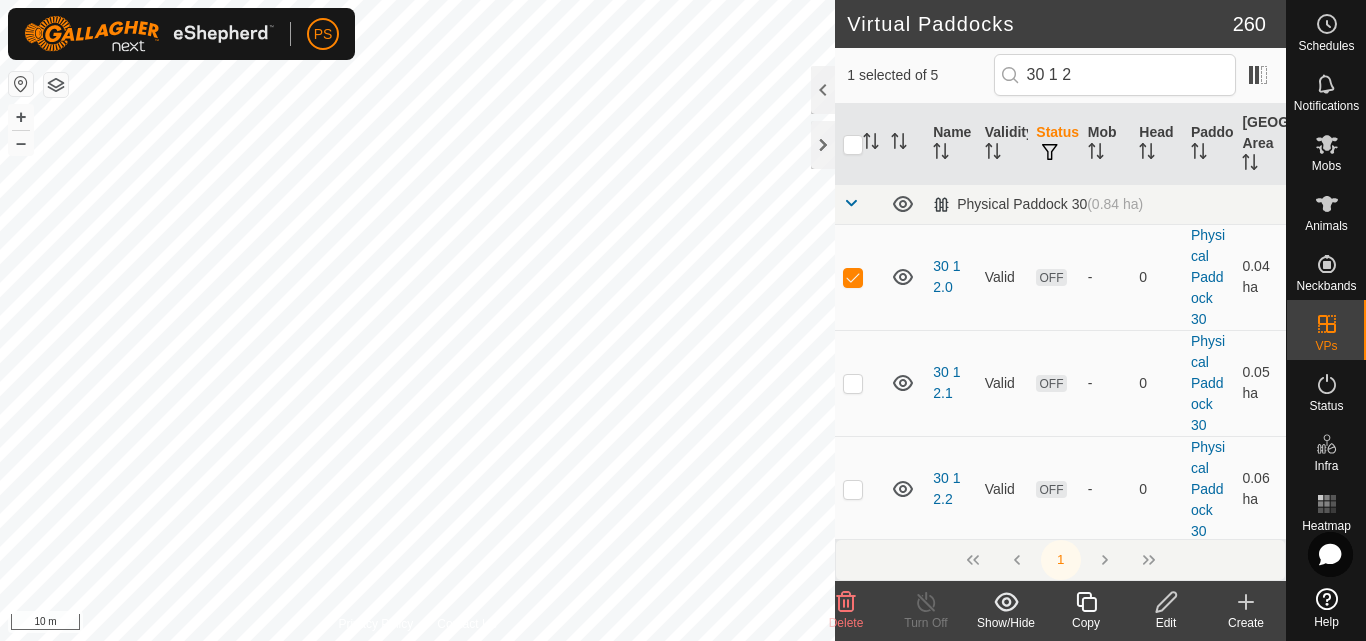 click 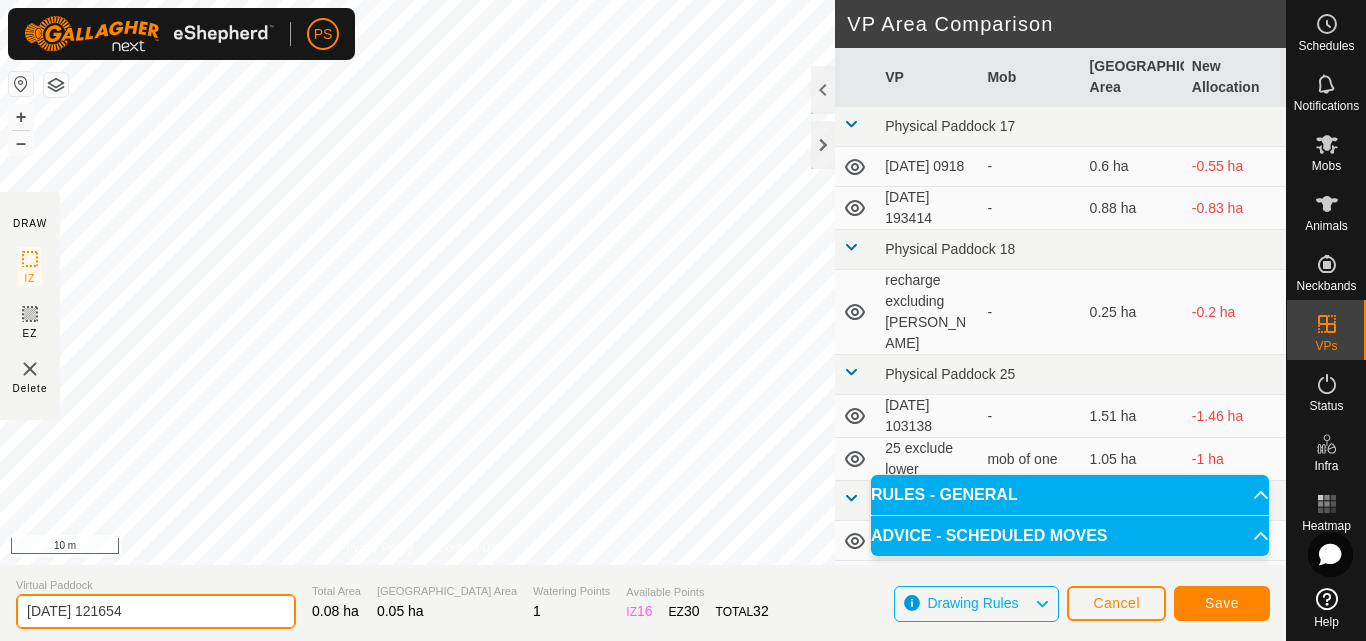 drag, startPoint x: 173, startPoint y: 613, endPoint x: 0, endPoint y: 613, distance: 173 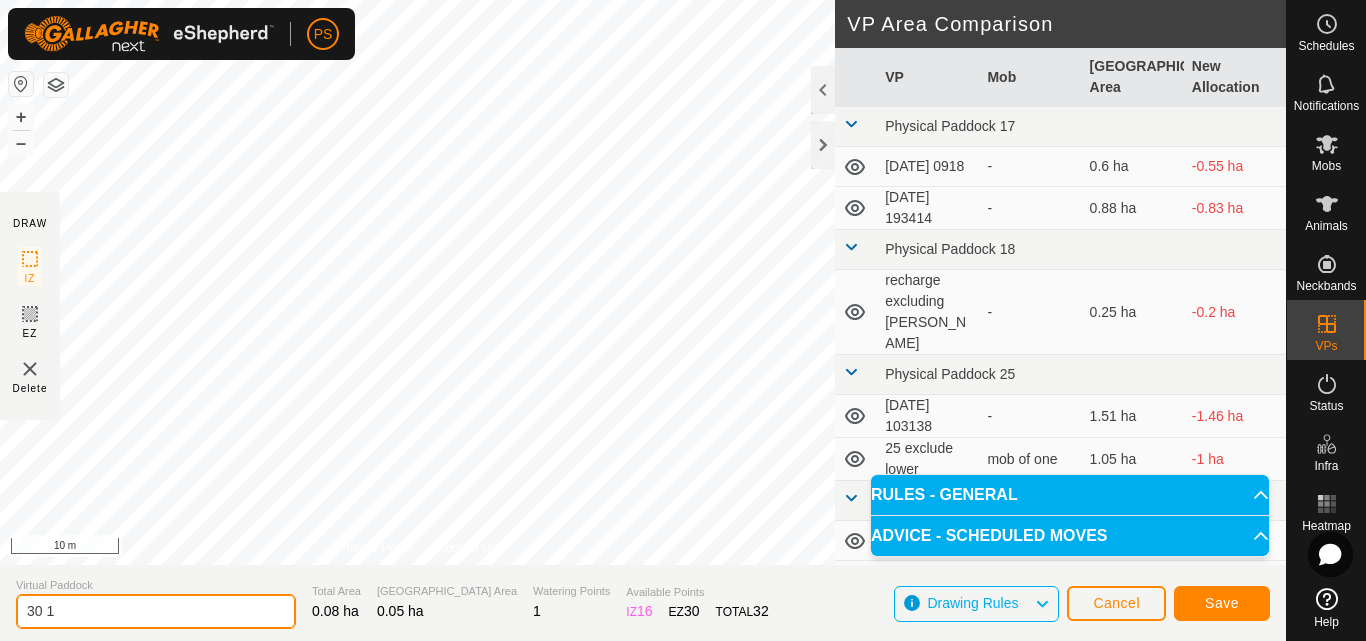 click on "30 1" 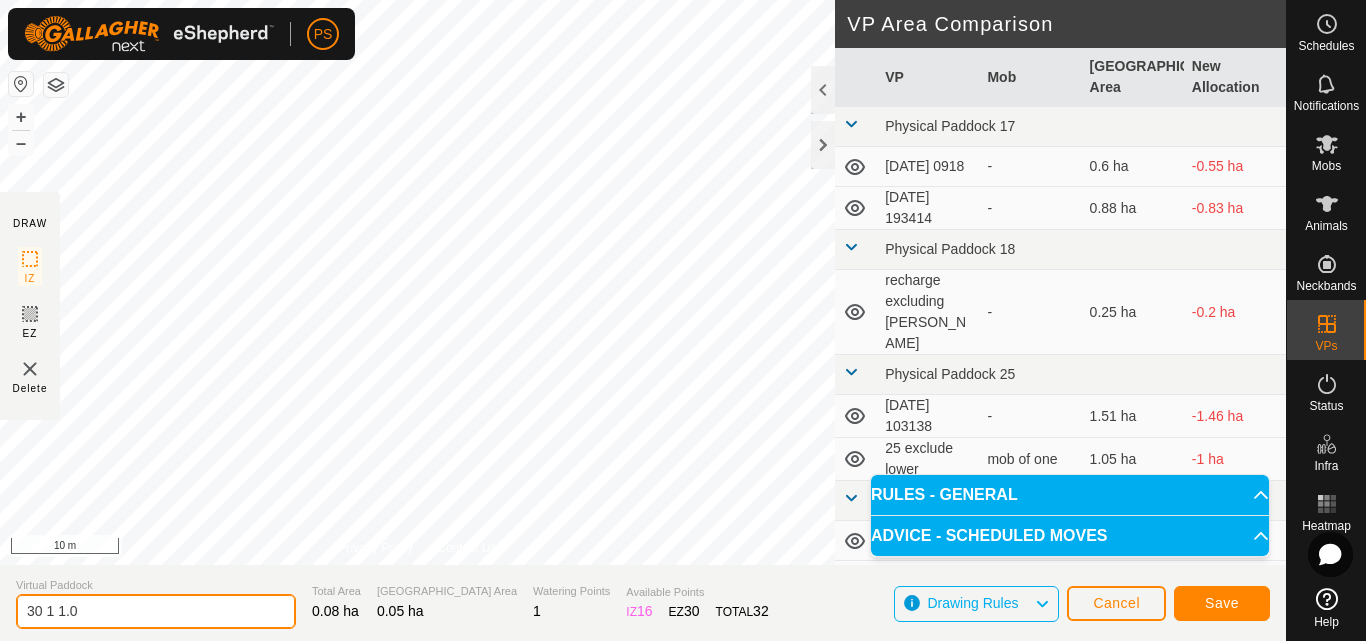 type on "30 1 1.0" 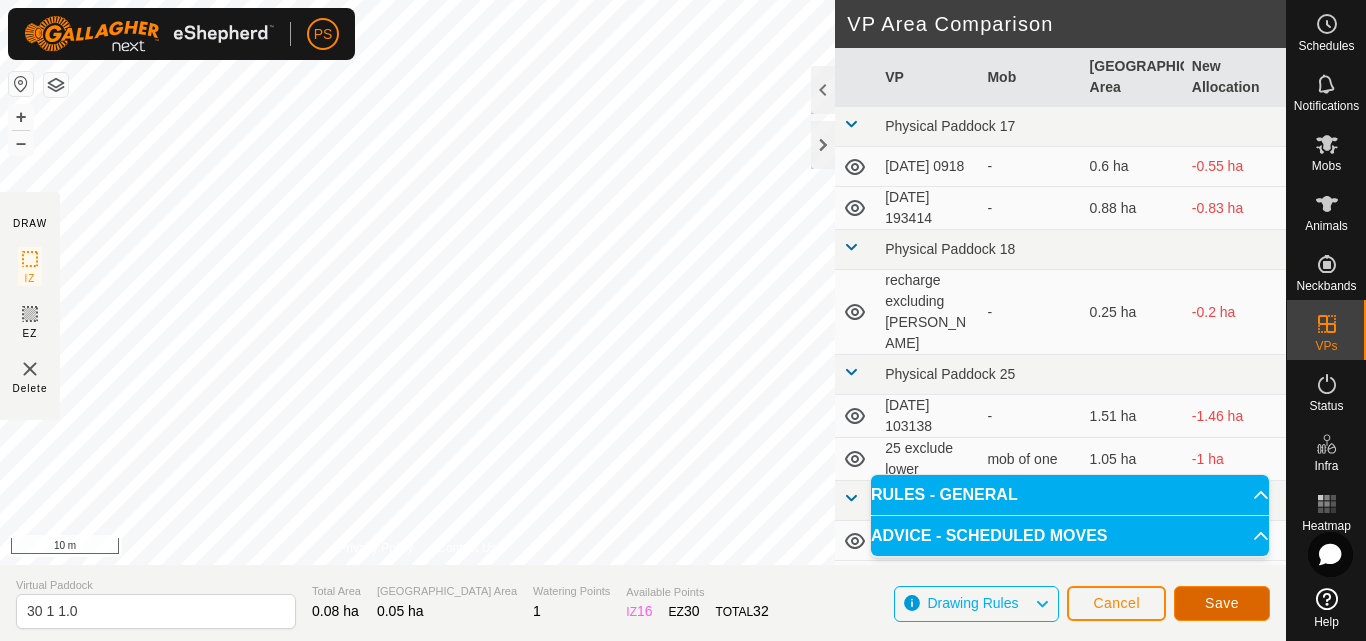 click on "Save" 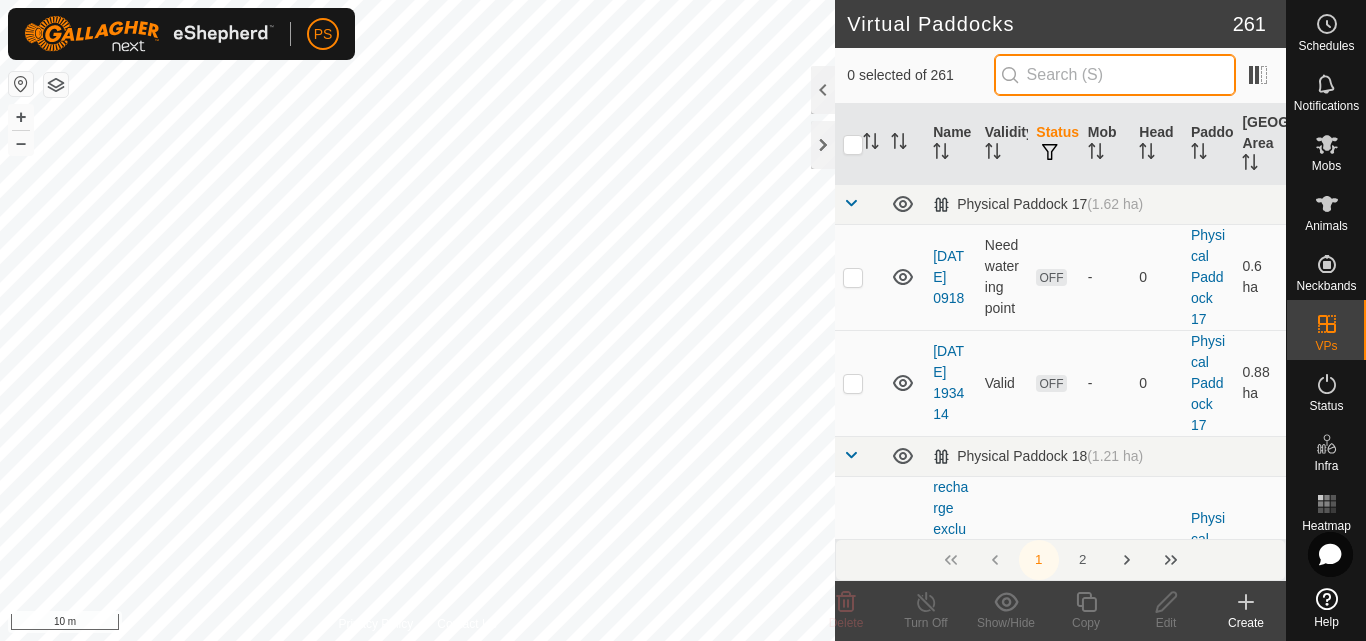 click at bounding box center [1115, 75] 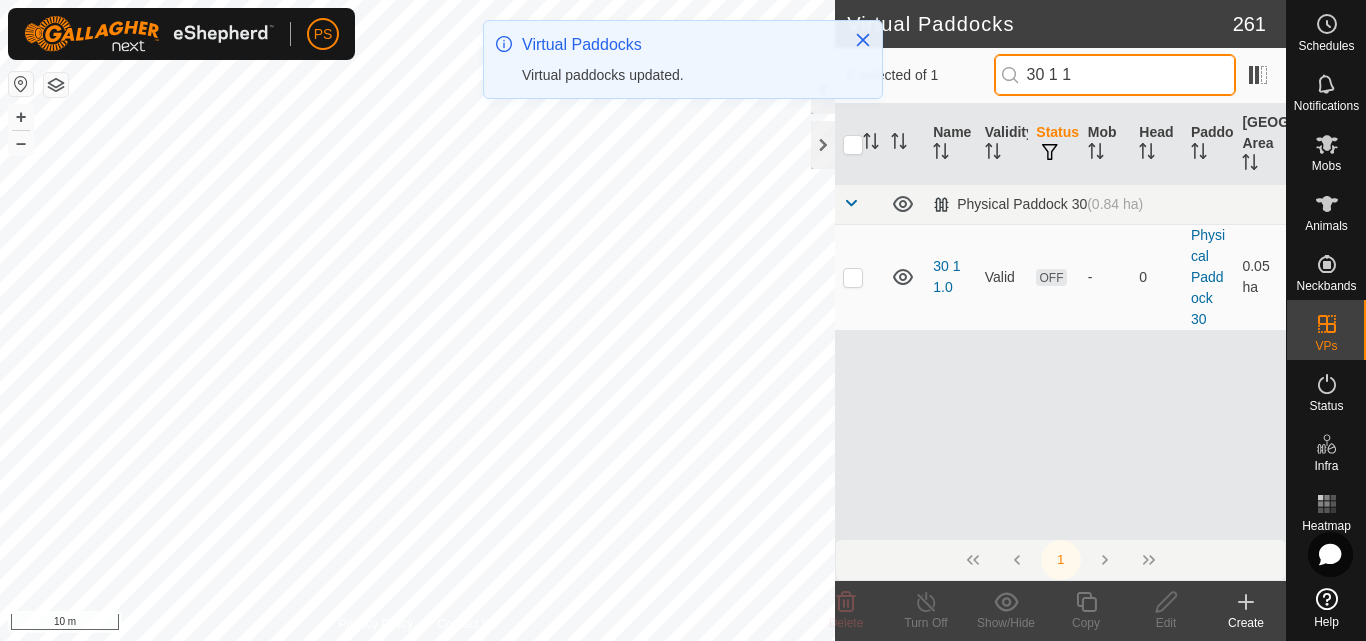 drag, startPoint x: 1115, startPoint y: 73, endPoint x: 1034, endPoint y: 73, distance: 81 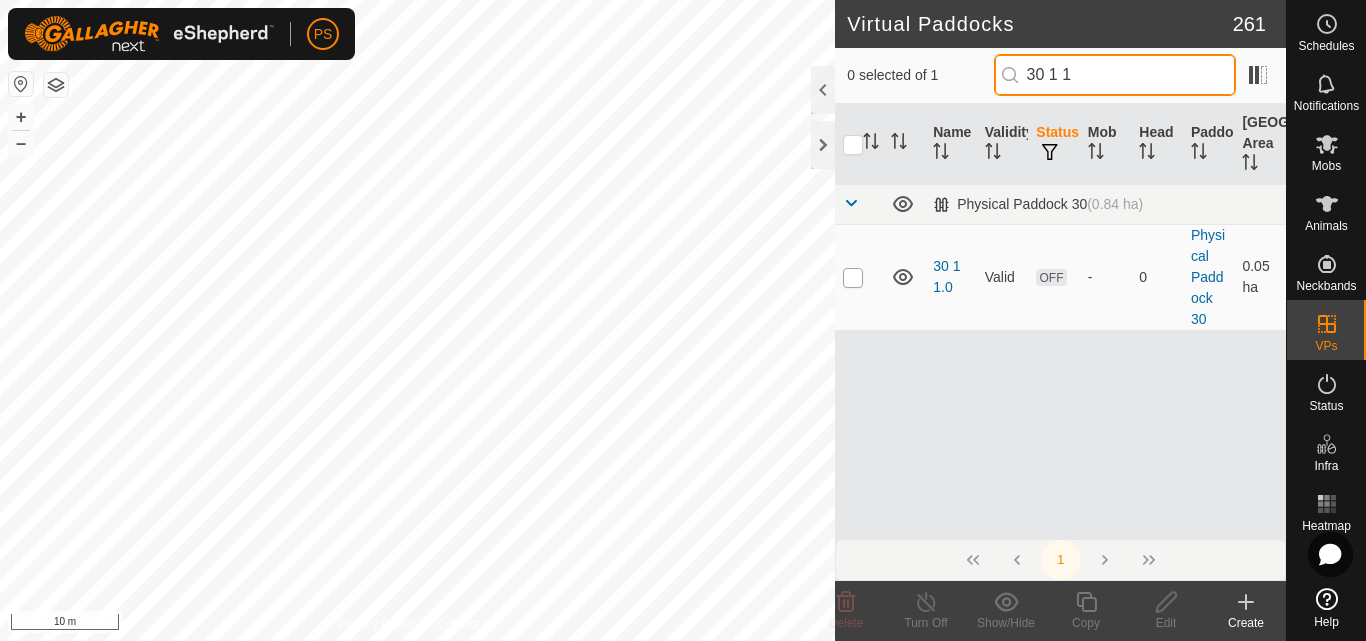 type on "30 1 1" 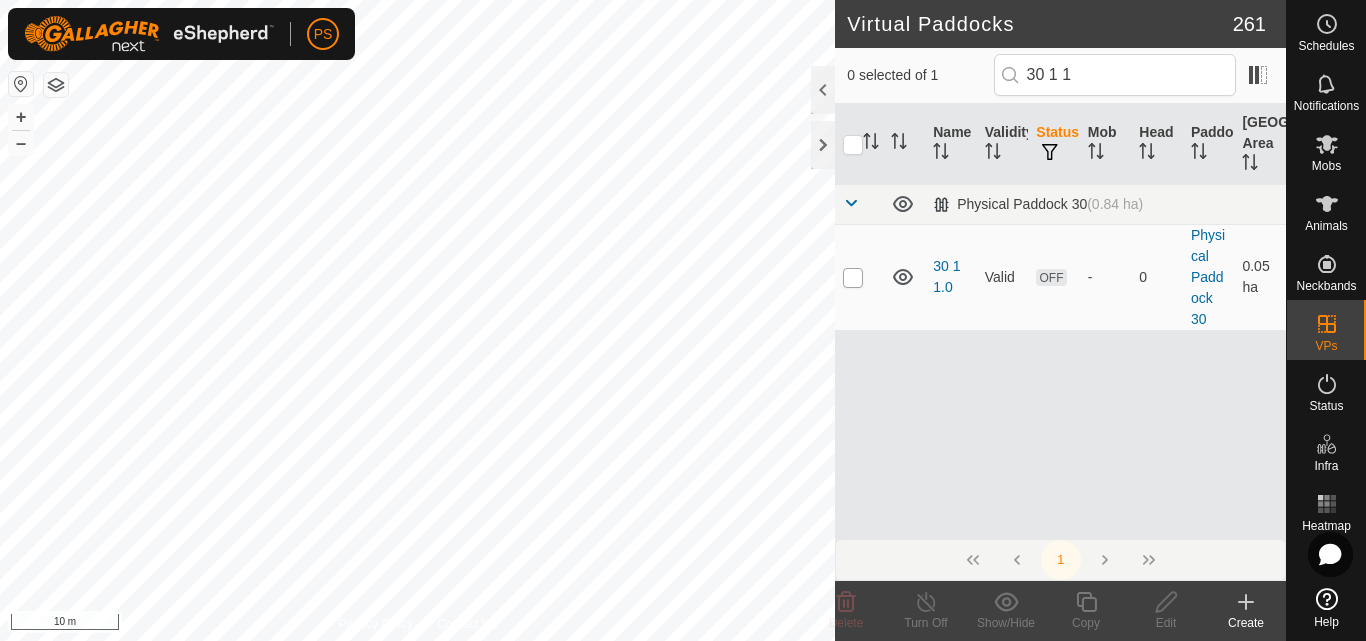 click at bounding box center (853, 278) 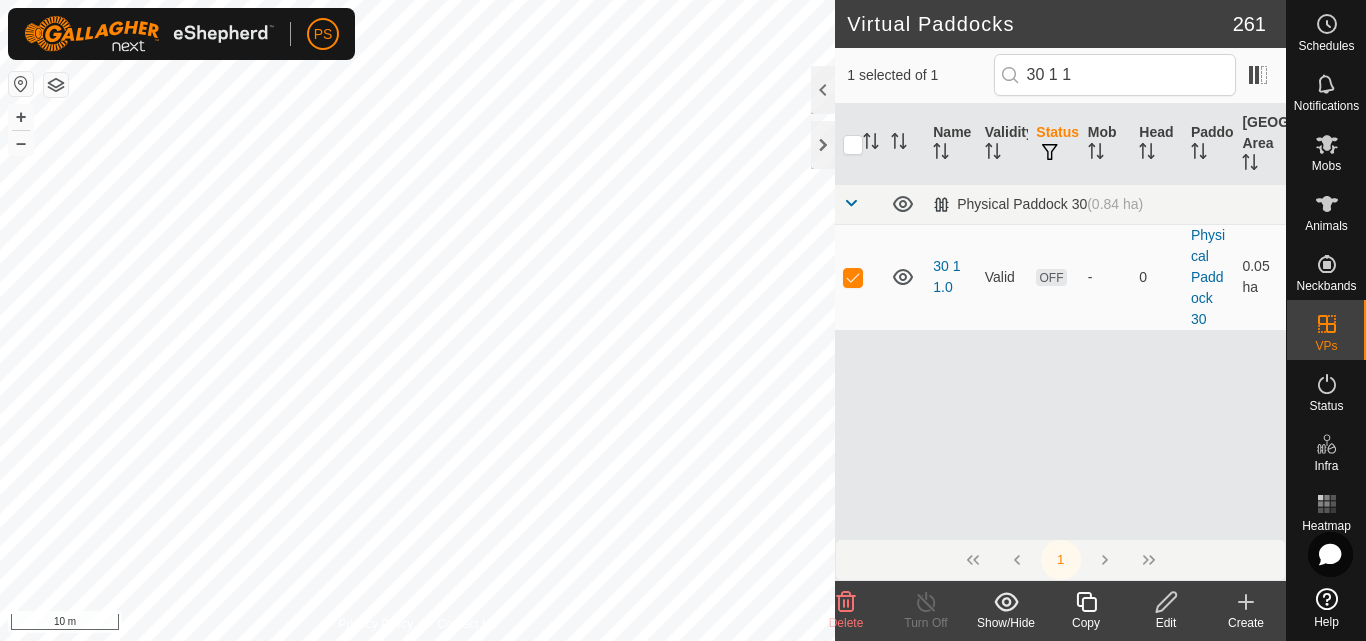 click 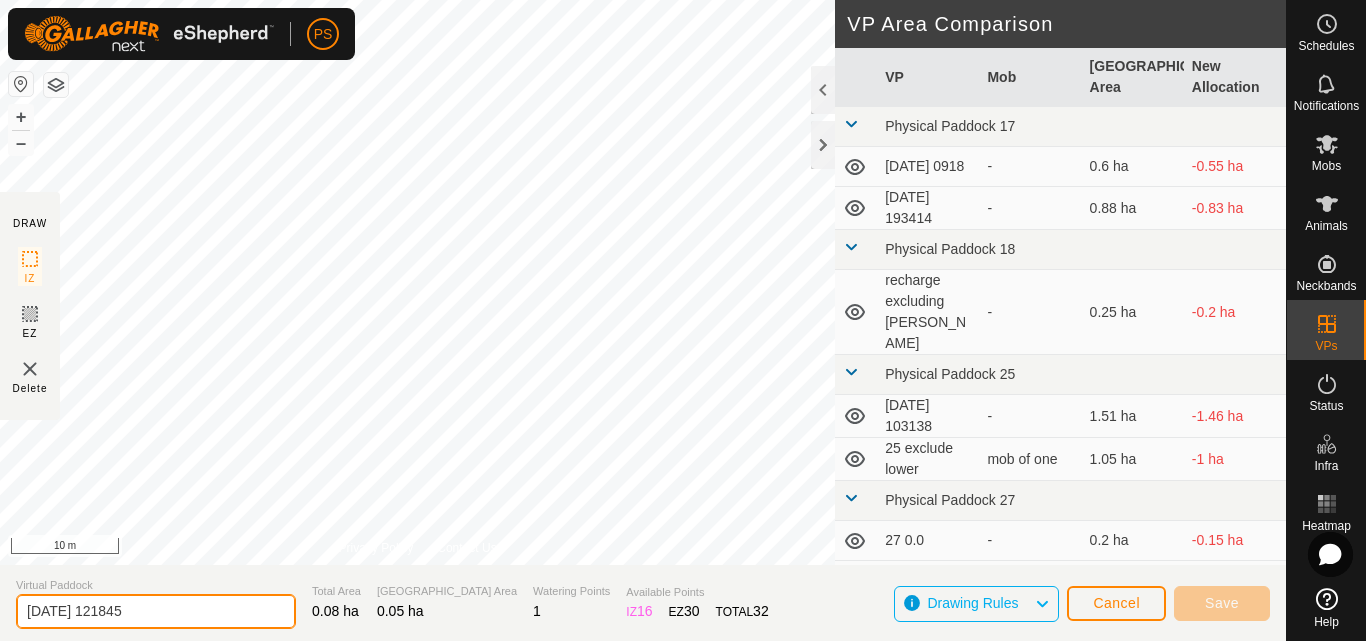 drag, startPoint x: 169, startPoint y: 601, endPoint x: 8, endPoint y: 603, distance: 161.01242 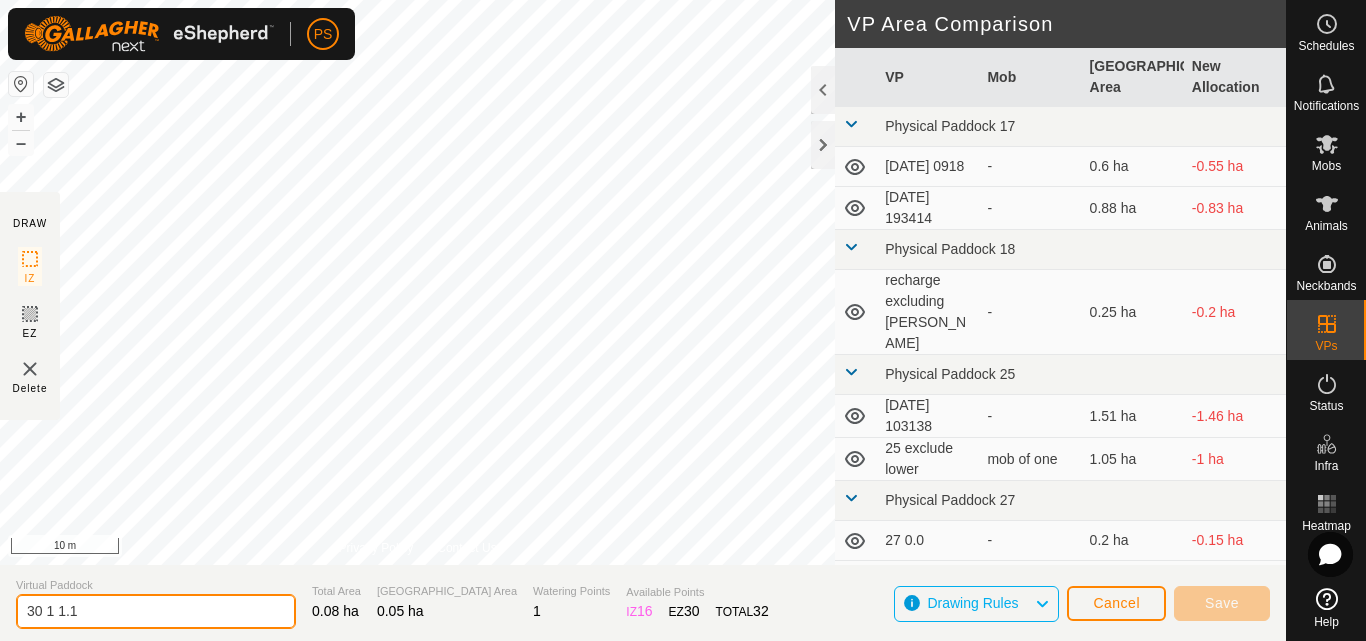 type on "30 1 1.1" 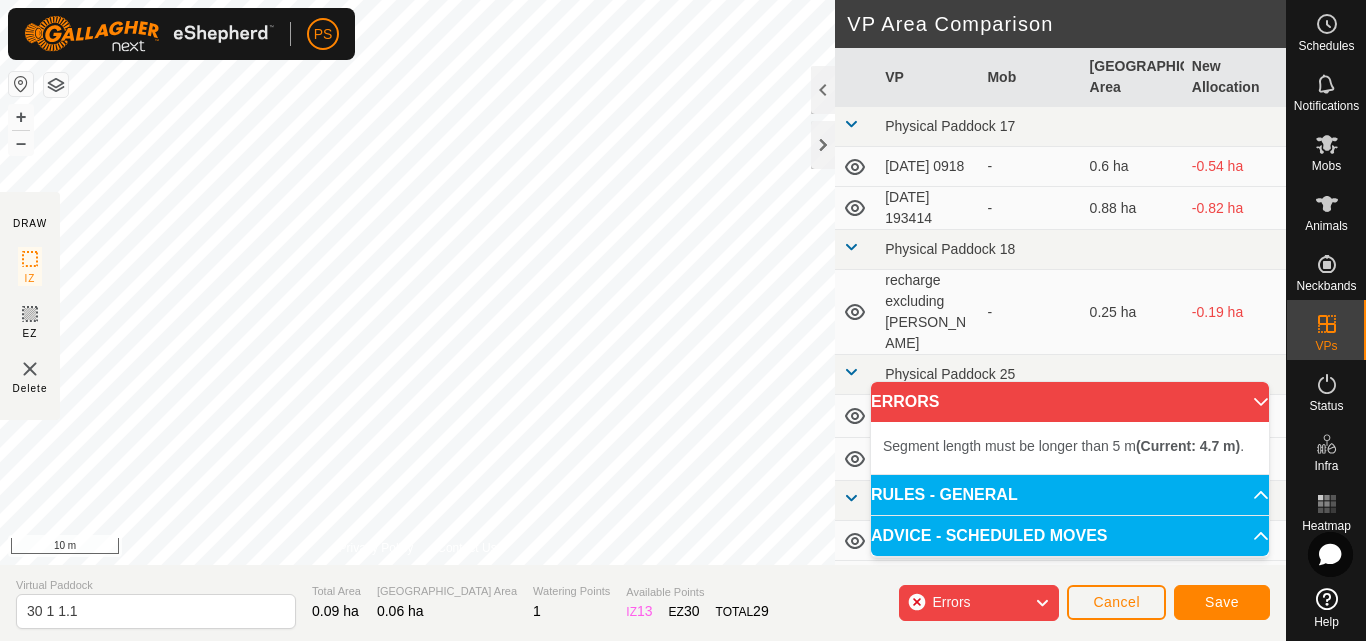 click on "Segment length must be longer than 5 m  (Current: 4.7 m) . + – ⇧ i 10 m" at bounding box center (417, 282) 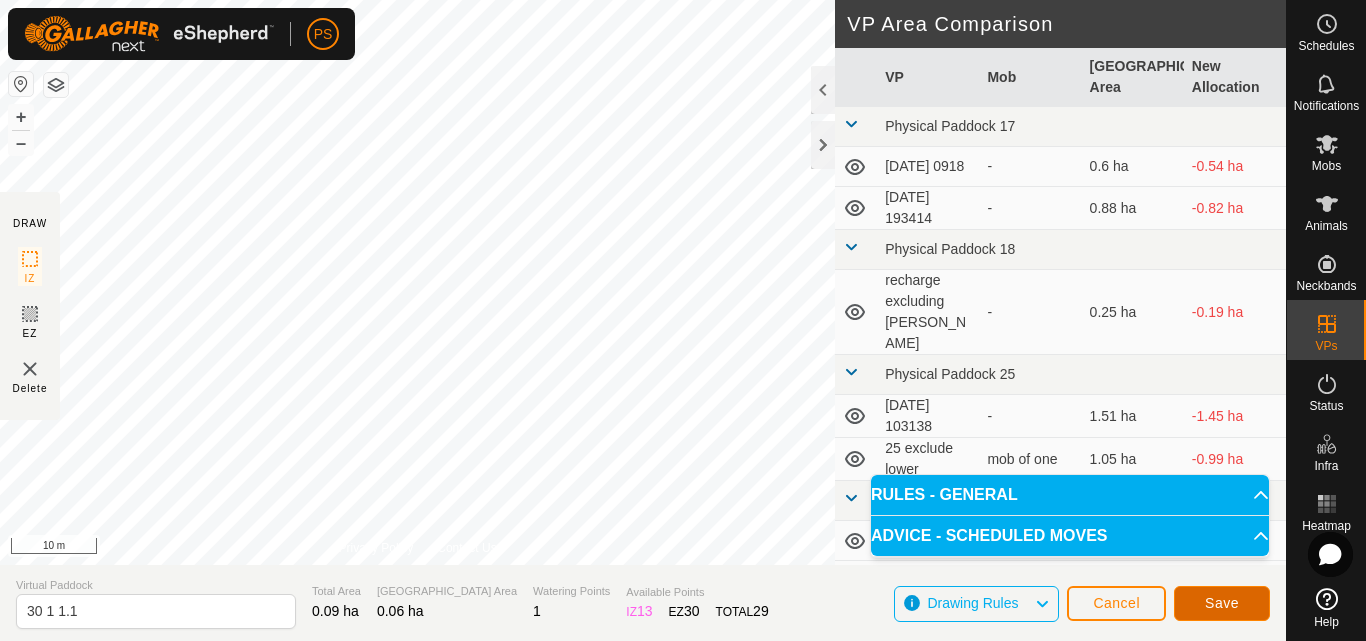 click on "Save" 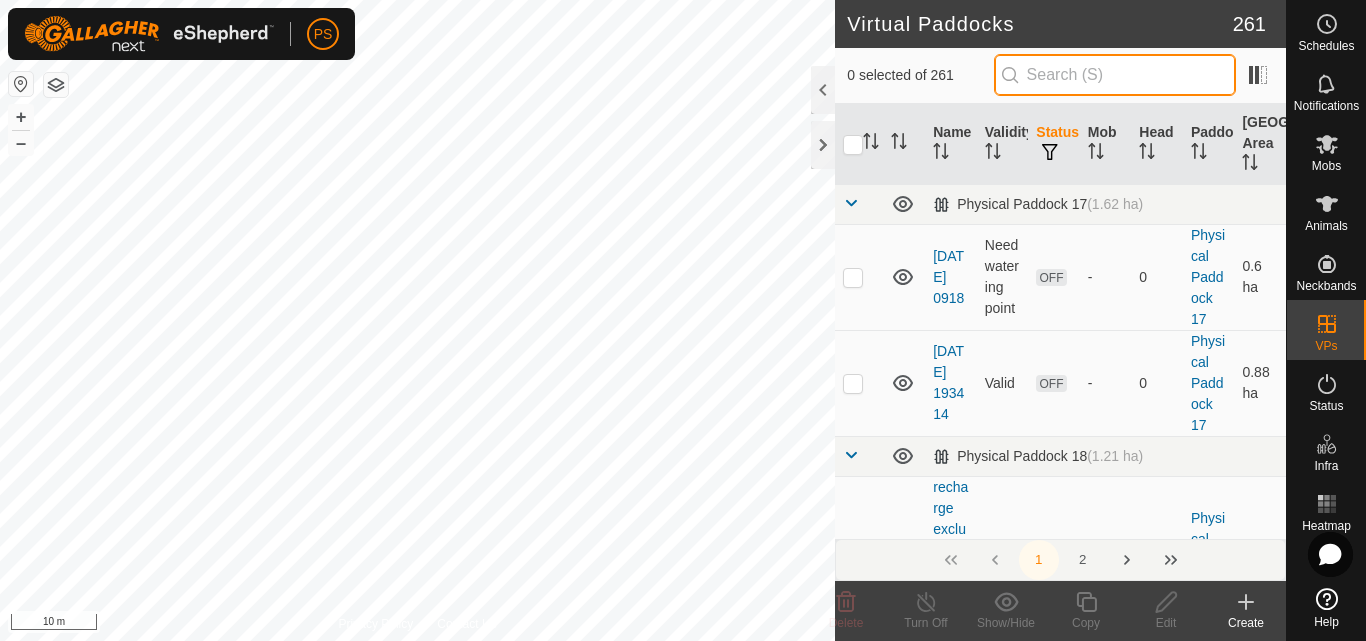 click at bounding box center [1115, 75] 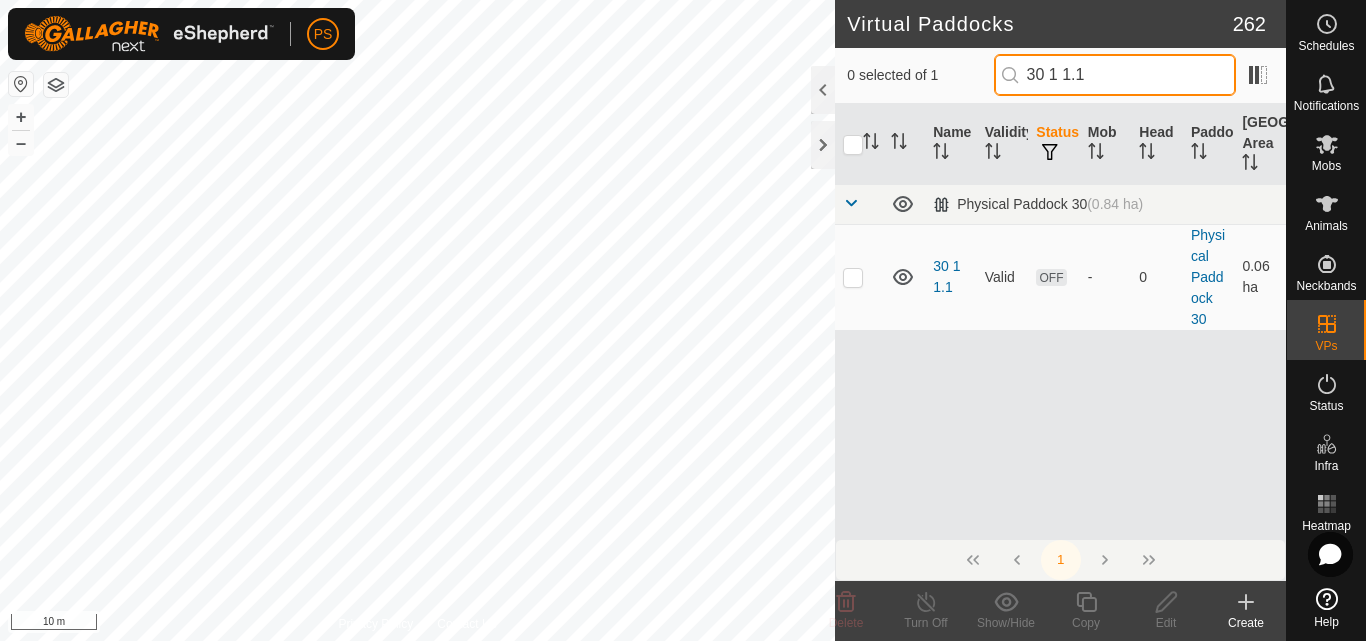 drag, startPoint x: 1115, startPoint y: 73, endPoint x: 1031, endPoint y: 81, distance: 84.38009 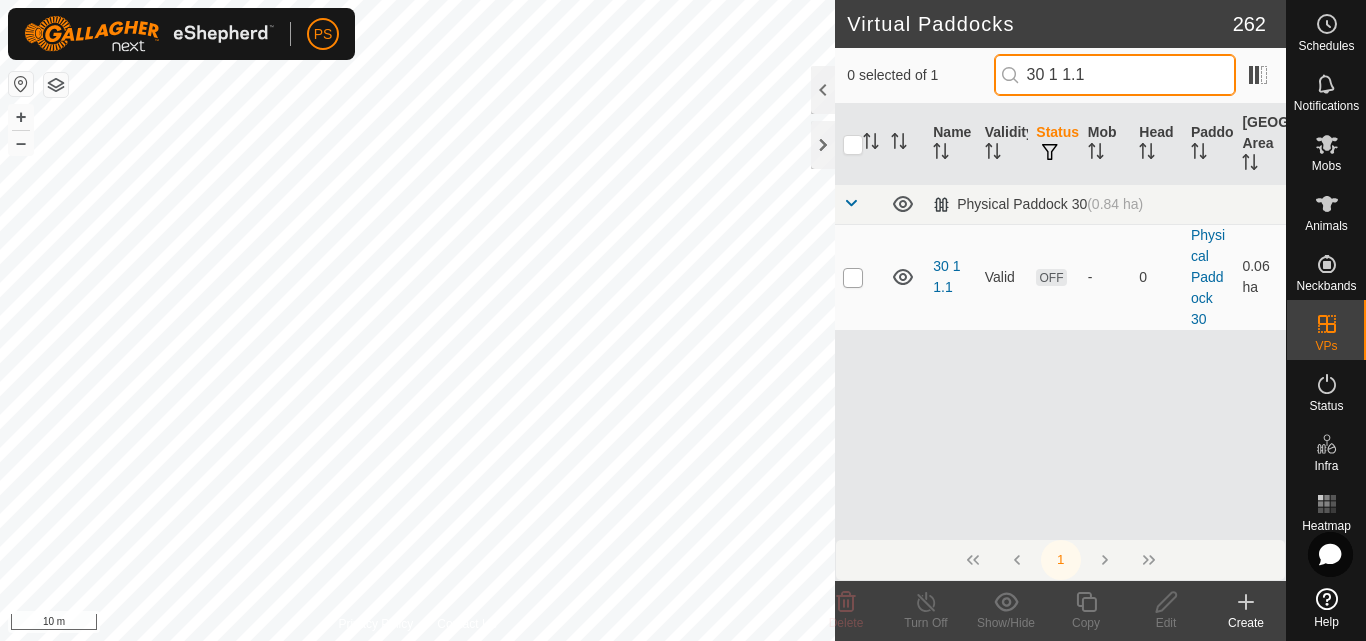 type on "30 1 1.1" 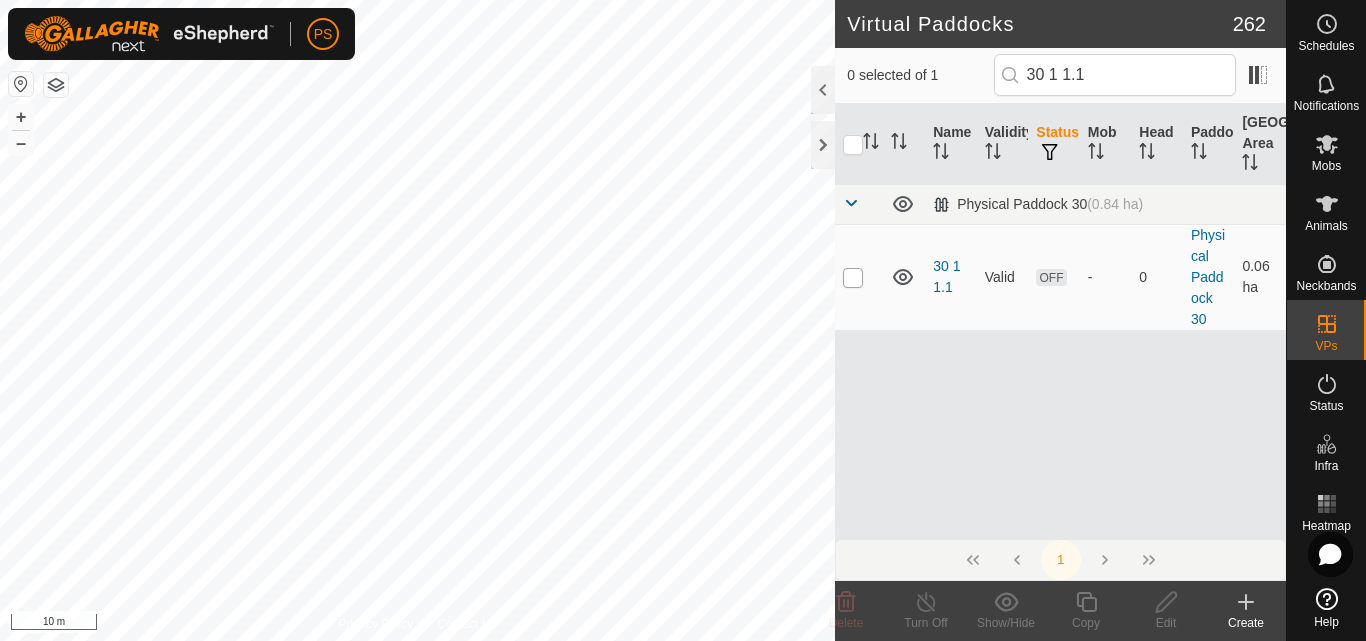 click at bounding box center [853, 278] 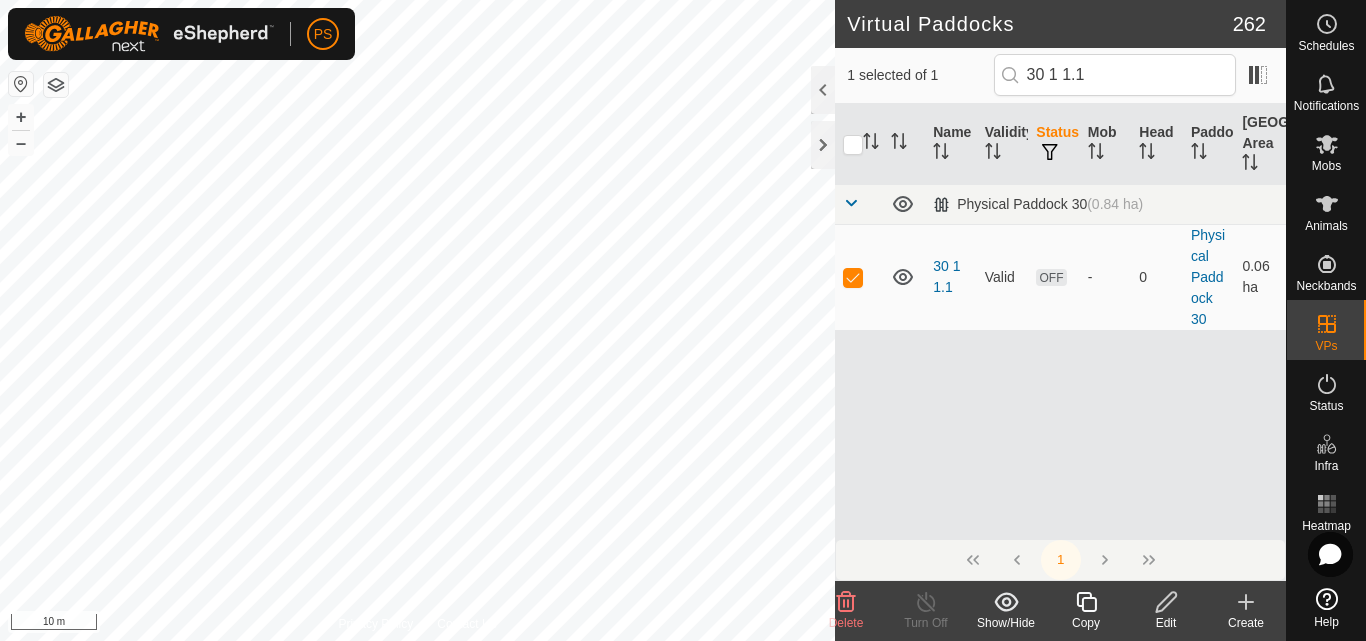 click 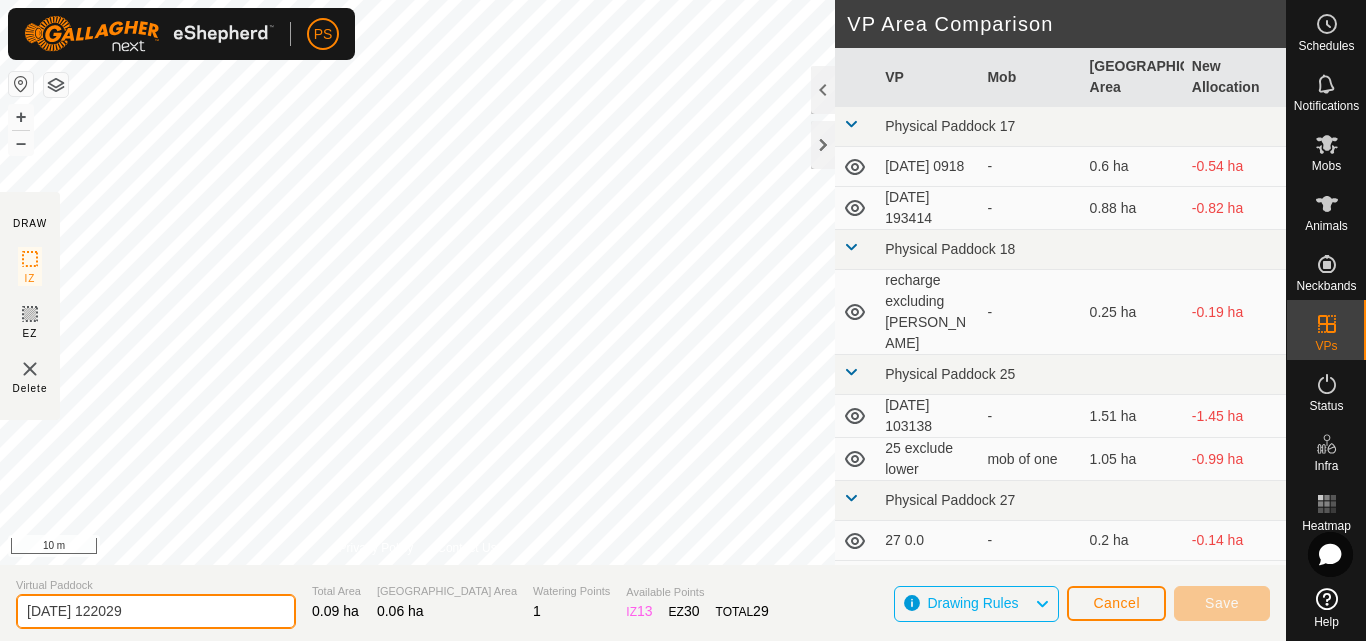 drag, startPoint x: 172, startPoint y: 611, endPoint x: 8, endPoint y: 615, distance: 164.04877 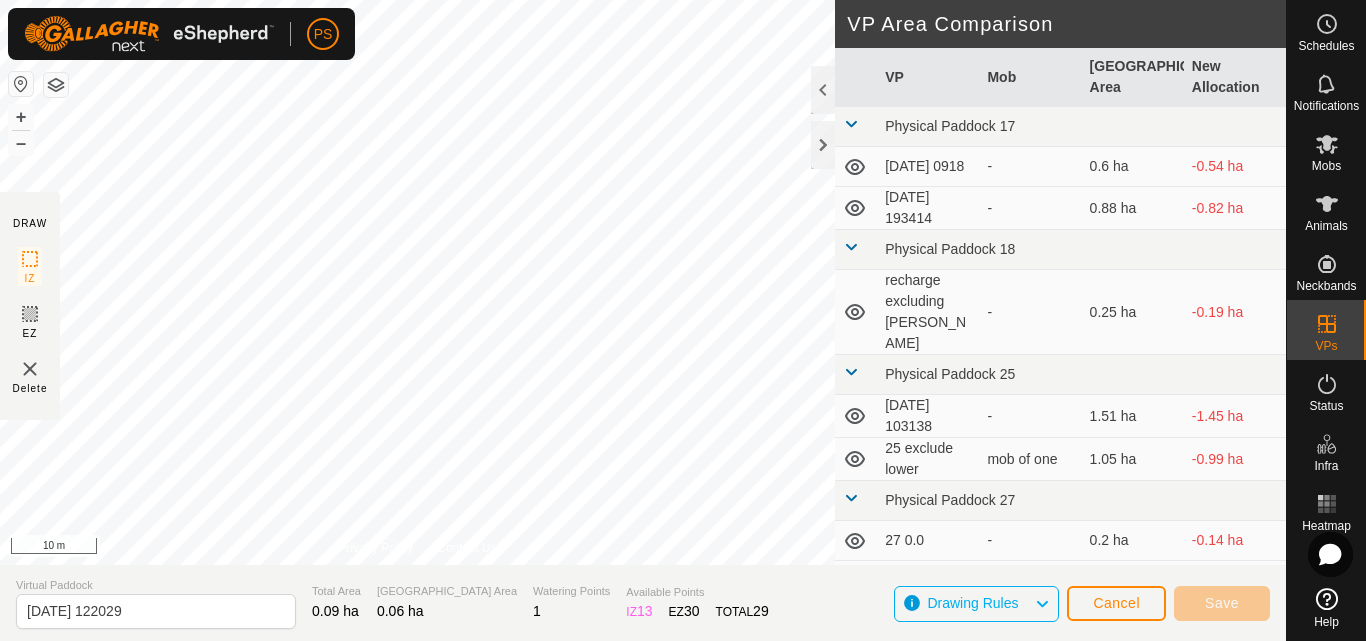 click on "Virtual Paddock 2025-07-18 122029 Total Area 0.09 ha Grazing Area 0.06 ha Watering Points 1 Available Points  IZ   13  EZ  30  TOTAL   29 Drawing Rules Cancel Save" 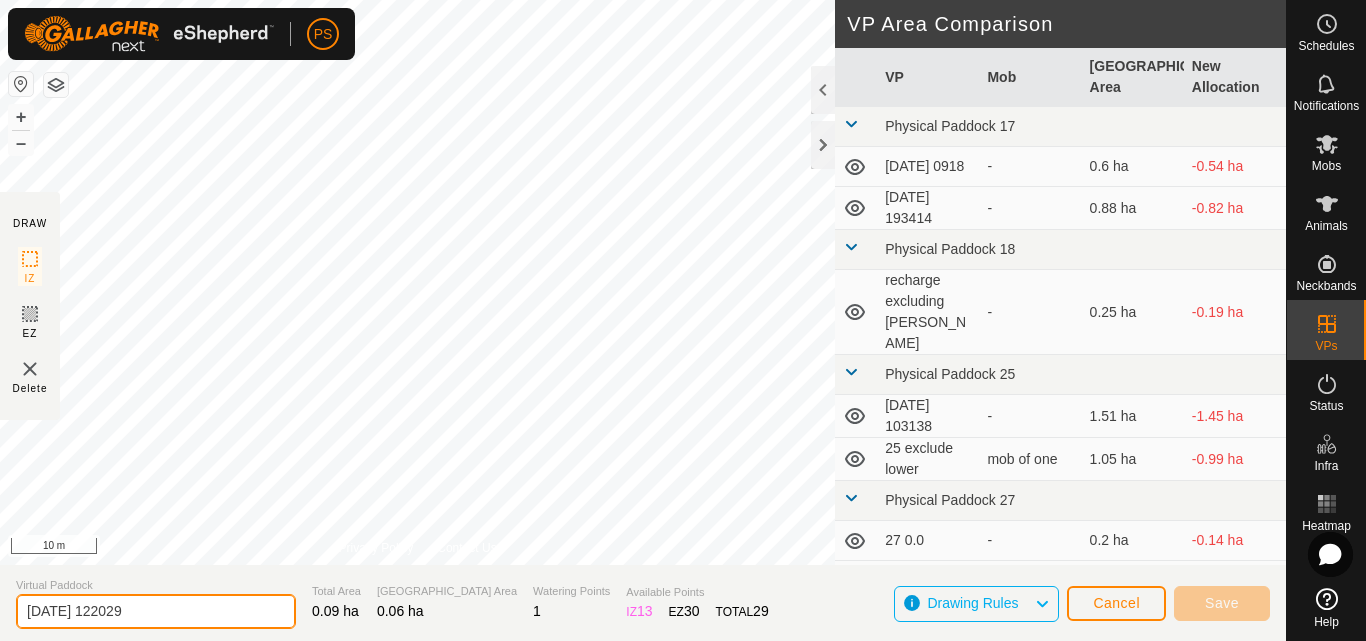 drag, startPoint x: 167, startPoint y: 607, endPoint x: 14, endPoint y: 610, distance: 153.0294 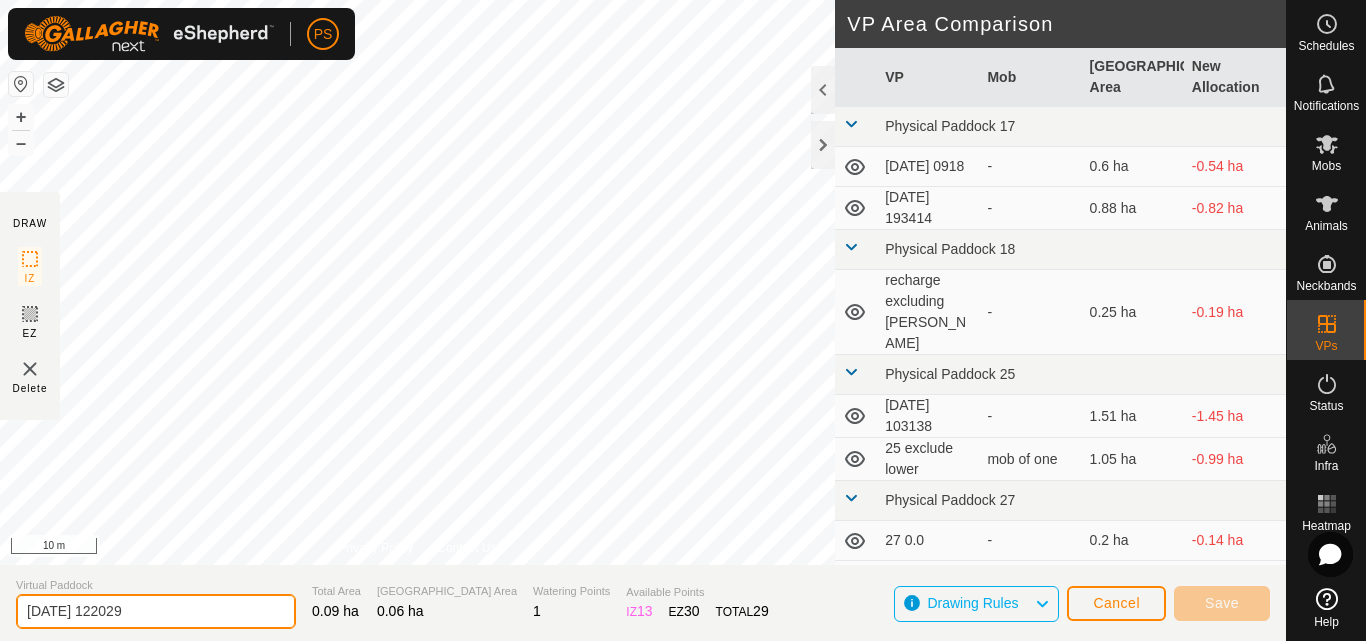 paste on "30 1 1.1" 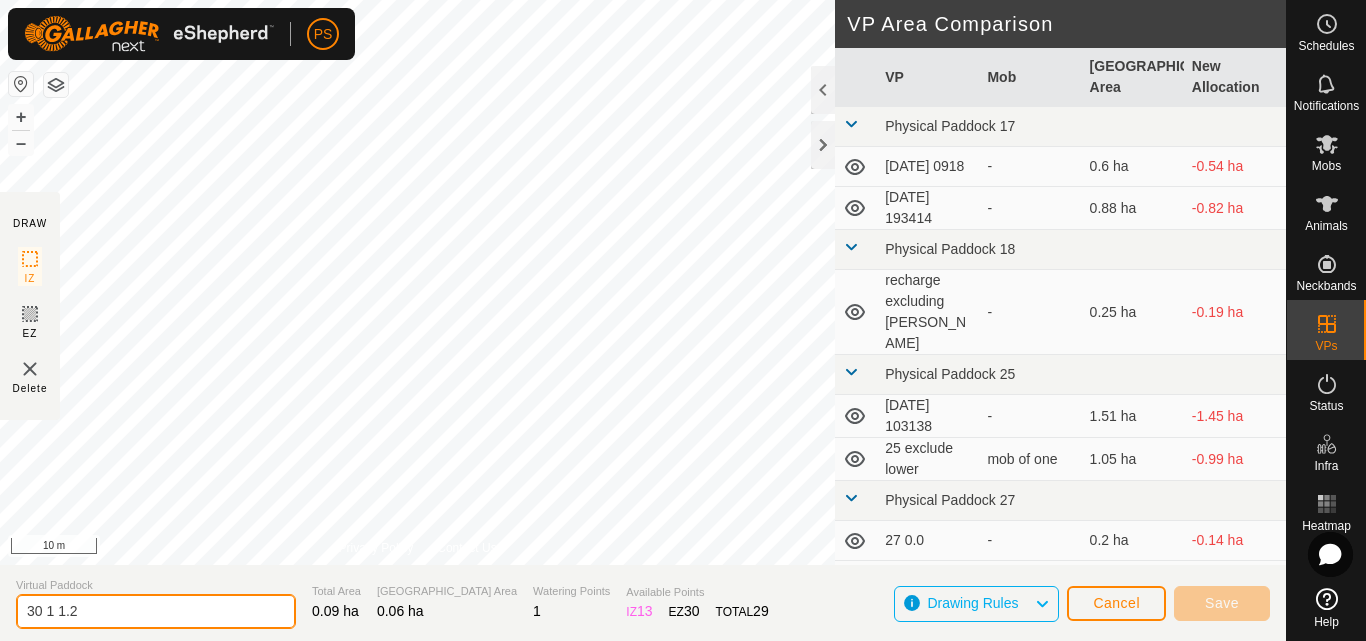 type on "30 1 1.2" 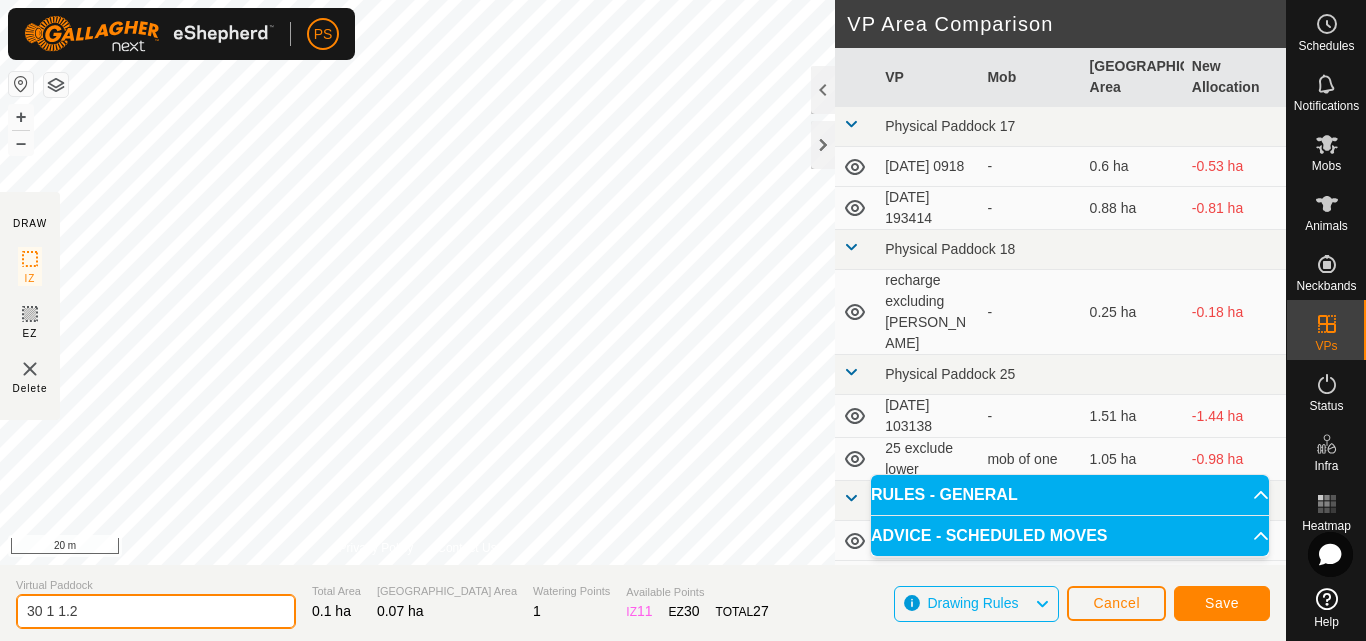 drag, startPoint x: 107, startPoint y: 600, endPoint x: 3, endPoint y: 603, distance: 104.04326 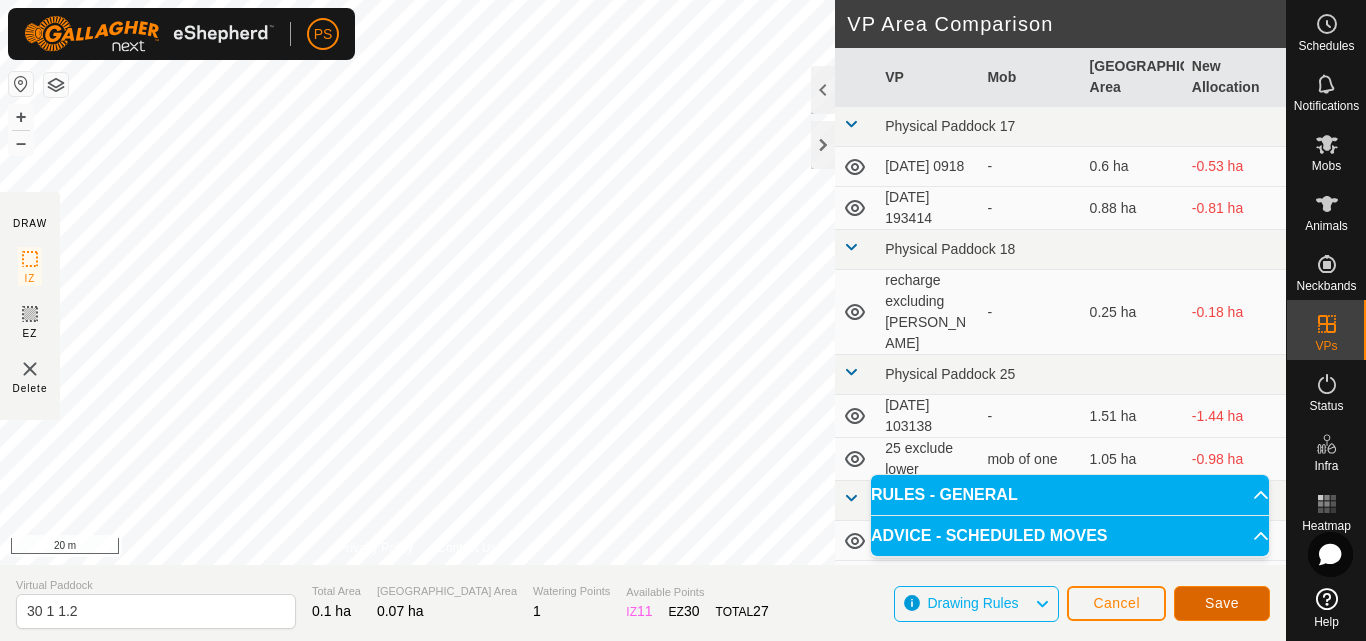 click on "Save" 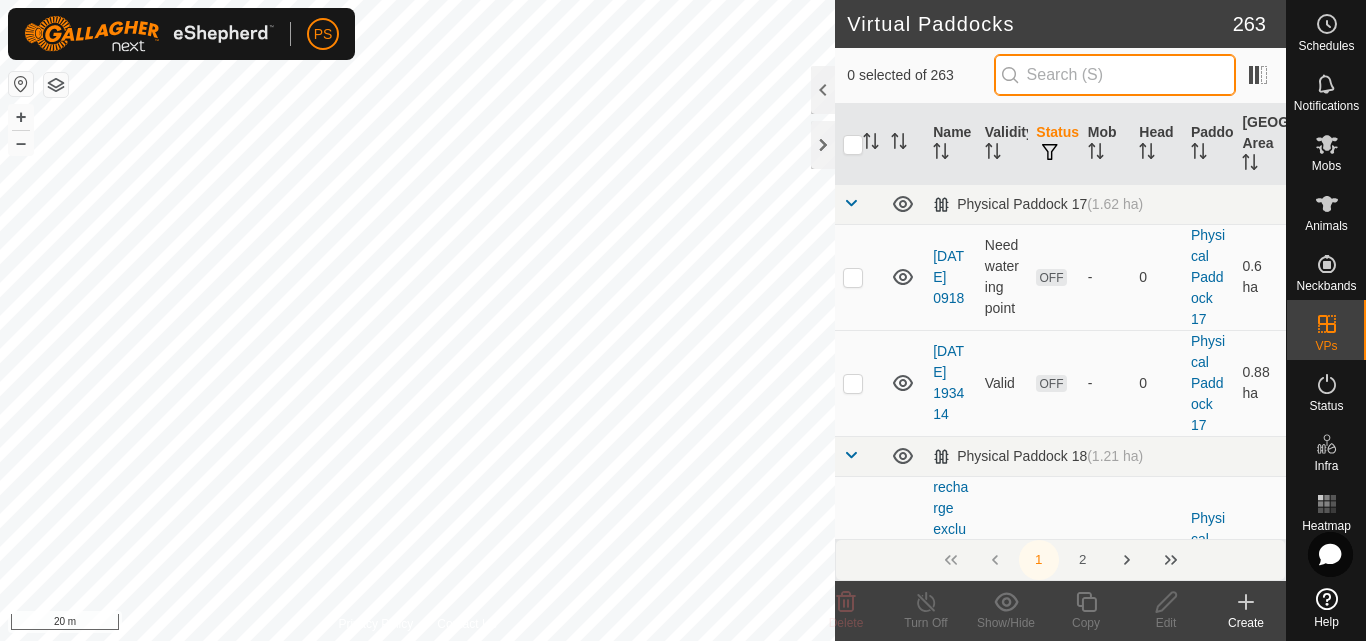 click at bounding box center [1115, 75] 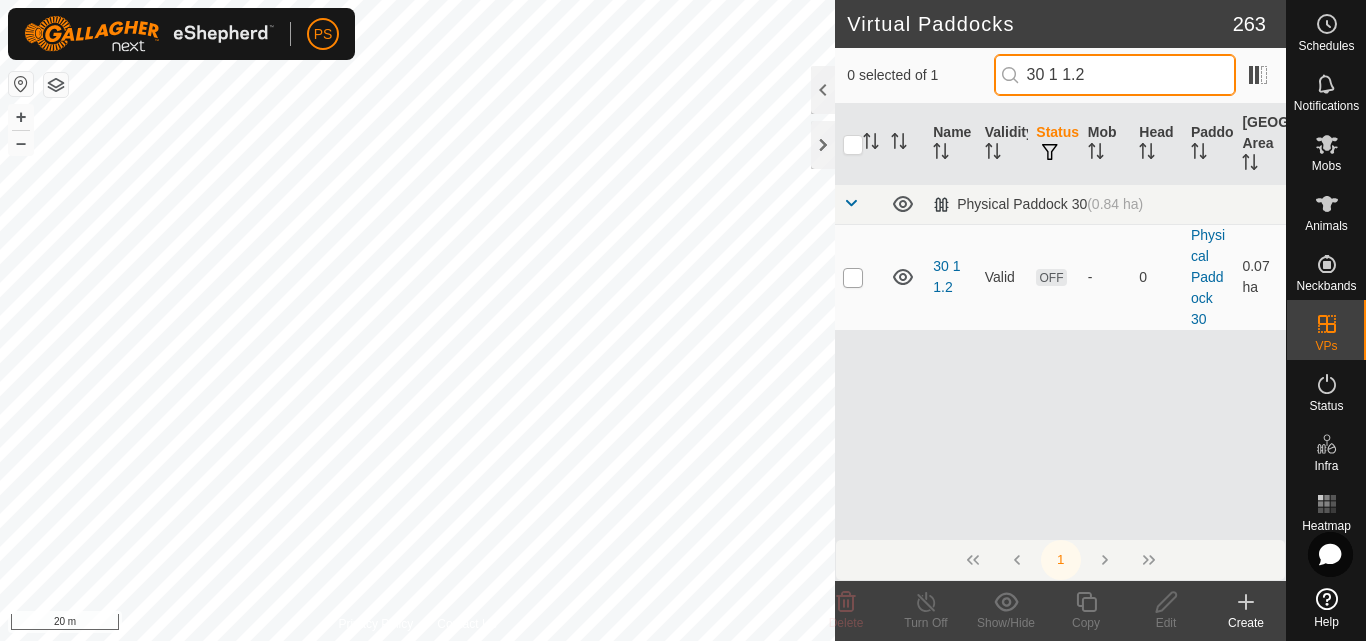 type on "30 1 1.2" 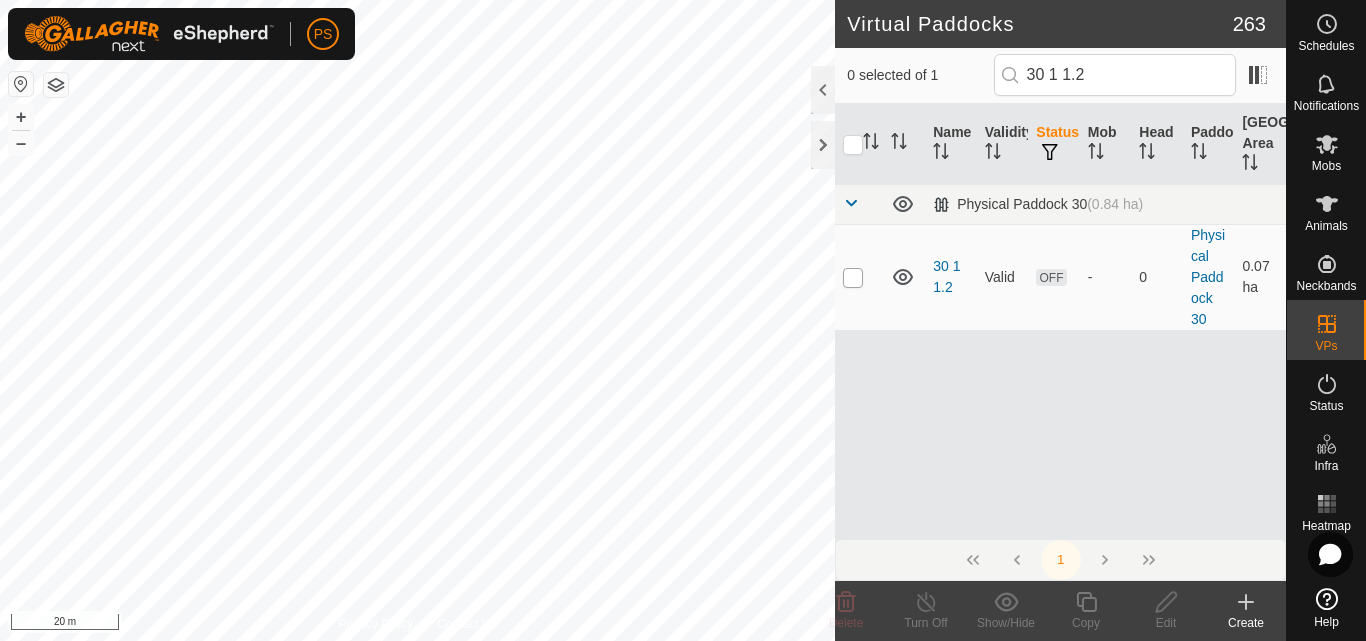 click at bounding box center (853, 278) 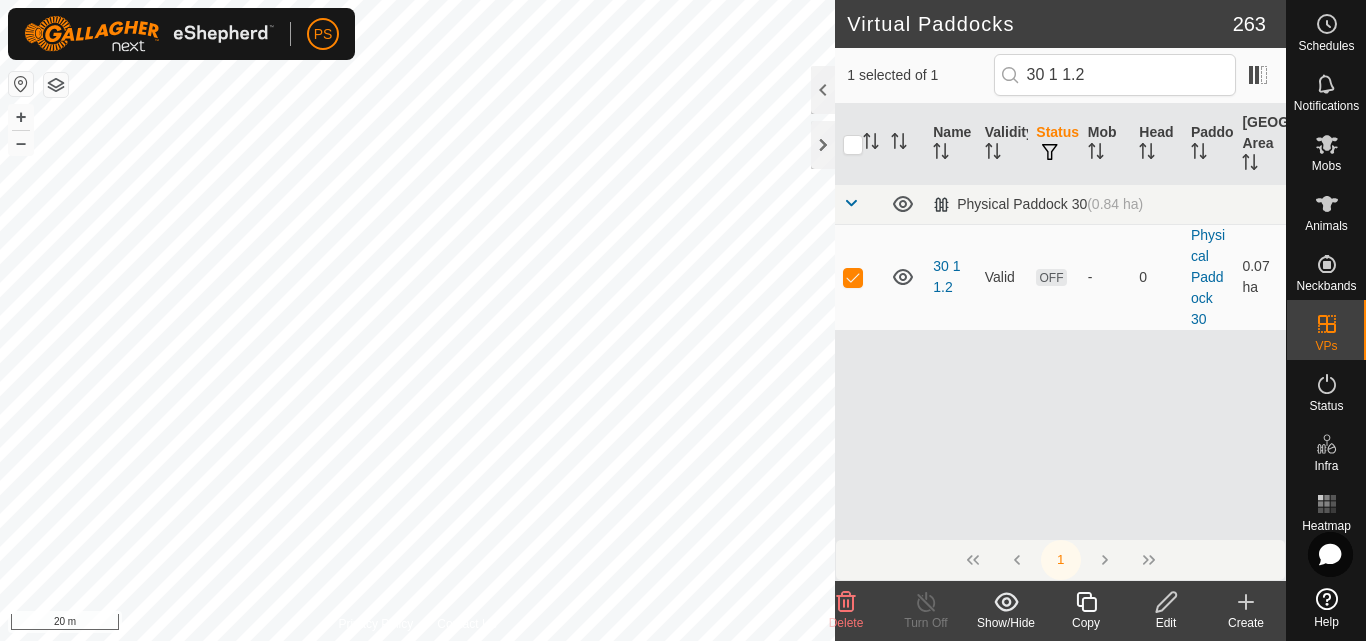 click 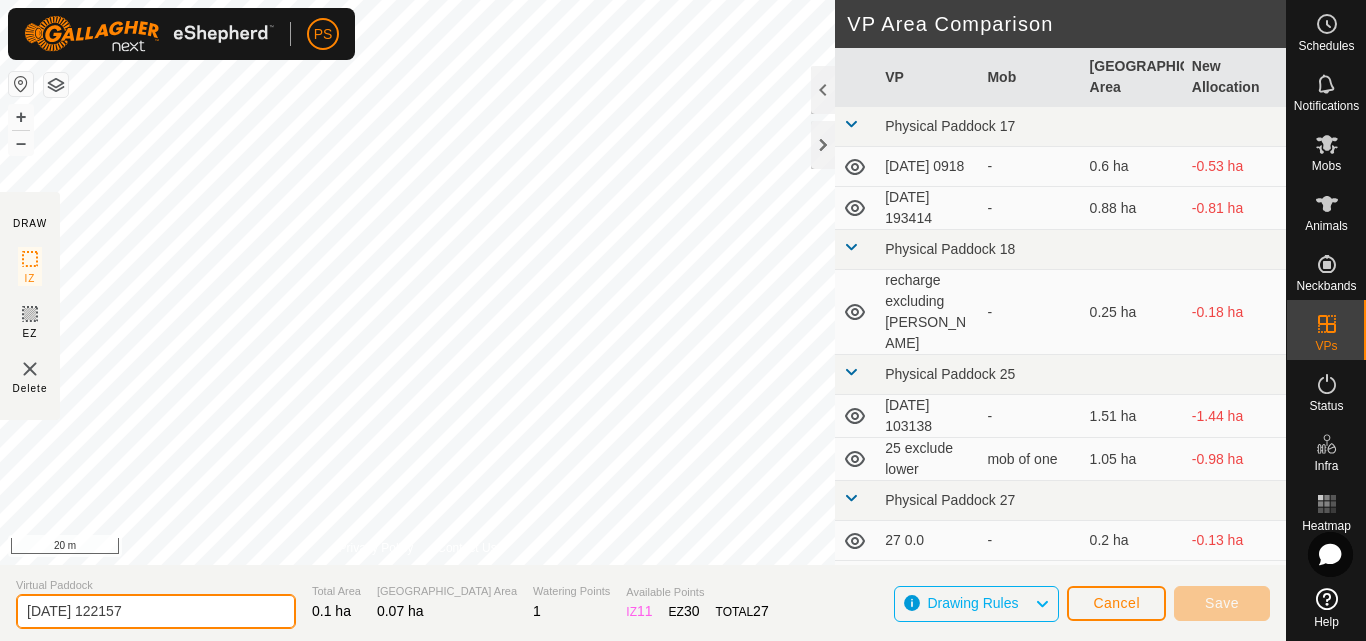 drag, startPoint x: 186, startPoint y: 611, endPoint x: 11, endPoint y: 609, distance: 175.01143 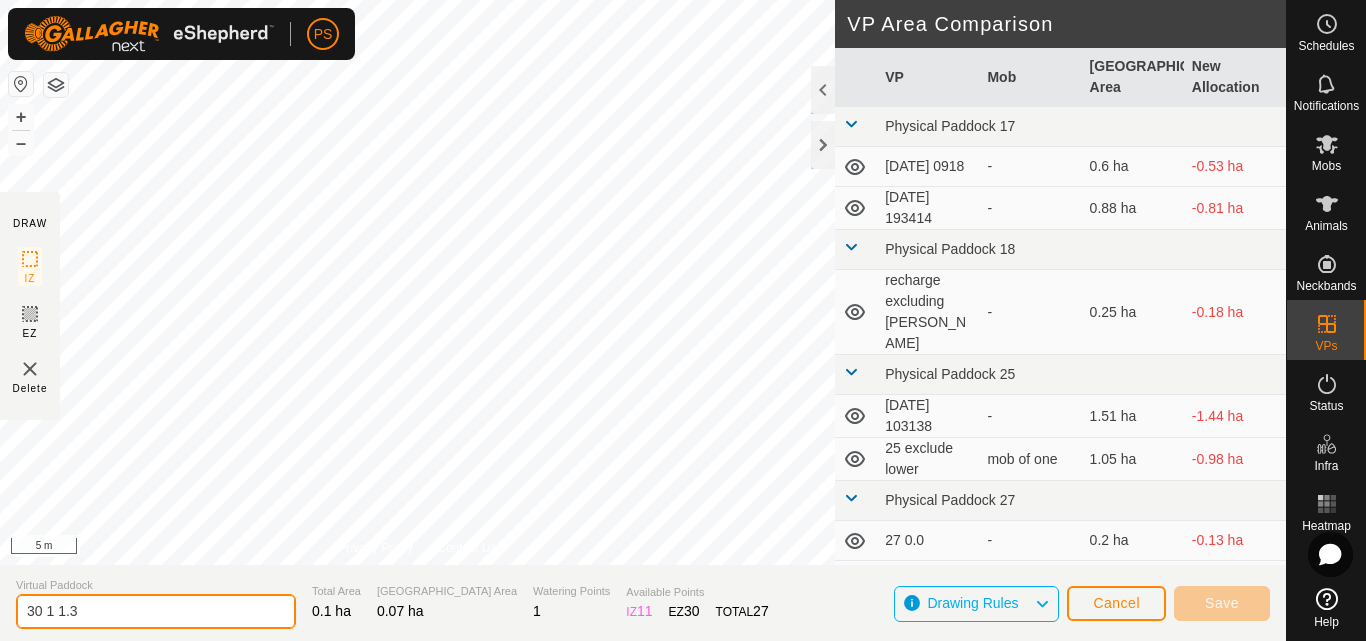 type on "30 1 1.3" 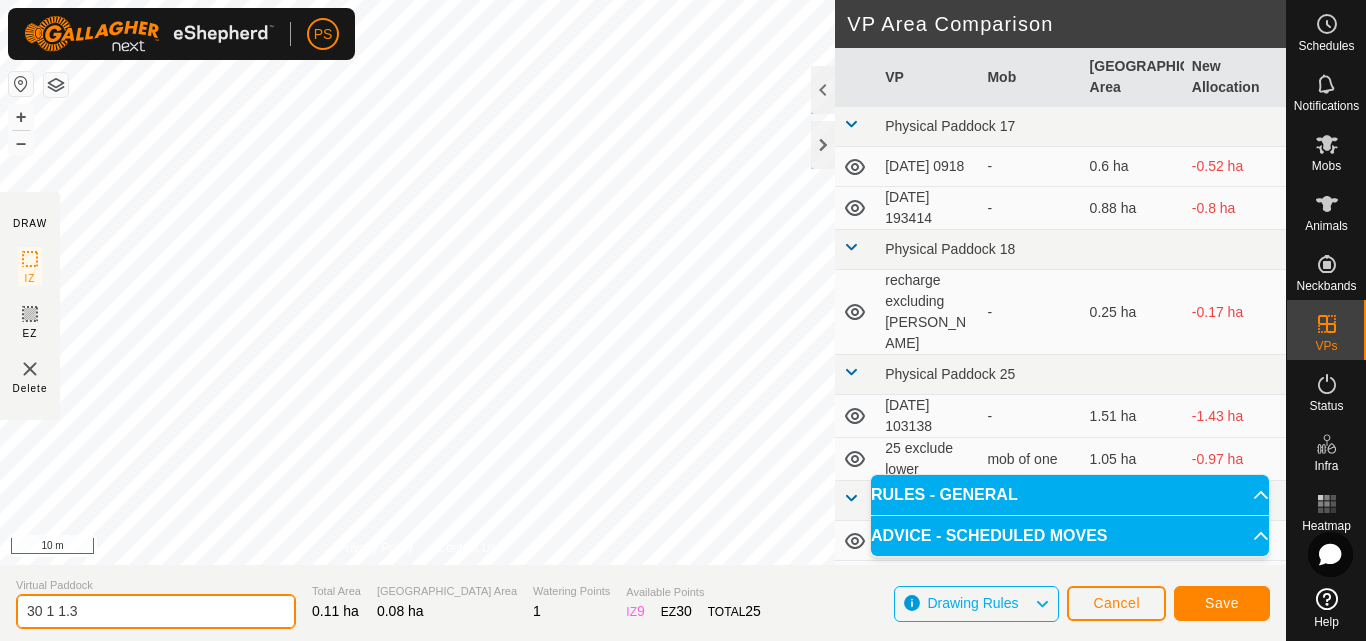 drag, startPoint x: 90, startPoint y: 613, endPoint x: 0, endPoint y: 615, distance: 90.02222 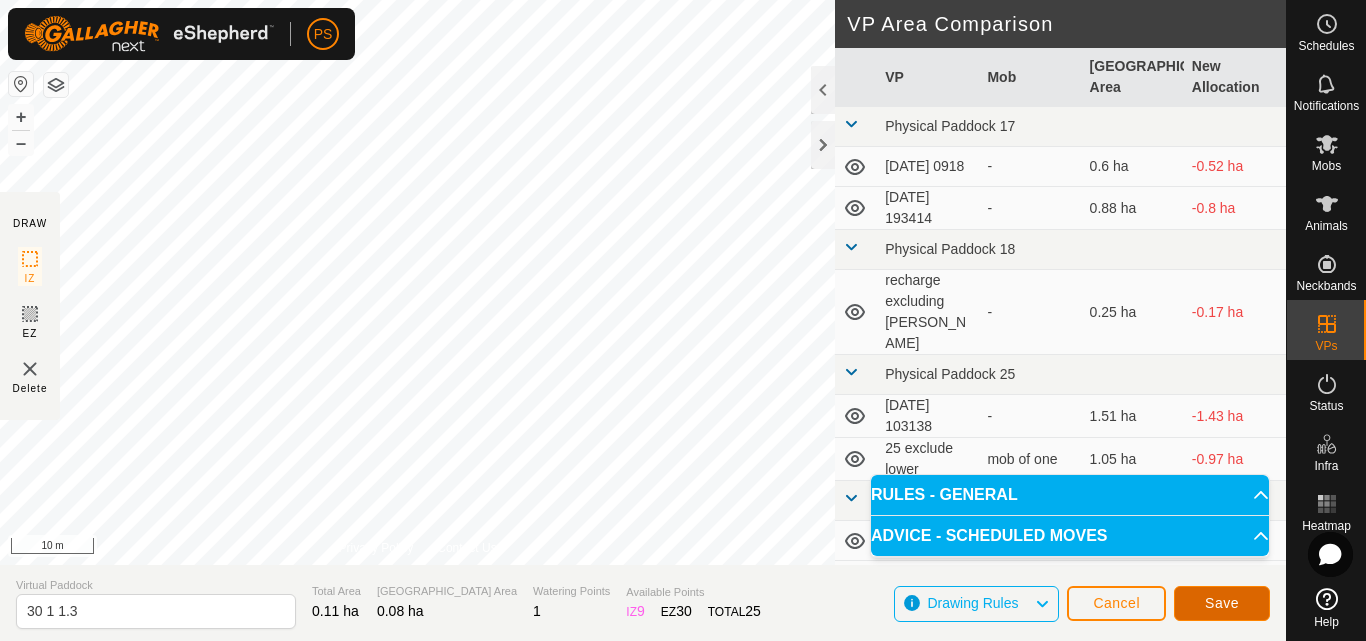 click on "Save" 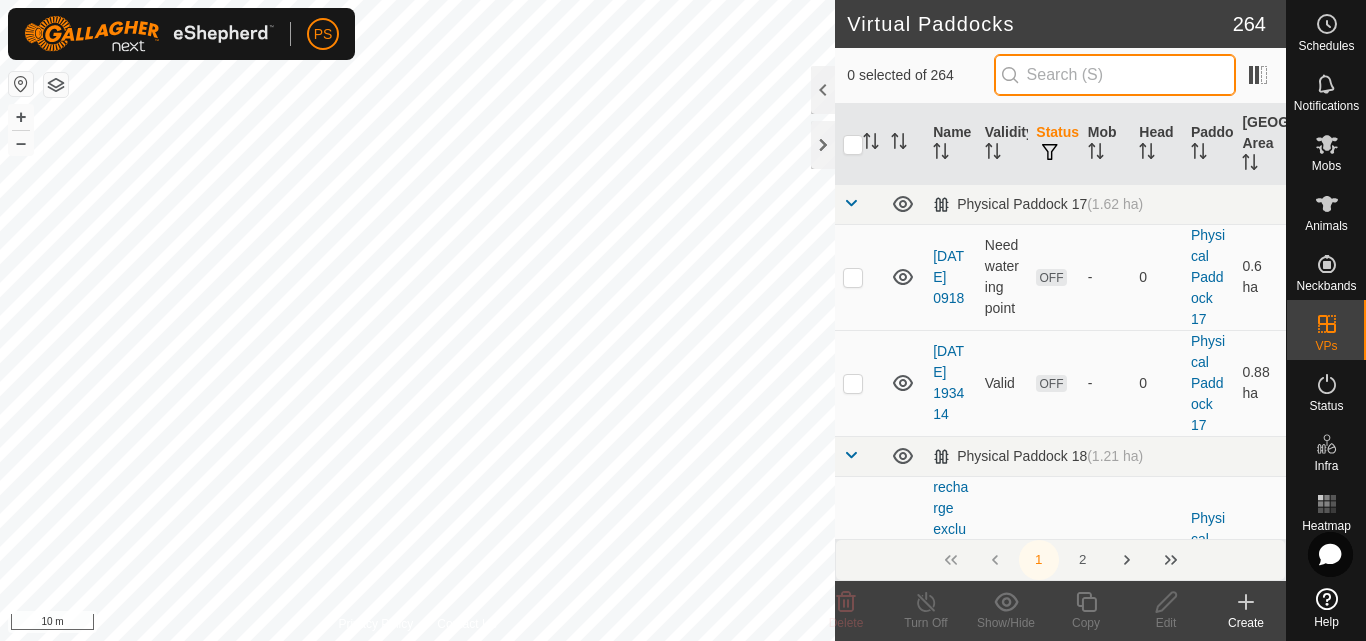 click at bounding box center (1115, 75) 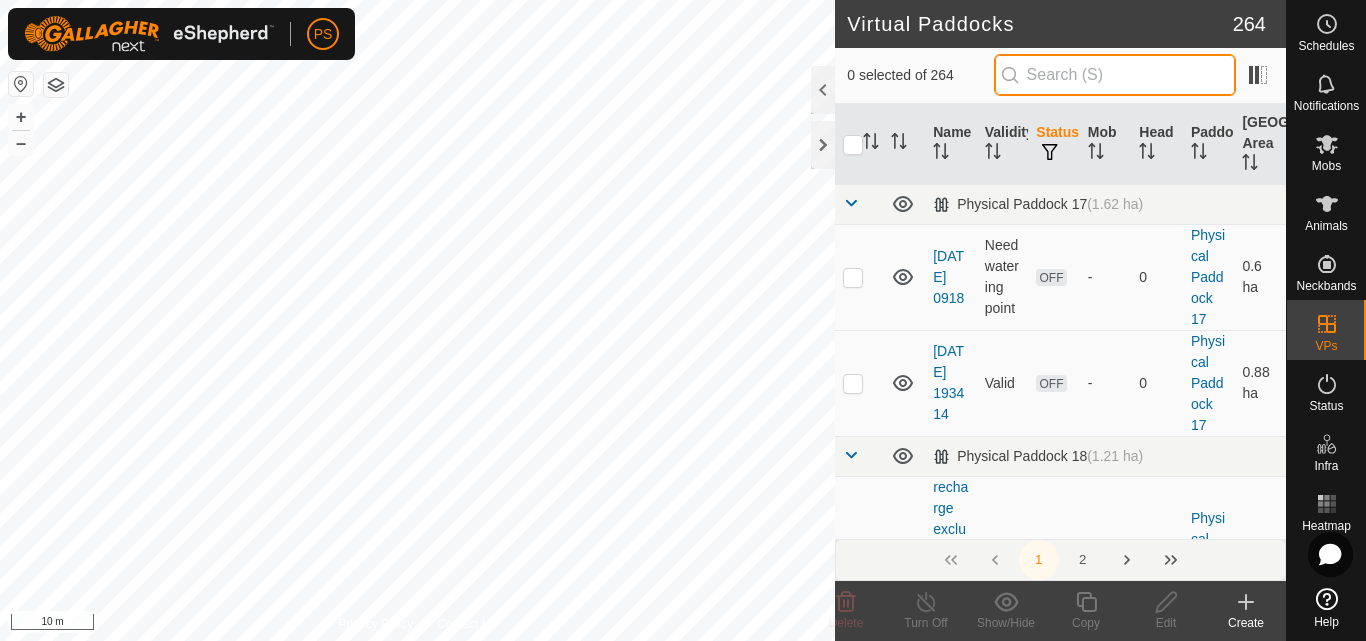 paste on "30 1 1.3" 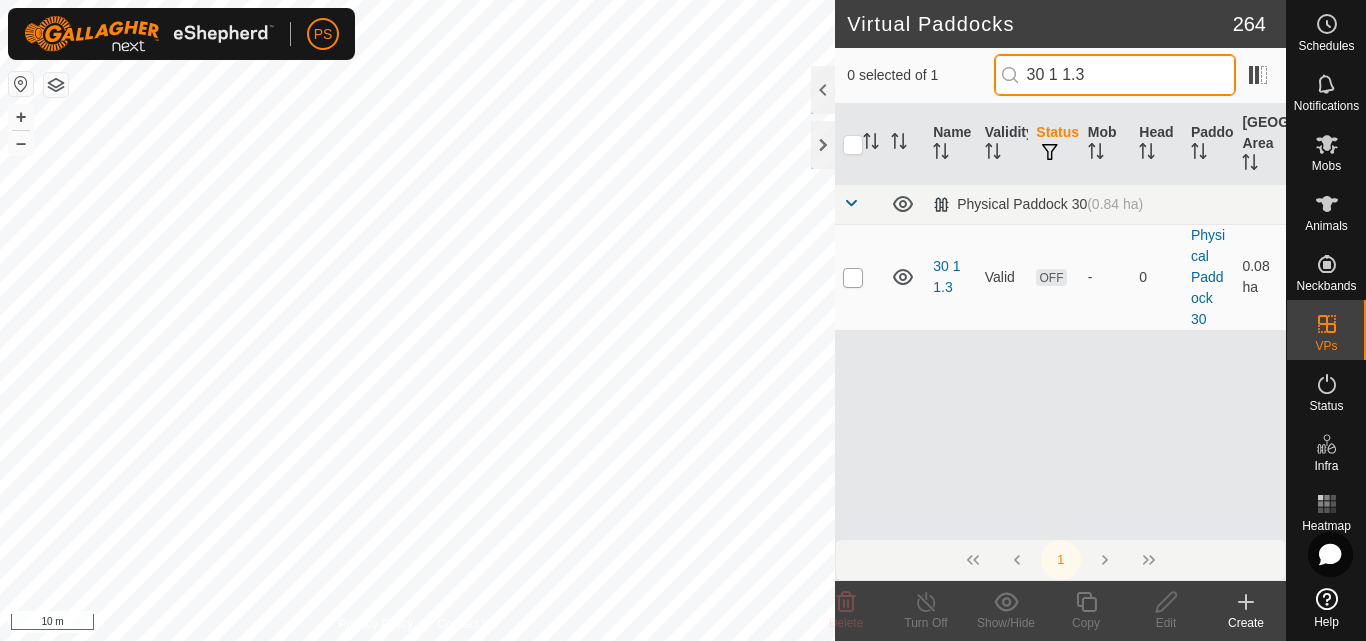 type on "30 1 1.3" 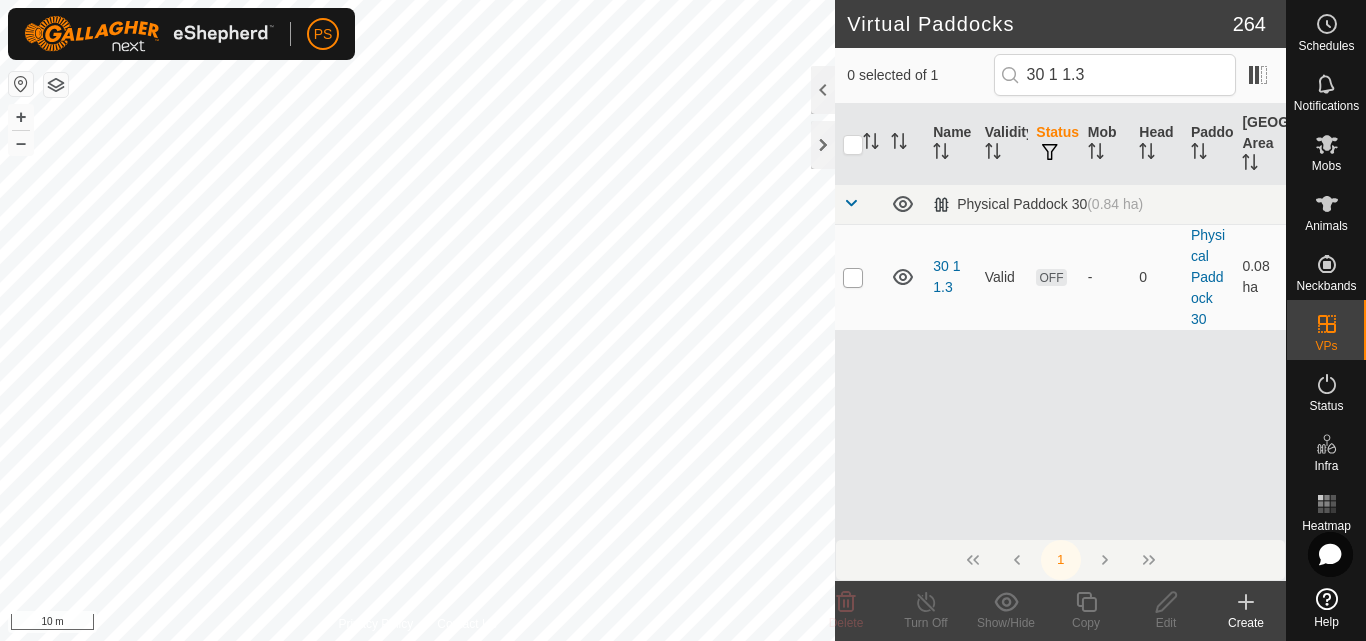 click at bounding box center [853, 278] 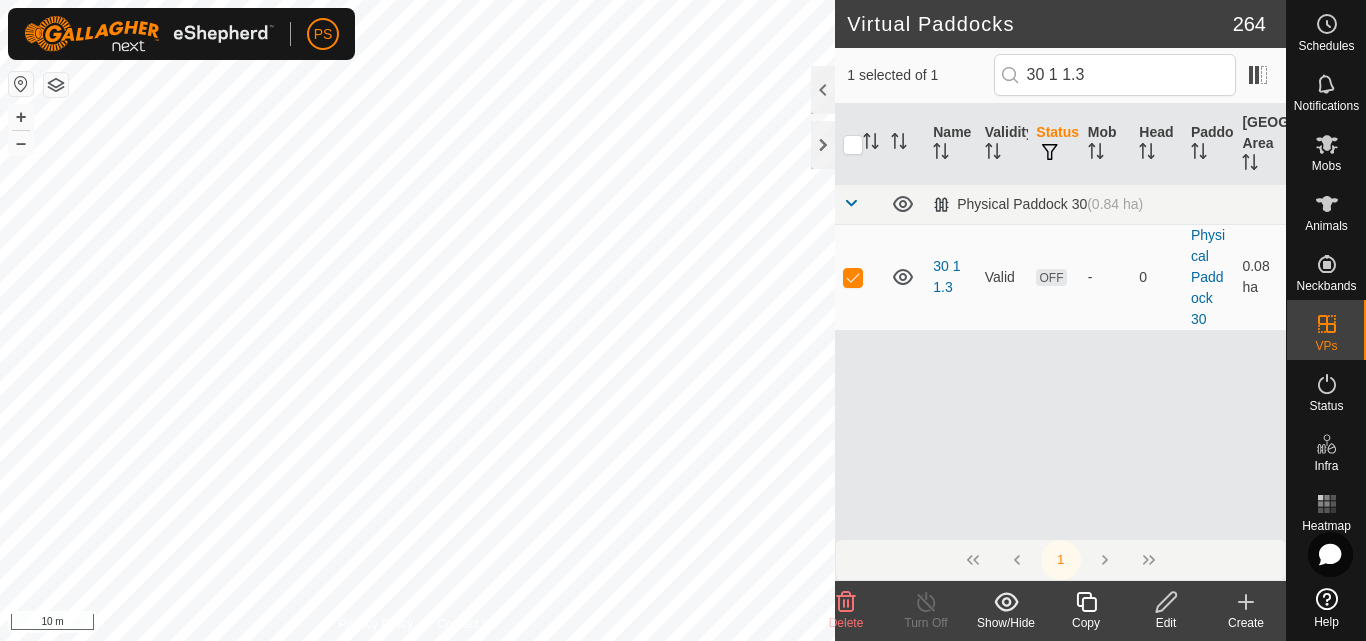 click 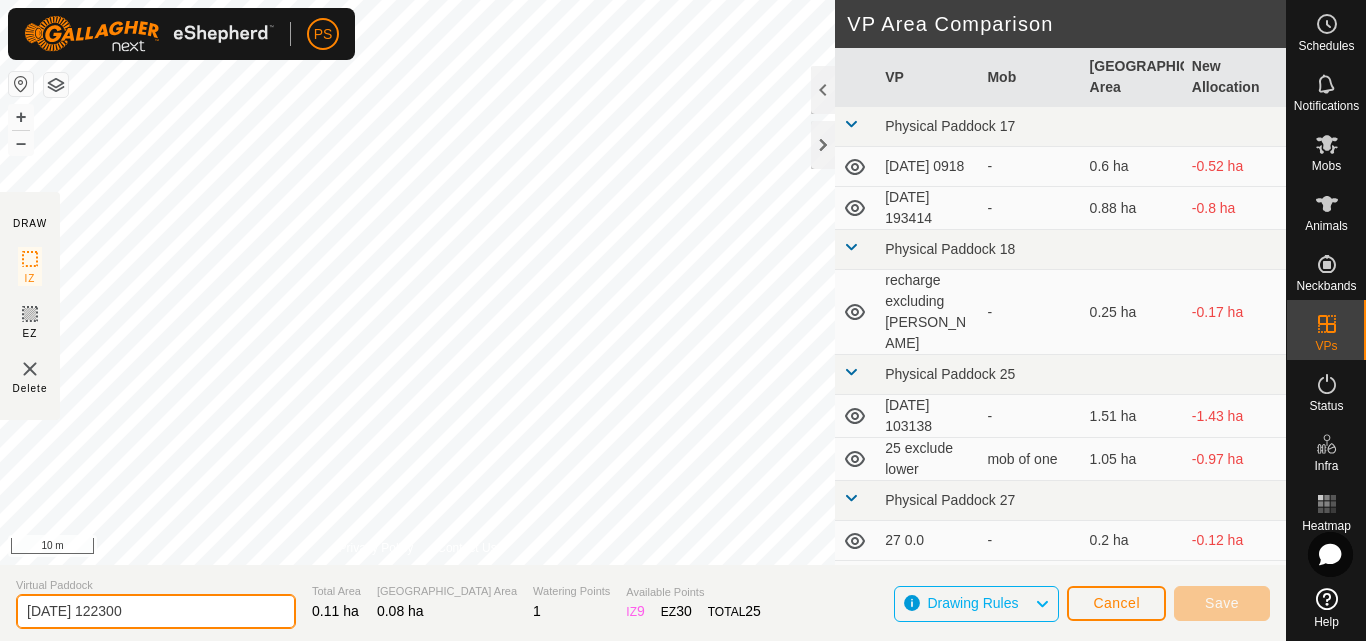 drag, startPoint x: 172, startPoint y: 603, endPoint x: 18, endPoint y: 598, distance: 154.08115 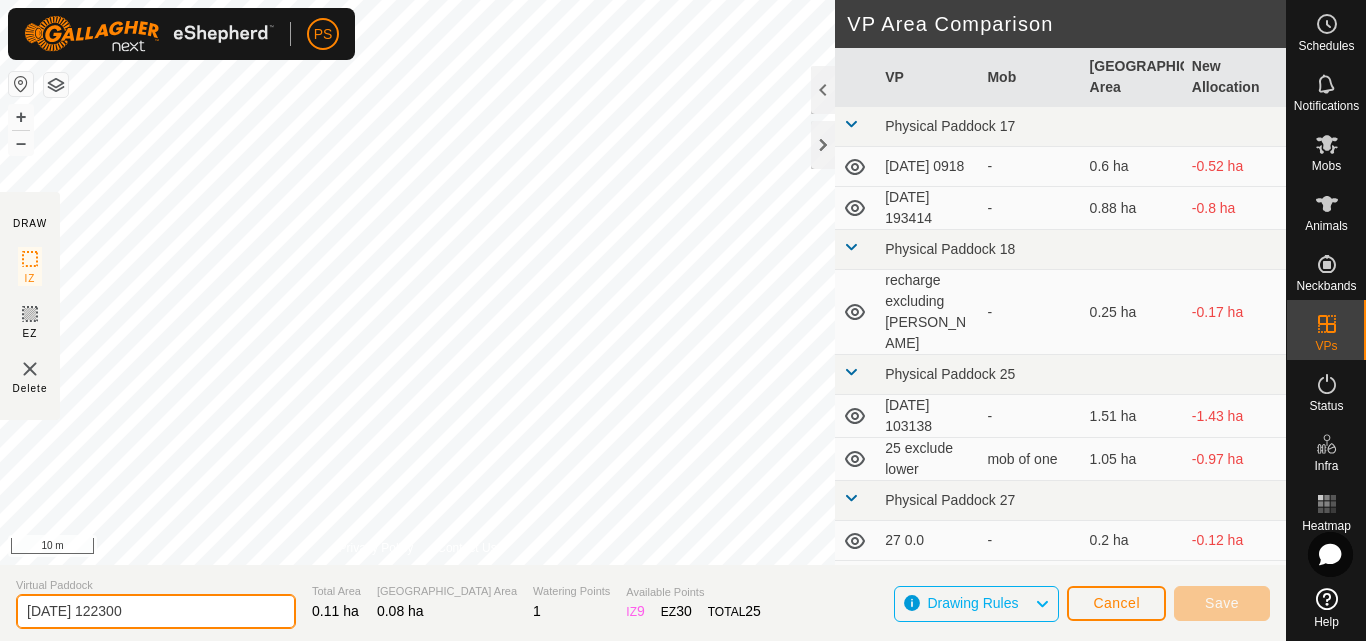 paste on "30 1 1.3" 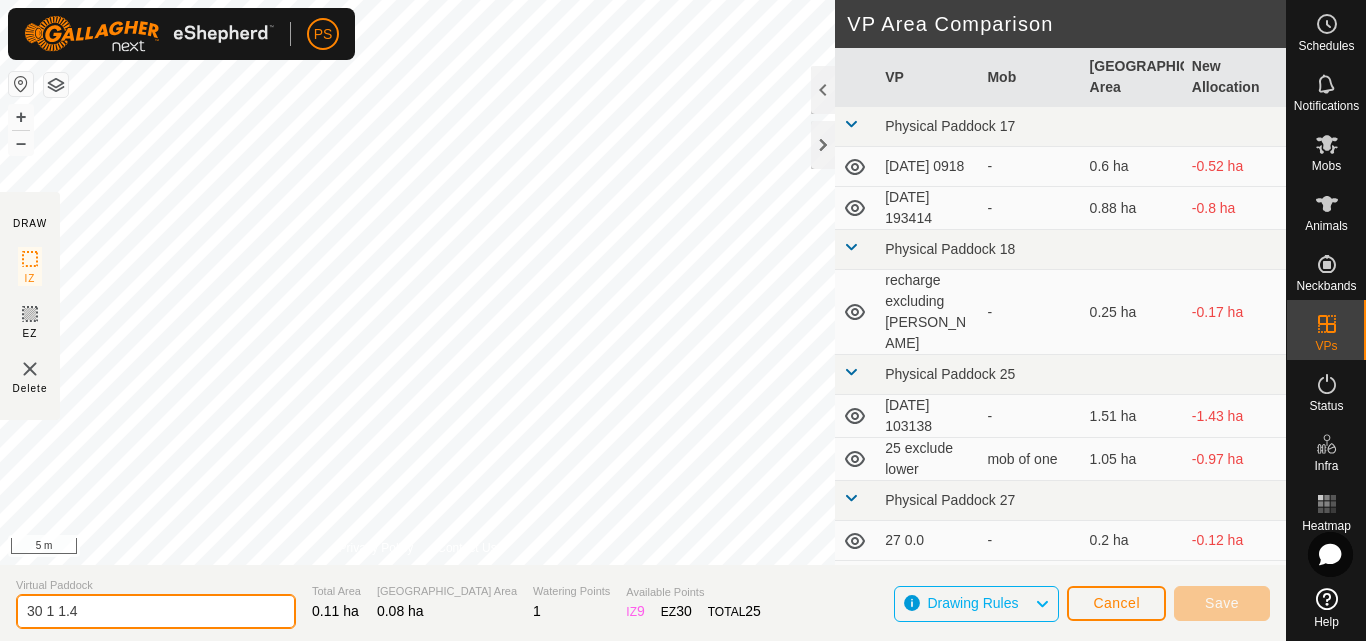type on "30 1 1.4" 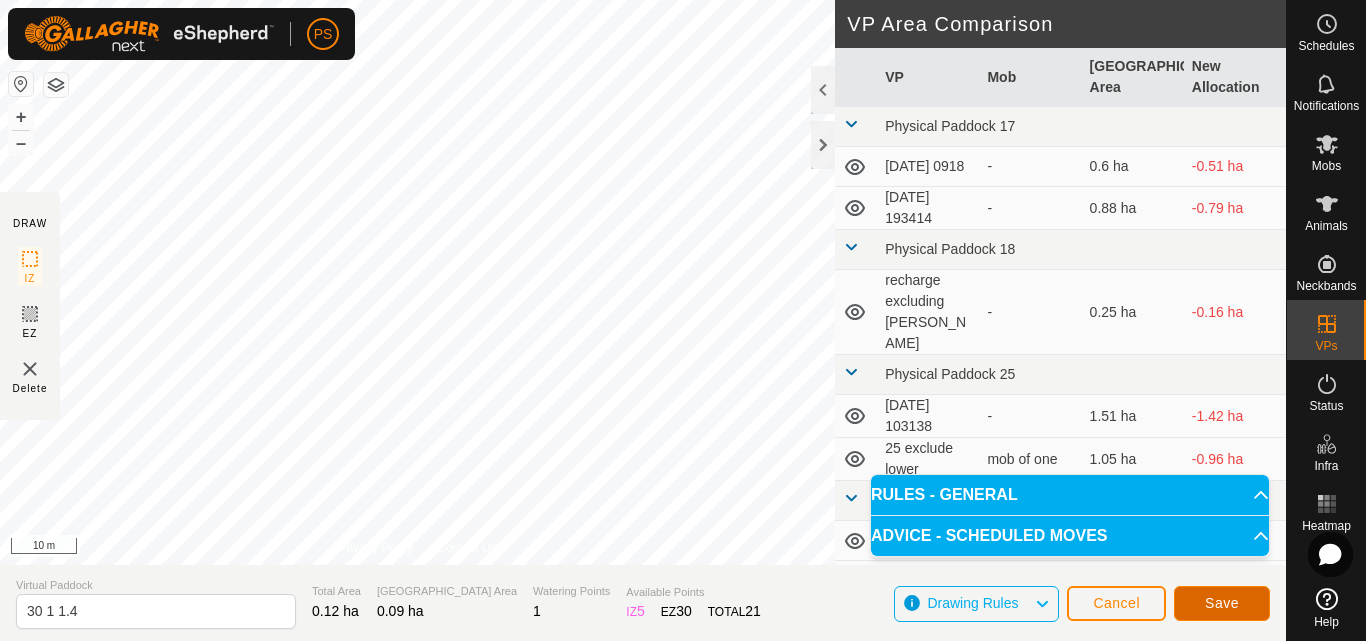 click on "Save" 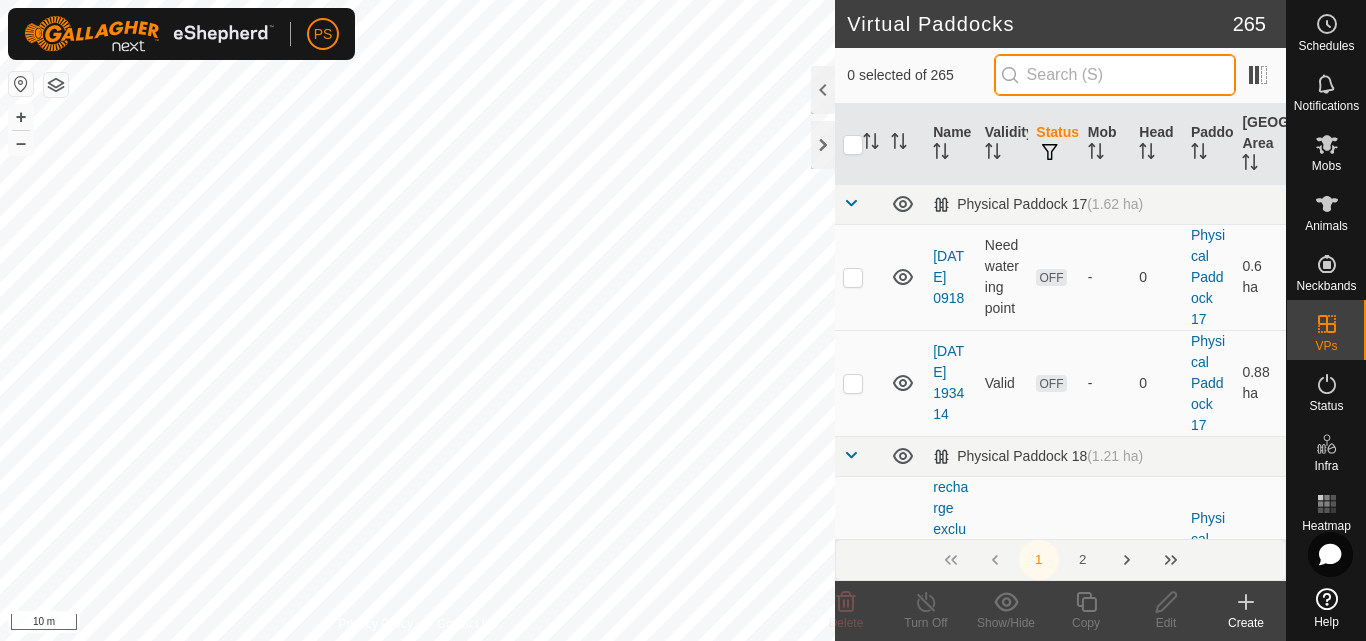 click at bounding box center [1115, 75] 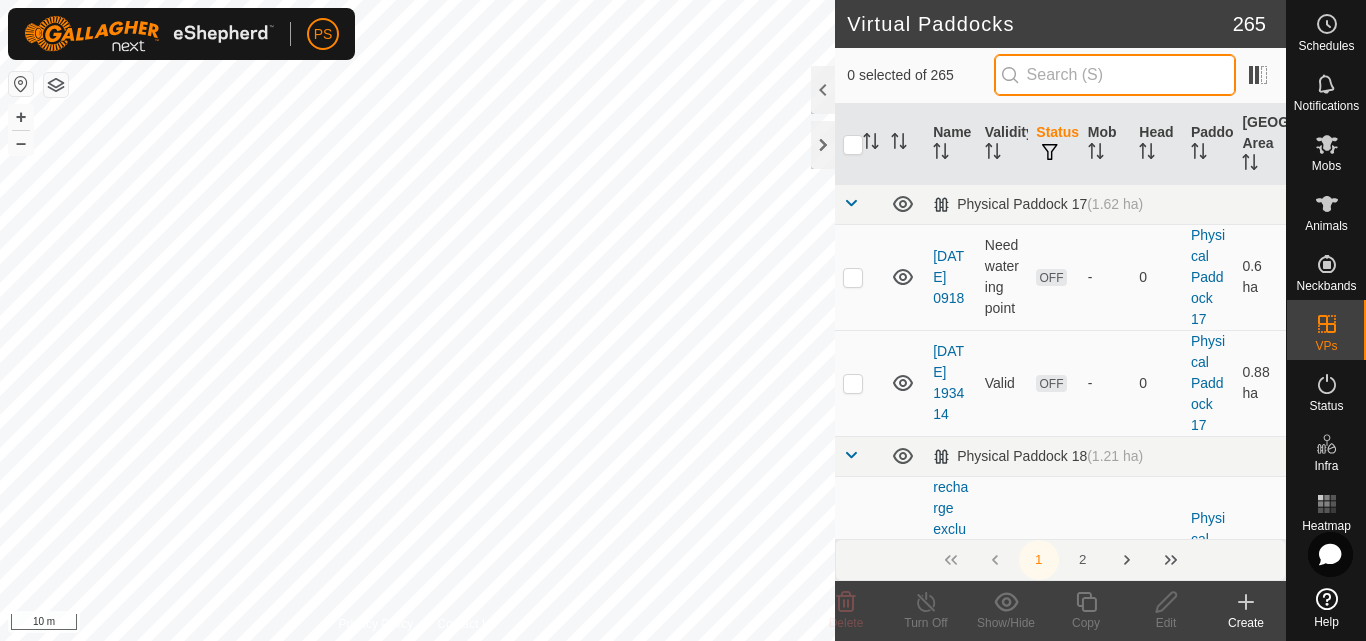 paste on "30 1 1.3" 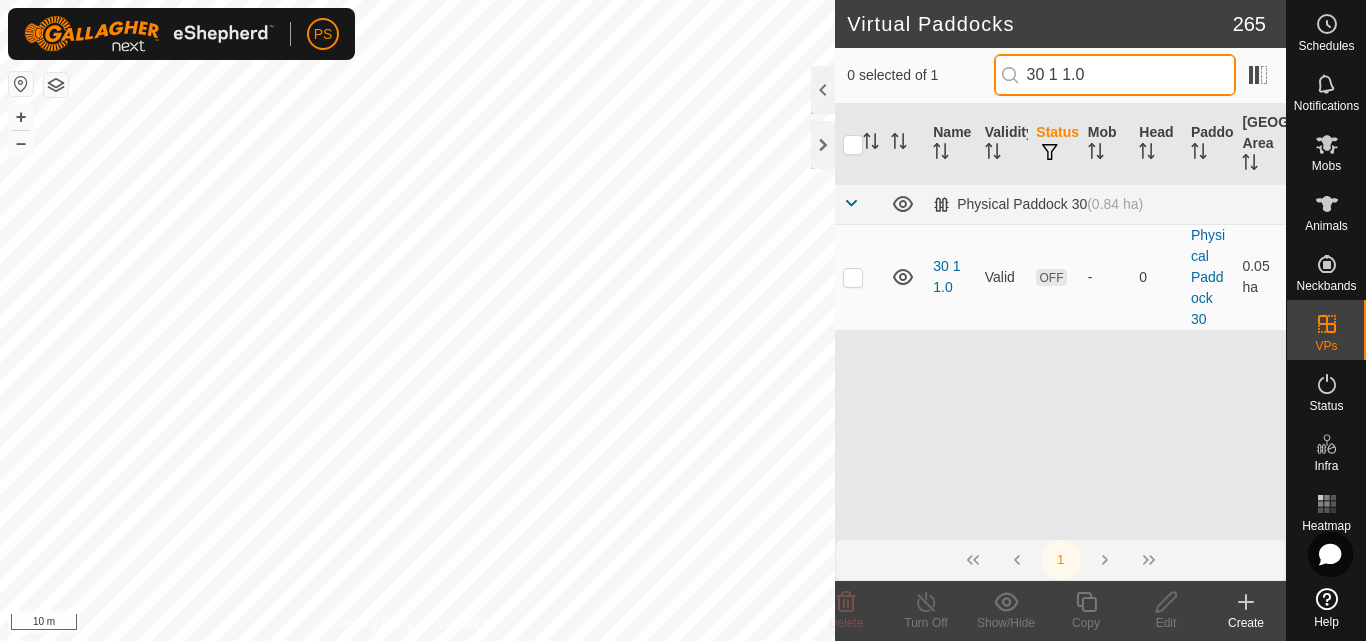 drag, startPoint x: 1107, startPoint y: 77, endPoint x: 1035, endPoint y: 79, distance: 72.02777 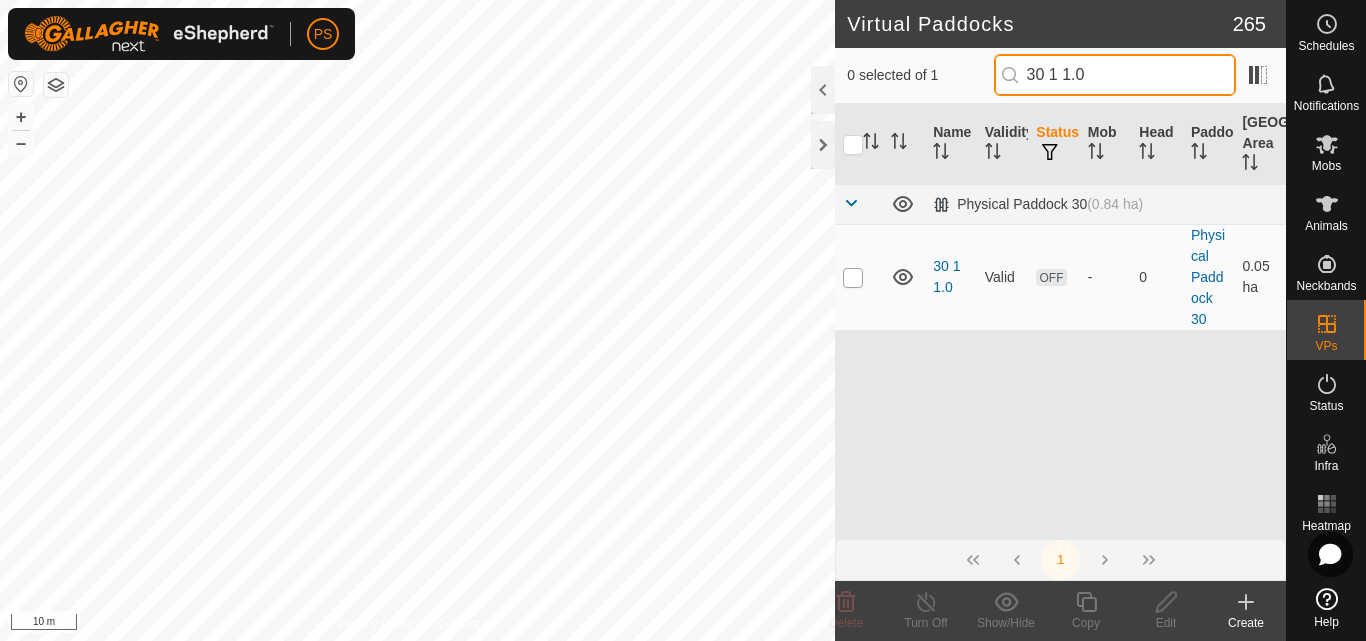 type on "30 1 1.0" 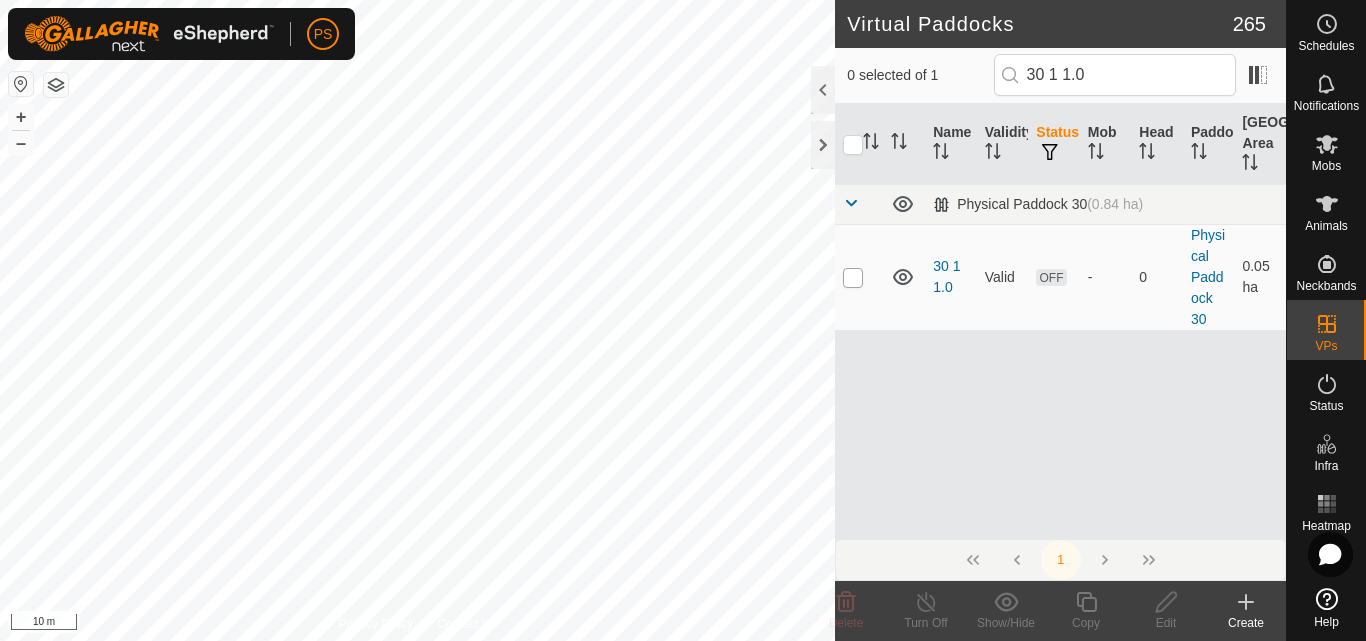 click at bounding box center [853, 278] 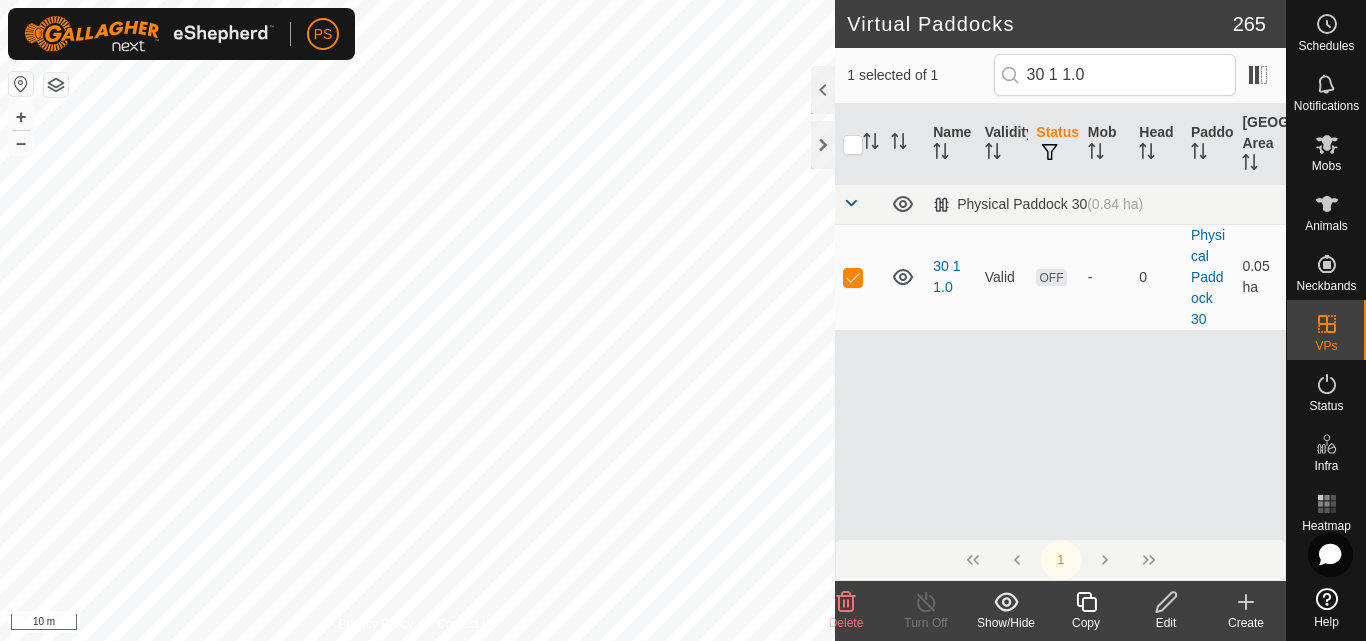 click 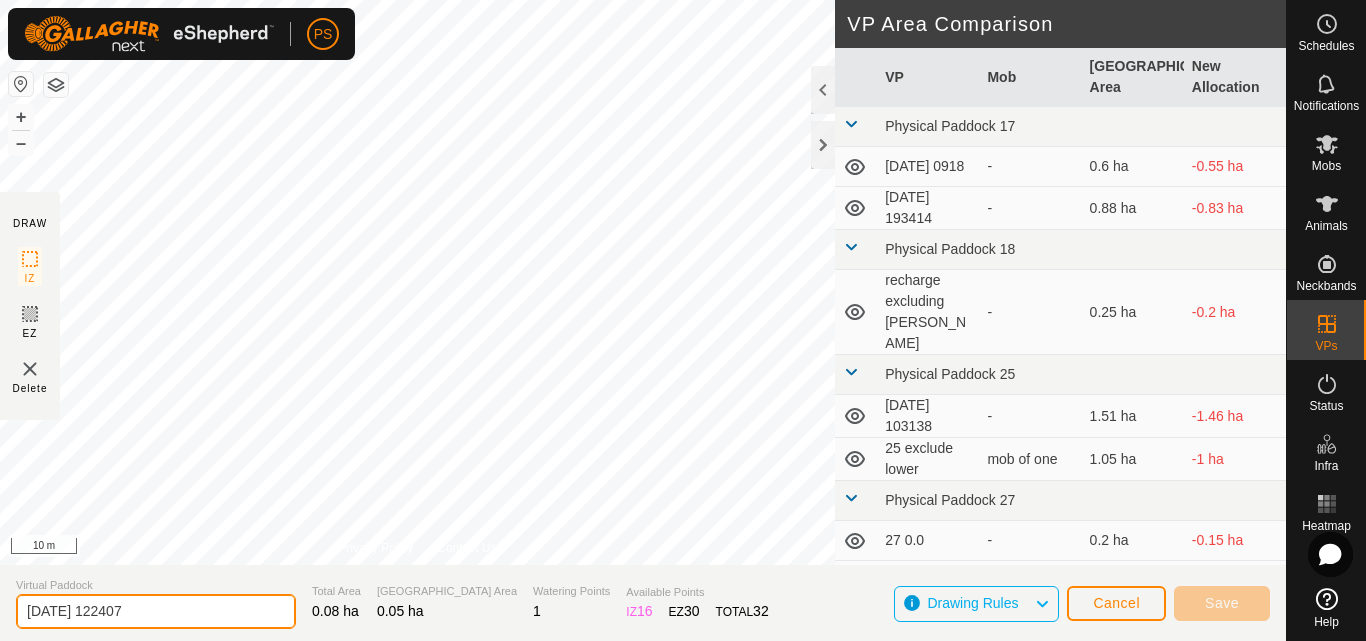 drag, startPoint x: 159, startPoint y: 613, endPoint x: 22, endPoint y: 612, distance: 137.00365 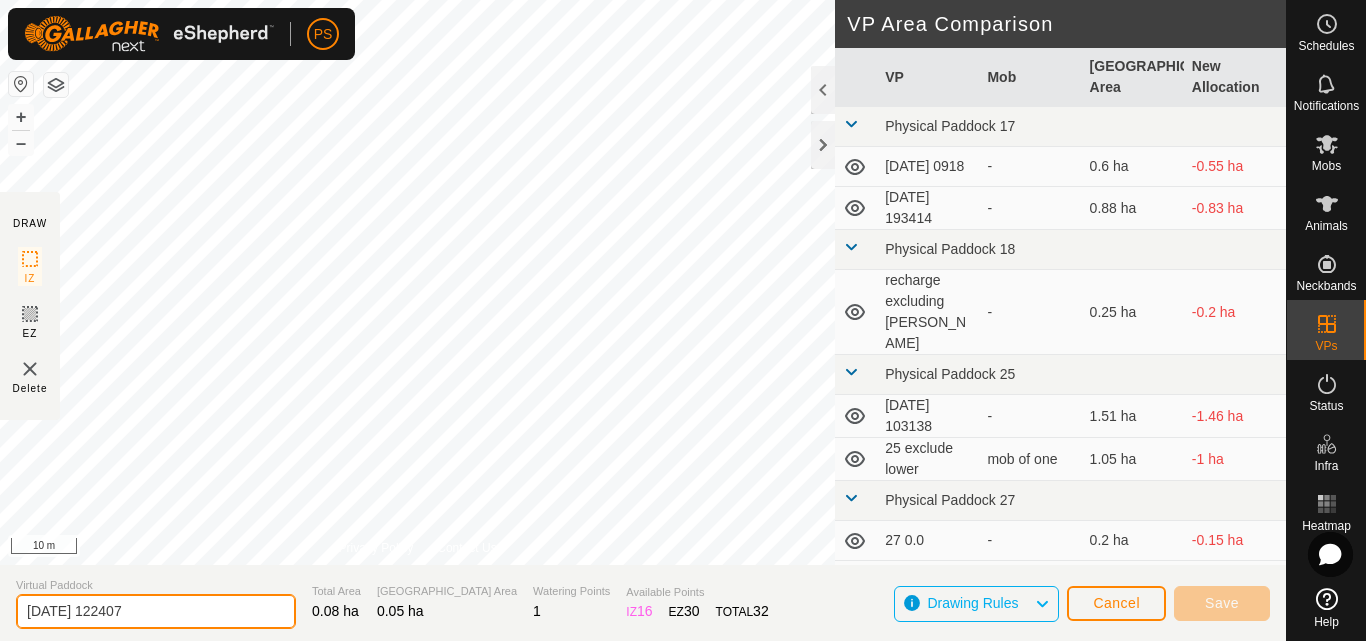 paste on "30 1 1.0" 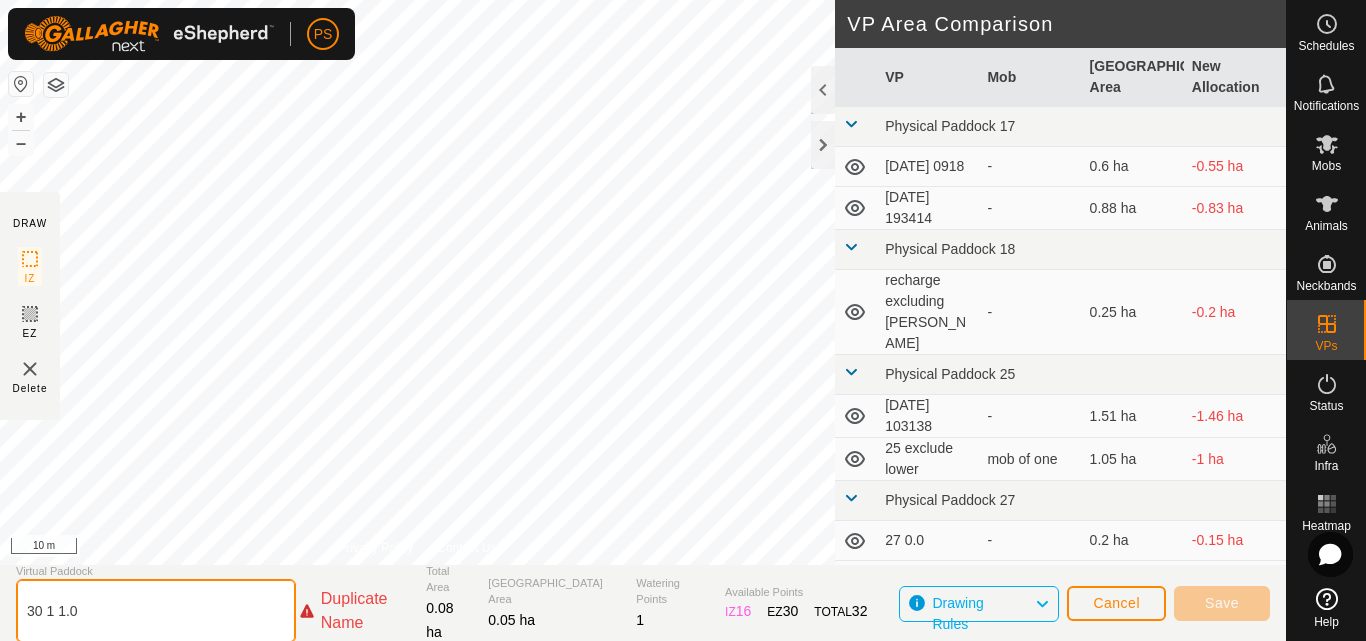 click on "30 1 1.0" 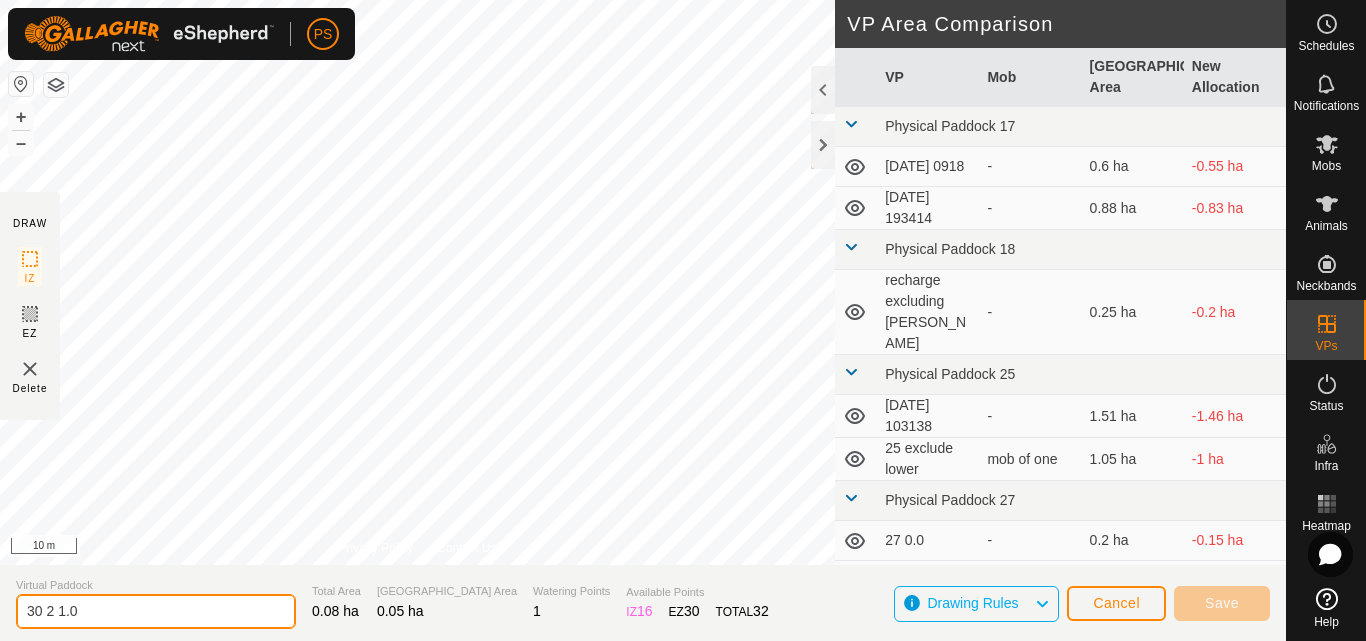 type on "30 2 1.0" 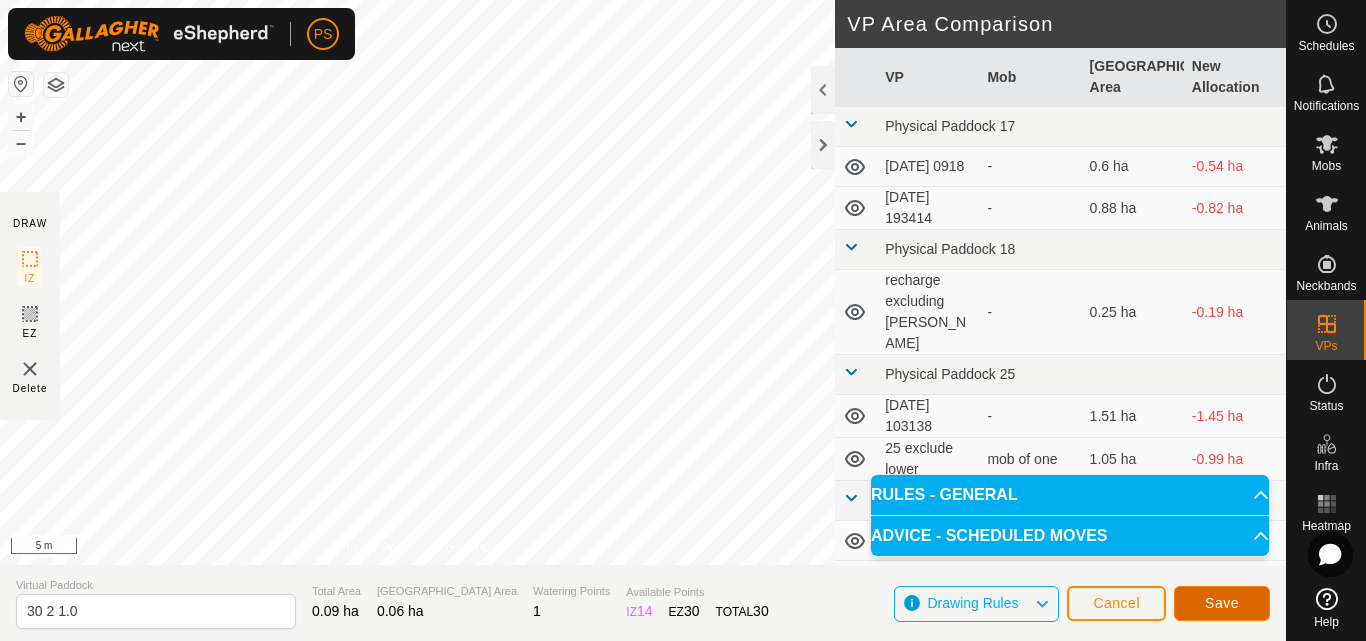 click on "Save" 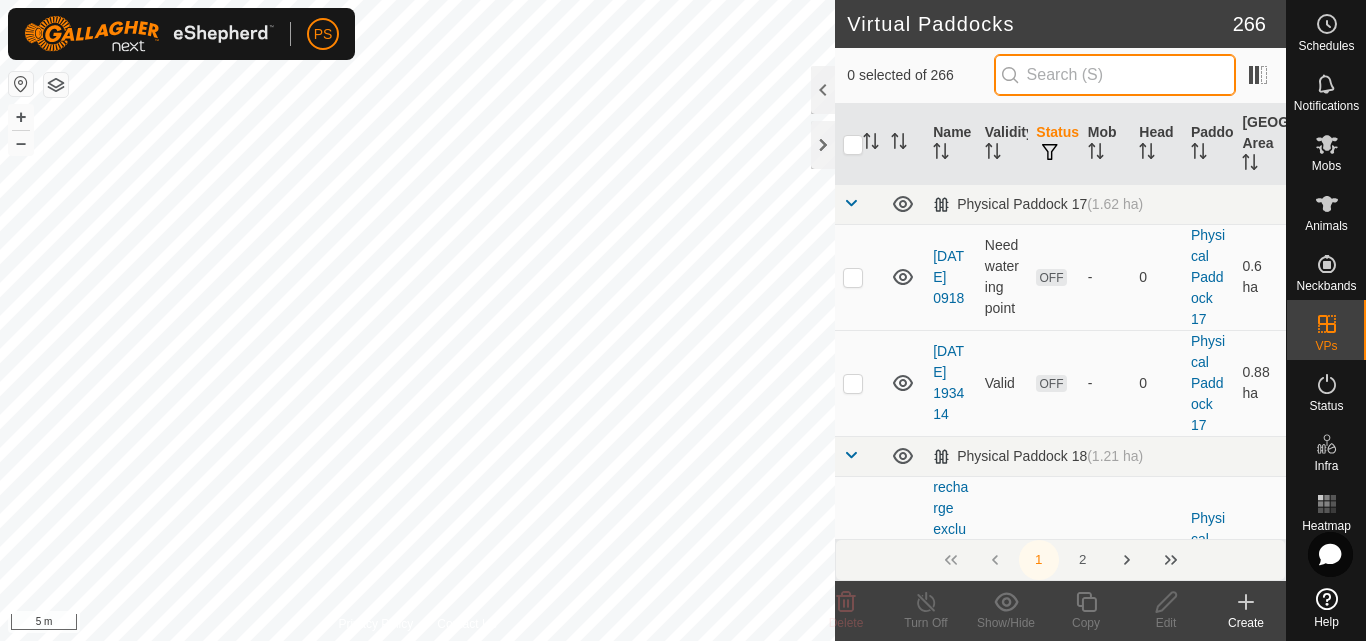 click at bounding box center [1115, 75] 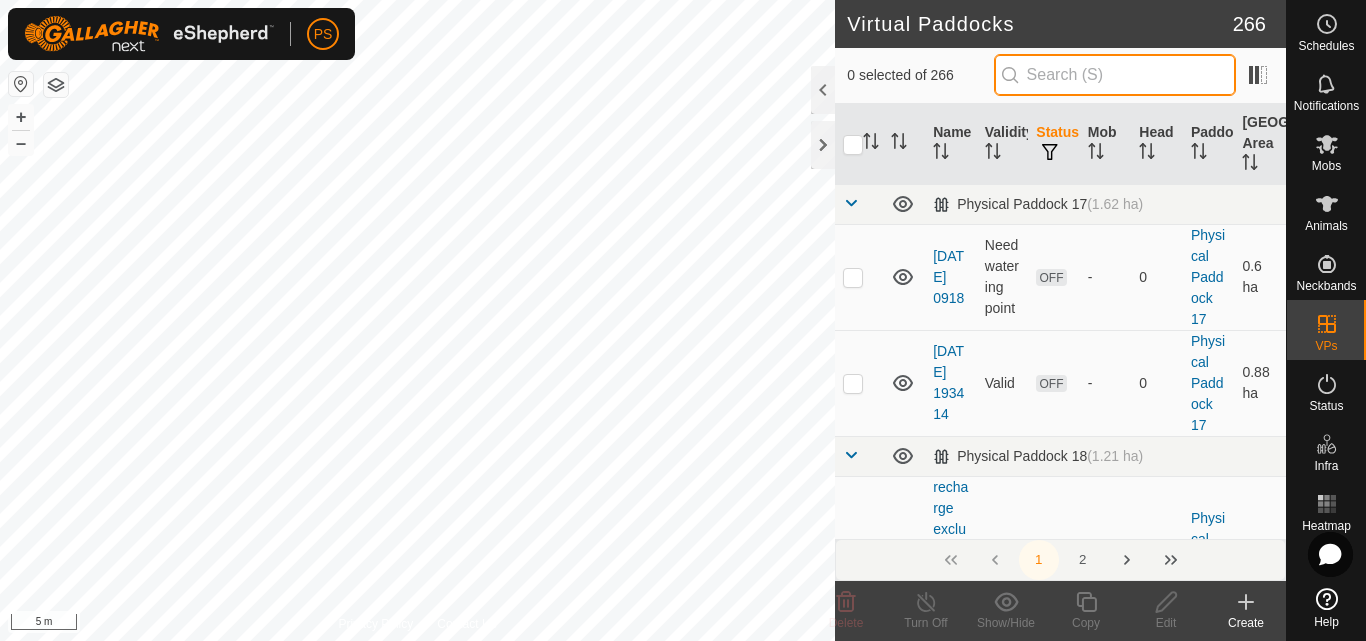 paste on "30 1 1.0" 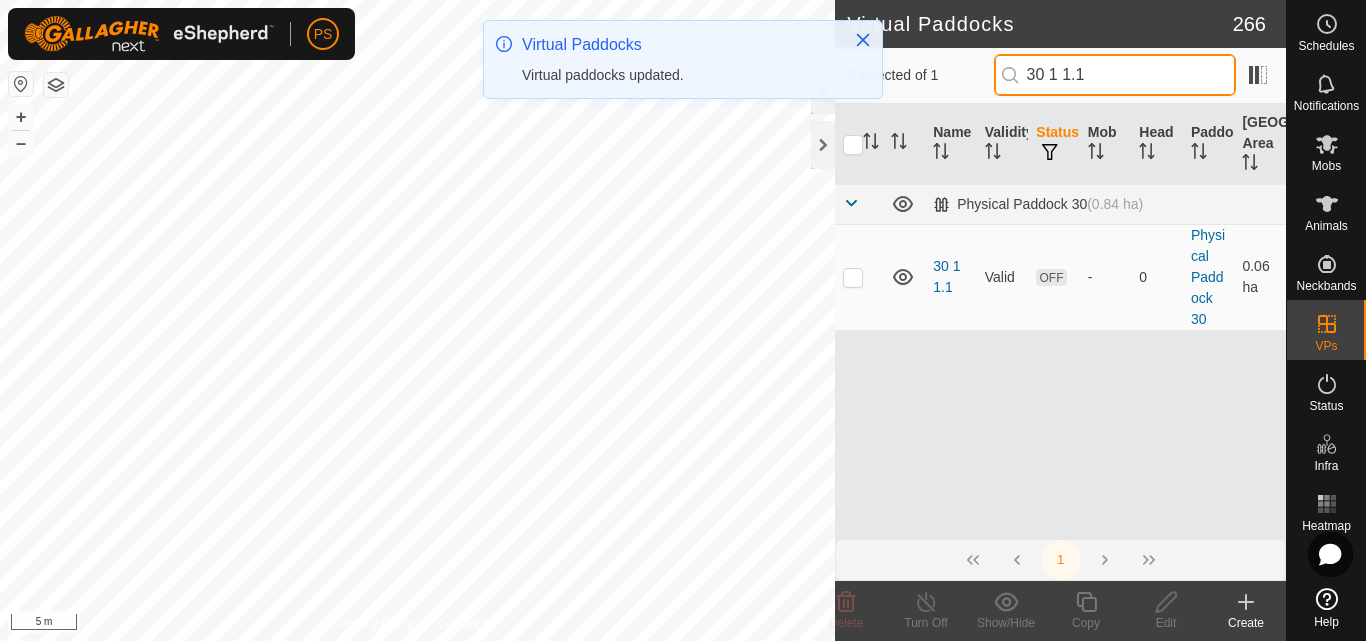 drag, startPoint x: 1103, startPoint y: 68, endPoint x: 1032, endPoint y: 75, distance: 71.34424 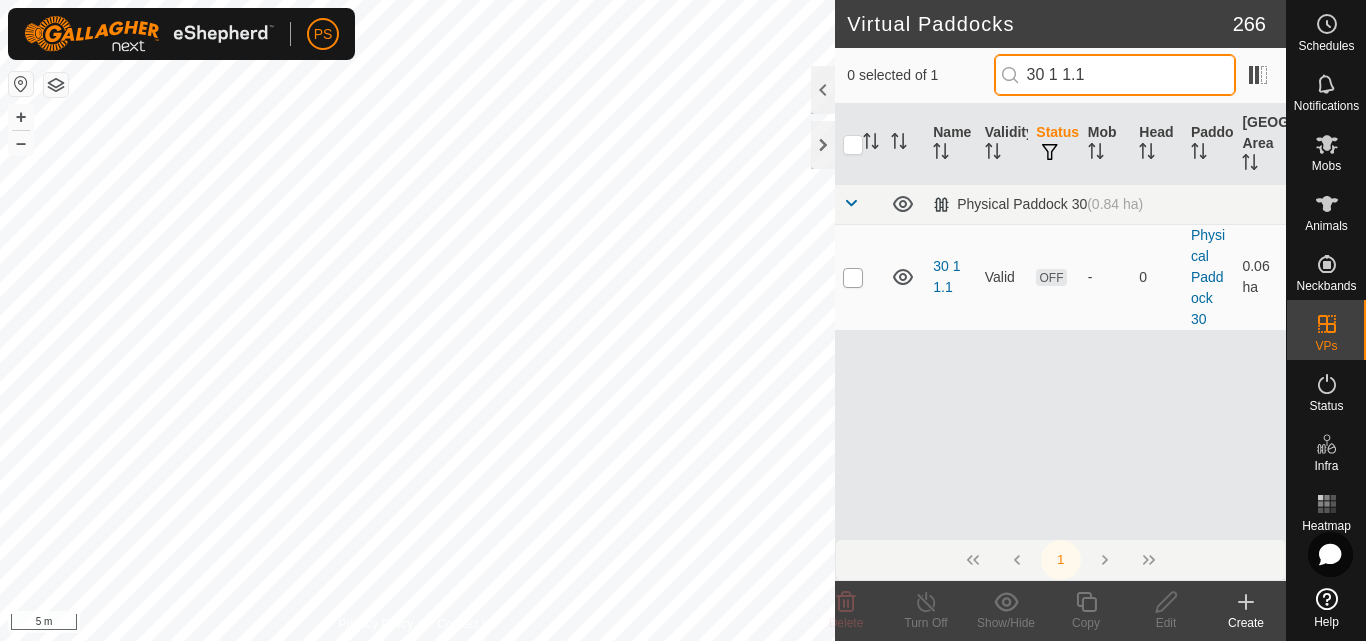 type on "30 1 1.1" 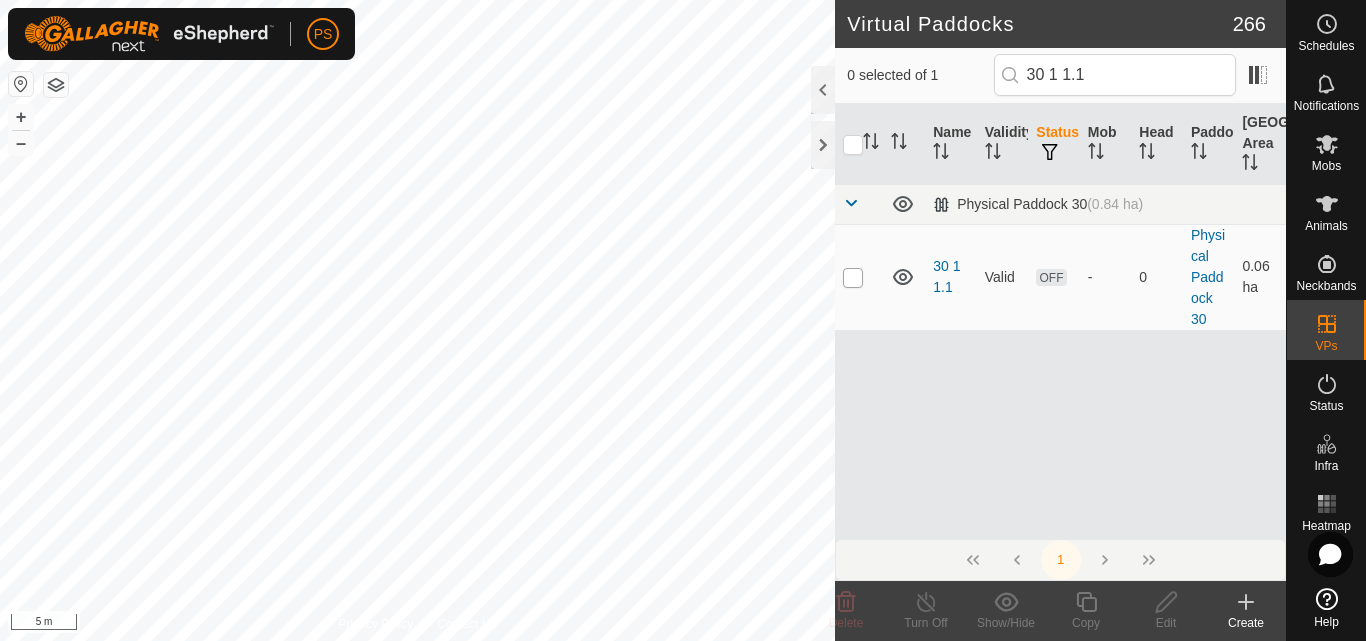 click at bounding box center (853, 278) 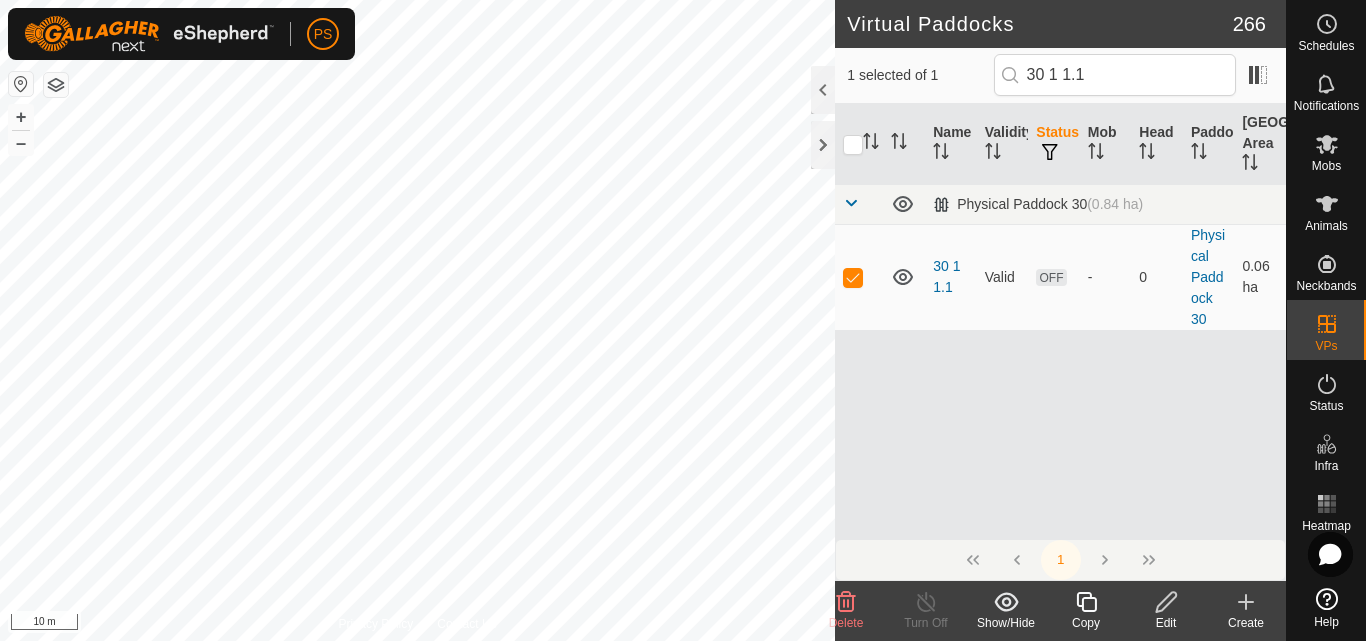 click 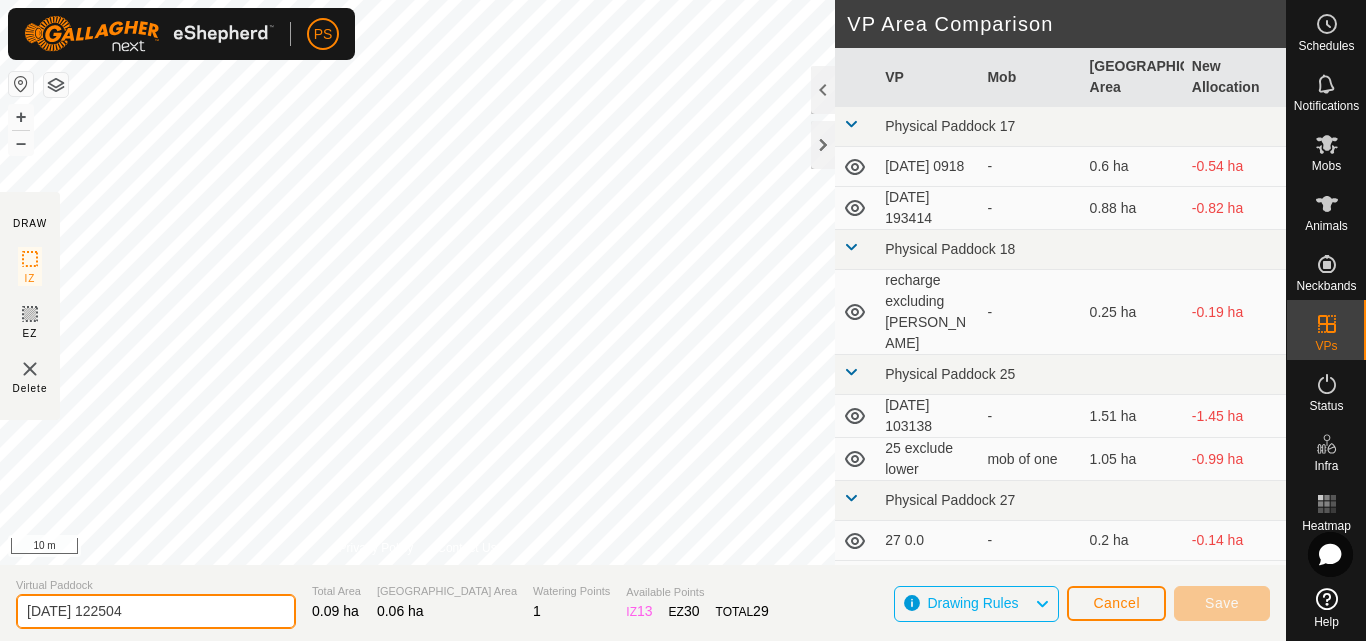 drag, startPoint x: 177, startPoint y: 607, endPoint x: 15, endPoint y: 608, distance: 162.00308 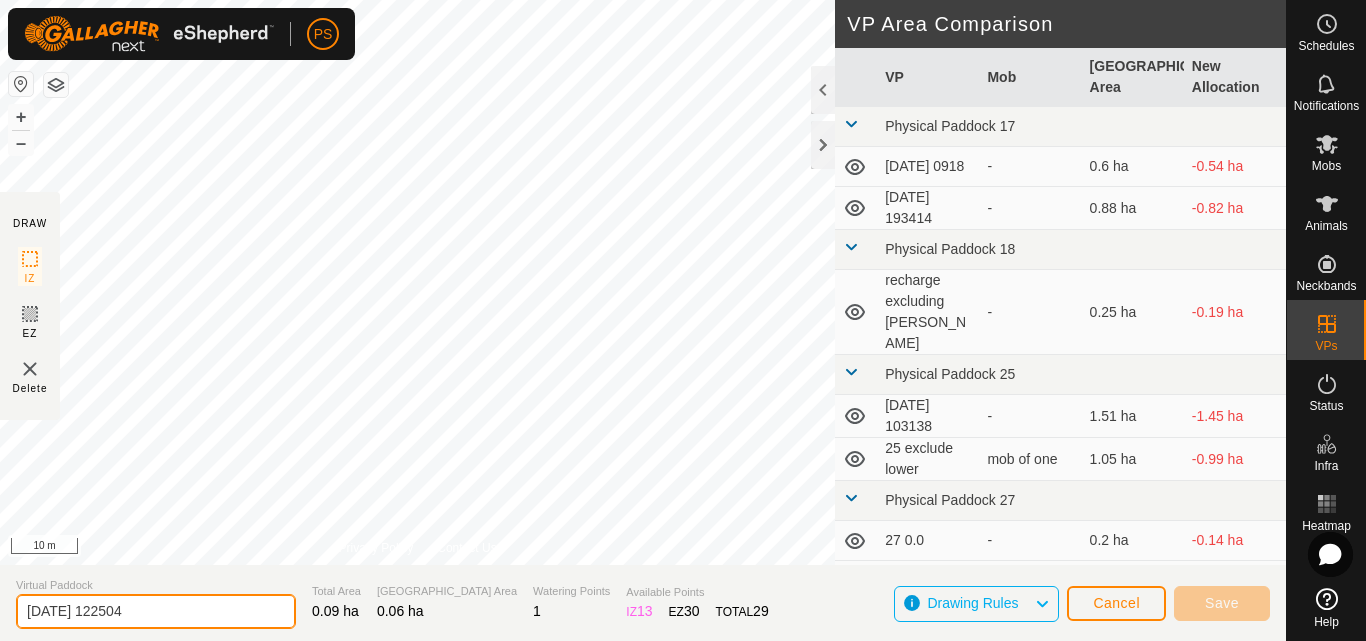 paste on "30 1 1.1" 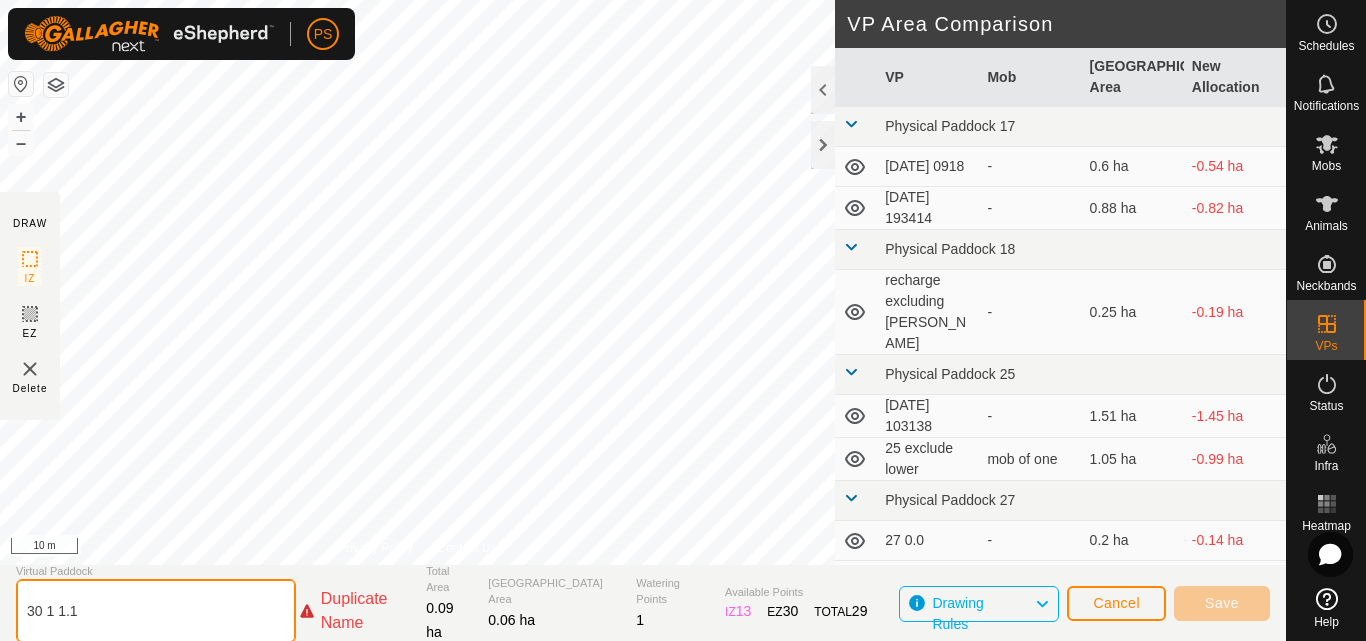 click on "30 1 1.1" 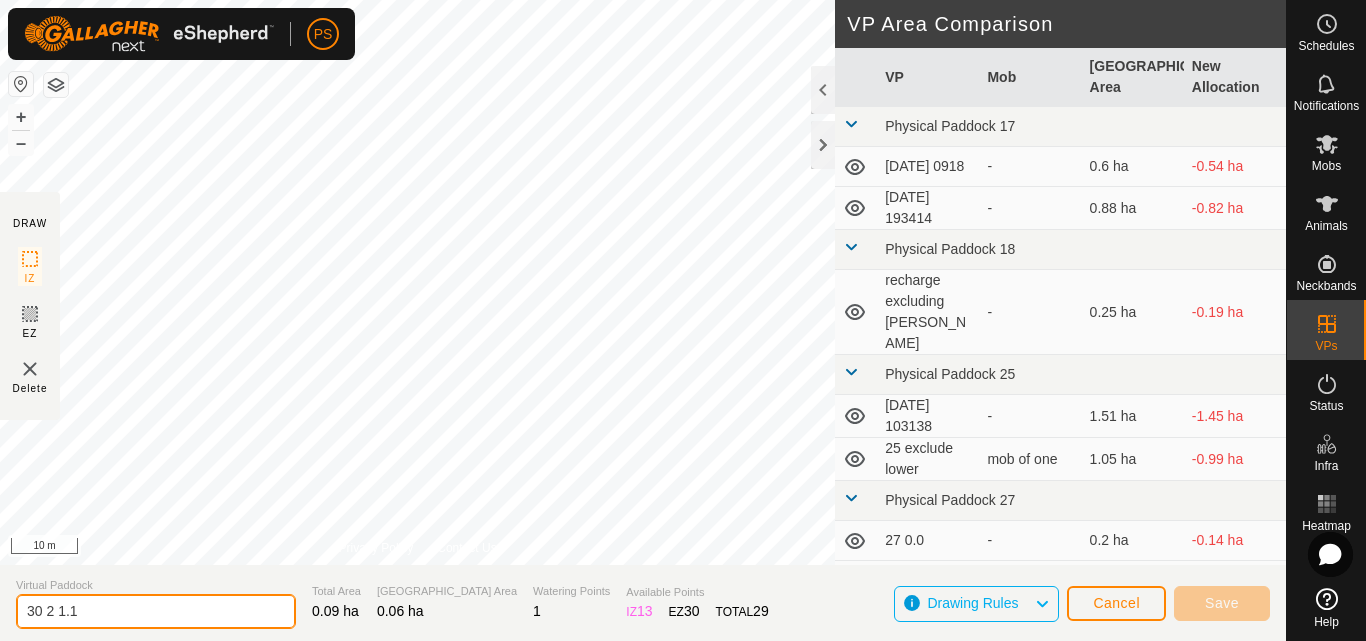 type on "30 2 1.1" 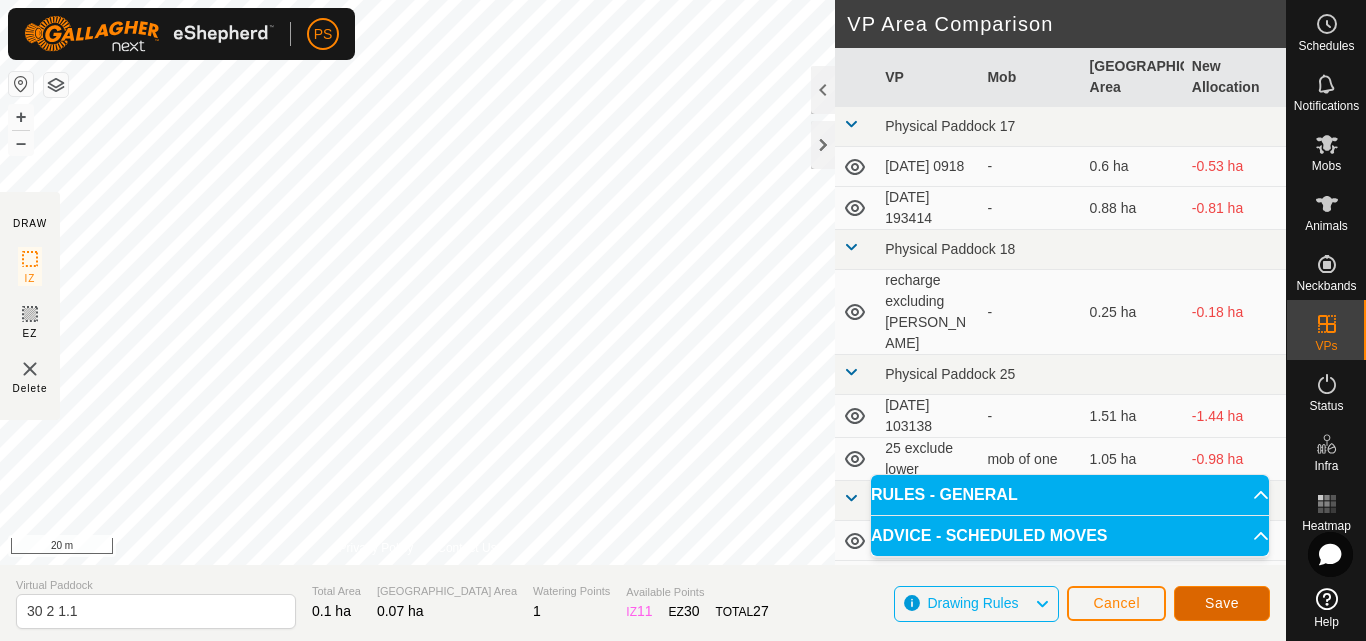 click on "Save" 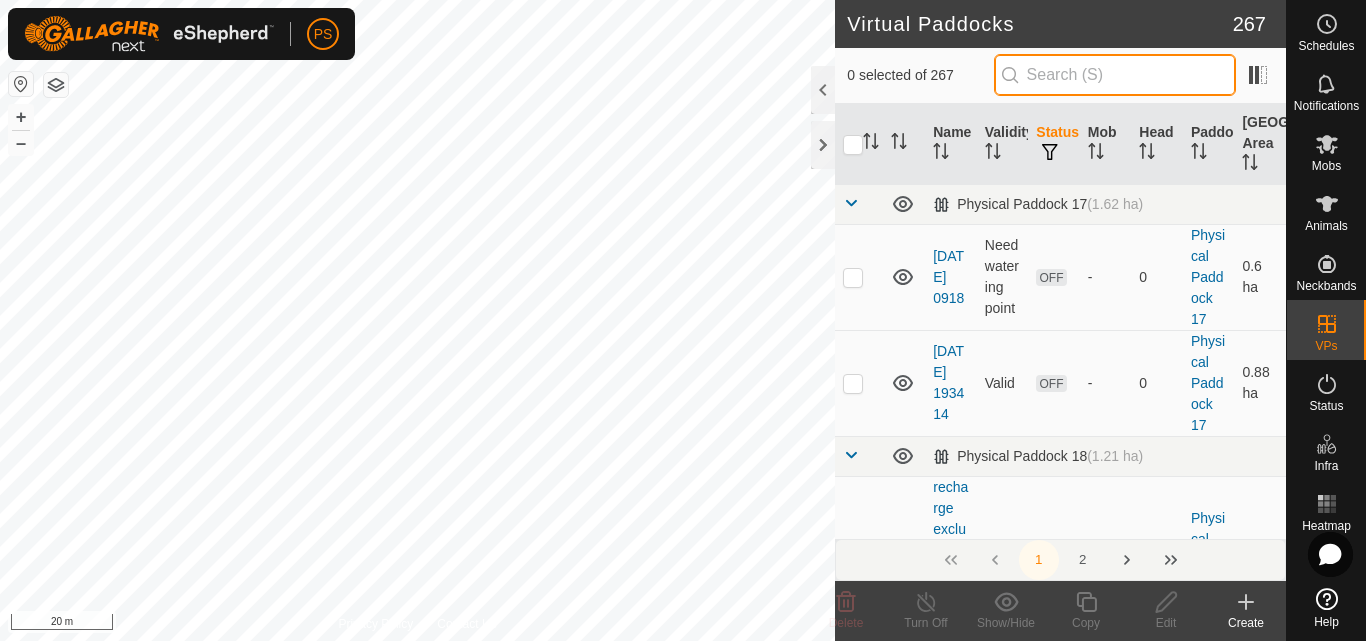 click at bounding box center [1115, 75] 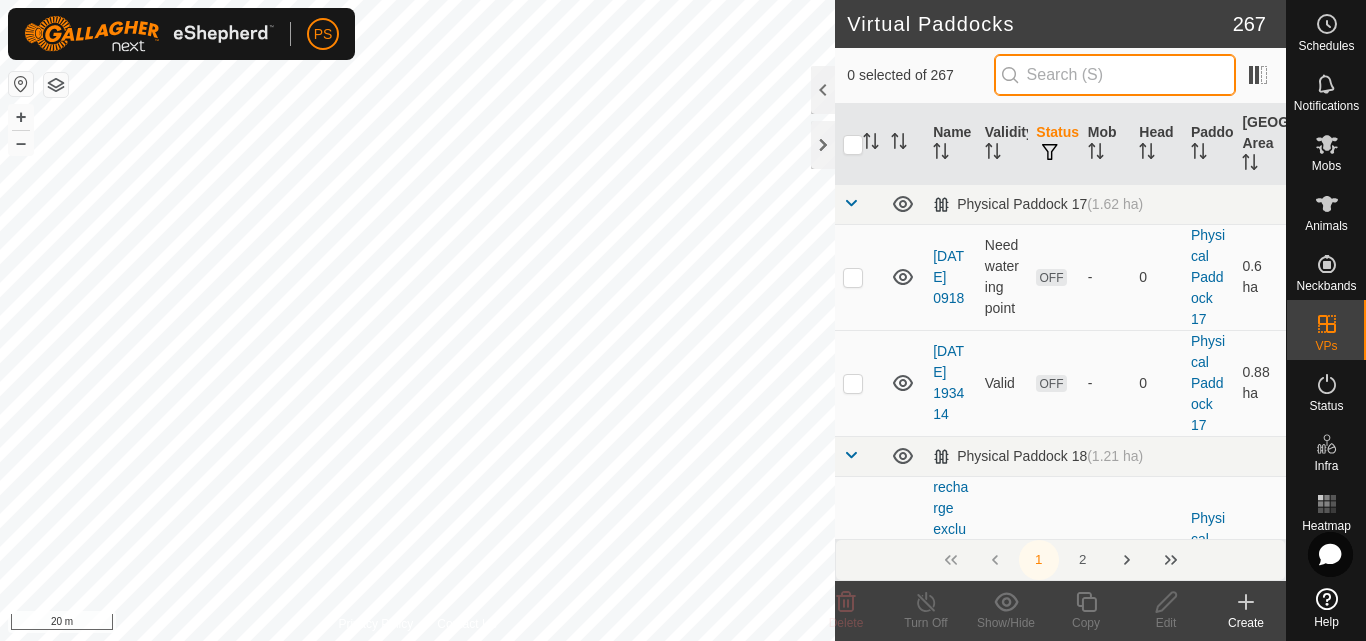 paste on "30 1 1.1" 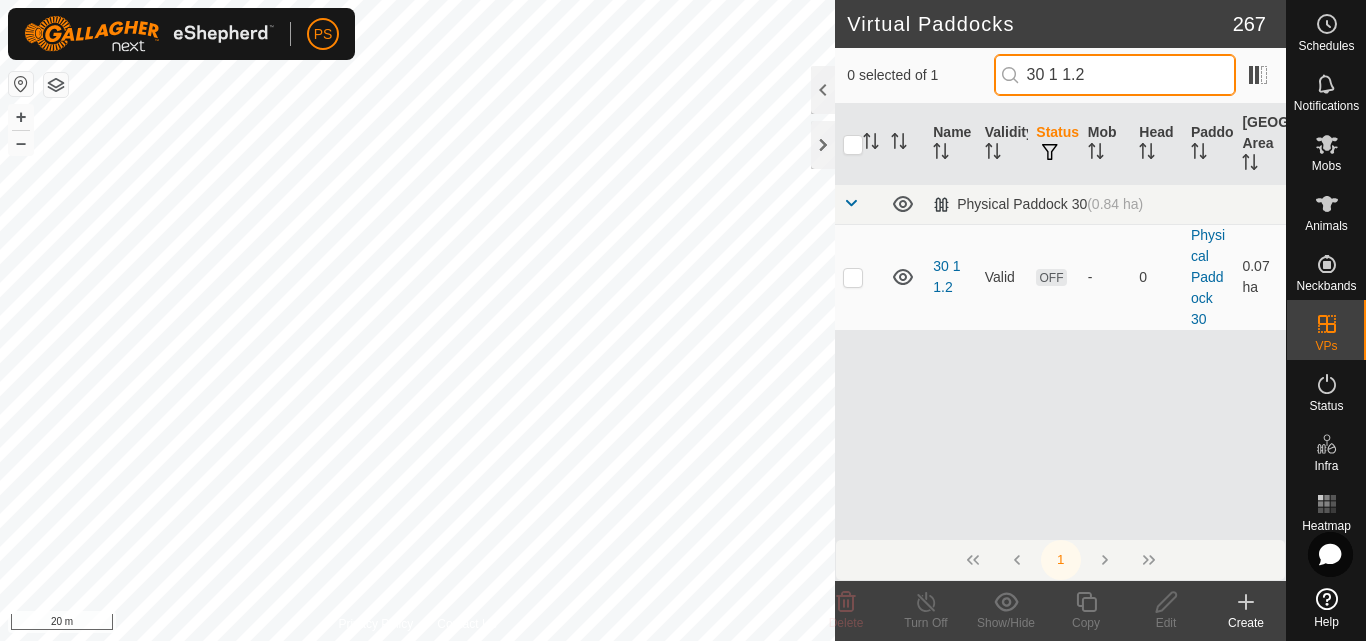 drag, startPoint x: 1103, startPoint y: 74, endPoint x: 1032, endPoint y: 78, distance: 71.11259 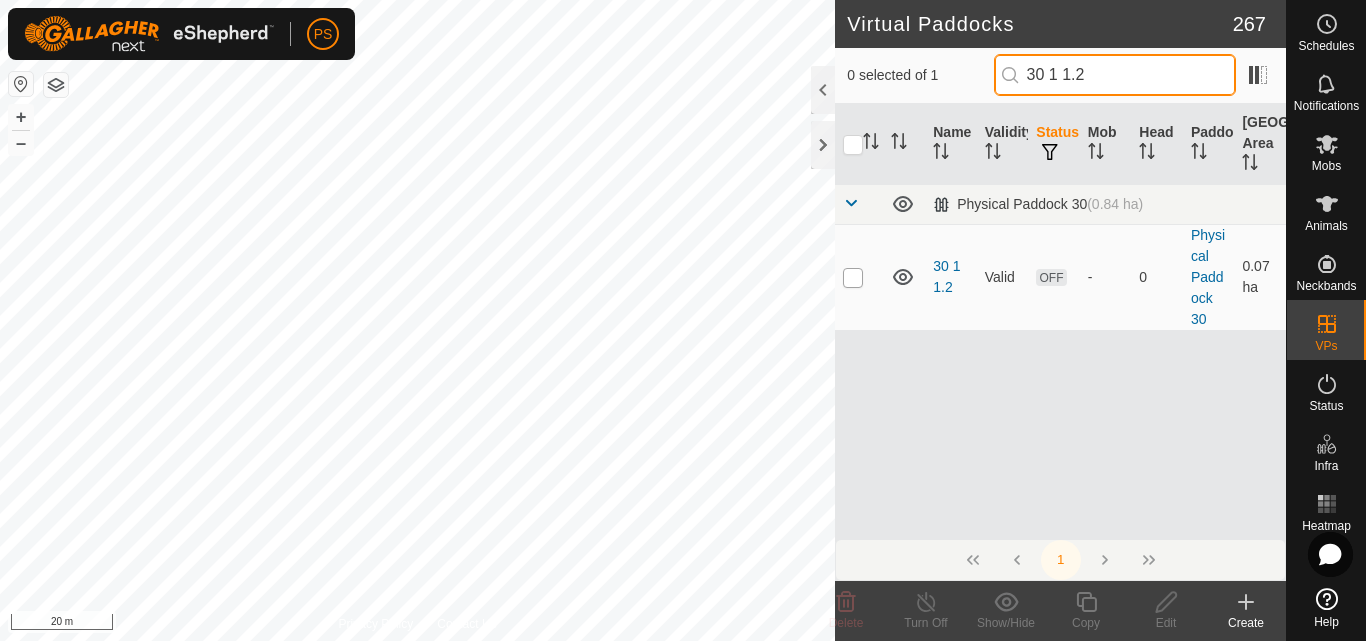 type on "30 1 1.2" 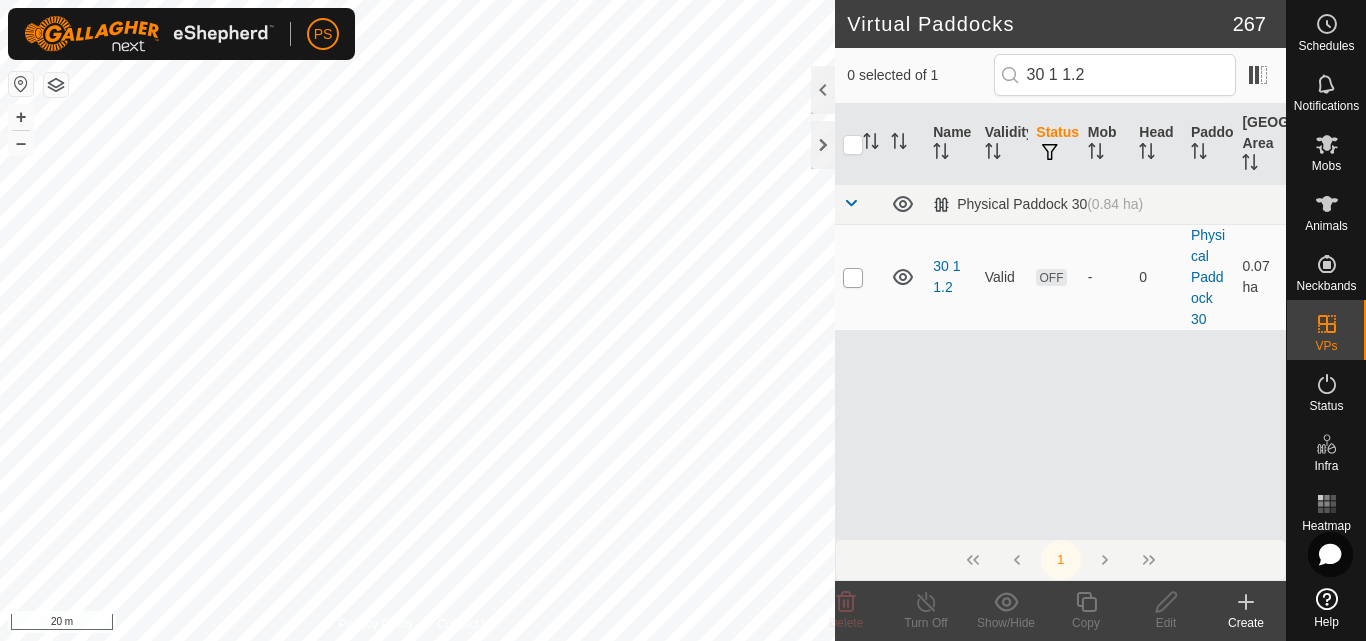 click at bounding box center (853, 278) 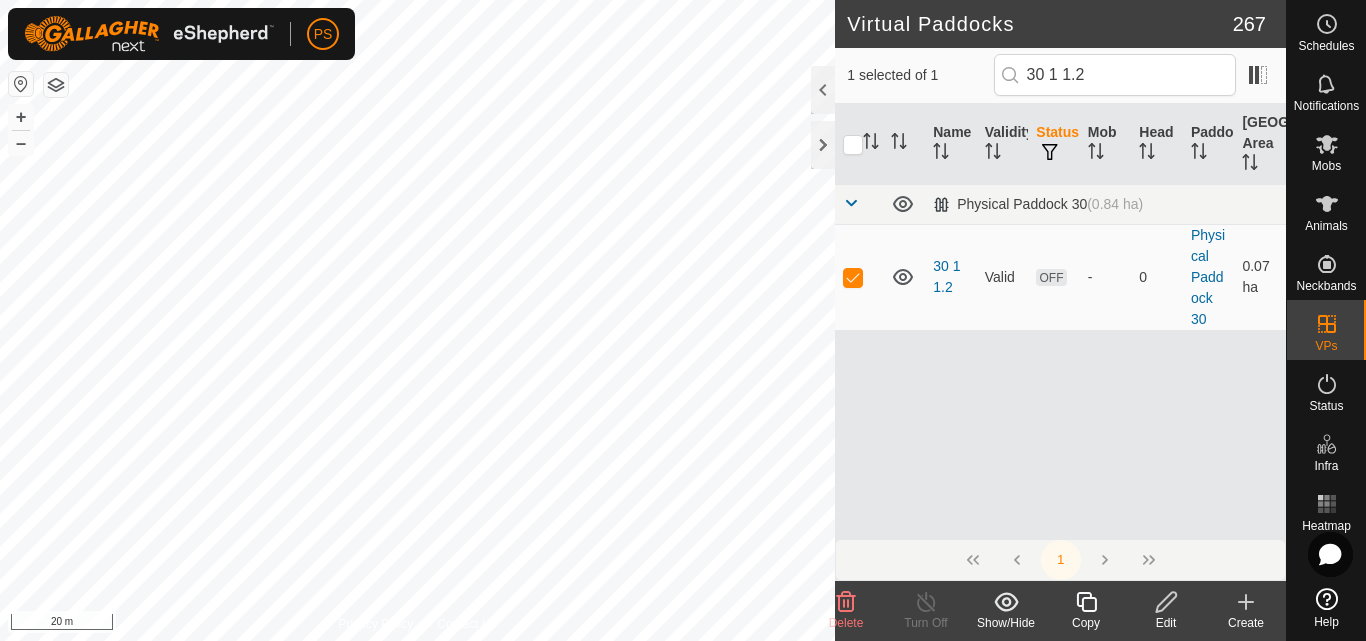 click 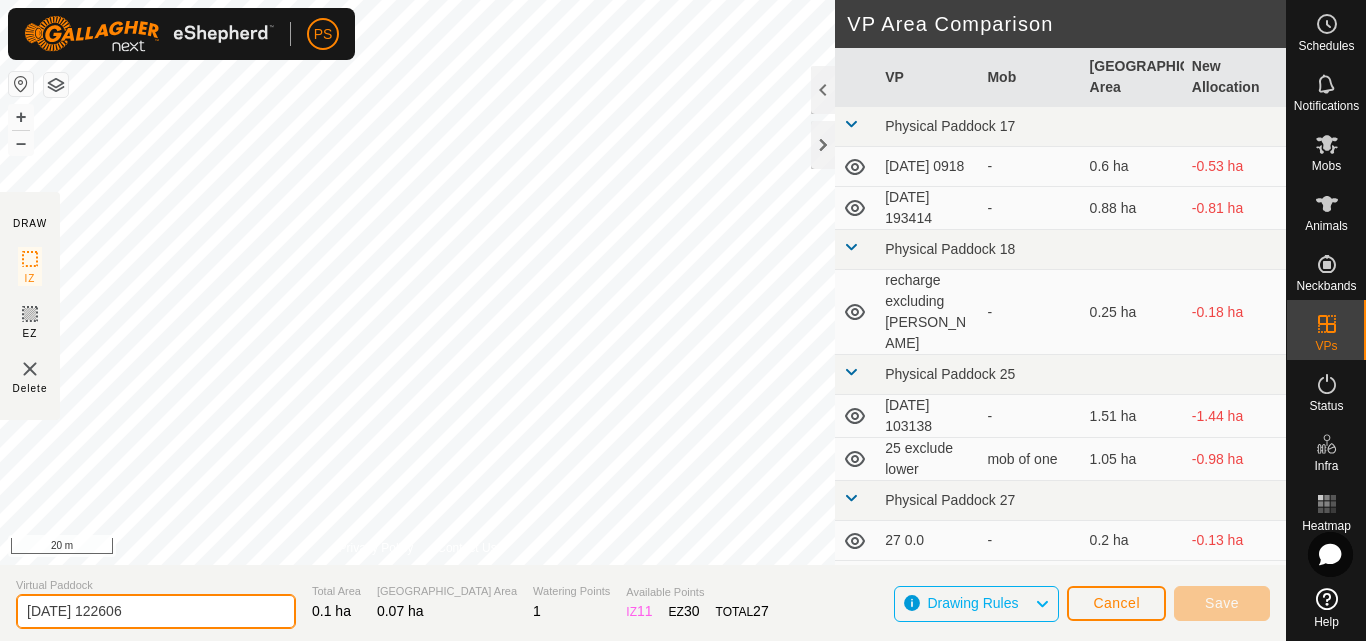 drag, startPoint x: 179, startPoint y: 607, endPoint x: 6, endPoint y: 626, distance: 174.04022 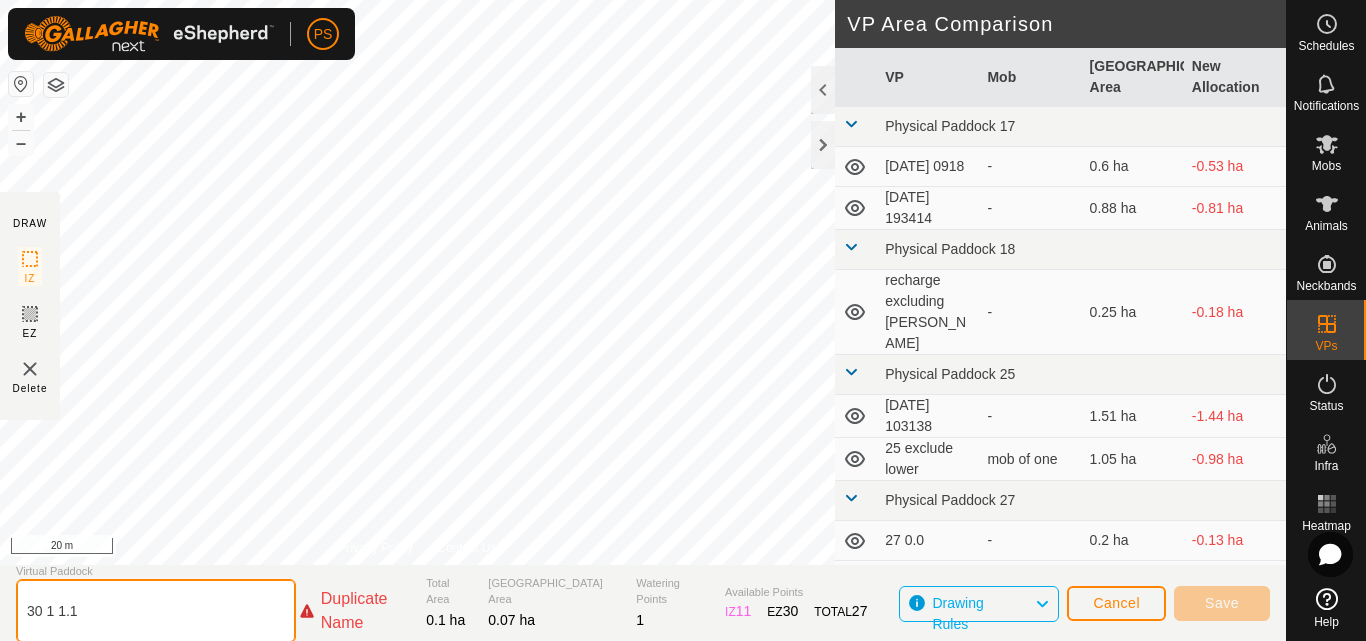 click on "30 1 1.1" 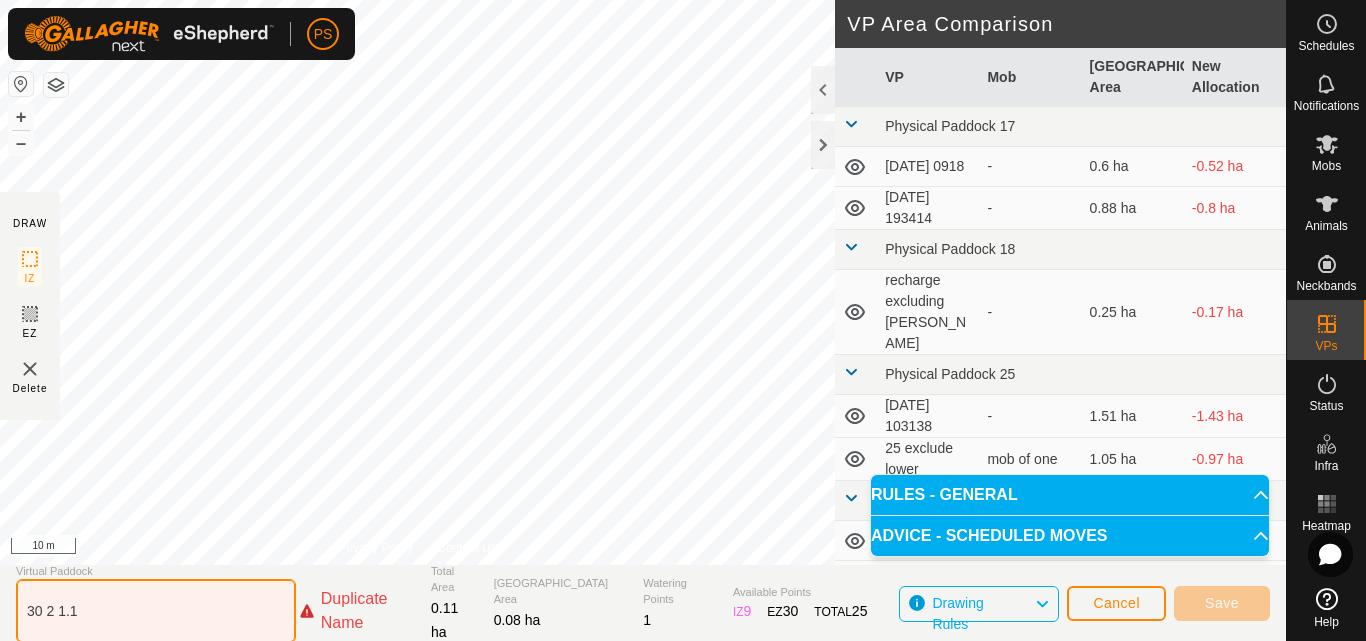 click on "30 2 1.1" 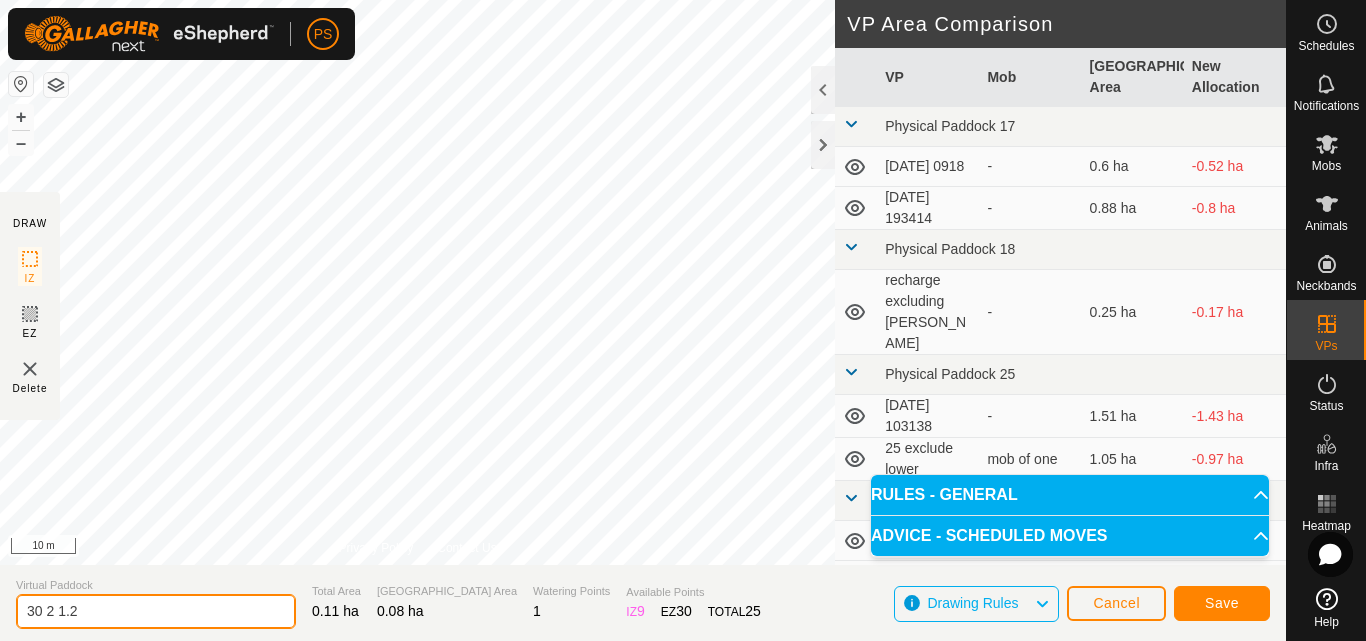 type on "30 2 1.2" 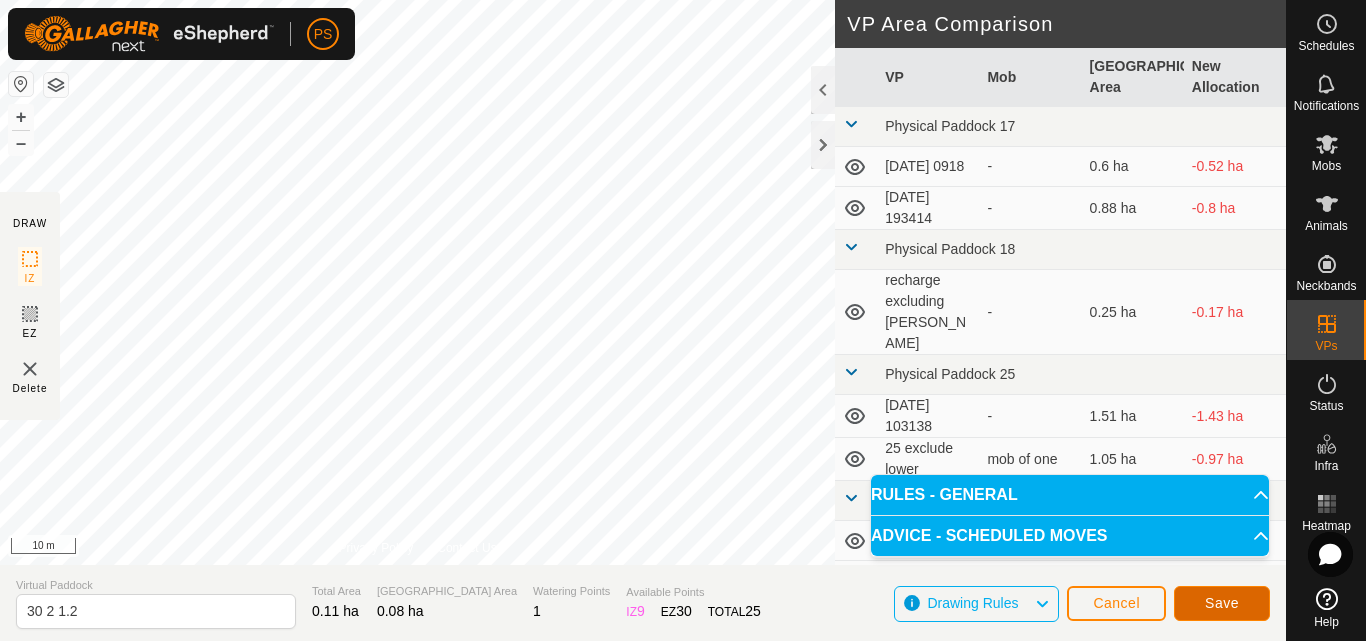 click on "Save" 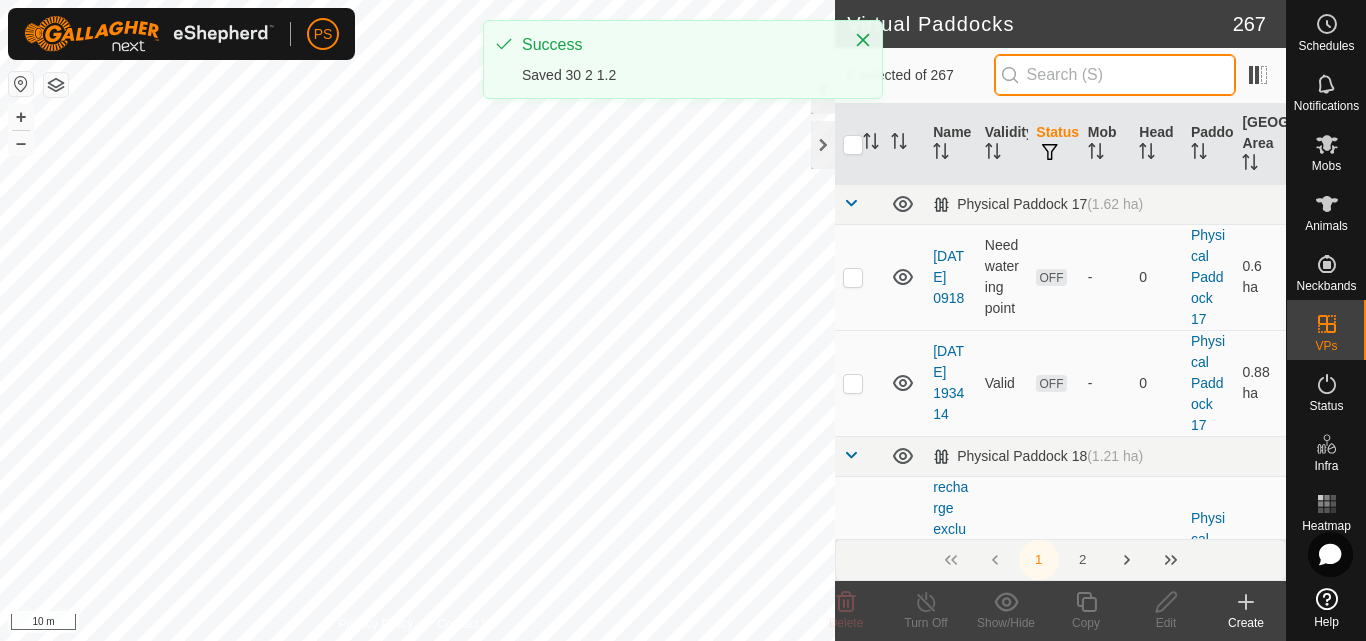 click at bounding box center [1115, 75] 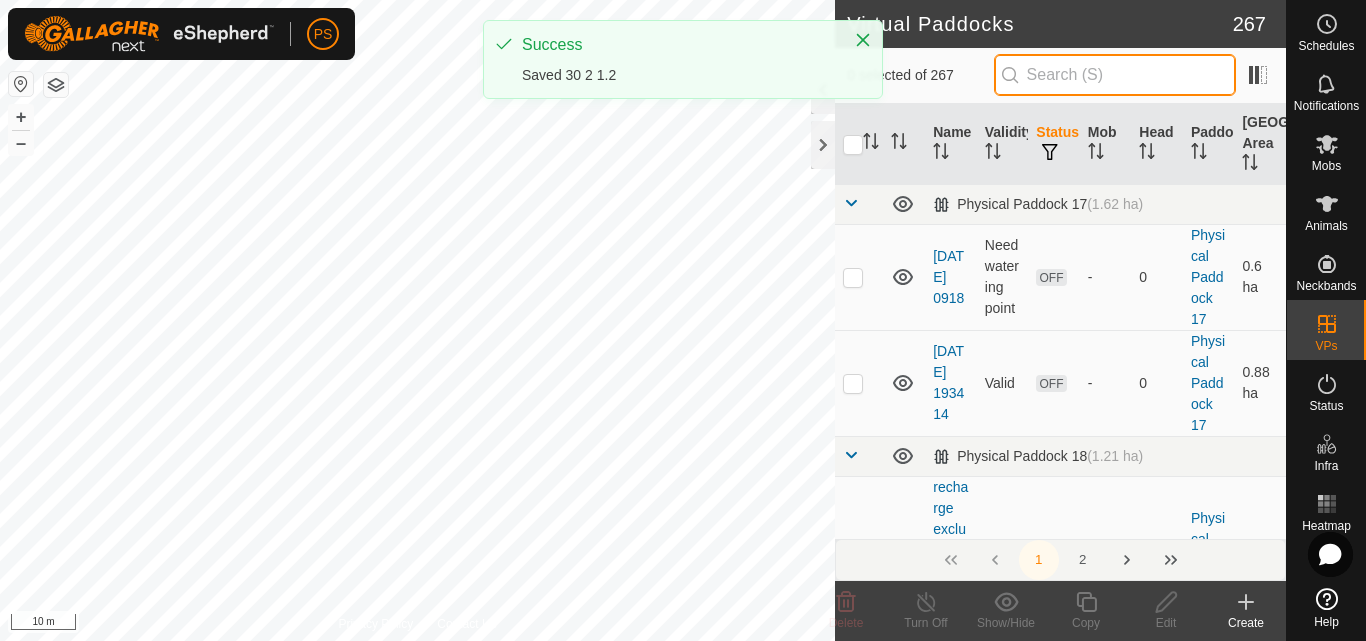 paste on "30 1 1.1" 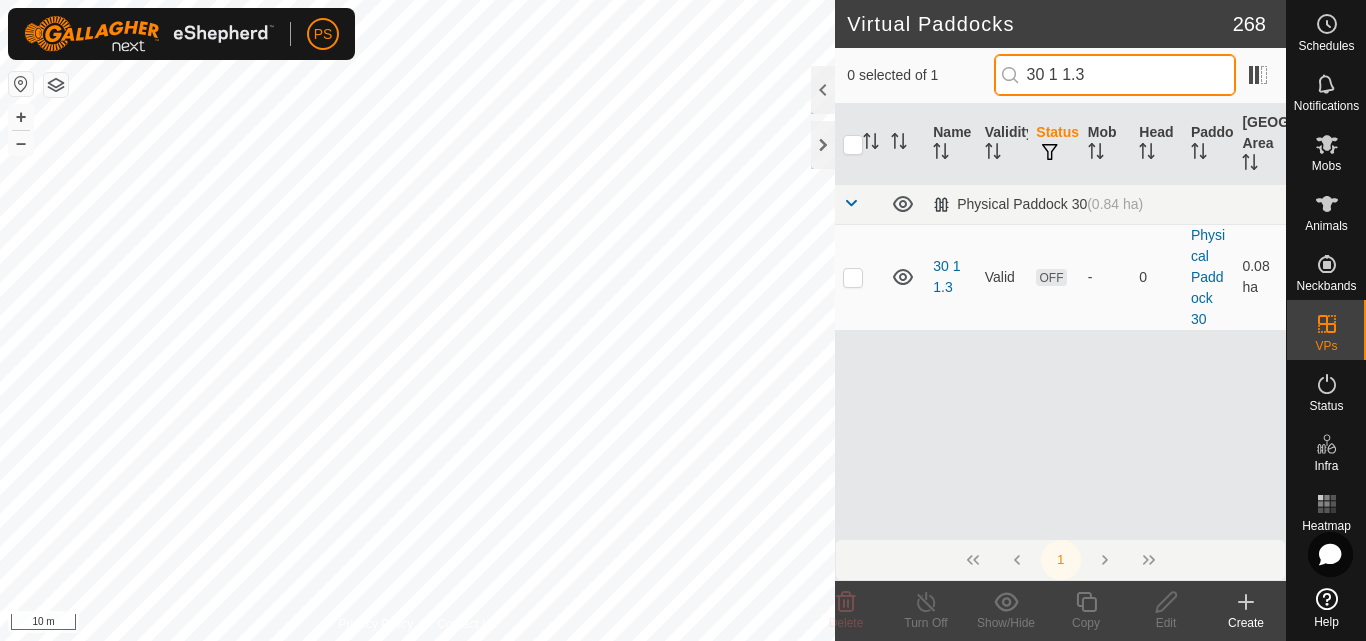 drag, startPoint x: 1120, startPoint y: 78, endPoint x: 1027, endPoint y: 77, distance: 93.00538 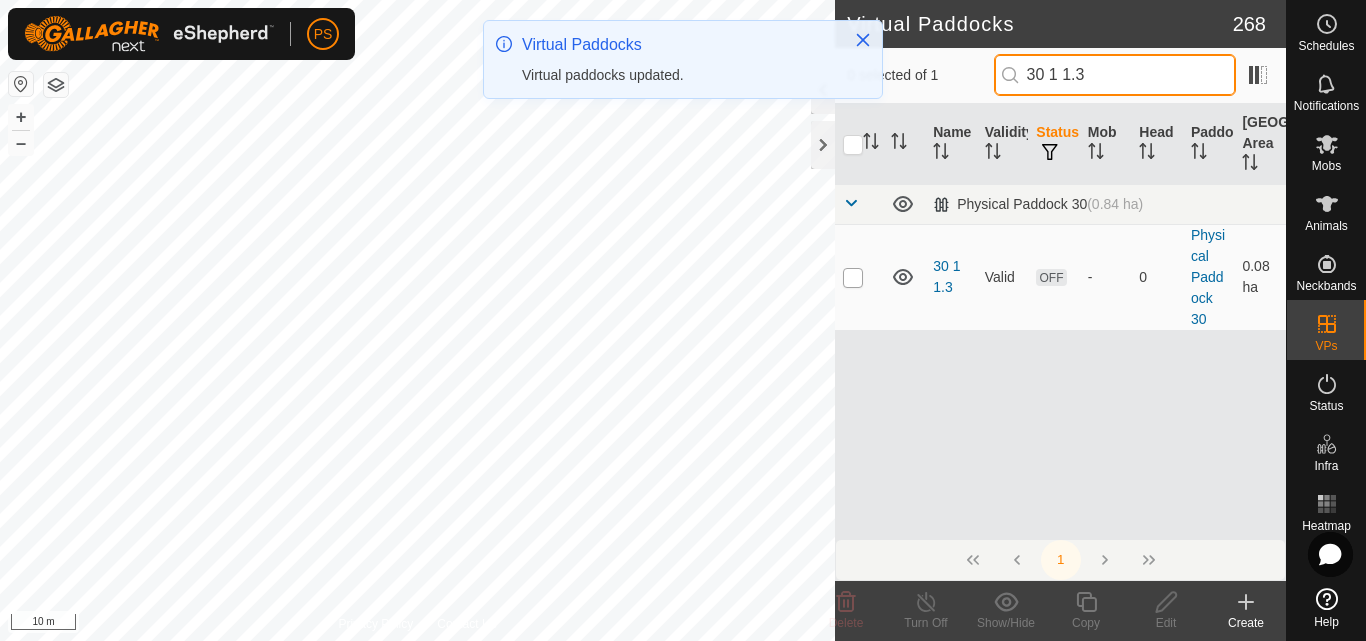 type on "30 1 1.3" 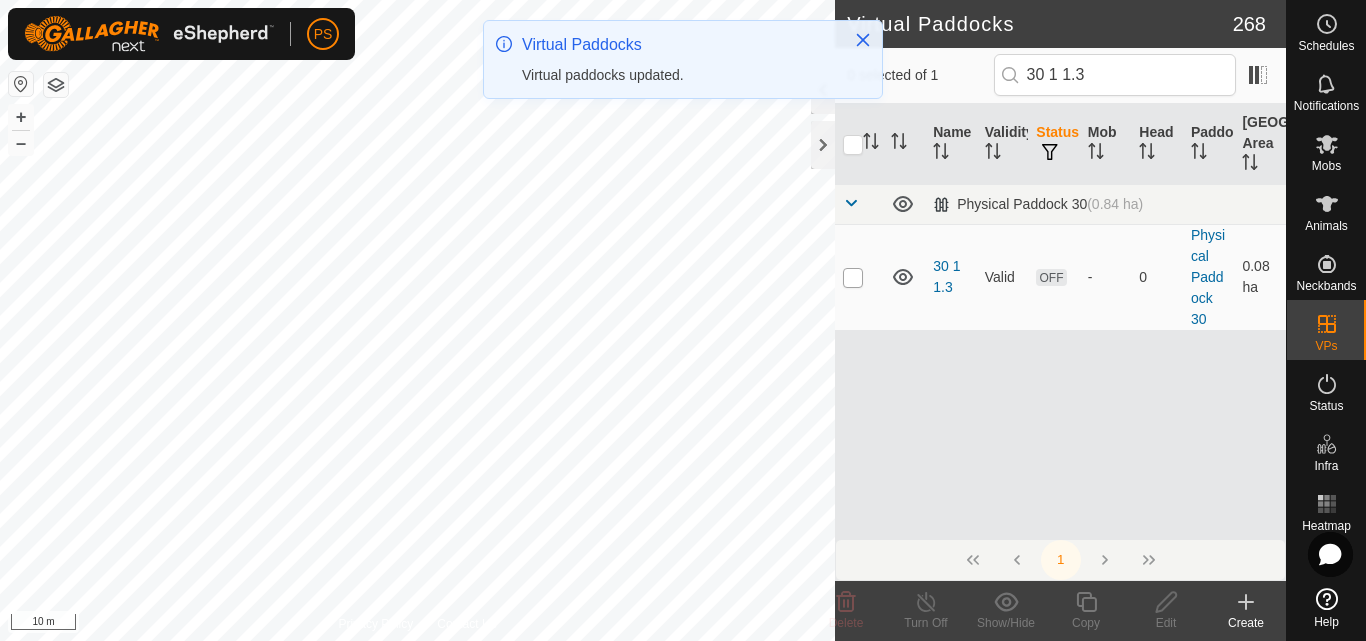 click at bounding box center (853, 278) 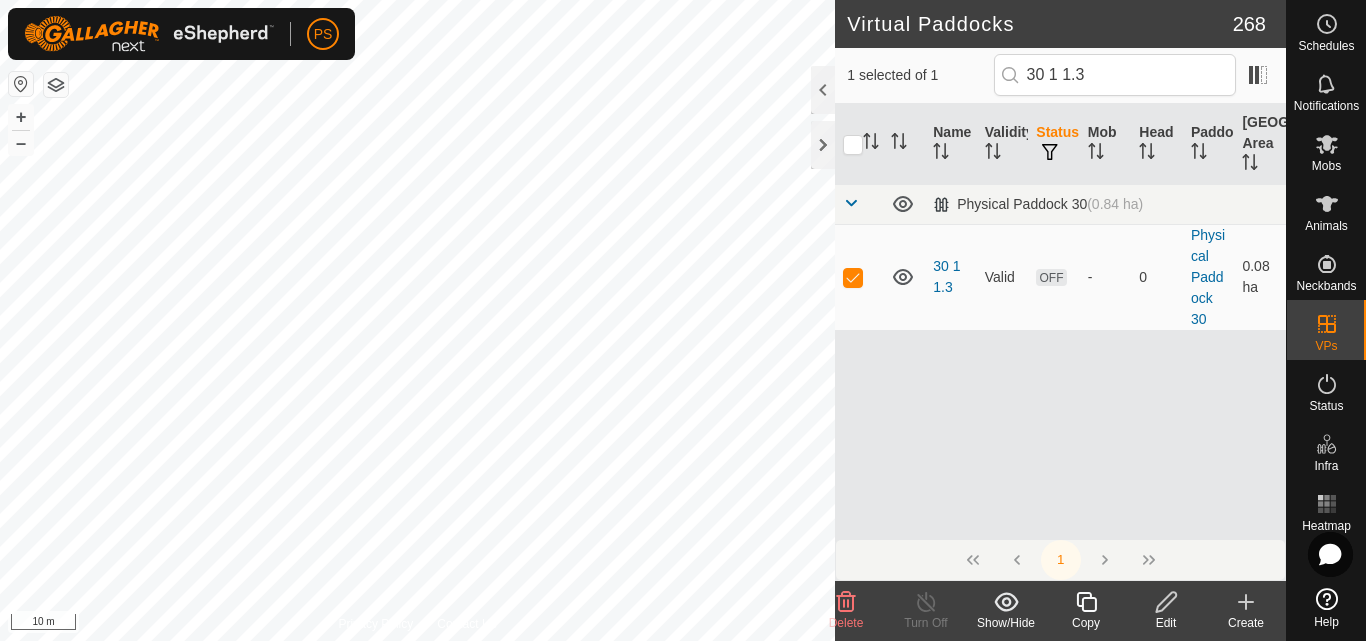 click 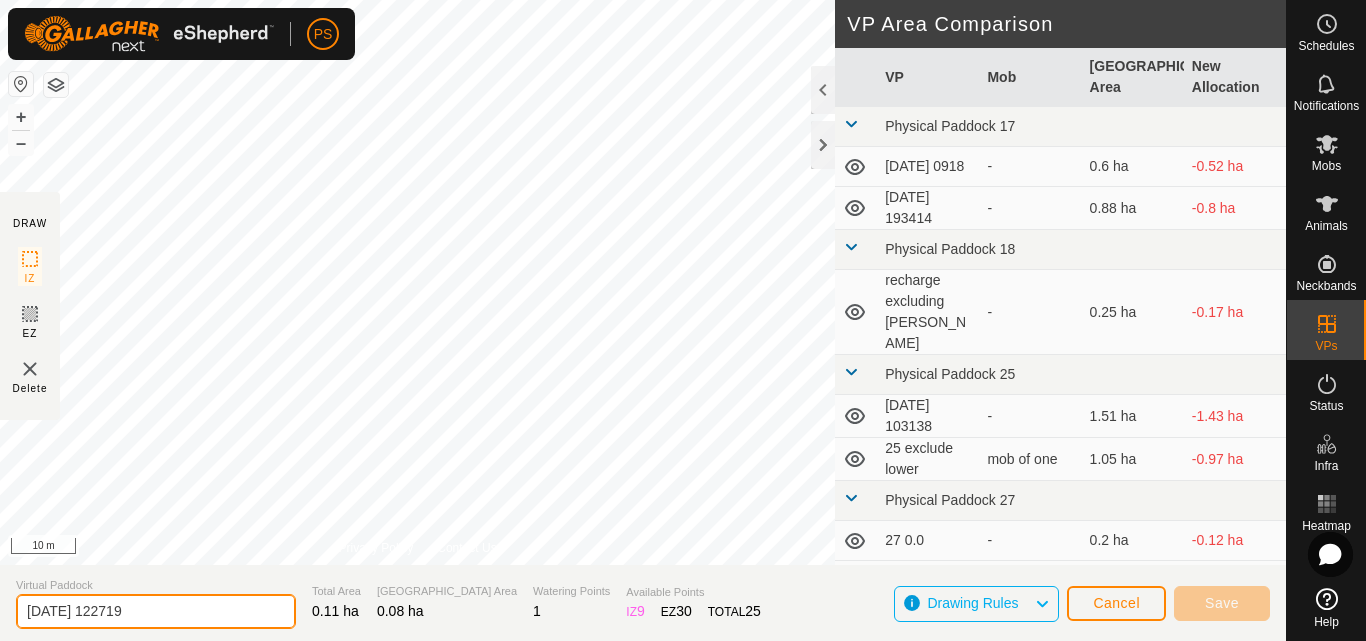 drag, startPoint x: 184, startPoint y: 612, endPoint x: 11, endPoint y: 608, distance: 173.04623 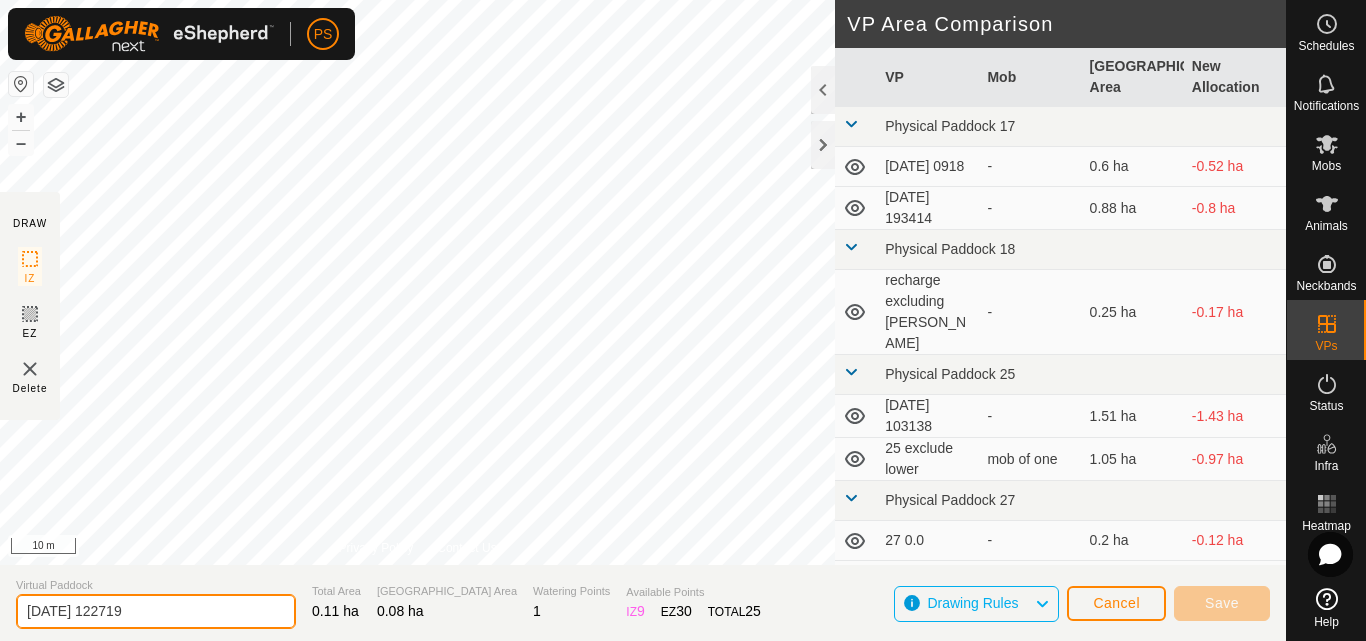 paste on "30 1 1.3" 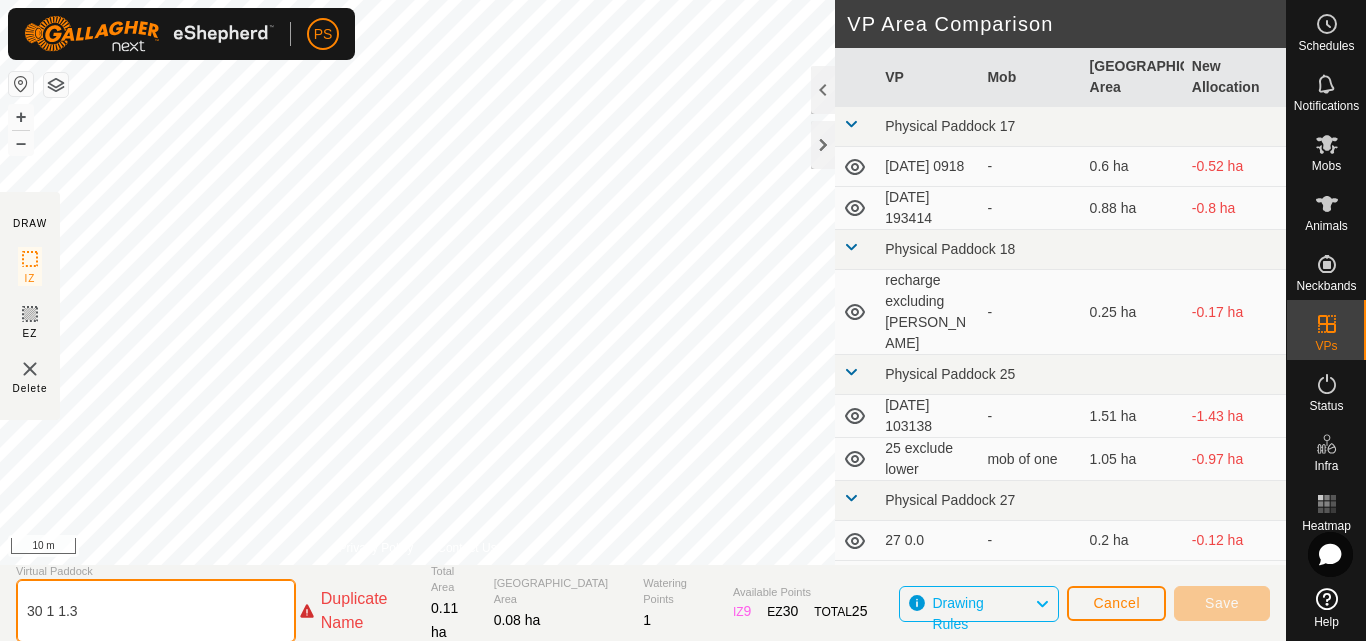 click on "30 1 1.3" 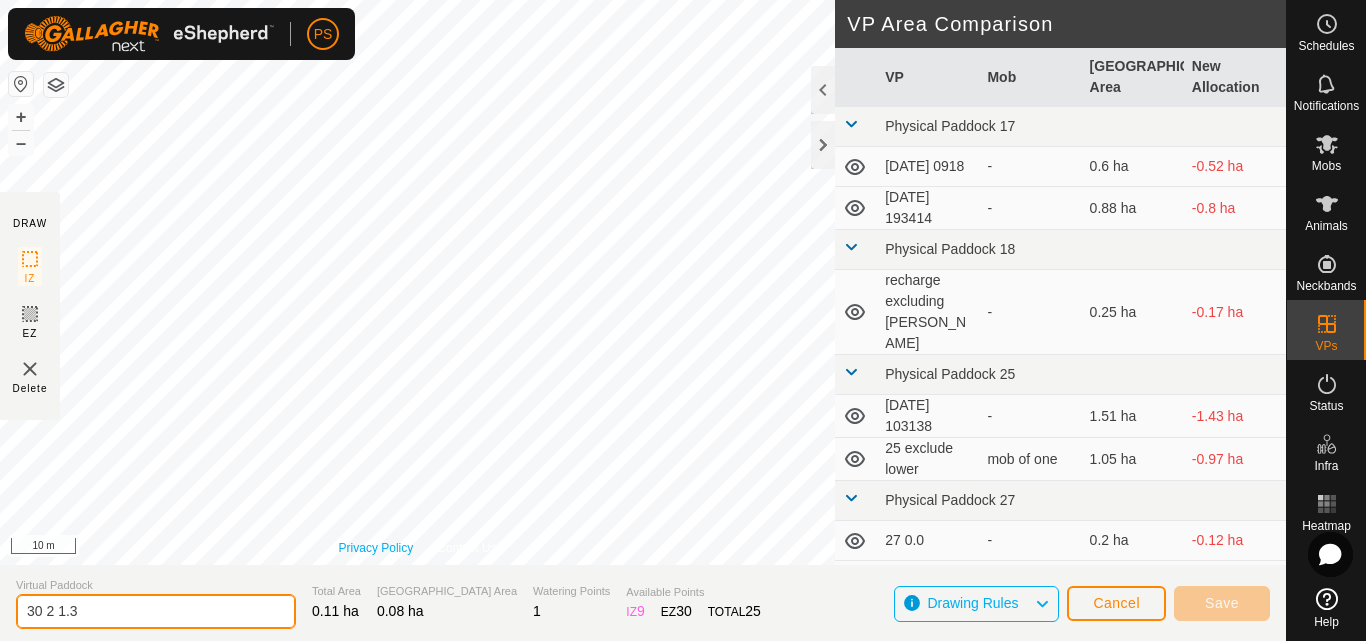 type on "30 2 1.3" 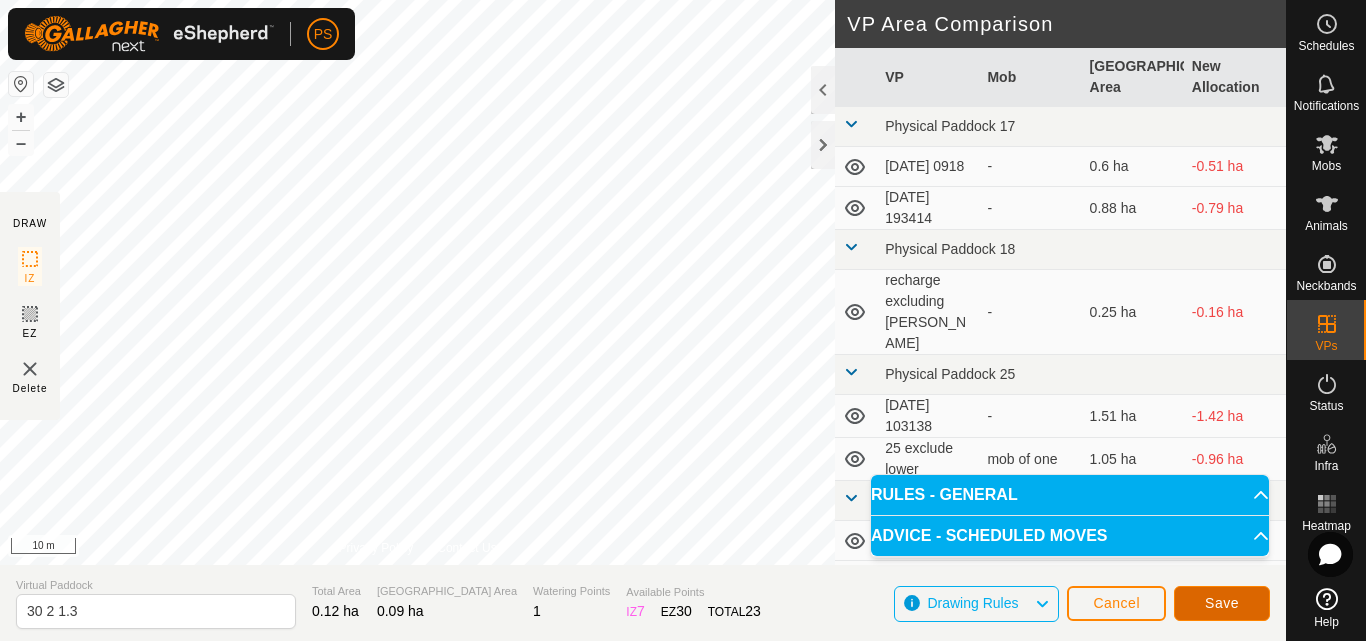click on "Save" 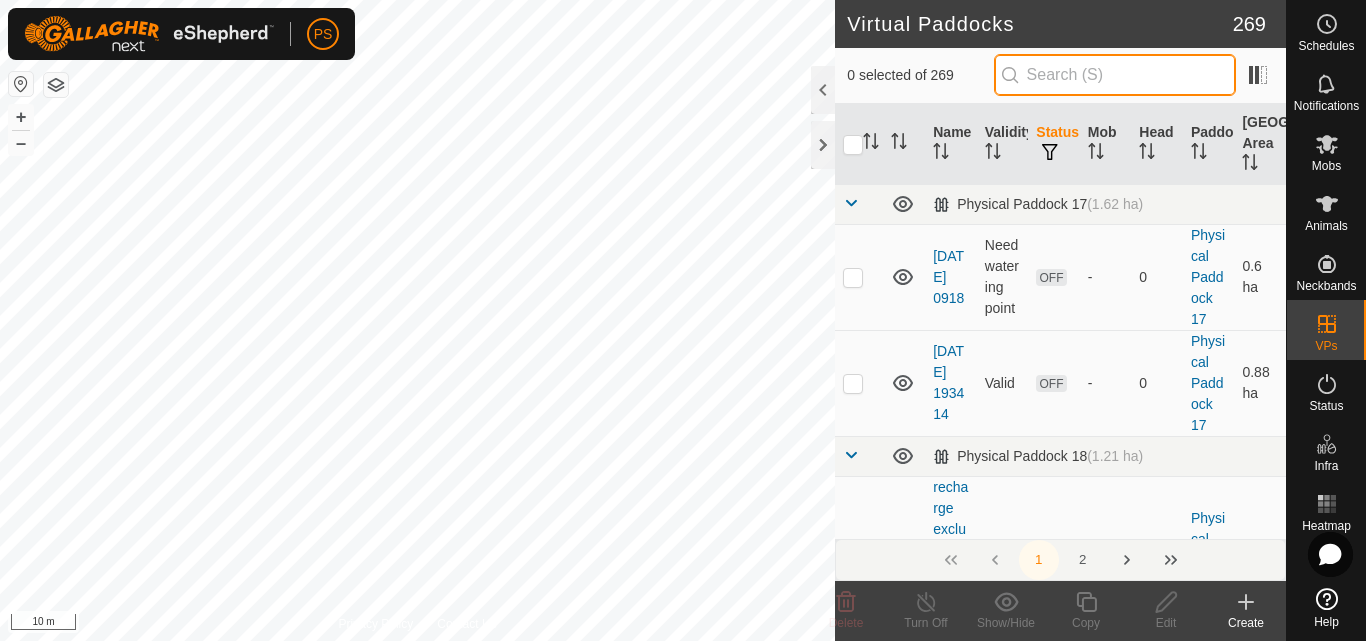 click at bounding box center [1115, 75] 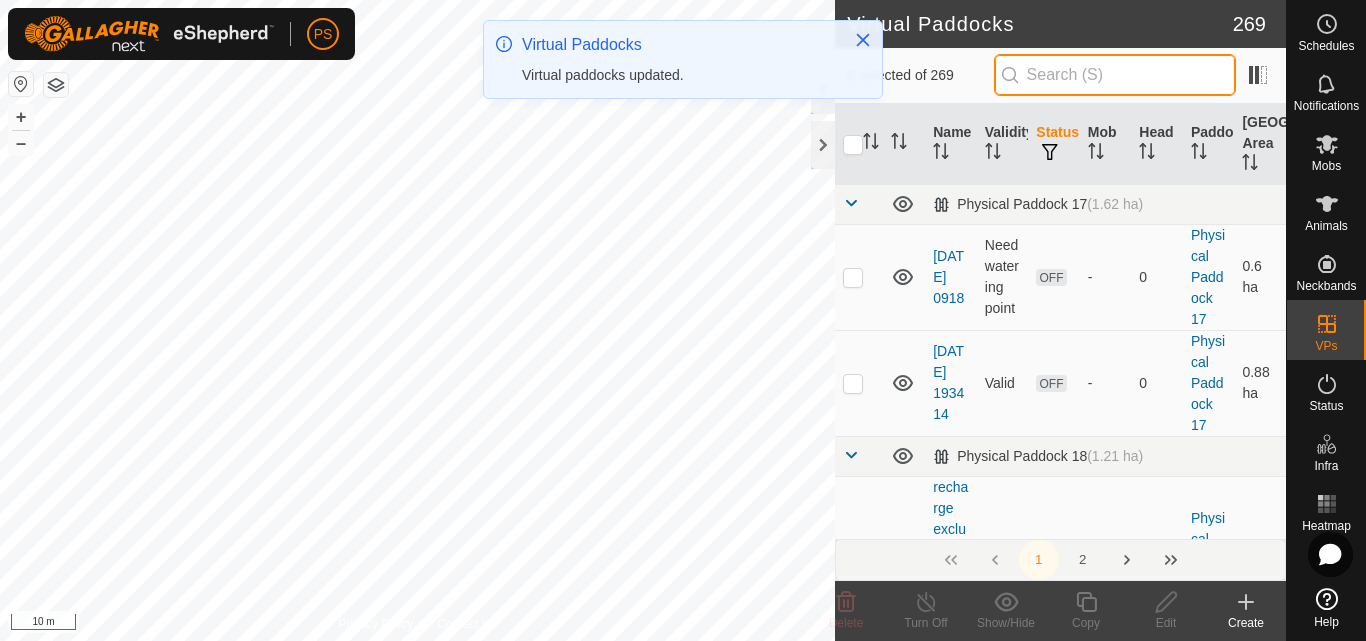 paste on "30 1 1.3" 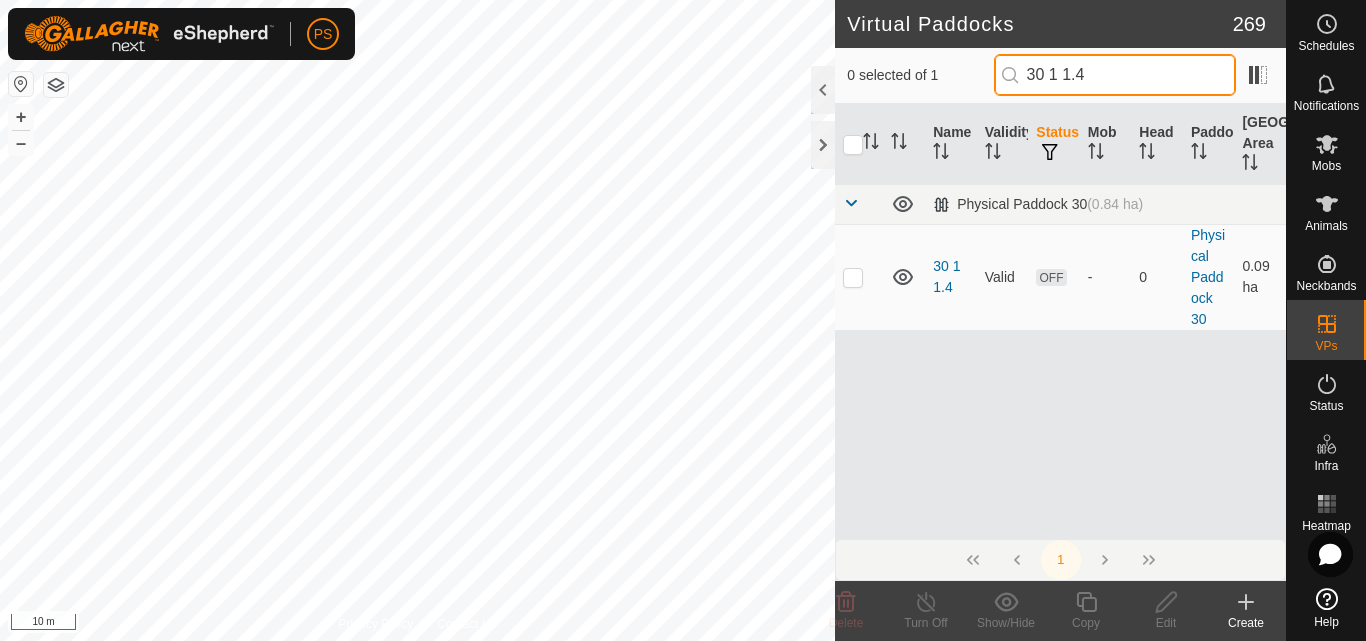 drag, startPoint x: 1108, startPoint y: 75, endPoint x: 1032, endPoint y: 72, distance: 76.05919 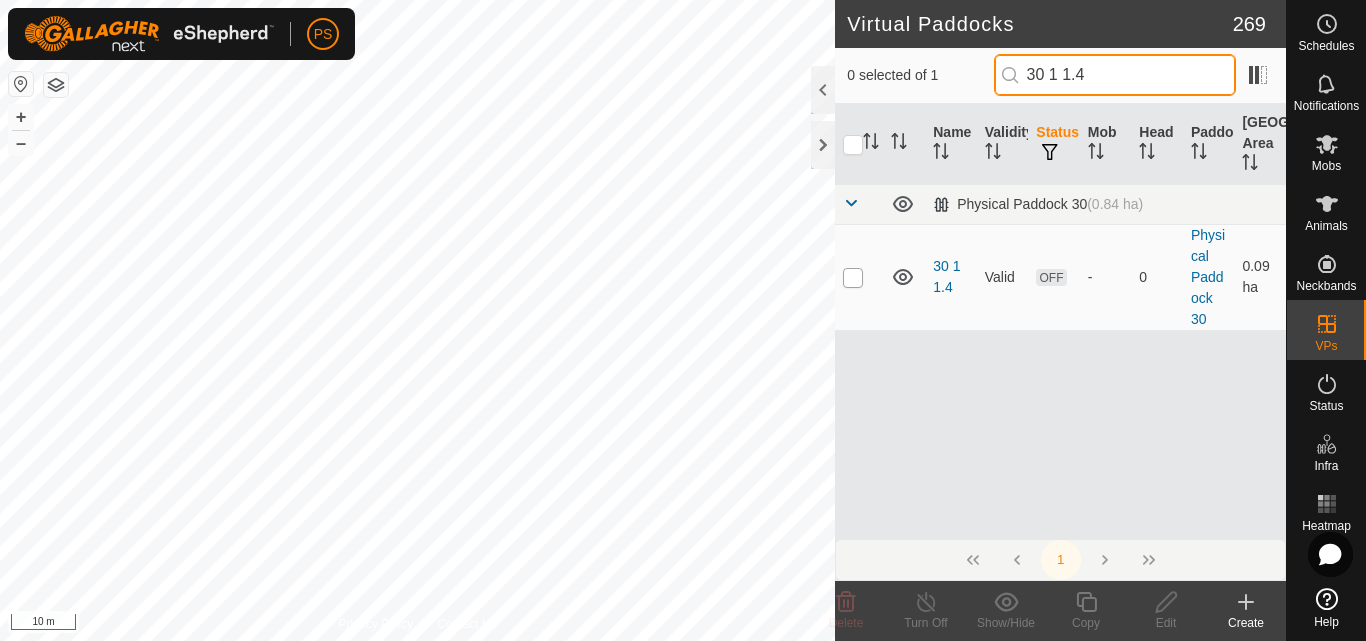 type on "30 1 1.4" 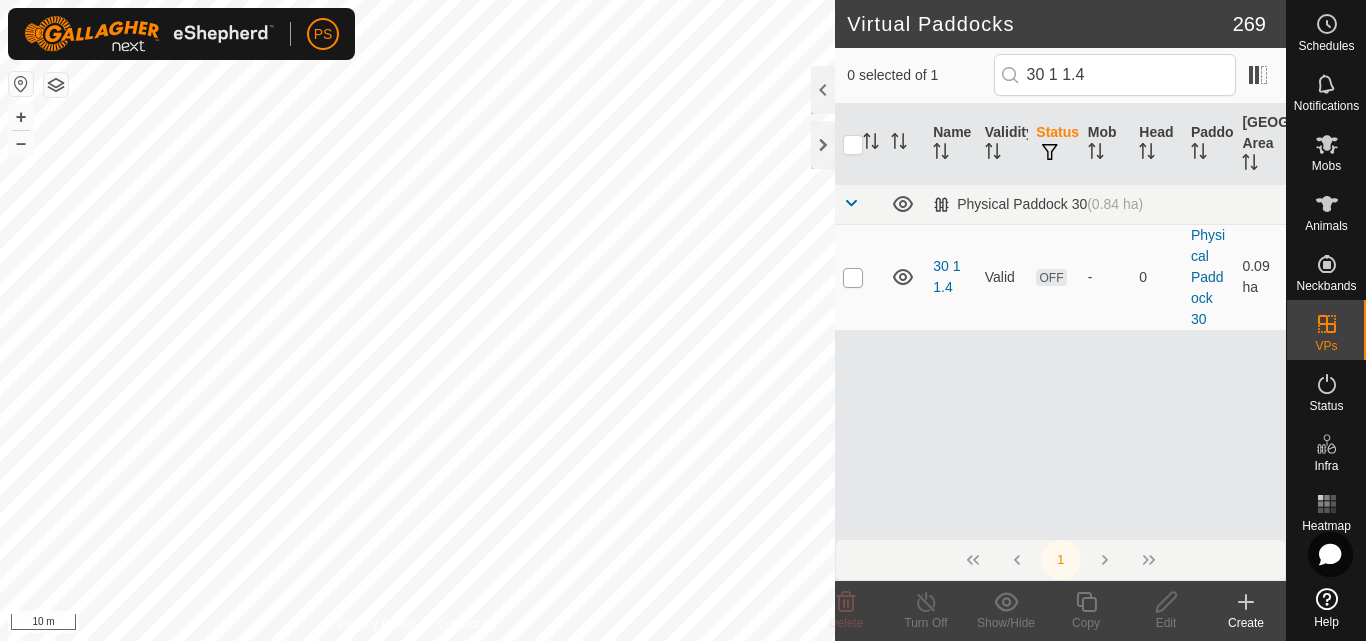 click at bounding box center [853, 278] 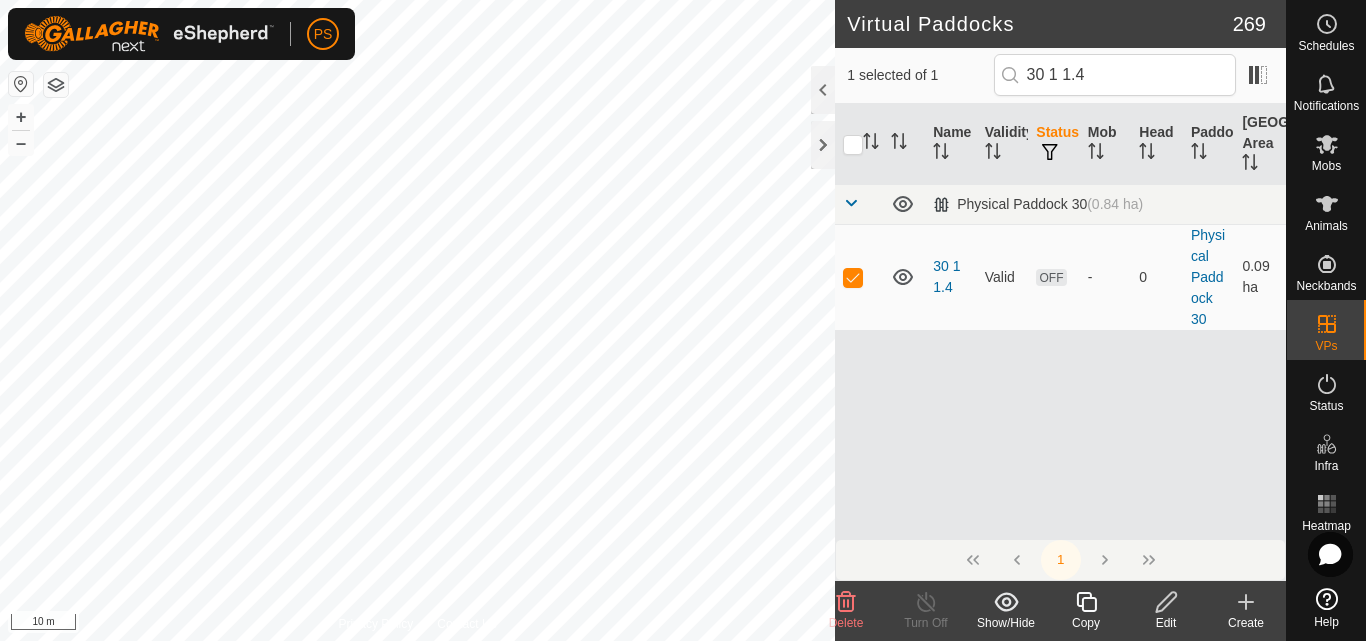 click 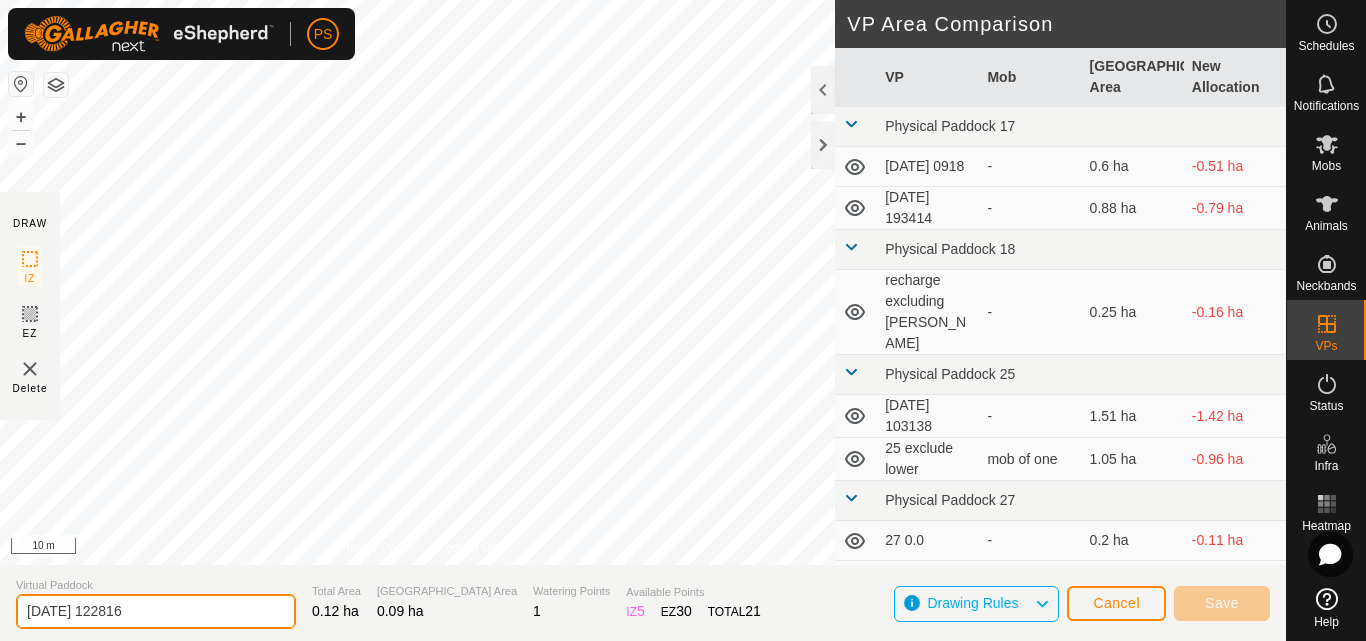 drag, startPoint x: 173, startPoint y: 604, endPoint x: 6, endPoint y: 614, distance: 167.29913 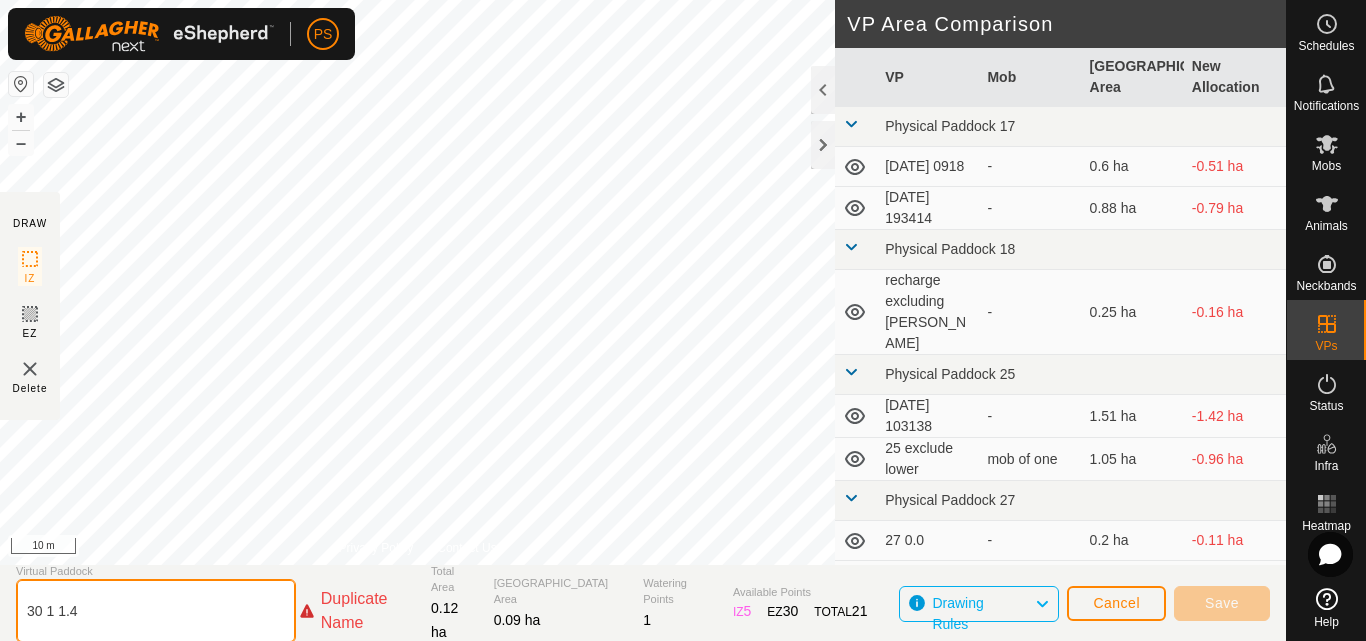 click on "30 1 1.4" 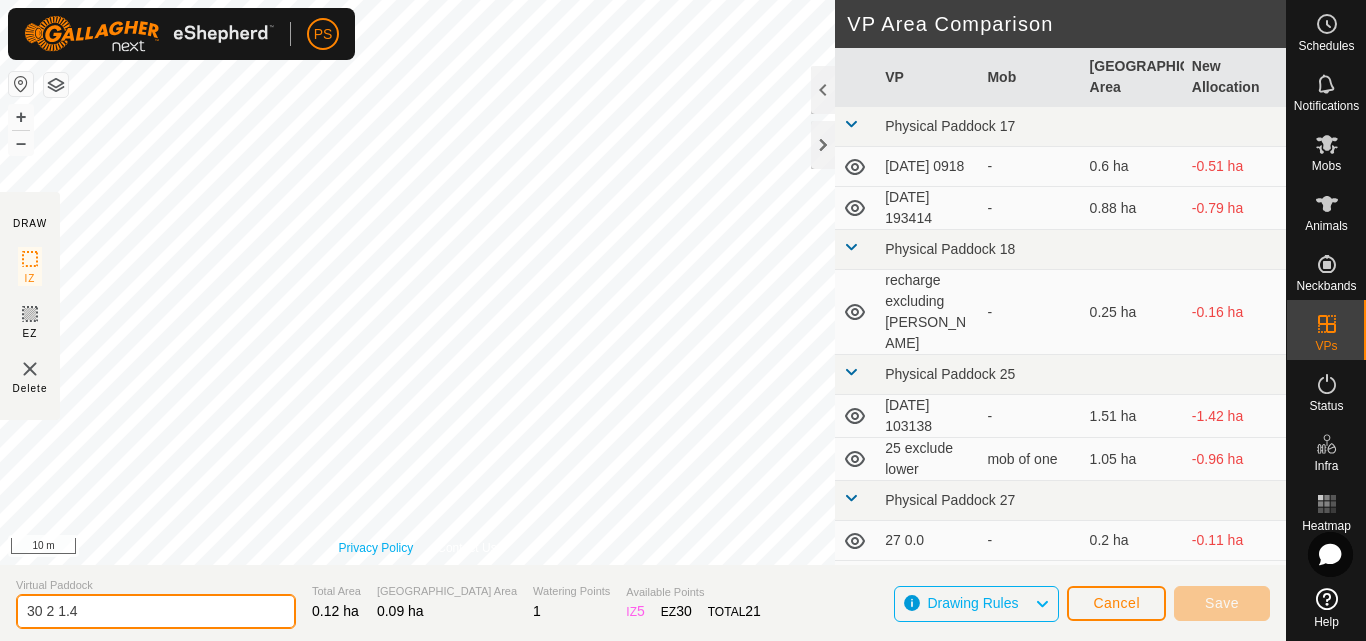 type on "30 2 1.4" 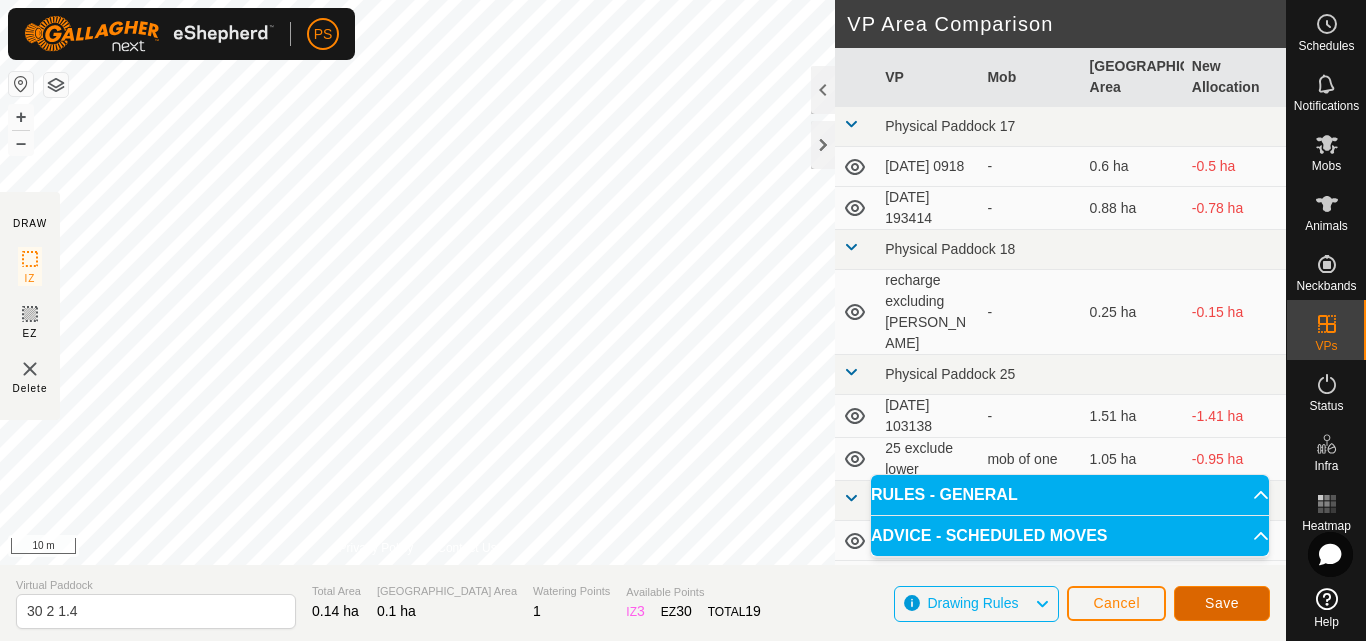 click on "Save" 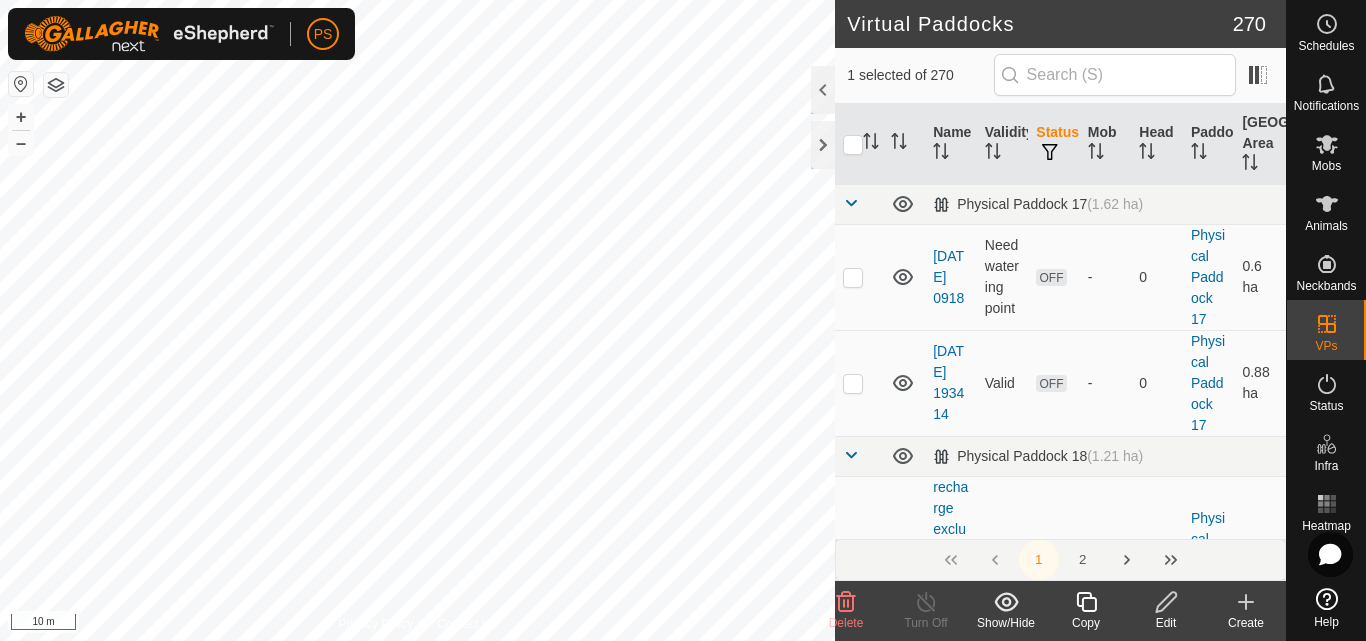 checkbox on "false" 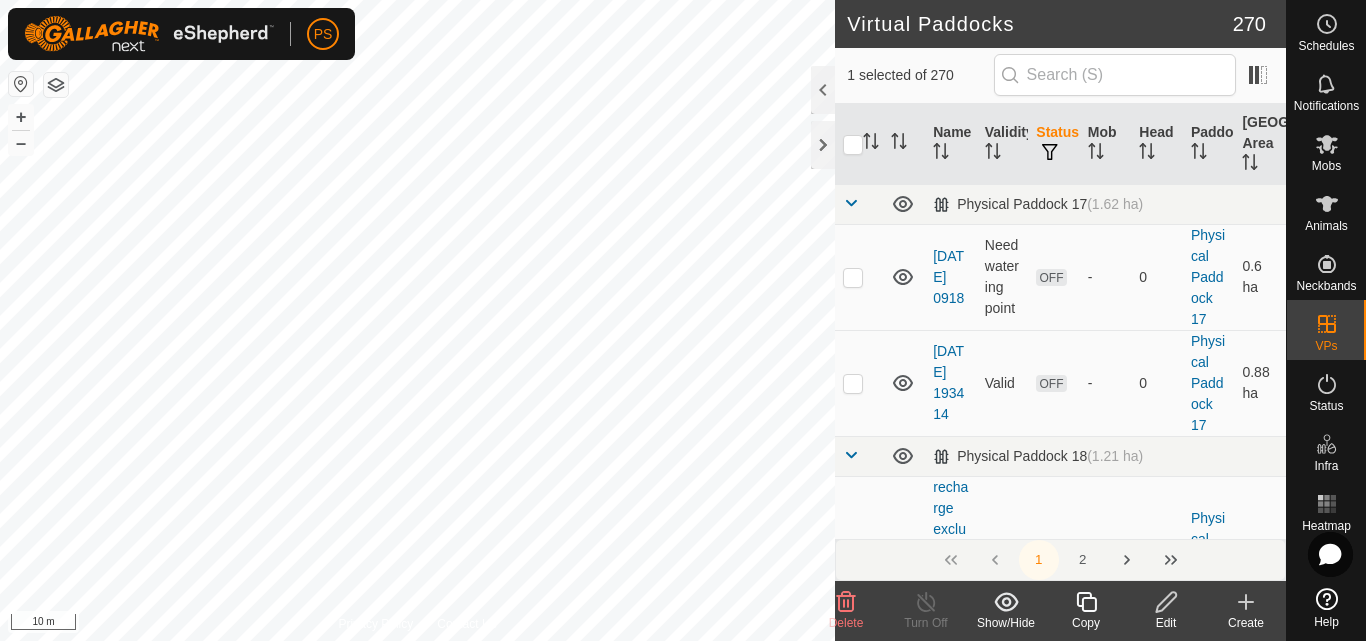 checkbox on "true" 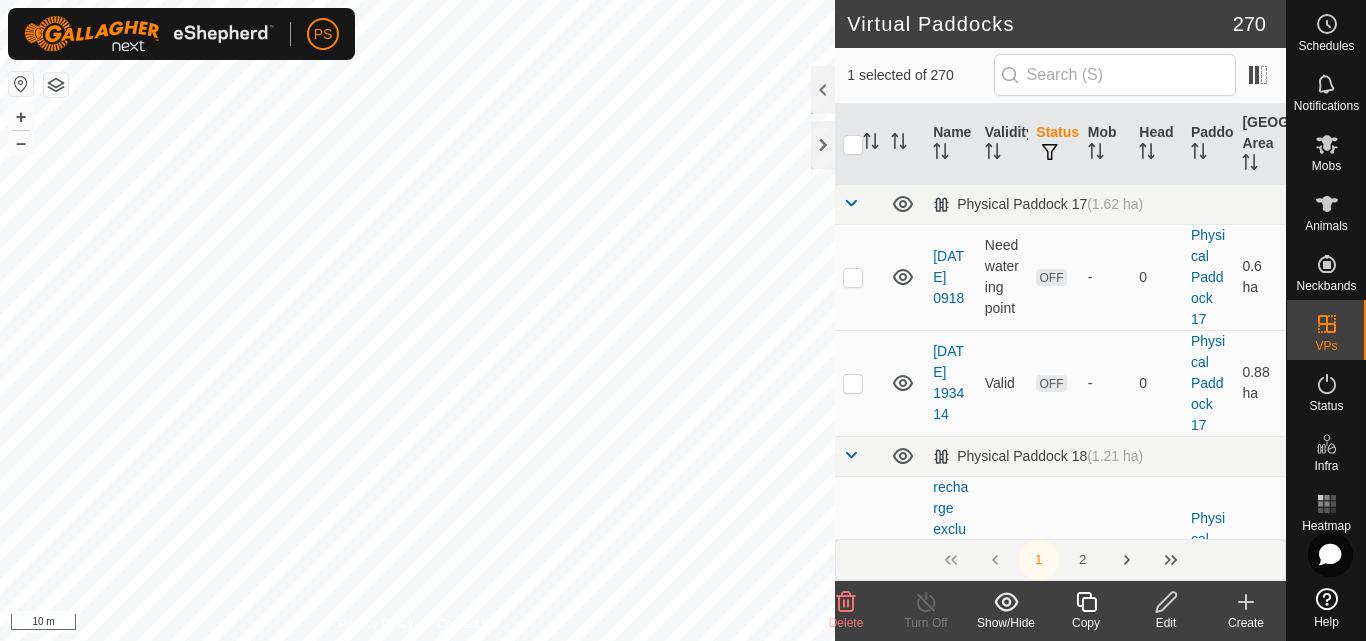 checkbox on "true" 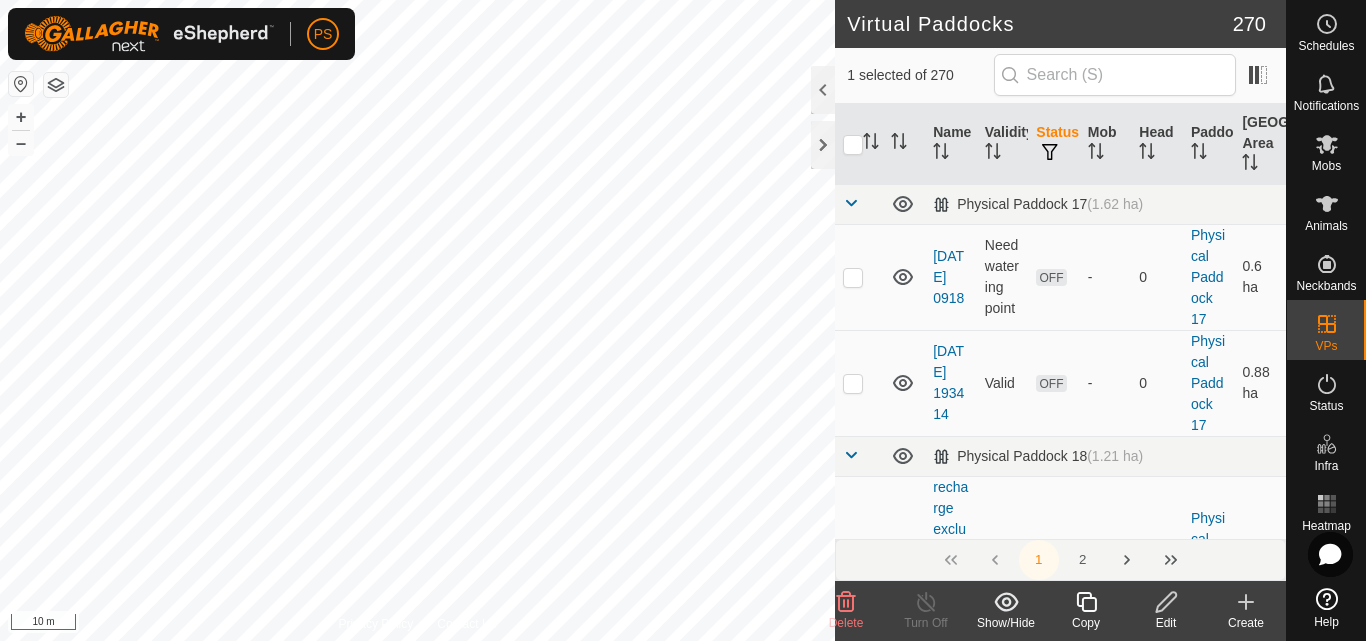 checkbox on "false" 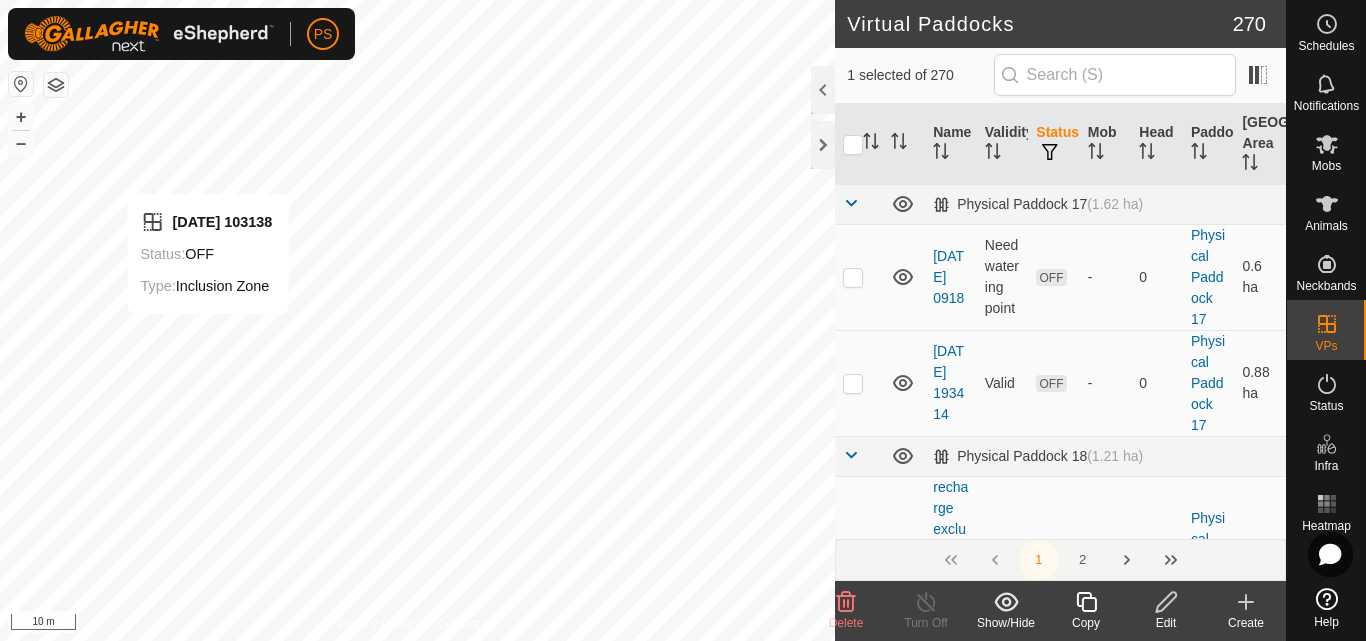 checkbox on "false" 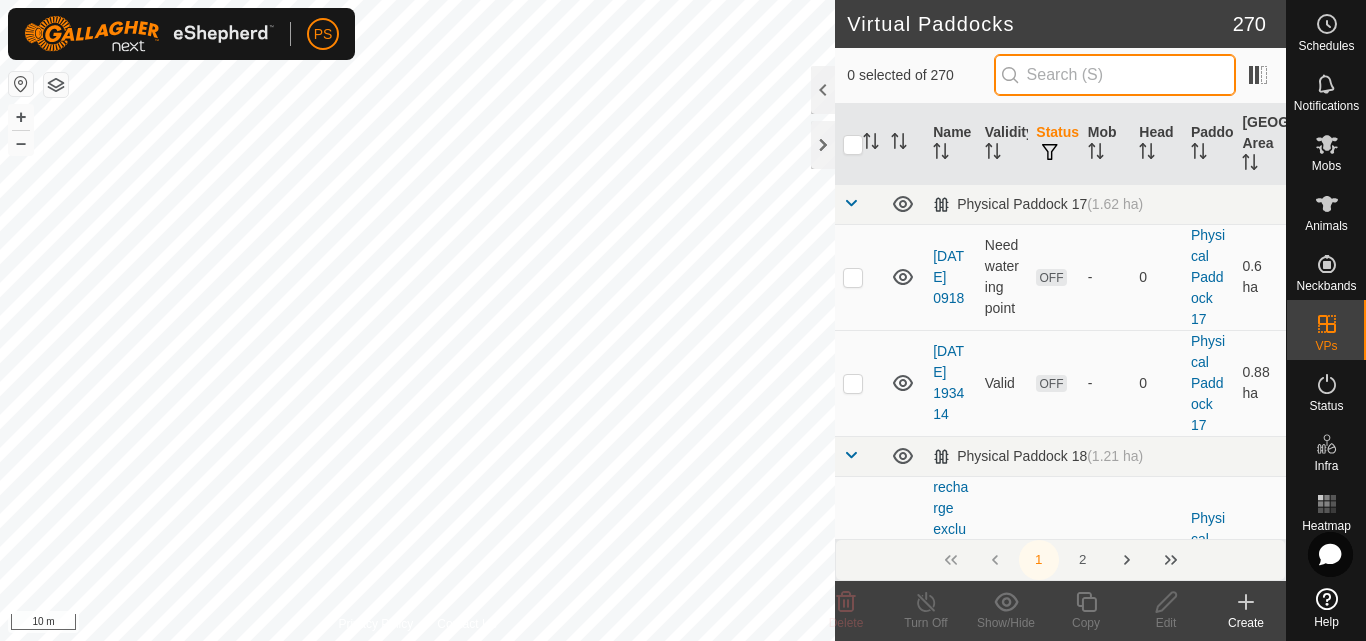 click at bounding box center (1115, 75) 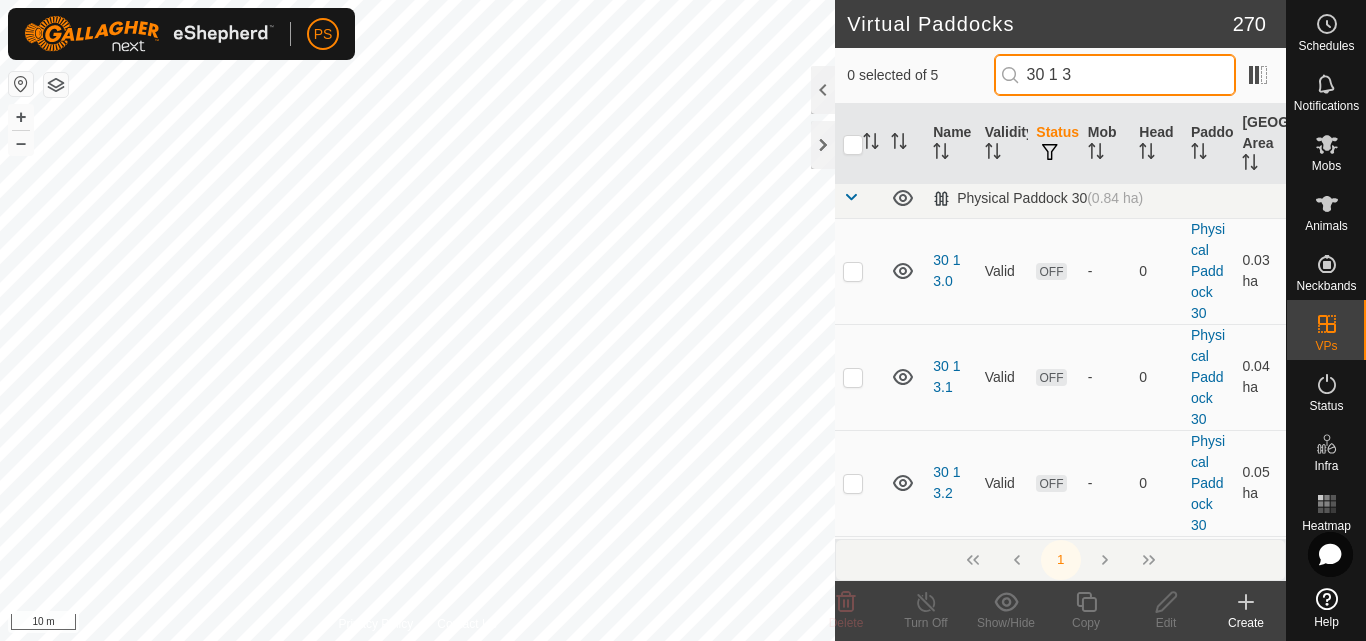 scroll, scrollTop: 0, scrollLeft: 0, axis: both 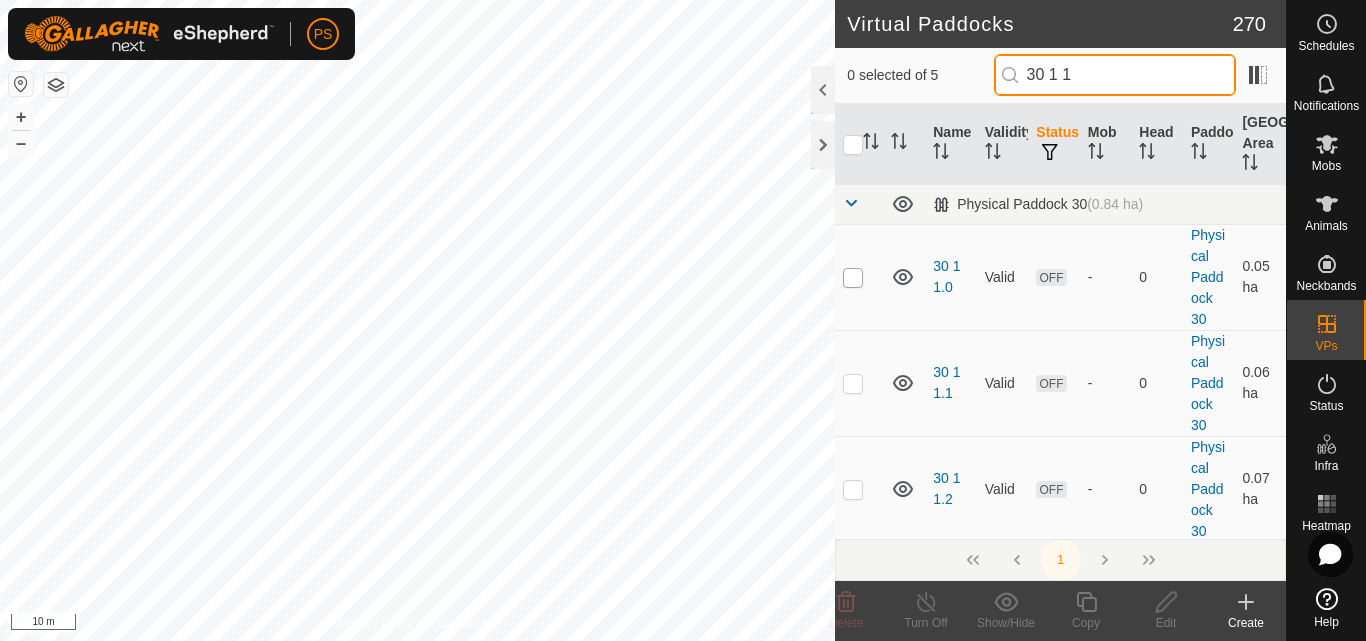 type on "30 1 1" 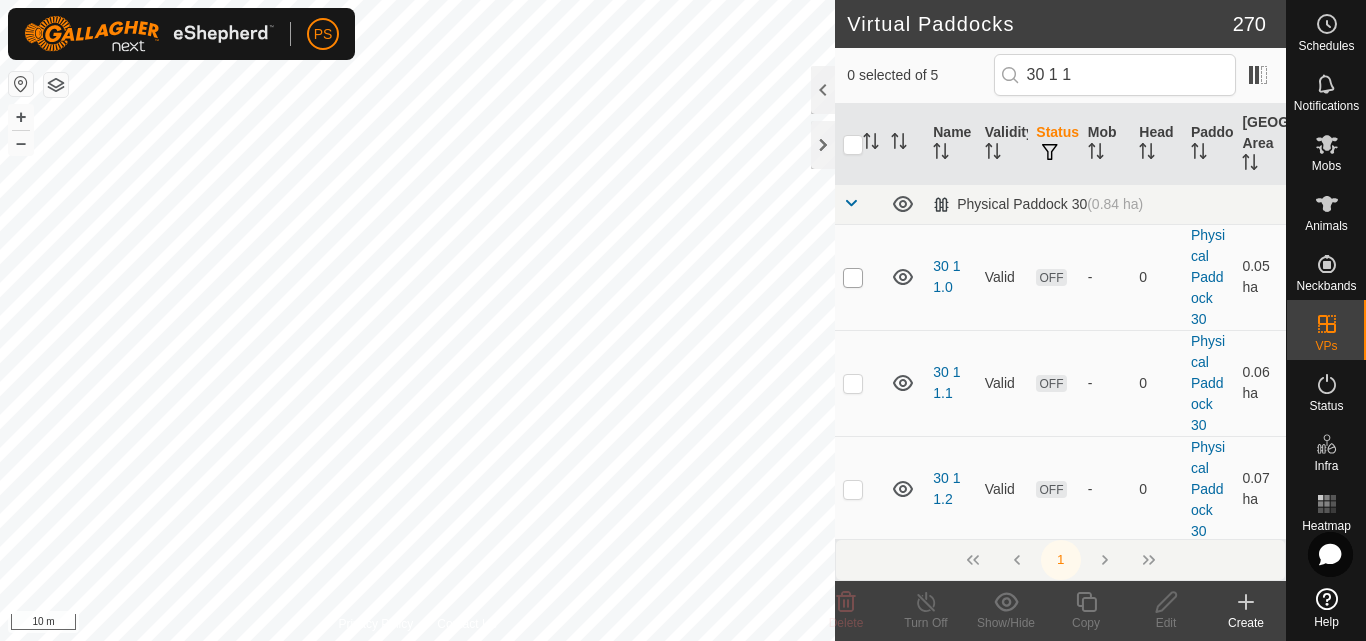 click at bounding box center [853, 278] 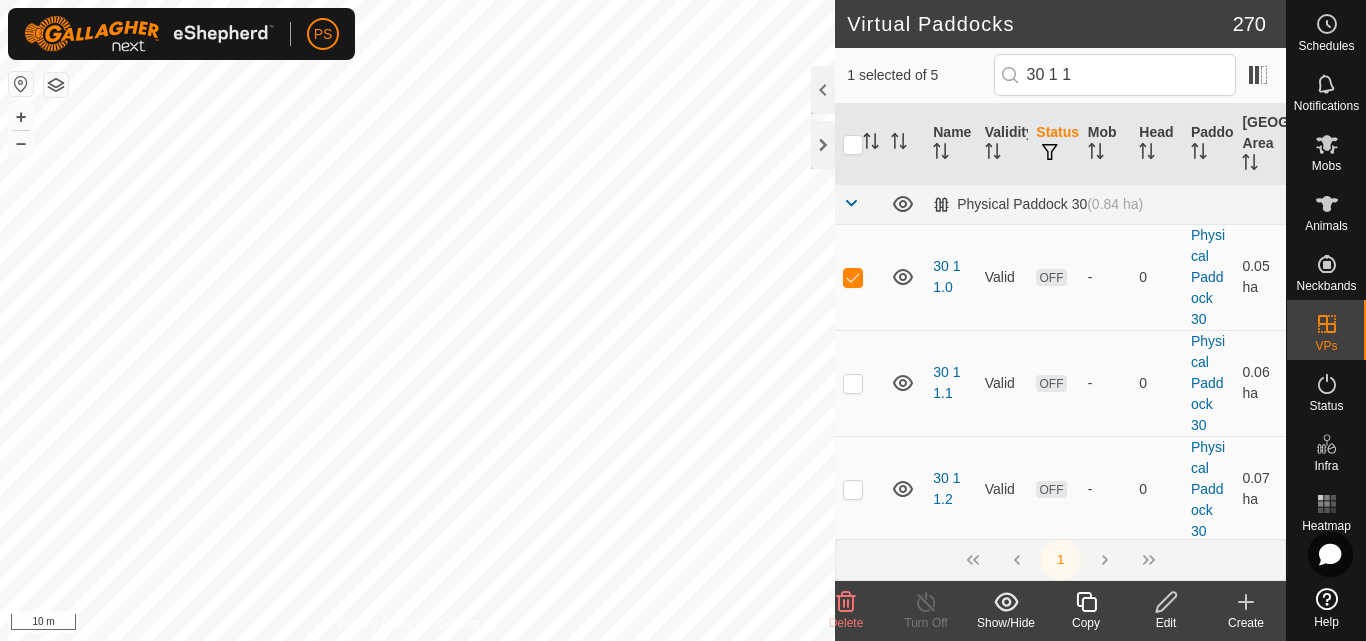 click 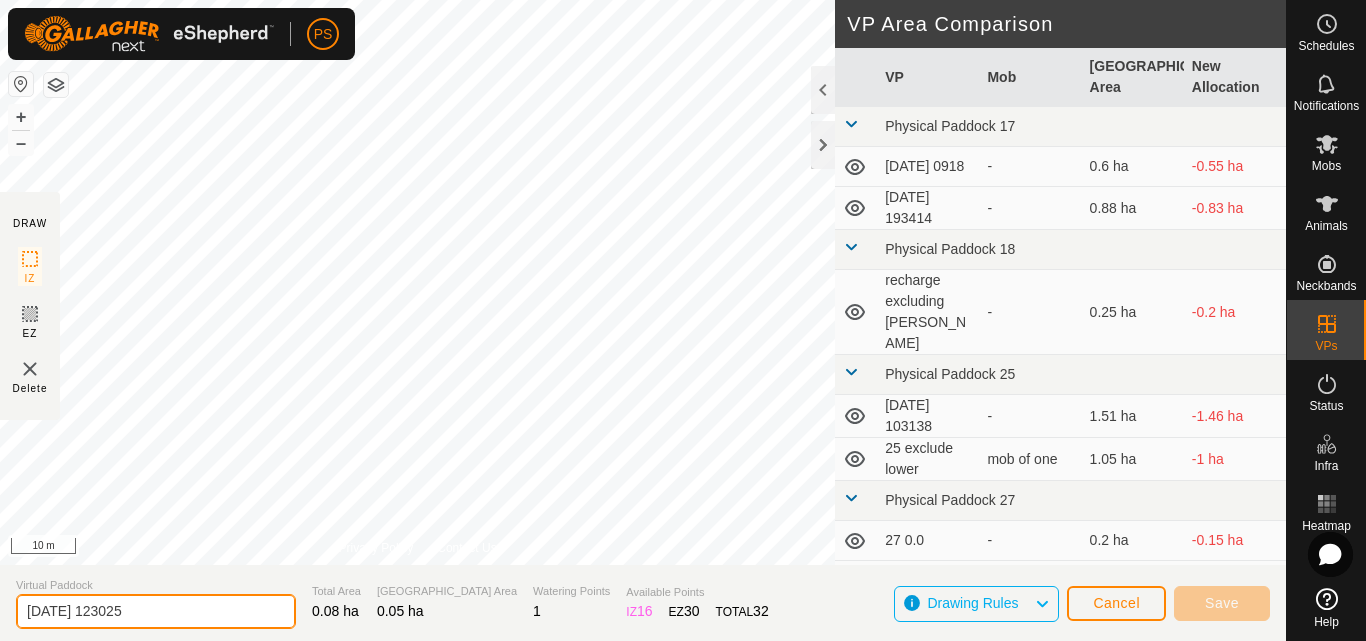 drag, startPoint x: 184, startPoint y: 608, endPoint x: 4, endPoint y: 617, distance: 180.22485 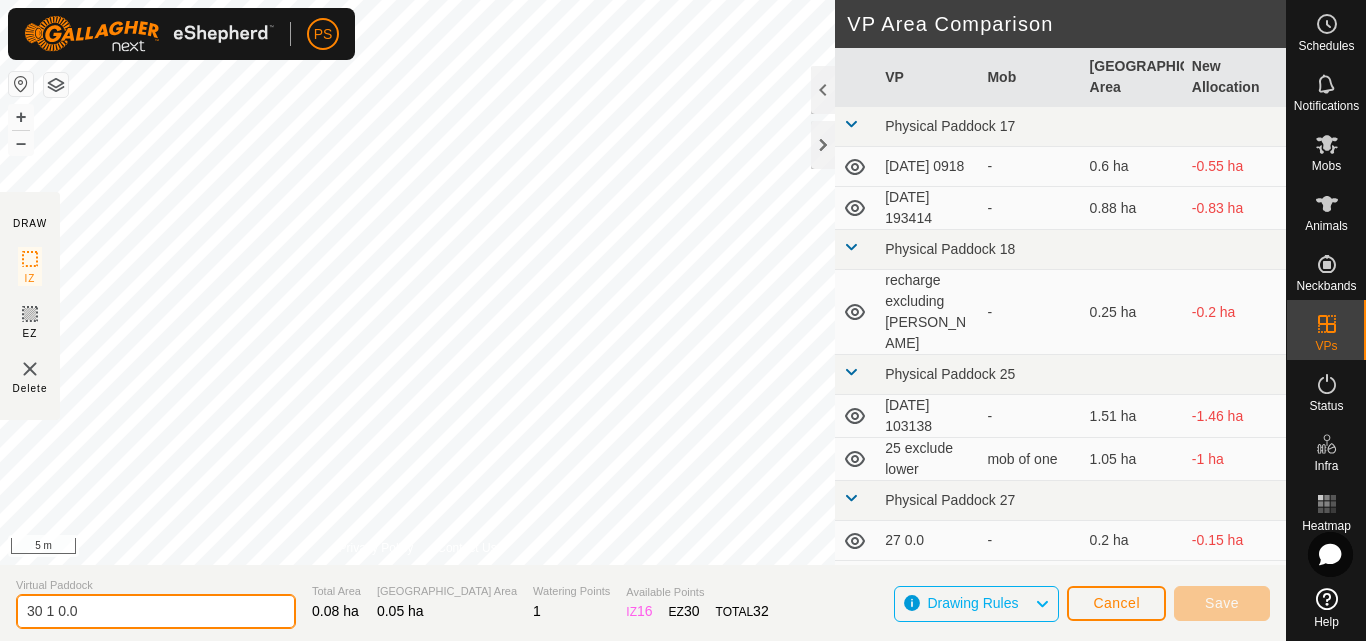 type on "30 1 0.0" 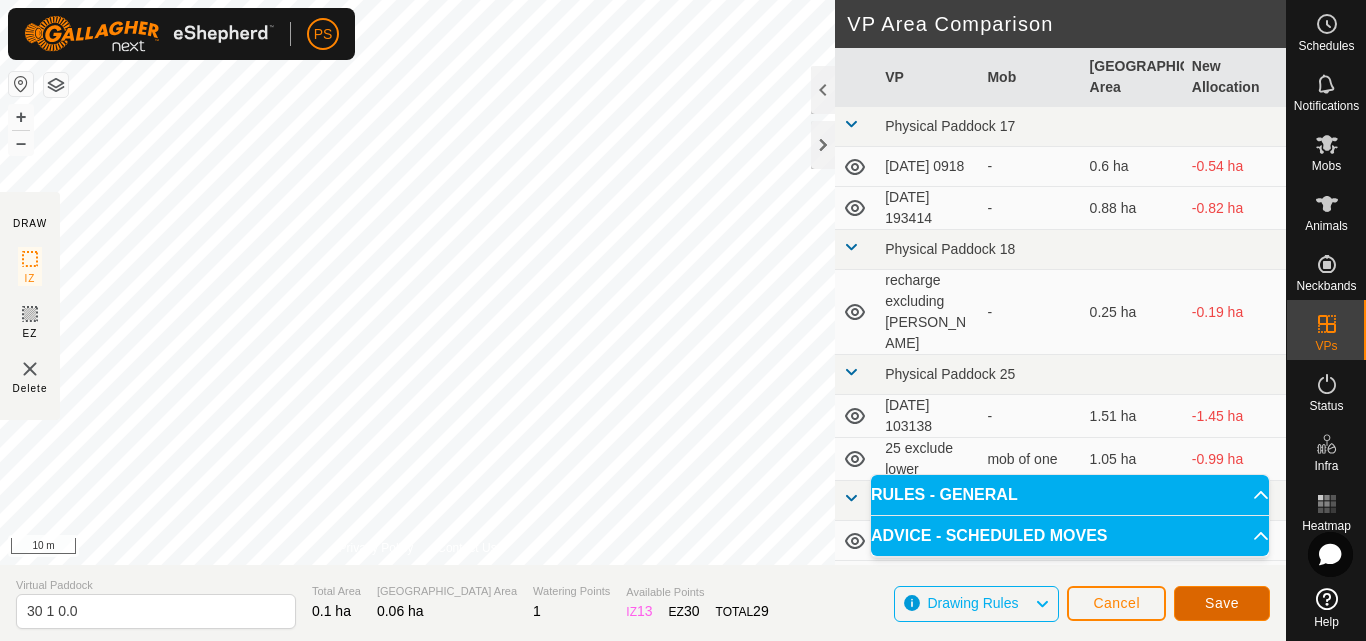 click on "Save" 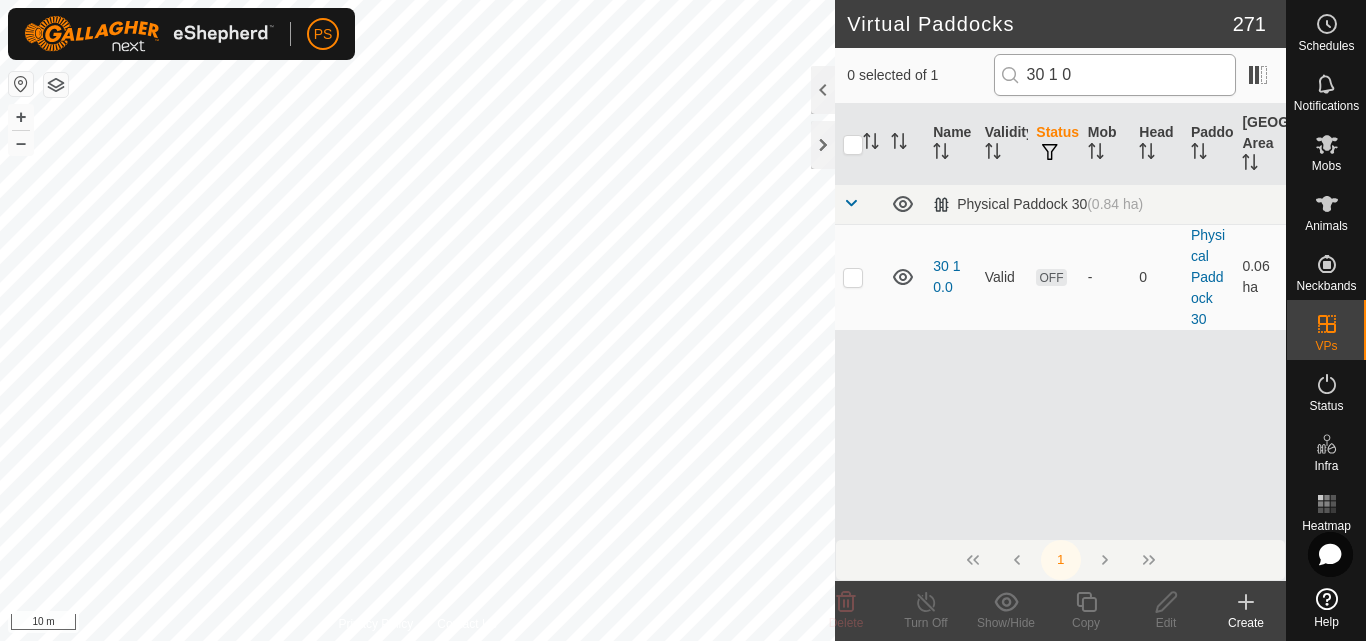 drag, startPoint x: 1104, startPoint y: 77, endPoint x: 1028, endPoint y: 77, distance: 76 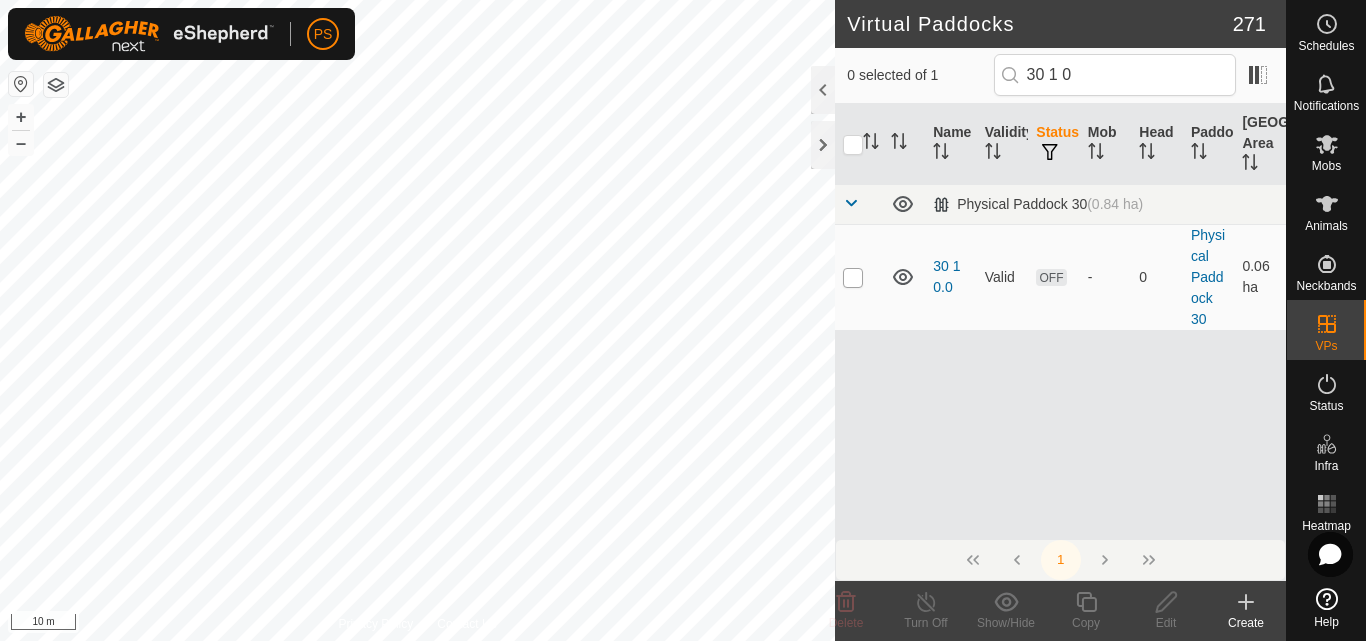 type on "30 1 0" 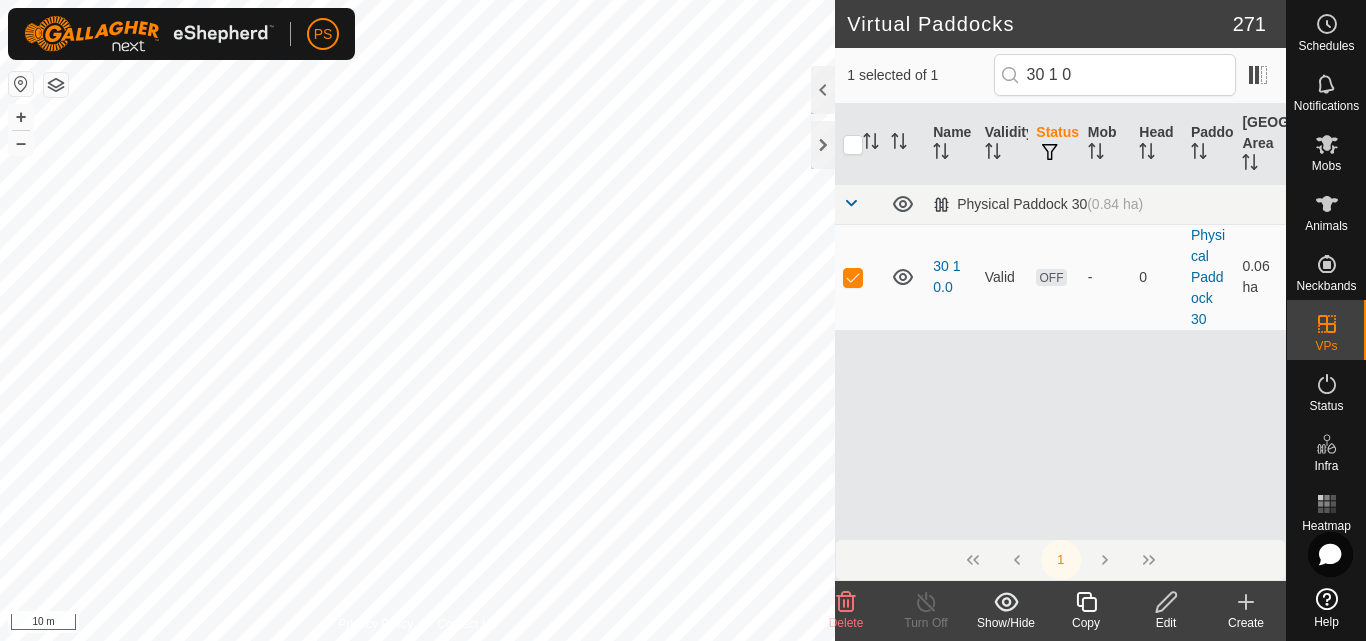 click 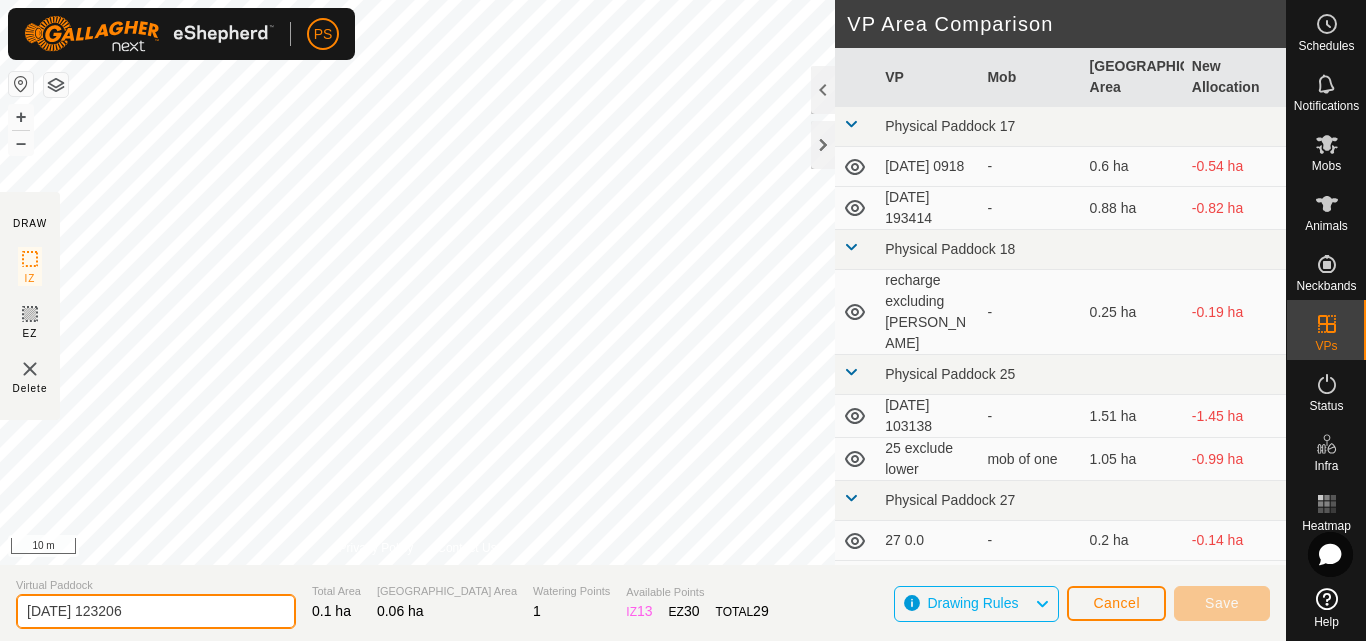 drag, startPoint x: 173, startPoint y: 611, endPoint x: 11, endPoint y: 618, distance: 162.15117 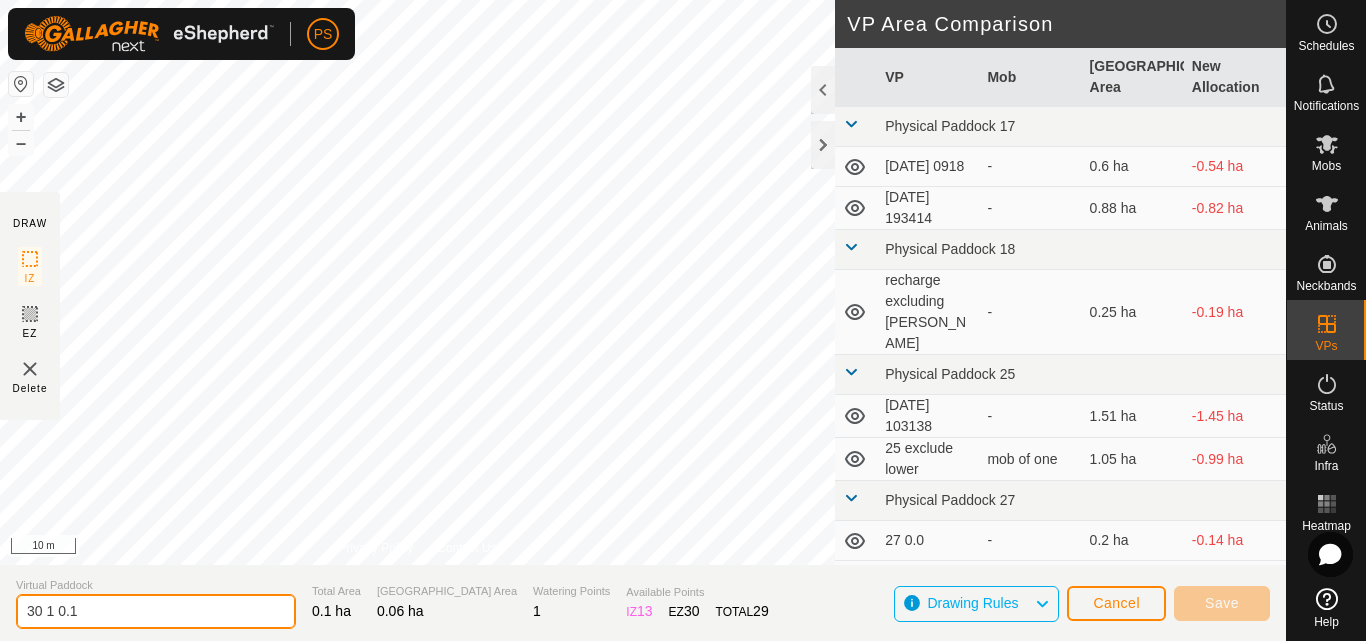 type on "30 1 0.1" 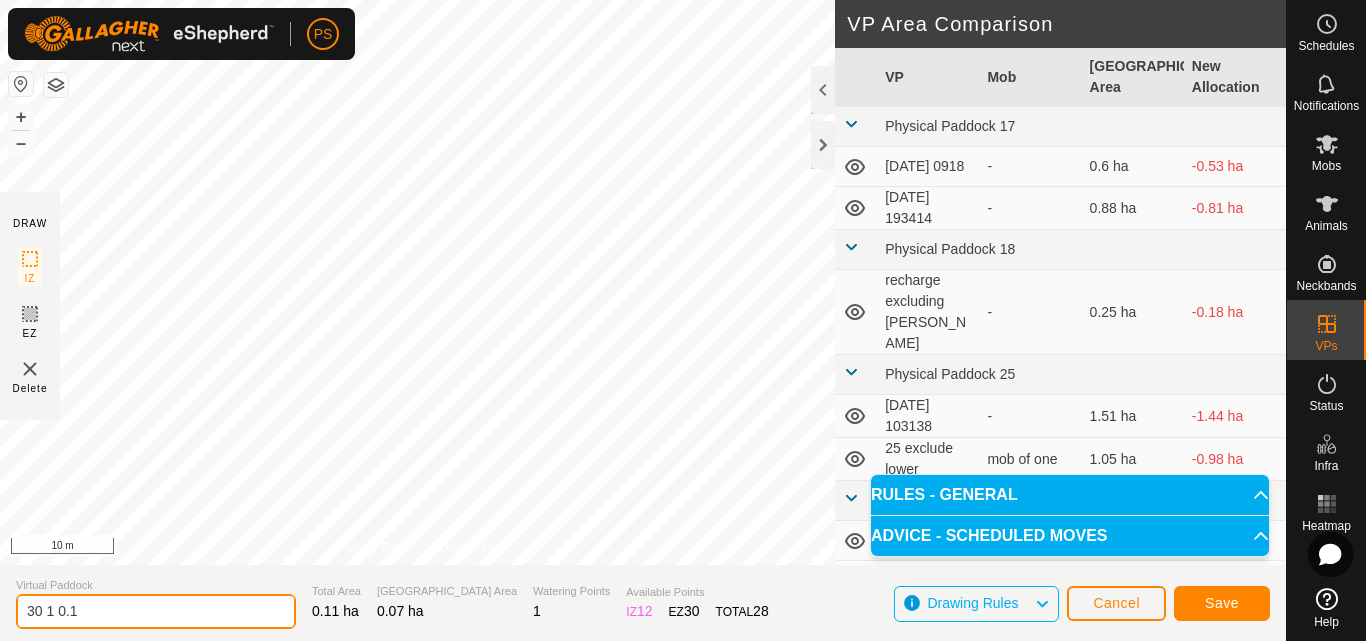 drag, startPoint x: 93, startPoint y: 609, endPoint x: 18, endPoint y: 609, distance: 75 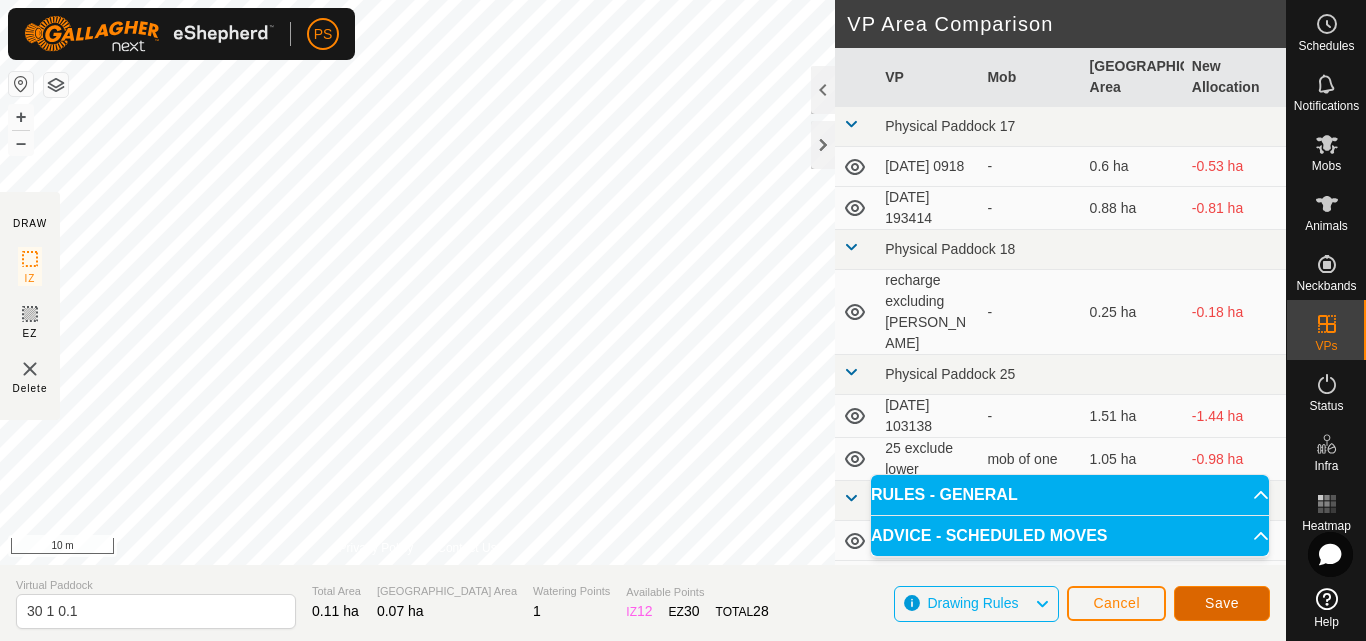 click on "Save" 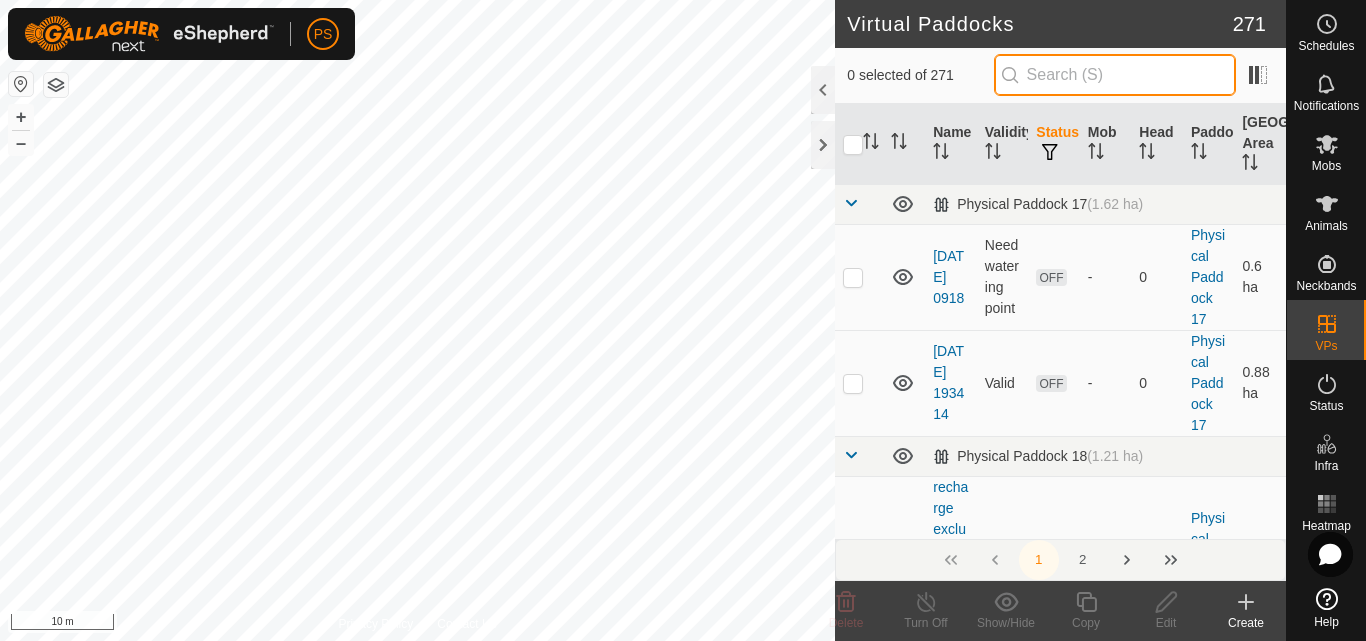 click at bounding box center [1115, 75] 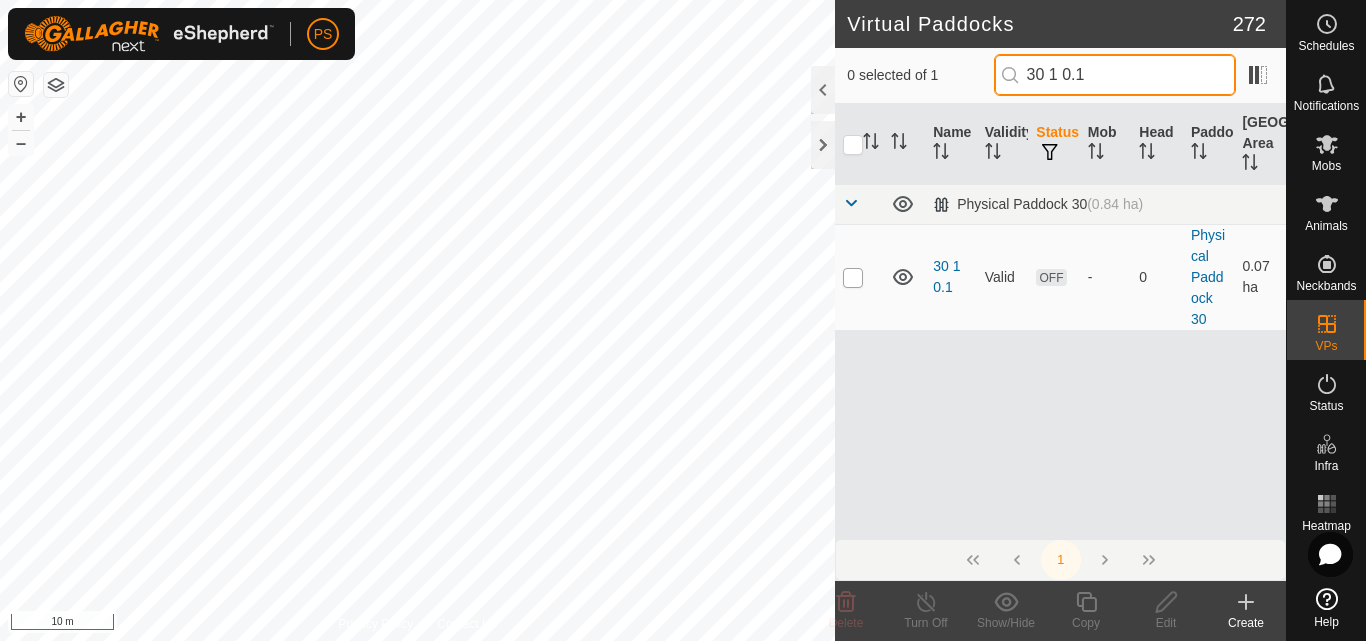 type on "30 1 0.1" 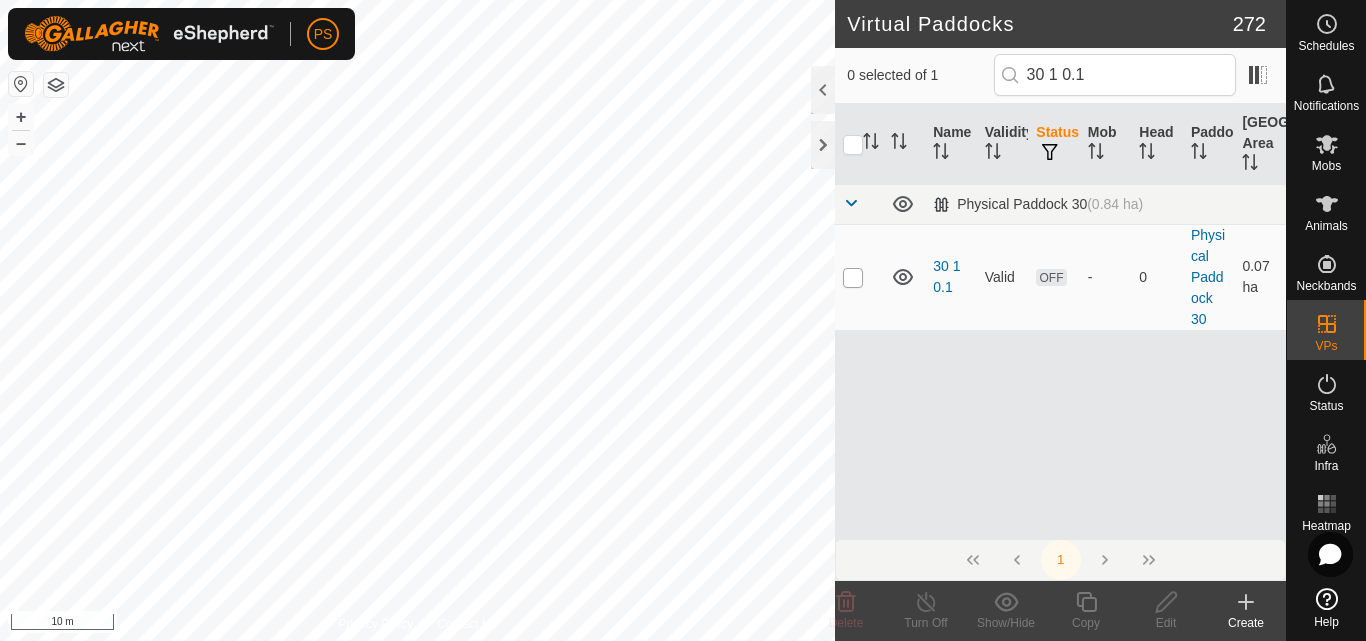 click at bounding box center [853, 278] 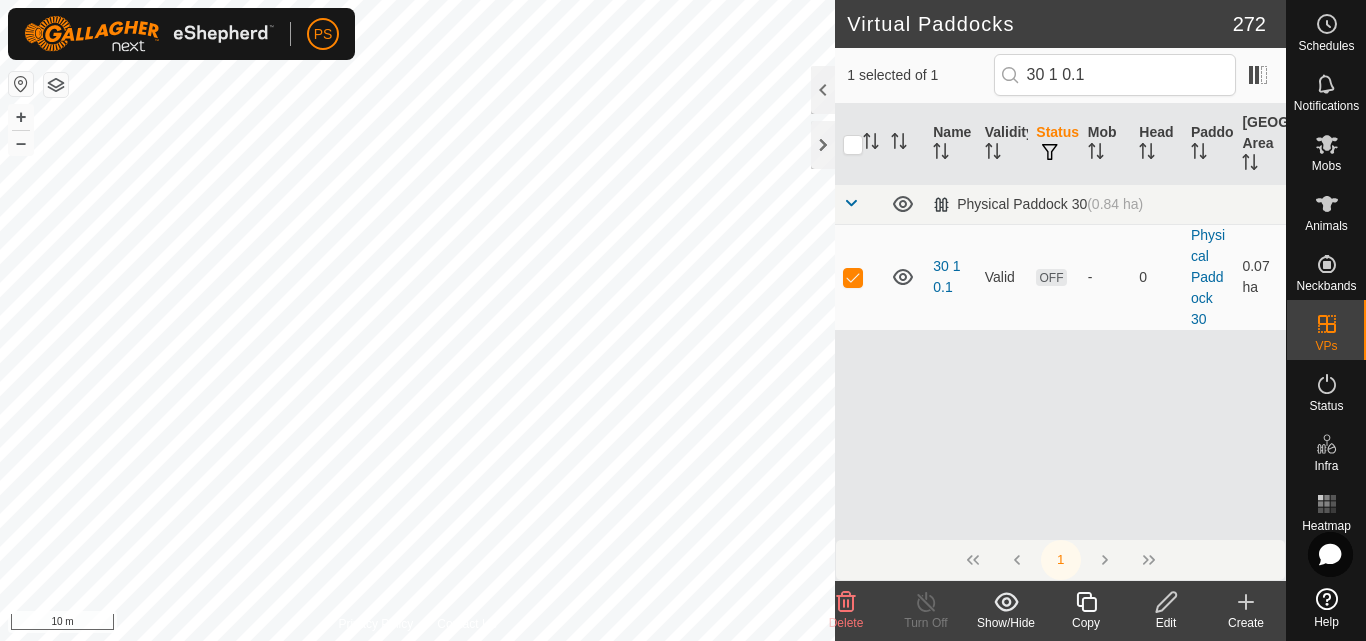 click 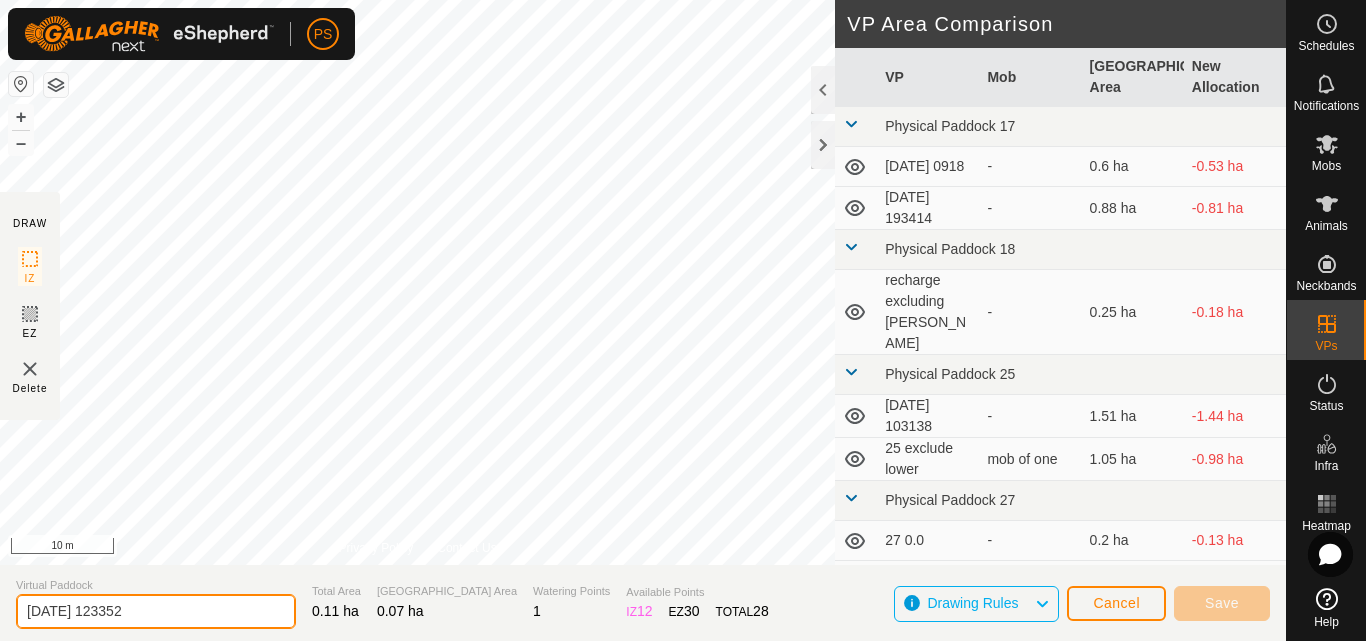 drag, startPoint x: 178, startPoint y: 612, endPoint x: 15, endPoint y: 613, distance: 163.00307 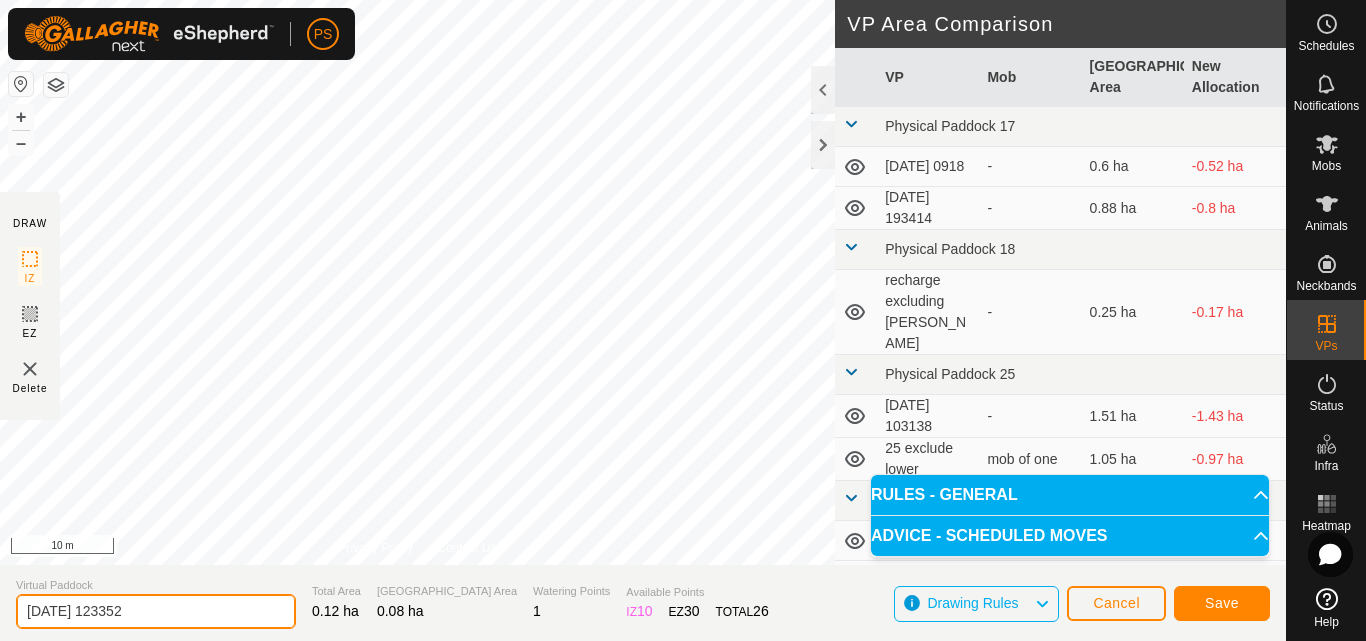 drag, startPoint x: 161, startPoint y: 617, endPoint x: 10, endPoint y: 610, distance: 151.16217 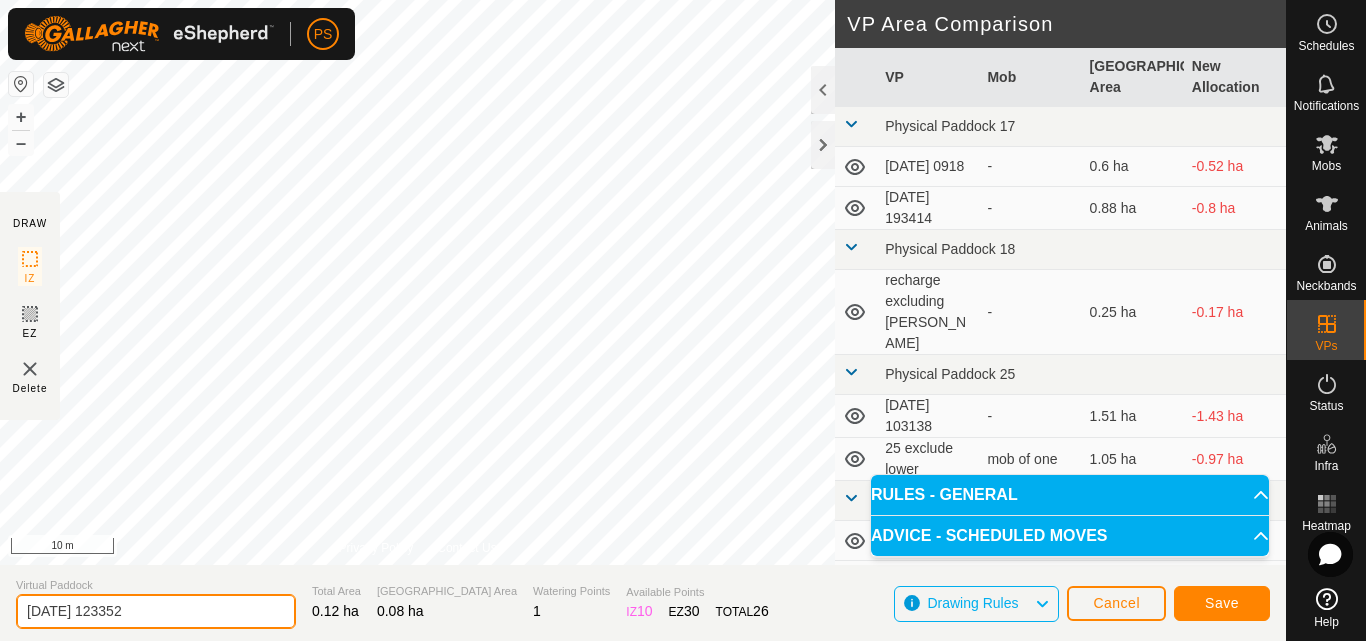 paste on "30 1 0.1" 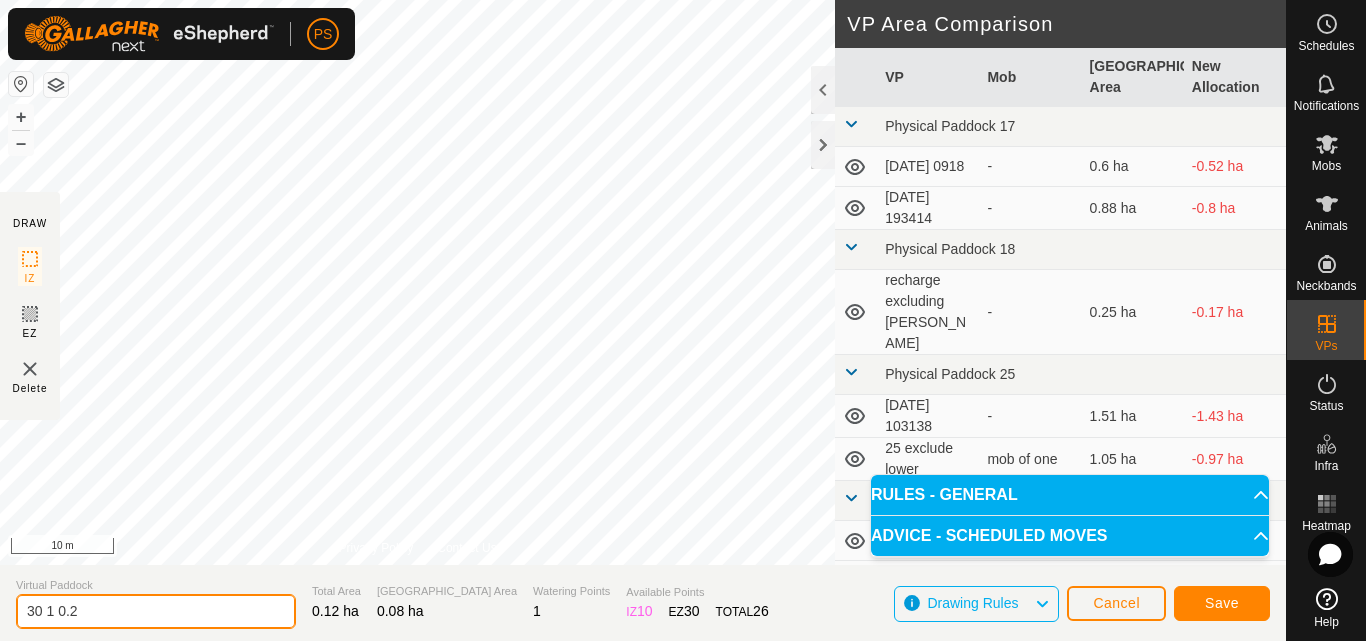 type on "30 1 0.2" 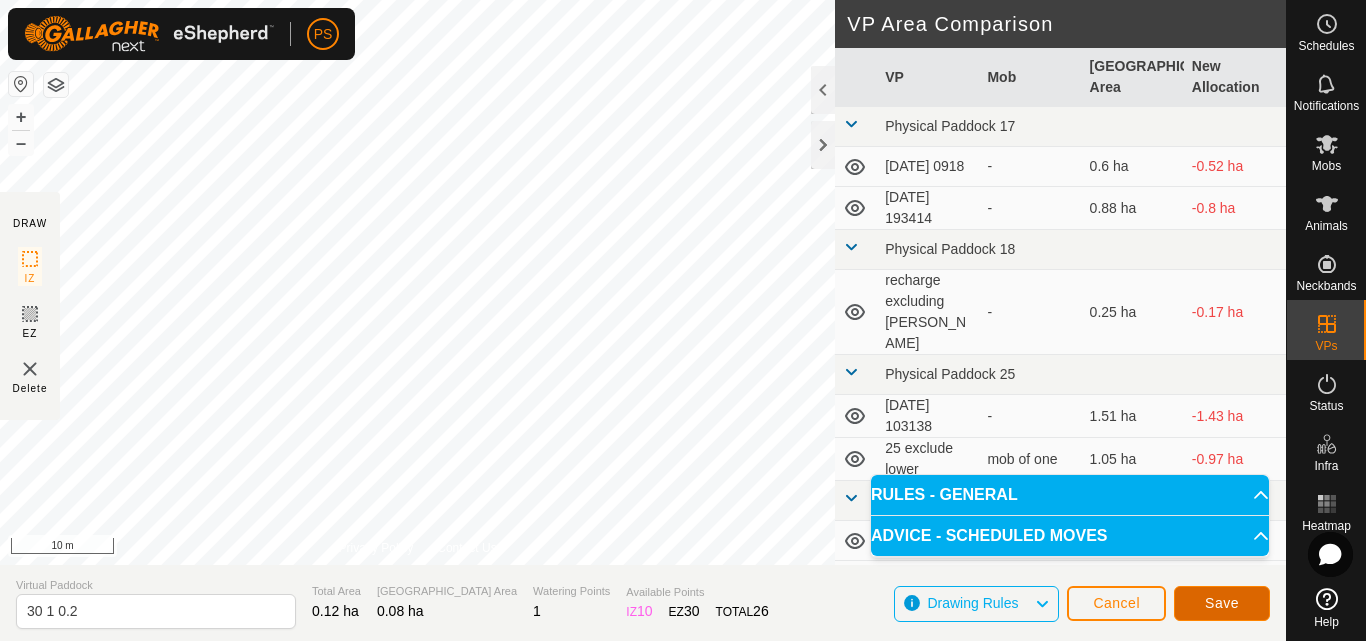 click on "Save" 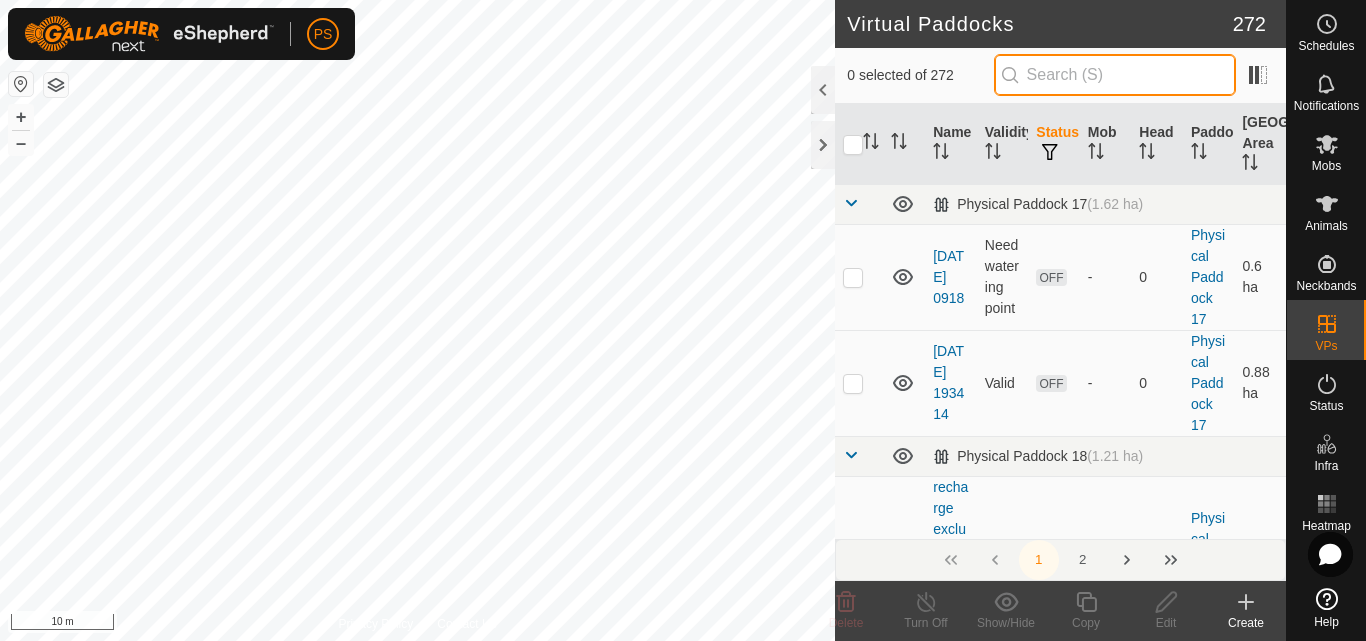 click at bounding box center [1115, 75] 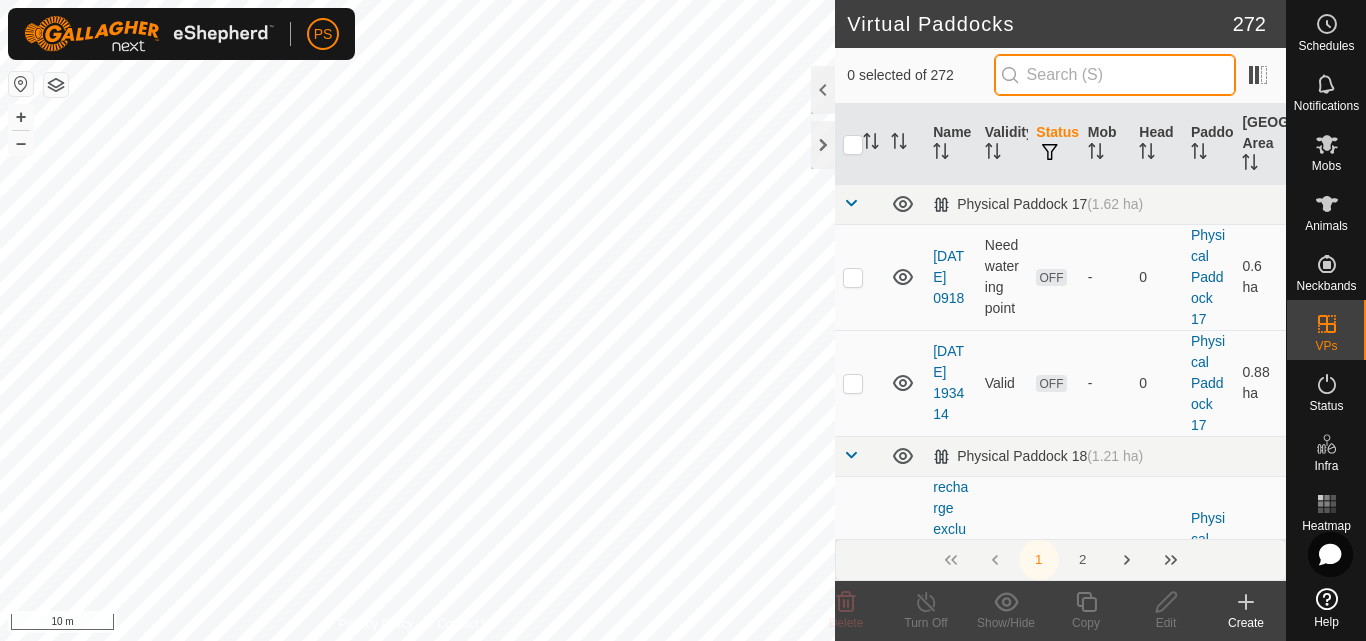 paste on "30 1 0.1" 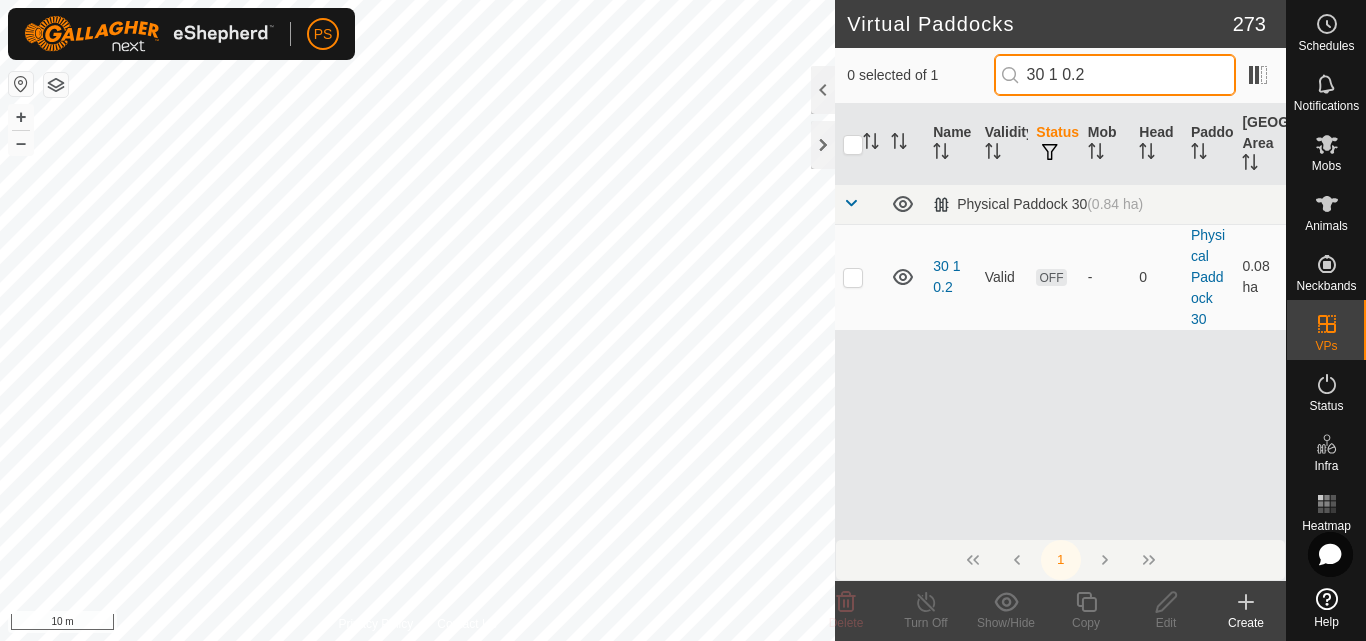drag, startPoint x: 1107, startPoint y: 65, endPoint x: 1034, endPoint y: 72, distance: 73.33485 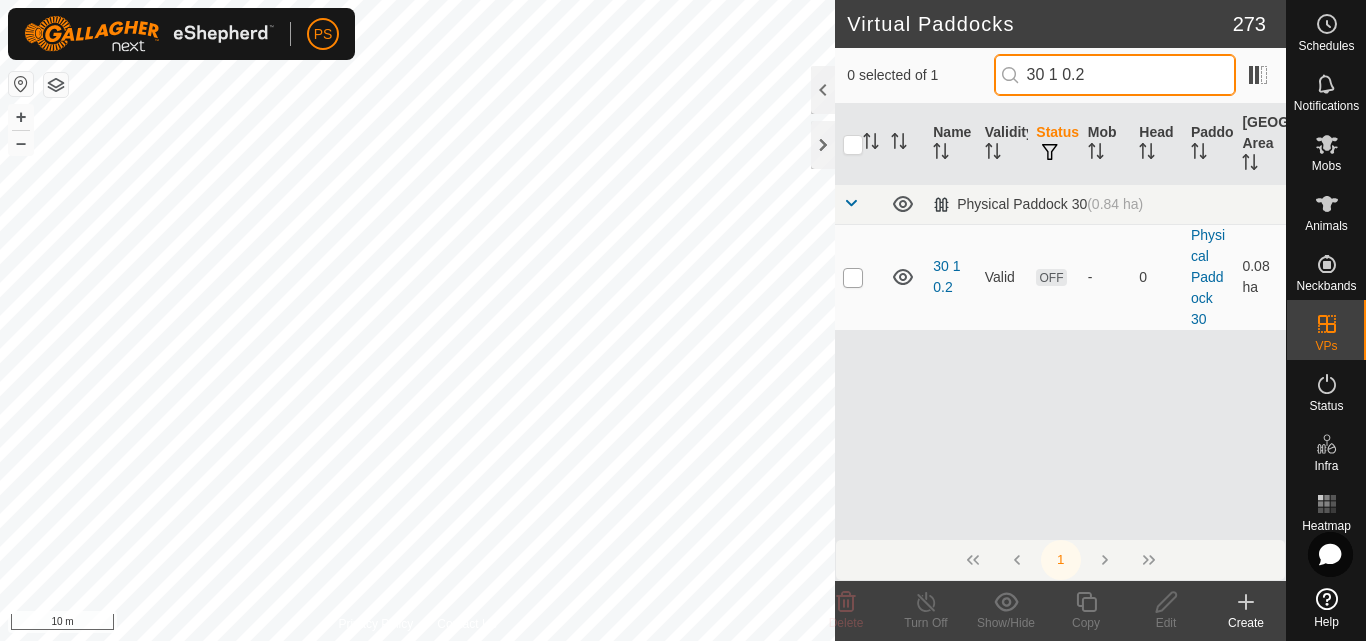 type on "30 1 0.2" 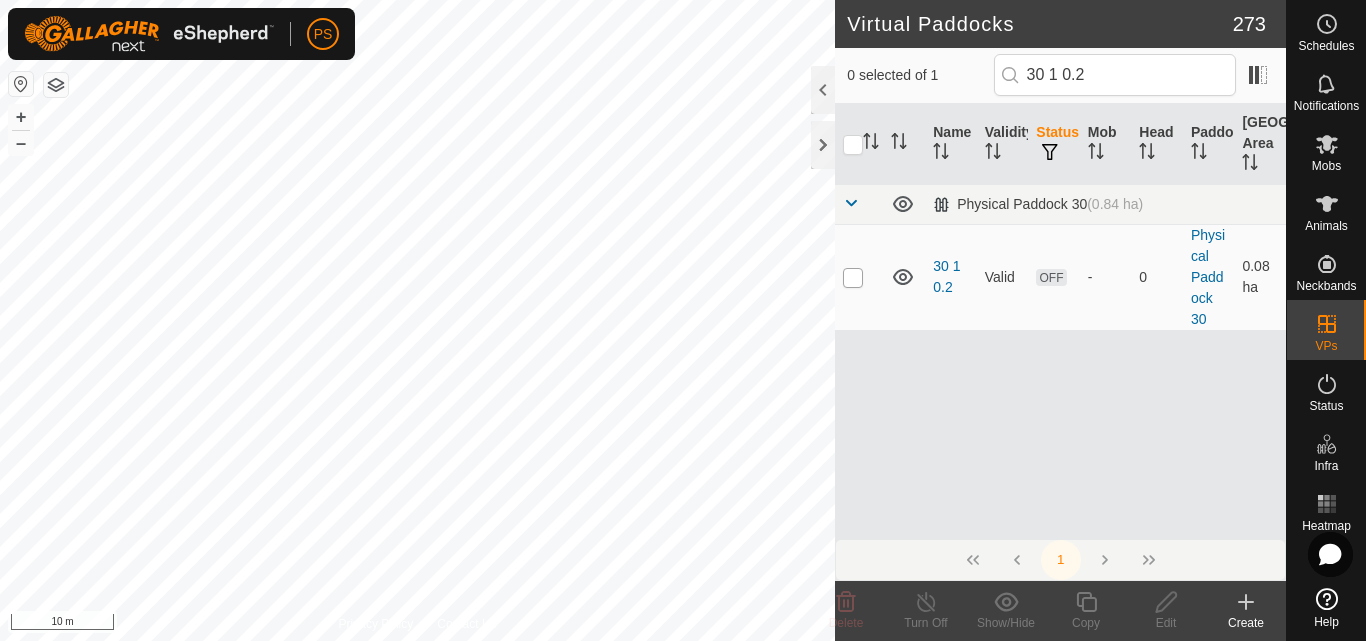 click at bounding box center [853, 278] 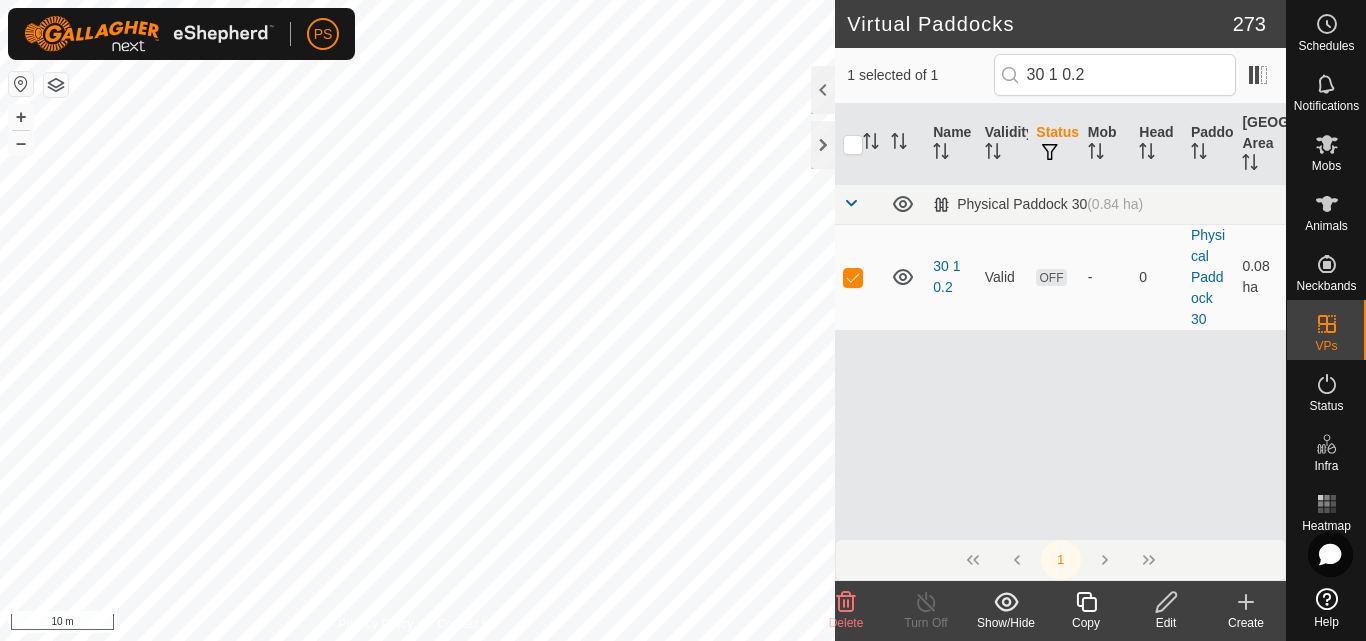 click 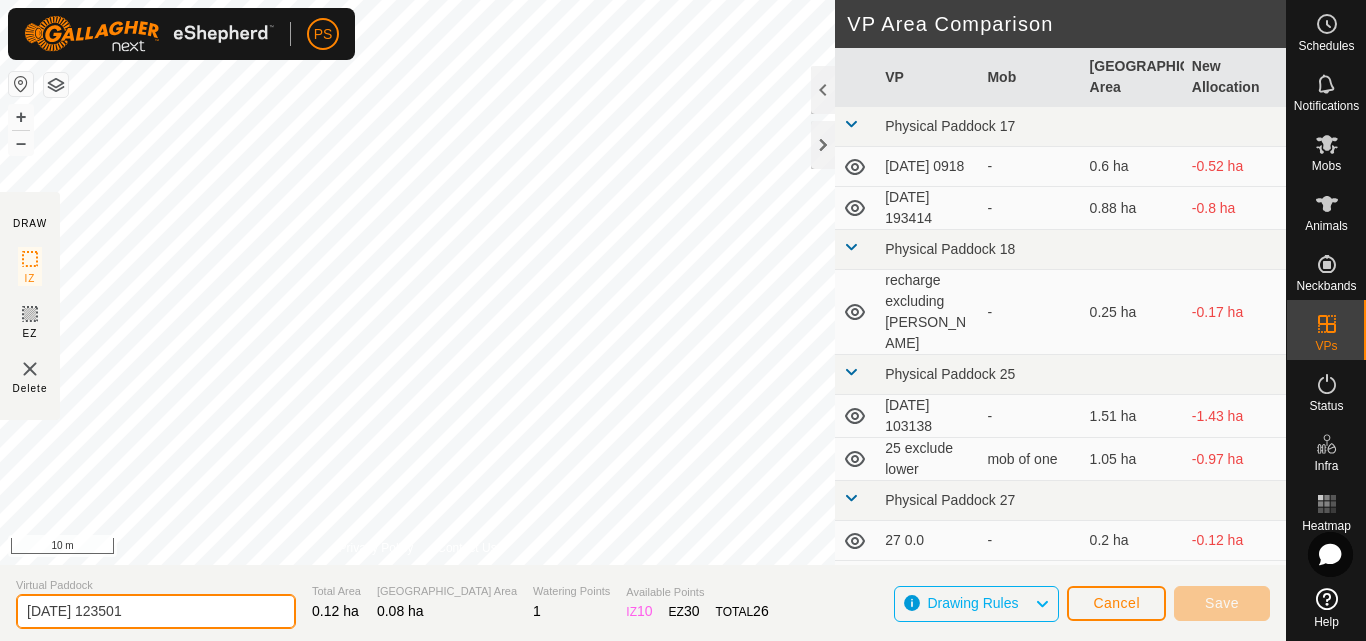 drag, startPoint x: 173, startPoint y: 613, endPoint x: 18, endPoint y: 616, distance: 155.02902 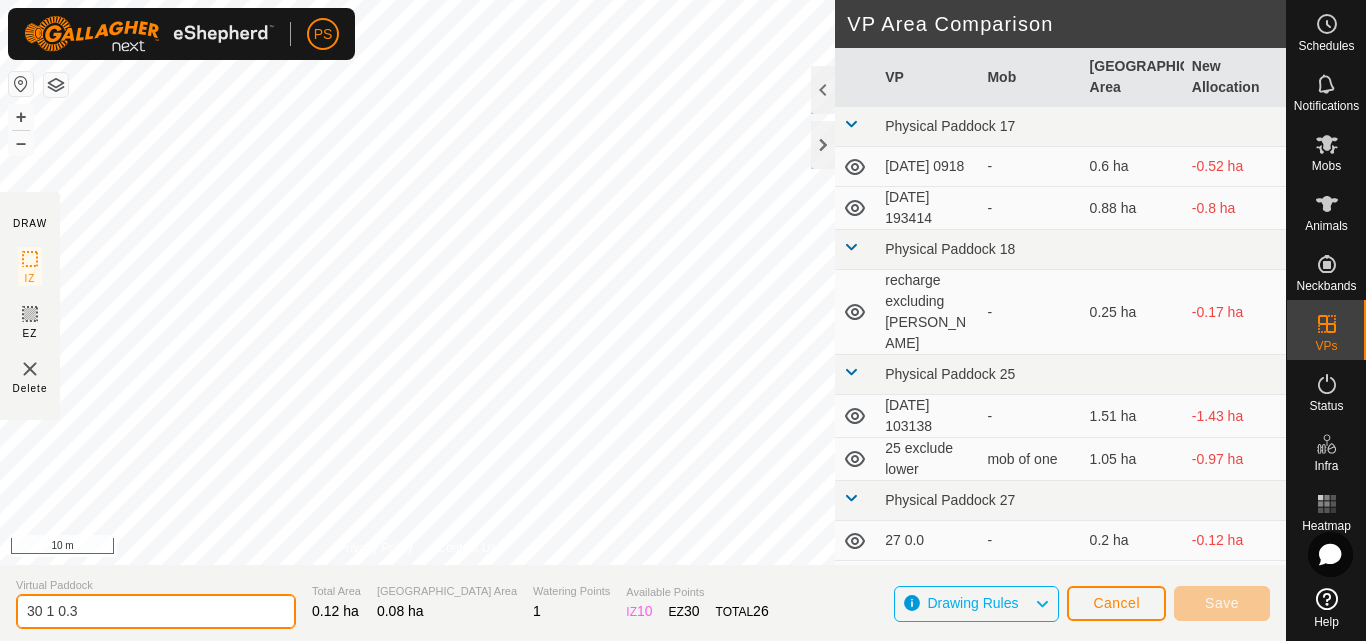 type on "30 1 0.3" 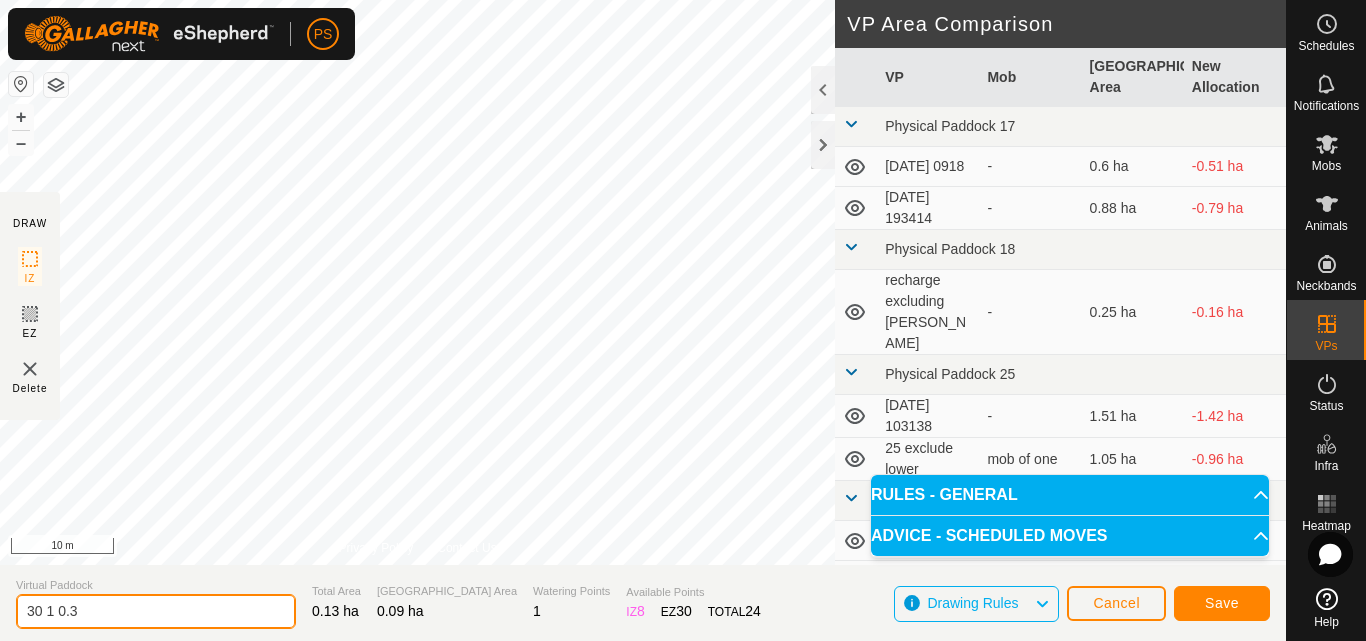 drag, startPoint x: 119, startPoint y: 605, endPoint x: 9, endPoint y: 603, distance: 110.01818 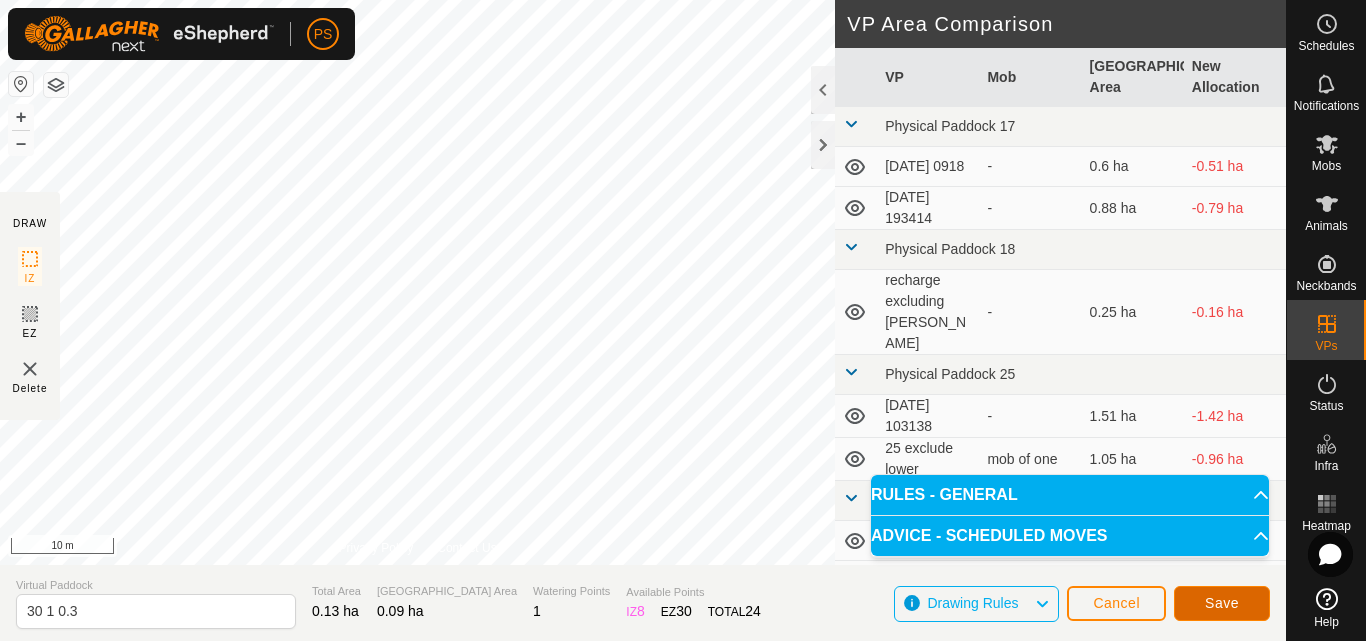 click on "Save" 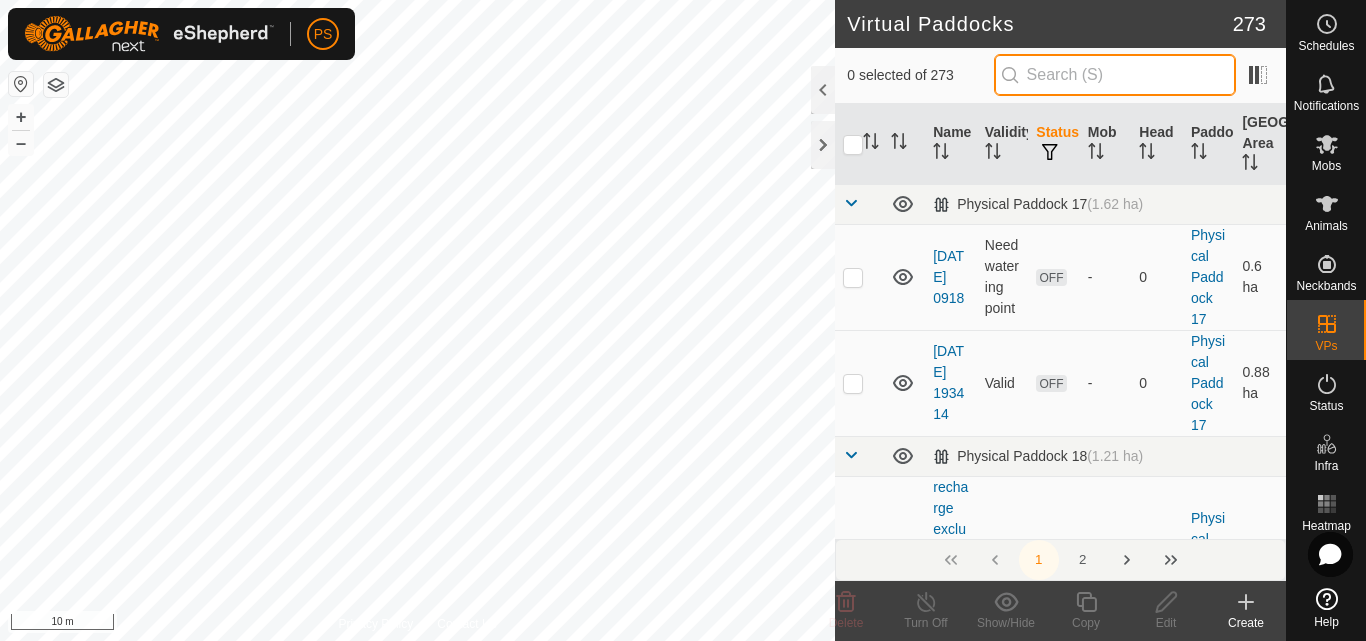 click at bounding box center [1115, 75] 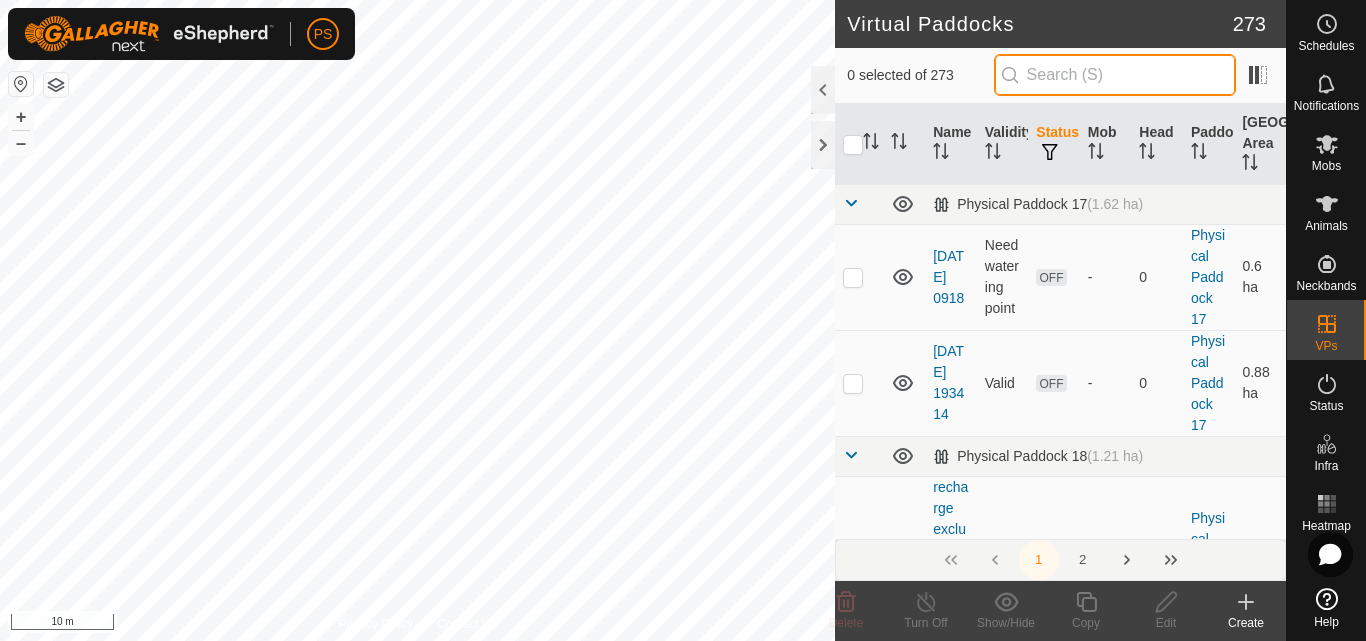 paste on "30 1 0.3" 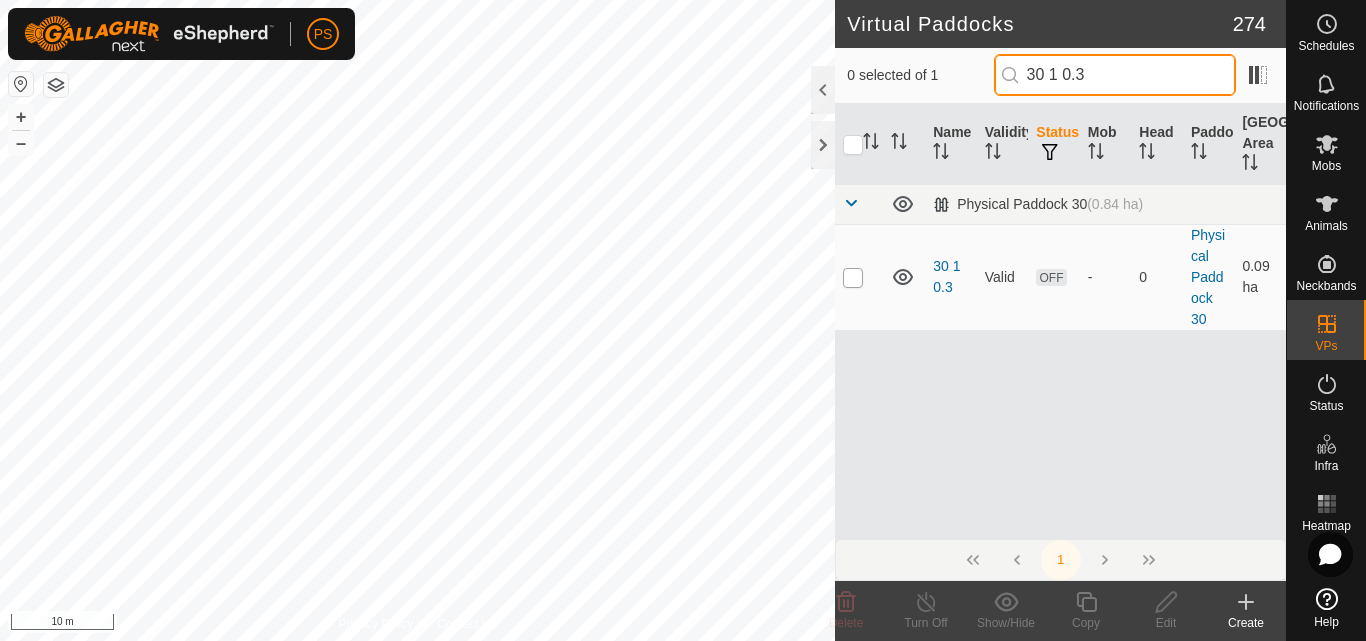 type on "30 1 0.3" 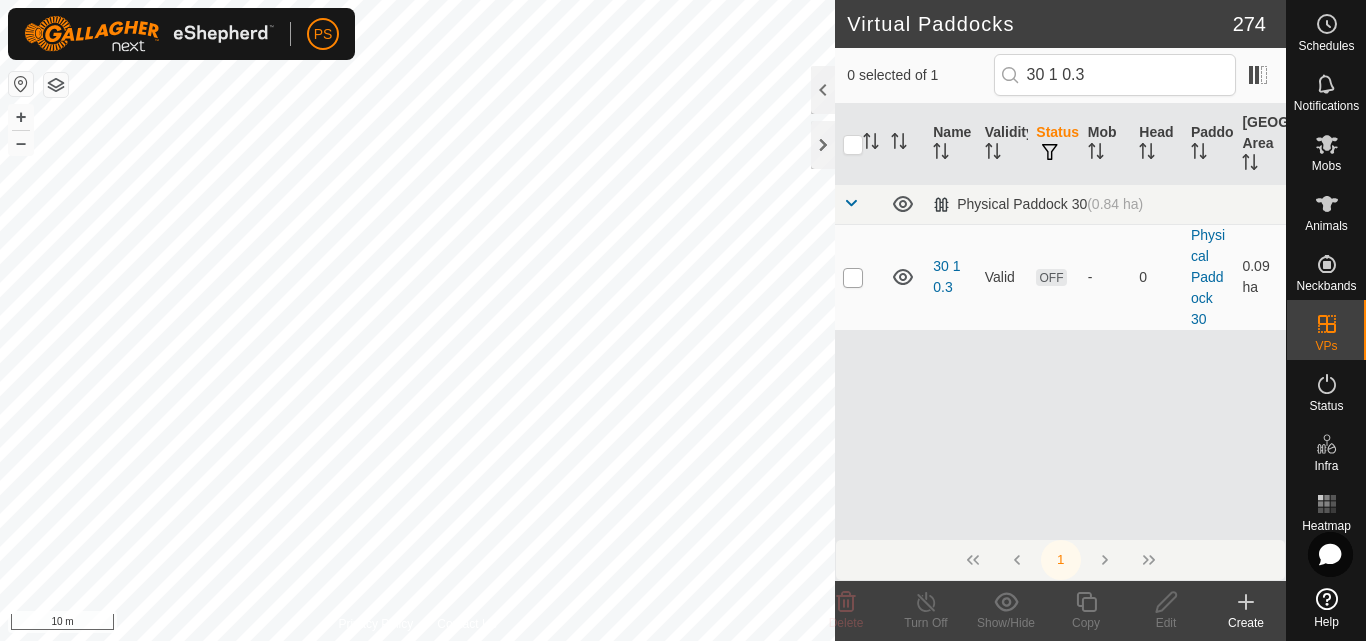 click at bounding box center (853, 278) 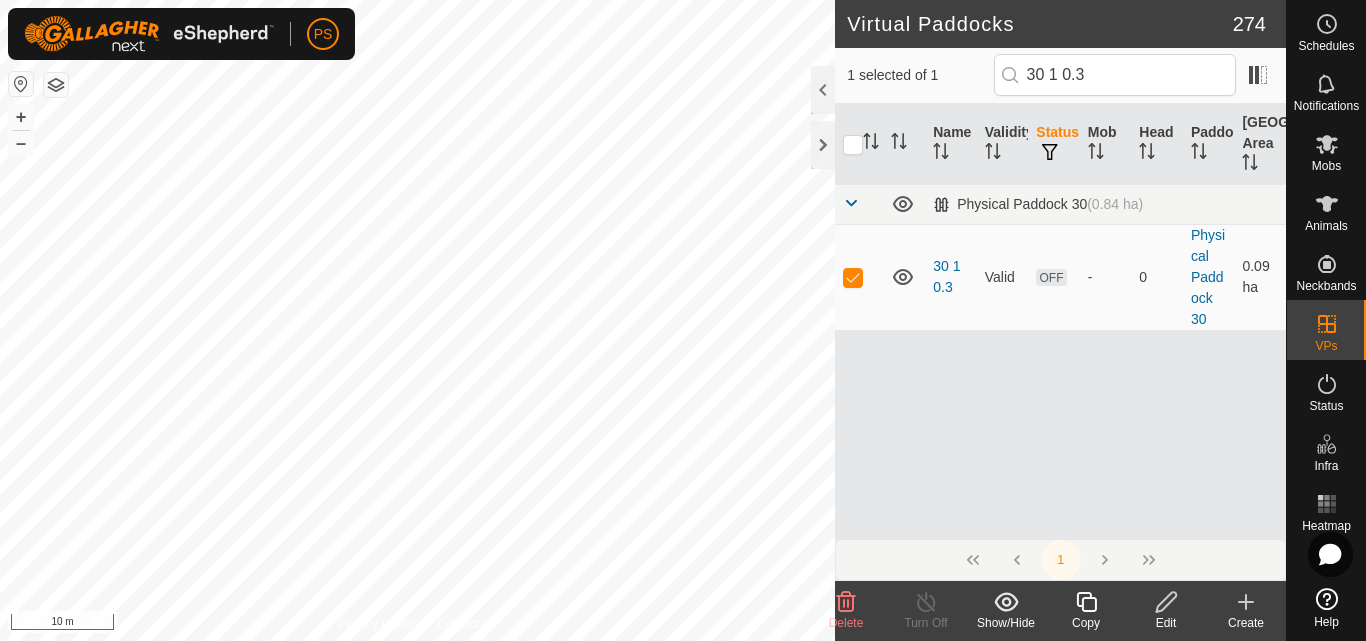click 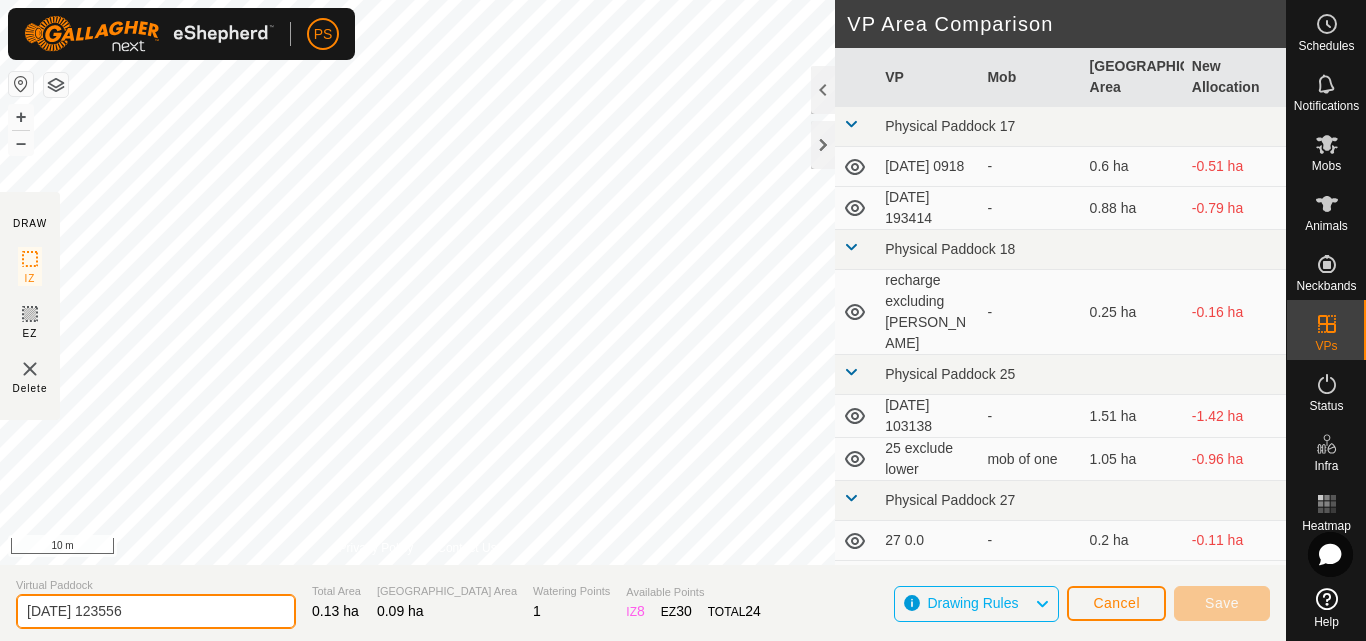 drag, startPoint x: 172, startPoint y: 608, endPoint x: 16, endPoint y: 616, distance: 156.20499 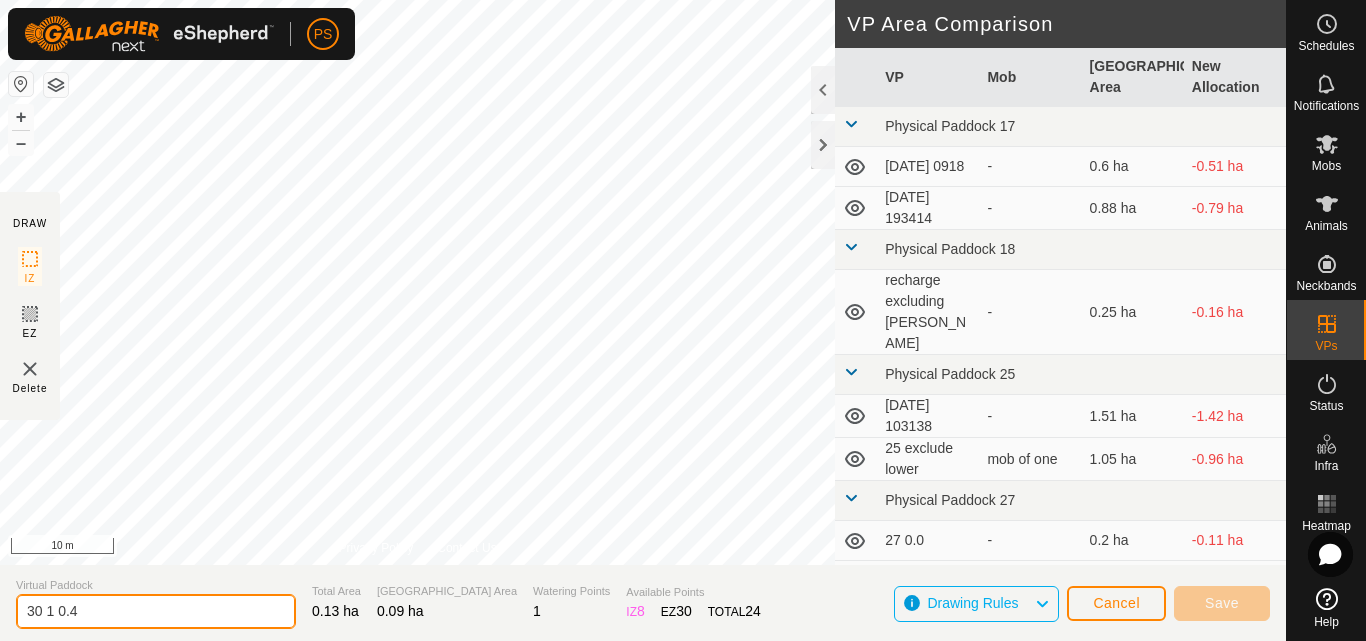 type on "30 1 0.4" 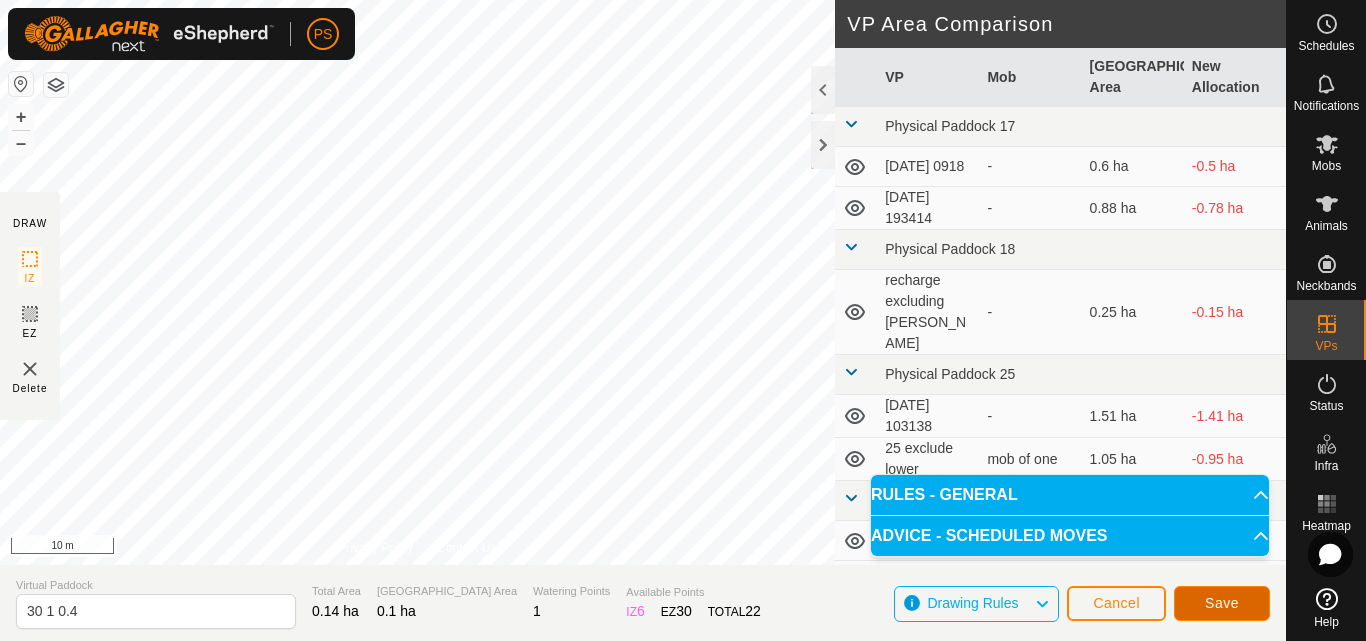 click on "Save" 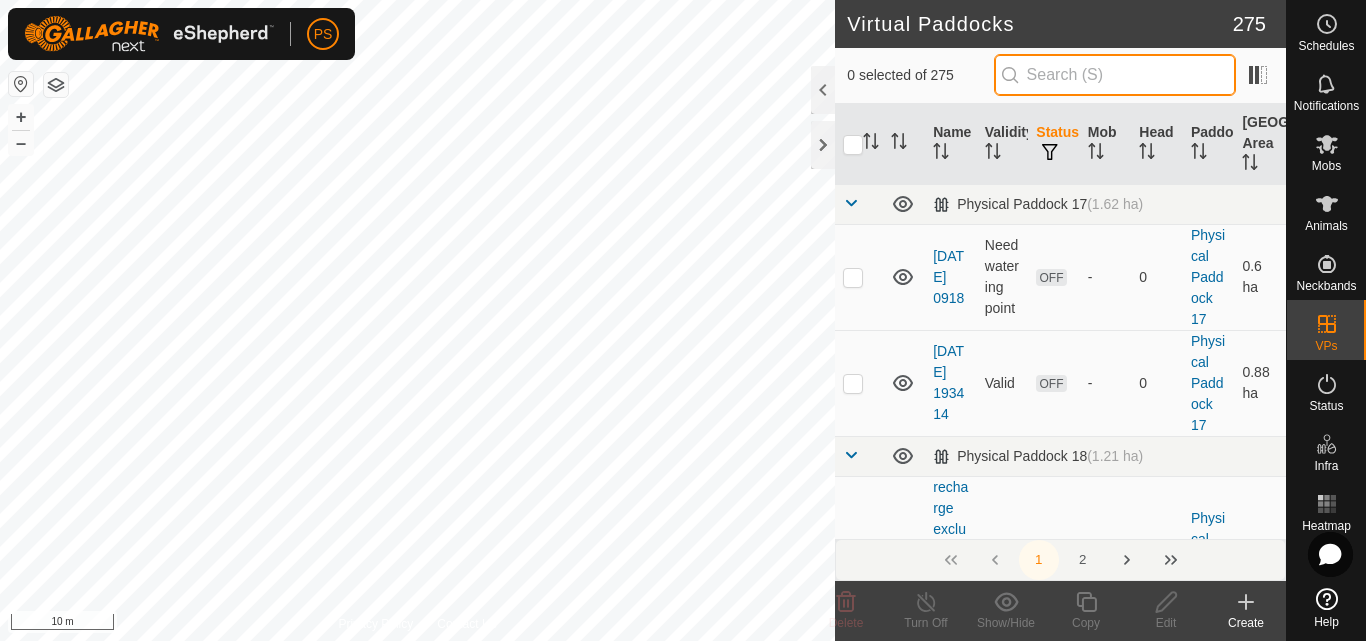 click at bounding box center [1115, 75] 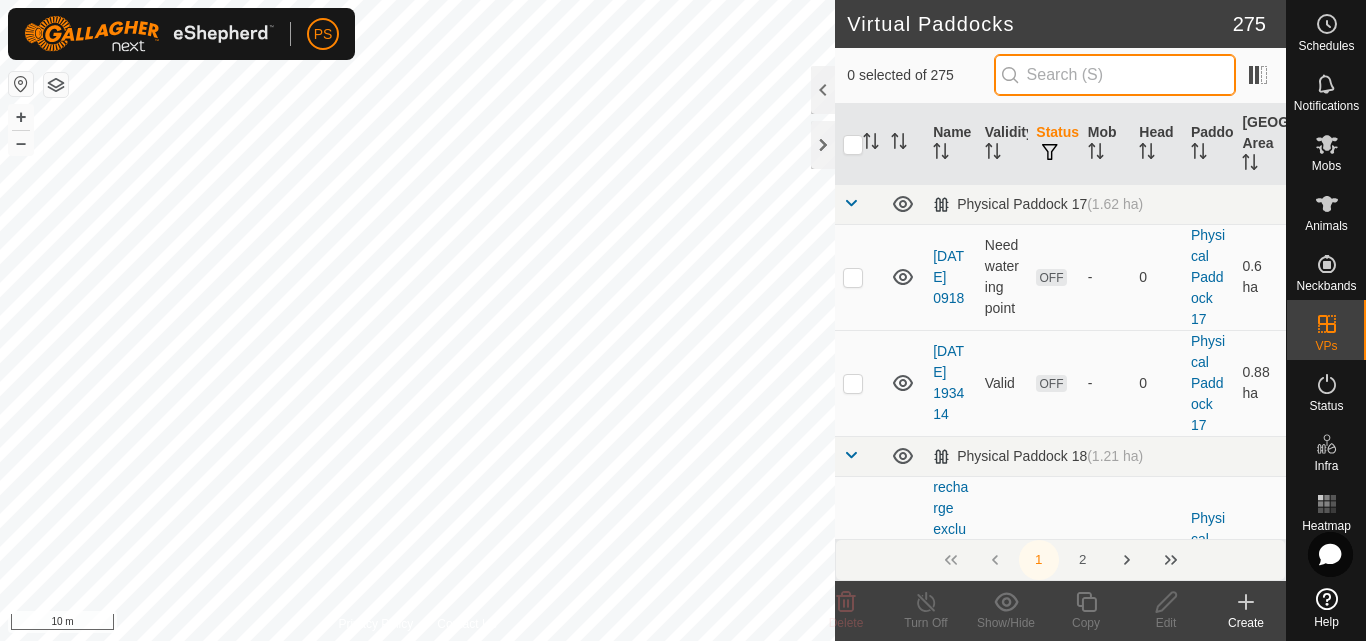 paste on "30 1 0.3" 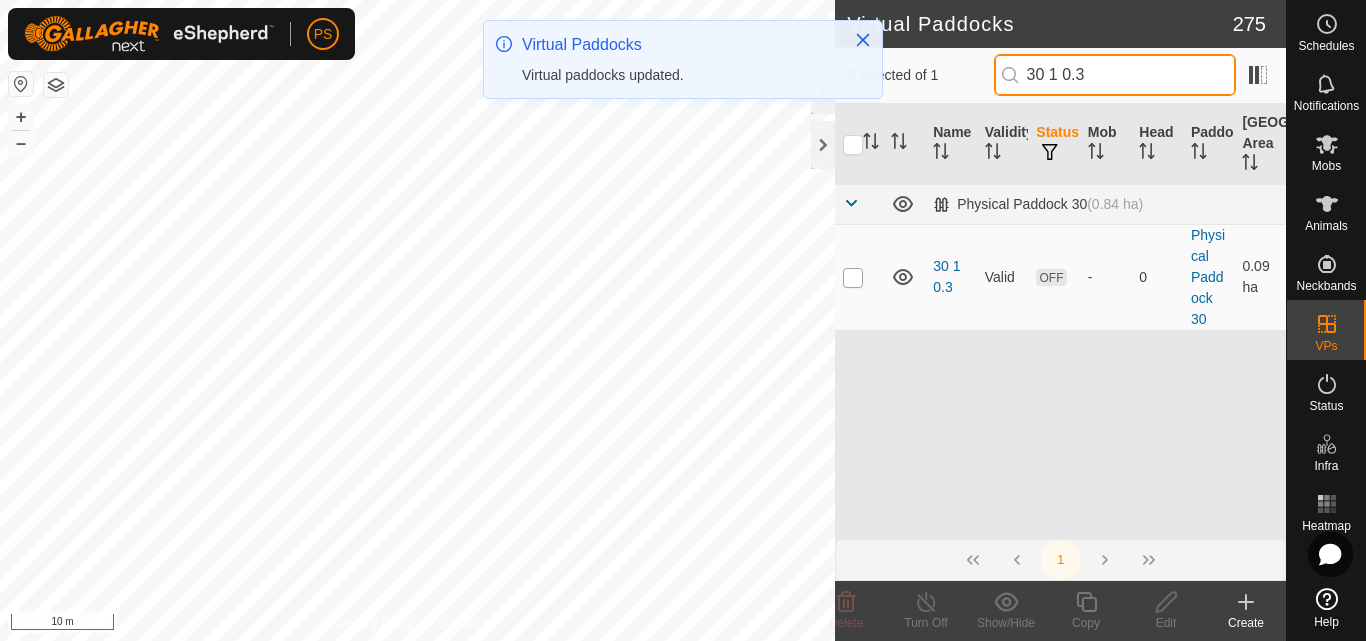 type on "30 1 0.3" 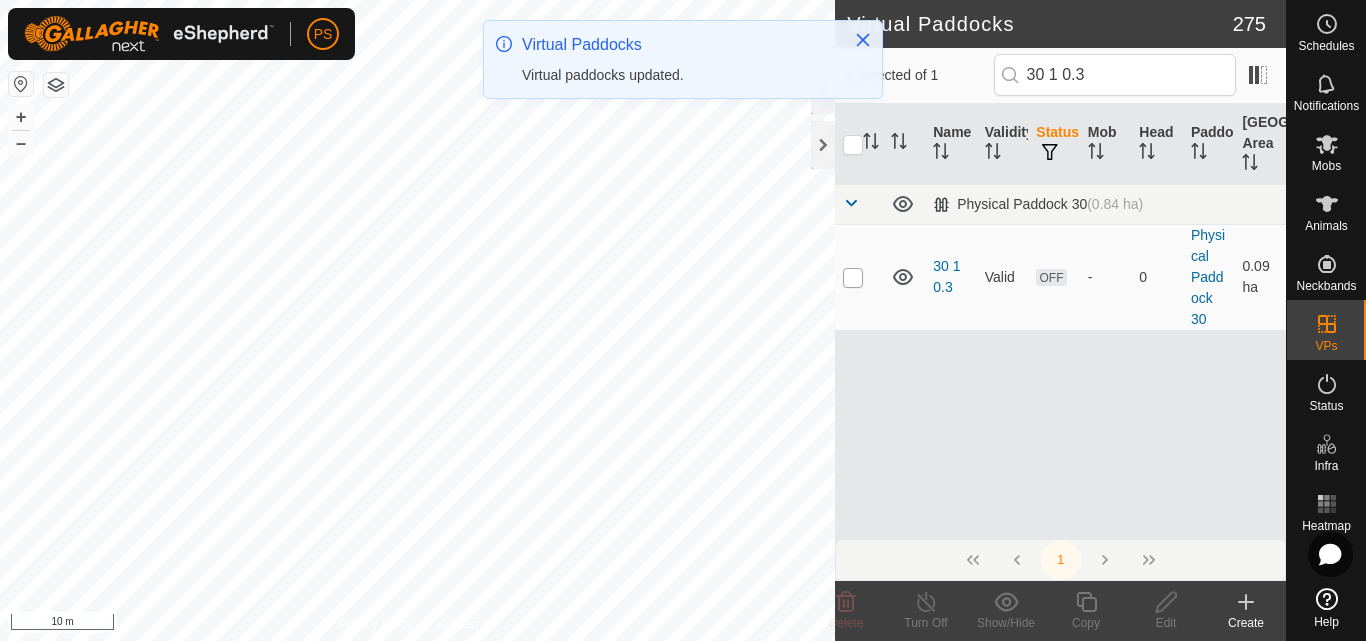 click at bounding box center [853, 278] 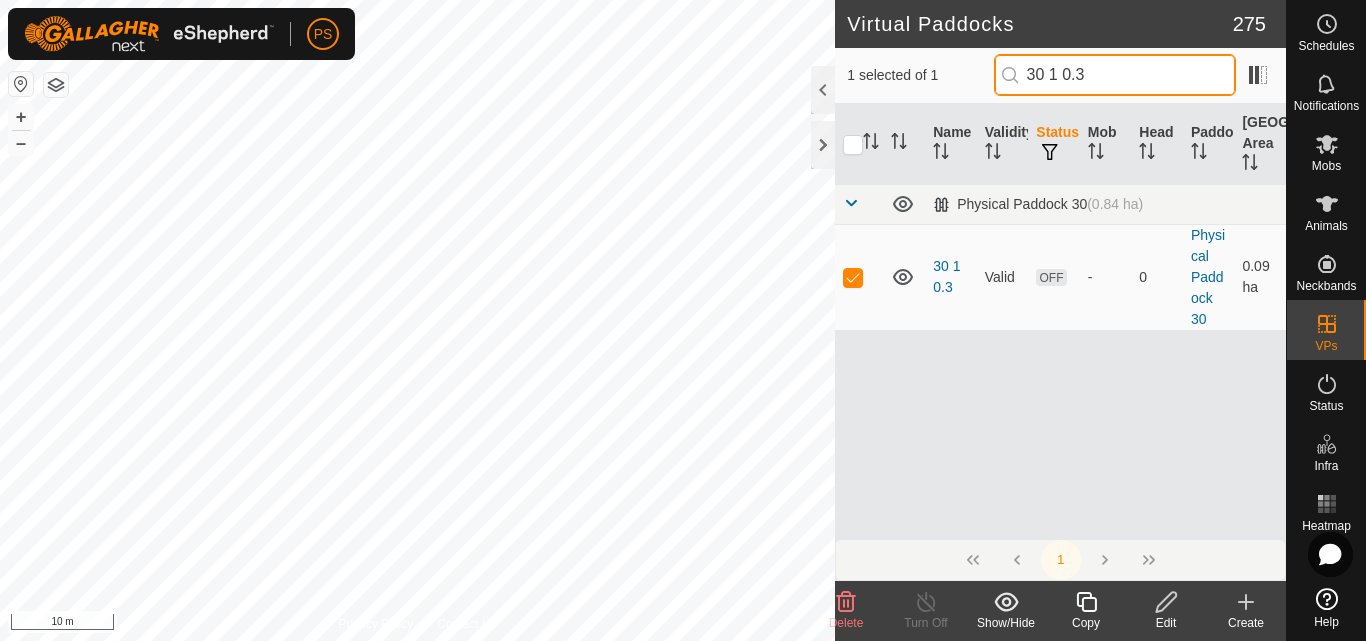 click on "30 1 0.3" at bounding box center (1115, 75) 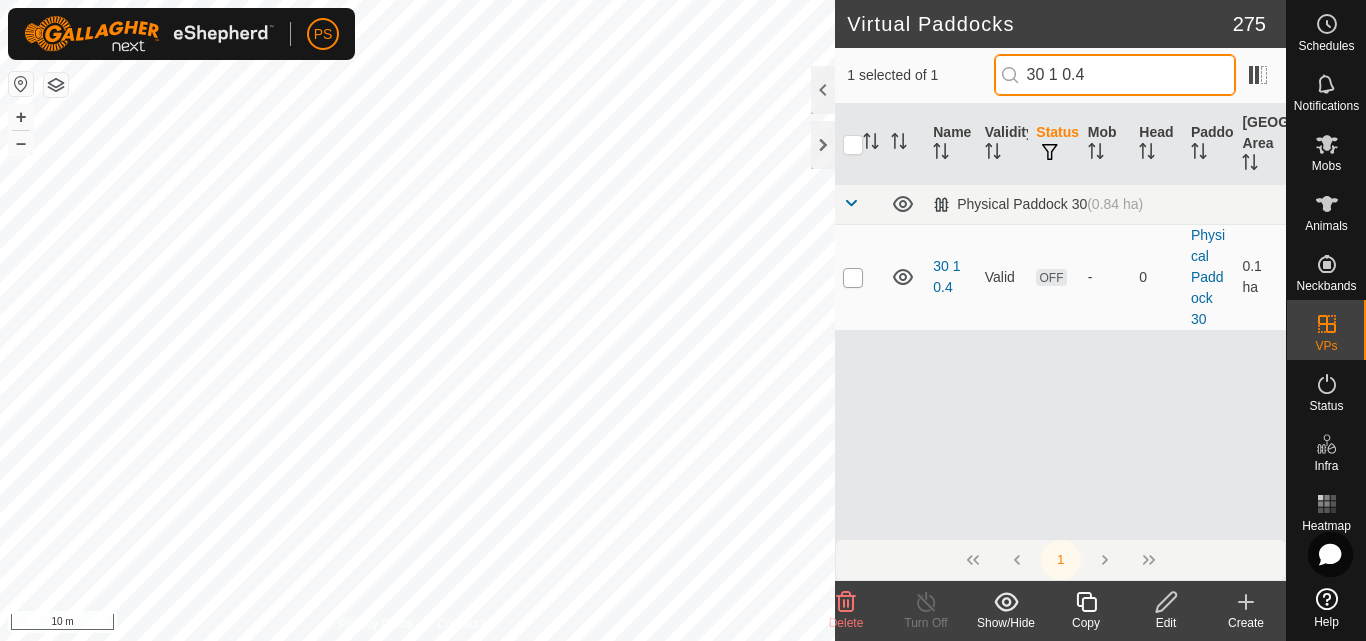 type on "30 1 0.4" 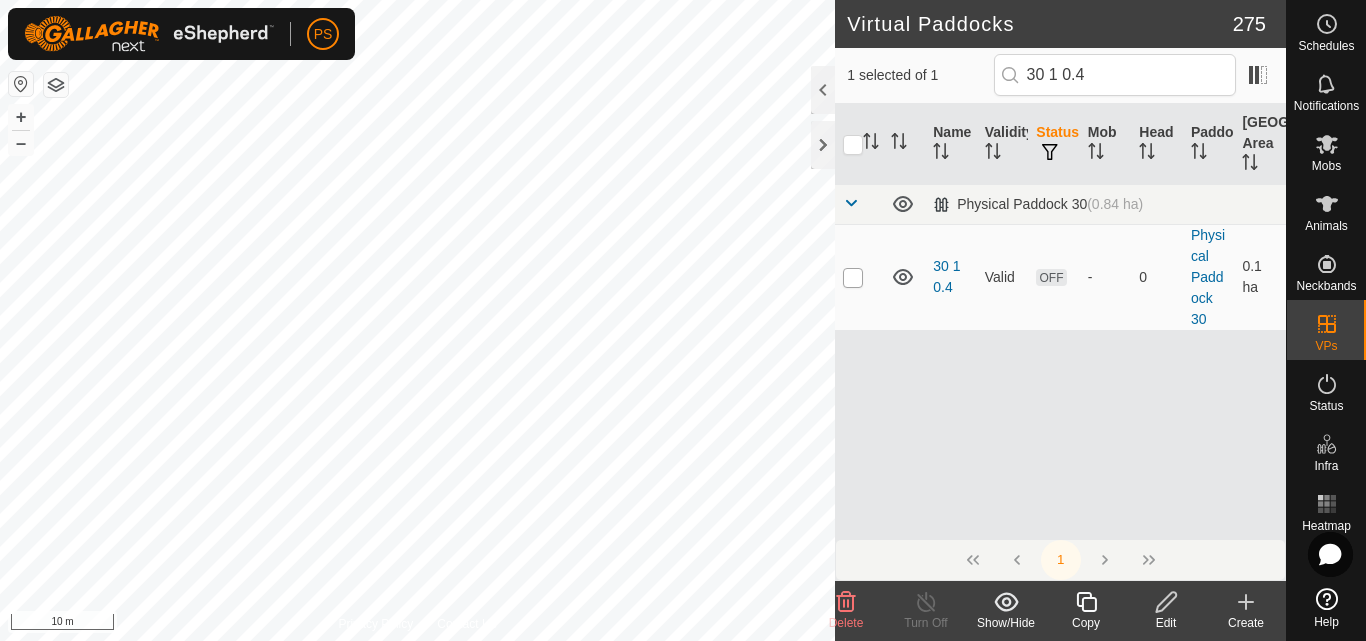 click at bounding box center (853, 278) 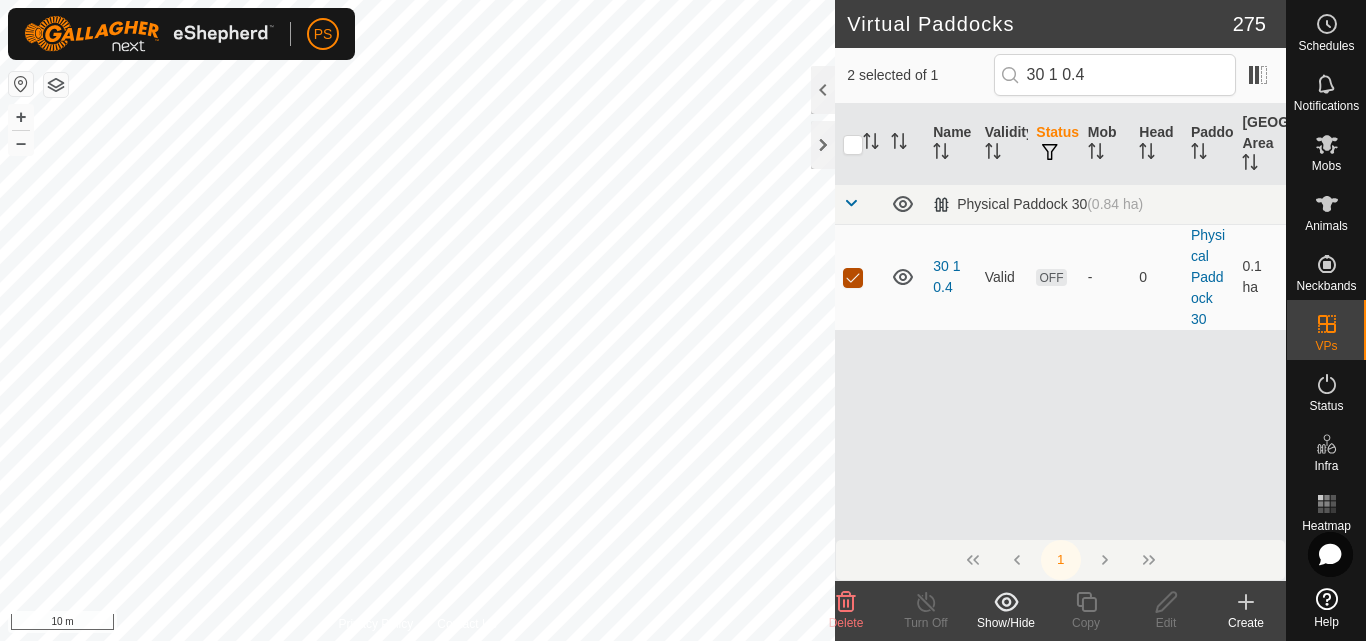 click at bounding box center (853, 278) 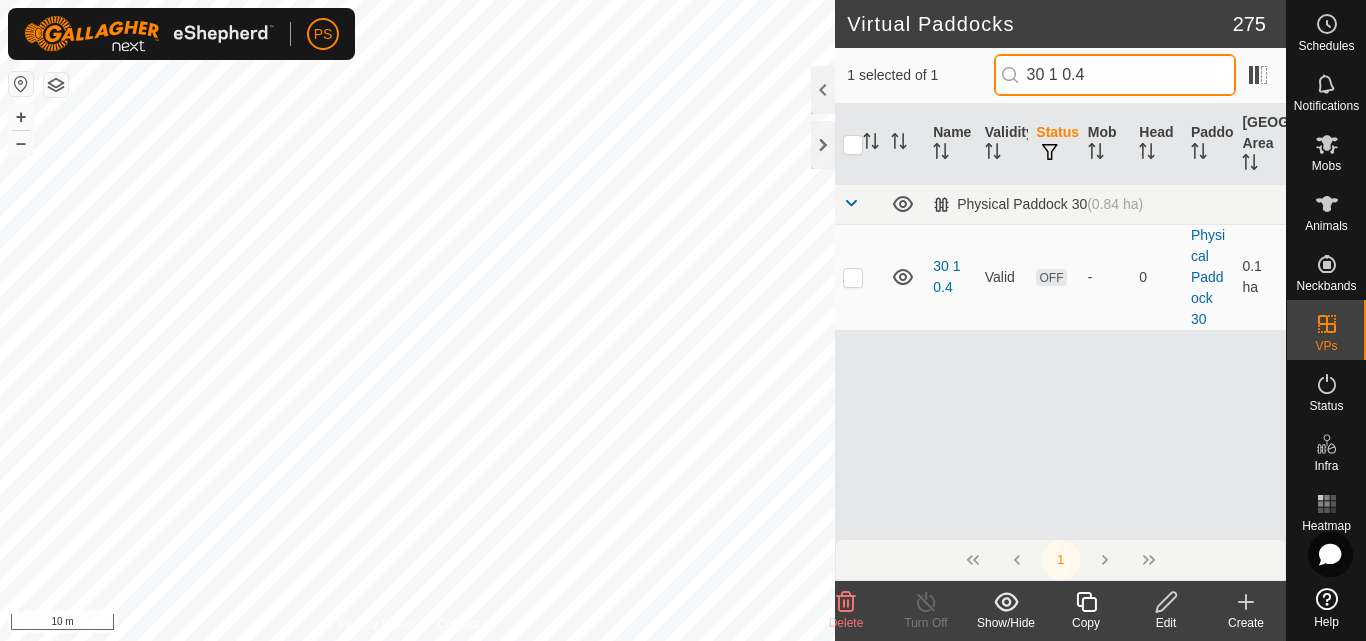 click on "30 1 0.4" at bounding box center [1115, 75] 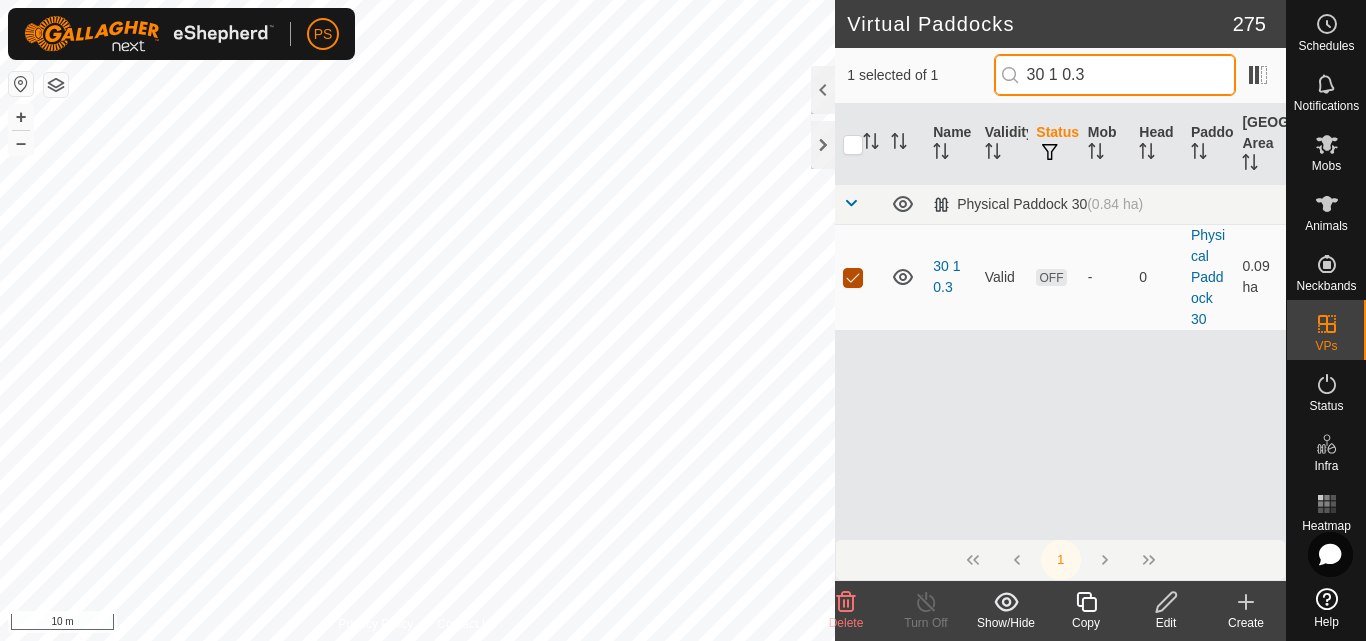 type on "30 1 0.3" 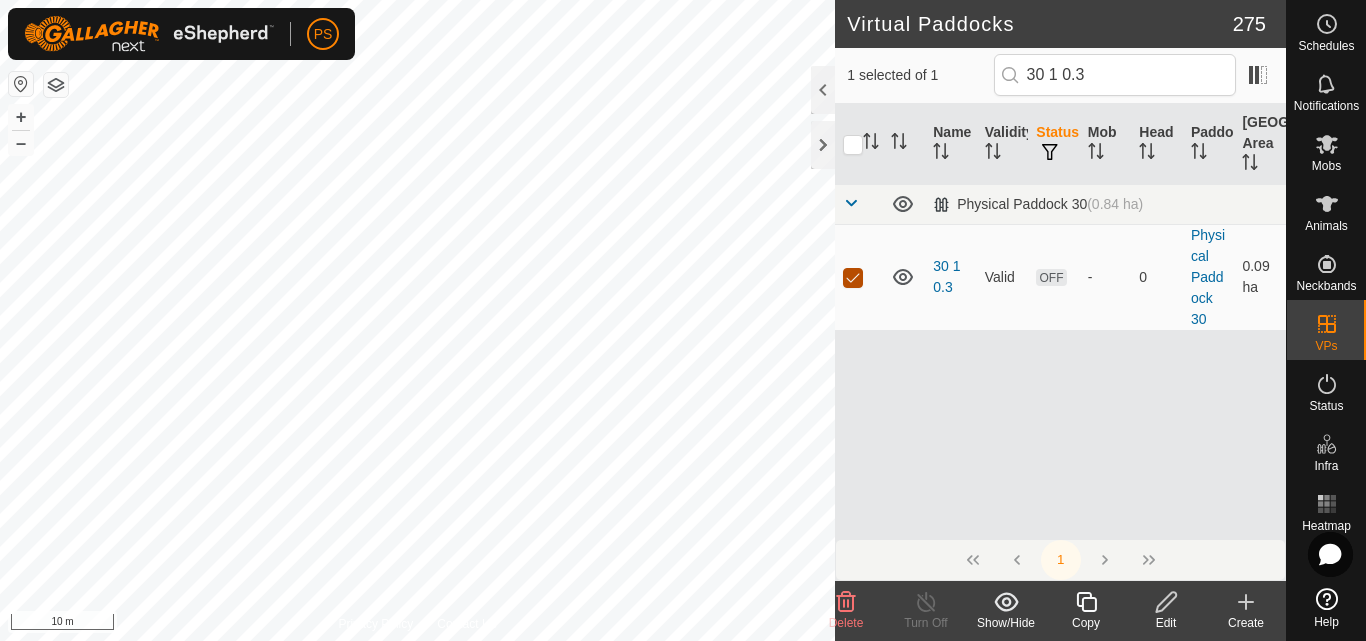 click at bounding box center (853, 278) 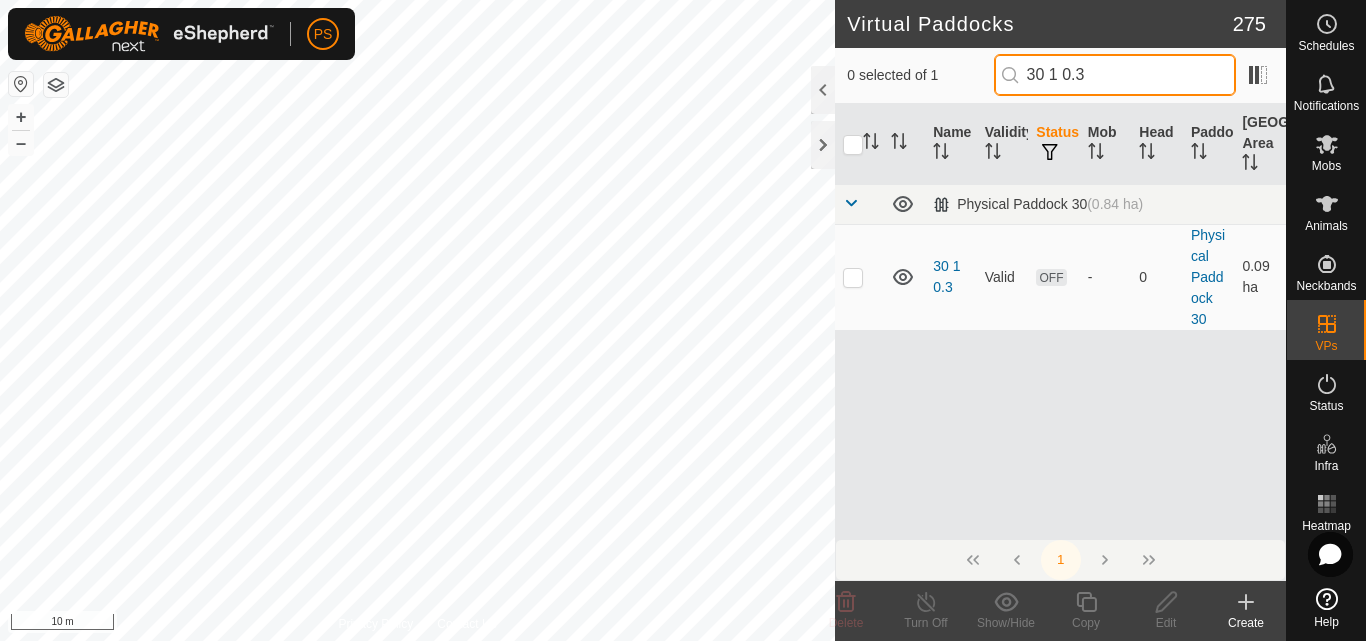 click on "30 1 0.3" at bounding box center [1115, 75] 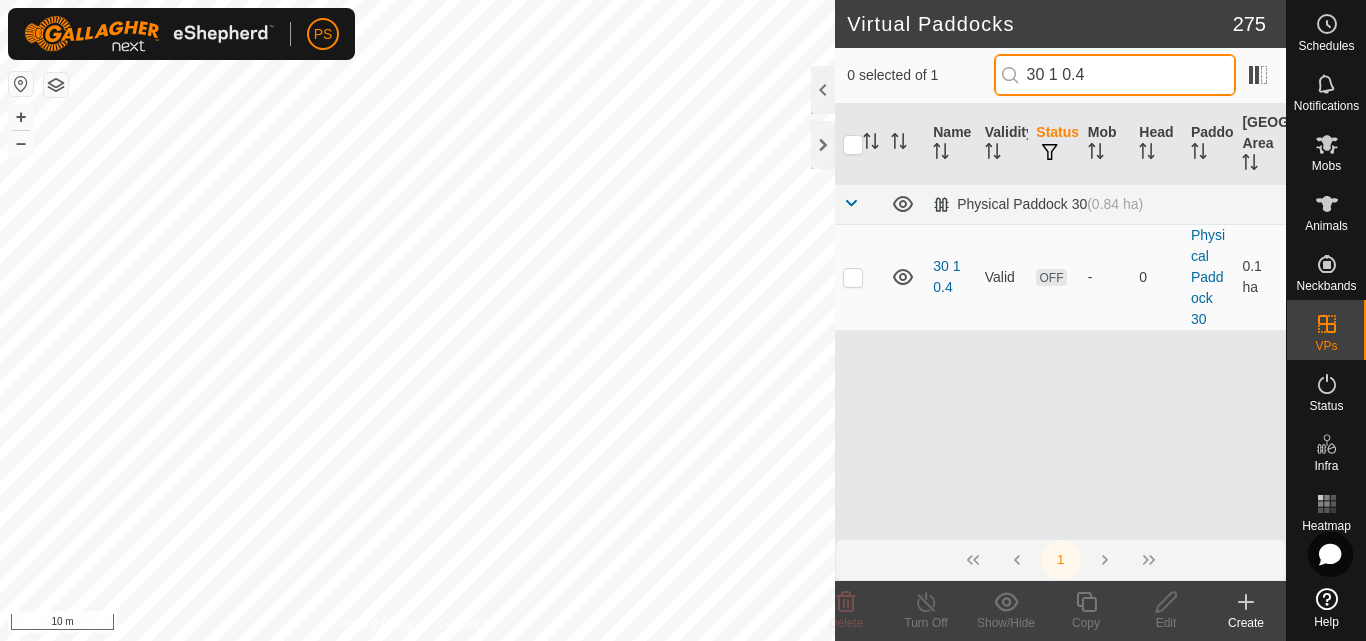 drag, startPoint x: 1114, startPoint y: 67, endPoint x: 1035, endPoint y: 79, distance: 79.9062 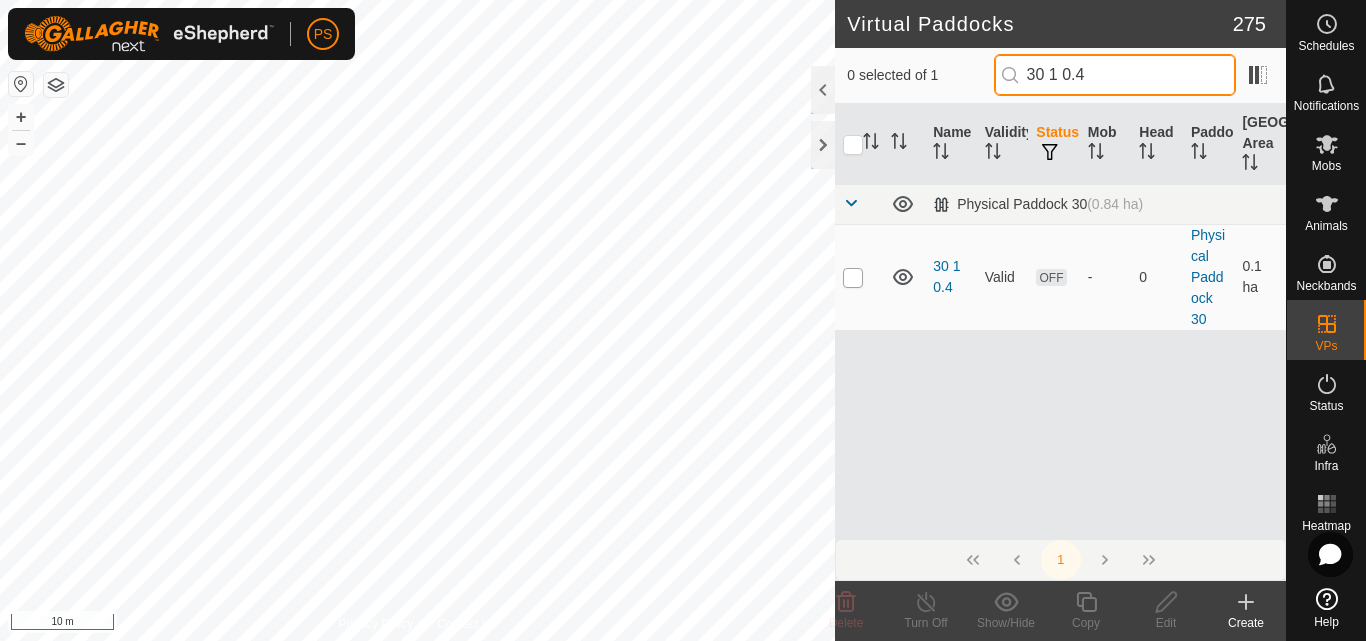 type on "30 1 0.4" 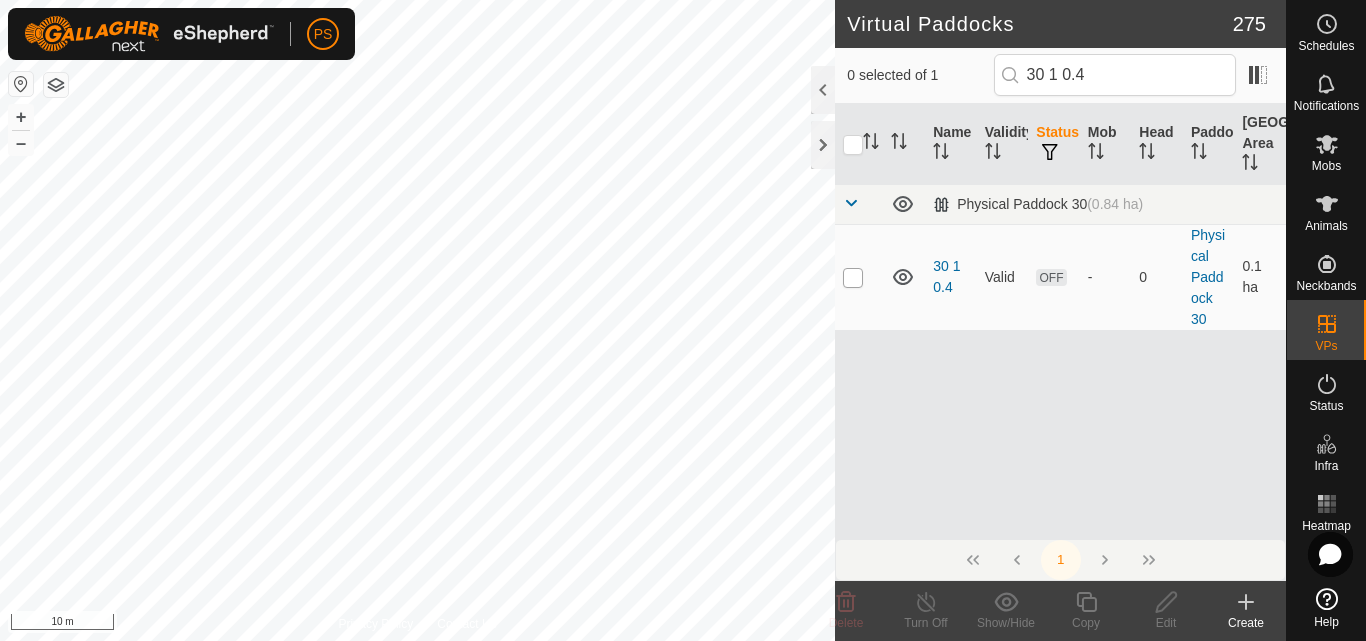 click at bounding box center [853, 278] 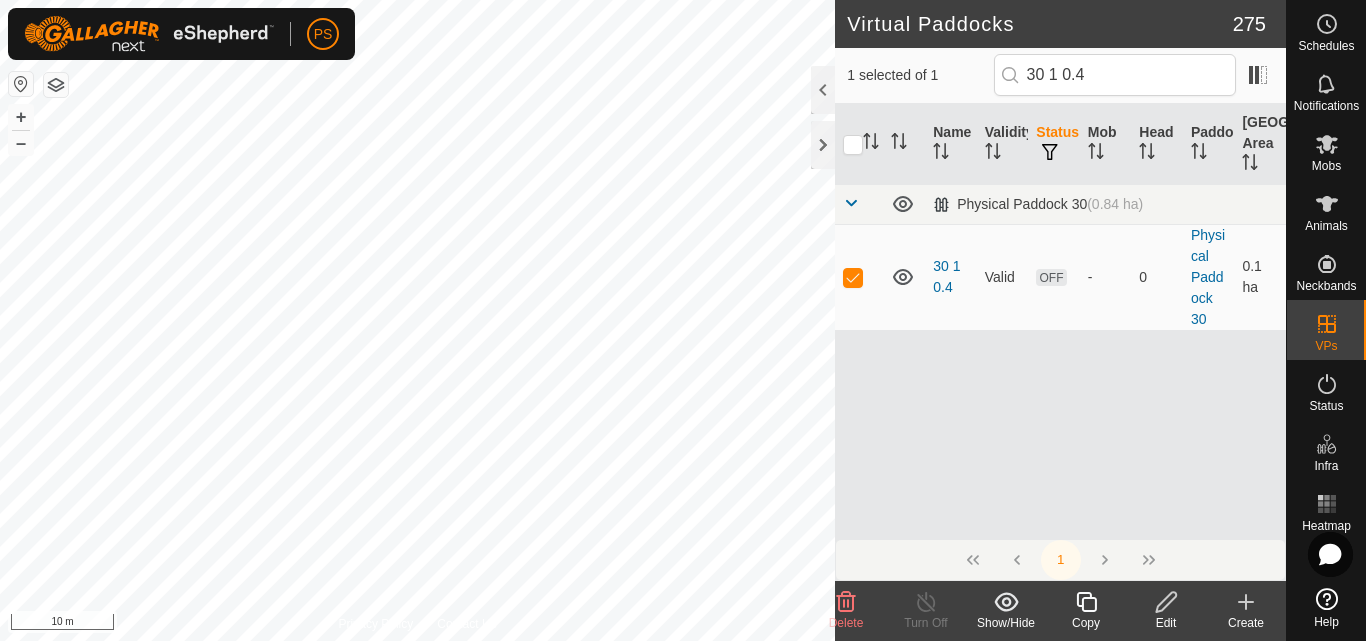 click 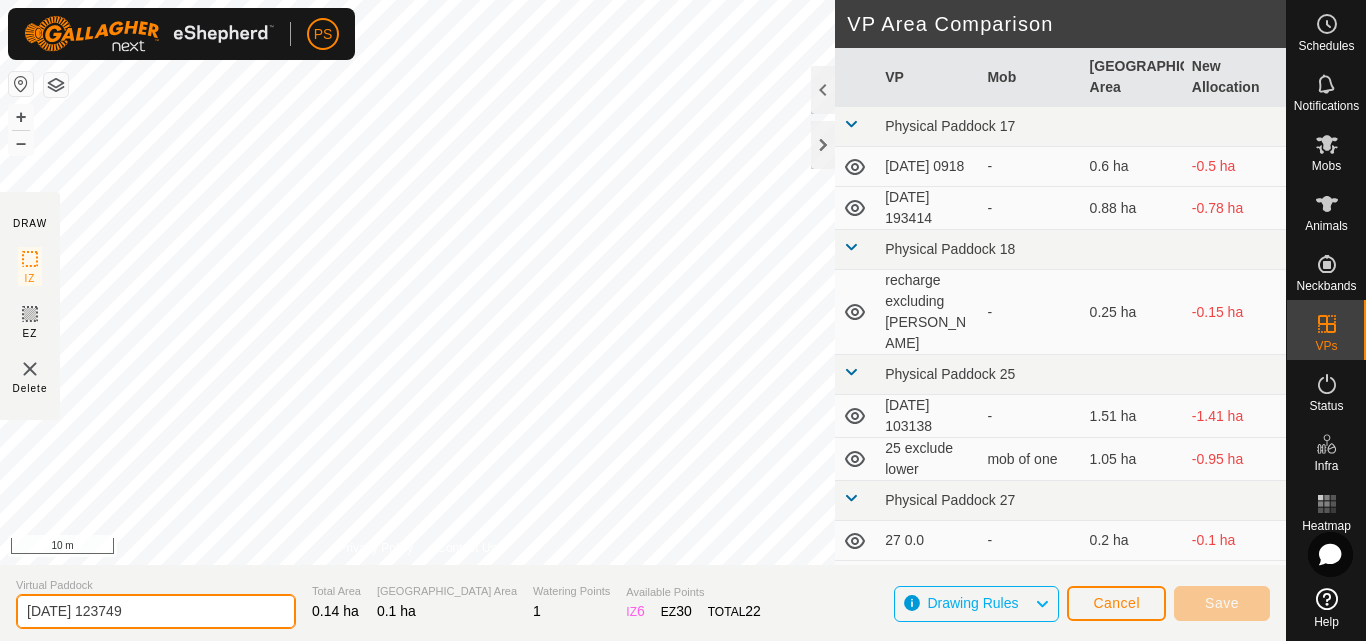 drag, startPoint x: 177, startPoint y: 611, endPoint x: 19, endPoint y: 610, distance: 158.00316 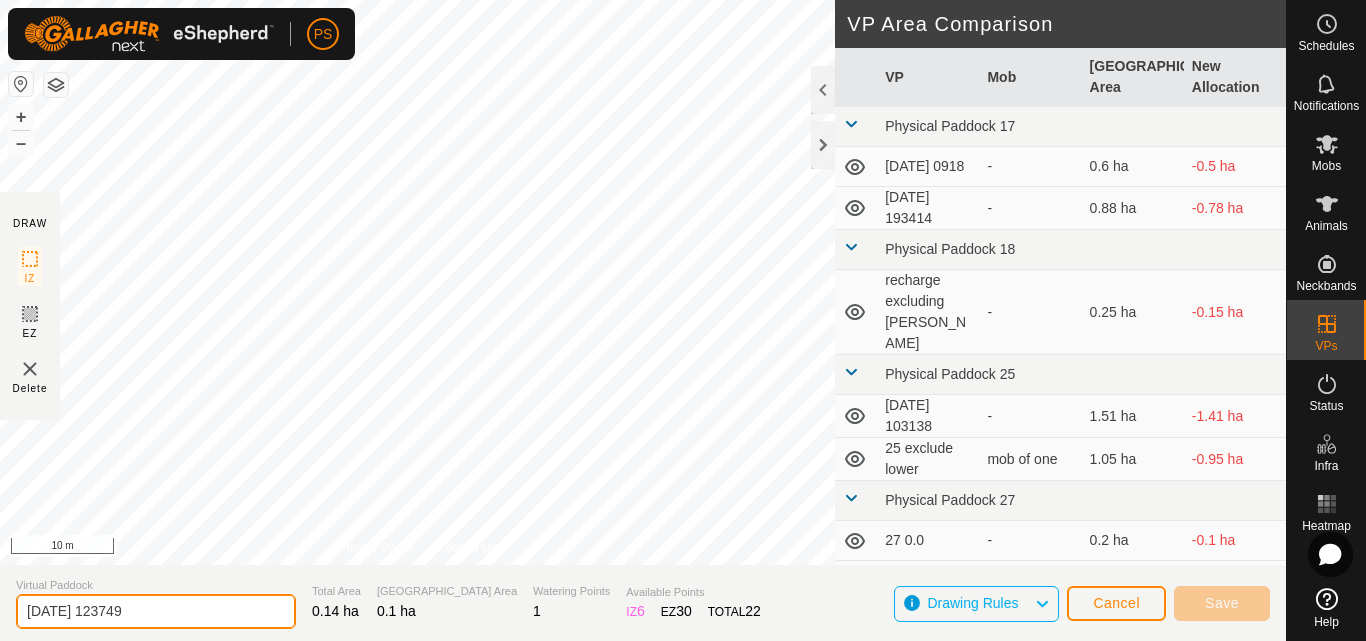 paste on "30 1 0.4" 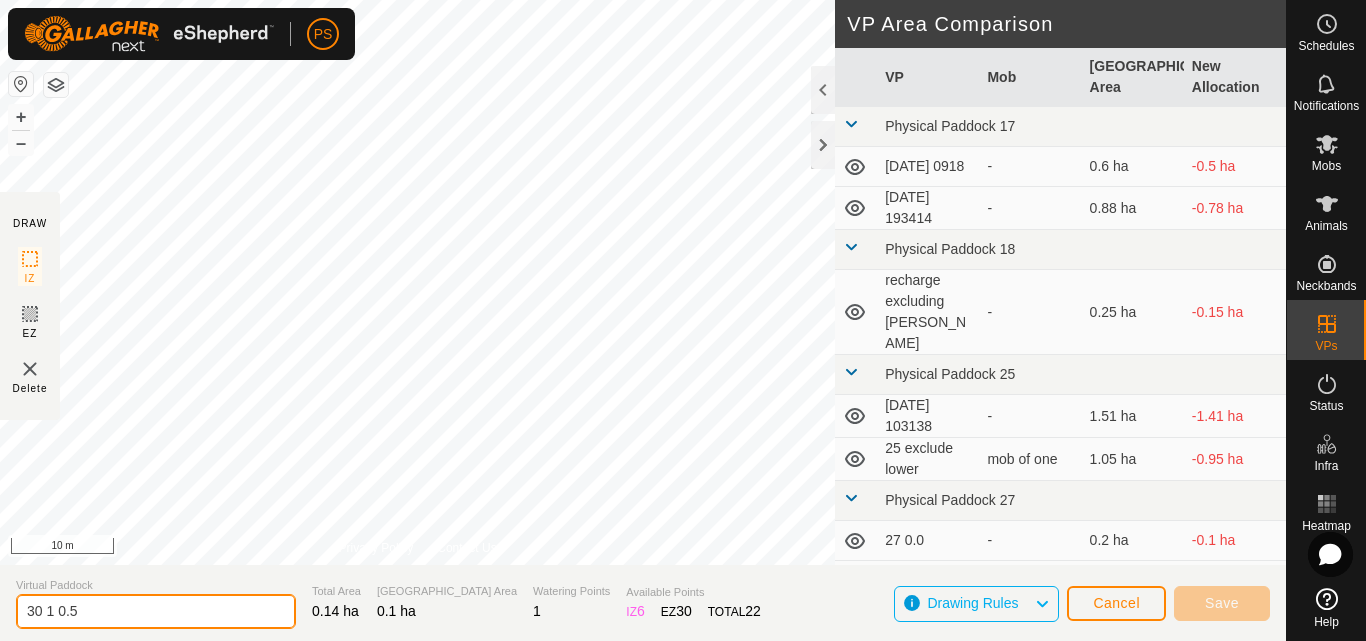 type on "30 1 0.5" 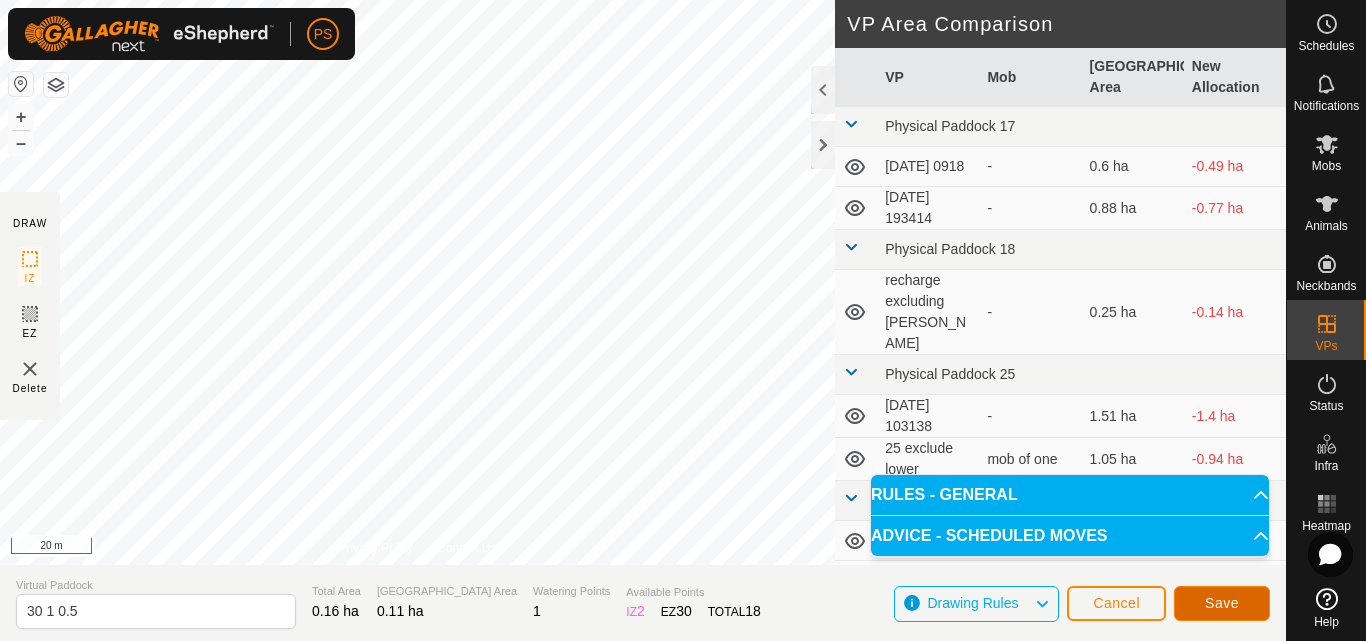 click on "Save" 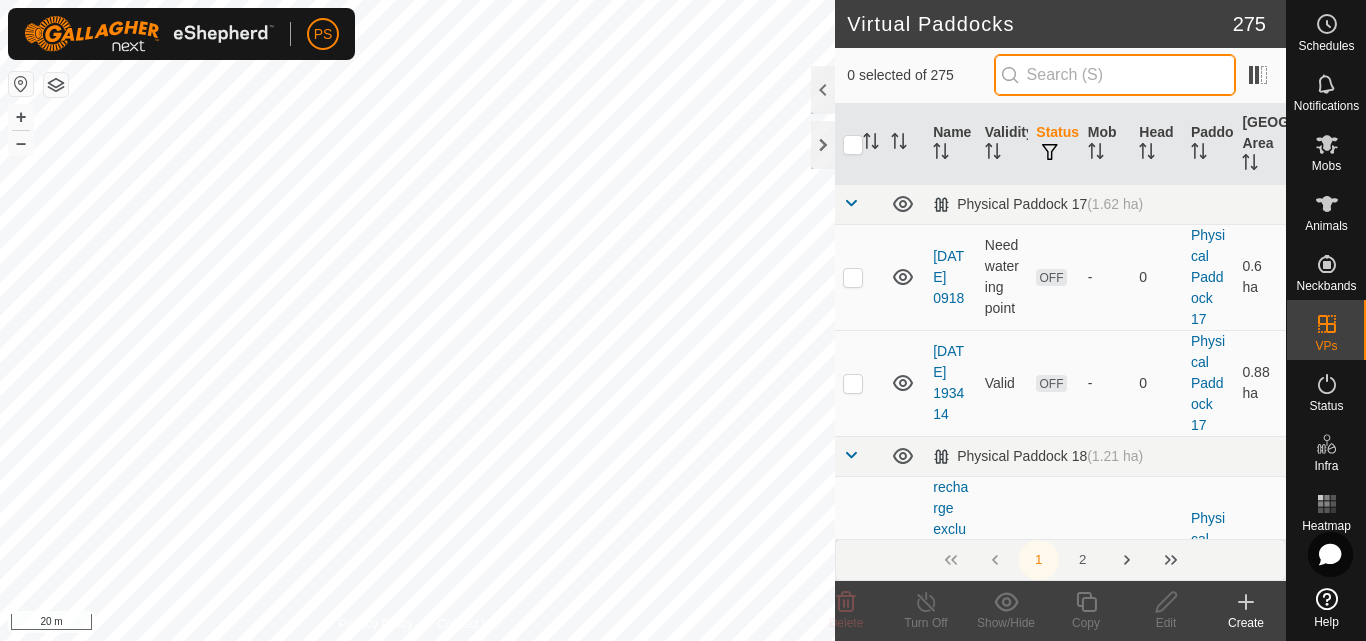 click at bounding box center [1115, 75] 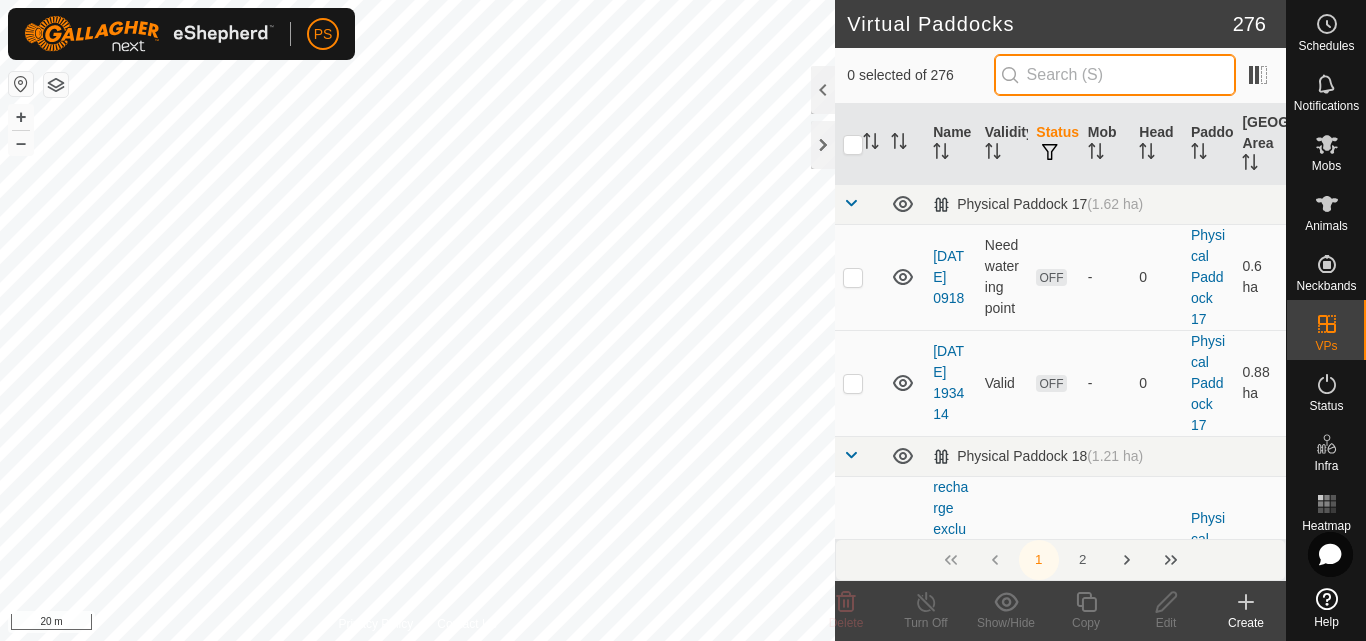 click at bounding box center [1115, 75] 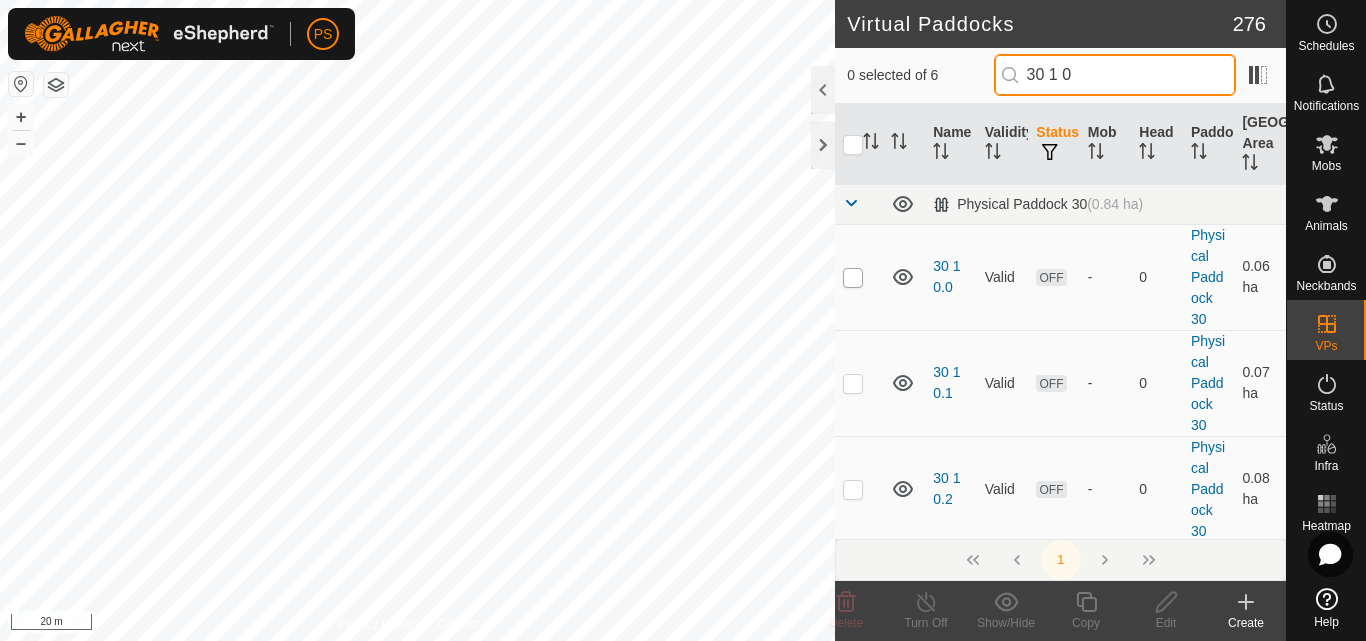 type on "30 1 0" 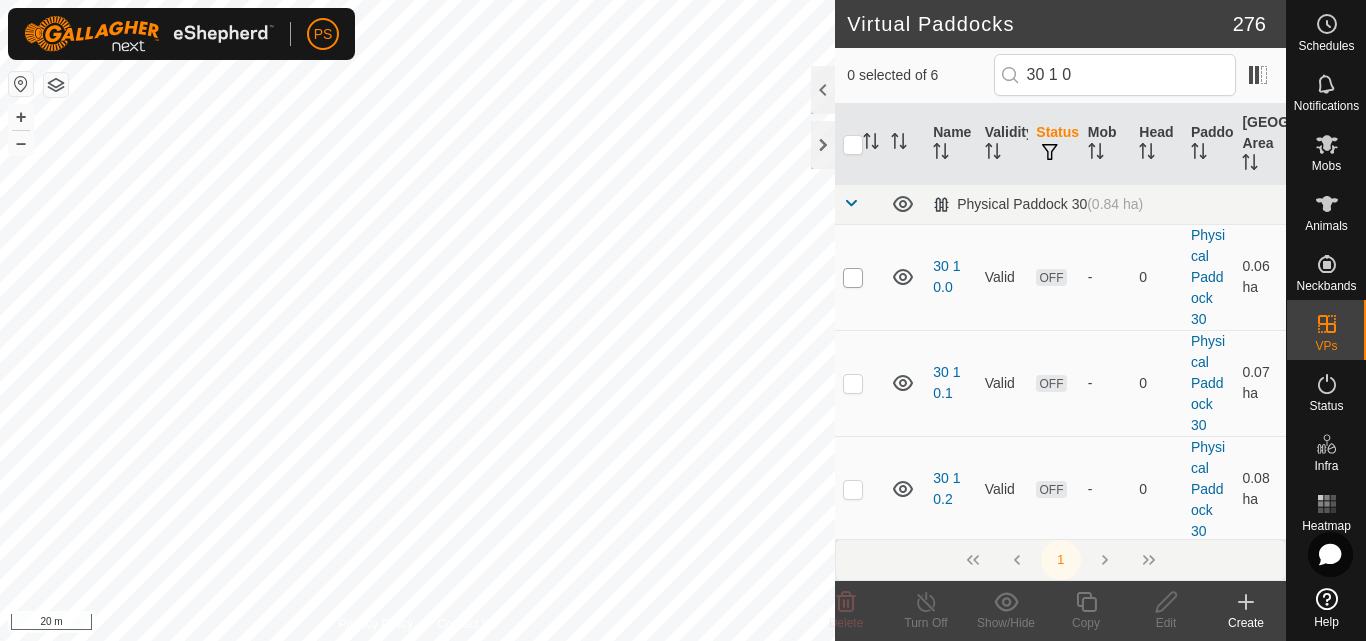 click at bounding box center (853, 278) 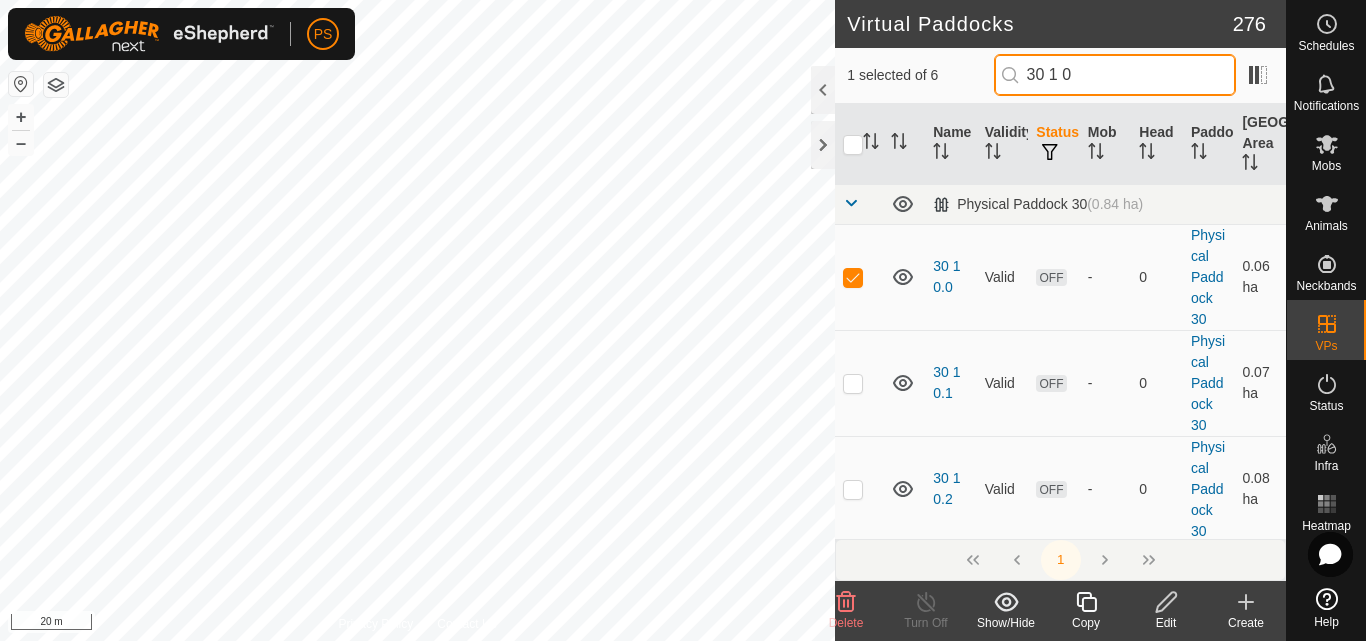 drag, startPoint x: 1104, startPoint y: 74, endPoint x: 1029, endPoint y: 77, distance: 75.059975 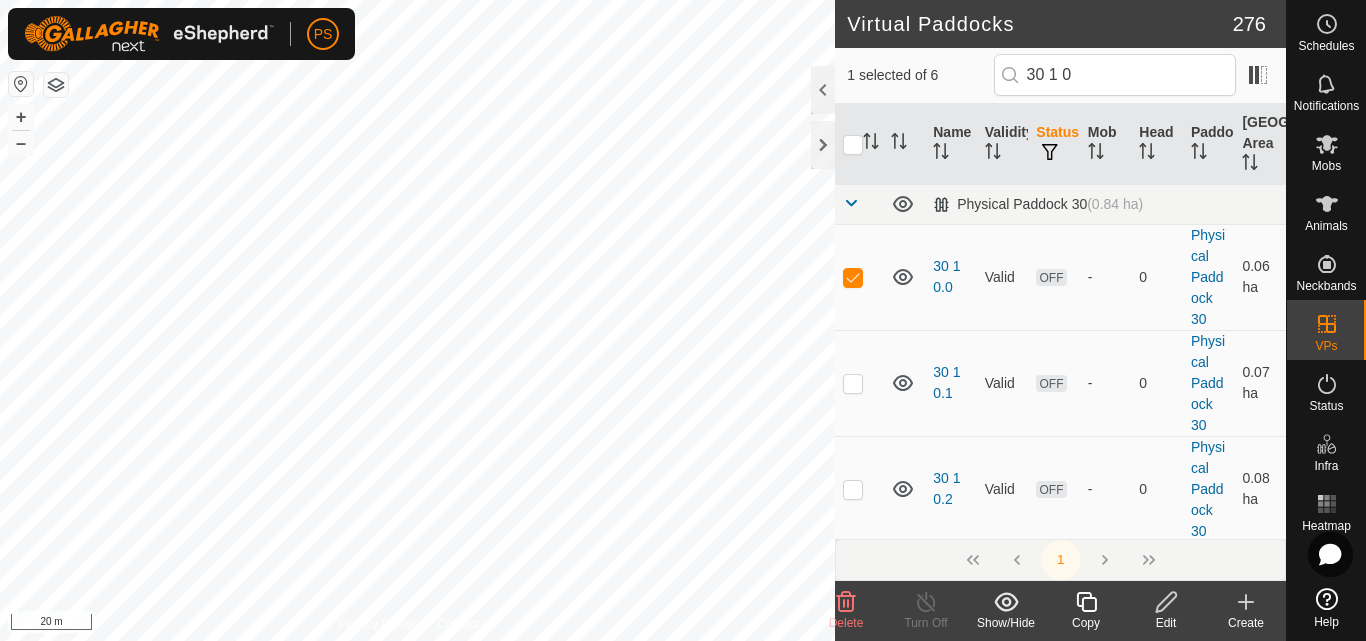 click 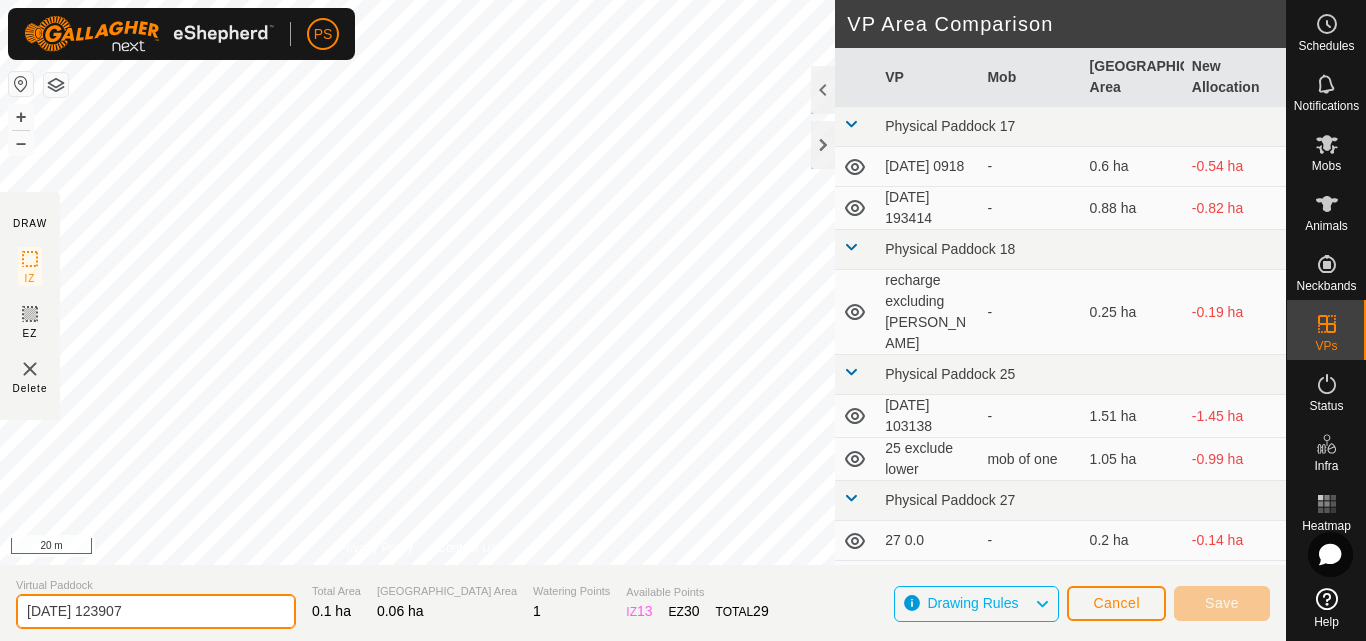 drag, startPoint x: 186, startPoint y: 611, endPoint x: 0, endPoint y: 616, distance: 186.0672 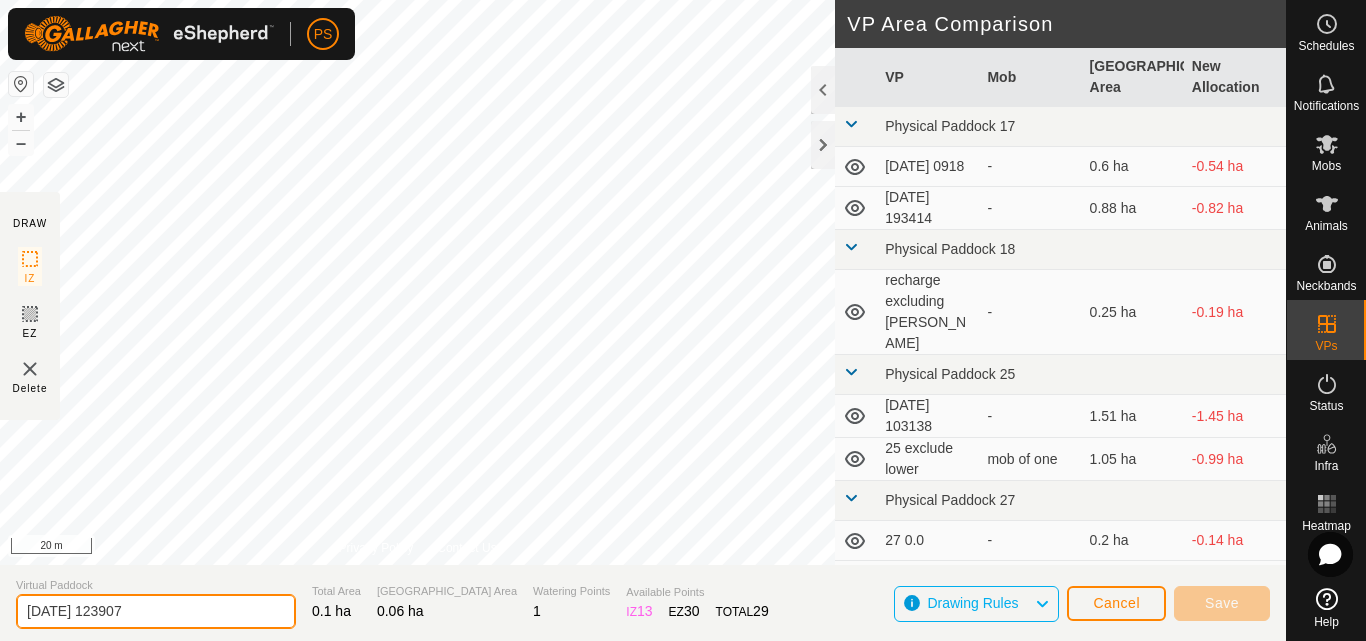 paste on "30 1 0" 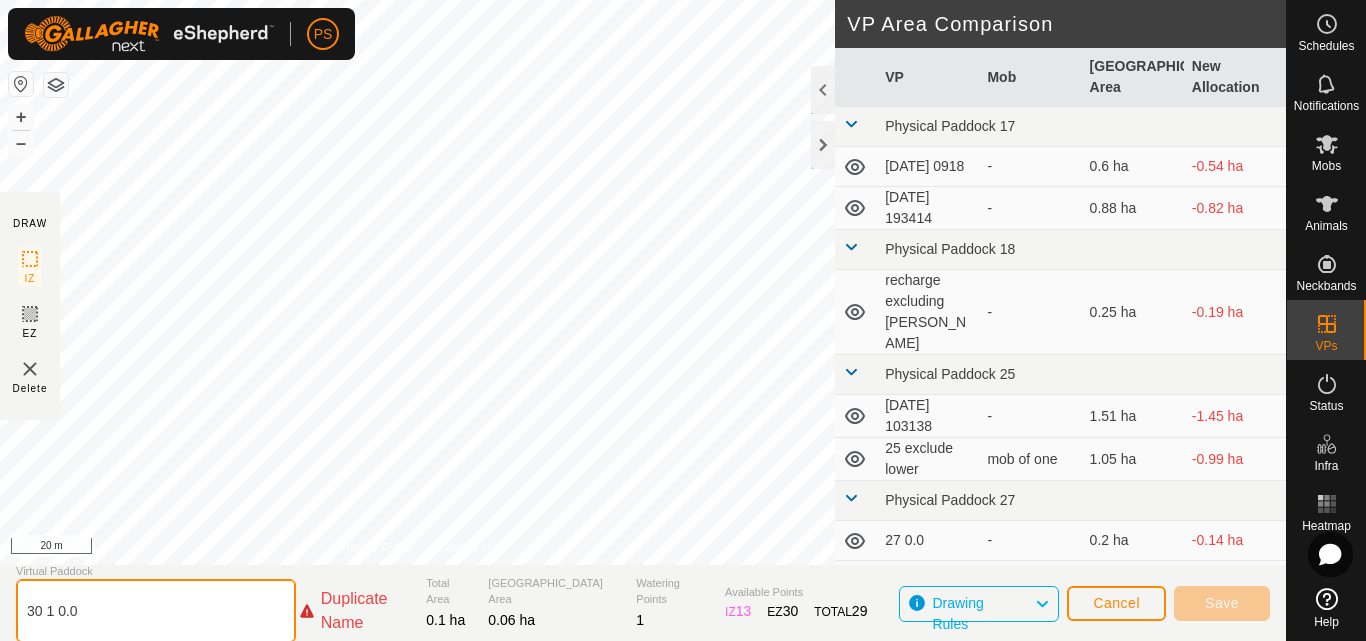 click on "30 1 0.0" 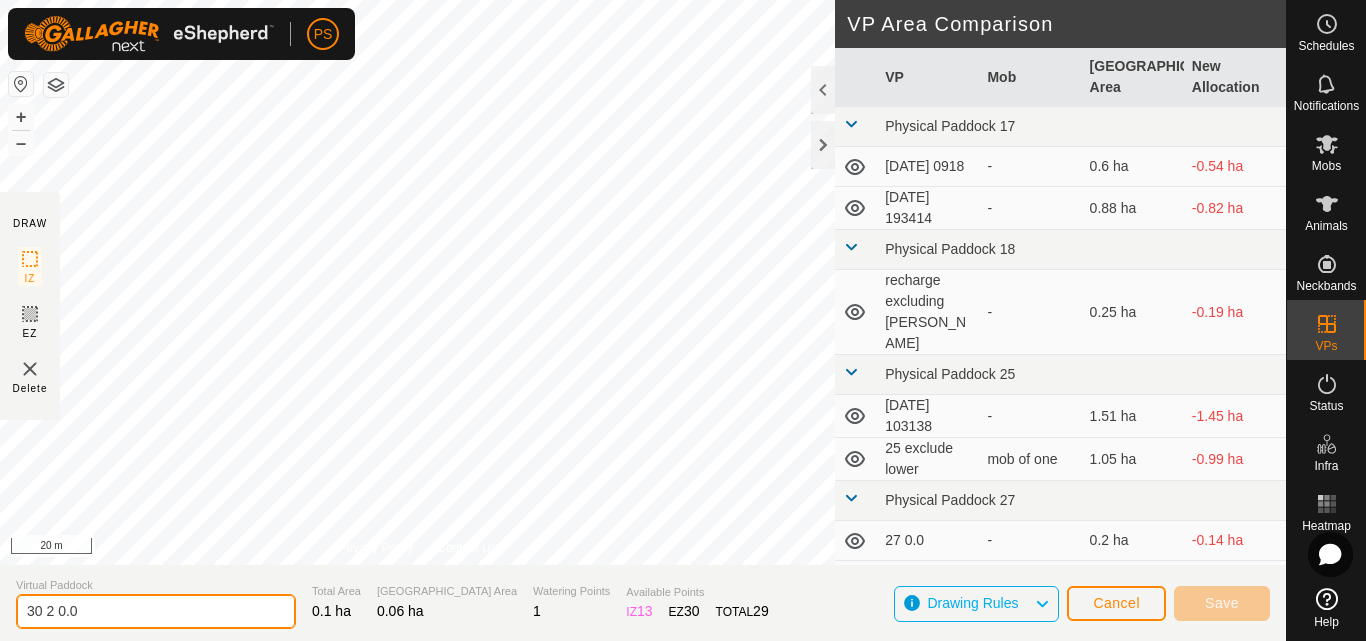 type on "30 2 0.0" 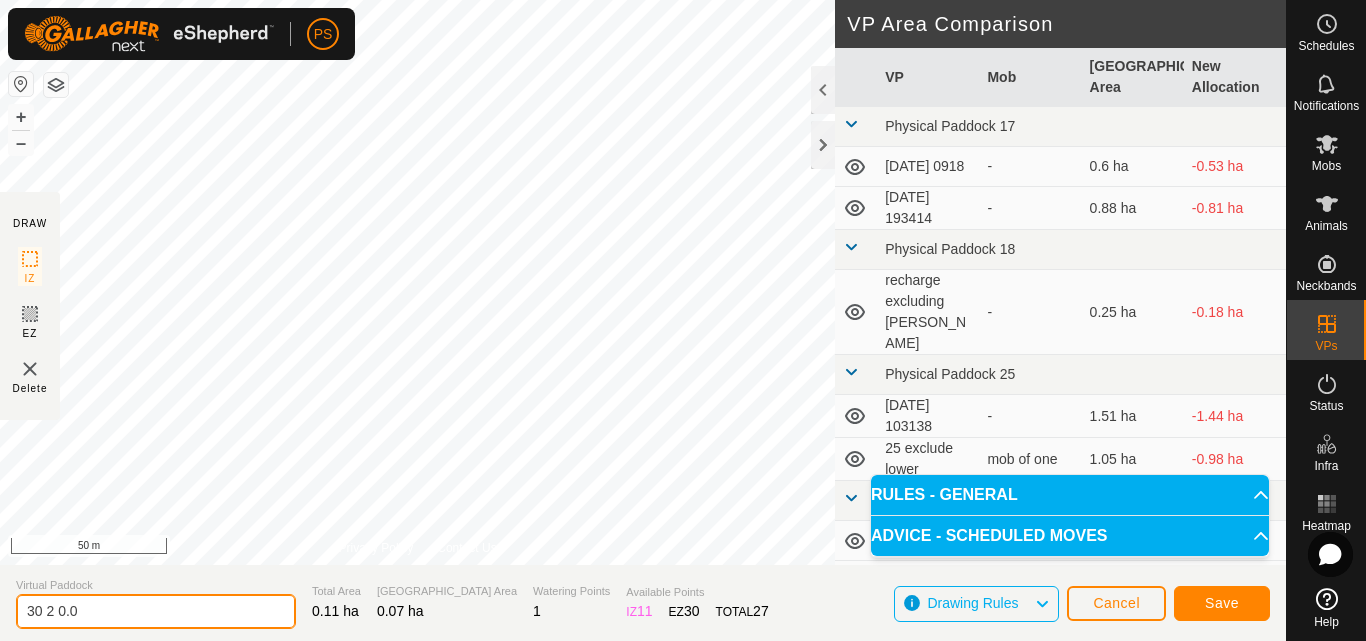 drag, startPoint x: 99, startPoint y: 612, endPoint x: 14, endPoint y: 613, distance: 85.00588 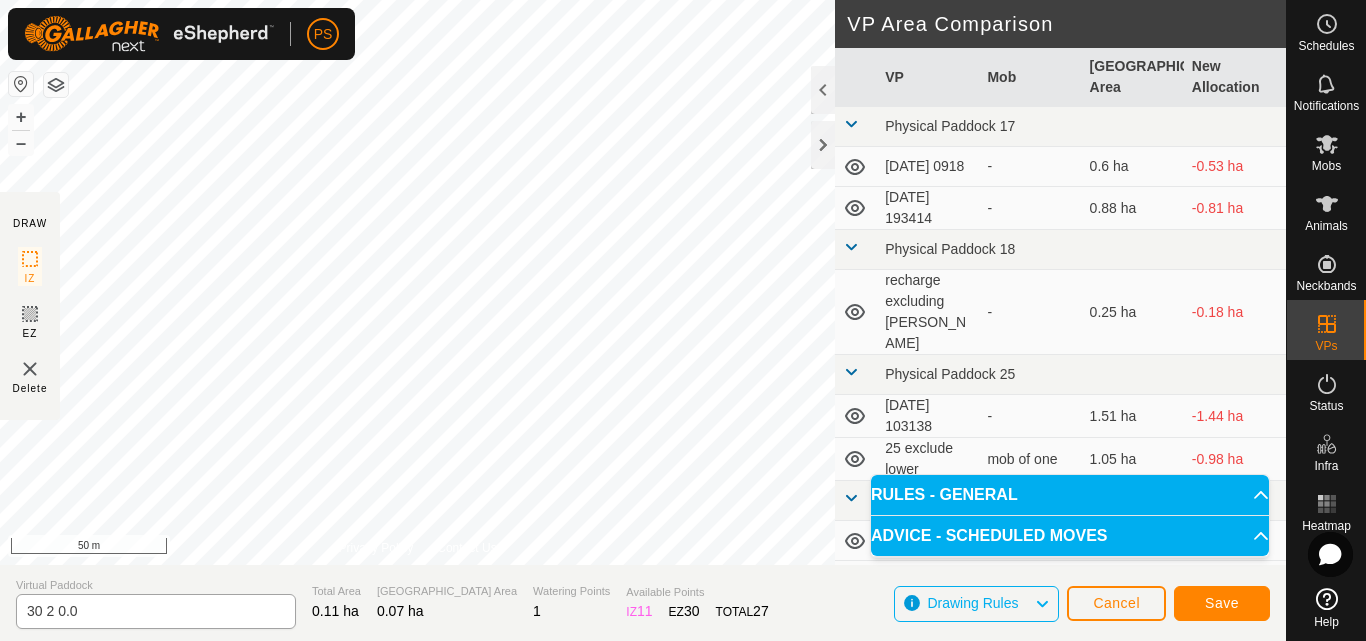 drag, startPoint x: 14, startPoint y: 613, endPoint x: 41, endPoint y: 612, distance: 27.018513 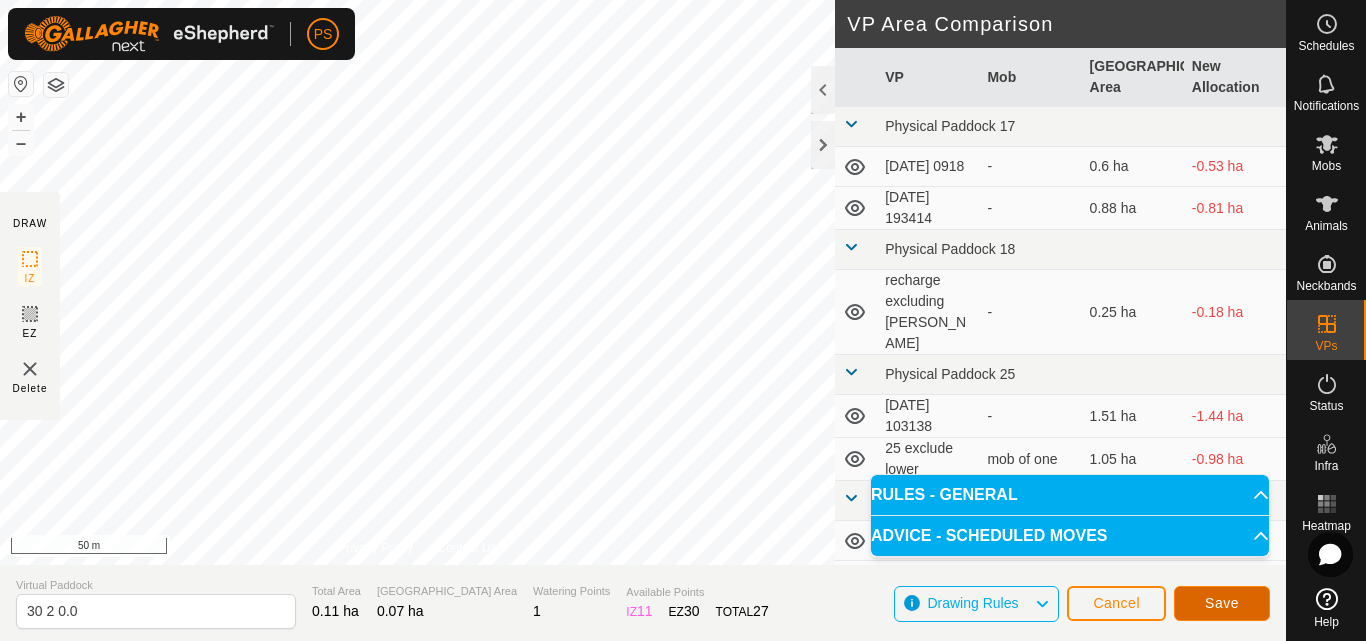 click on "Save" 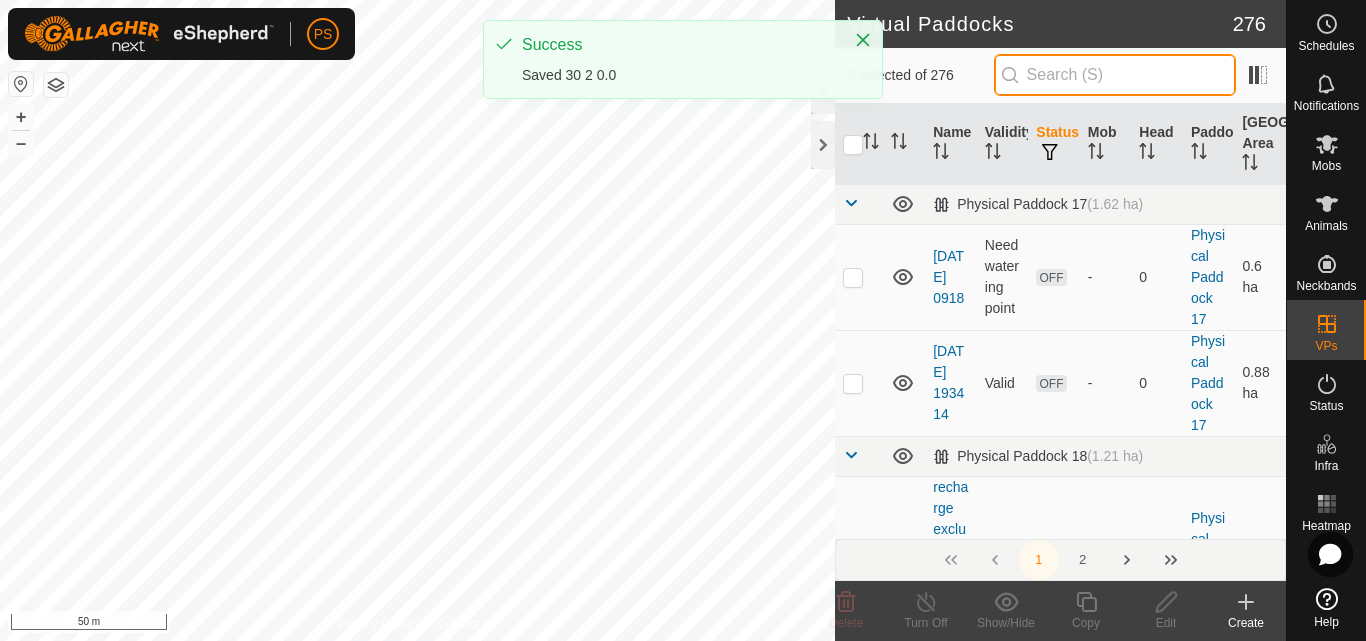click at bounding box center [1115, 75] 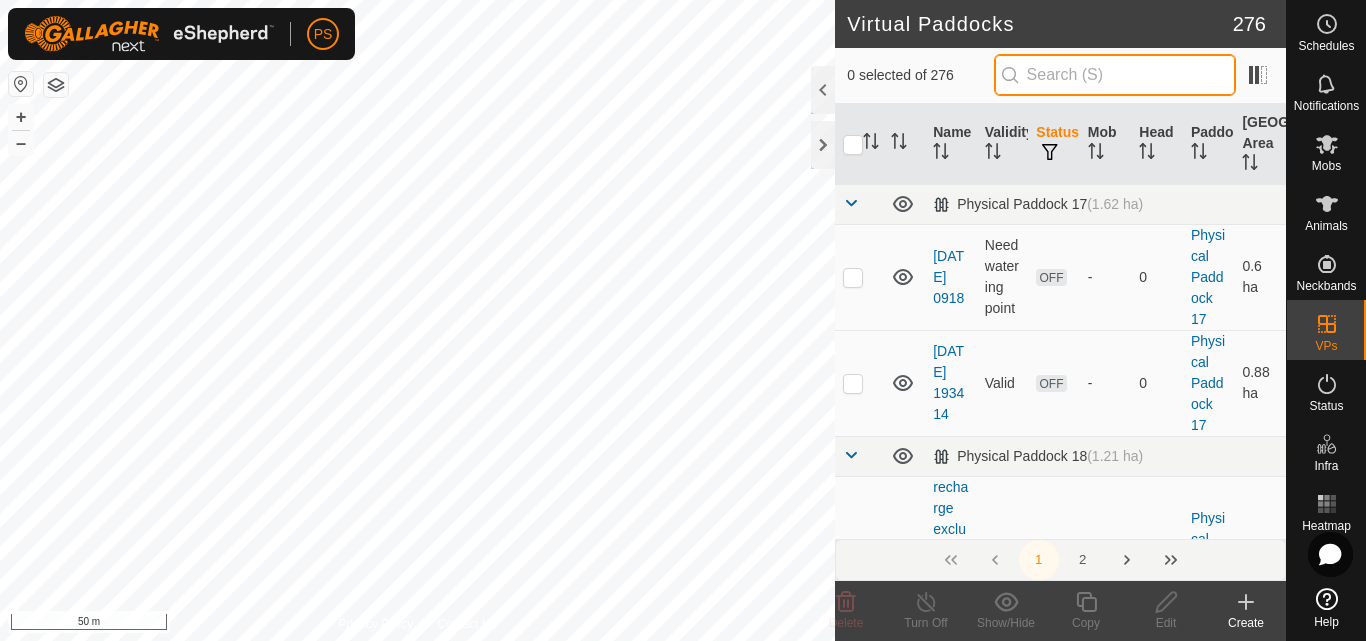 paste on "30 1 0" 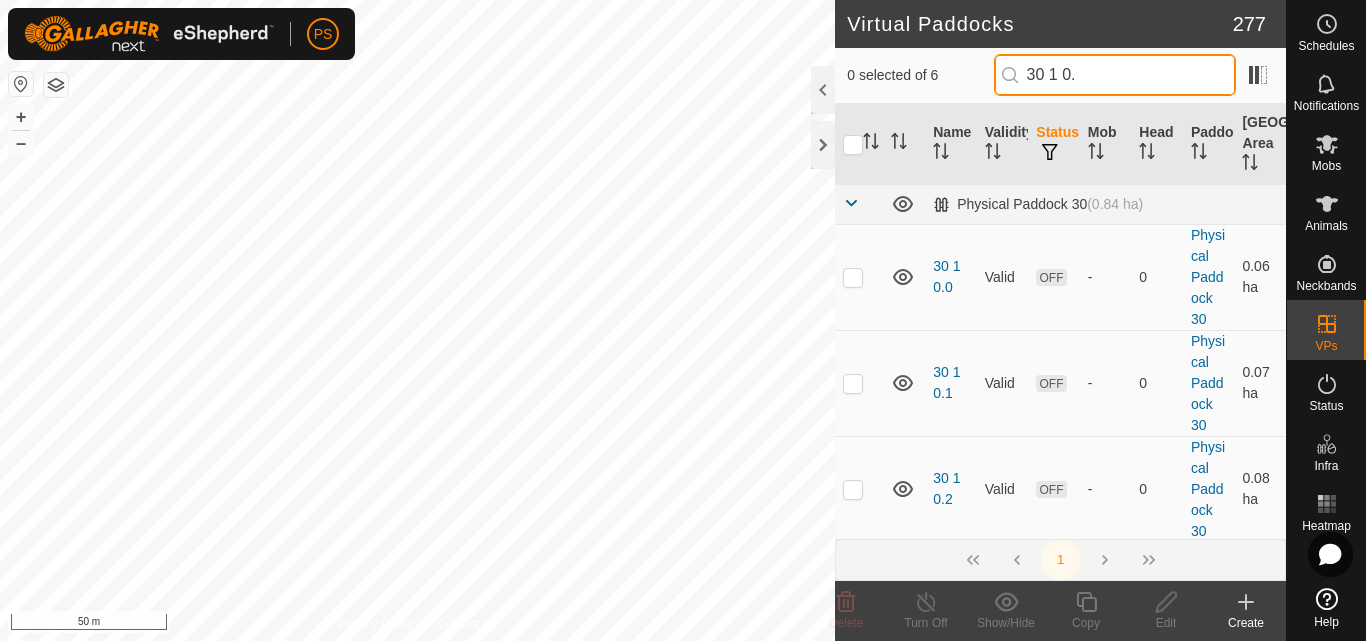 type on "30 1 0.1" 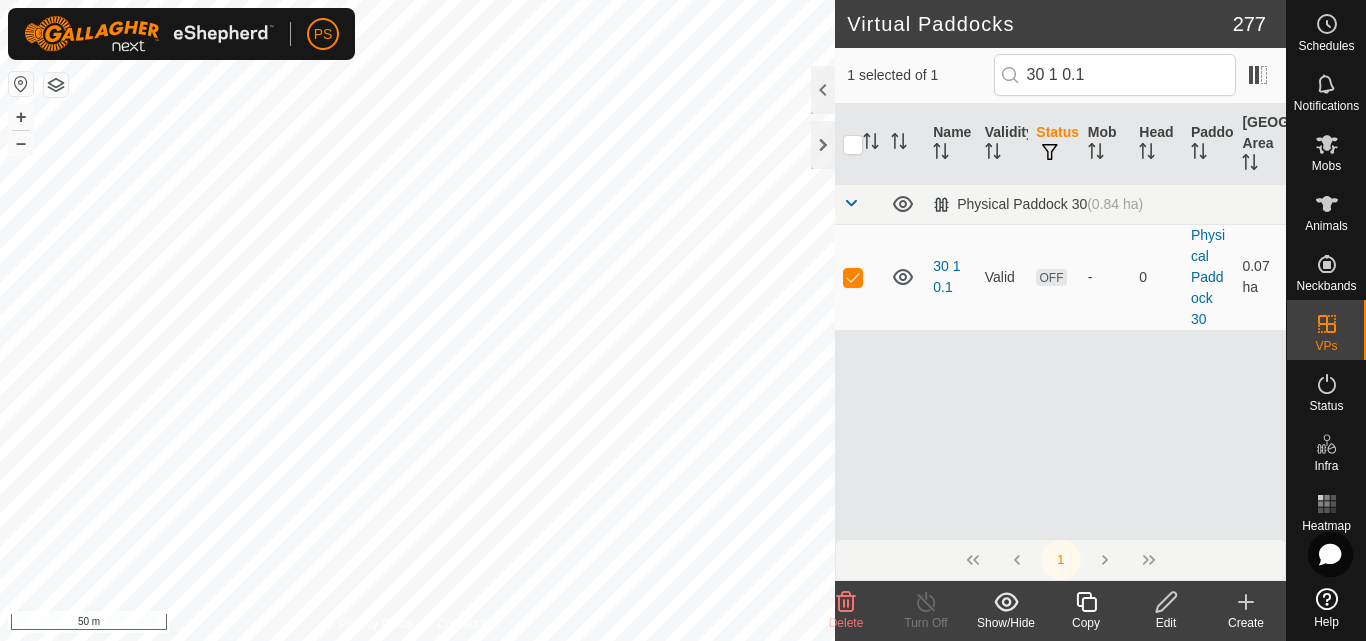 scroll, scrollTop: 0, scrollLeft: 0, axis: both 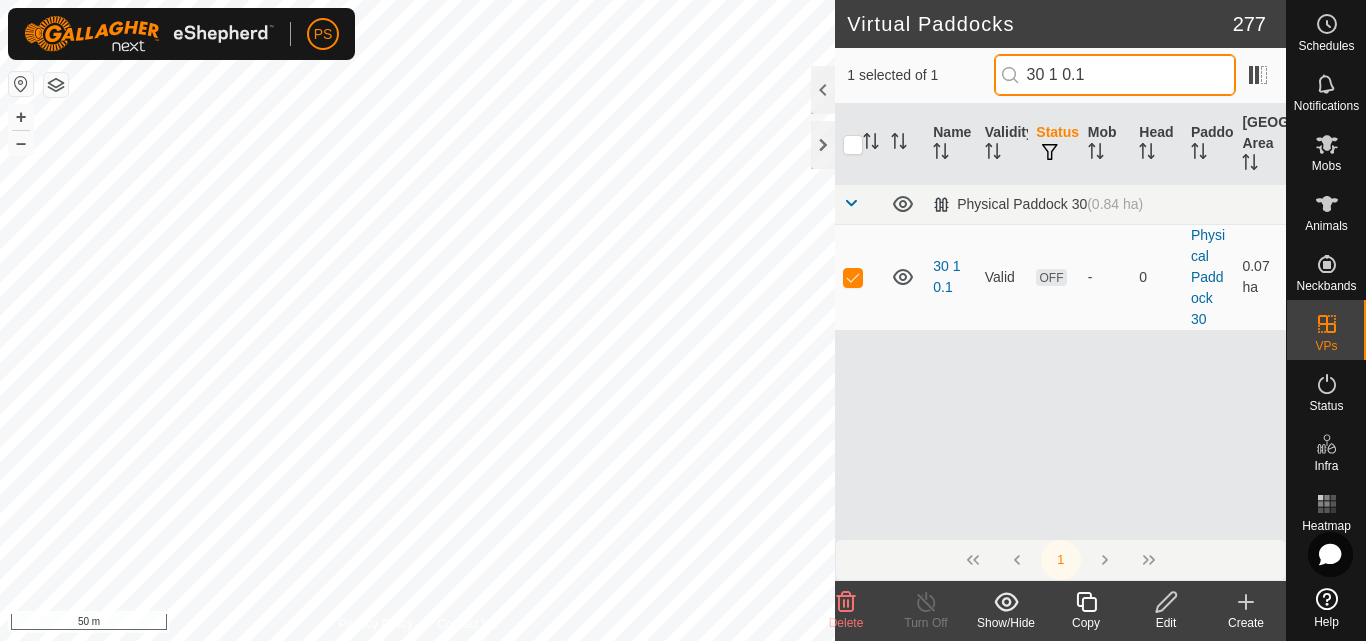 drag, startPoint x: 1113, startPoint y: 71, endPoint x: 1033, endPoint y: 78, distance: 80.305664 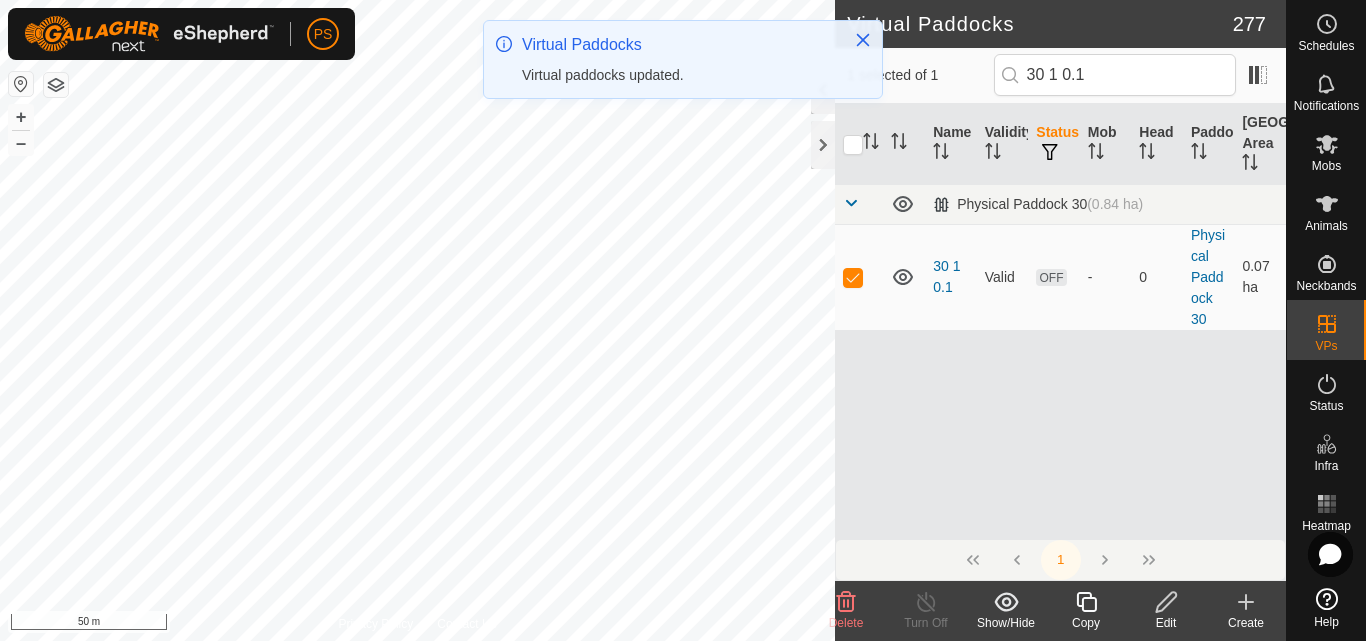 click 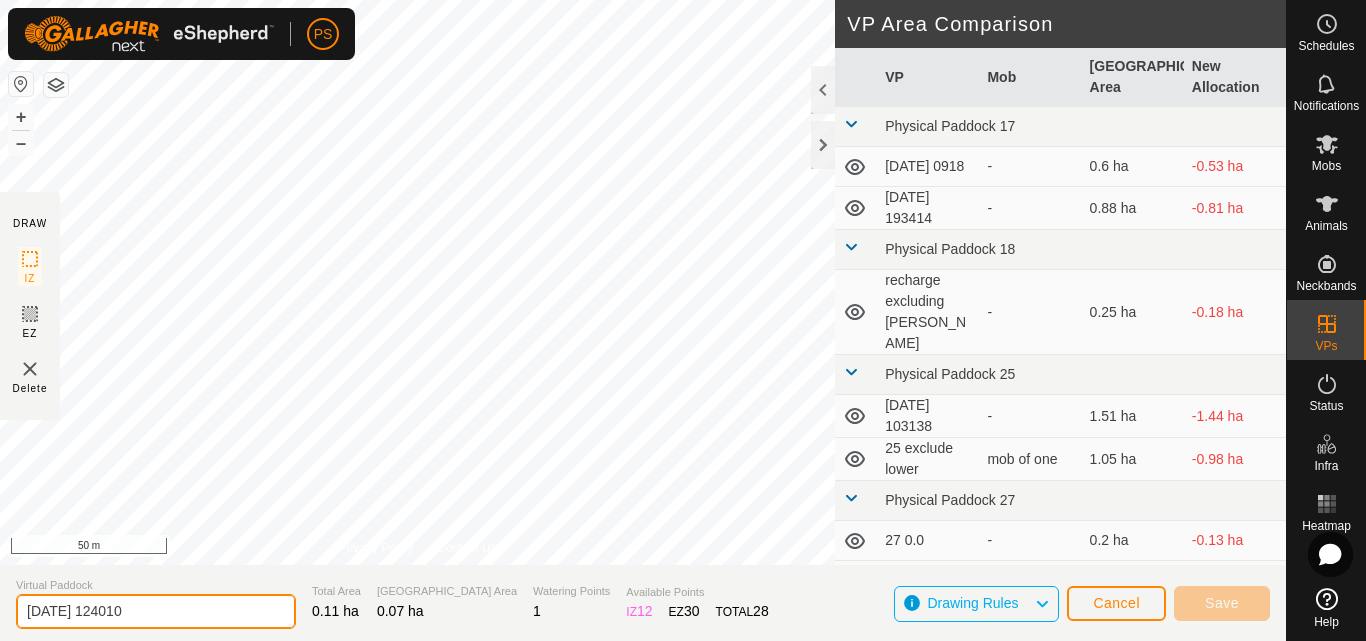 drag, startPoint x: 166, startPoint y: 610, endPoint x: 20, endPoint y: 611, distance: 146.00342 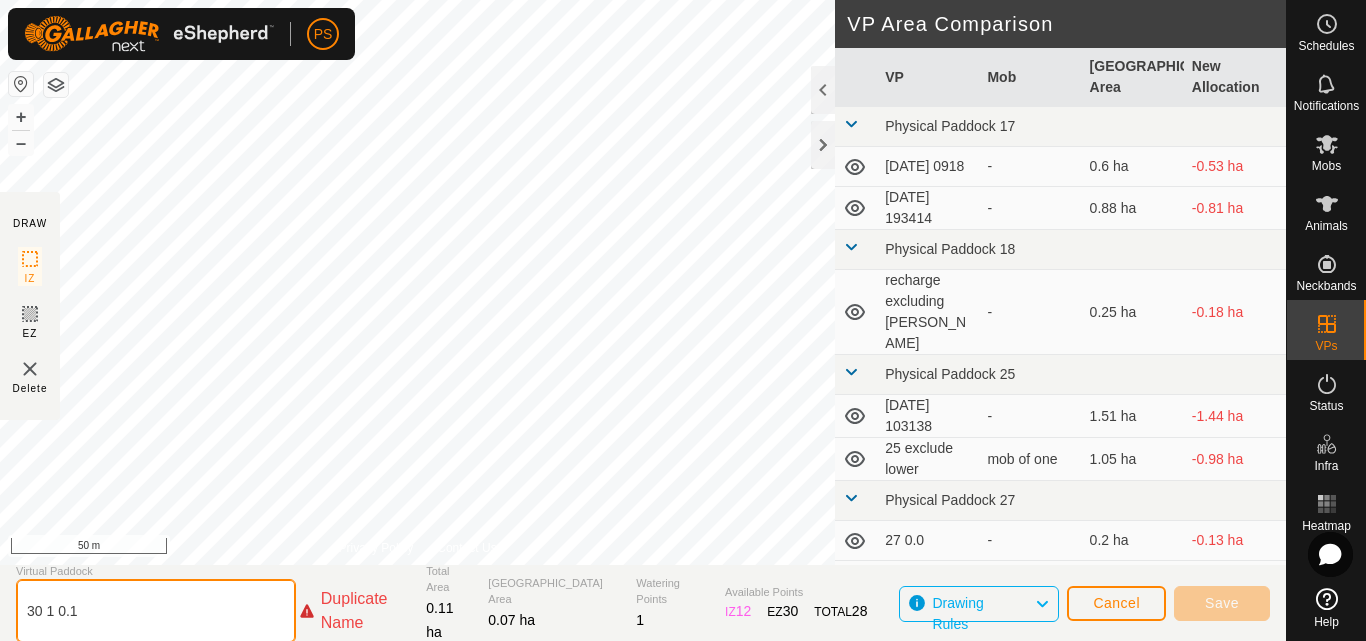 click on "30 1 0.1" 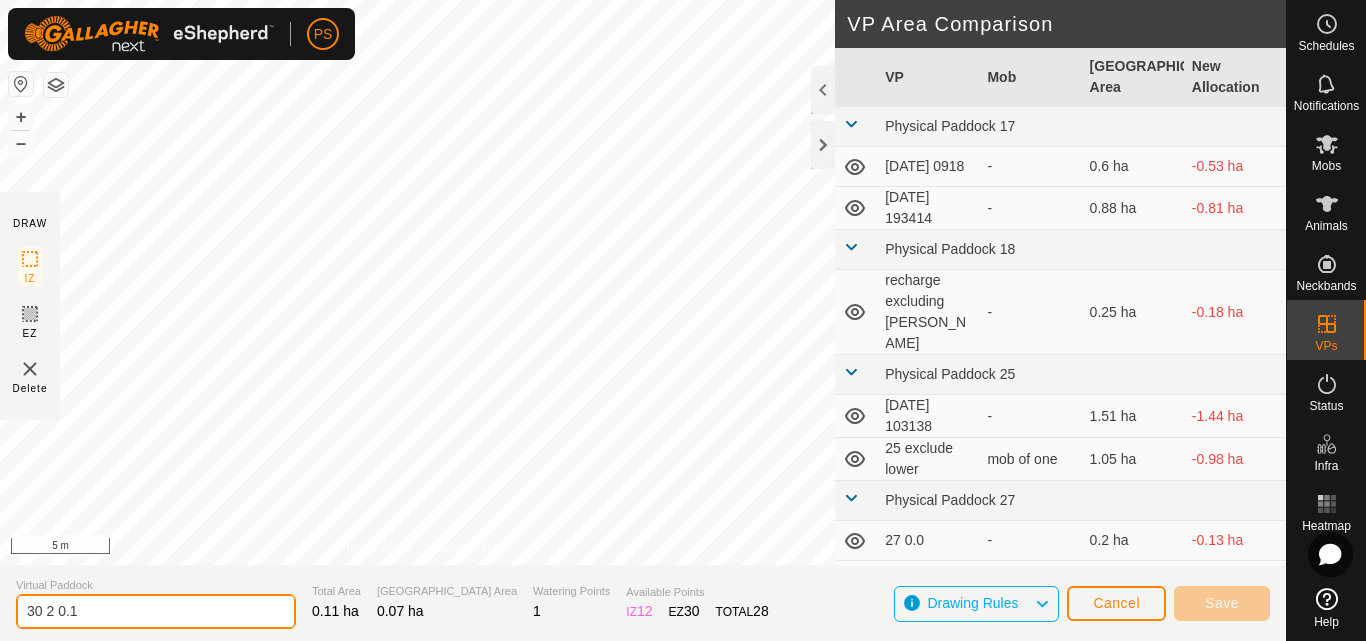 type on "30 2 0.1" 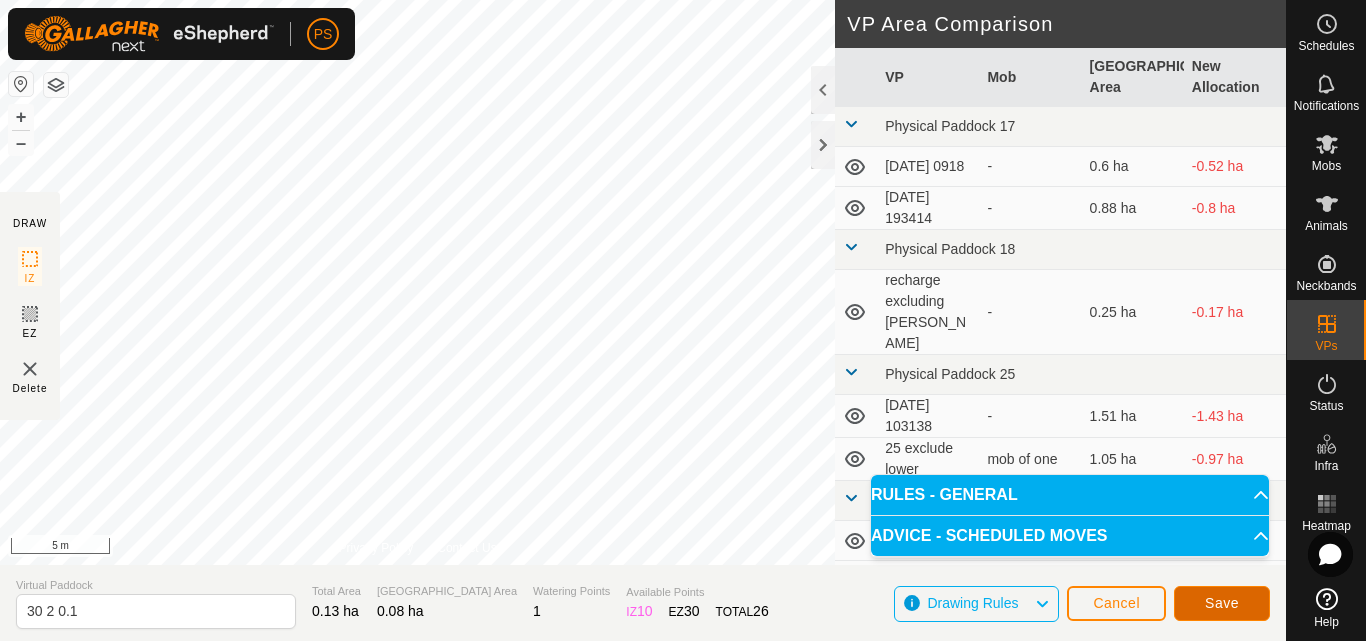 click on "Save" 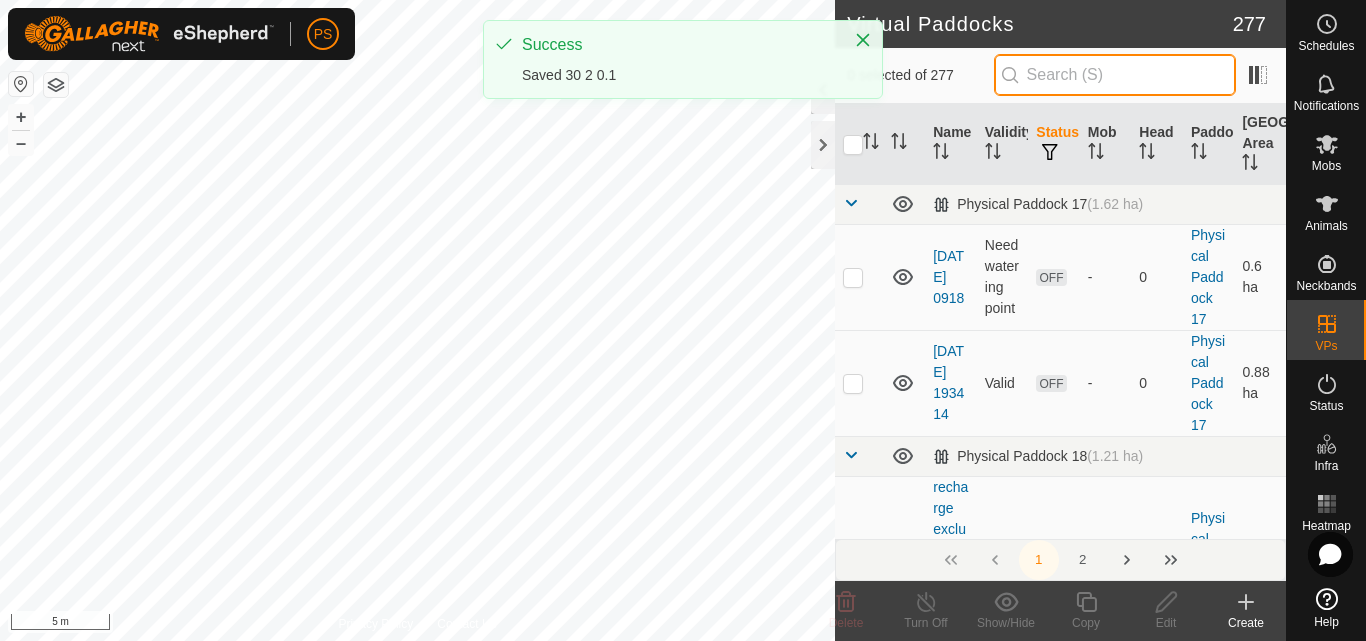 click at bounding box center (1115, 75) 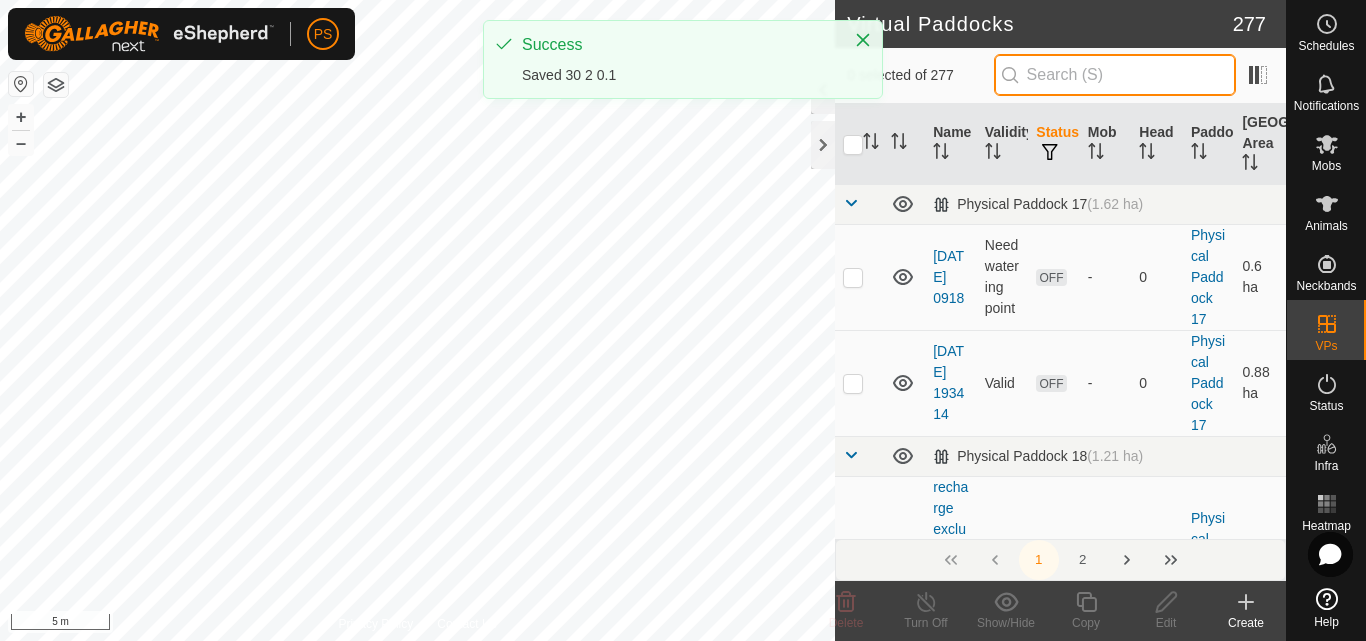 paste on "30 1 0.1" 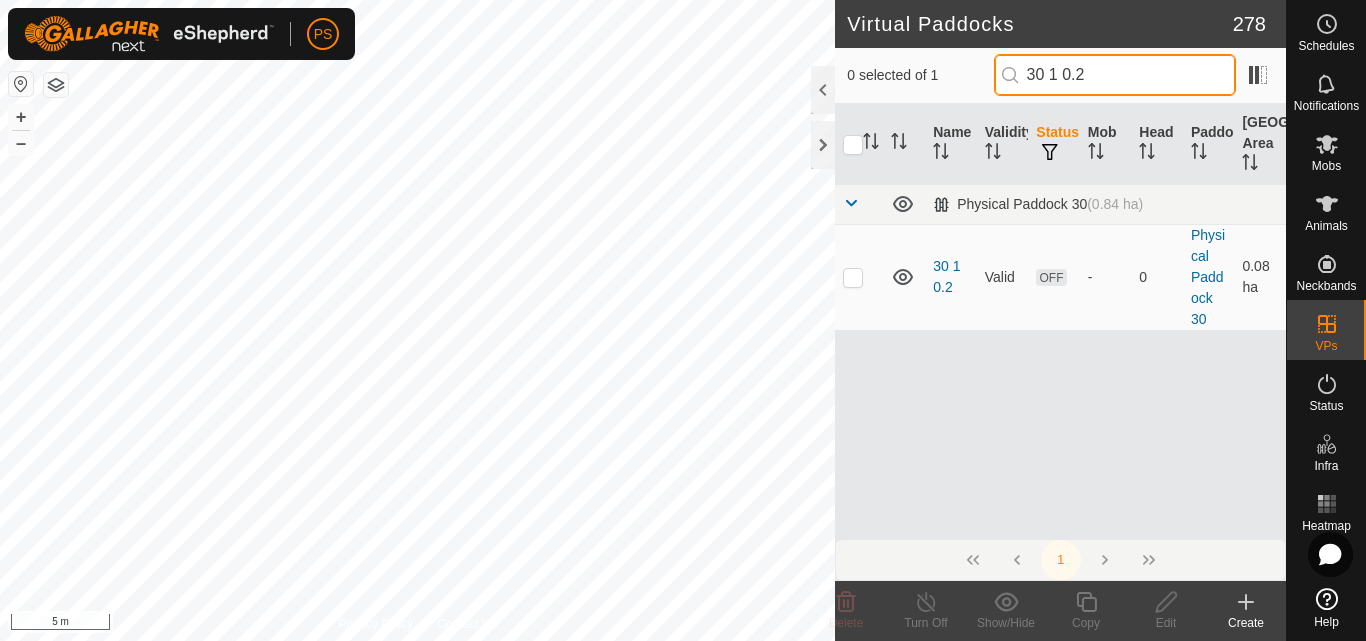 drag, startPoint x: 1121, startPoint y: 71, endPoint x: 1036, endPoint y: 74, distance: 85.052925 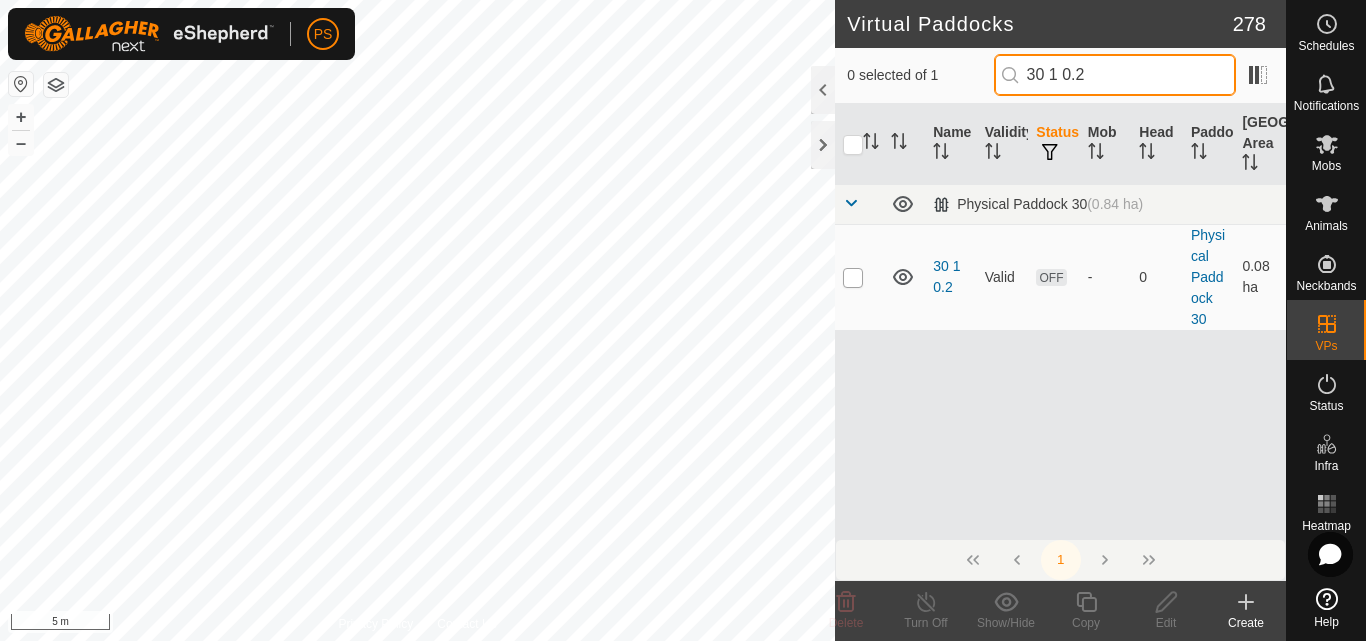 type on "30 1 0.2" 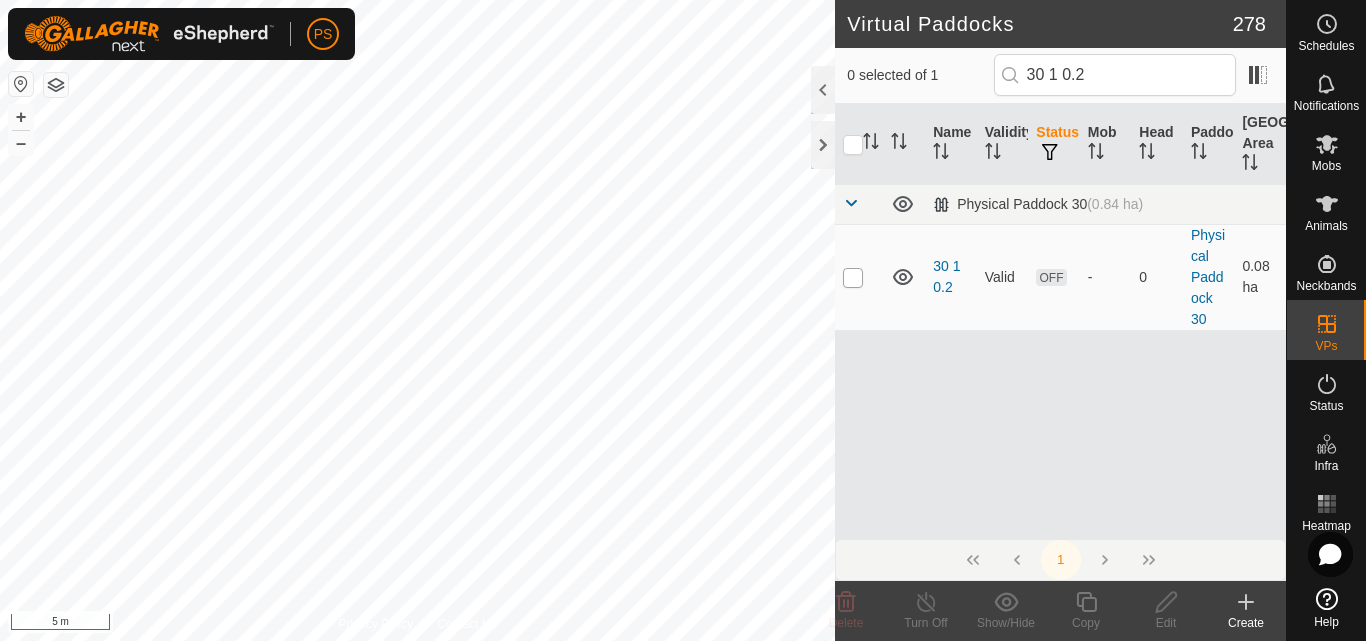 click at bounding box center [853, 278] 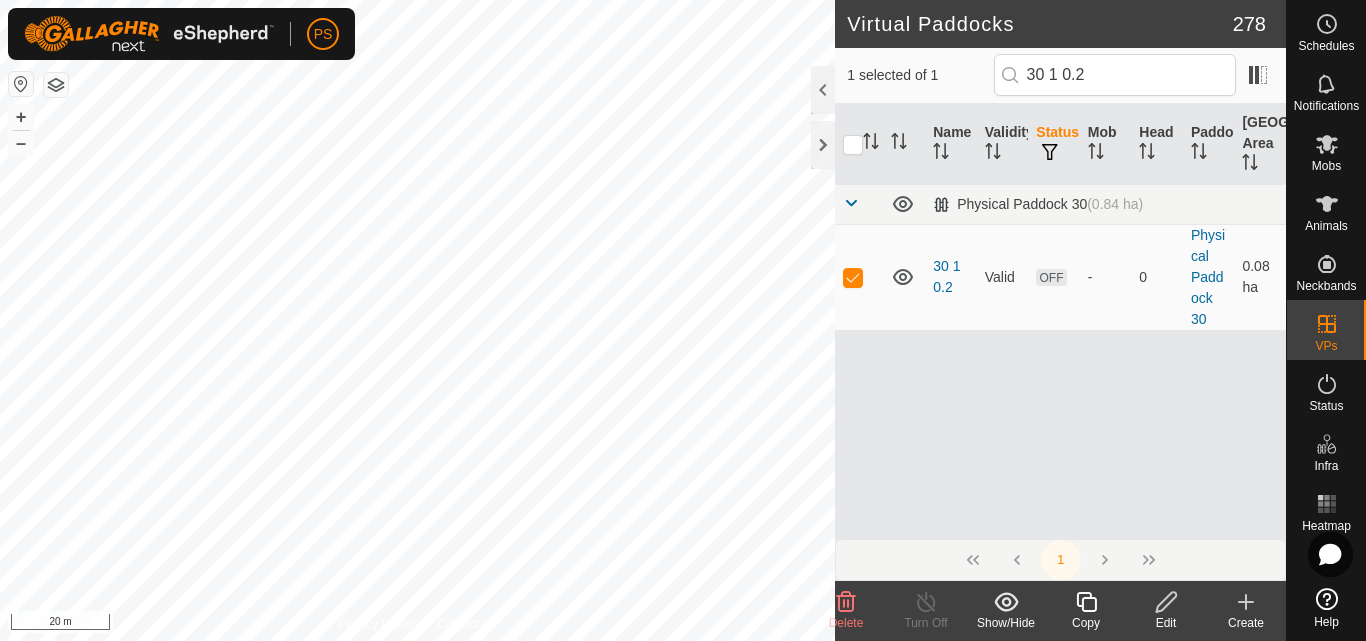 click 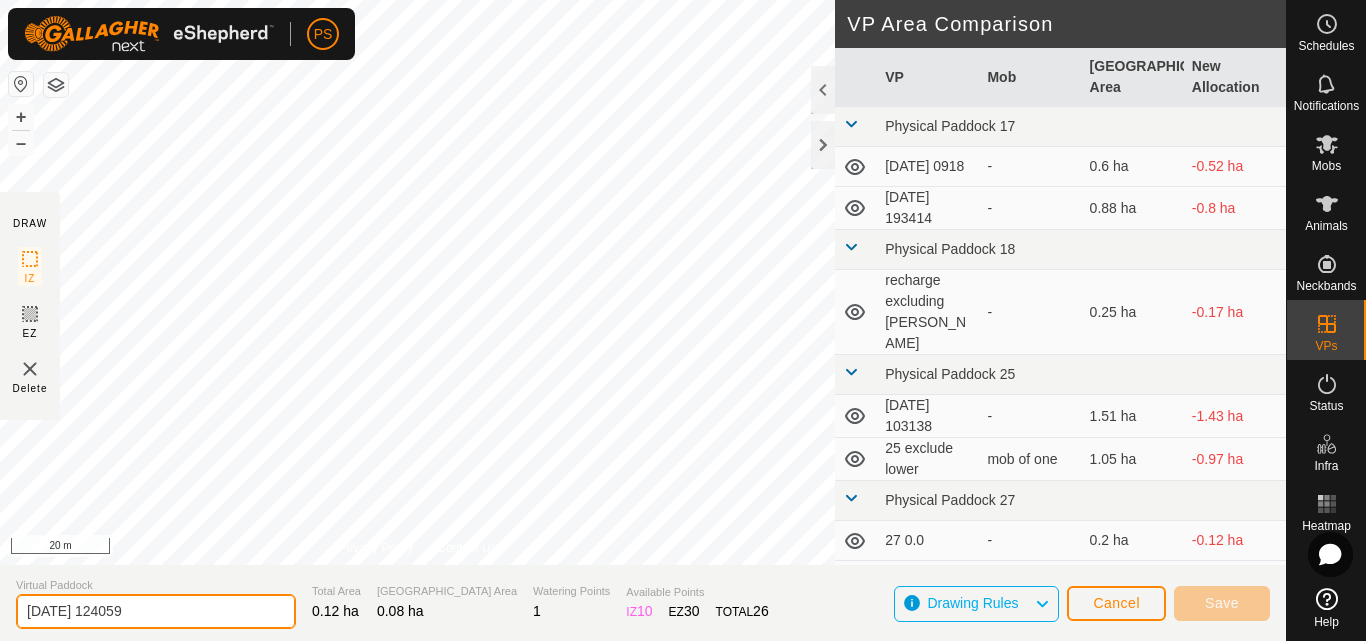 drag, startPoint x: 174, startPoint y: 609, endPoint x: 16, endPoint y: 611, distance: 158.01266 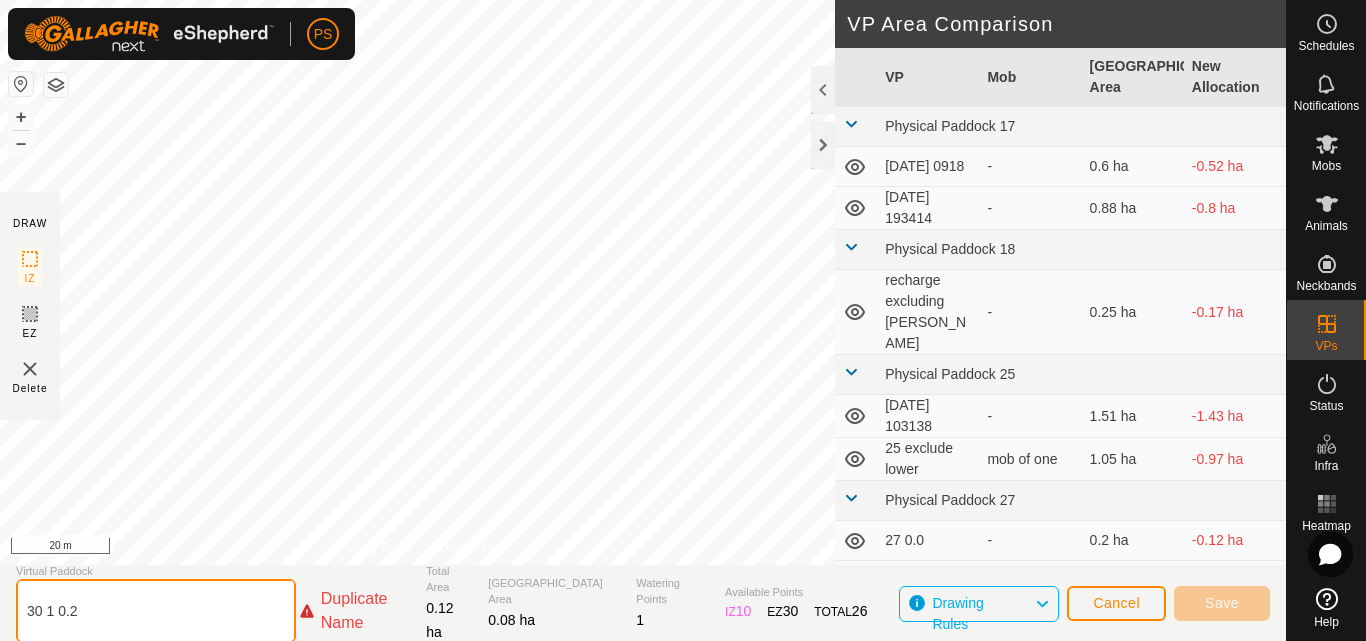 click on "30 1 0.2" 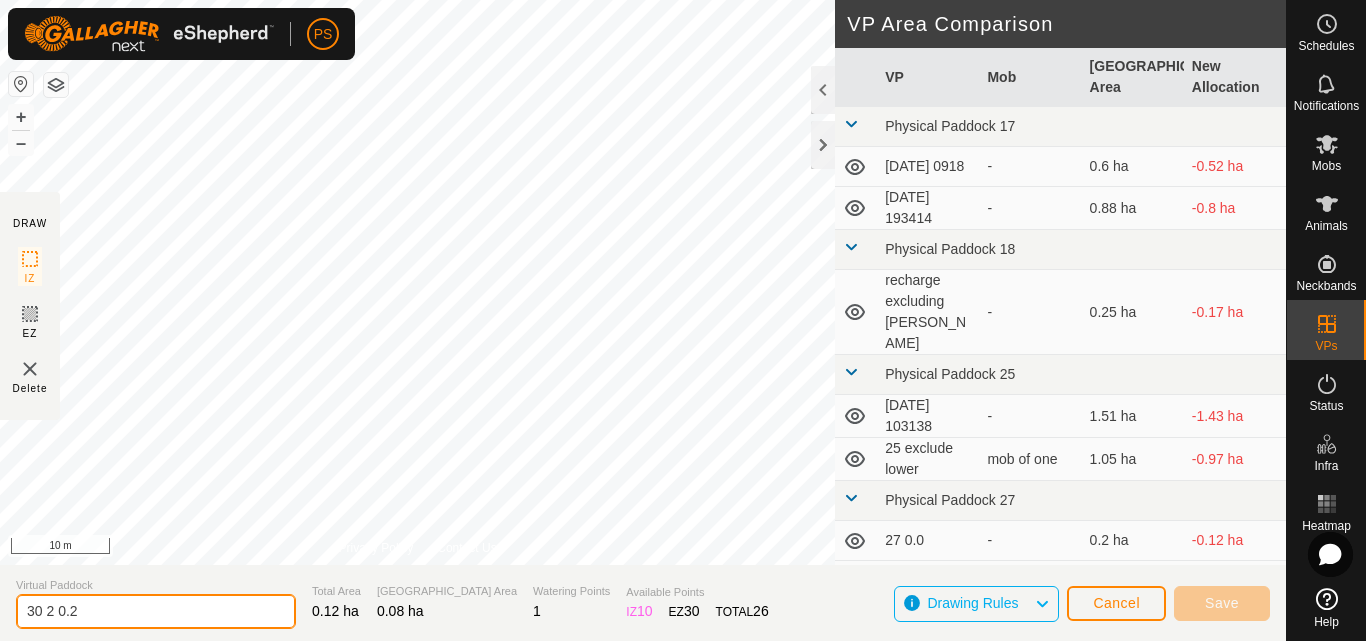 type on "30 2 0.2" 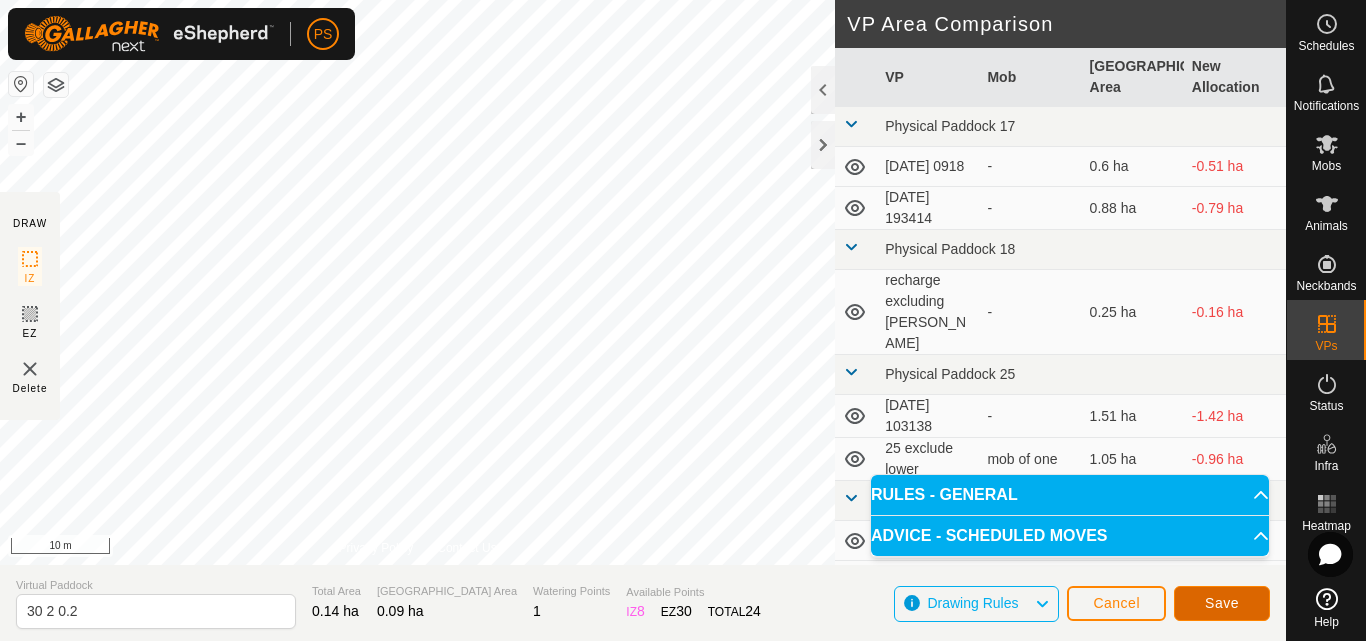 click on "Save" 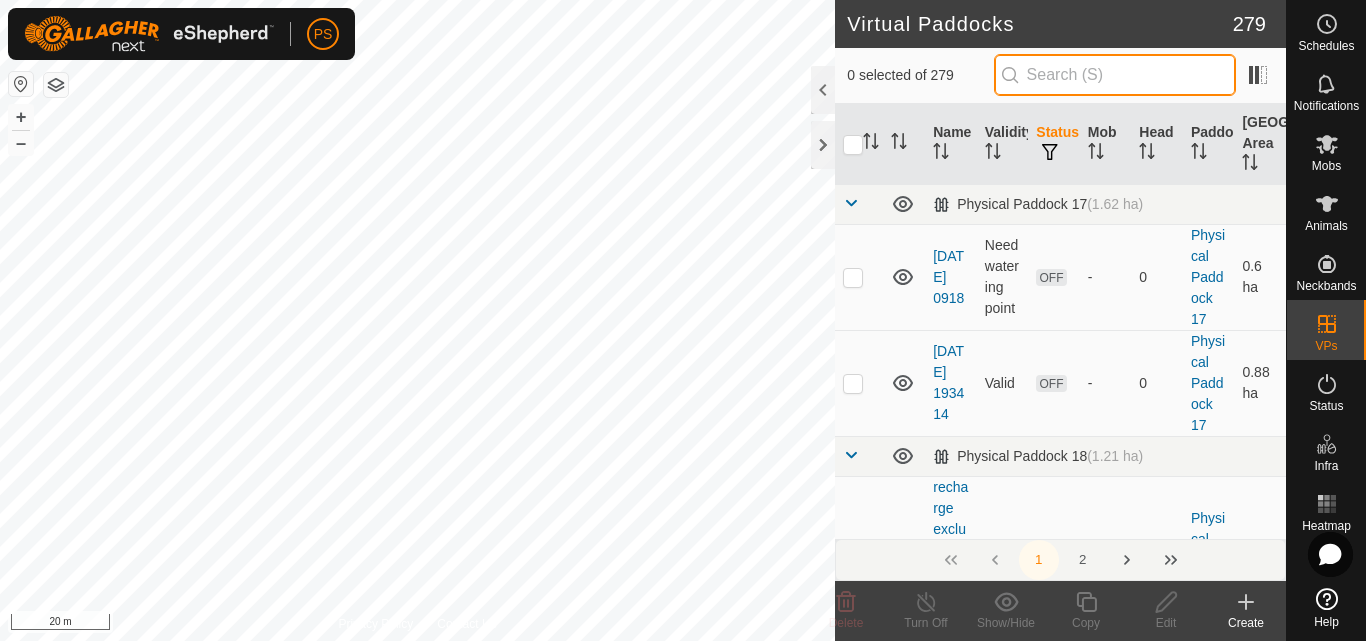 click at bounding box center [1115, 75] 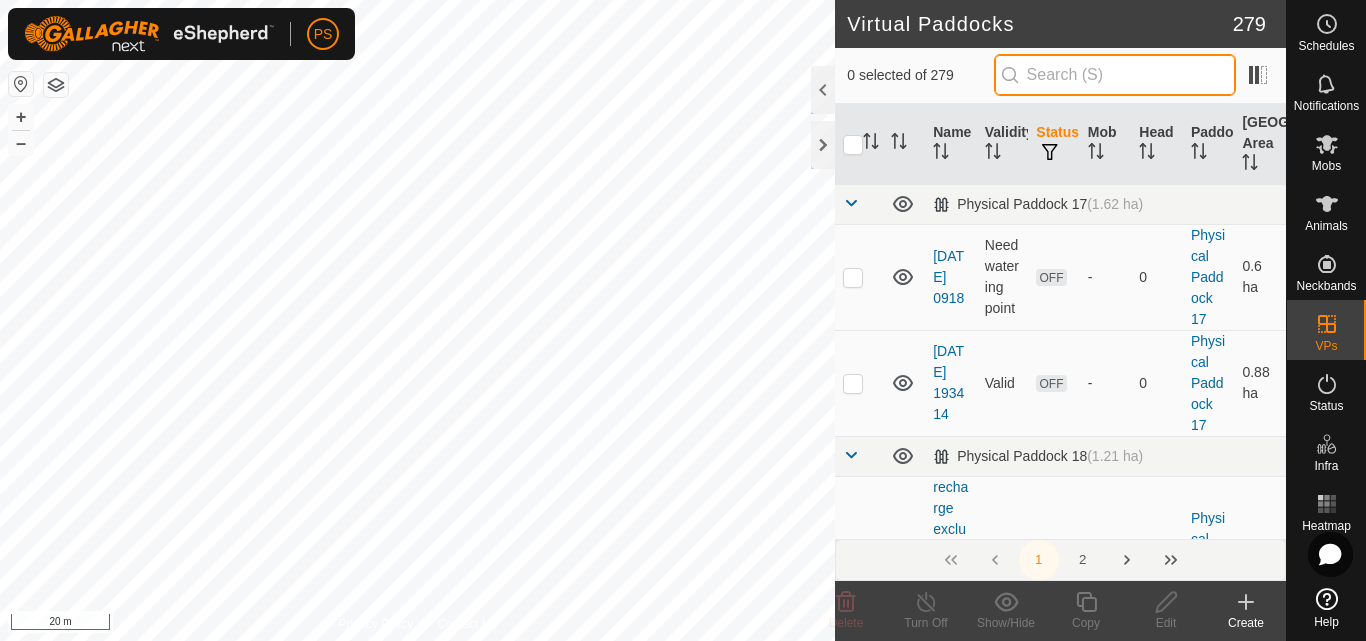 paste on "30 1 0.2" 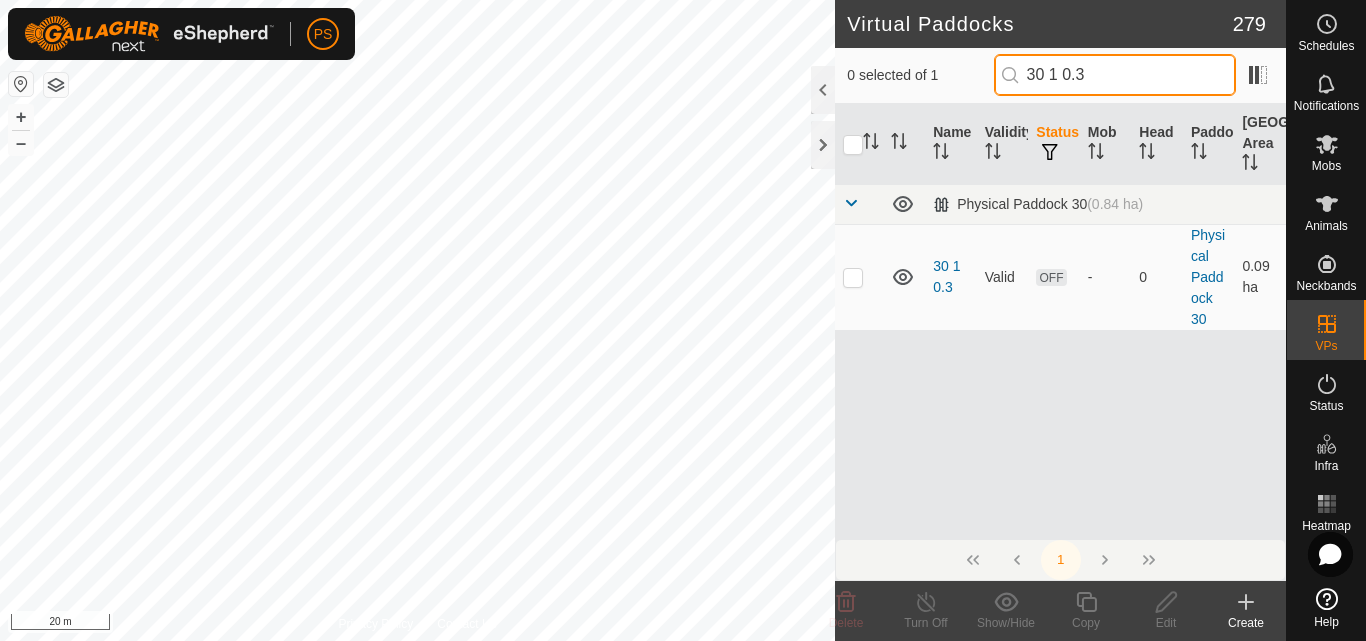 drag, startPoint x: 1114, startPoint y: 68, endPoint x: 1034, endPoint y: 74, distance: 80.224686 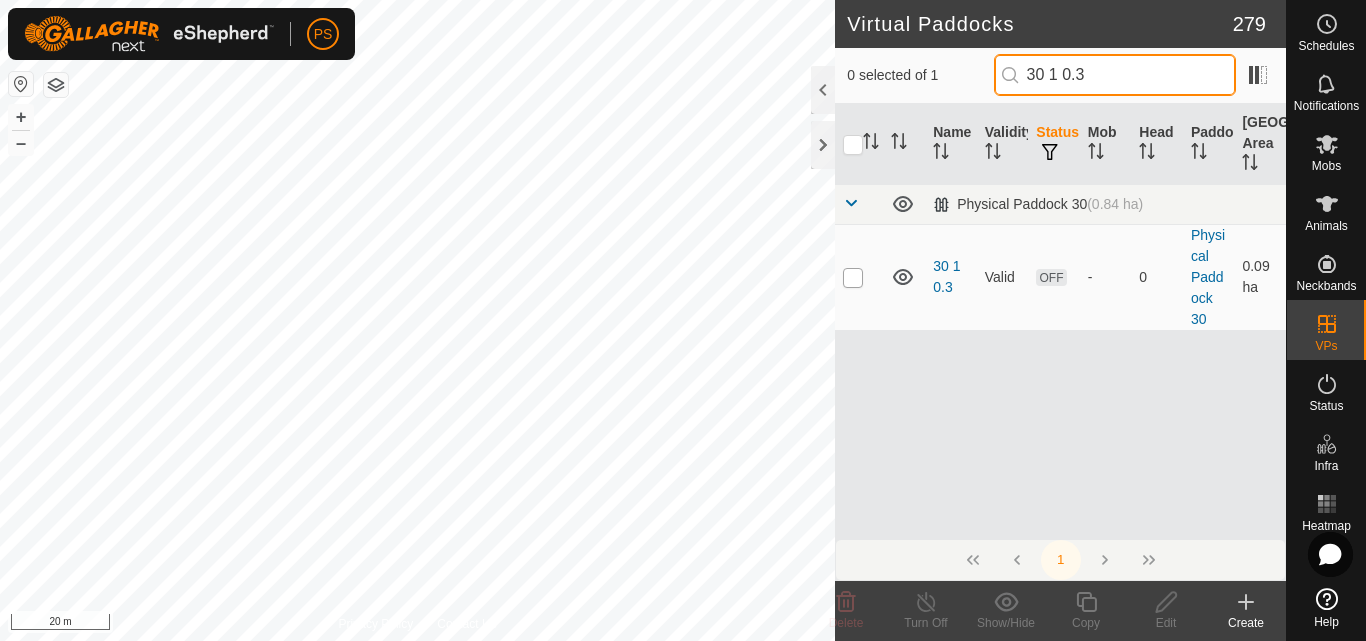 type on "30 1 0.3" 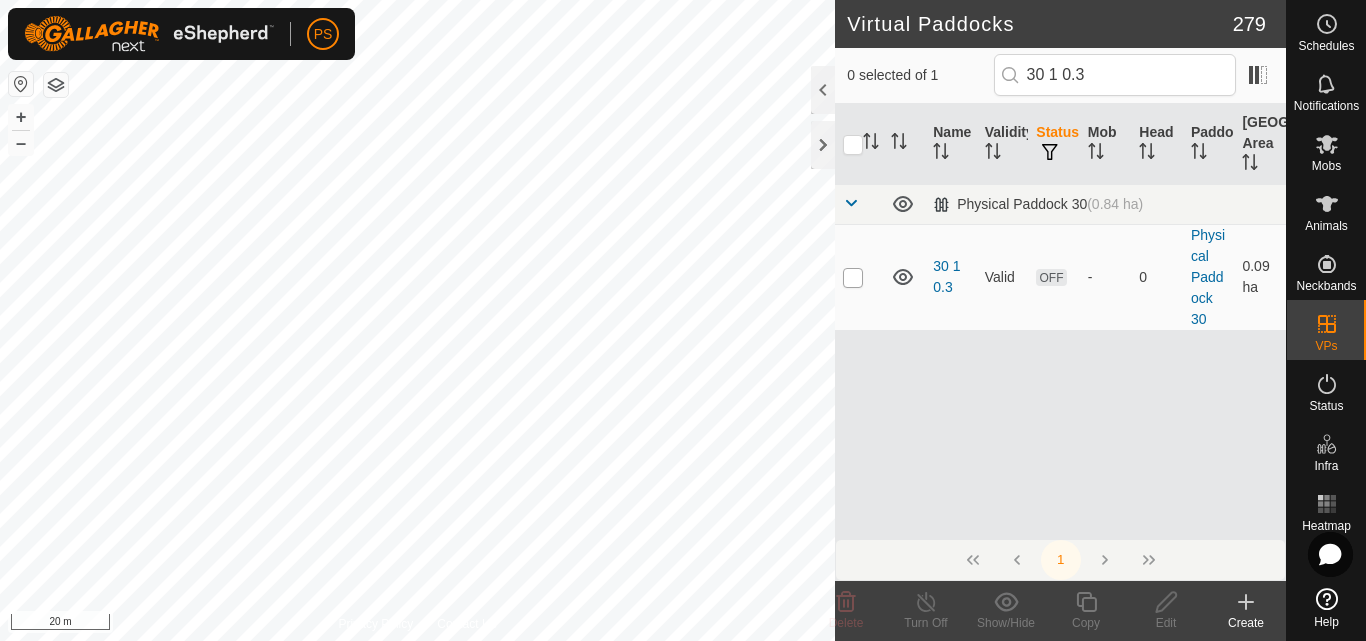 click at bounding box center (853, 278) 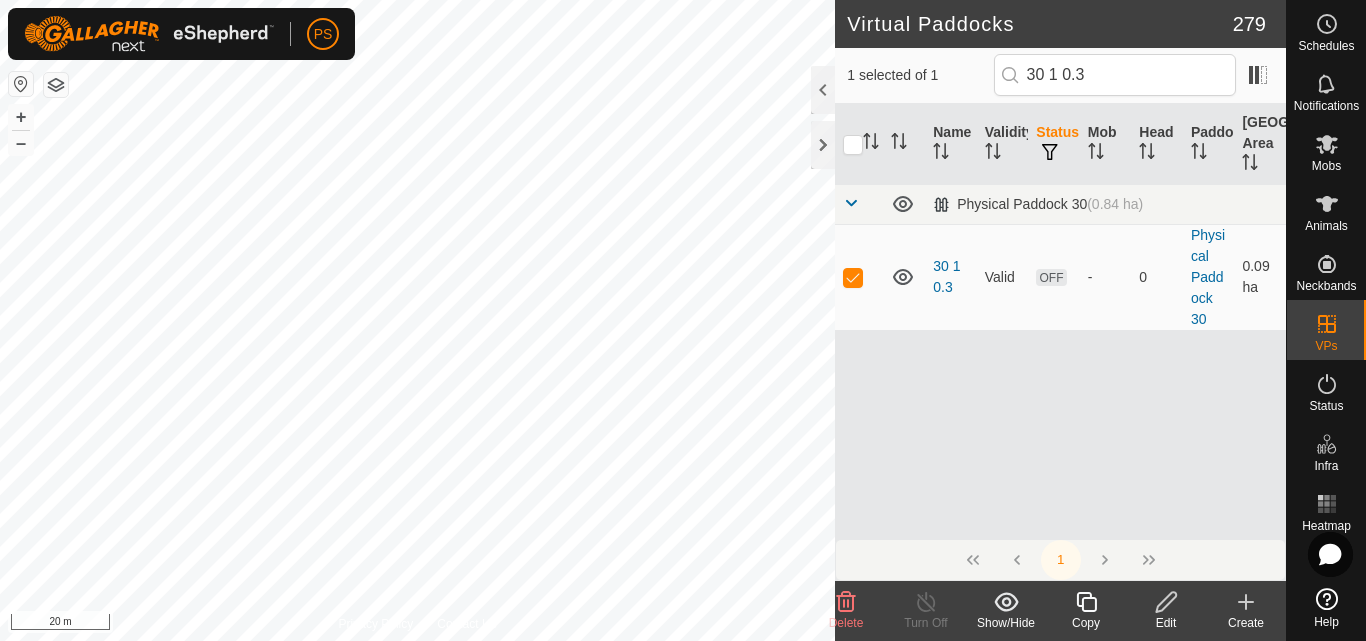 click 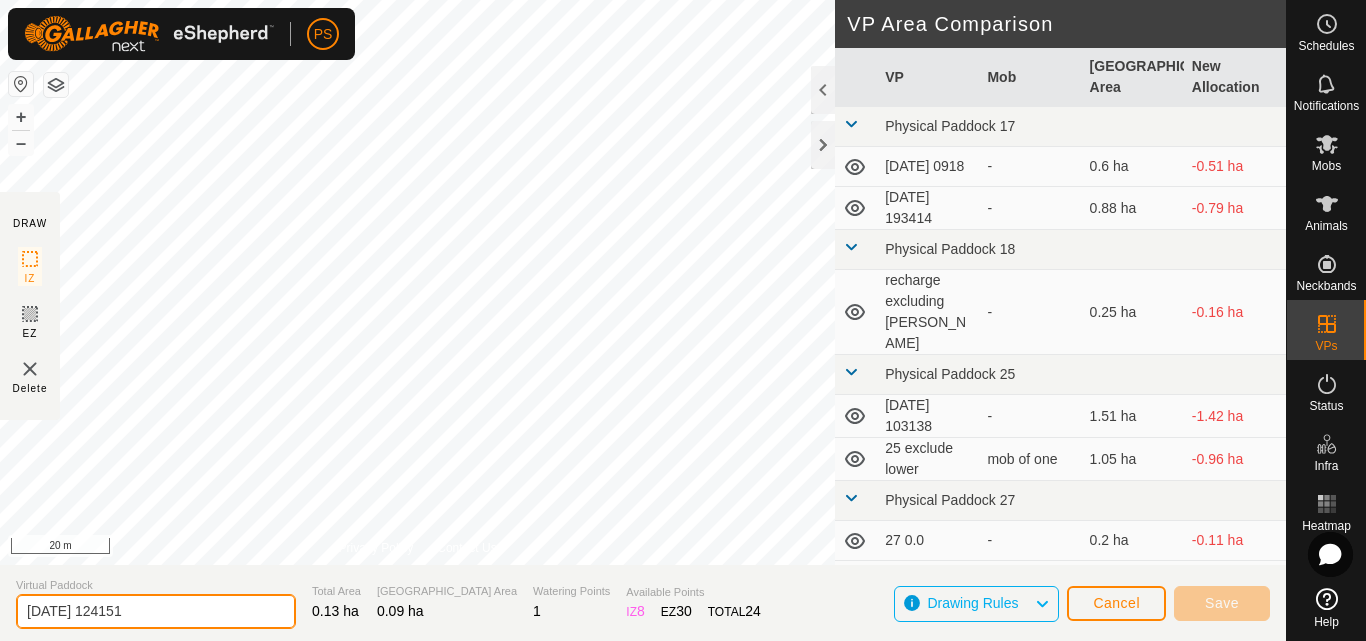 drag, startPoint x: 171, startPoint y: 604, endPoint x: 19, endPoint y: 613, distance: 152.26622 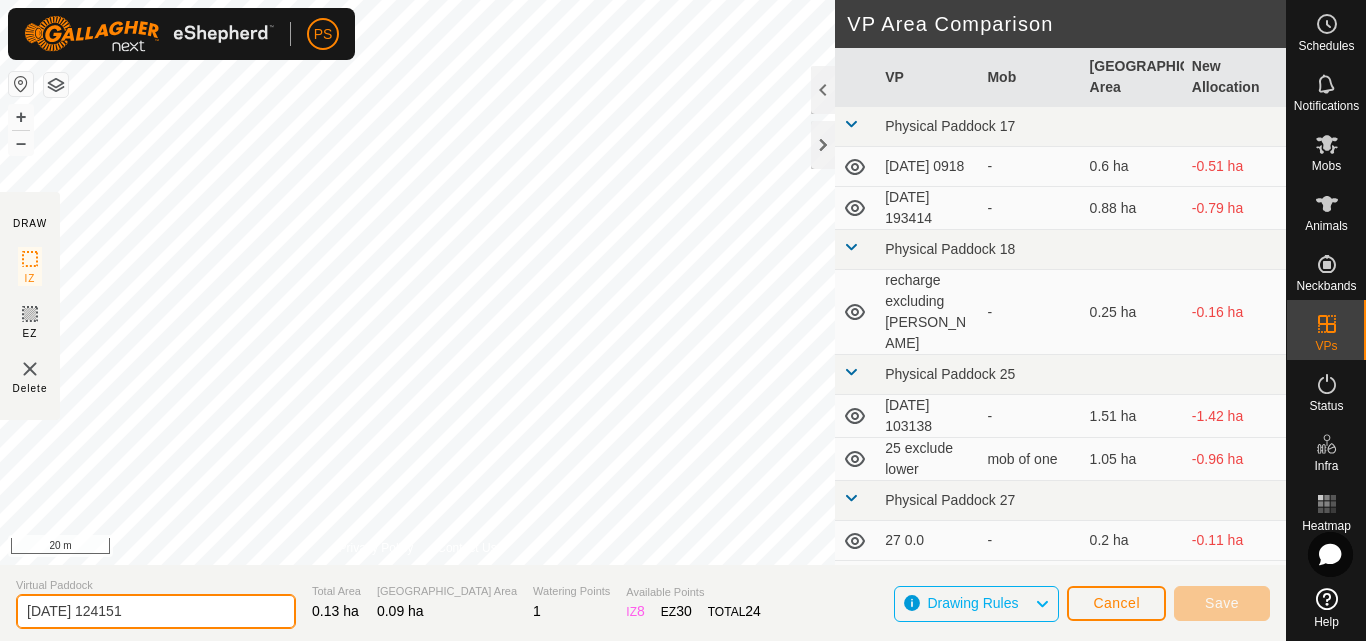 paste on "30 1 0.3" 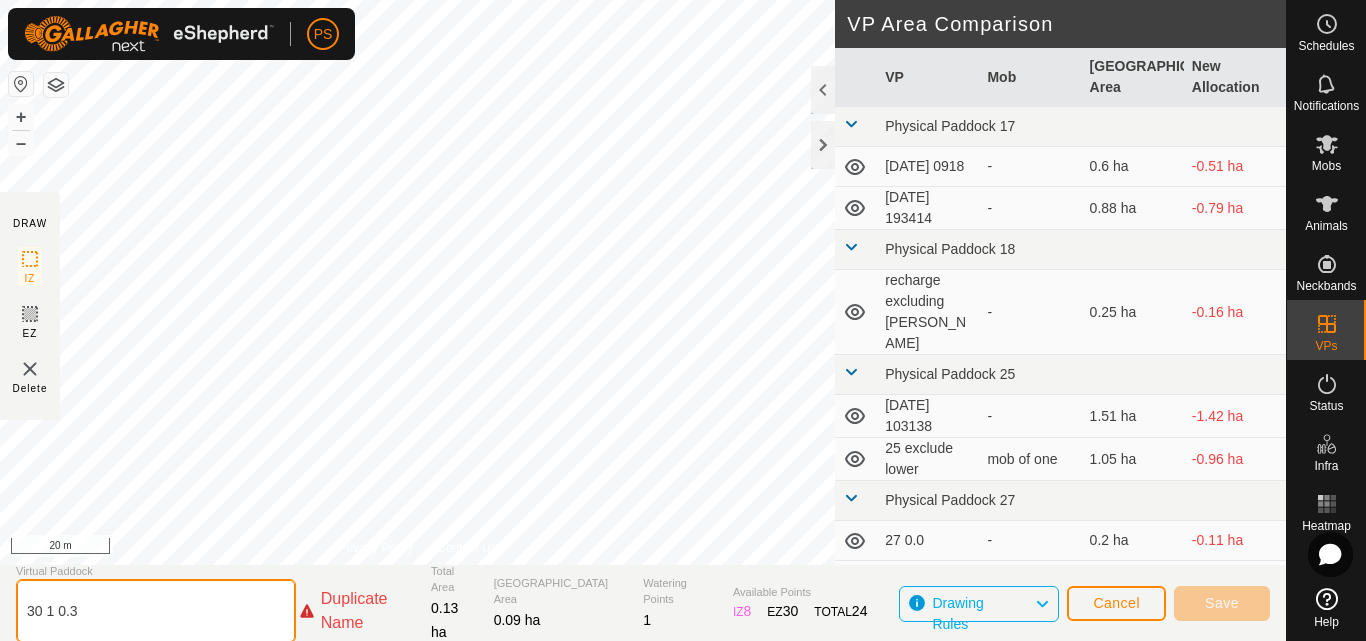 click on "30 1 0.3" 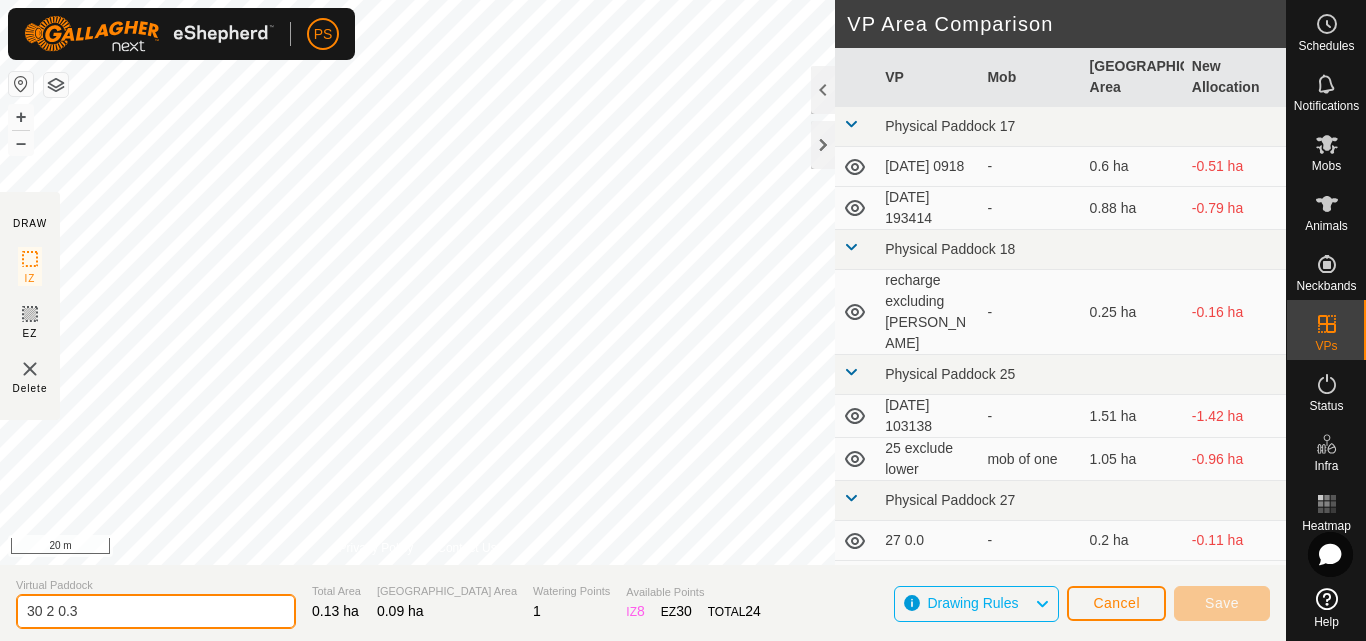 type on "30 2 0.3" 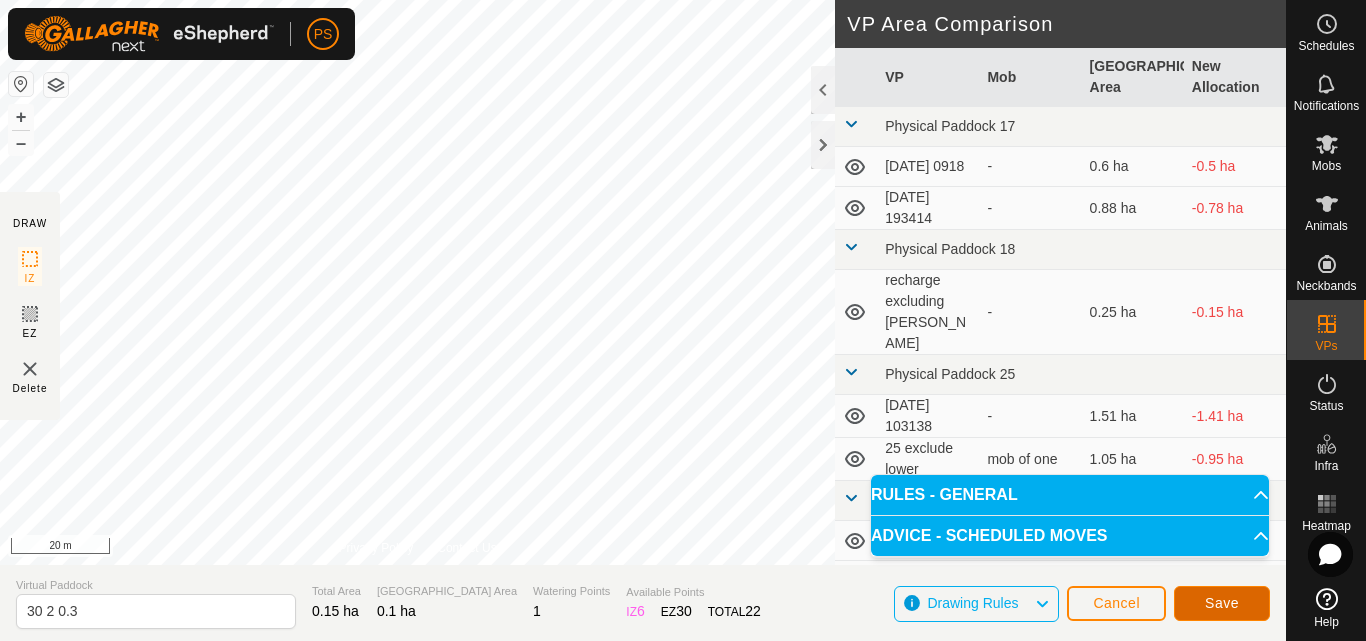 click on "Save" 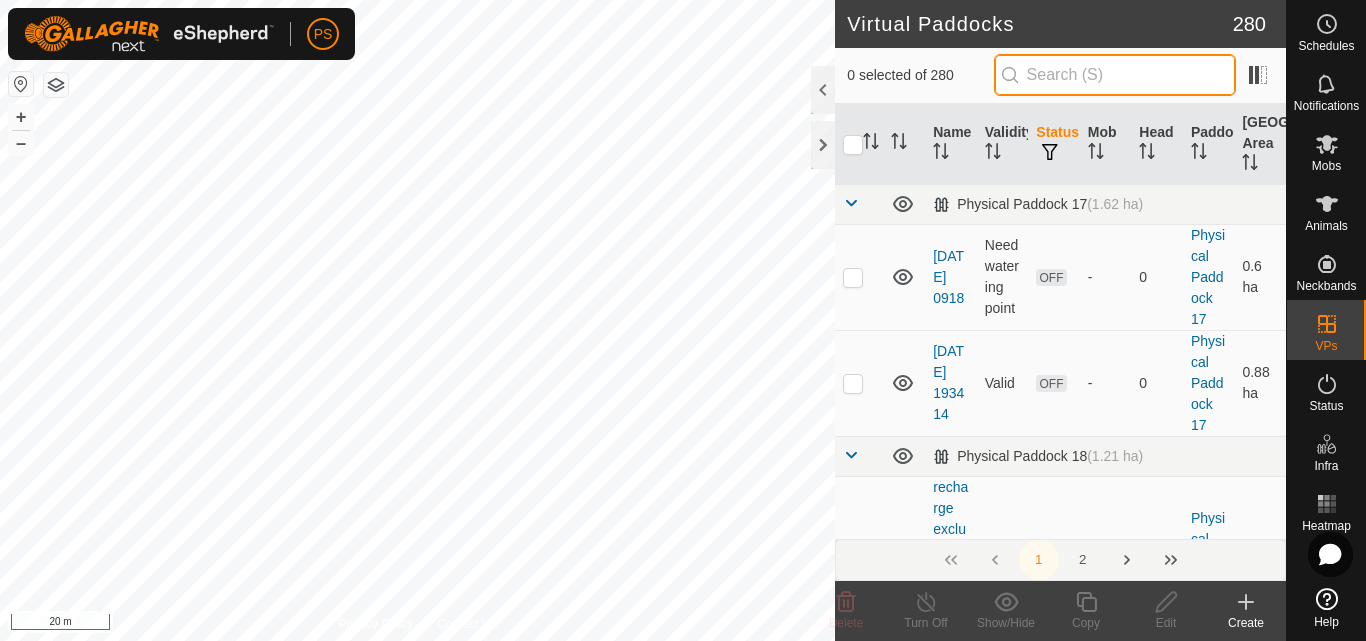 click at bounding box center (1115, 75) 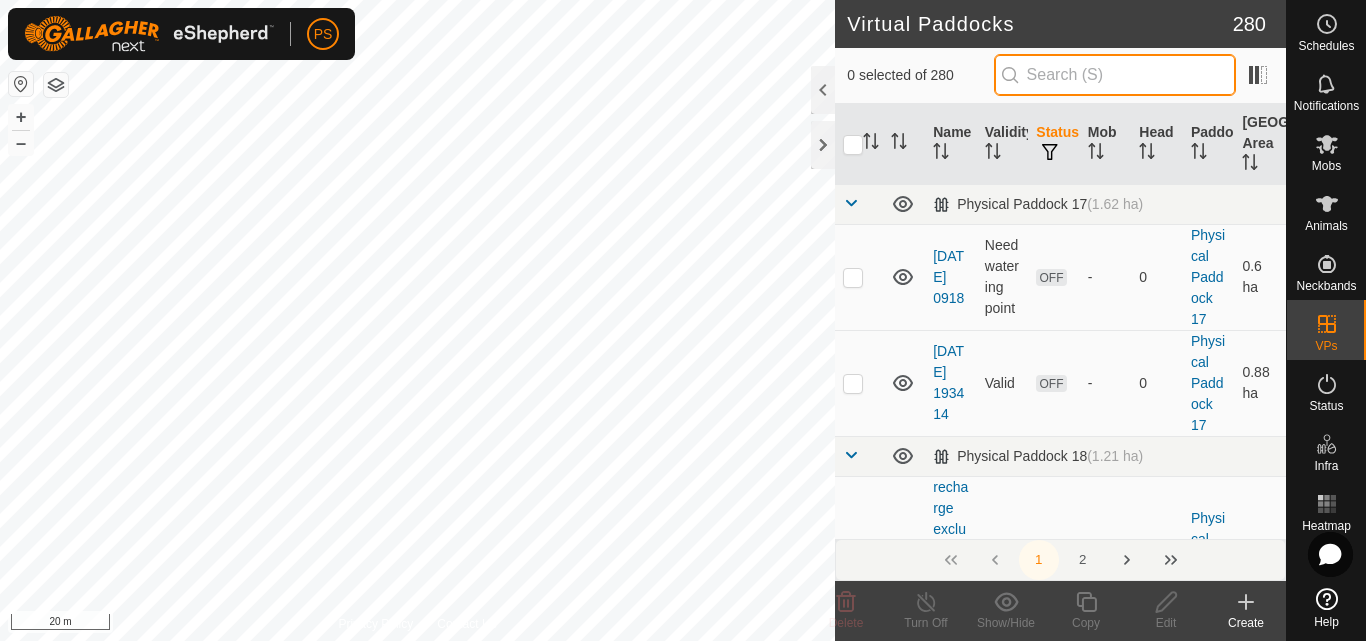paste on "30 1 0.3" 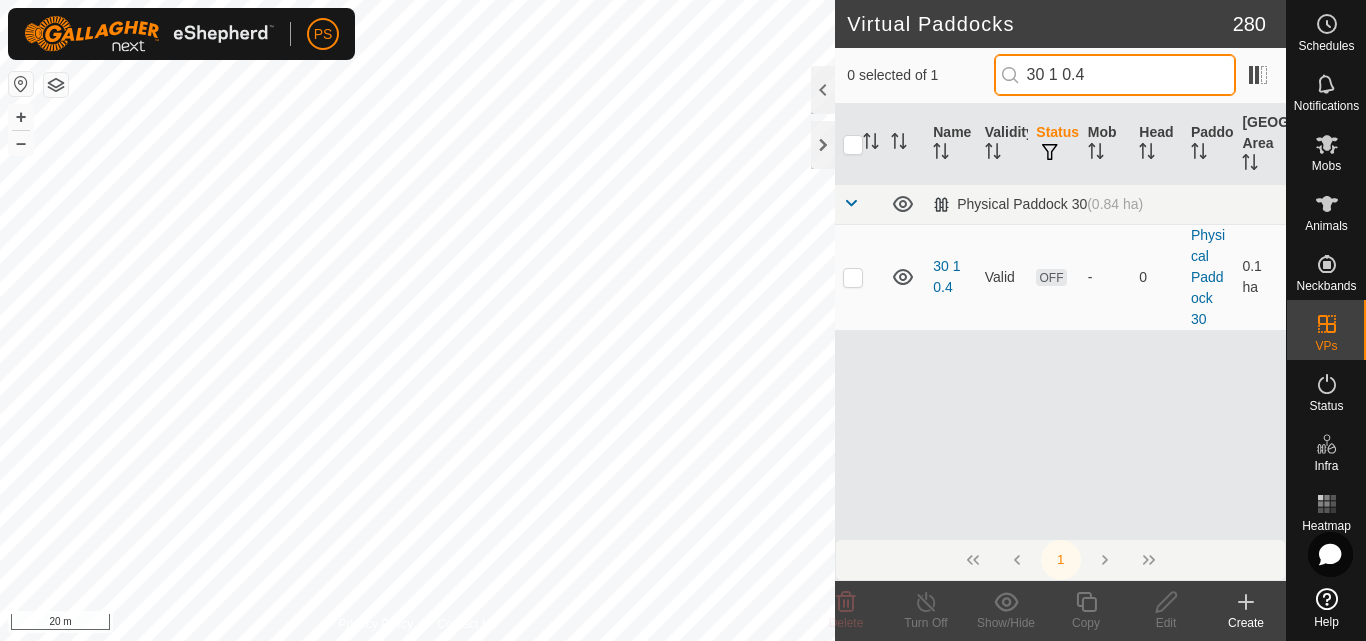 drag, startPoint x: 1110, startPoint y: 73, endPoint x: 1033, endPoint y: 75, distance: 77.02597 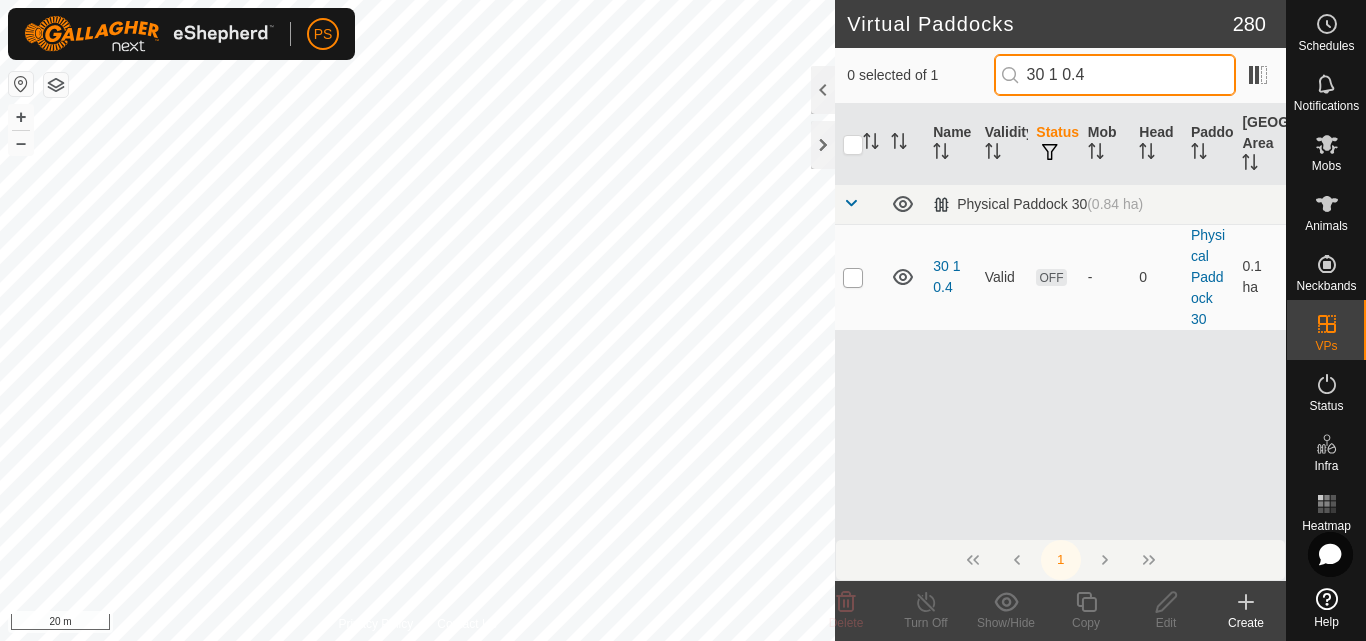type on "30 1 0.4" 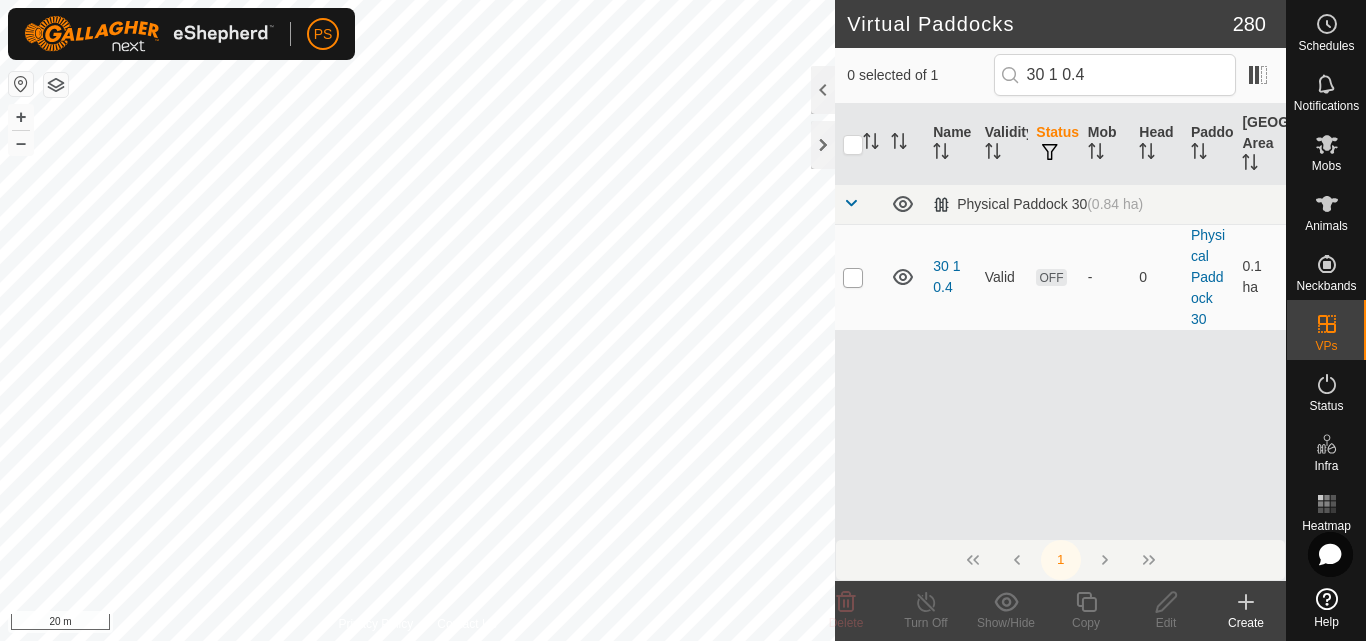 click at bounding box center [853, 278] 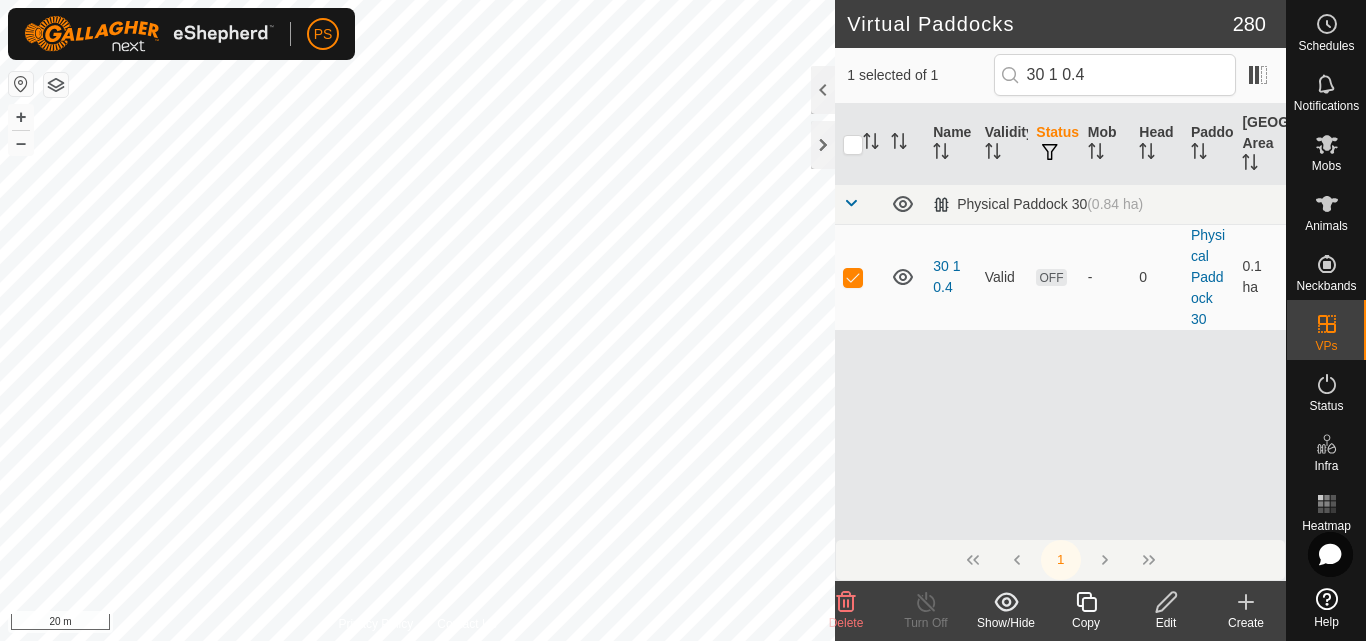 click 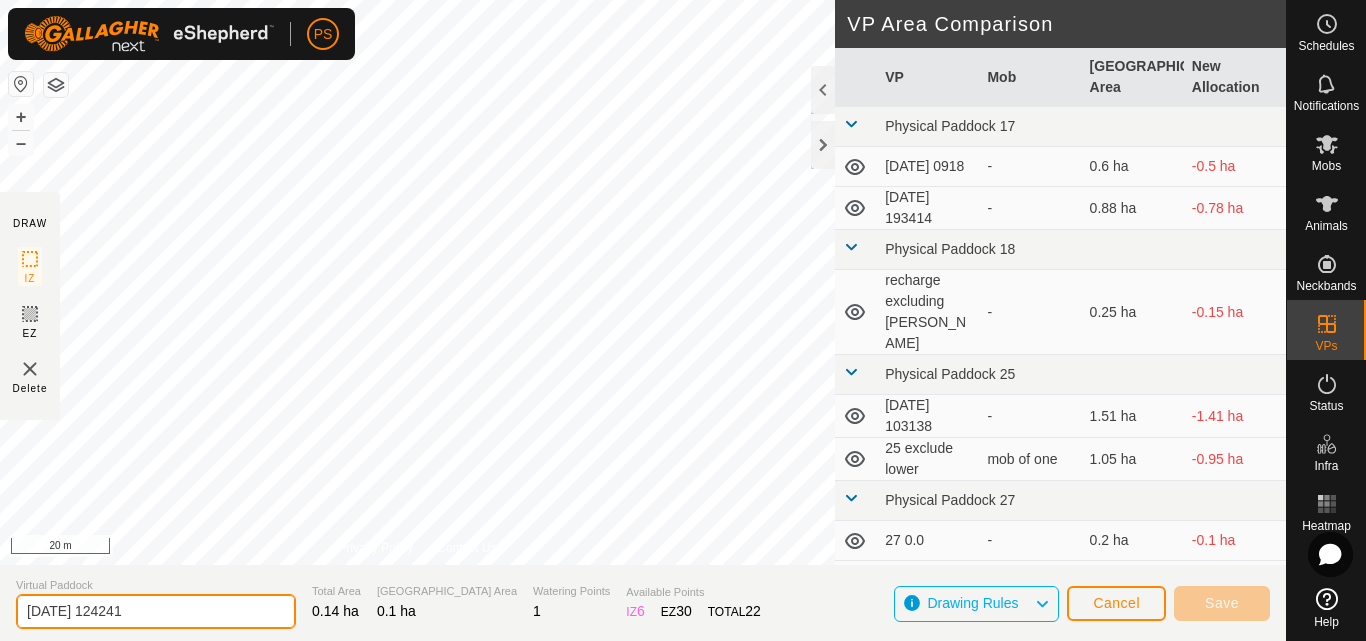 drag, startPoint x: 180, startPoint y: 607, endPoint x: 20, endPoint y: 614, distance: 160.15305 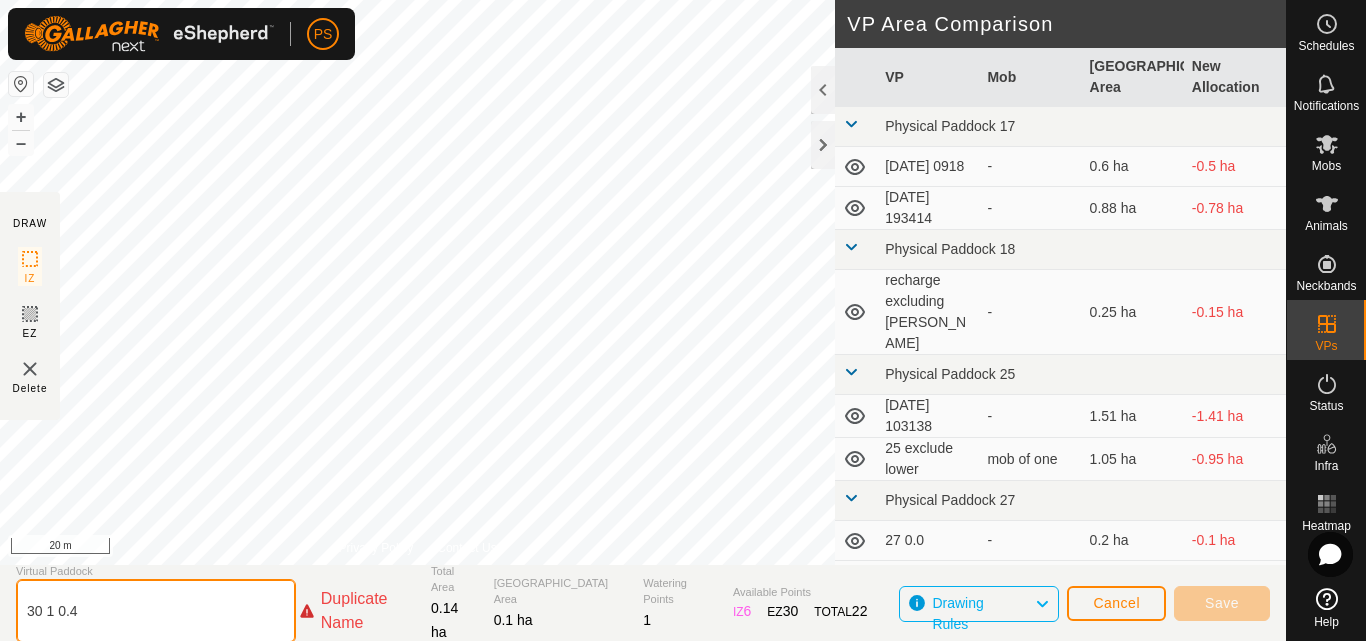 click on "30 1 0.4" 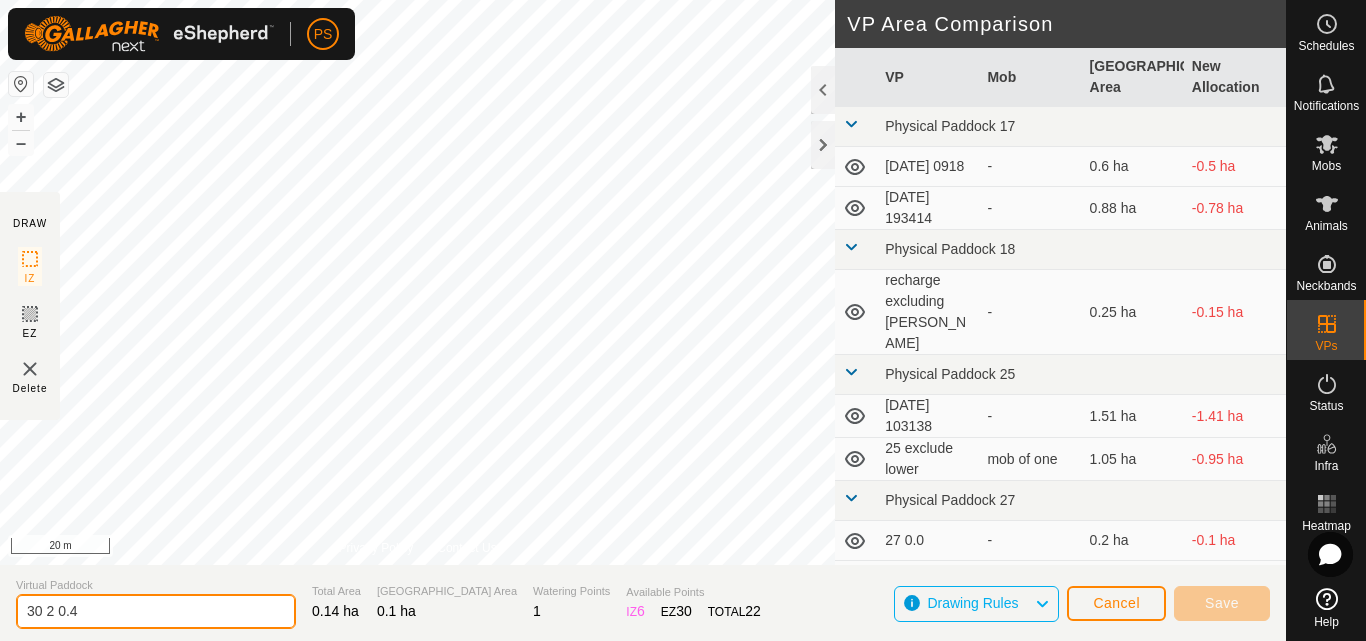 type on "30 2 0.4" 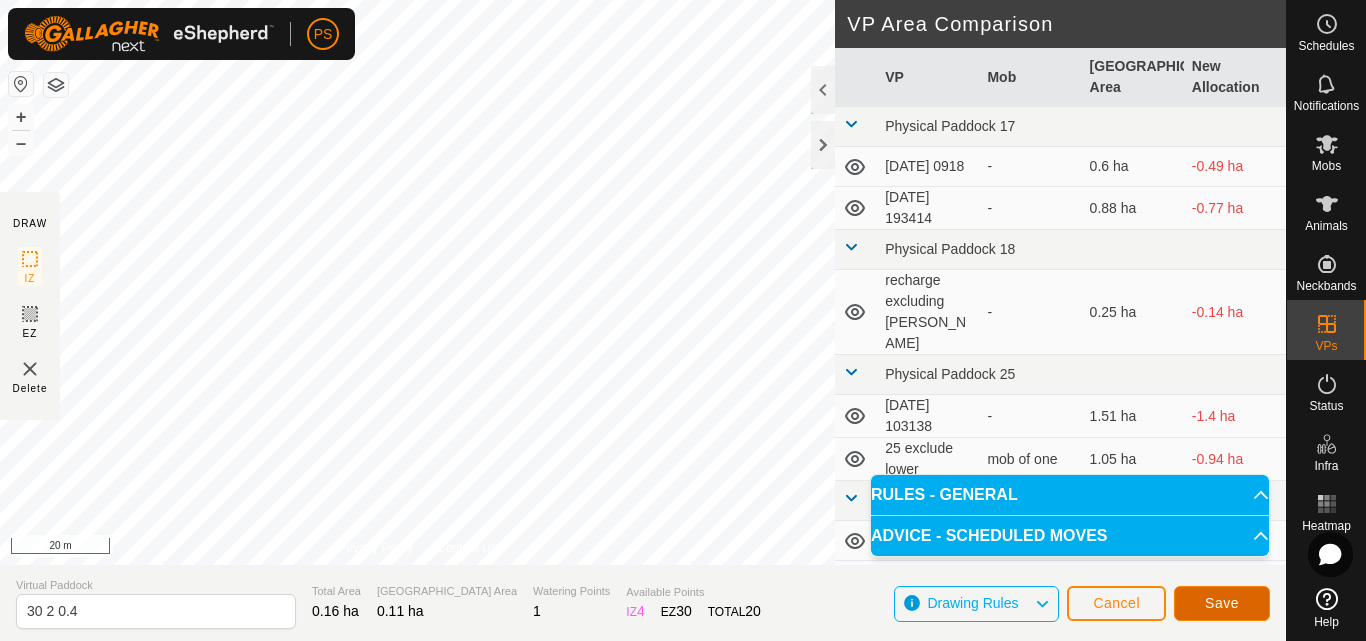 click on "Save" 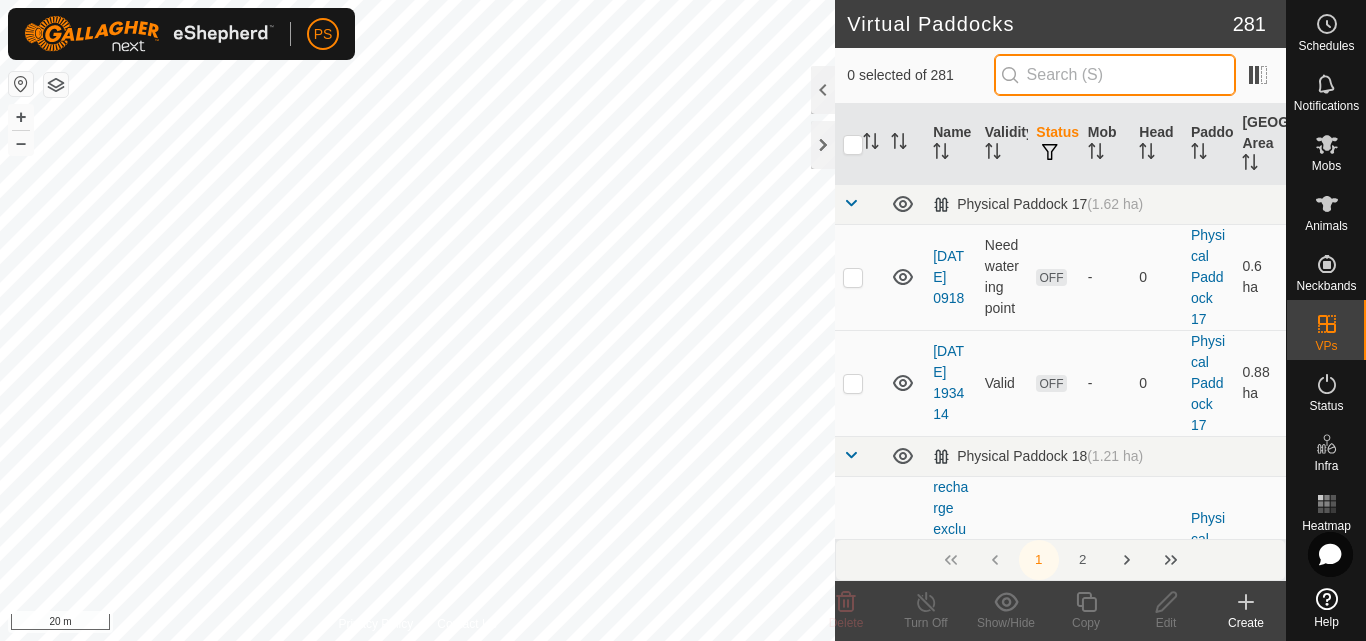 click at bounding box center [1115, 75] 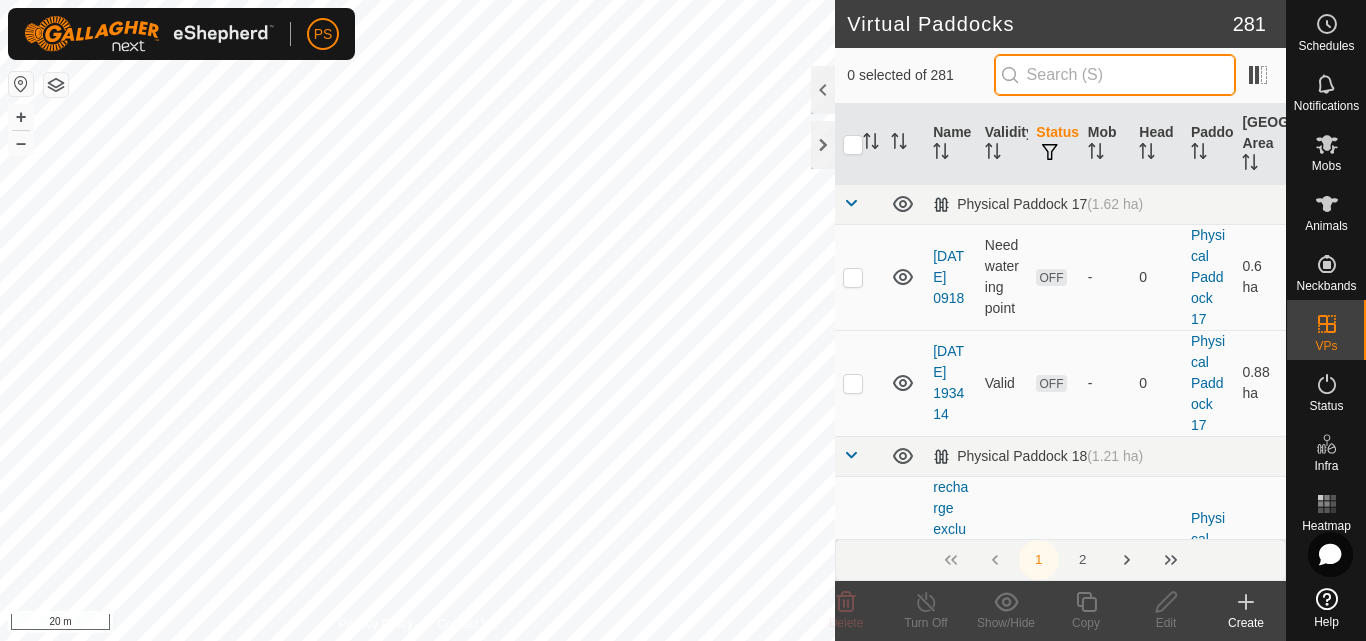 paste on "30 1 0.4" 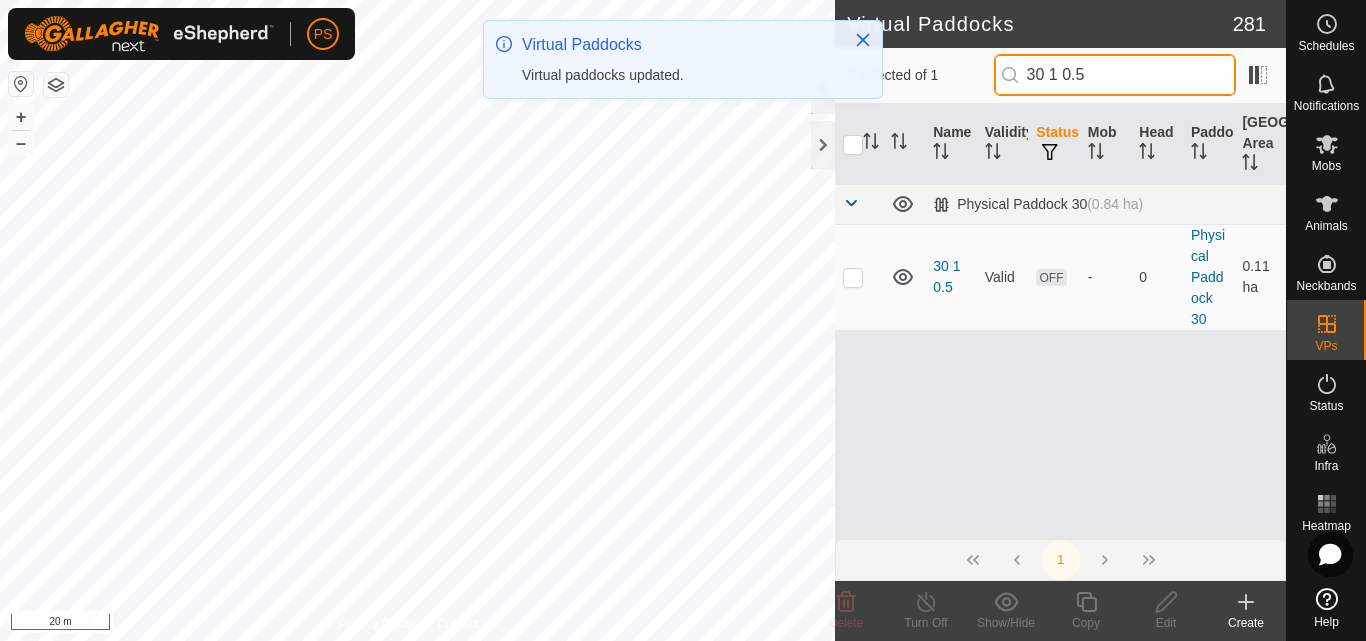 drag, startPoint x: 1113, startPoint y: 76, endPoint x: 1031, endPoint y: 78, distance: 82.02438 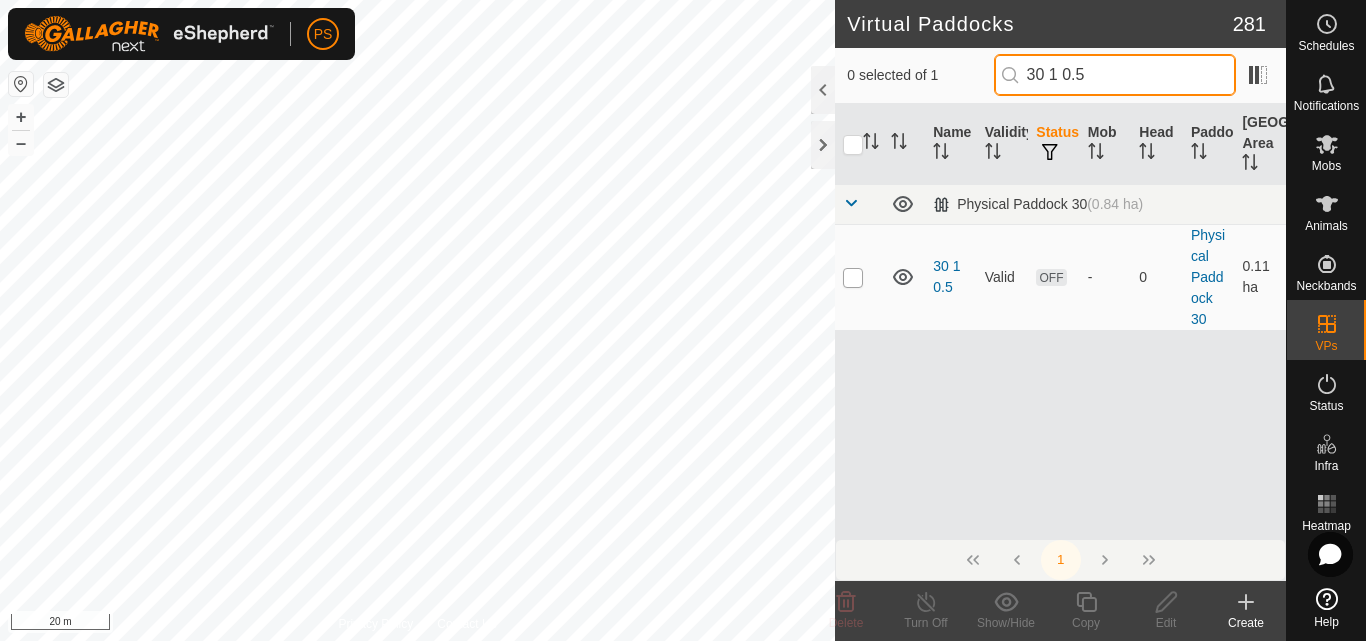type on "30 1 0.5" 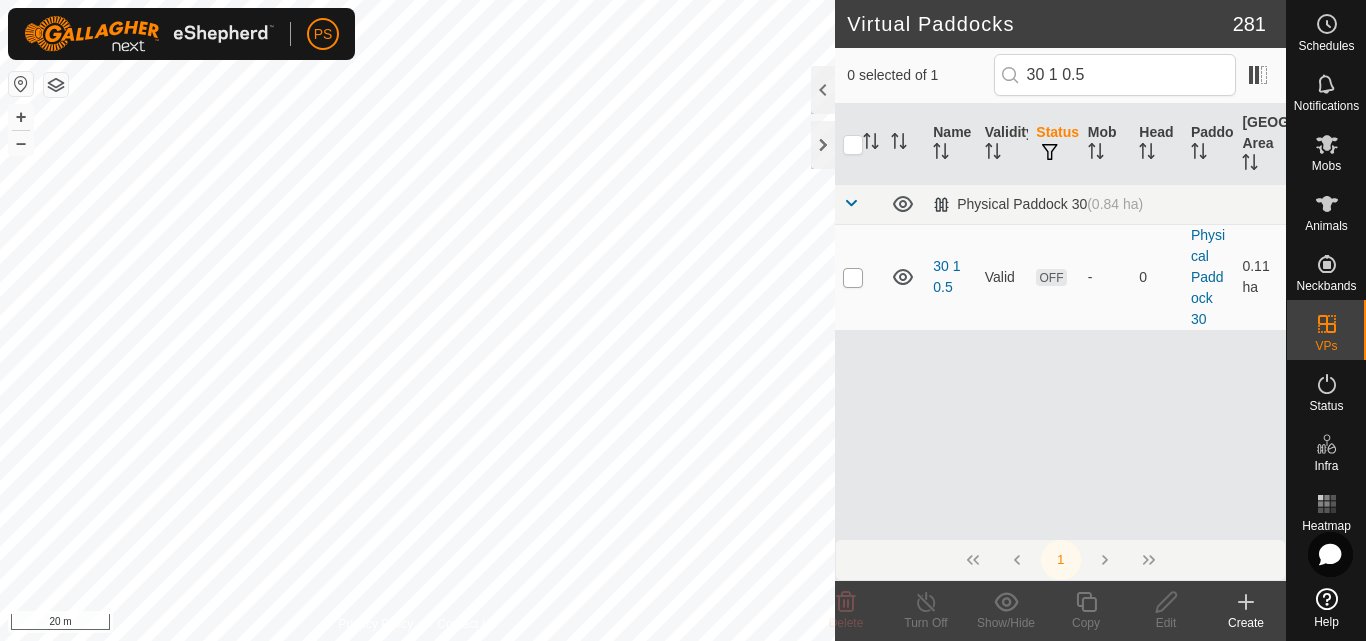 click at bounding box center [853, 278] 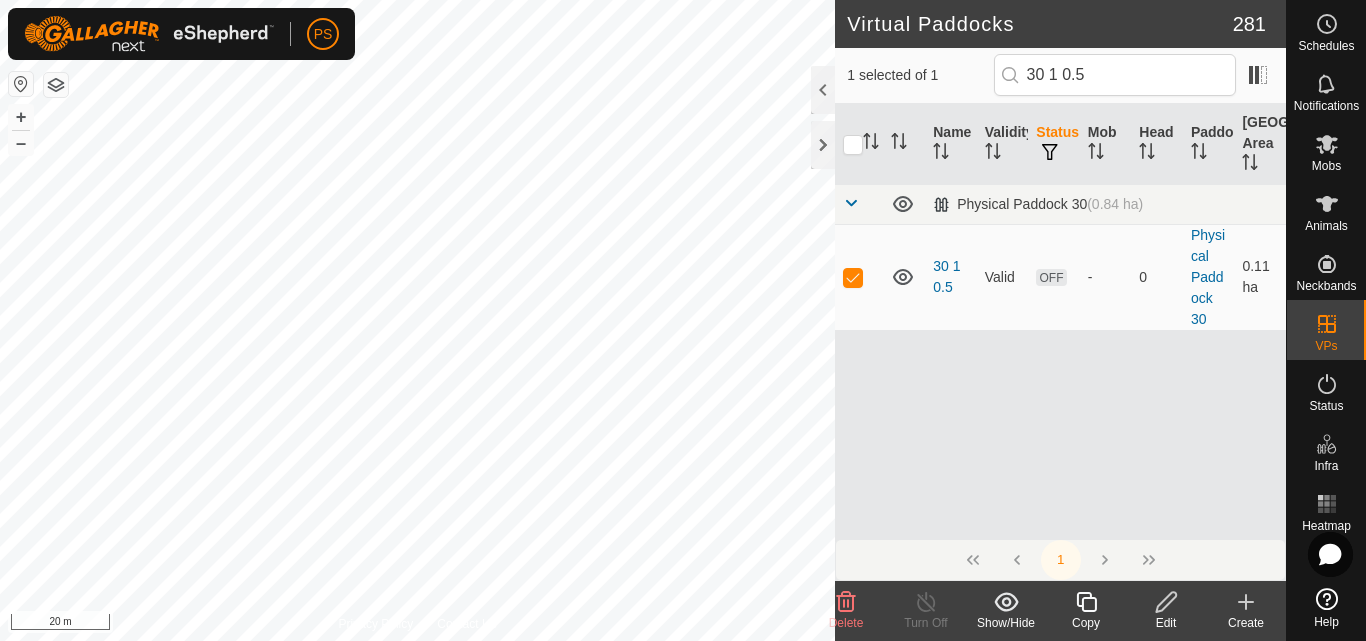 click 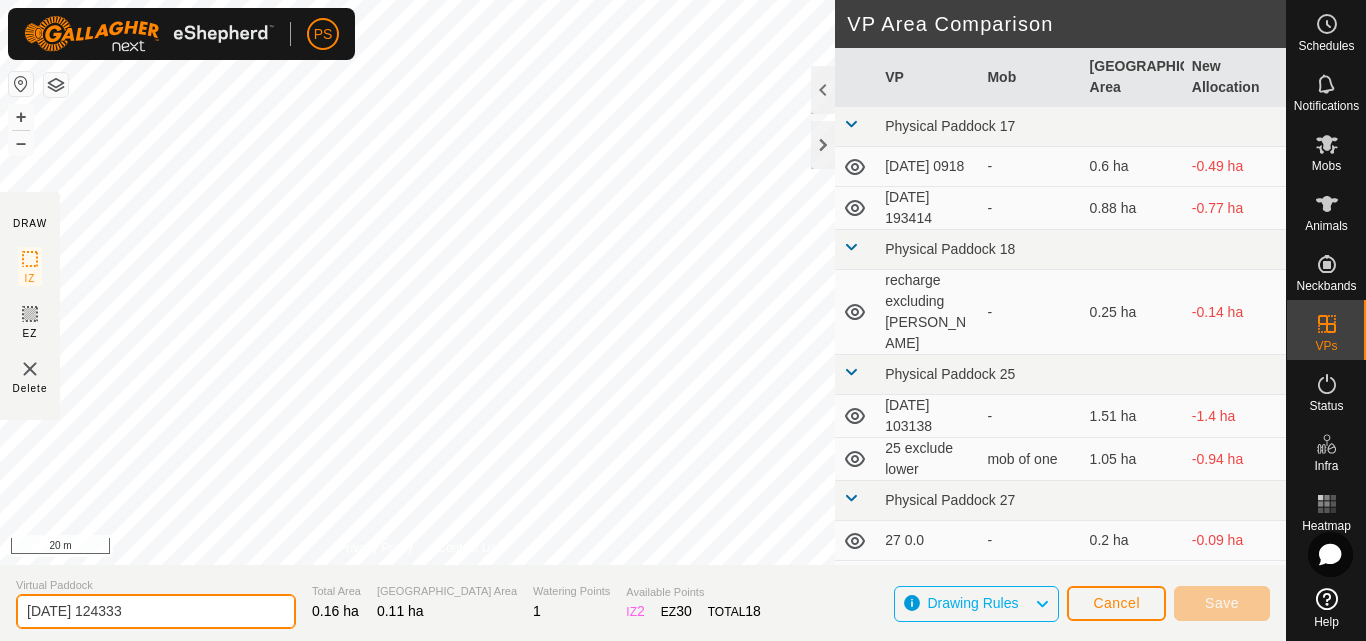 drag, startPoint x: 149, startPoint y: 607, endPoint x: 0, endPoint y: 605, distance: 149.01343 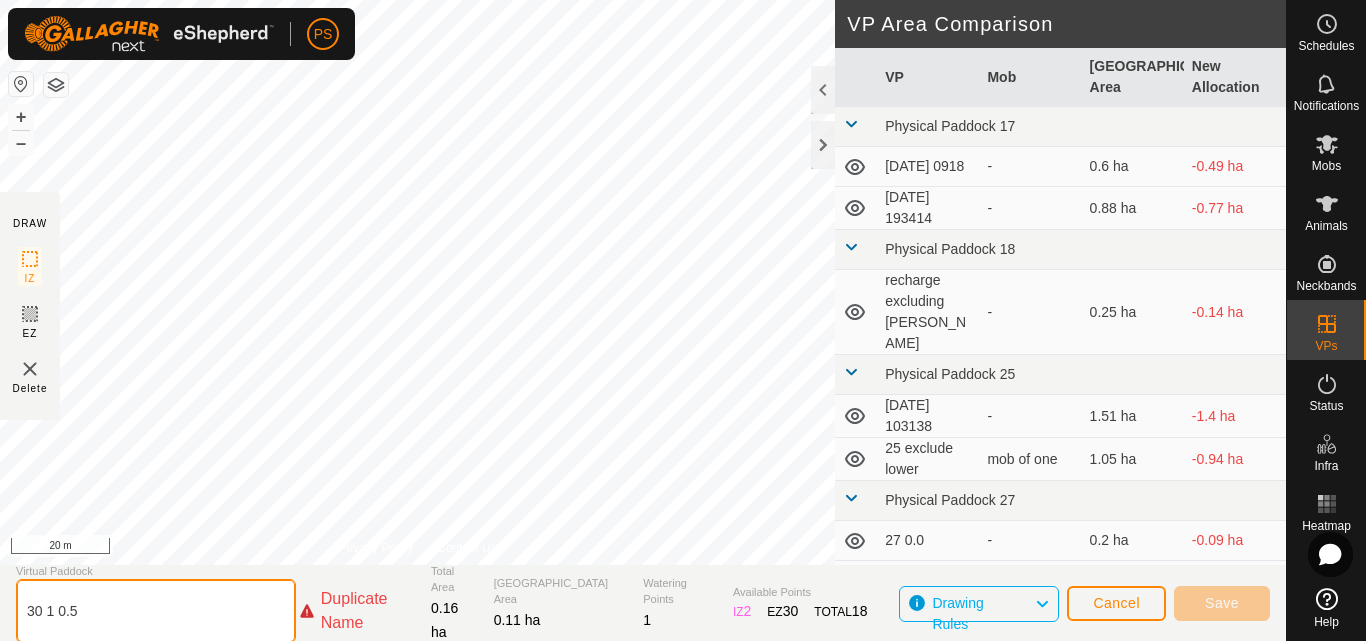 click on "30 1 0.5" 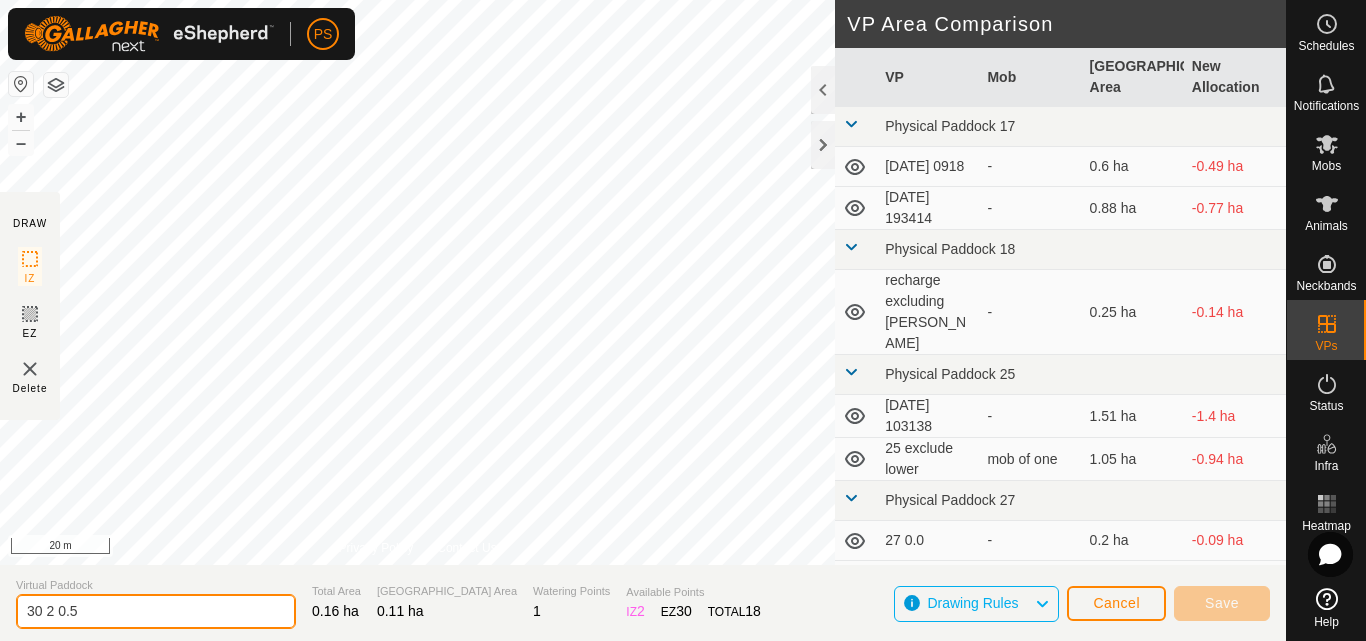 type on "30 2 0.5" 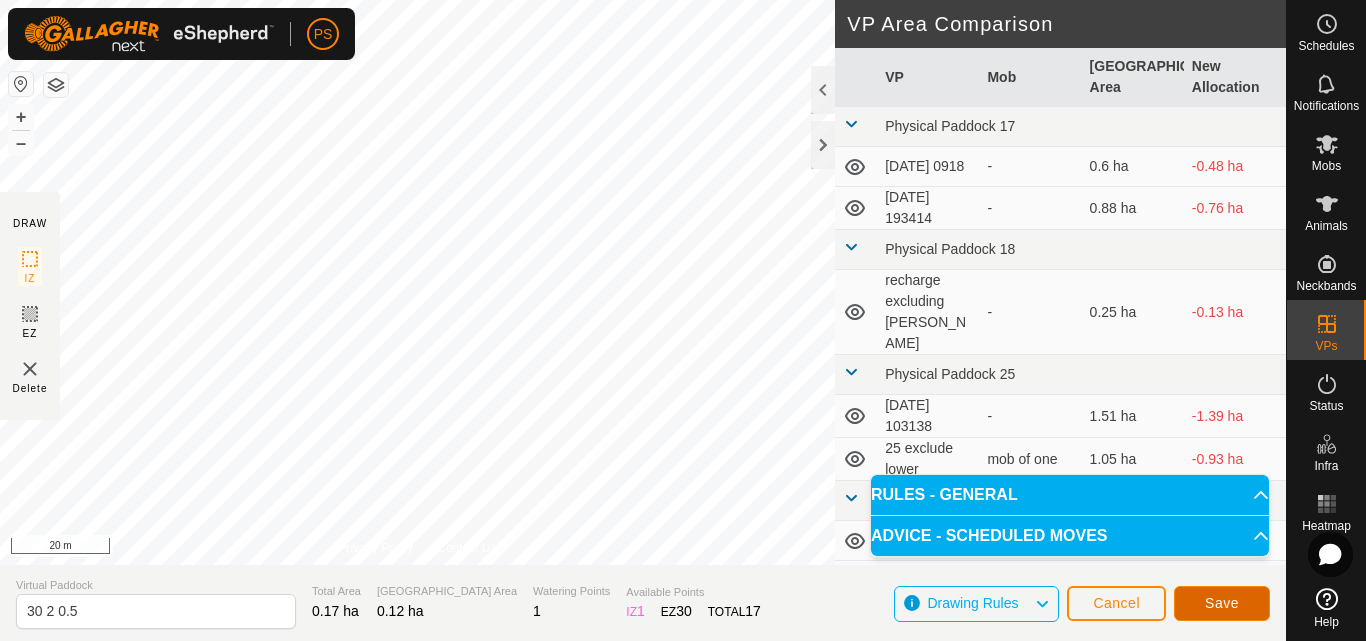 click on "Save" 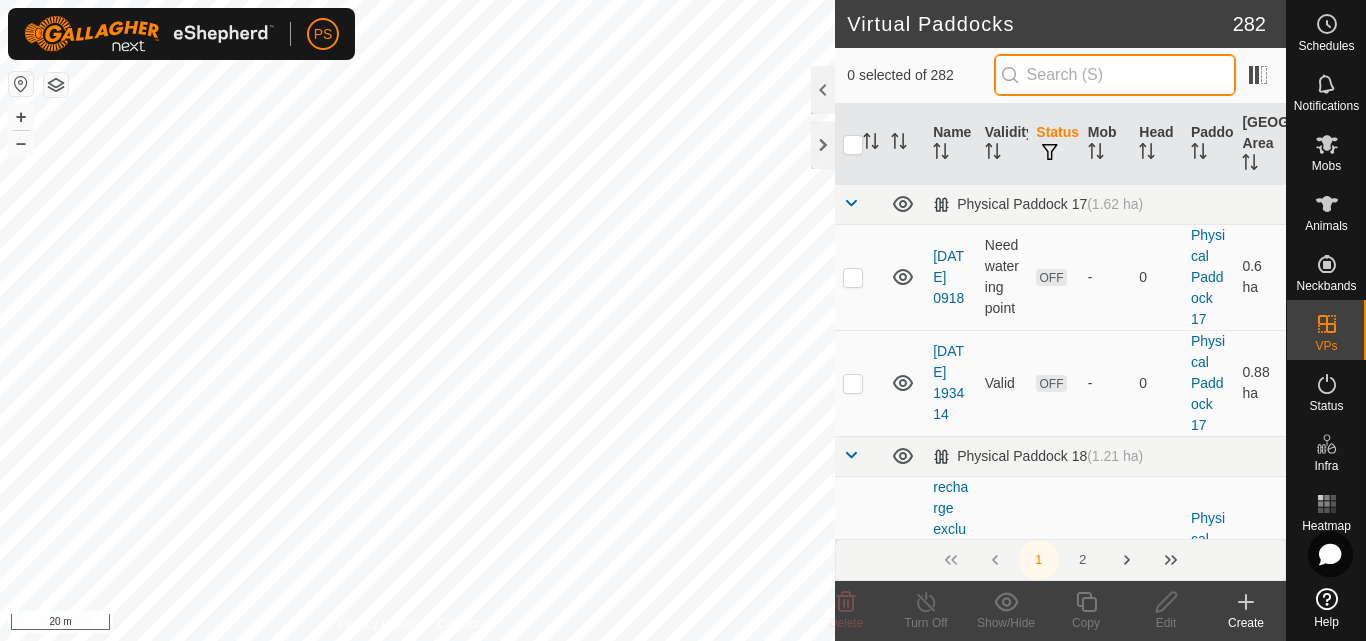 click at bounding box center [1115, 75] 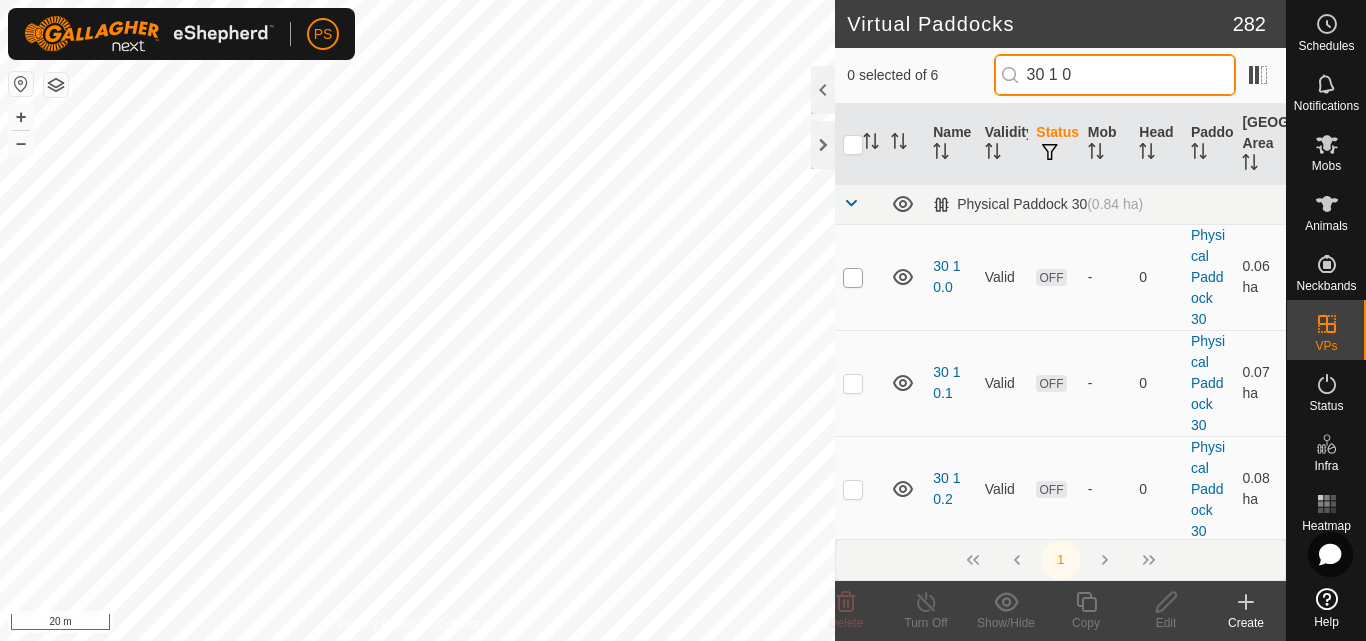 type on "30 1 0" 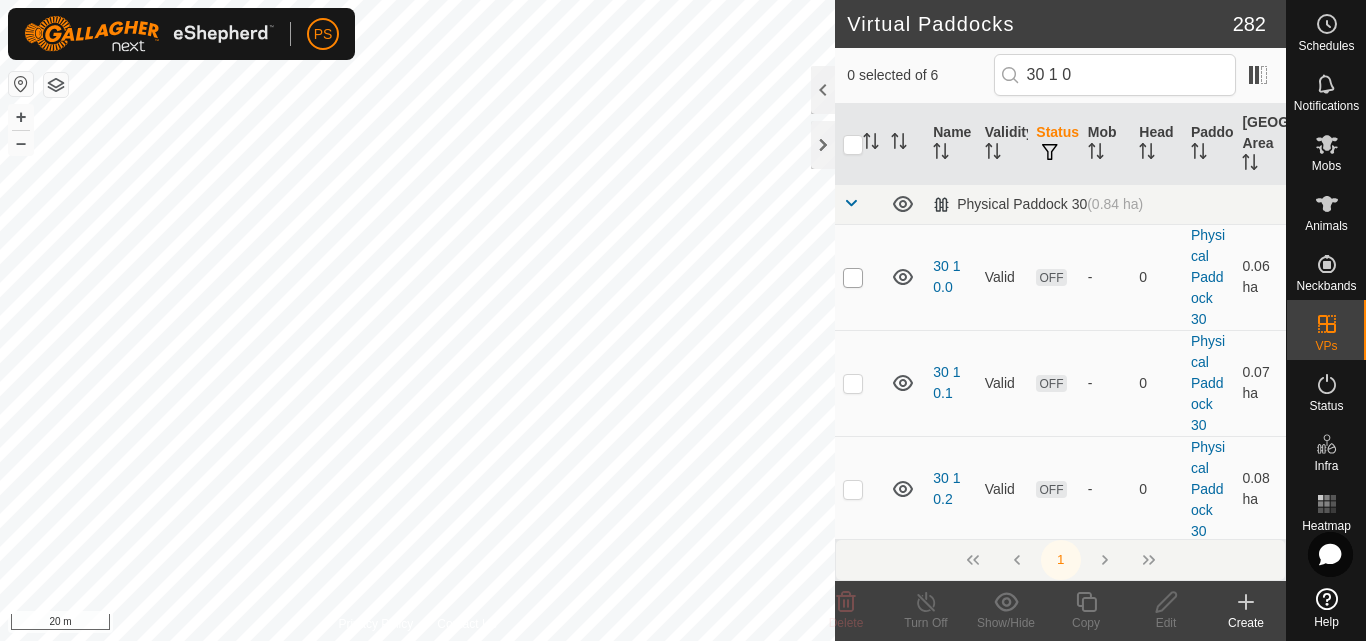 click at bounding box center (853, 278) 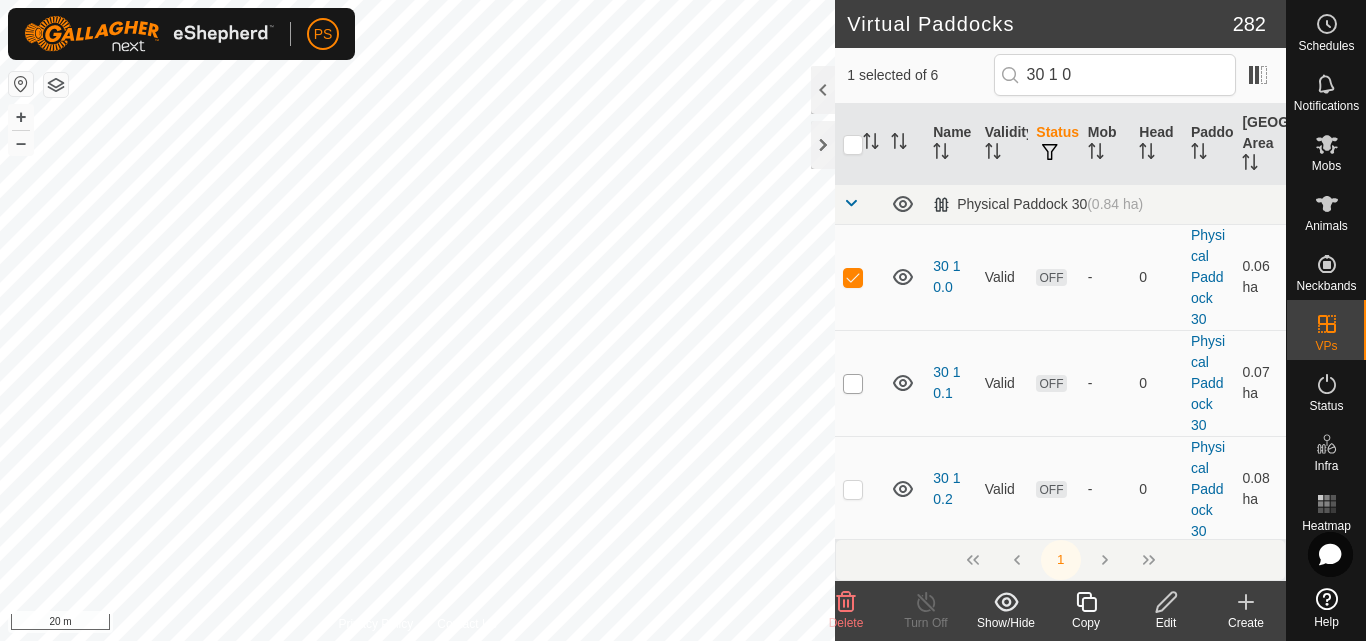 click at bounding box center (853, 384) 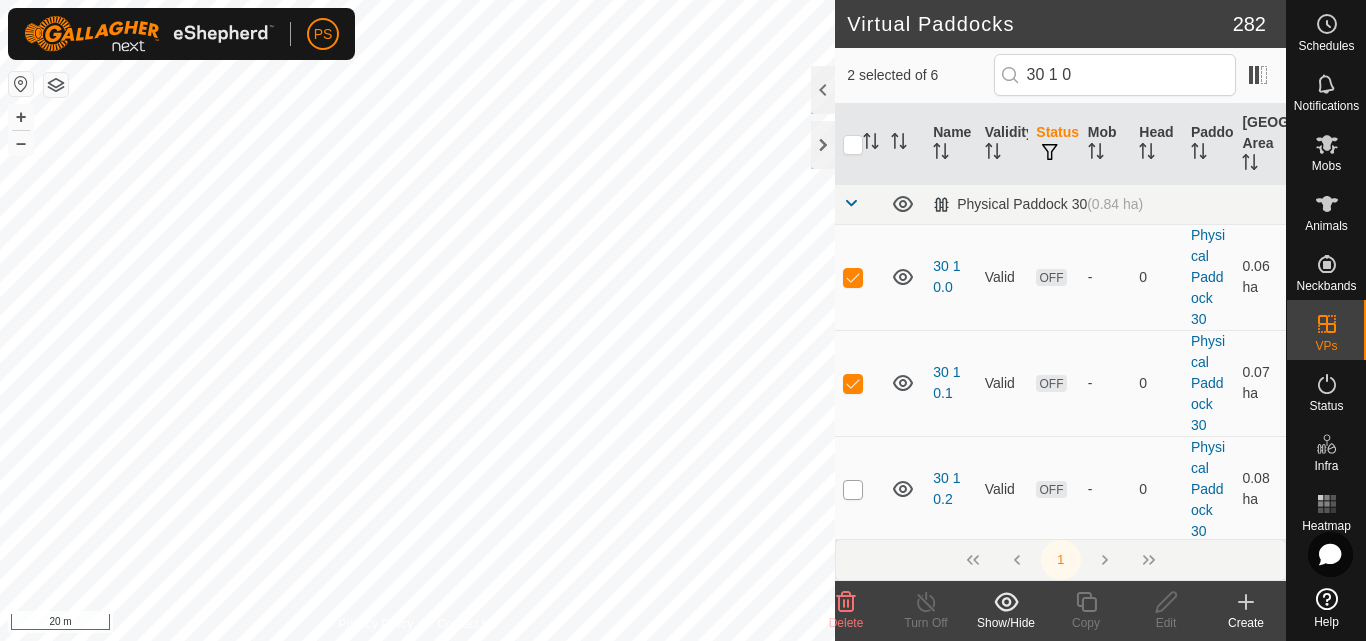 click at bounding box center [853, 490] 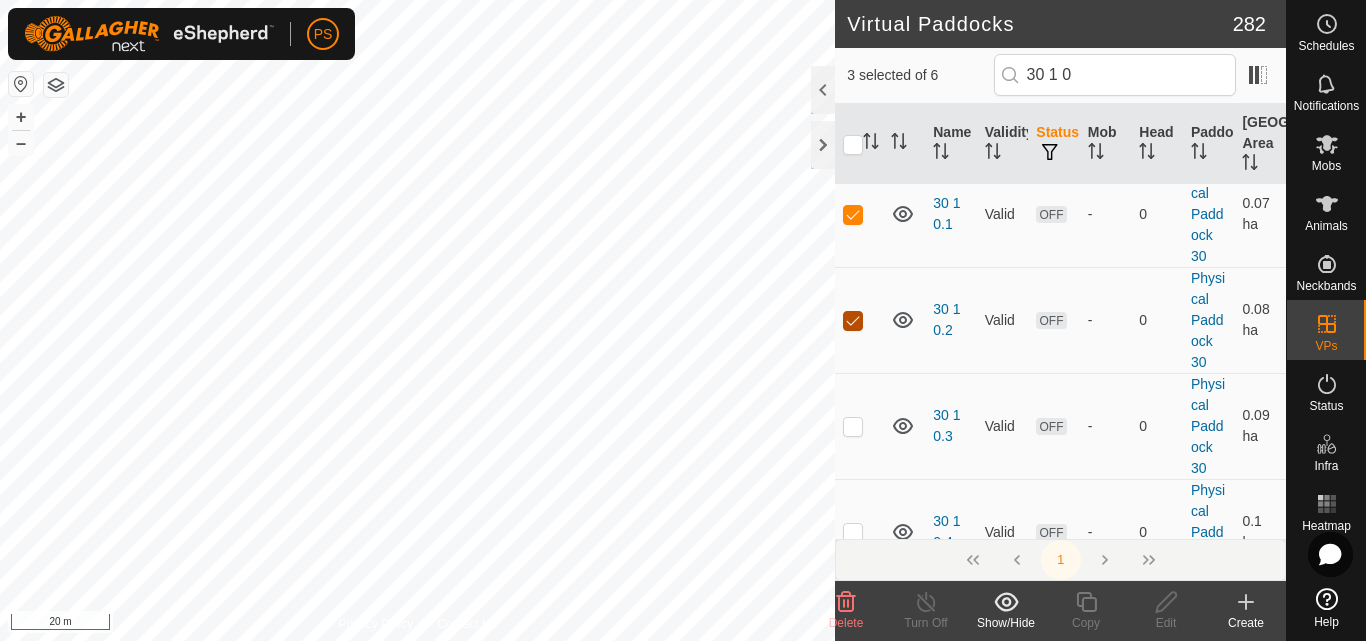 scroll, scrollTop: 200, scrollLeft: 0, axis: vertical 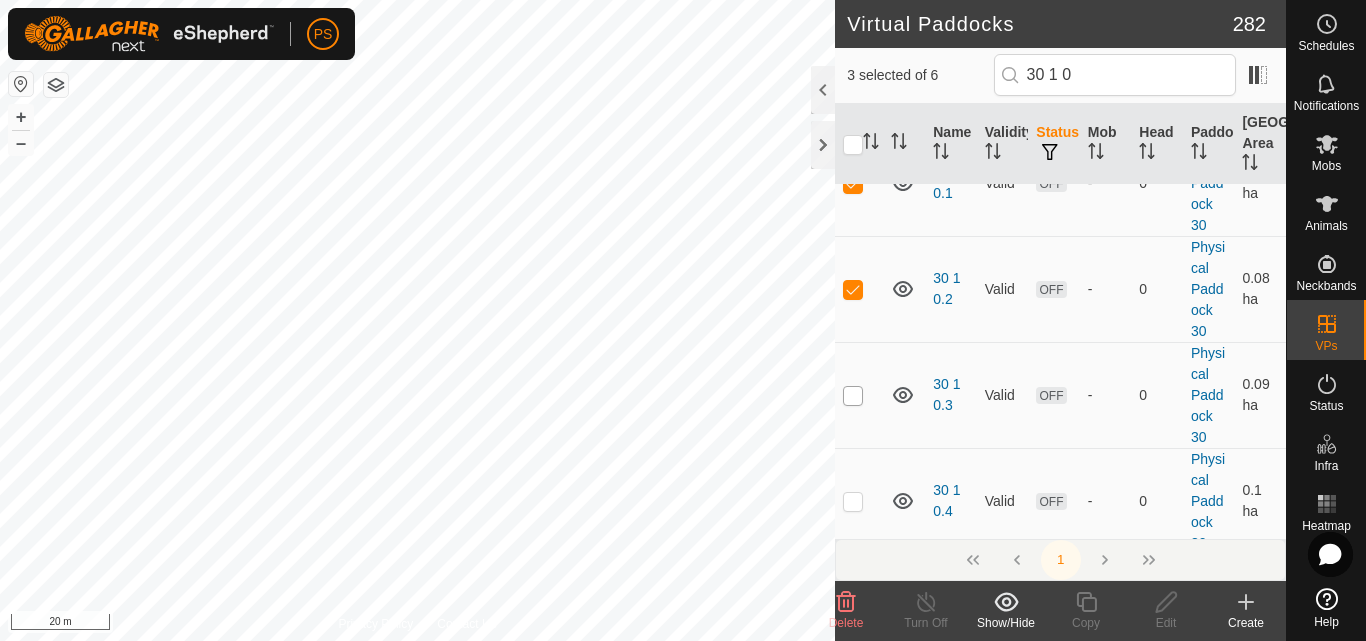 click on "Physical Paddock 30   (0.84 ha) 30 1 0.0  Valid  OFF  -   0   Physical Paddock 30   0.06 ha  30 1 0.1  Valid  OFF  -   0   Physical Paddock 30   0.07 ha  30 1 0.2  Valid  OFF  -   0   Physical Paddock 30   0.08 ha  30 1 0.3  Valid  OFF  -   0   Physical Paddock 30   0.09 ha  30 1 0.4  Valid  OFF  -   0   Physical Paddock 30   0.1 ha  30 1 0.5  Valid  OFF  -   0   Physical Paddock 30   0.11 ha" at bounding box center (1060, 322) 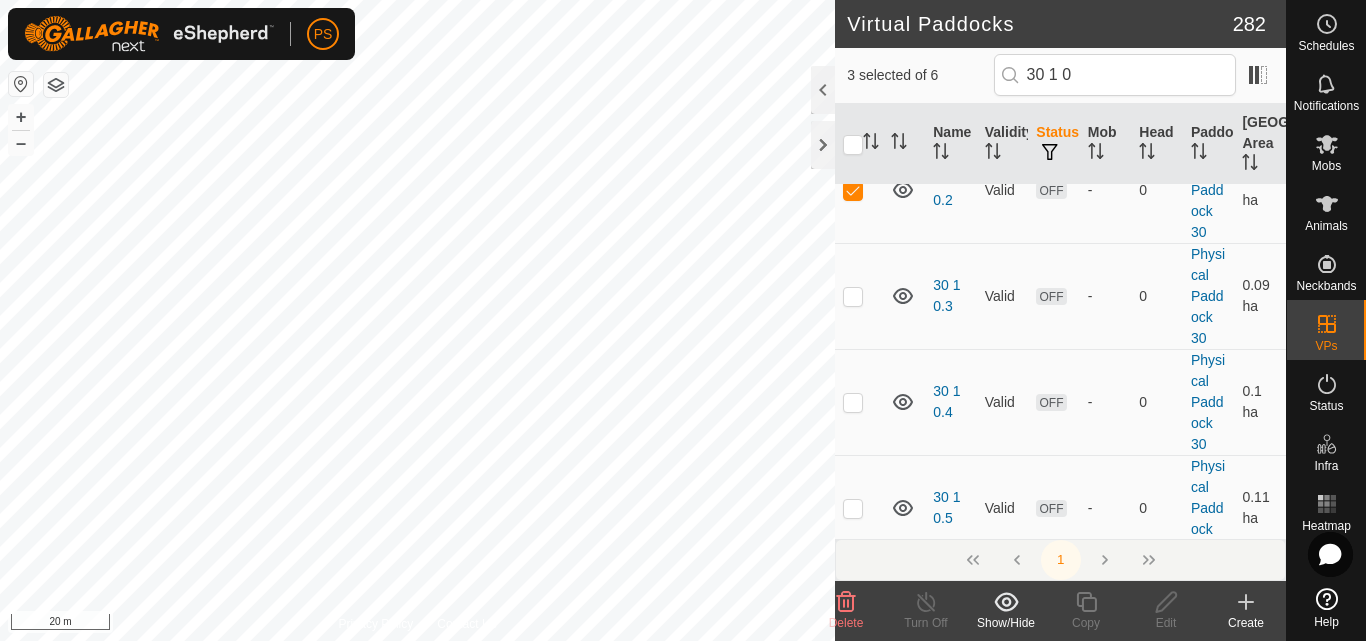 scroll, scrollTop: 300, scrollLeft: 0, axis: vertical 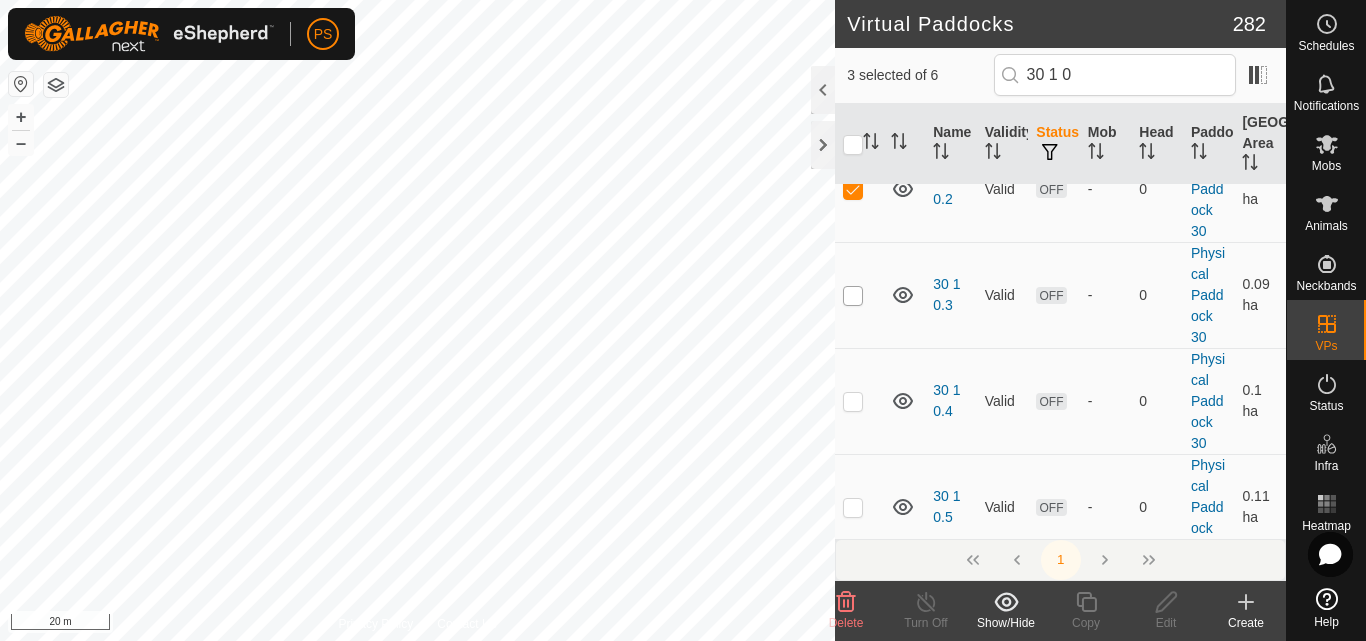 click at bounding box center (853, 296) 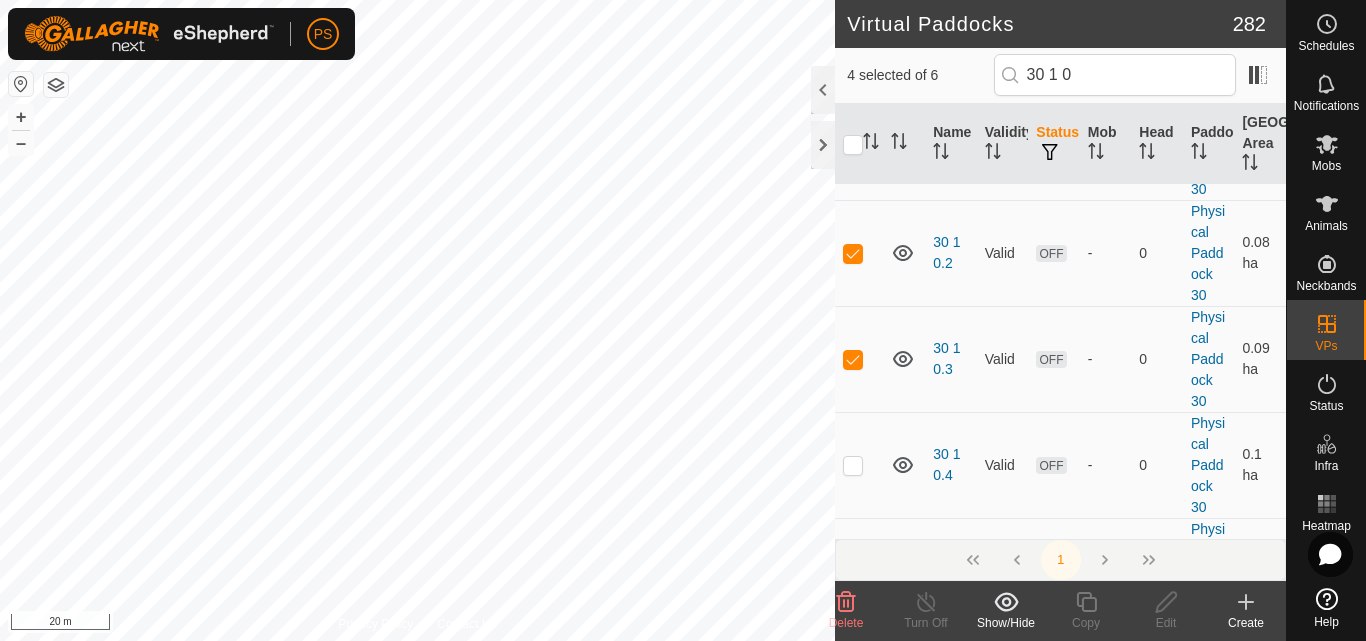 scroll, scrollTop: 300, scrollLeft: 0, axis: vertical 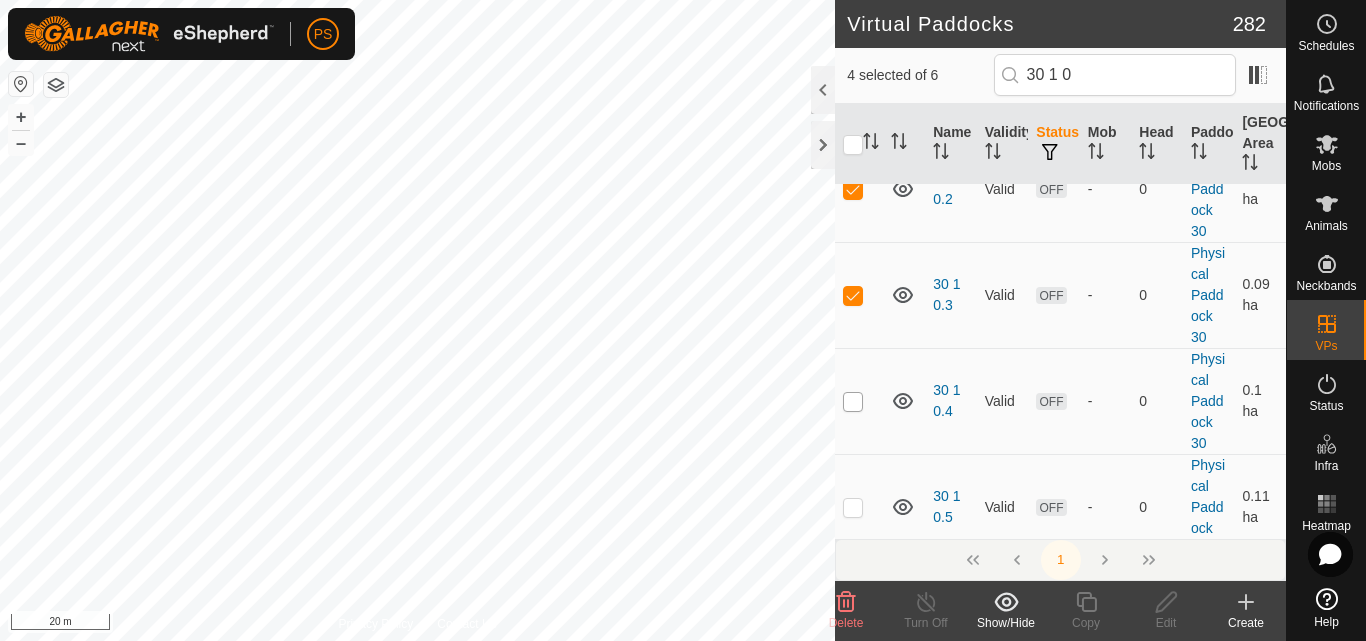 click on "Physical Paddock 30   (0.84 ha) 30 1 0.0  Valid  OFF  -   0   Physical Paddock 30   0.06 ha  30 1 0.1  Valid  OFF  -   0   Physical Paddock 30   0.07 ha  30 1 0.2  Valid  OFF  -   0   Physical Paddock 30   0.08 ha  30 1 0.3  Valid  OFF  -   0   Physical Paddock 30   0.09 ha  30 1 0.4  Valid  OFF  -   0   Physical Paddock 30   0.1 ha  30 1 0.5  Valid  OFF  -   0   Physical Paddock 30   0.11 ha" at bounding box center (1060, 222) 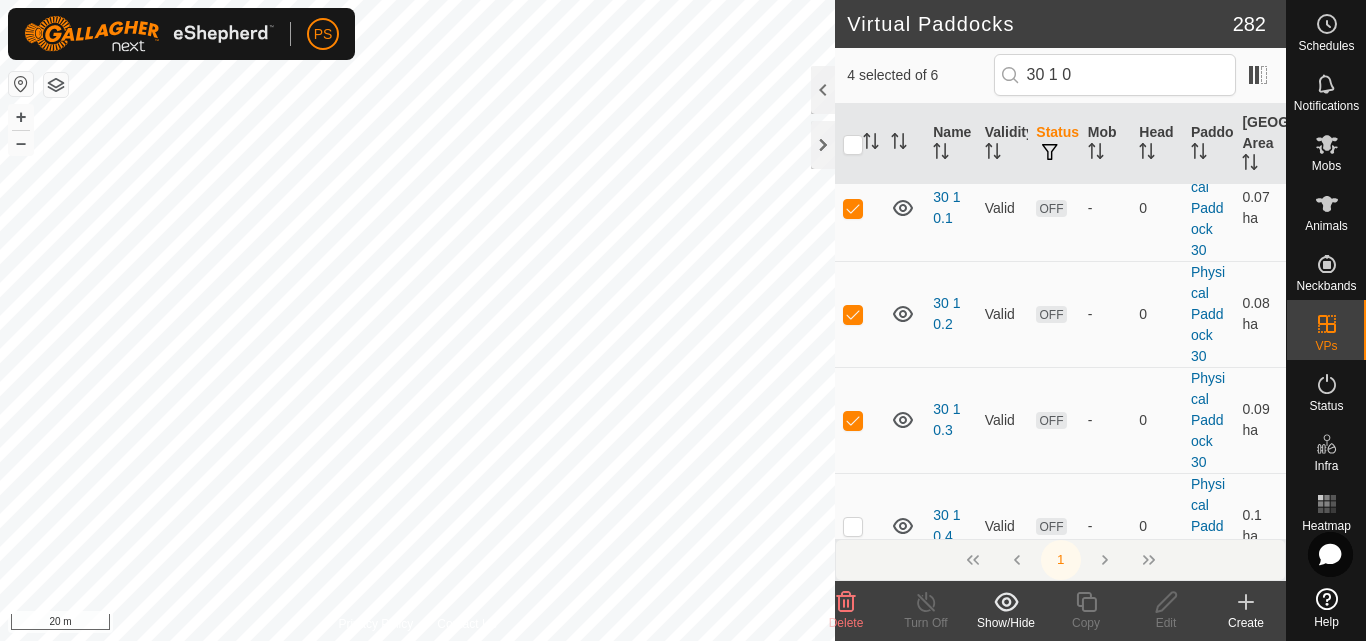 scroll, scrollTop: 200, scrollLeft: 0, axis: vertical 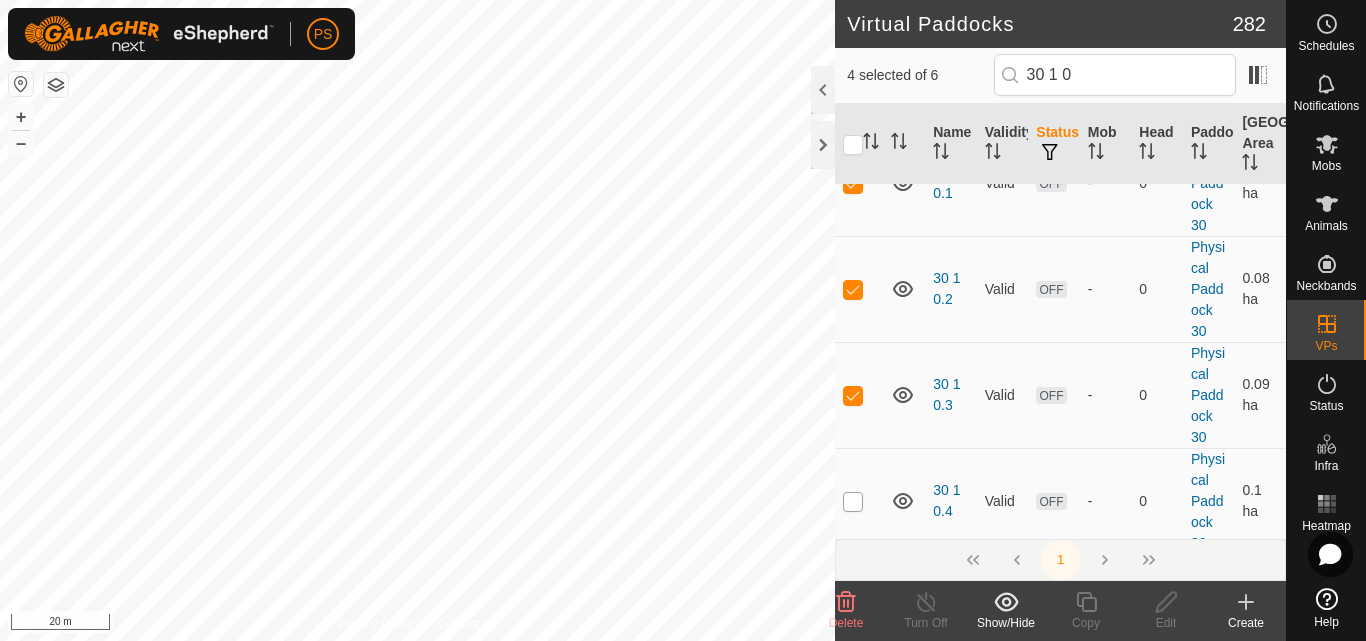 click at bounding box center (853, 502) 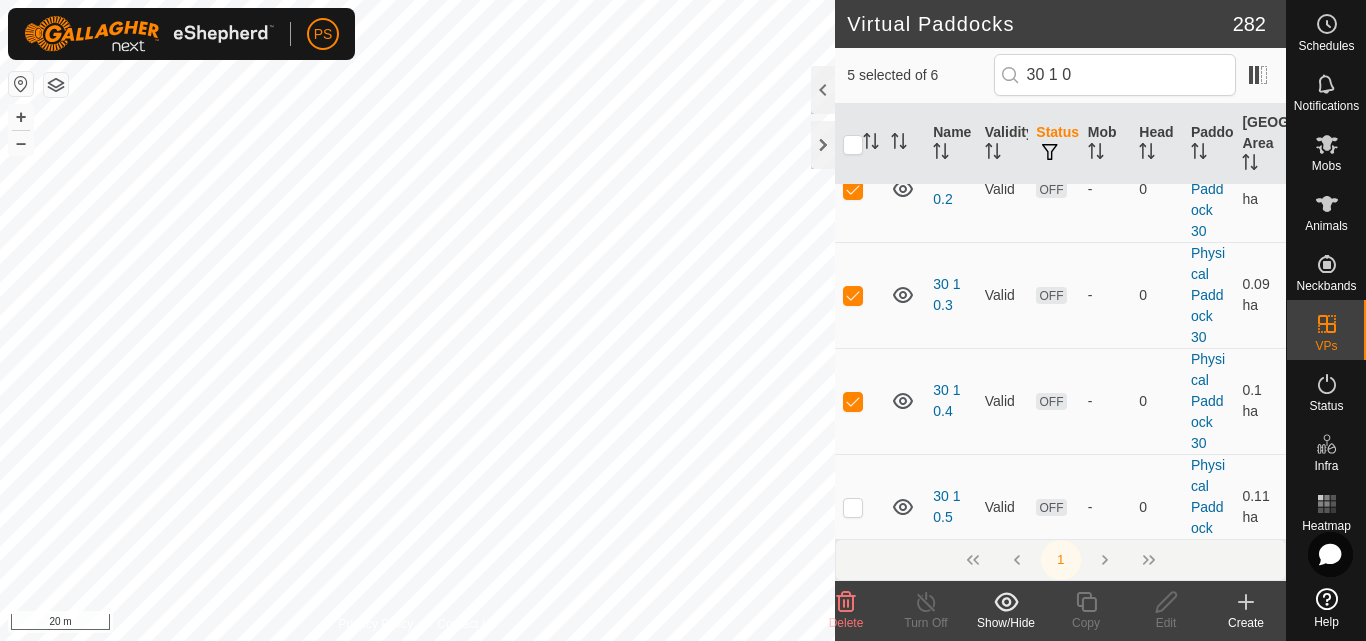 scroll, scrollTop: 322, scrollLeft: 0, axis: vertical 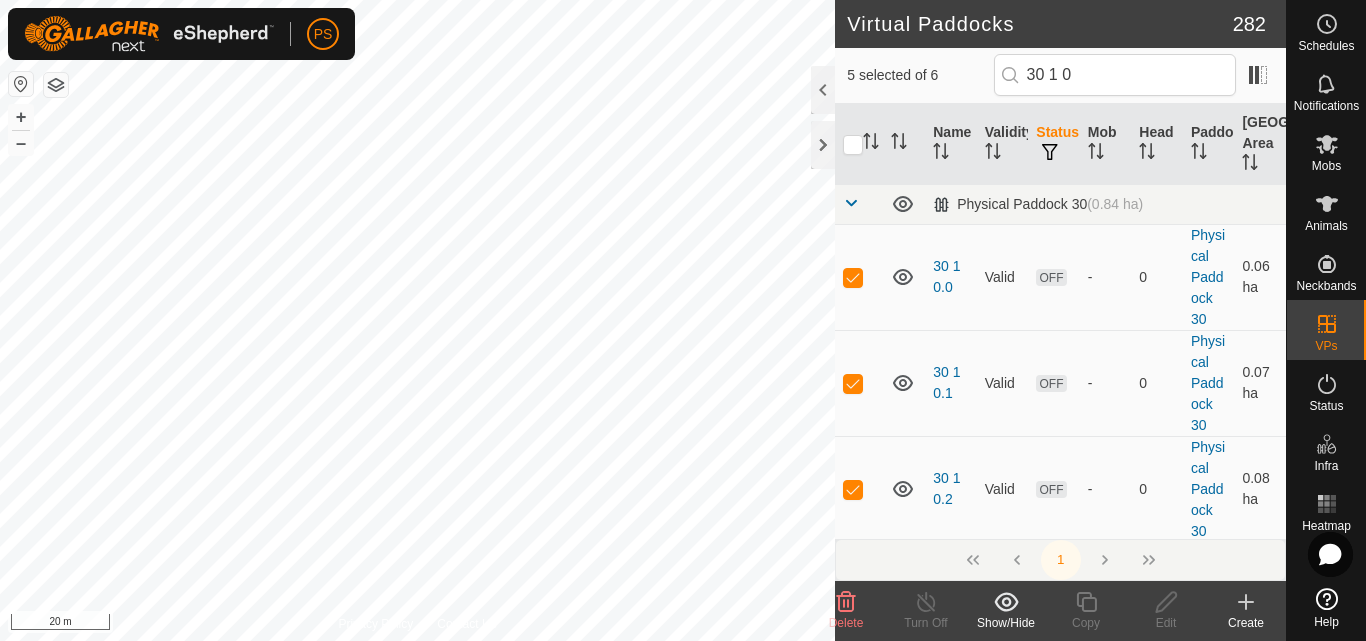 click on "Physical Paddock 30   (0.84 ha) 30 1 0.0  Valid  OFF  -   0   Physical Paddock 30   0.06 ha  30 1 0.1  Valid  OFF  -   0   Physical Paddock 30   0.07 ha  30 1 0.2  Valid  OFF  -   0   Physical Paddock 30   0.08 ha  30 1 0.3  Valid  OFF  -   0   Physical Paddock 30   0.09 ha  30 1 0.4  Valid  OFF  -   0   Physical Paddock 30   0.1 ha  30 1 0.5  Valid  OFF  -   0   Physical Paddock 30   0.11 ha" at bounding box center (1060, 522) 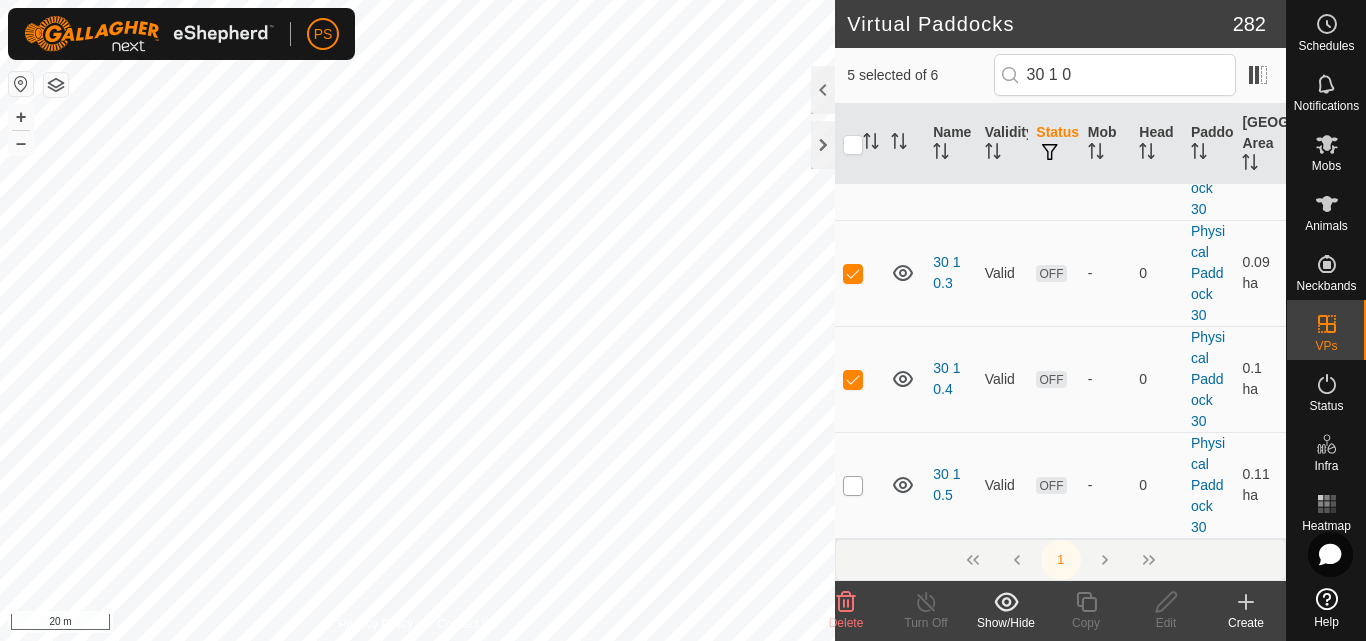 click at bounding box center [853, 486] 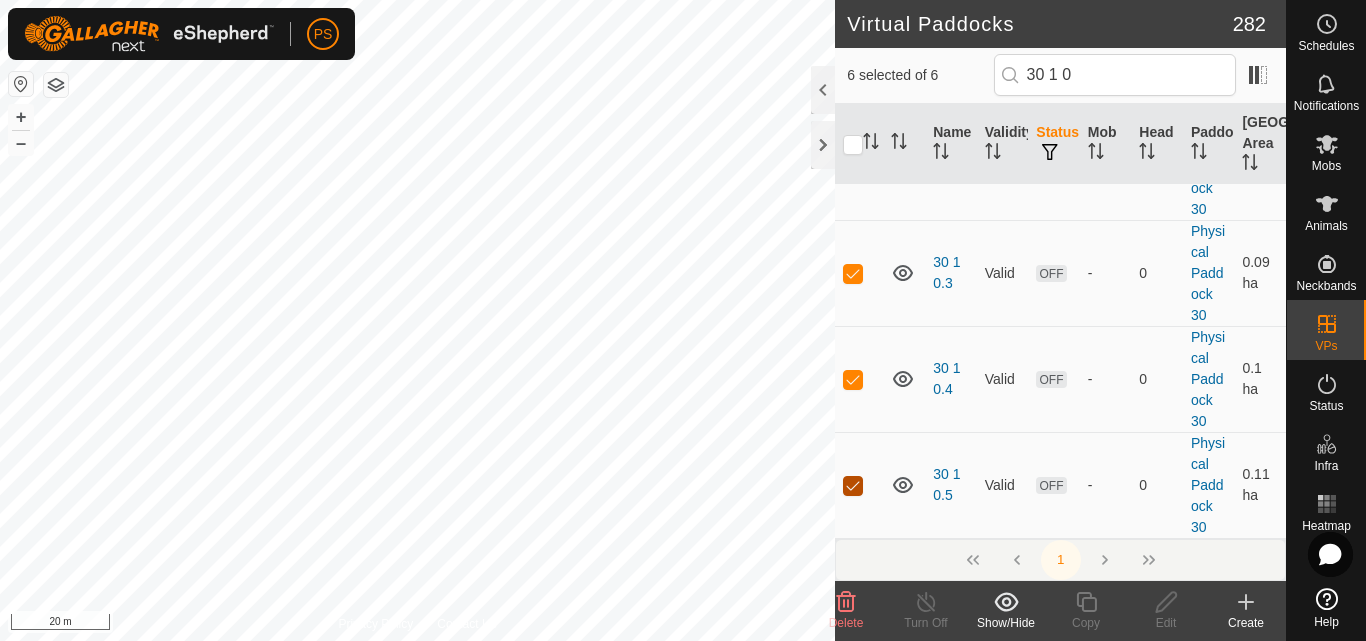 scroll, scrollTop: 0, scrollLeft: 0, axis: both 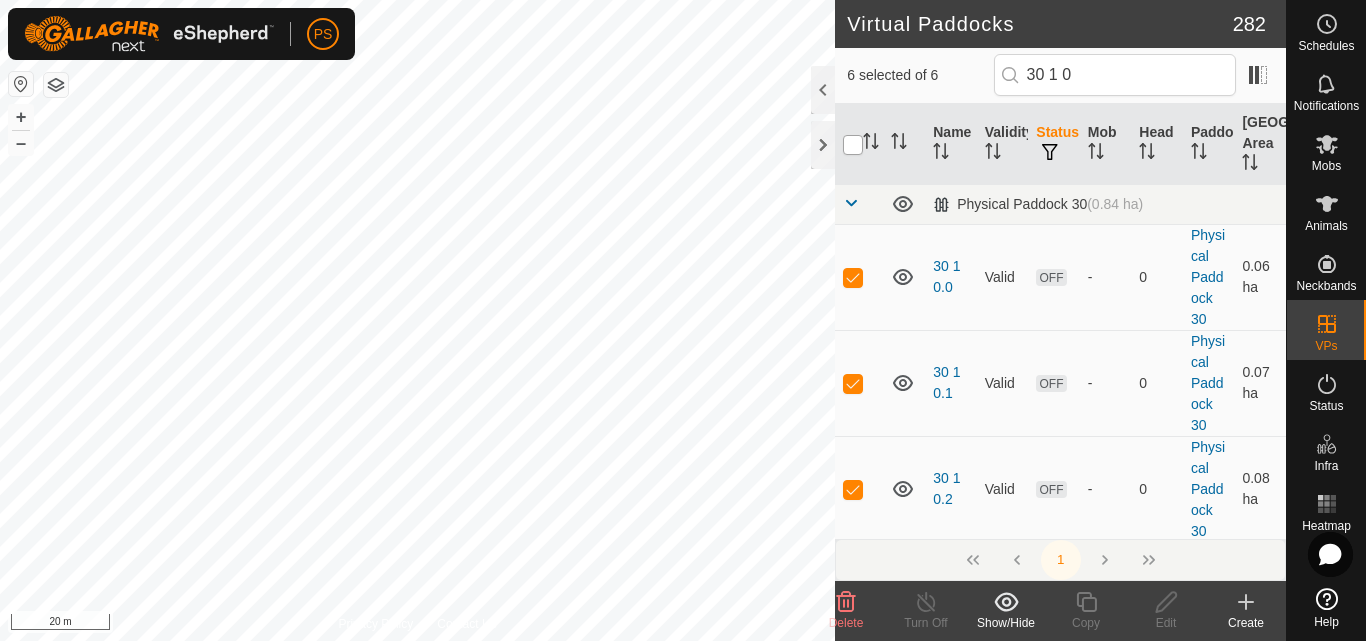 click at bounding box center [853, 145] 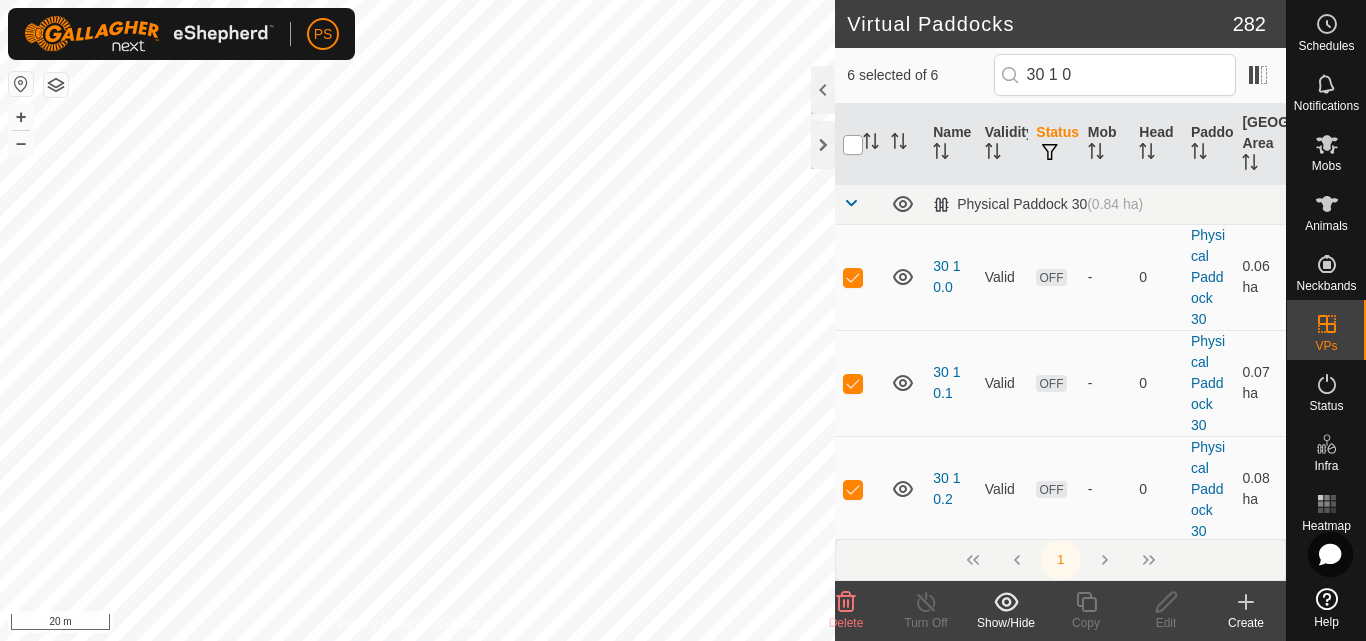 click at bounding box center (853, 145) 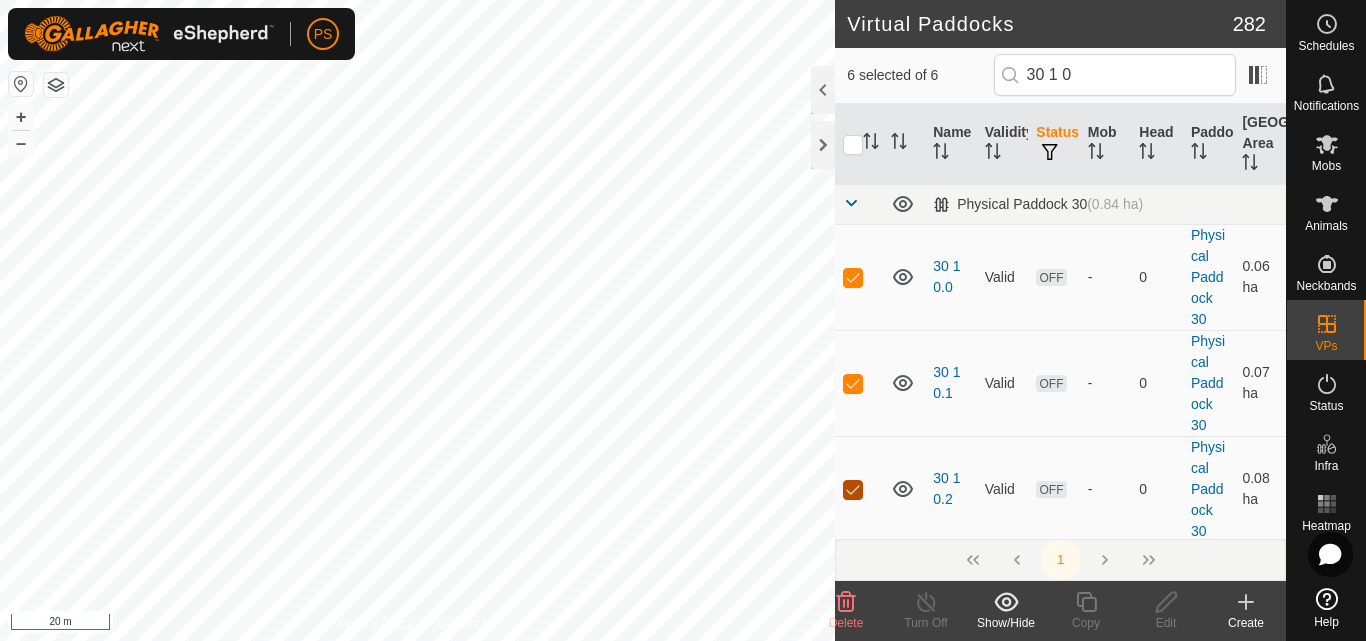 click at bounding box center (853, 490) 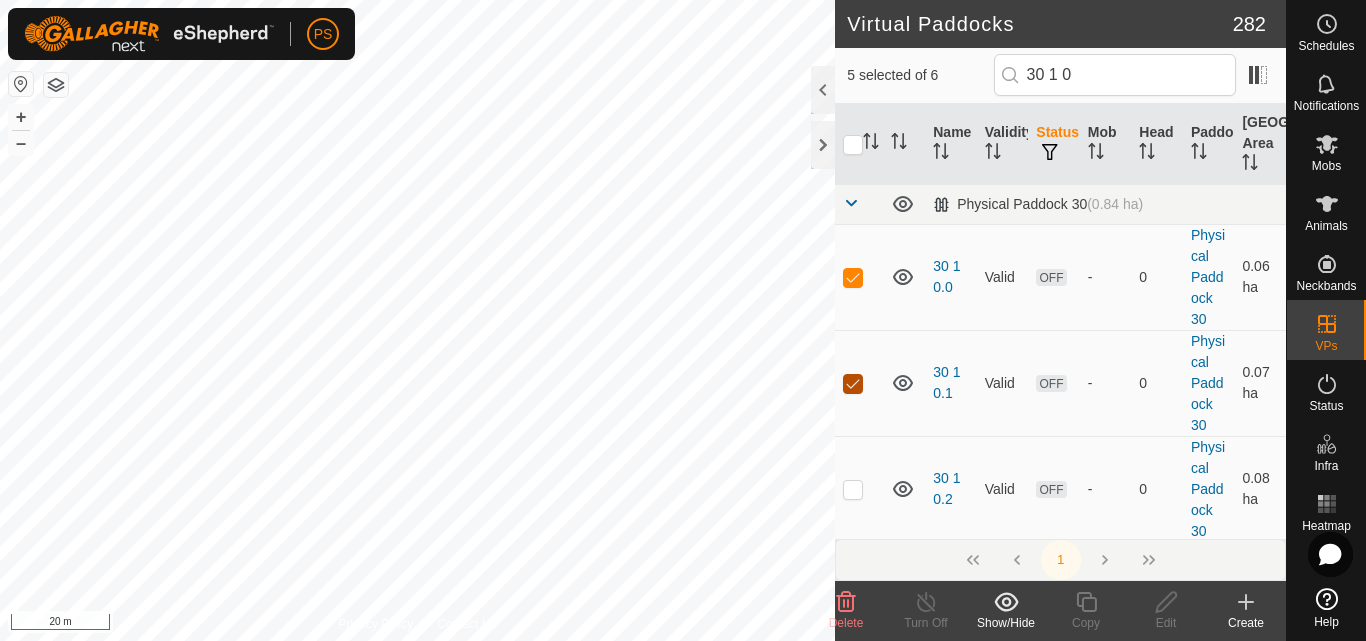 click at bounding box center (853, 384) 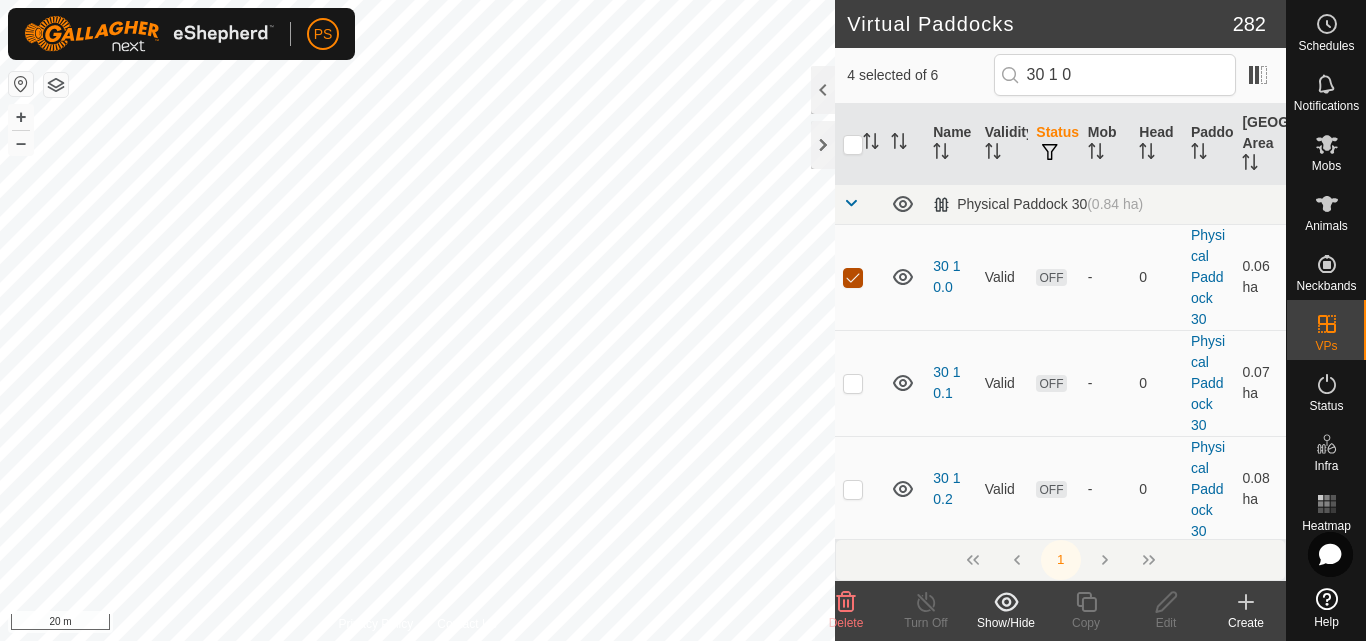 click at bounding box center (853, 278) 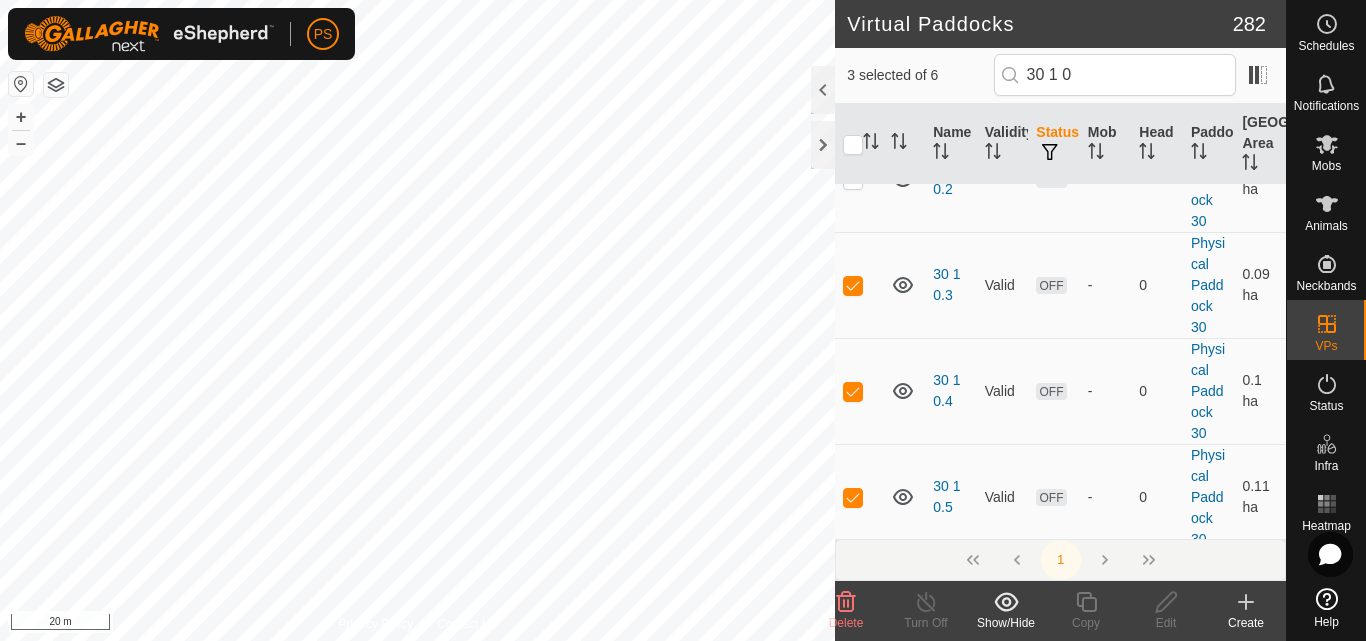 scroll, scrollTop: 322, scrollLeft: 0, axis: vertical 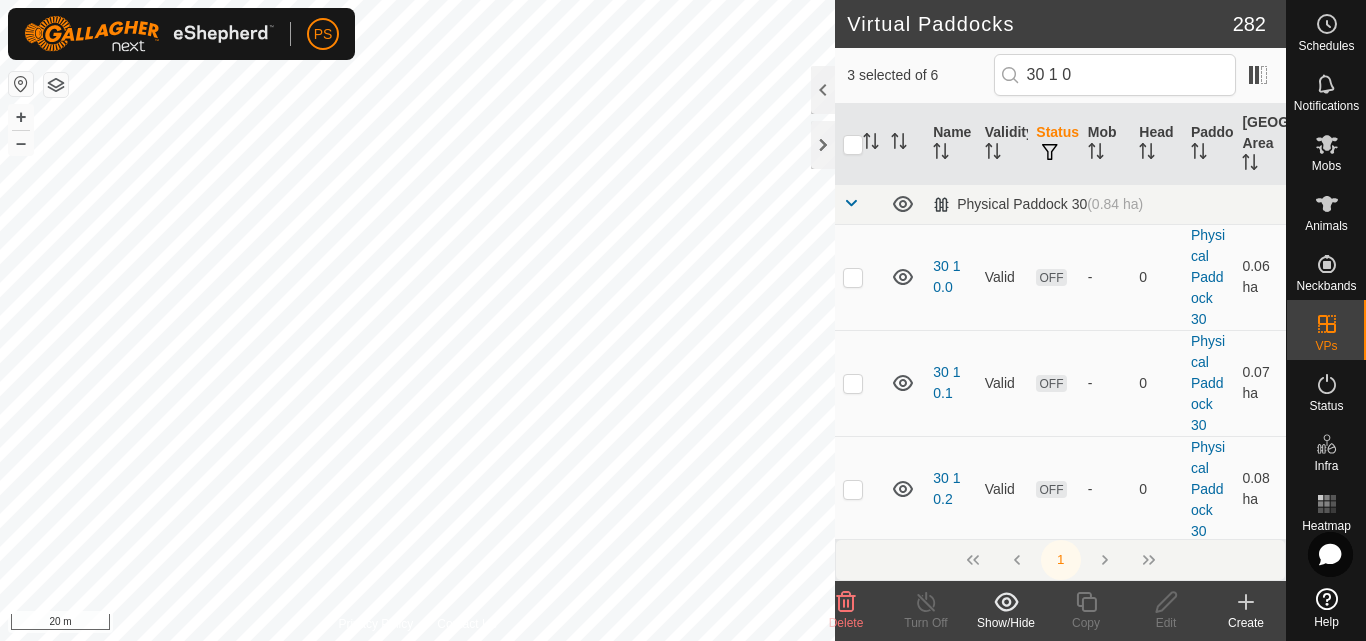 click on "Physical Paddock 30   (0.84 ha) 30 1 0.0  Valid  OFF  -   0   Physical Paddock 30   0.06 ha  30 1 0.1  Valid  OFF  -   0   Physical Paddock 30   0.07 ha  30 1 0.2  Valid  OFF  -   0   Physical Paddock 30   0.08 ha  30 1 0.3  Valid  OFF  -   0   Physical Paddock 30   0.09 ha  30 1 0.4  Valid  OFF  -   0   Physical Paddock 30   0.1 ha  30 1 0.5  Valid  OFF  -   0   Physical Paddock 30   0.11 ha" at bounding box center (1060, 522) 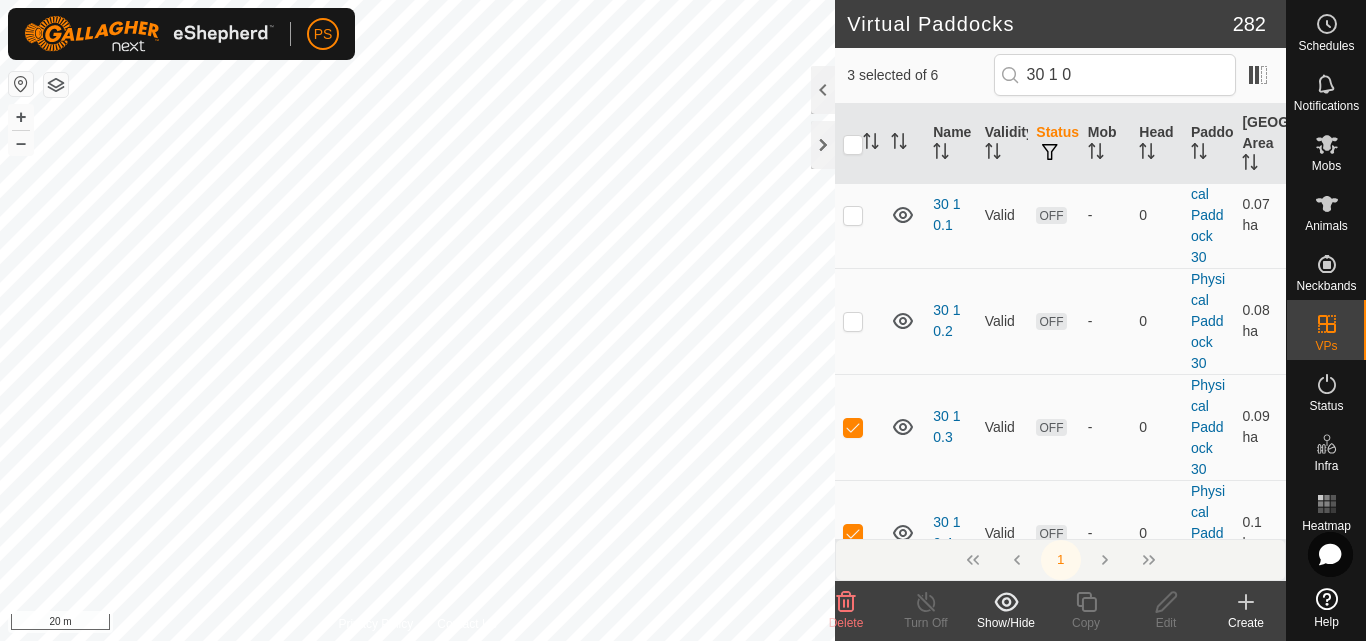 scroll, scrollTop: 322, scrollLeft: 0, axis: vertical 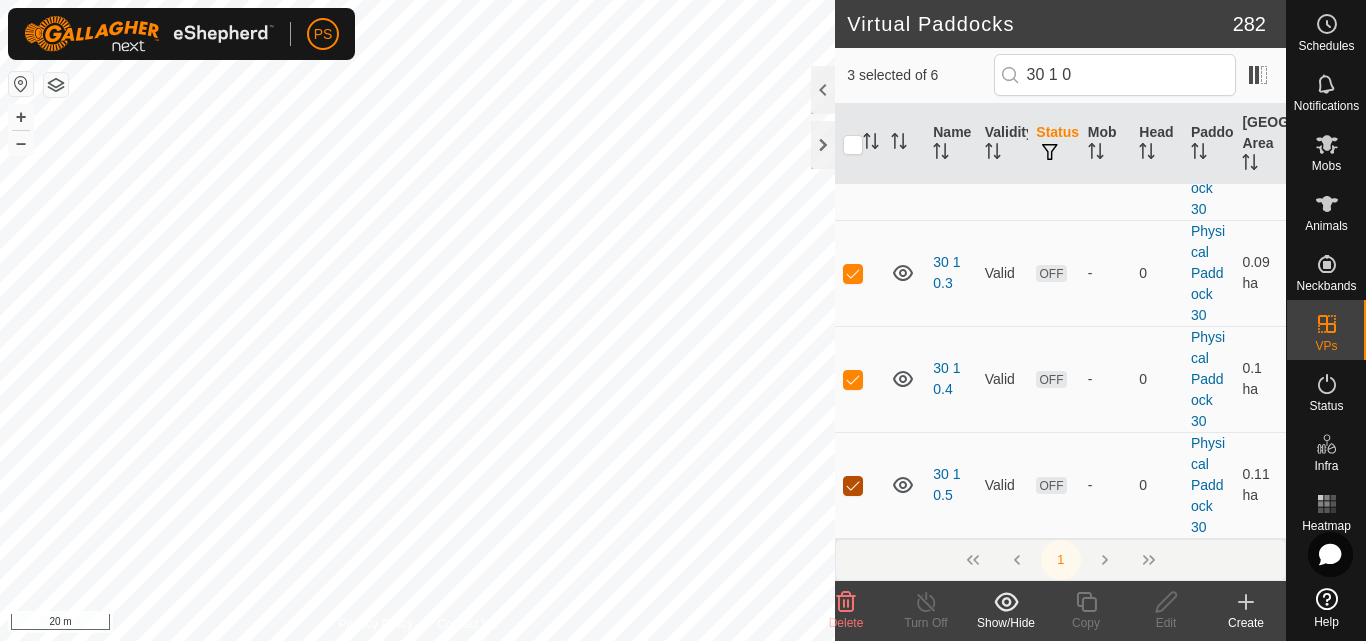 click at bounding box center (853, 486) 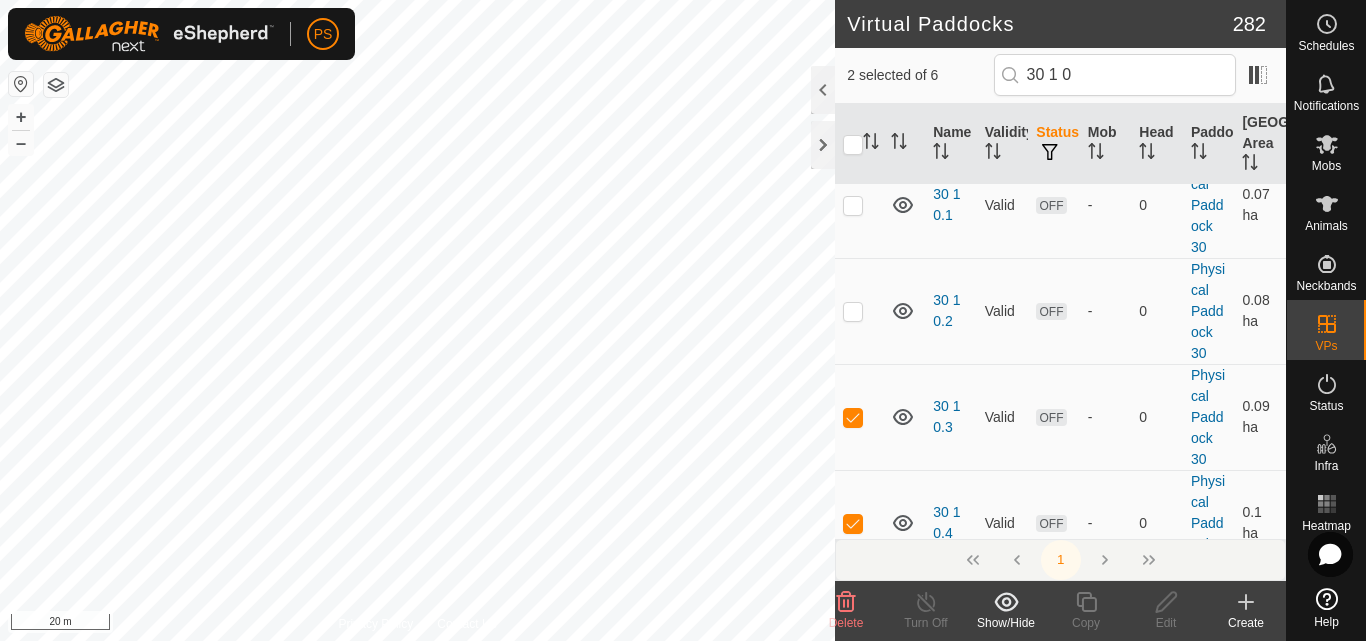 scroll, scrollTop: 322, scrollLeft: 0, axis: vertical 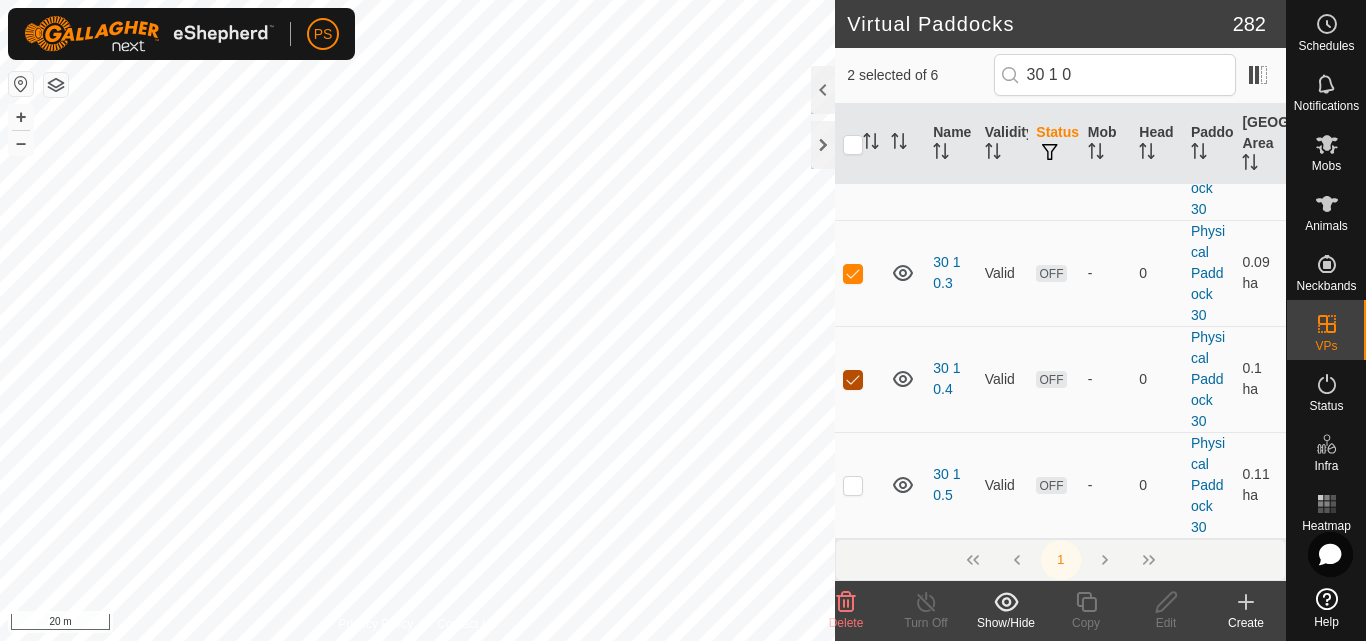 click on "Physical Paddock 30   (0.84 ha) 30 1 0.0  Valid  OFF  -   0   Physical Paddock 30   0.06 ha  30 1 0.1  Valid  OFF  -   0   Physical Paddock 30   0.07 ha  30 1 0.2  Valid  OFF  -   0   Physical Paddock 30   0.08 ha  30 1 0.3  Valid  OFF  -   0   Physical Paddock 30   0.09 ha  30 1 0.4  Valid  OFF  -   0   Physical Paddock 30   0.1 ha  30 1 0.5  Valid  OFF  -   0   Physical Paddock 30   0.11 ha" at bounding box center (1060, 200) 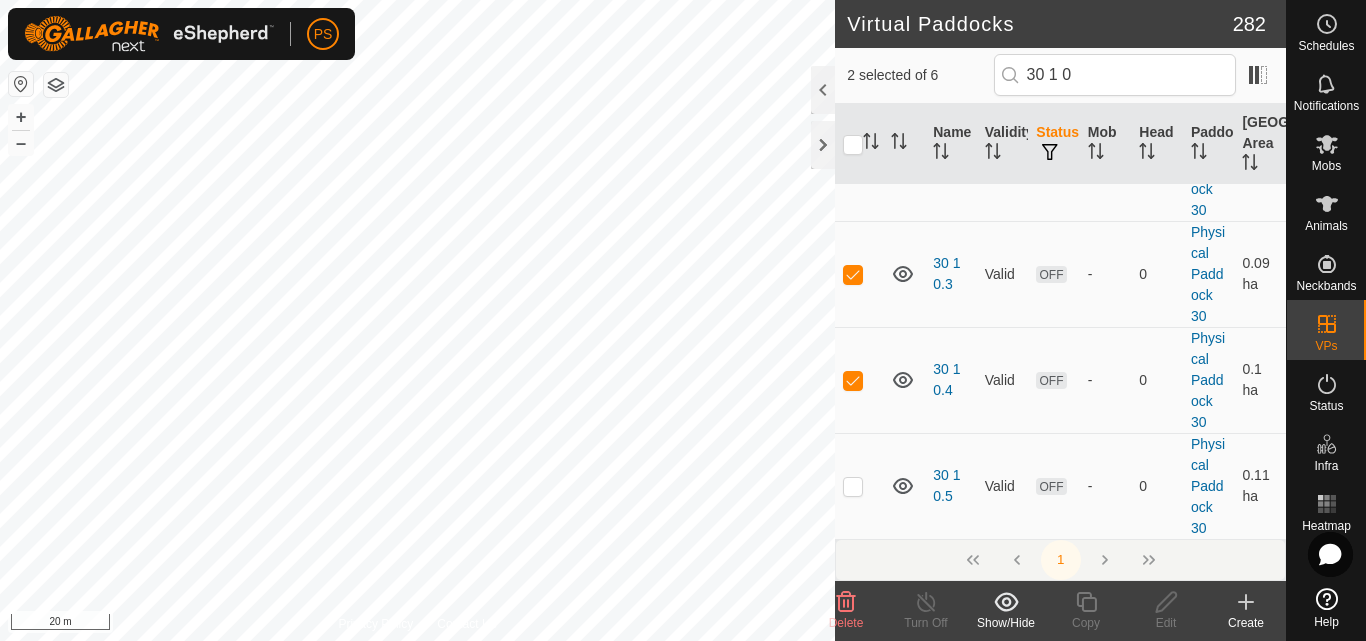 scroll, scrollTop: 322, scrollLeft: 0, axis: vertical 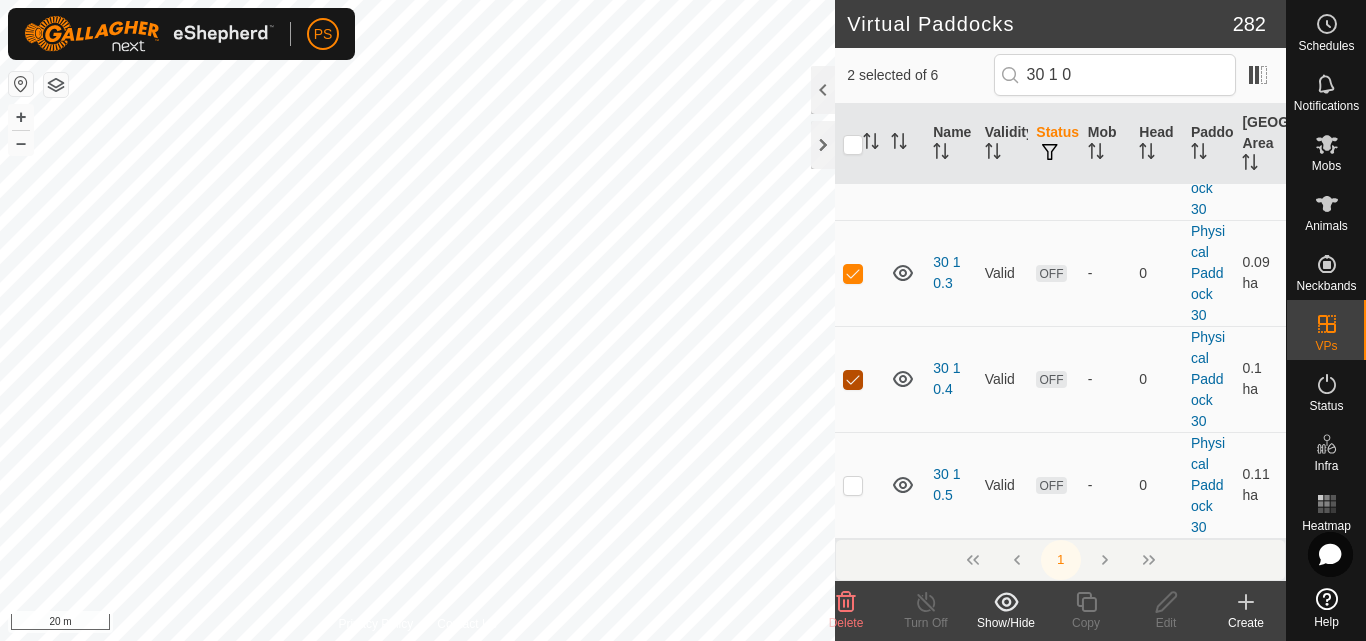 click at bounding box center [853, 380] 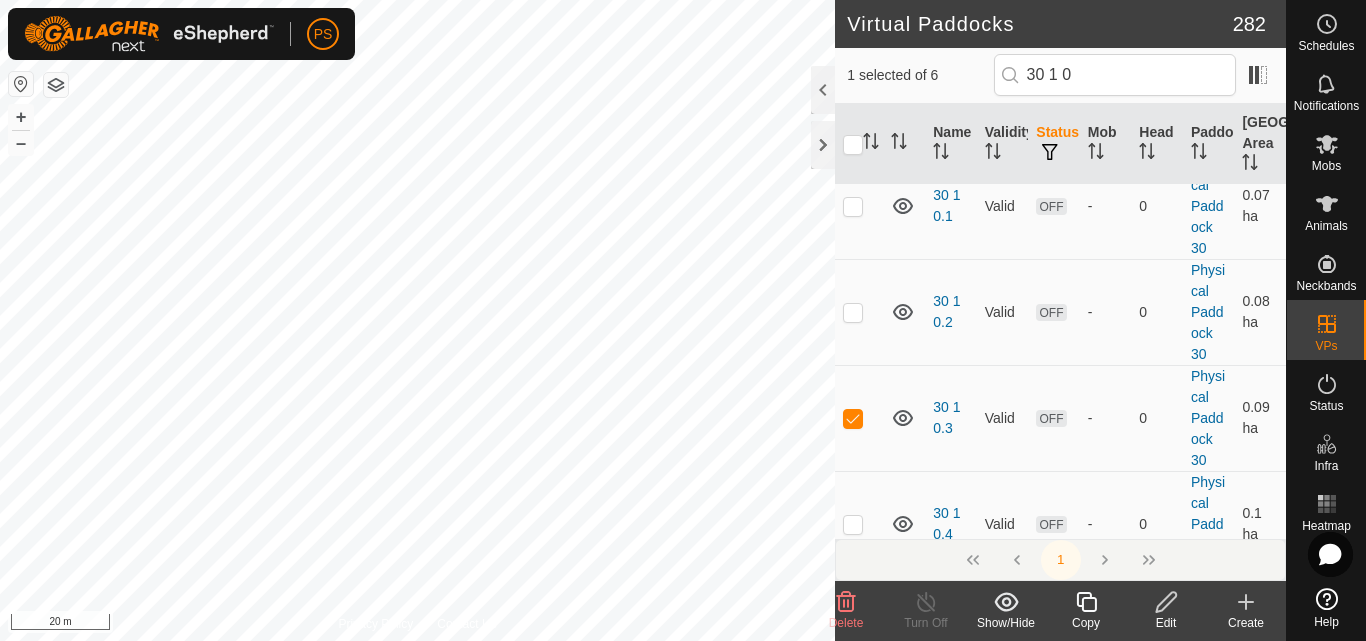scroll, scrollTop: 322, scrollLeft: 0, axis: vertical 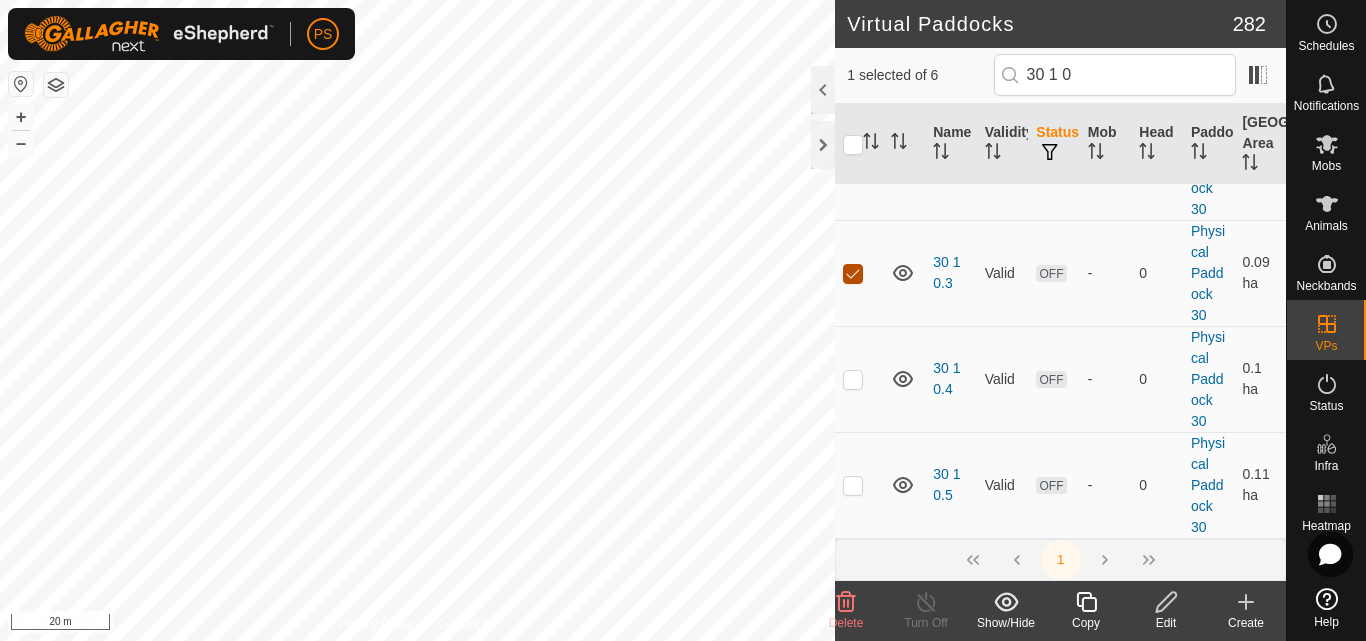 click on "Physical Paddock 30   (0.84 ha) 30 1 0.0  Valid  OFF  -   0   Physical Paddock 30   0.06 ha  30 1 0.1  Valid  OFF  -   0   Physical Paddock 30   0.07 ha  30 1 0.2  Valid  OFF  -   0   Physical Paddock 30   0.08 ha  30 1 0.3  Valid  OFF  -   0   Physical Paddock 30   0.09 ha  30 1 0.4  Valid  OFF  -   0   Physical Paddock 30   0.1 ha  30 1 0.5  Valid  OFF  -   0   Physical Paddock 30   0.11 ha" at bounding box center [1060, 200] 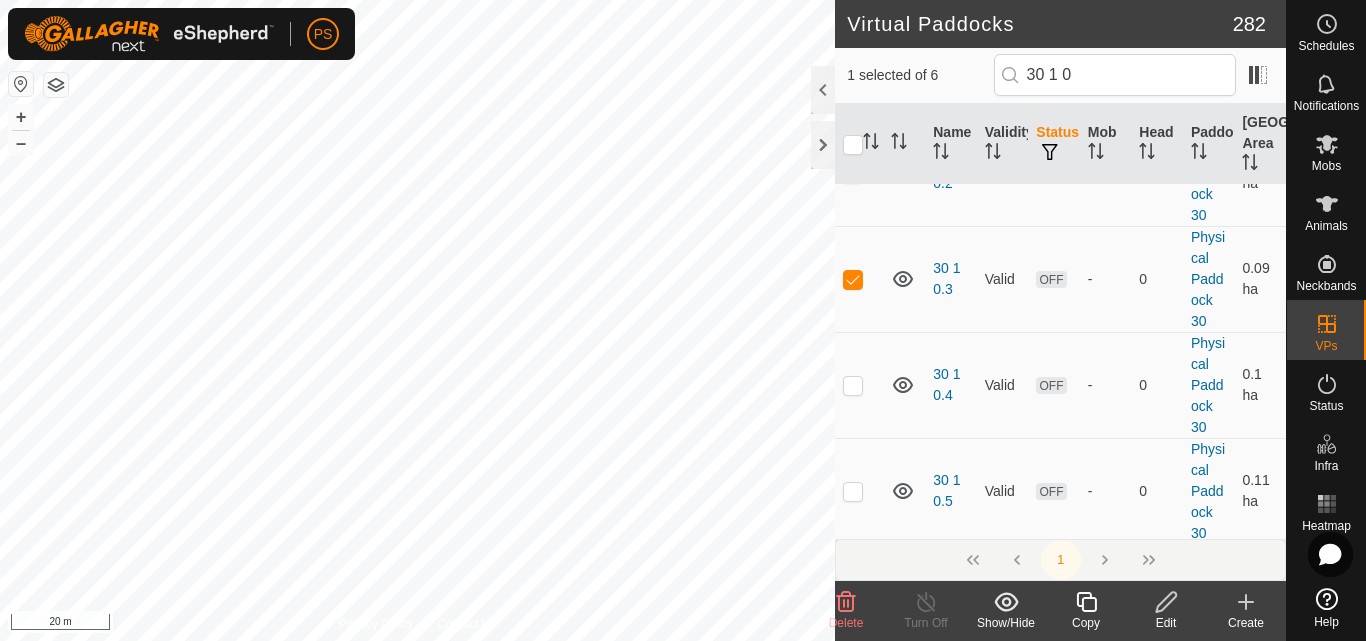 scroll, scrollTop: 322, scrollLeft: 0, axis: vertical 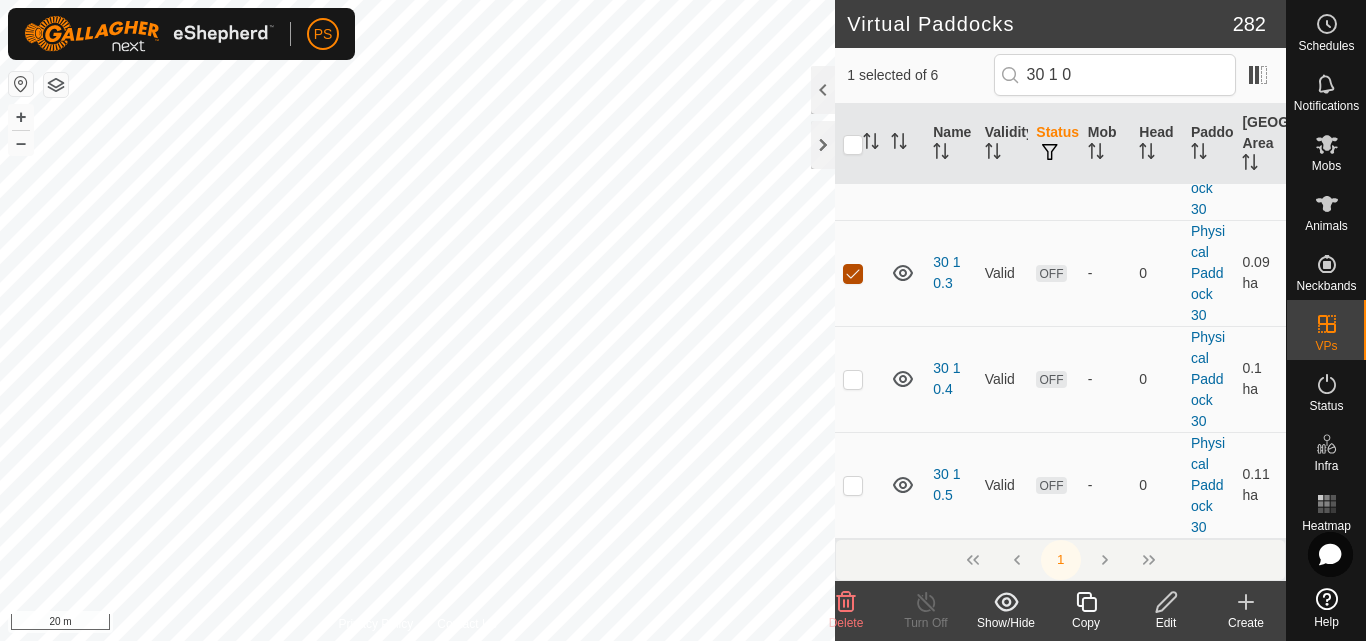 click at bounding box center (853, 274) 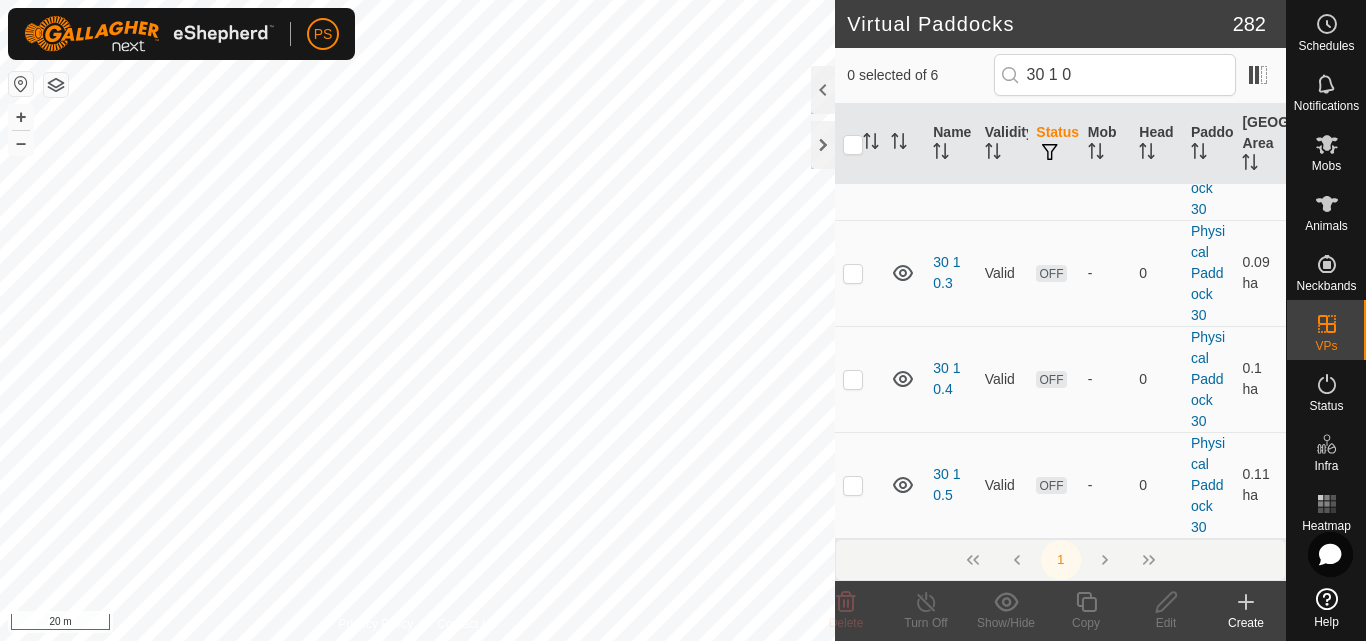 scroll, scrollTop: 0, scrollLeft: 0, axis: both 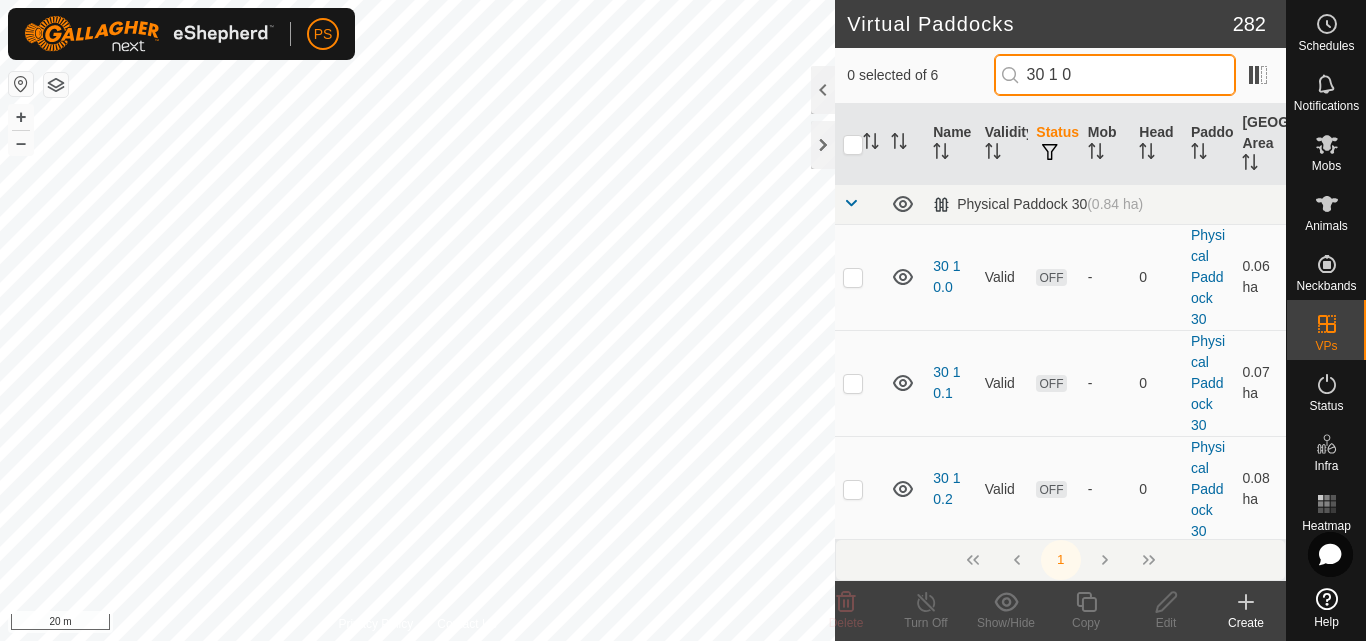click on "30 1 0" at bounding box center (1115, 75) 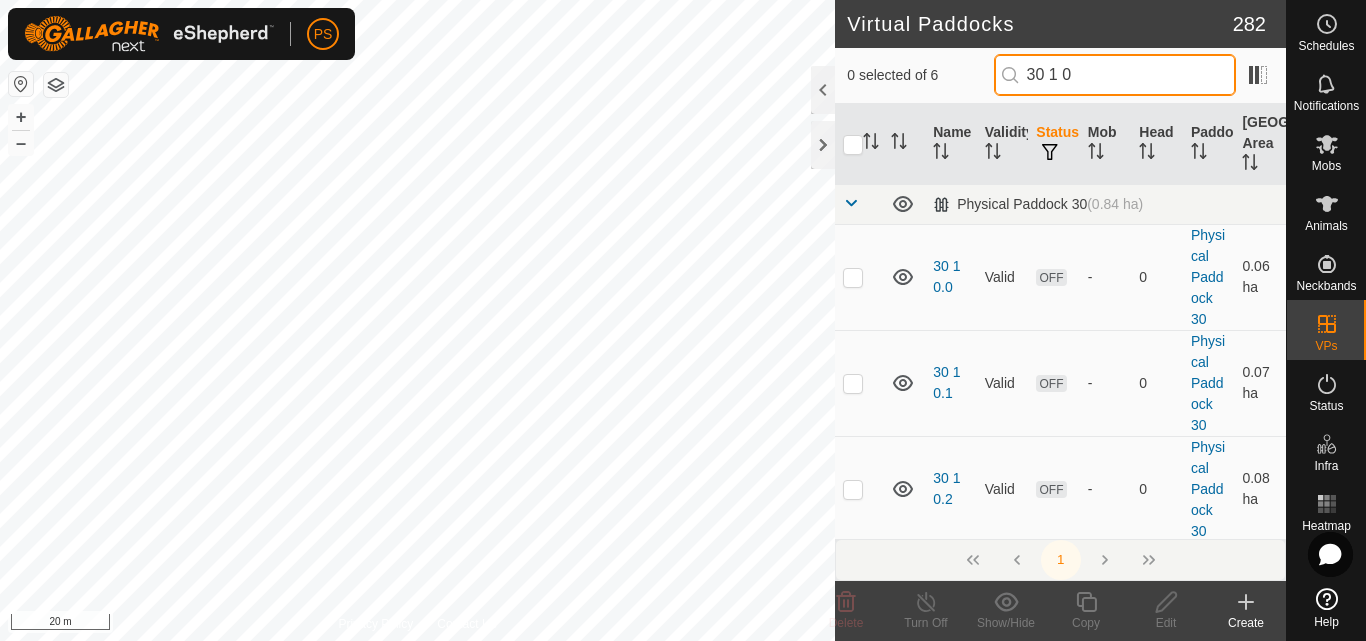 click on "30 1 0" at bounding box center [1115, 75] 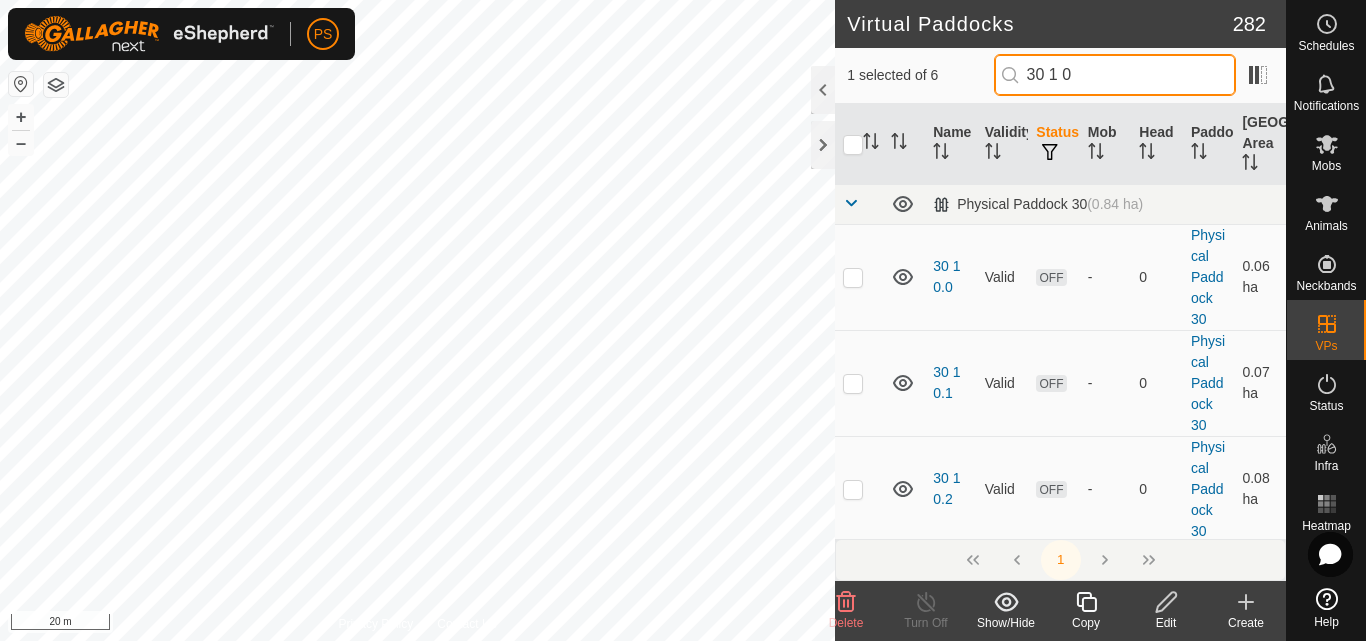 drag, startPoint x: 1114, startPoint y: 71, endPoint x: 1004, endPoint y: 78, distance: 110.2225 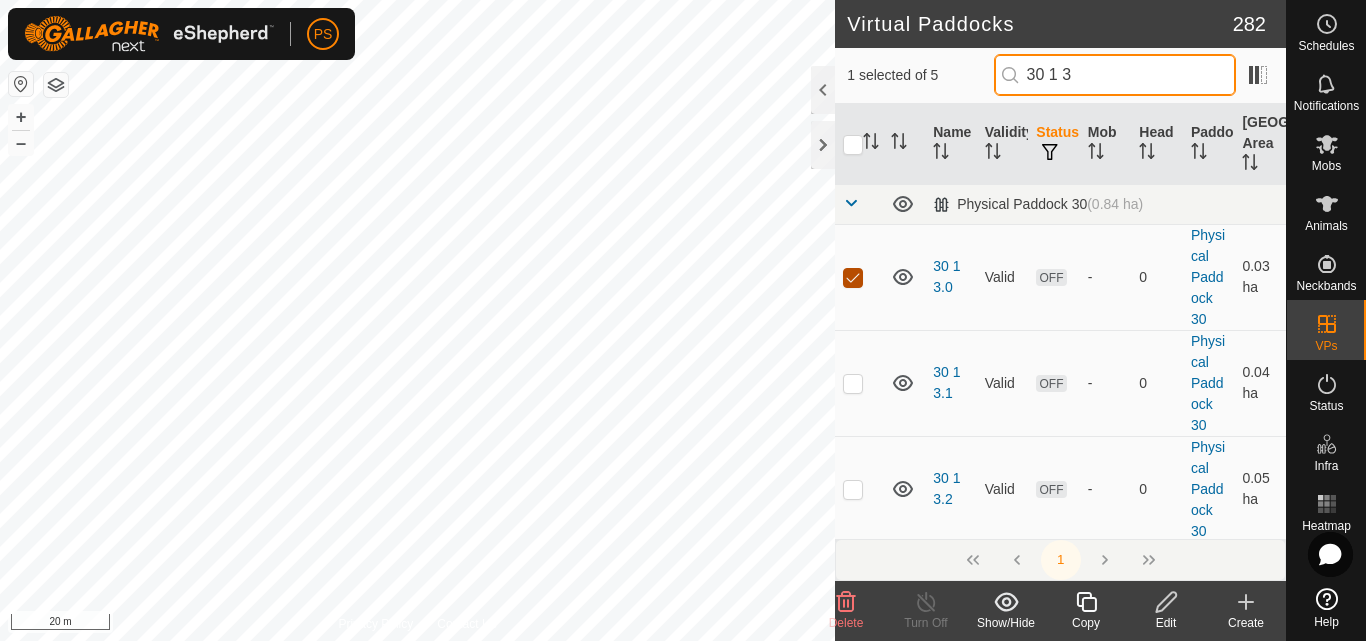 type on "30 1 3" 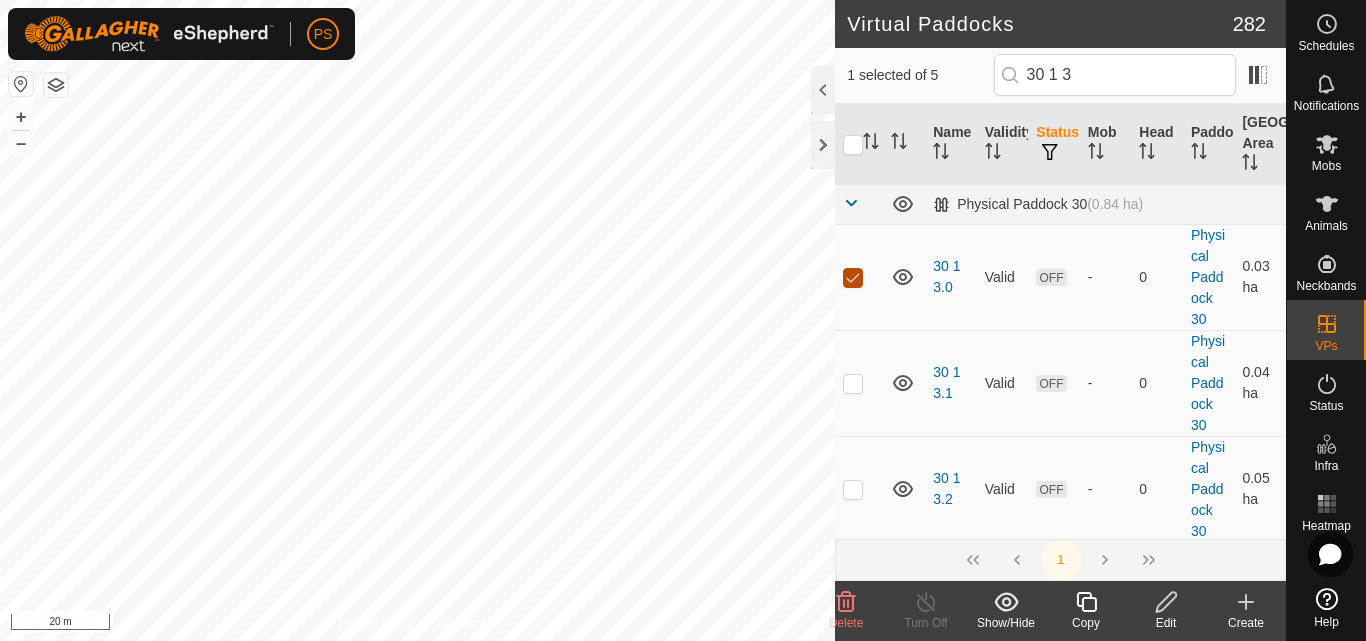 click at bounding box center [853, 278] 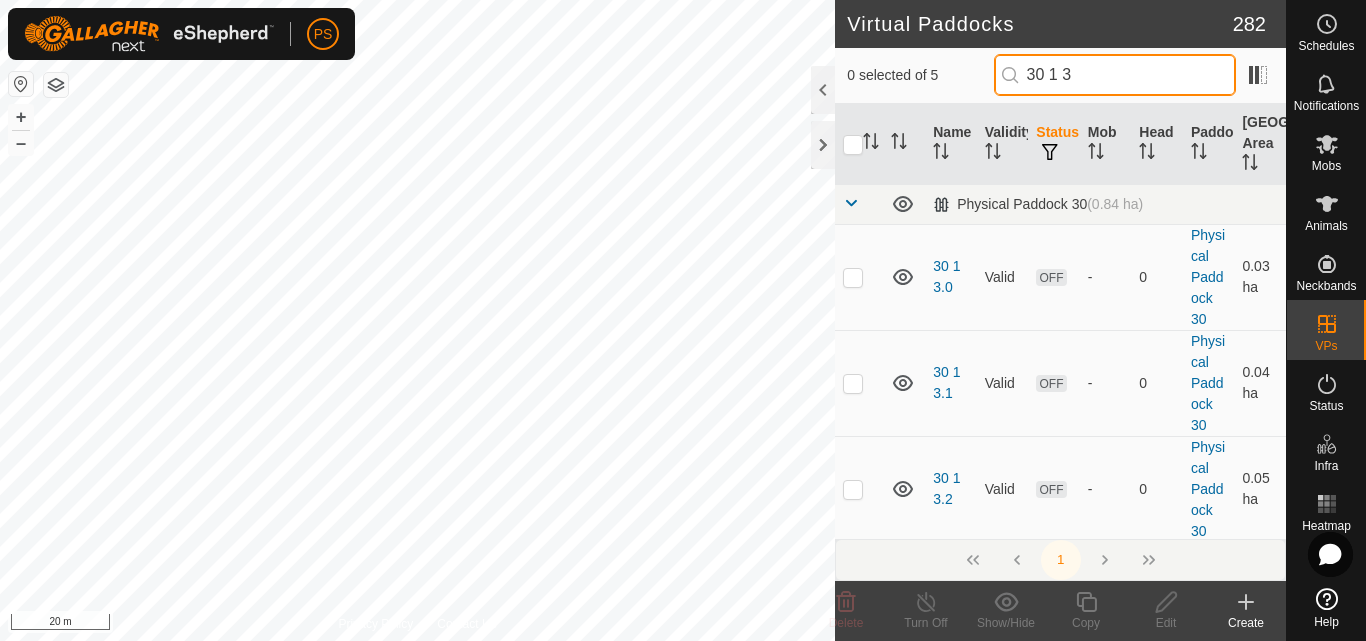 click on "30 1 3" at bounding box center (1115, 75) 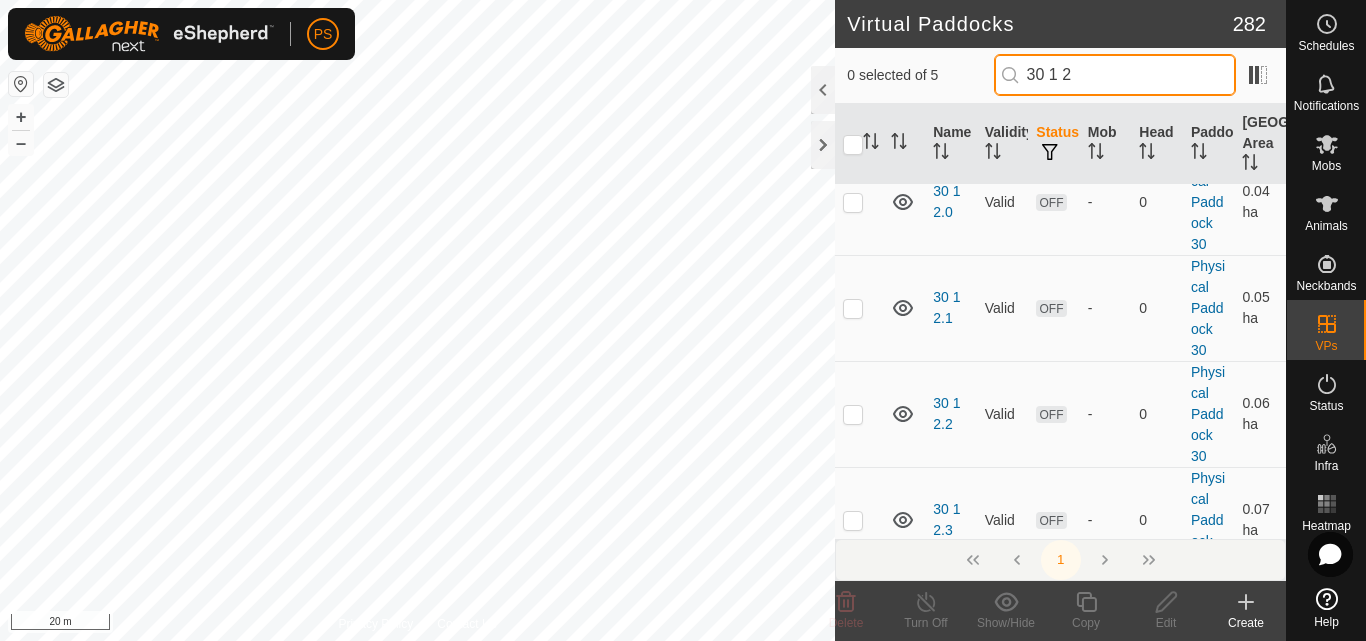 scroll, scrollTop: 216, scrollLeft: 0, axis: vertical 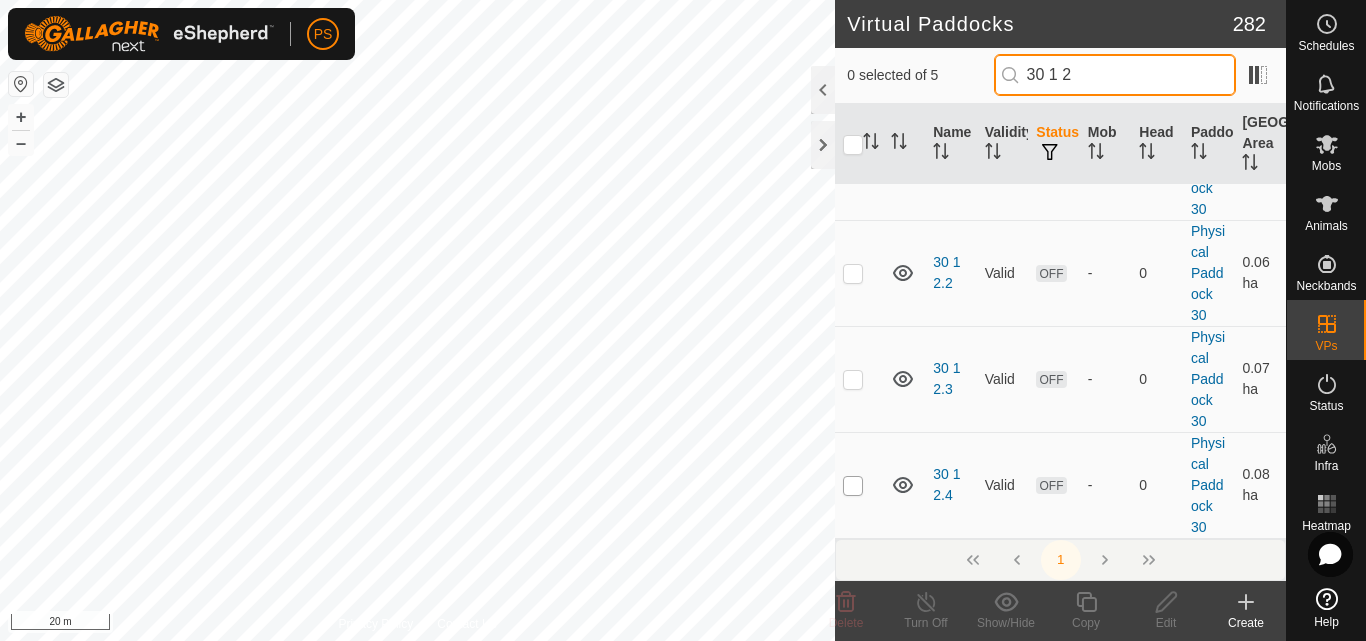 type on "30 1 2" 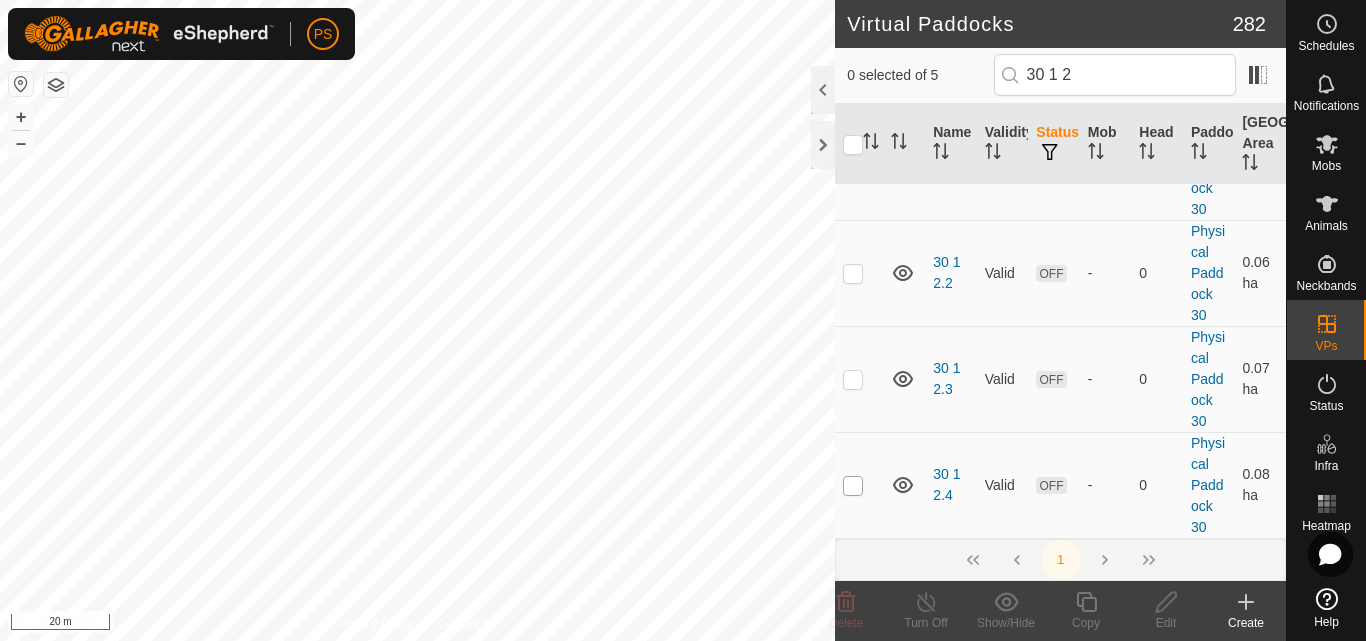 scroll, scrollTop: 0, scrollLeft: 0, axis: both 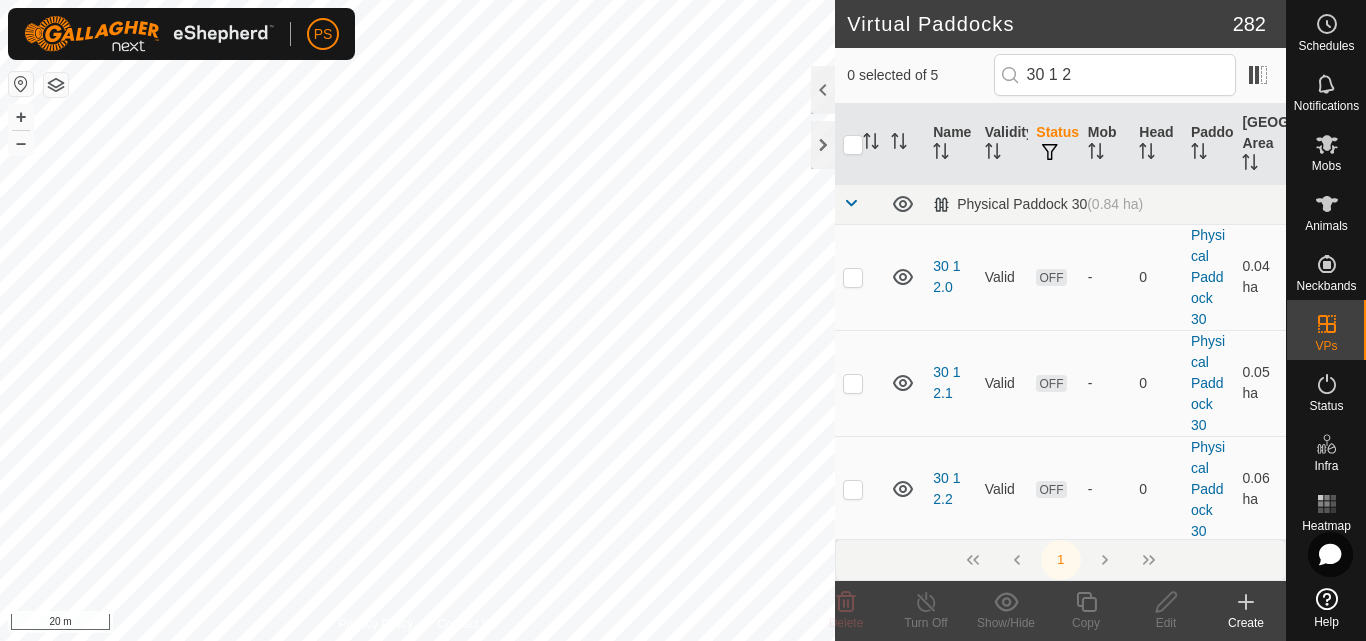 click on "Physical Paddock 30   (0.84 ha) 30 1 2.0  Valid  OFF  -   0   Physical Paddock 30   0.04 ha  30 1 2.1  Valid  OFF  -   0   Physical Paddock 30   0.05 ha  30 1 2.2  Valid  OFF  -   0   Physical Paddock 30   0.06 ha  30 1 2.3  Valid  OFF  -   0   Physical Paddock 30   0.07 ha  30 1 2.4  Valid  OFF  -   0   Physical Paddock 30   0.08 ha" at bounding box center [1060, 469] 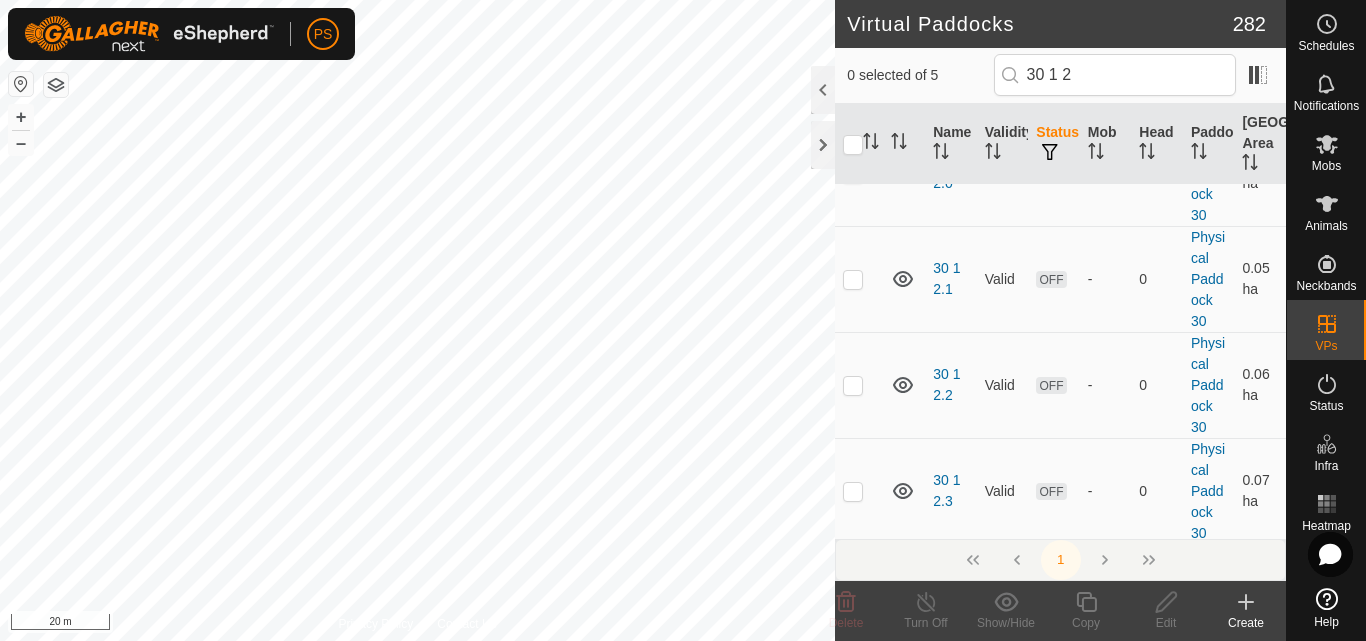 scroll, scrollTop: 216, scrollLeft: 0, axis: vertical 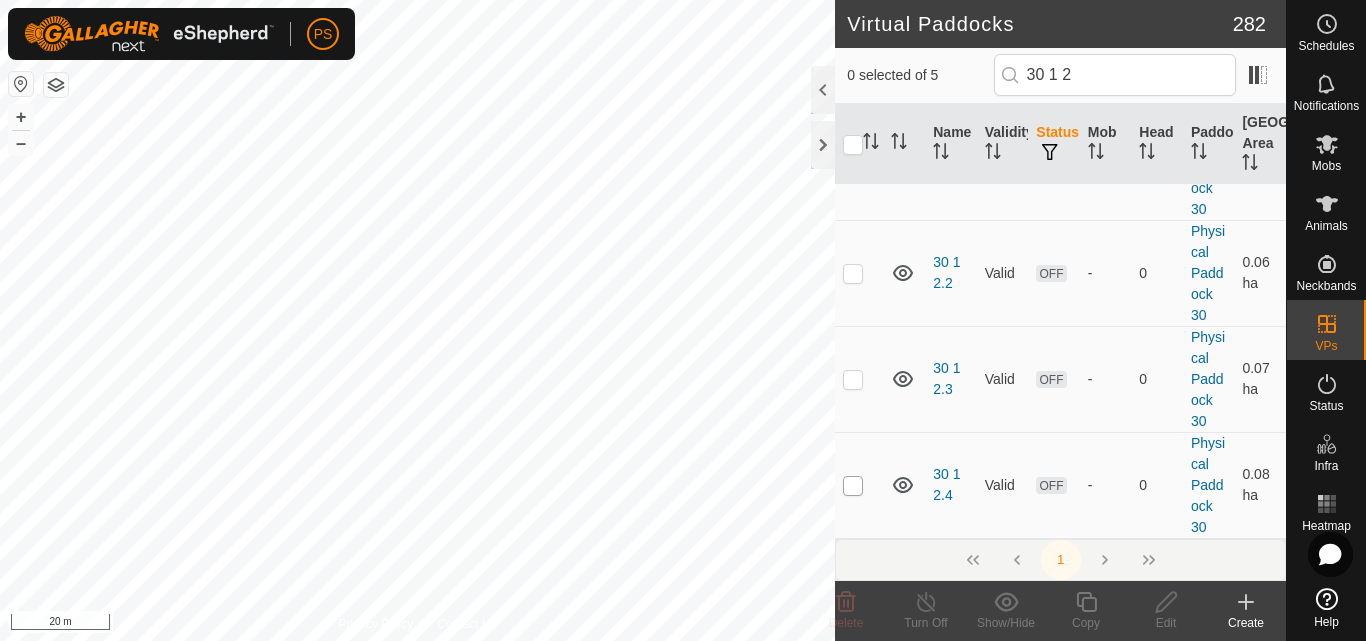 click at bounding box center [853, 486] 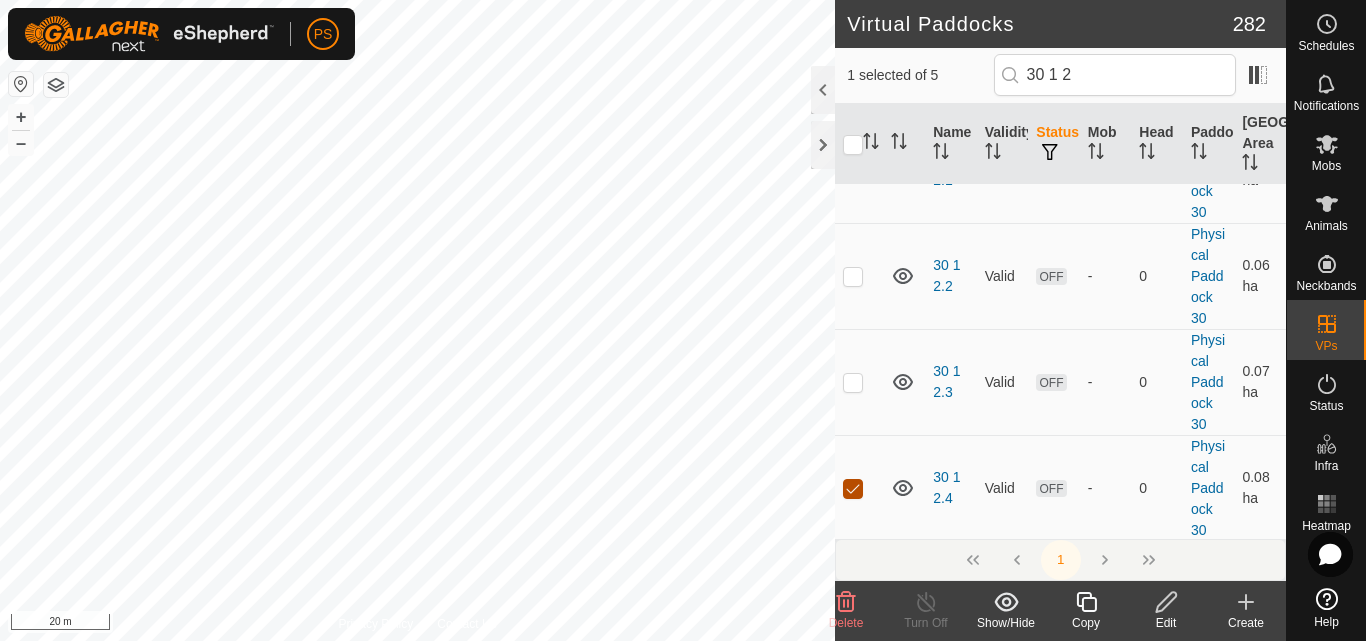 scroll, scrollTop: 216, scrollLeft: 0, axis: vertical 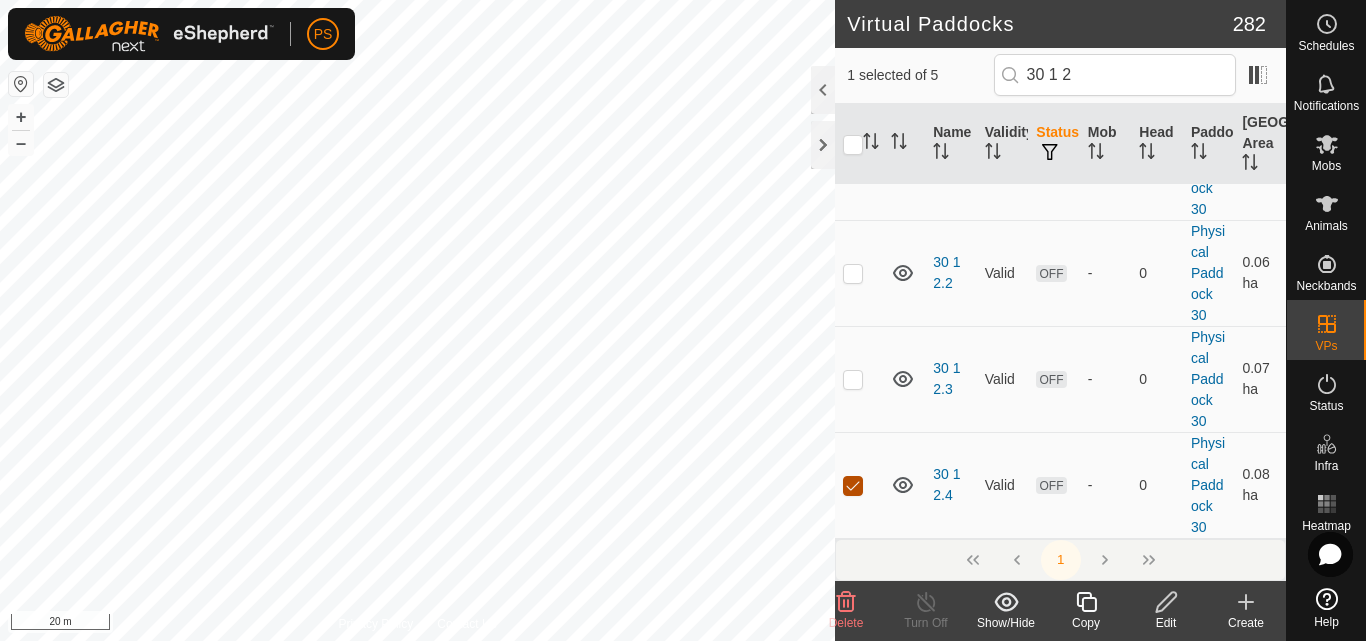 click at bounding box center [853, 486] 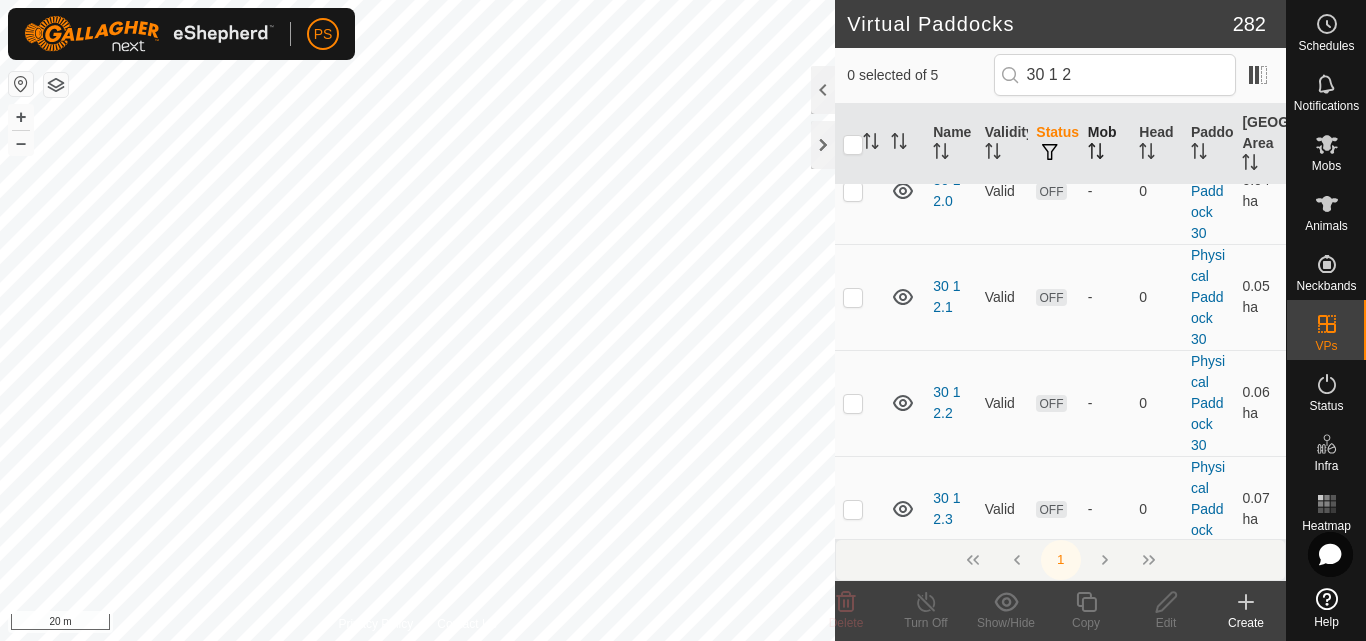 scroll, scrollTop: 0, scrollLeft: 0, axis: both 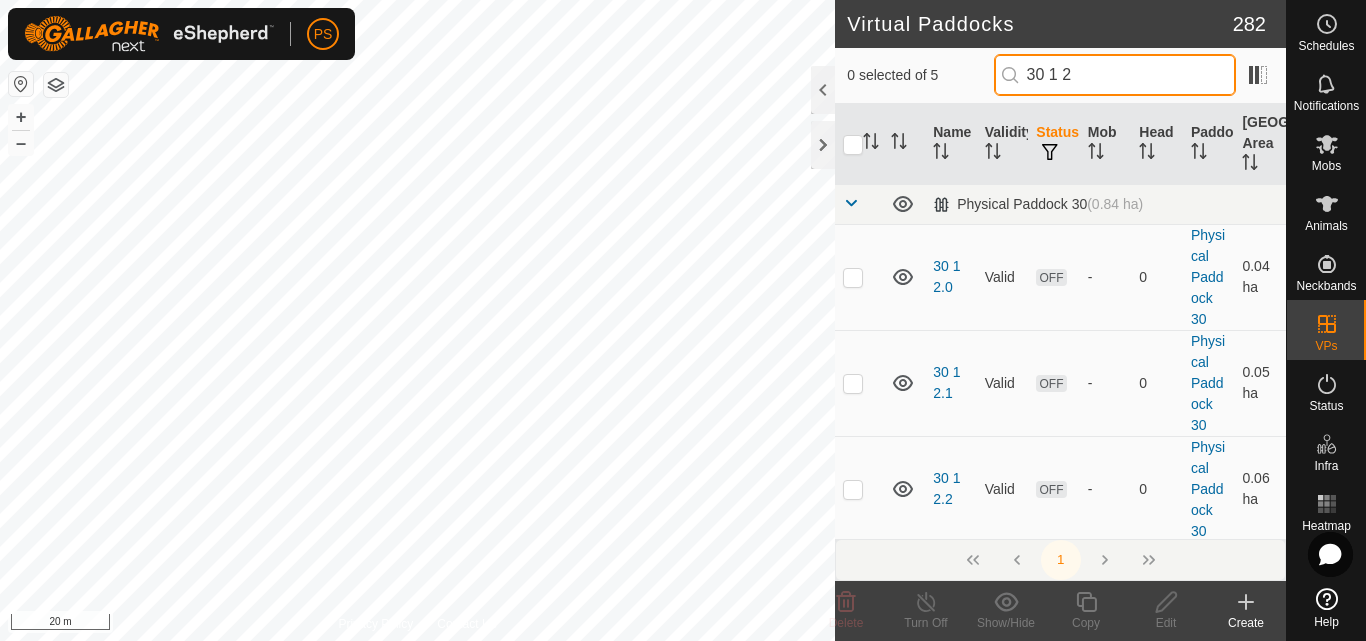 click on "30 1 2" at bounding box center [1115, 75] 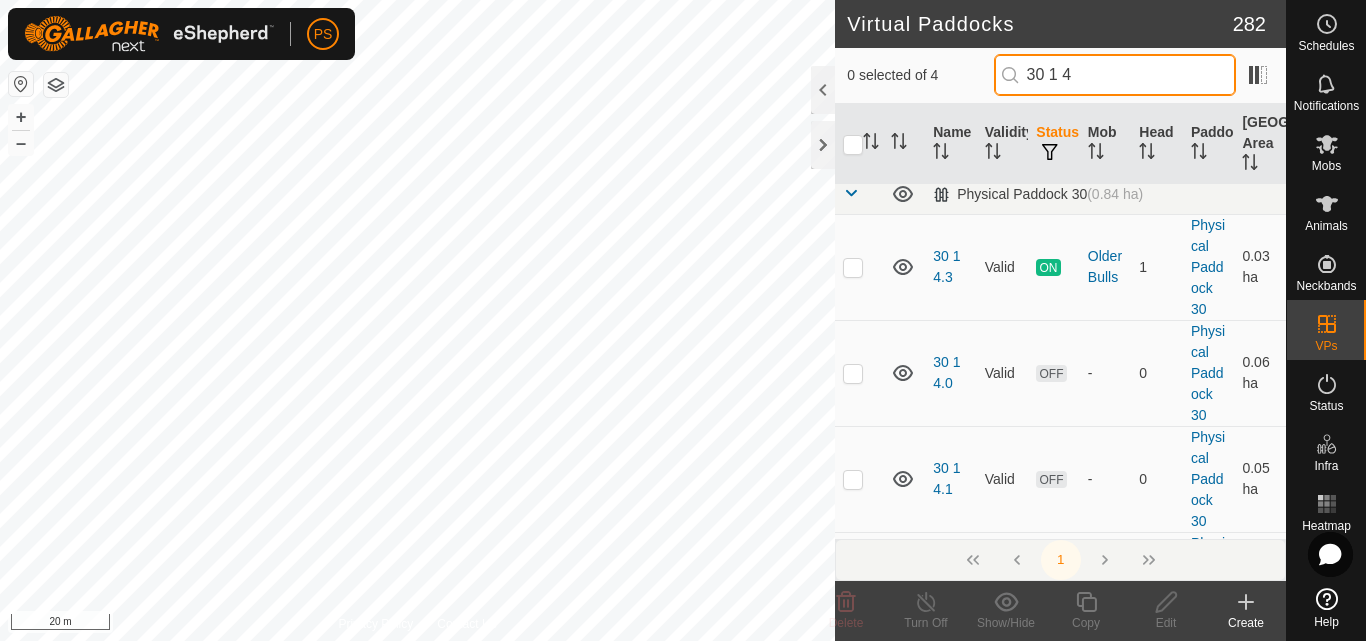 scroll, scrollTop: 110, scrollLeft: 0, axis: vertical 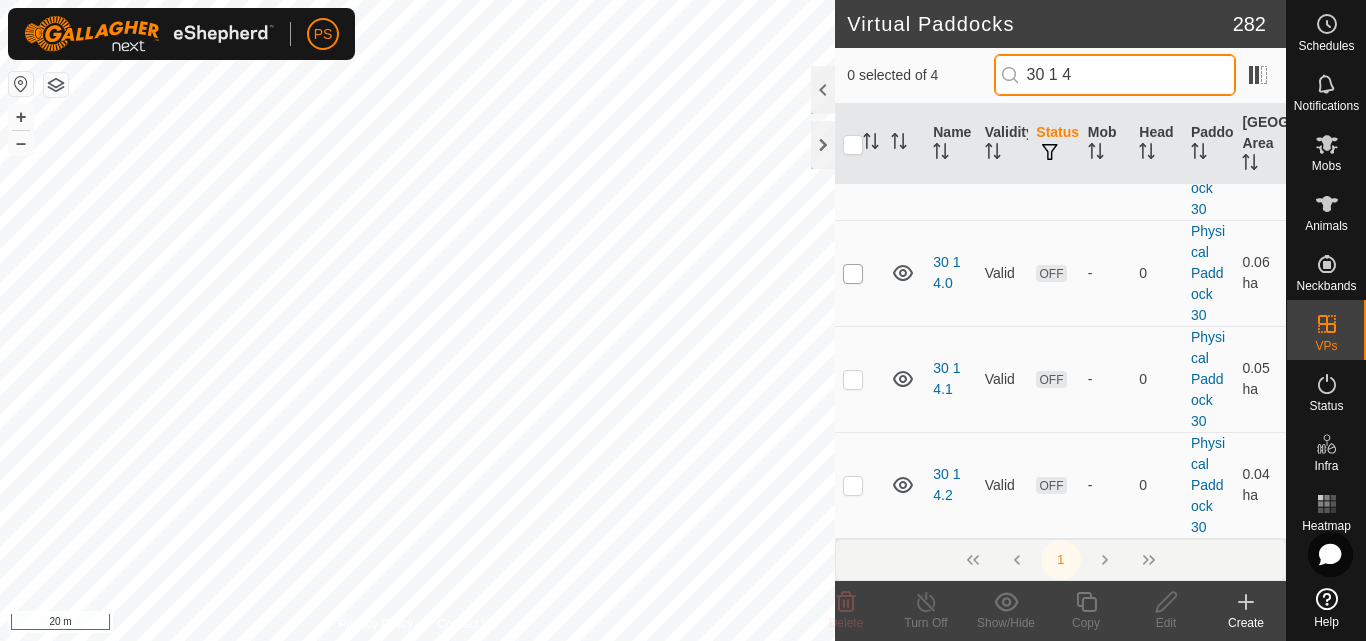 type on "30 1 4" 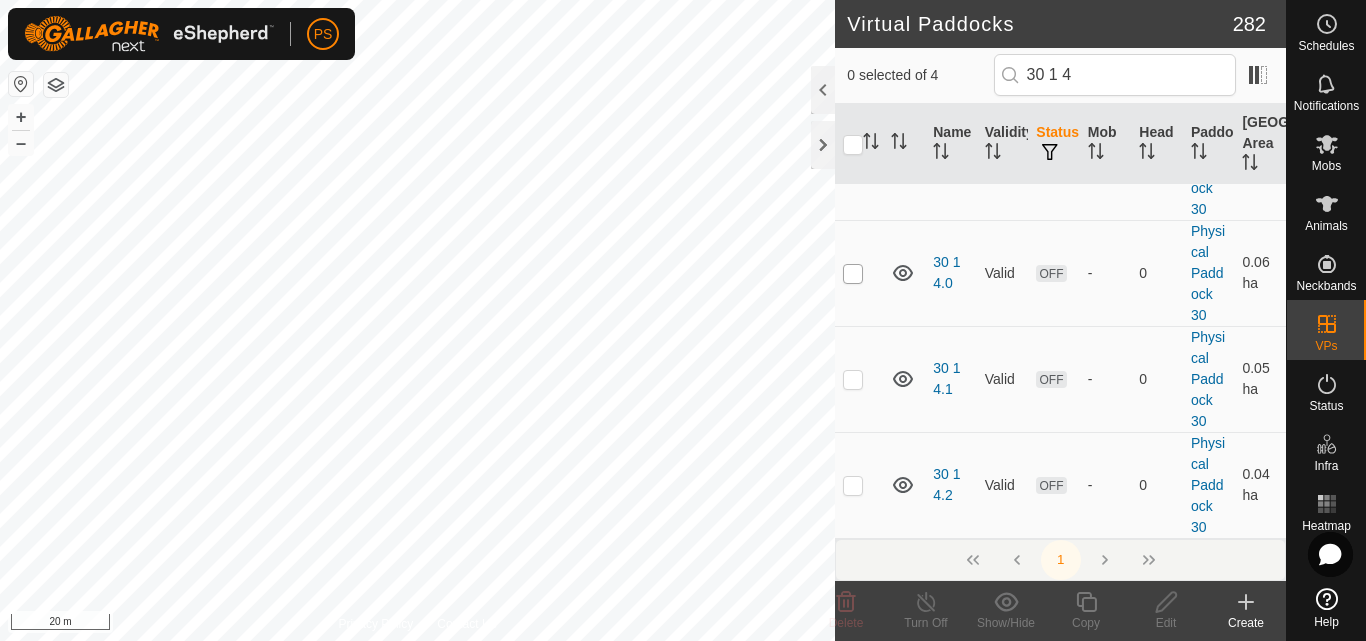 click on "Physical Paddock 30   (0.84 ha) 30 1 4.3  Valid  ON  Older Bulls   1   Physical Paddock 30   0.03 ha  30 1 4.0  Valid  OFF  -   0   Physical Paddock 30   0.06 ha  30 1 4.1  Valid  OFF  -   0   Physical Paddock 30   0.05 ha  30 1 4.2  Valid  OFF  -   0   Physical Paddock 30   0.04 ha" at bounding box center (1060, 306) 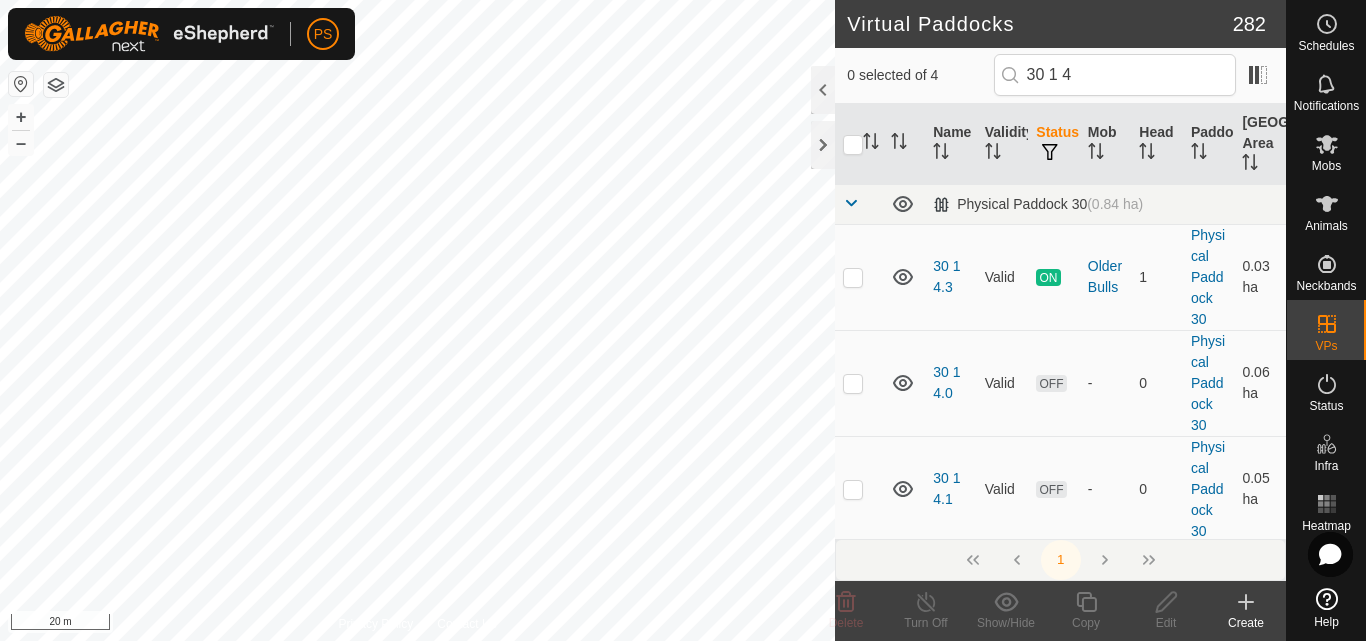 scroll, scrollTop: 110, scrollLeft: 0, axis: vertical 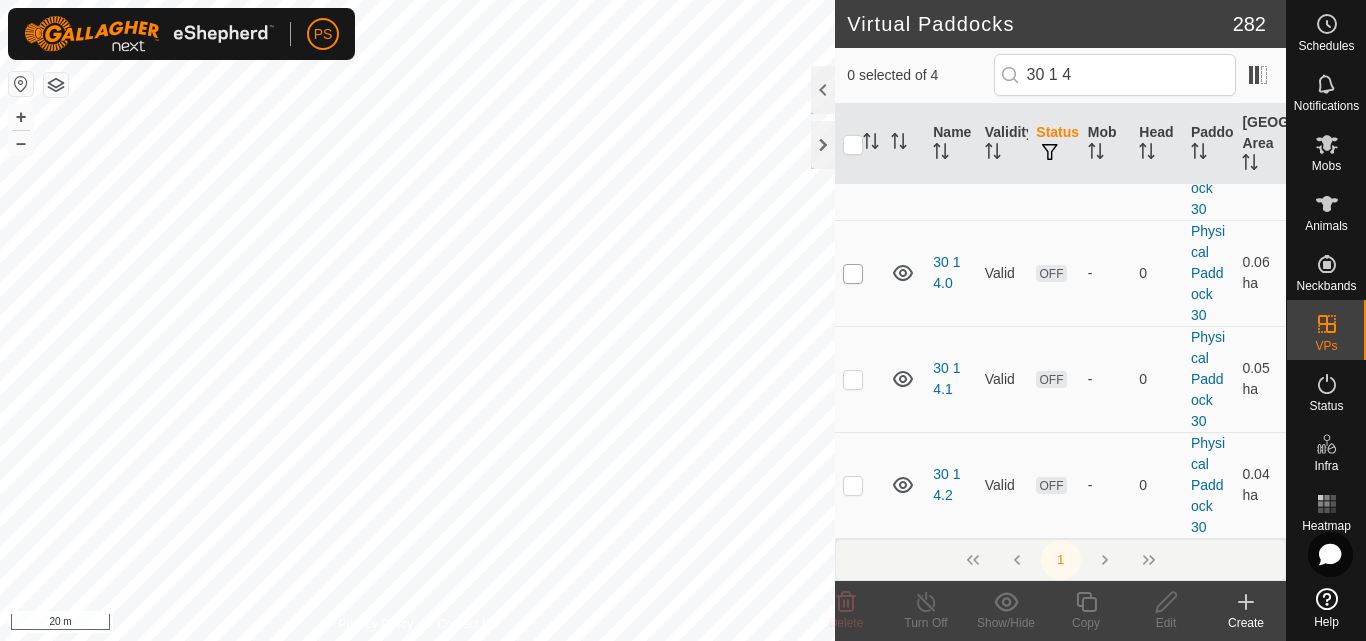 click at bounding box center (853, 274) 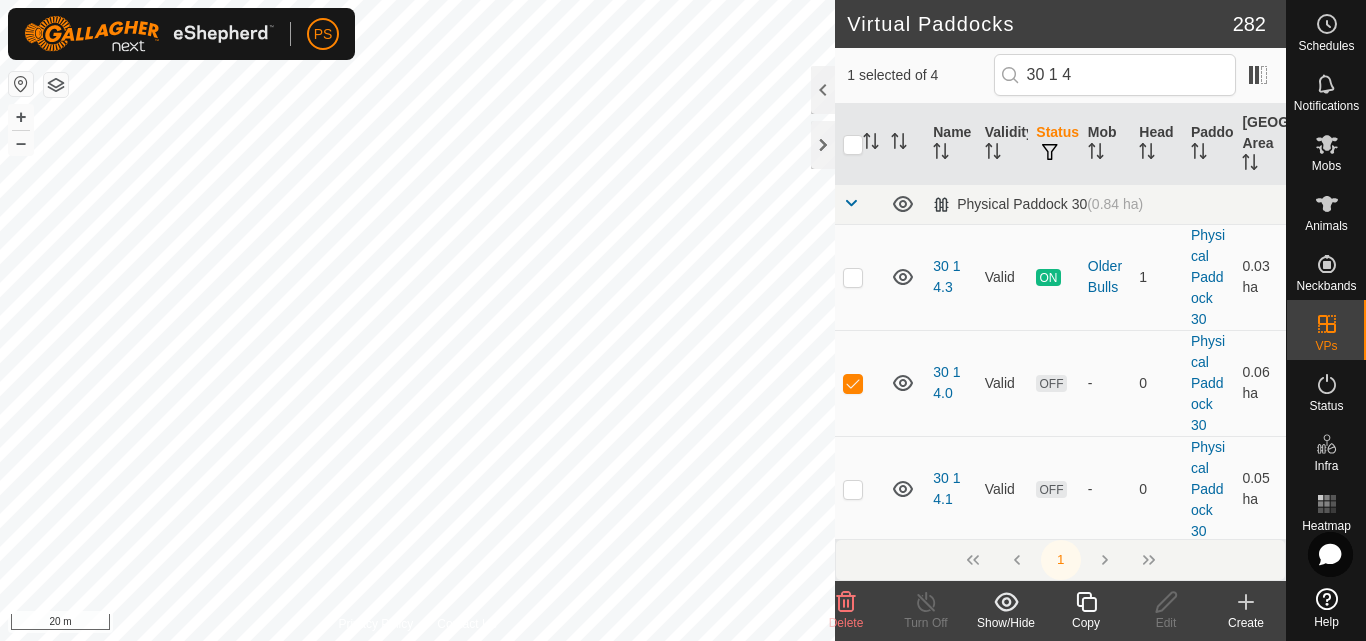 click 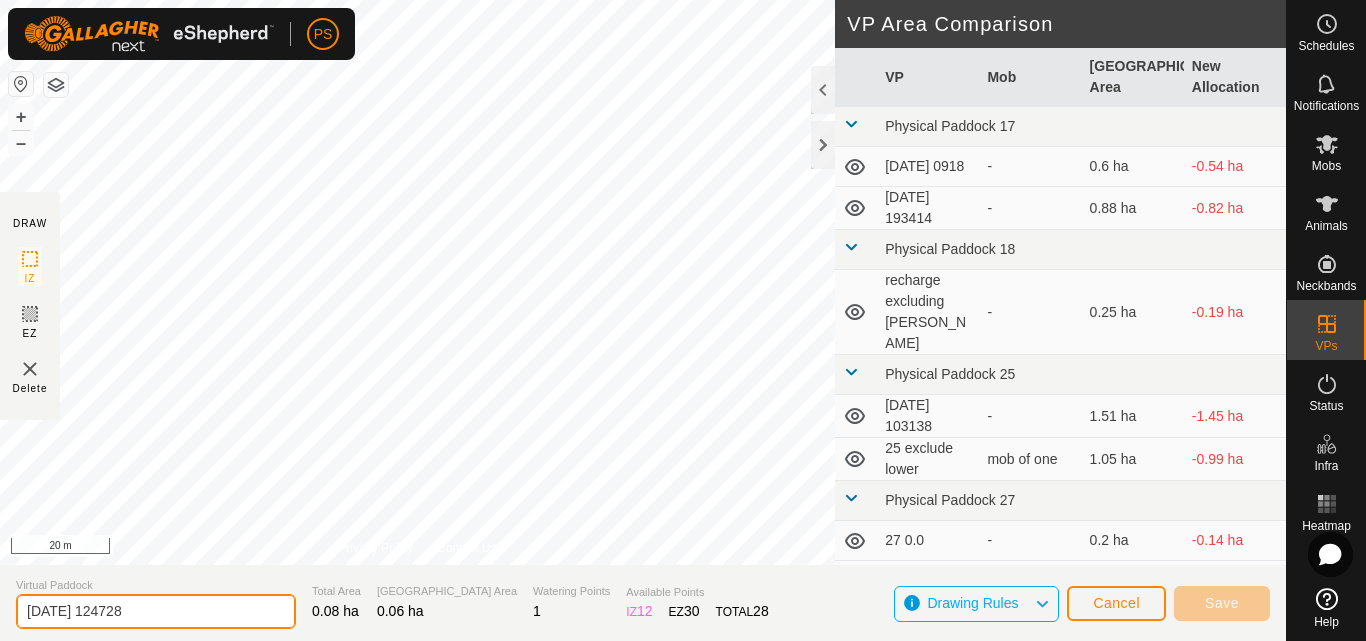 drag, startPoint x: 176, startPoint y: 605, endPoint x: 0, endPoint y: 609, distance: 176.04546 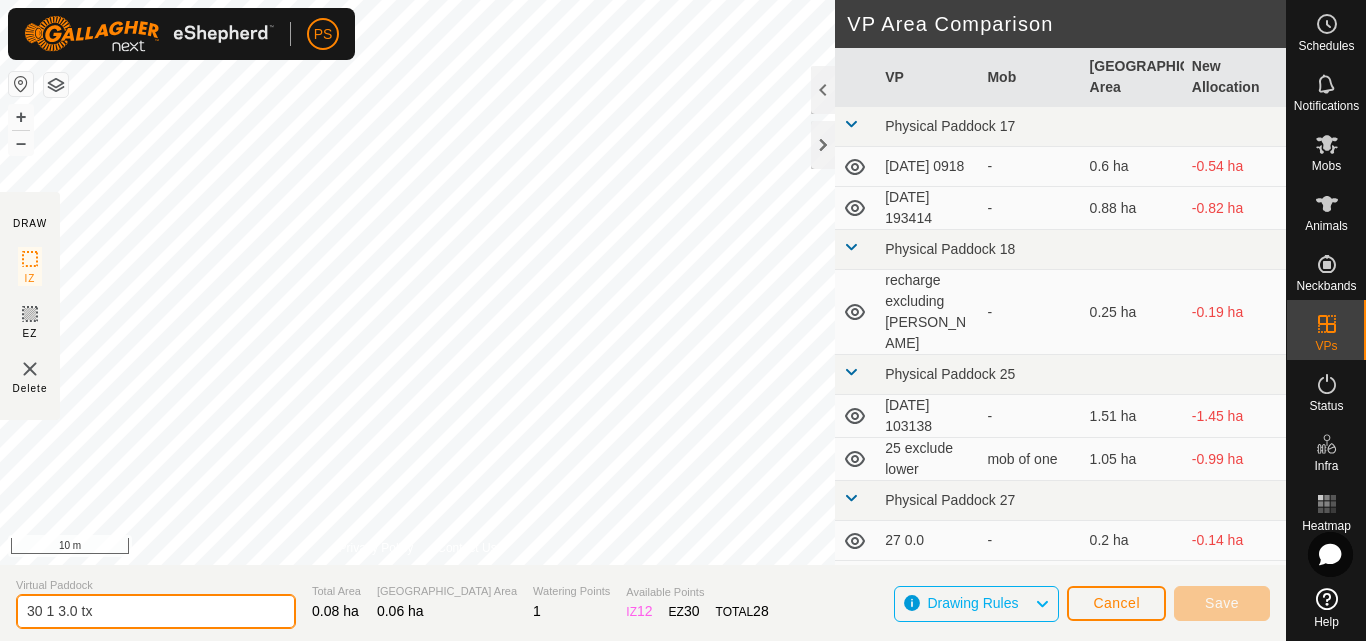 type on "30 1 3.0 tx" 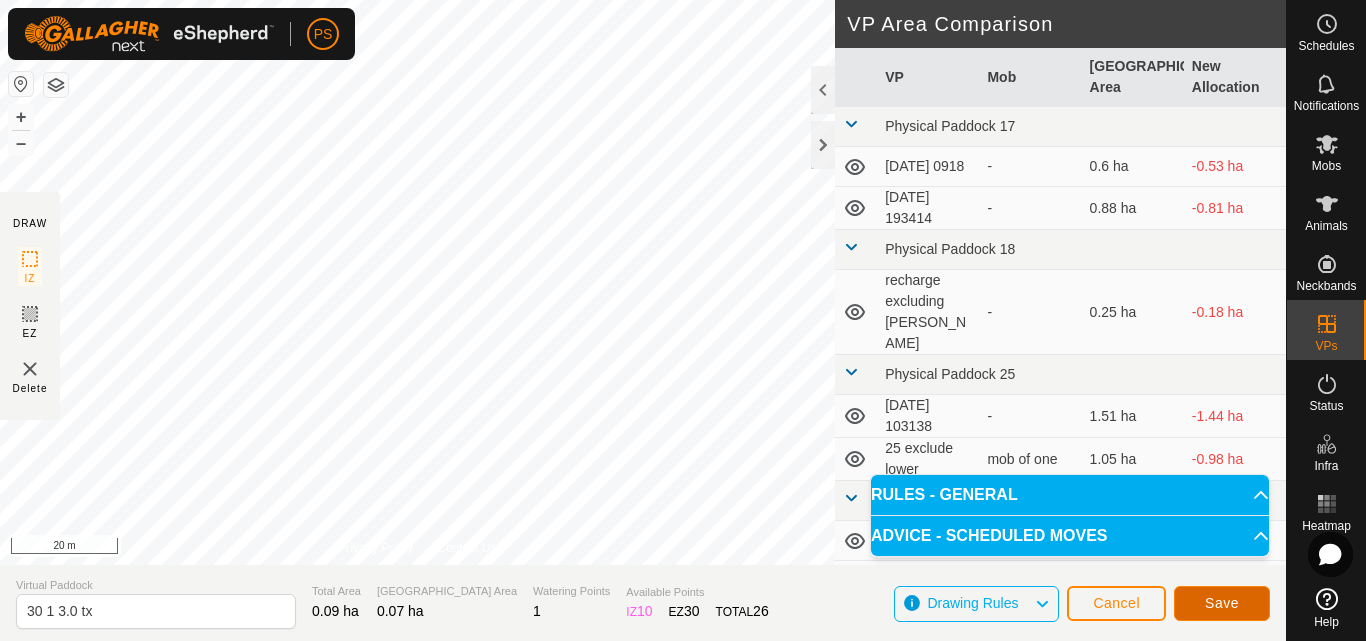 click on "Save" 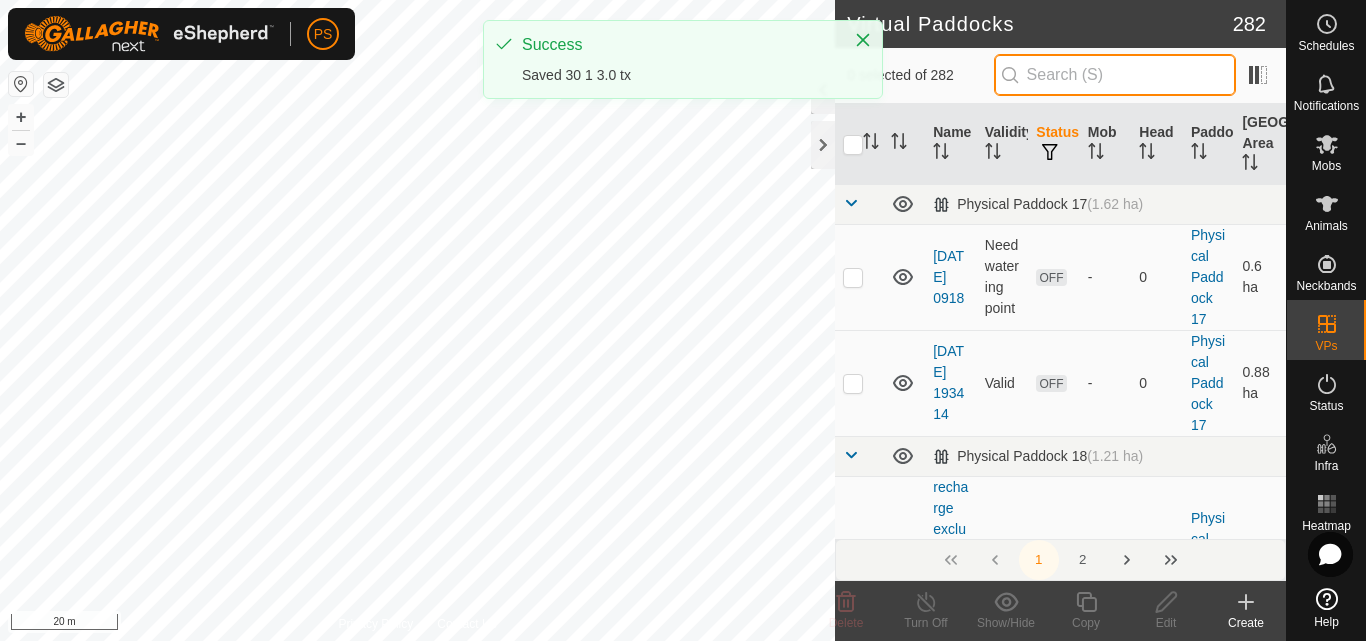 click at bounding box center (1115, 75) 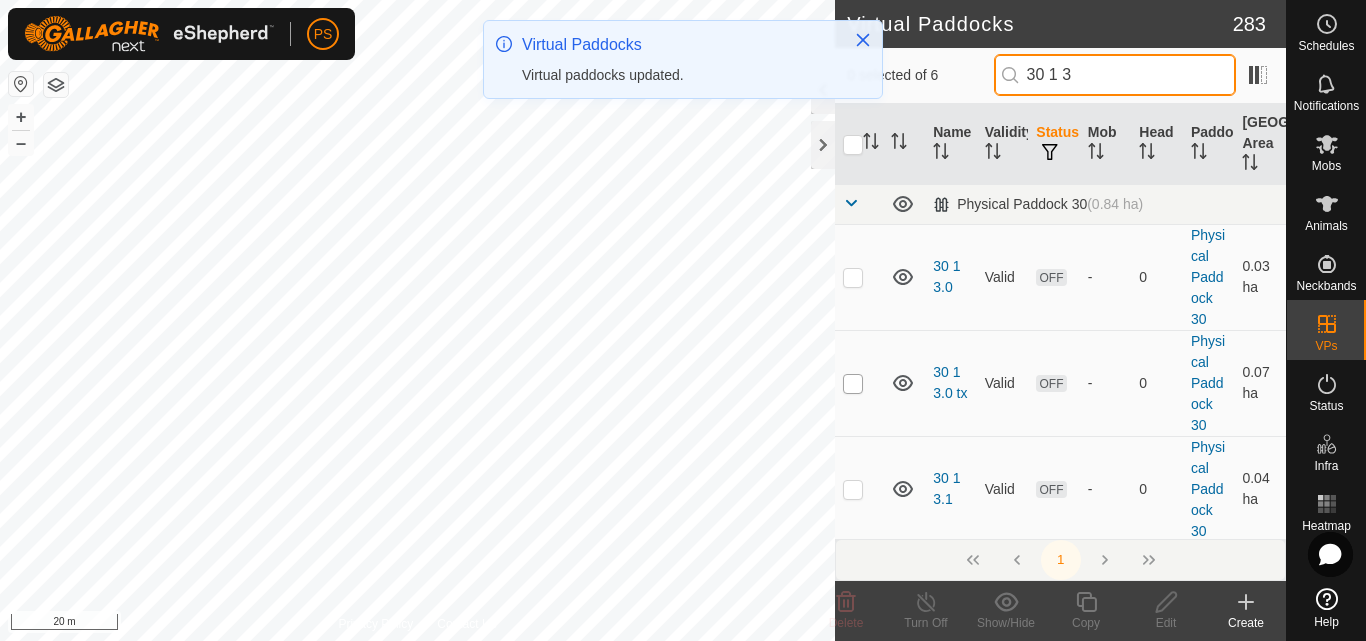 type on "30 1 3" 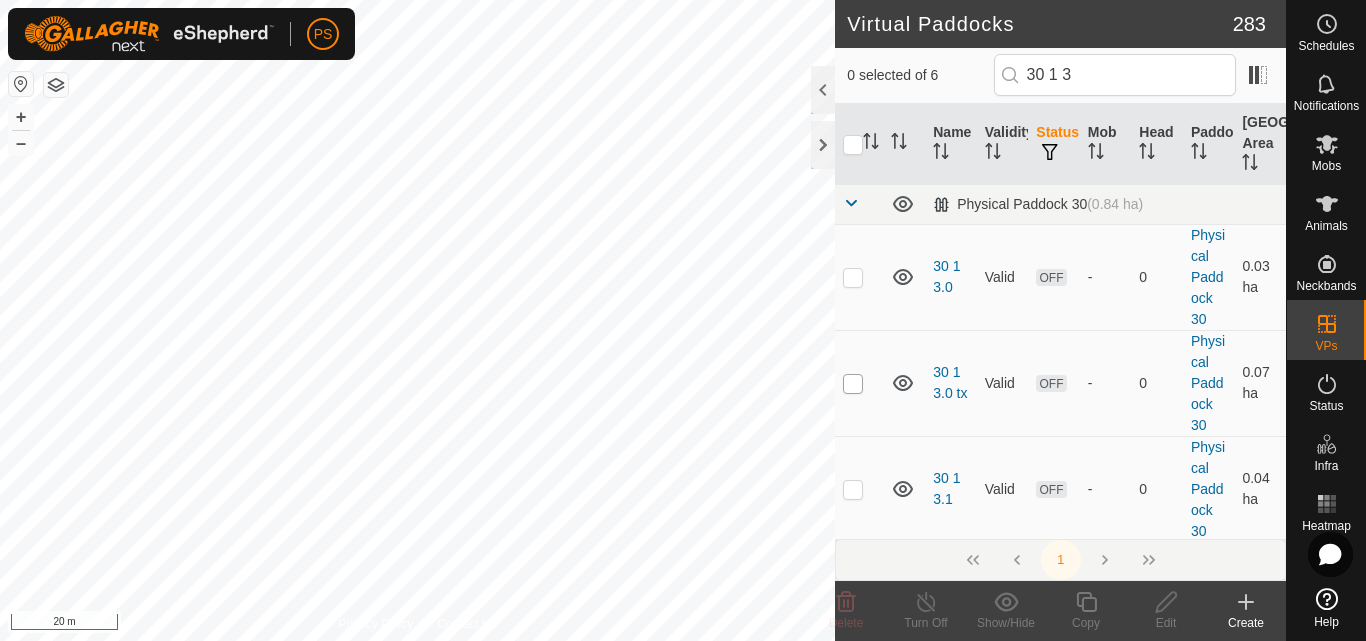 click at bounding box center [853, 384] 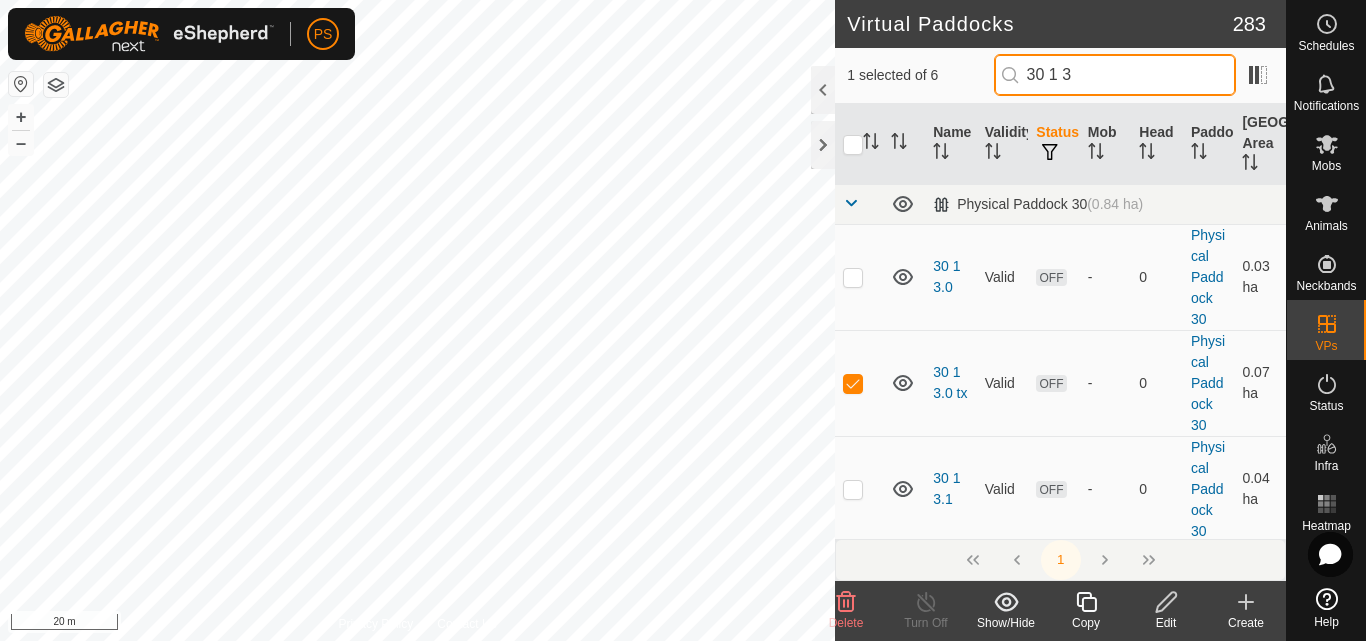 click on "30 1 3" at bounding box center (1115, 75) 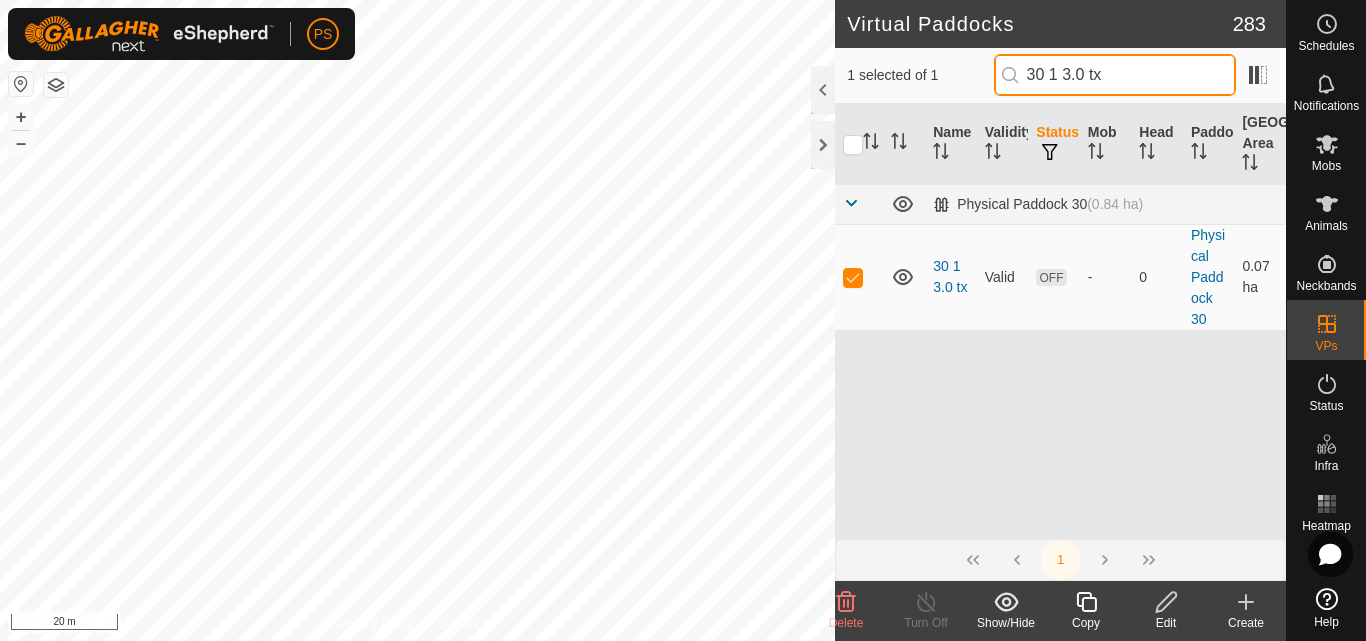 drag, startPoint x: 1124, startPoint y: 73, endPoint x: 1033, endPoint y: 77, distance: 91.08787 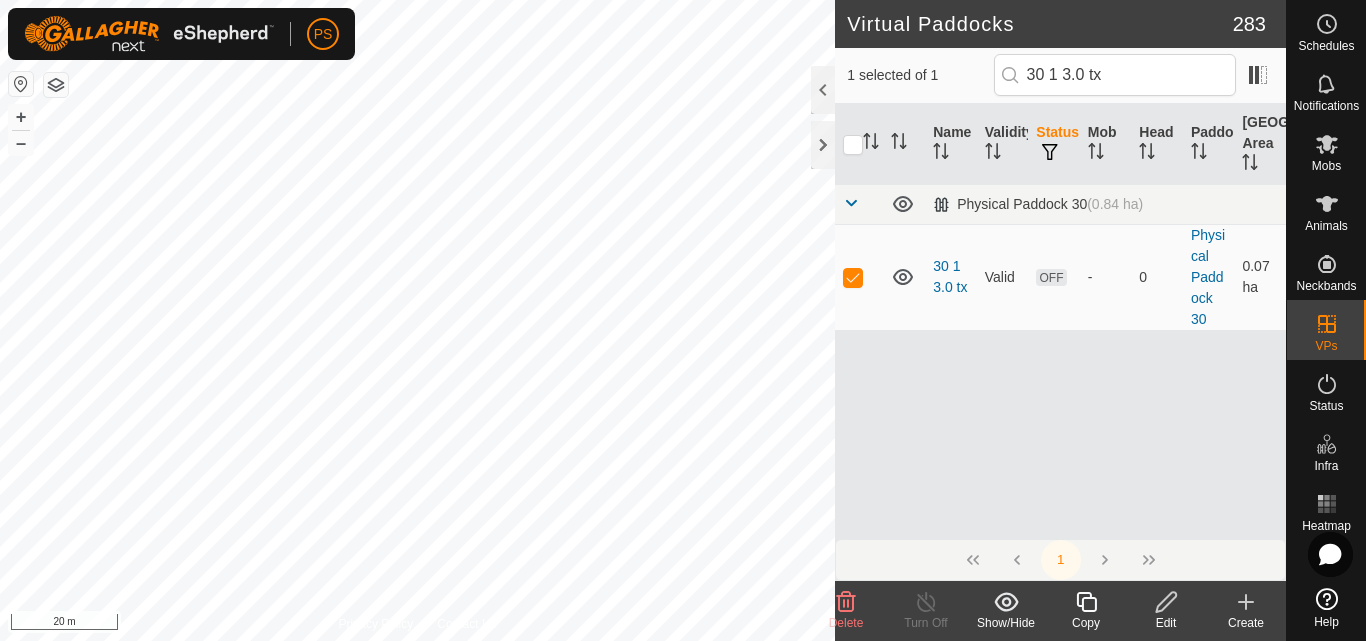 click 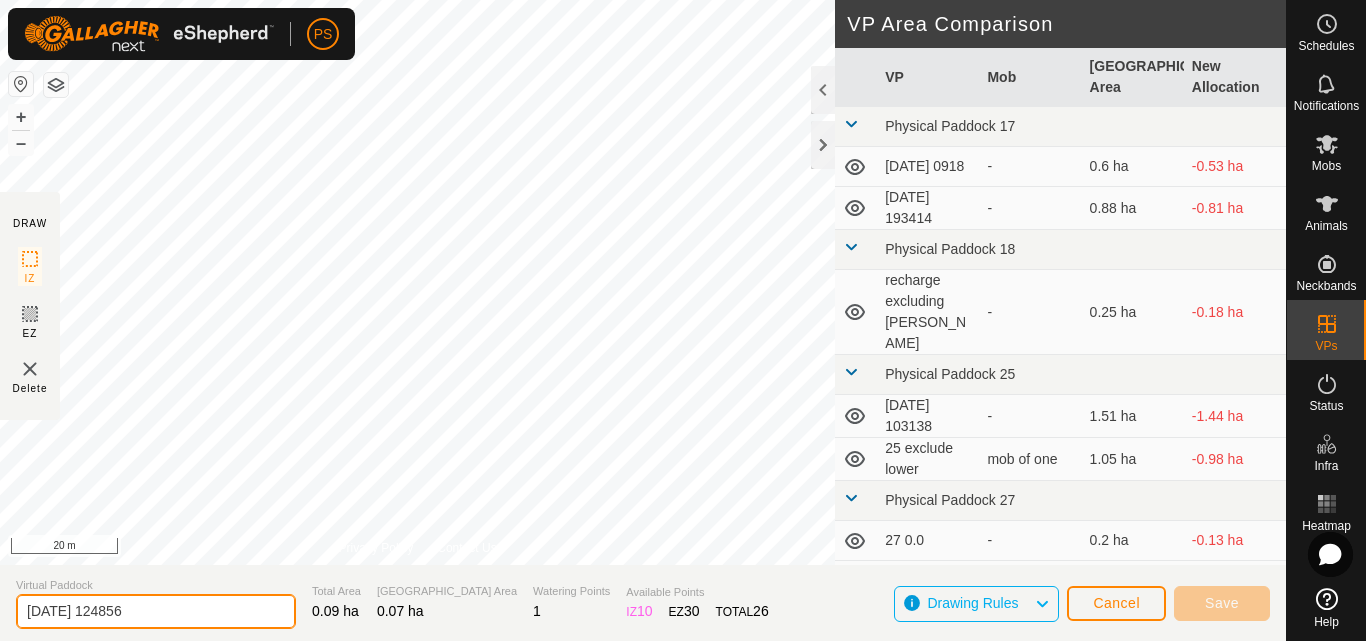 drag, startPoint x: 82, startPoint y: 607, endPoint x: 32, endPoint y: 606, distance: 50.01 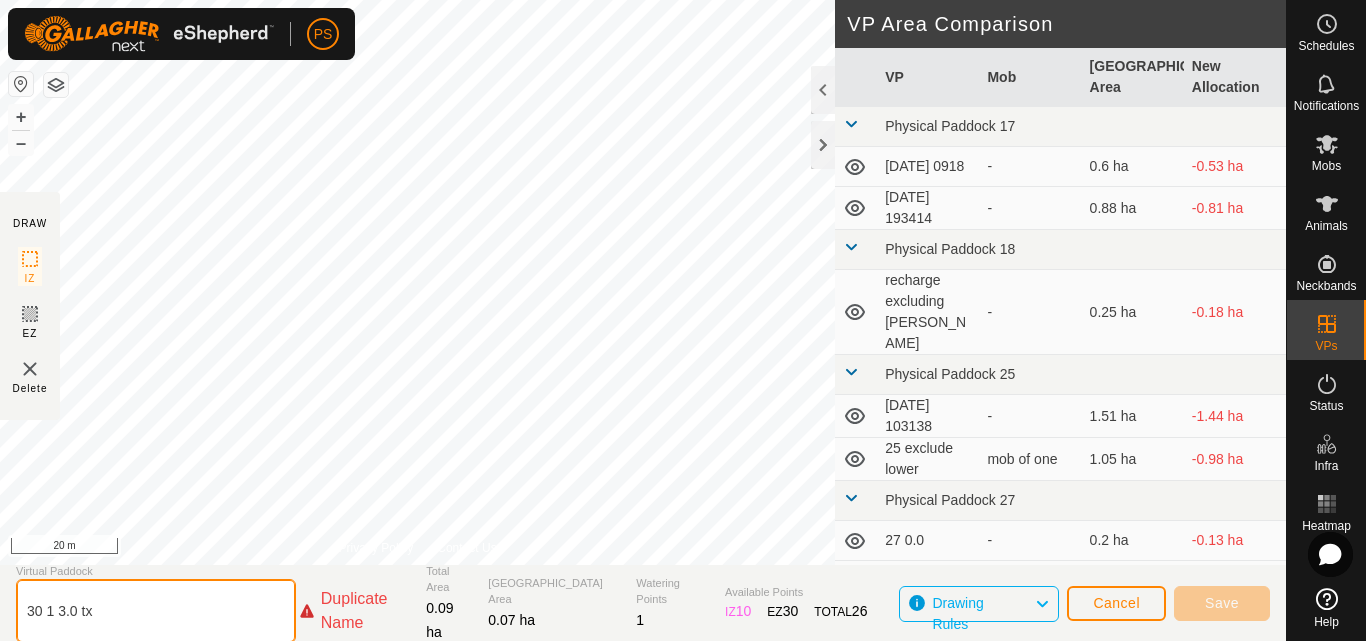 drag, startPoint x: 55, startPoint y: 613, endPoint x: 53, endPoint y: 624, distance: 11.18034 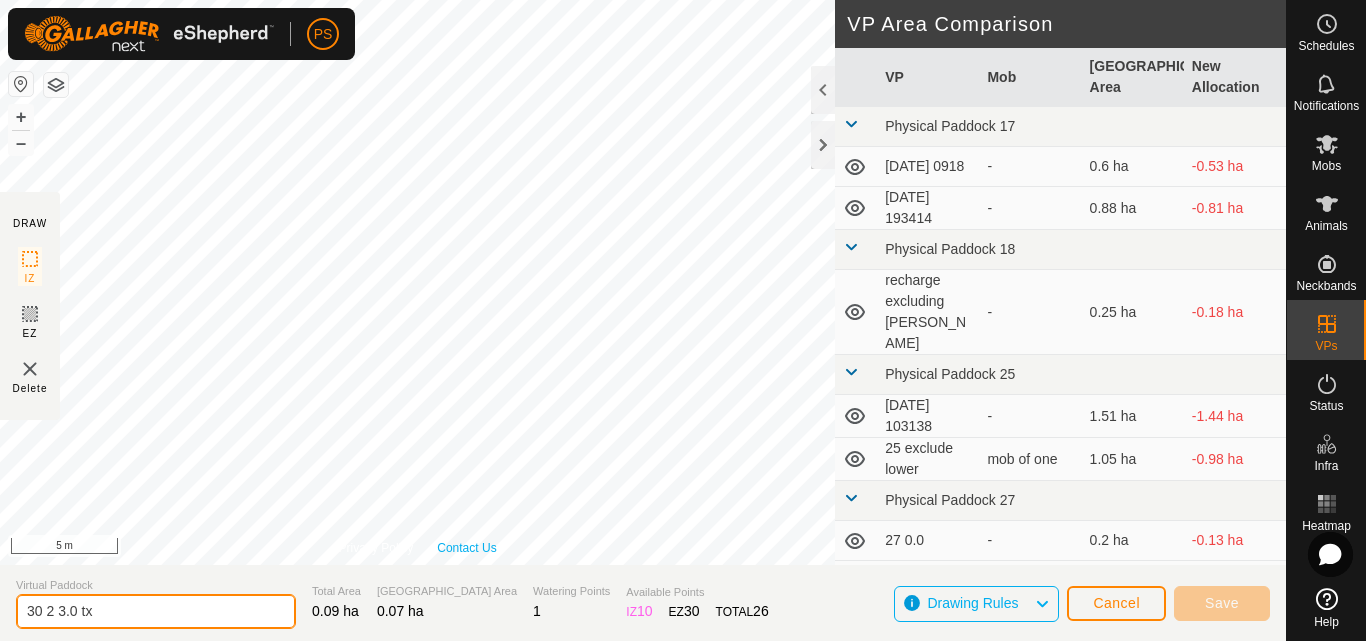 type on "30 2 3.0 tx" 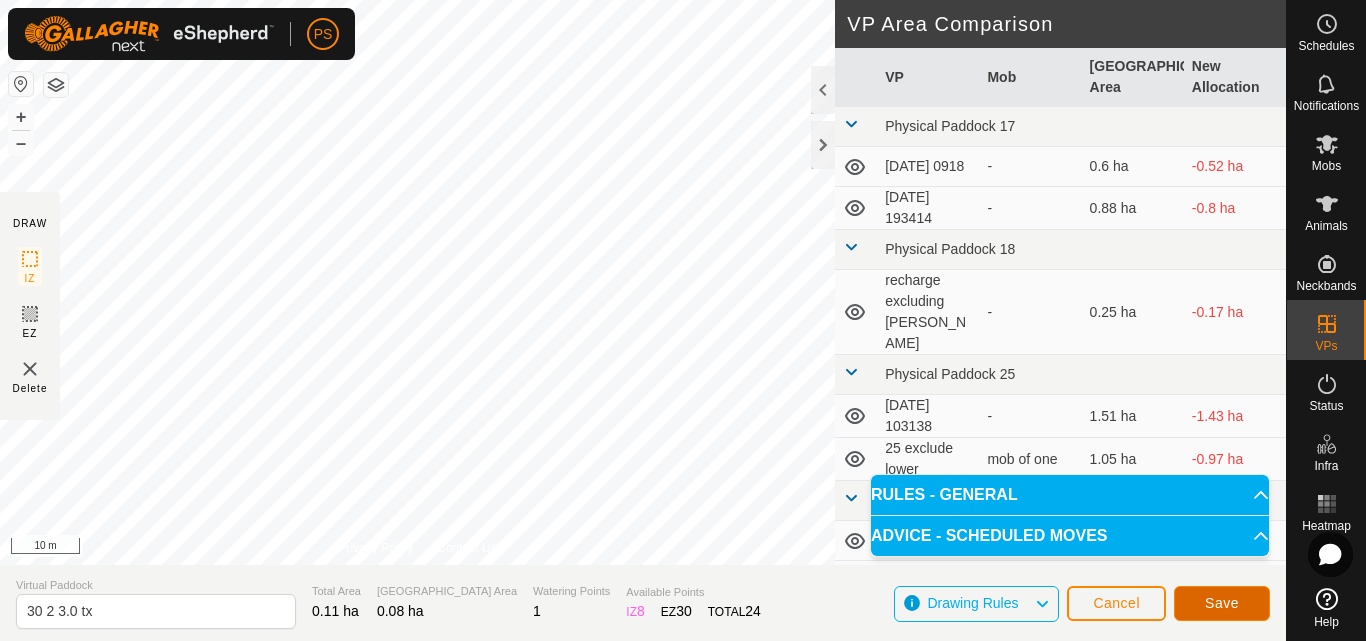 click on "Save" 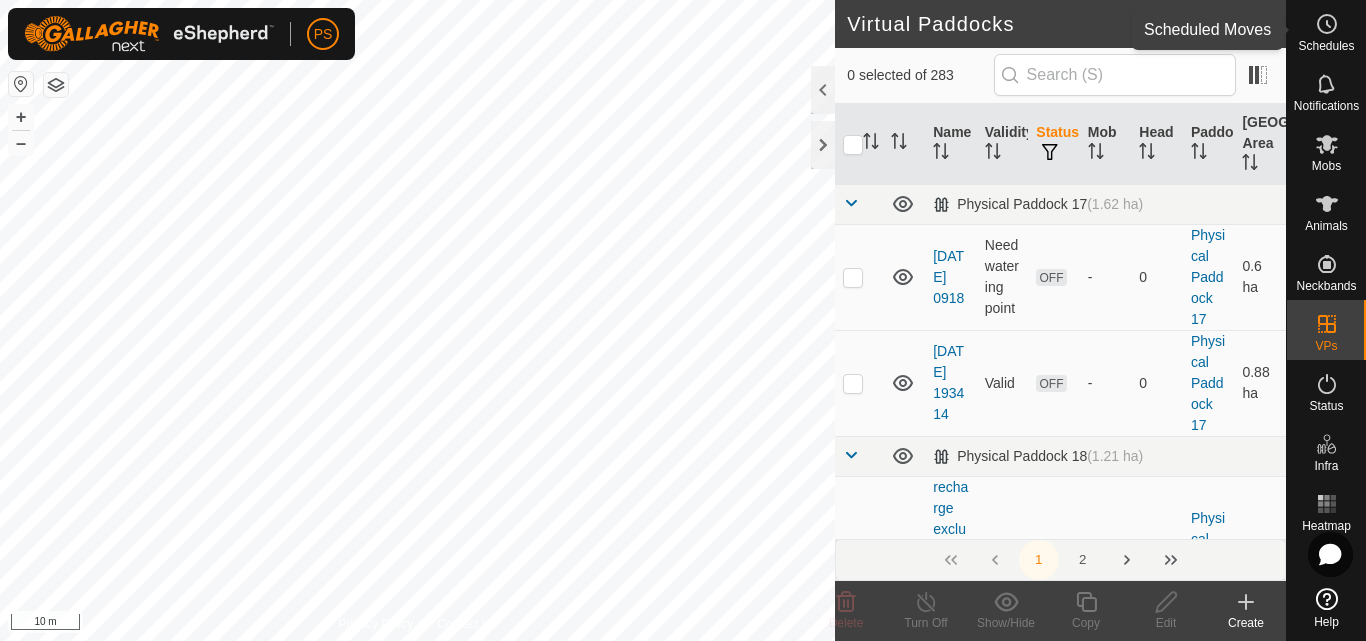 click 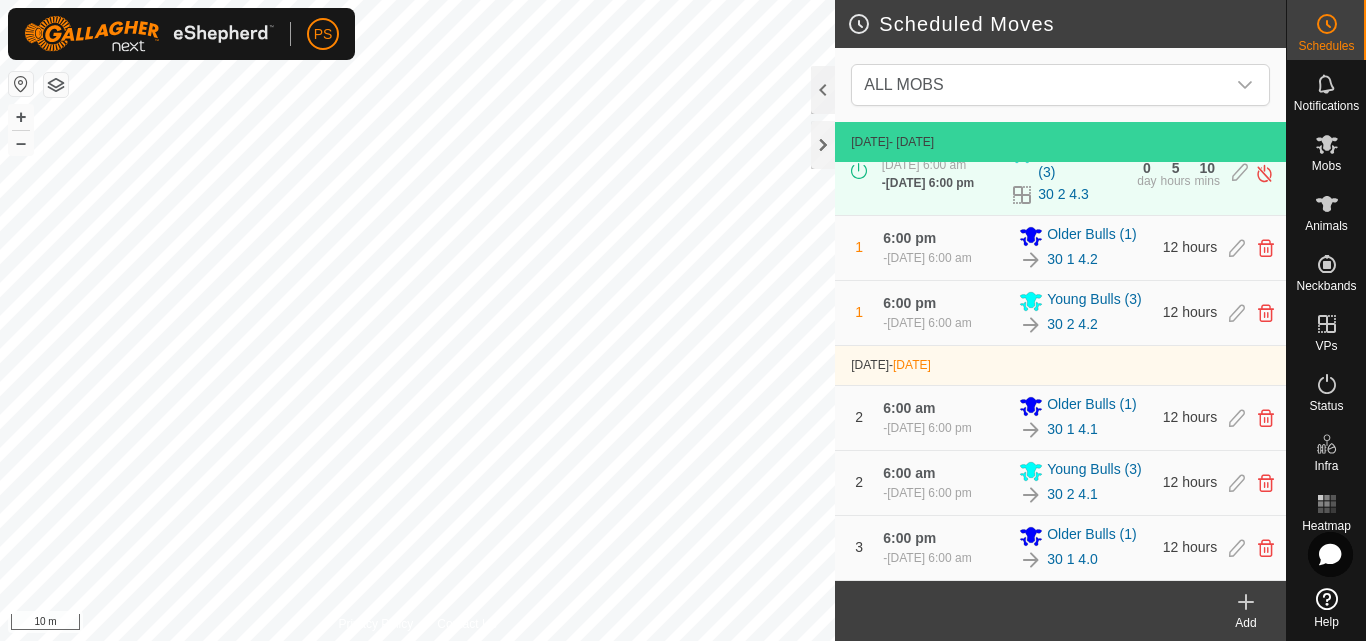 scroll, scrollTop: 215, scrollLeft: 0, axis: vertical 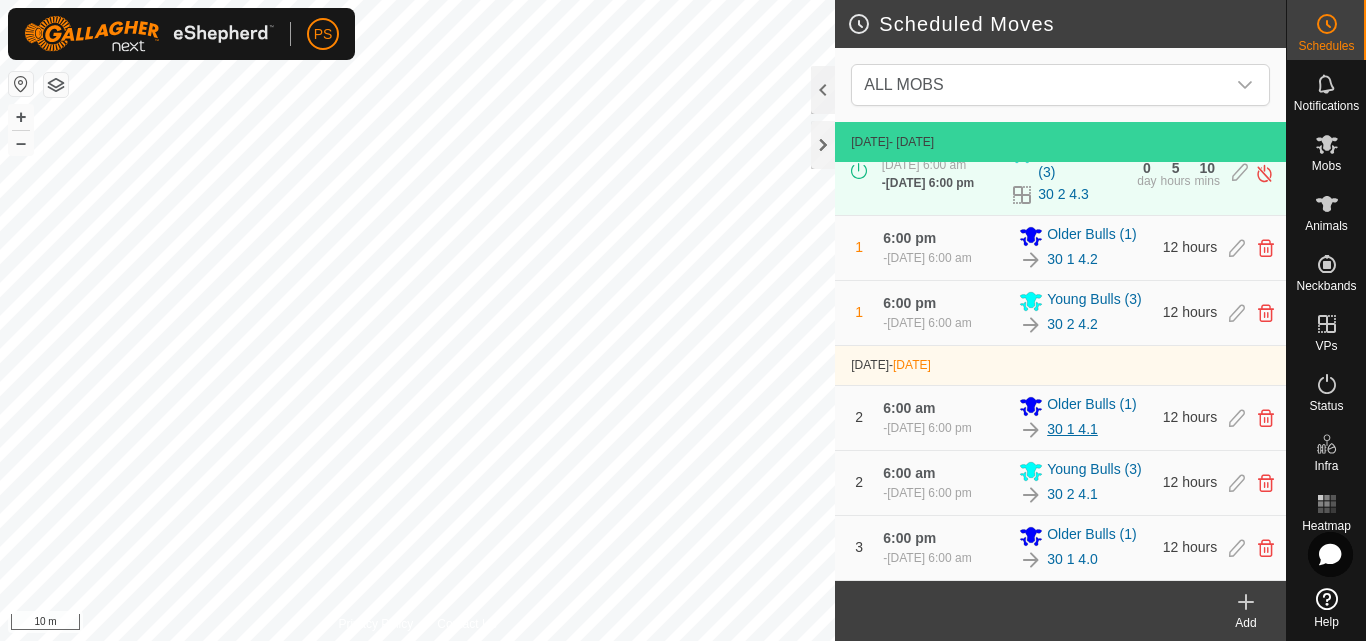 click on "30 1 4.1" at bounding box center (1072, 429) 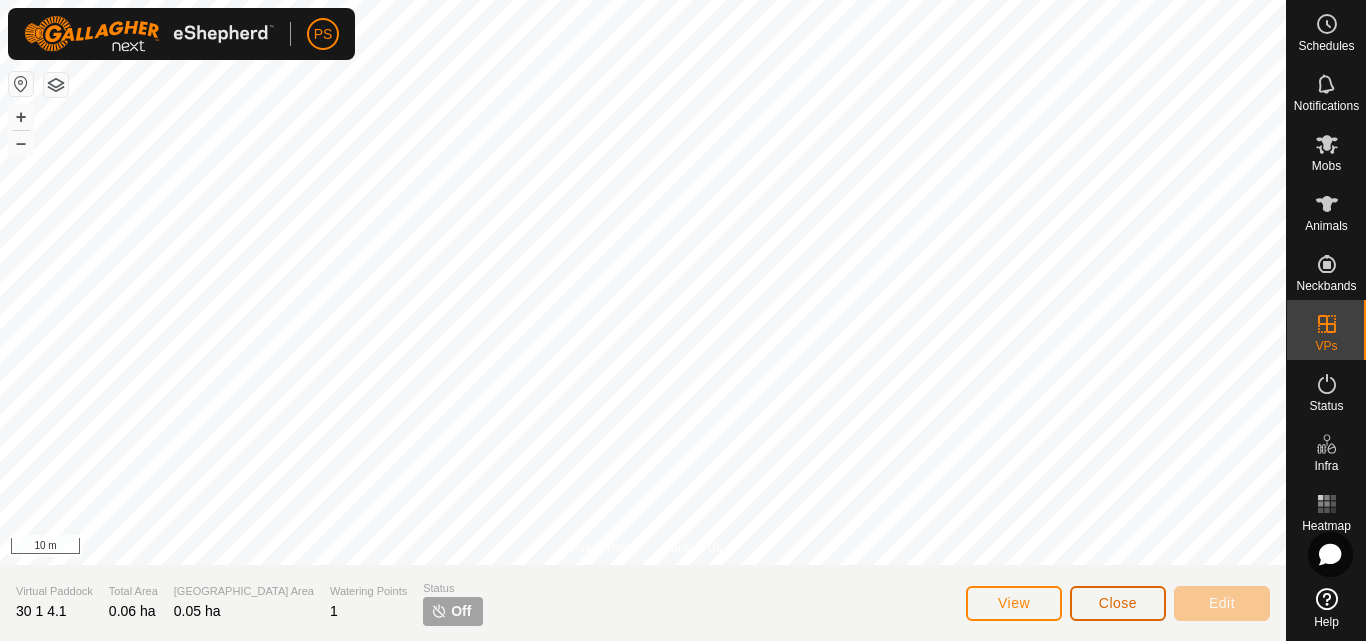 click on "Close" 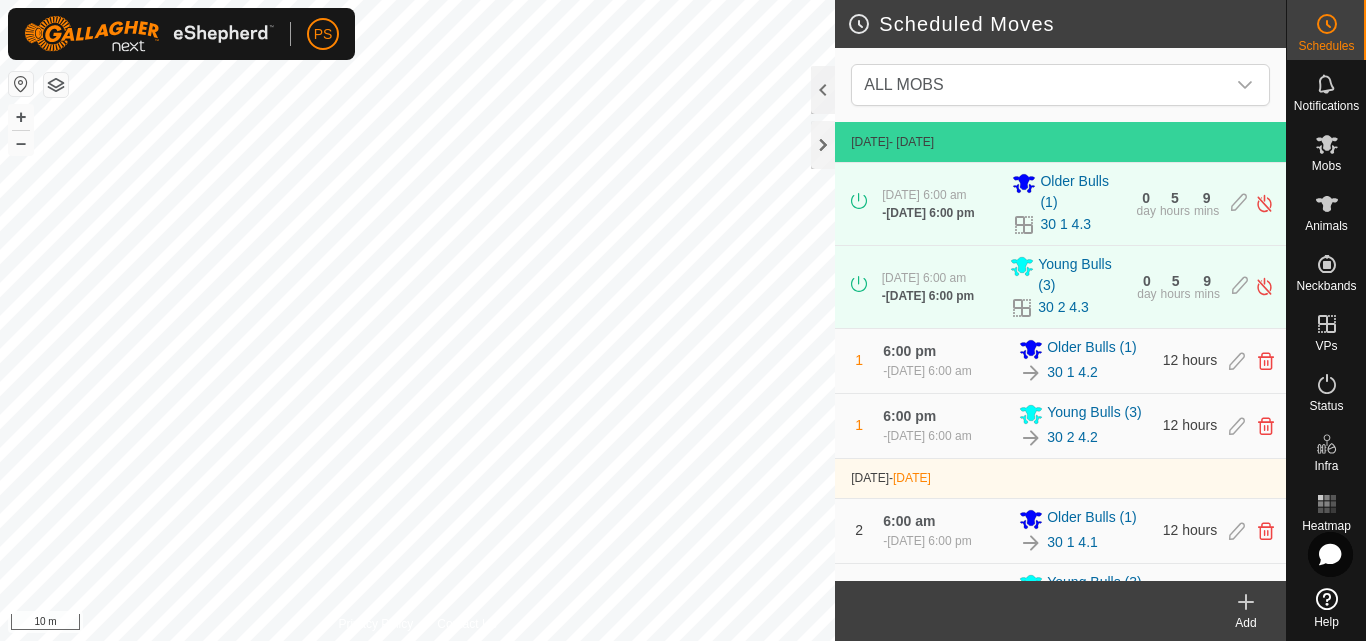 scroll, scrollTop: 215, scrollLeft: 0, axis: vertical 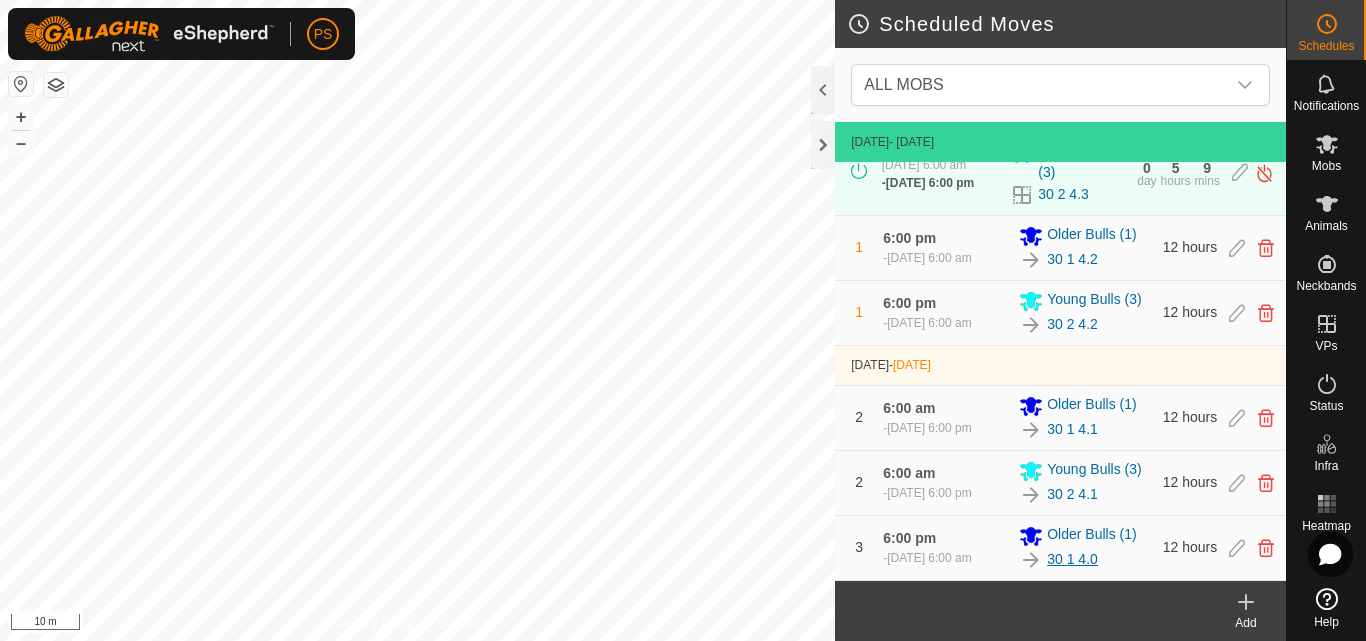 click on "30 1 4.0" at bounding box center [1072, 559] 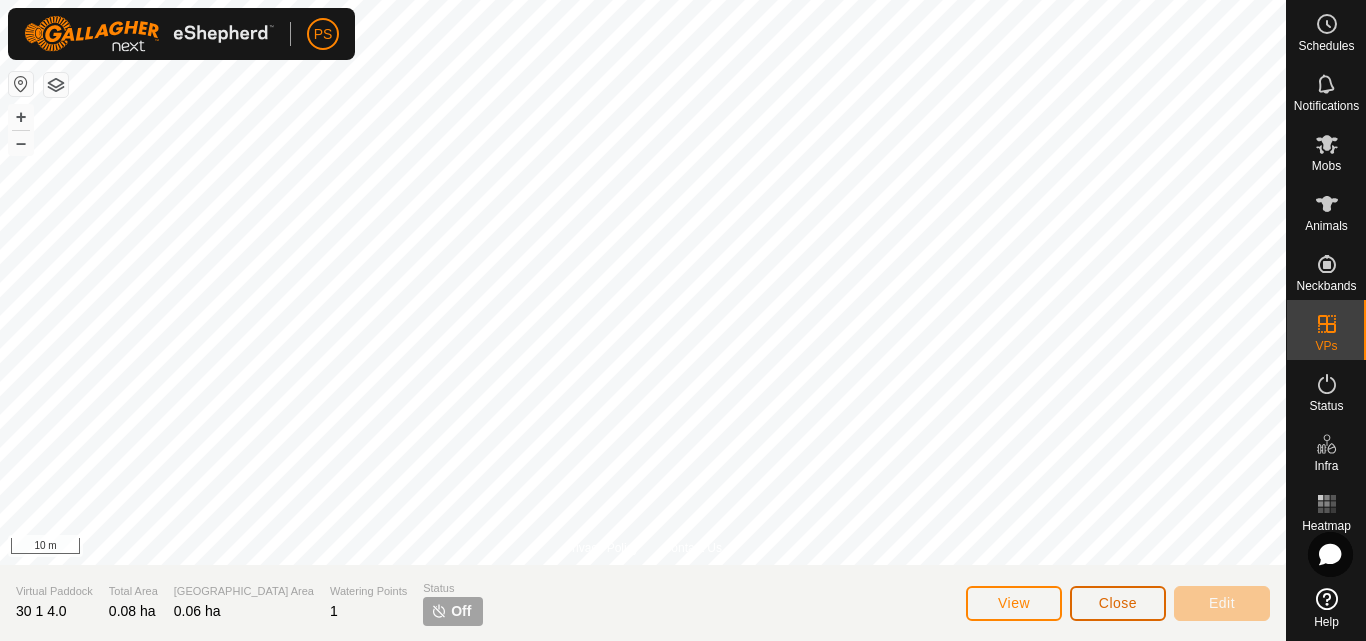 click on "Close" 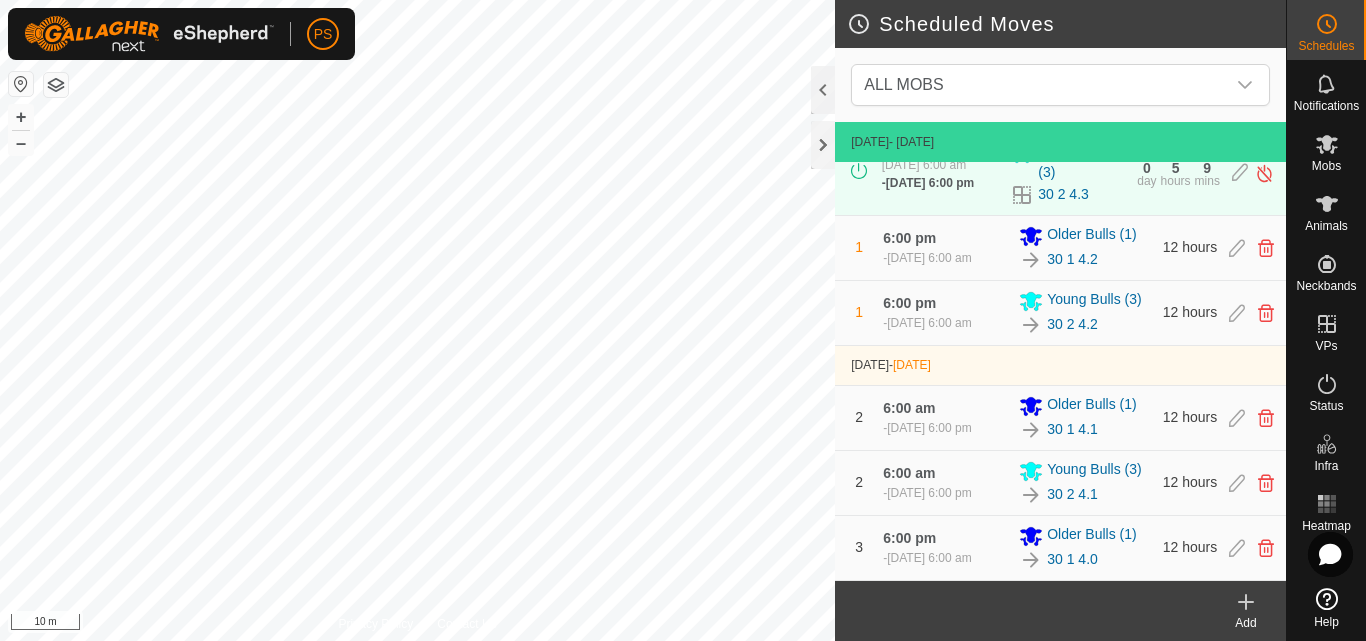 scroll, scrollTop: 215, scrollLeft: 0, axis: vertical 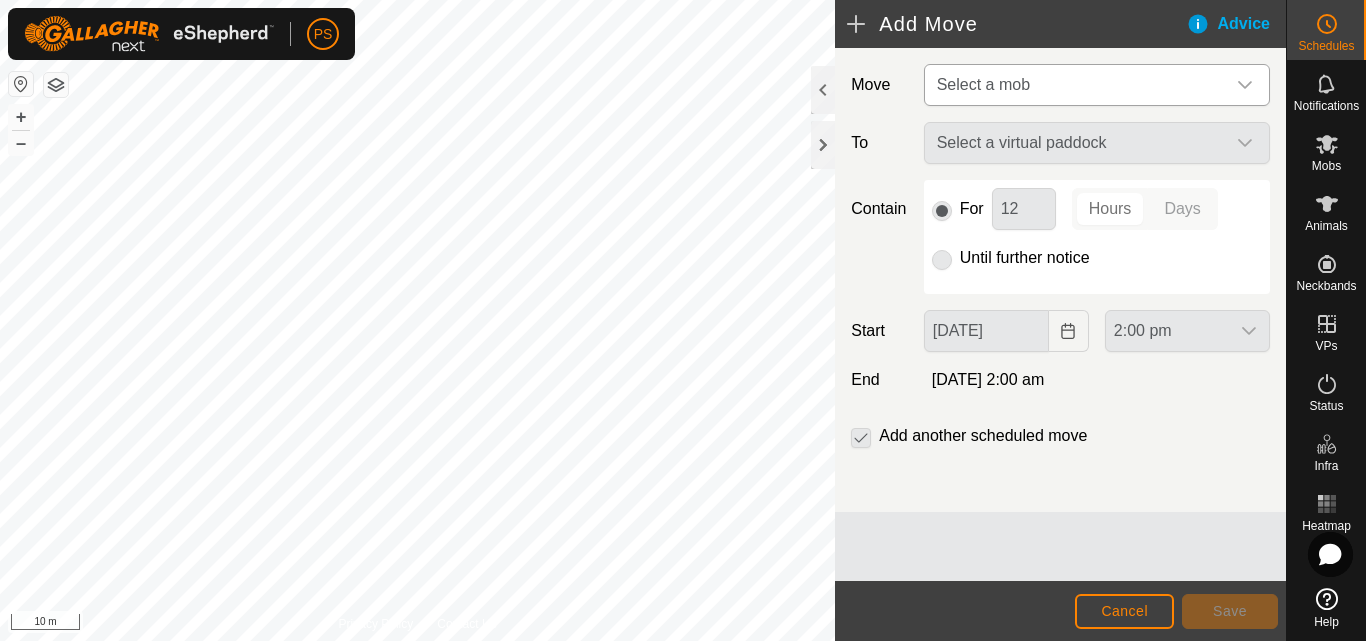 click 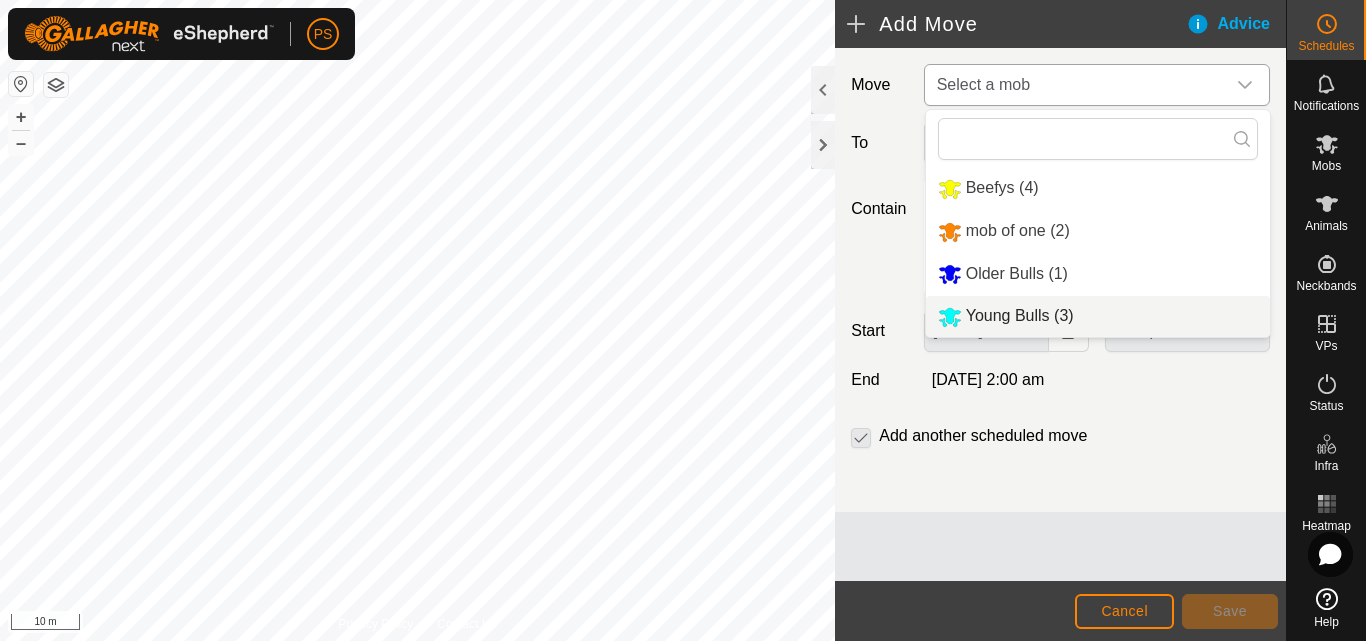 click on "Young Bulls (3)" at bounding box center (1098, 316) 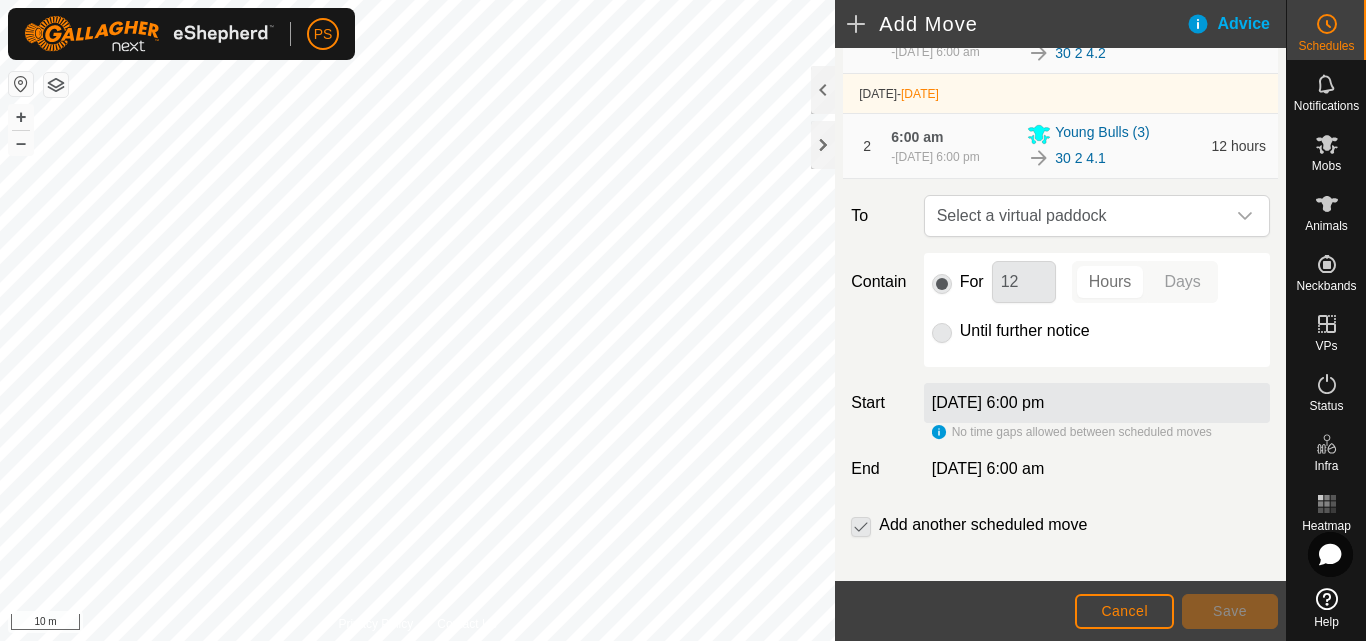 scroll, scrollTop: 281, scrollLeft: 0, axis: vertical 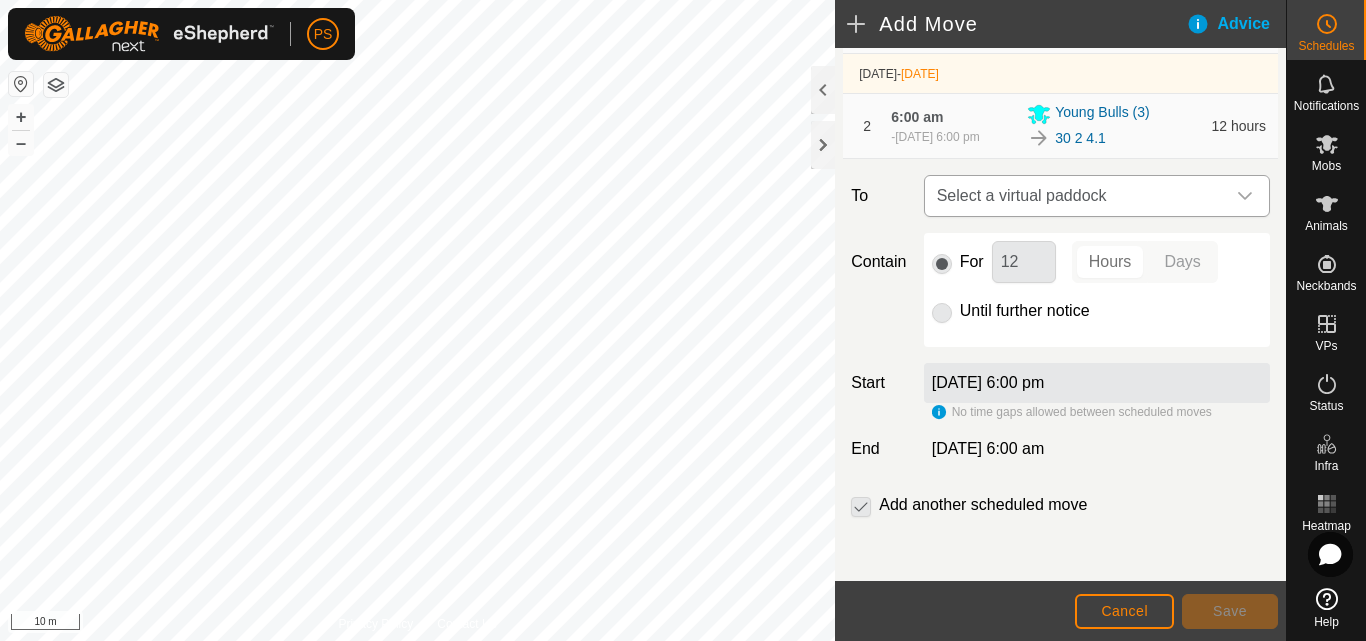 click 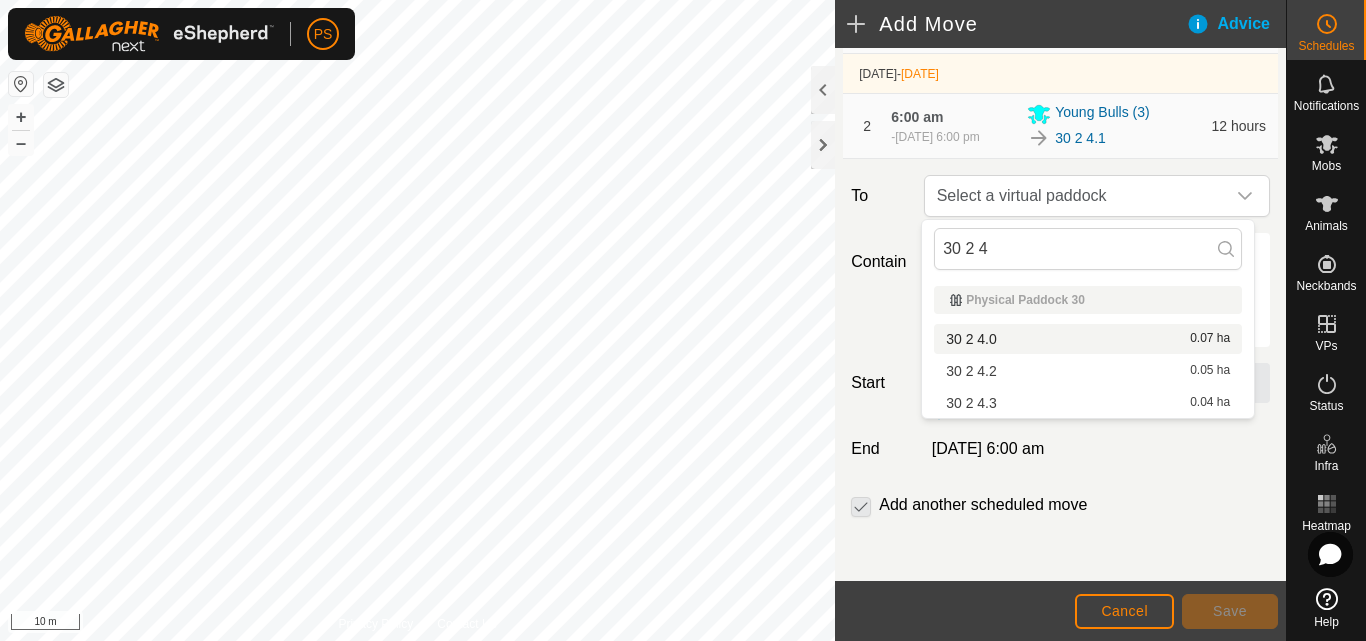 type on "30 2 4" 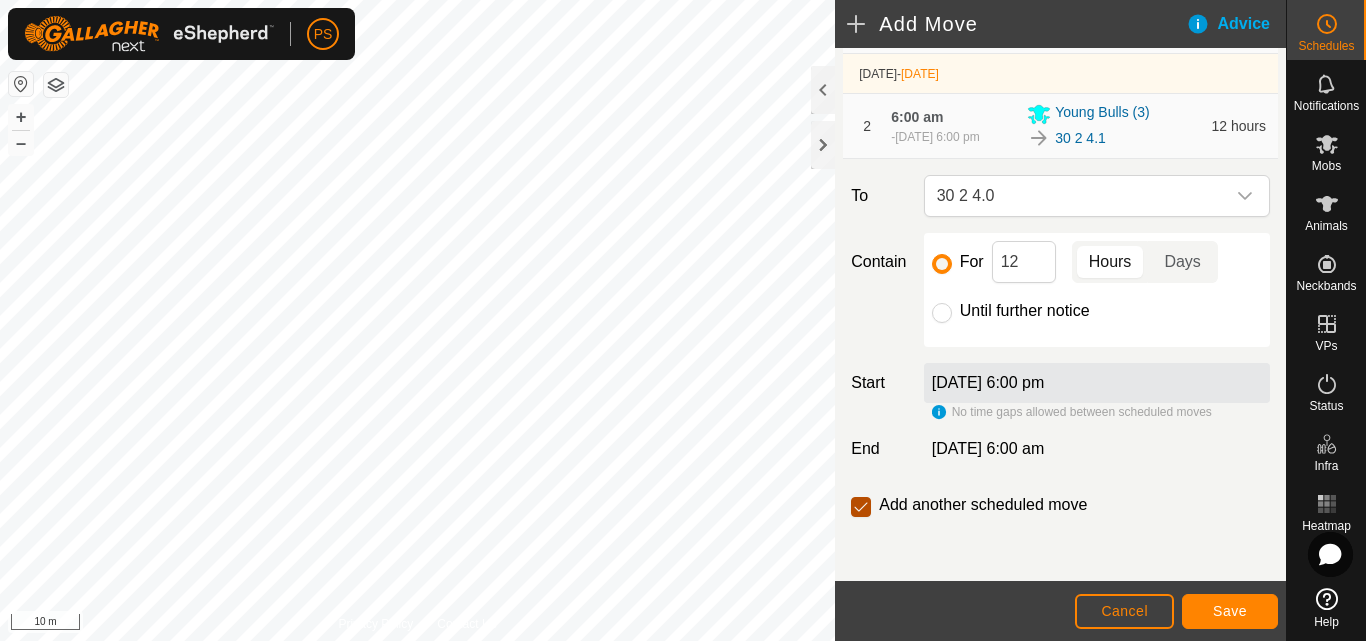 click at bounding box center (861, 507) 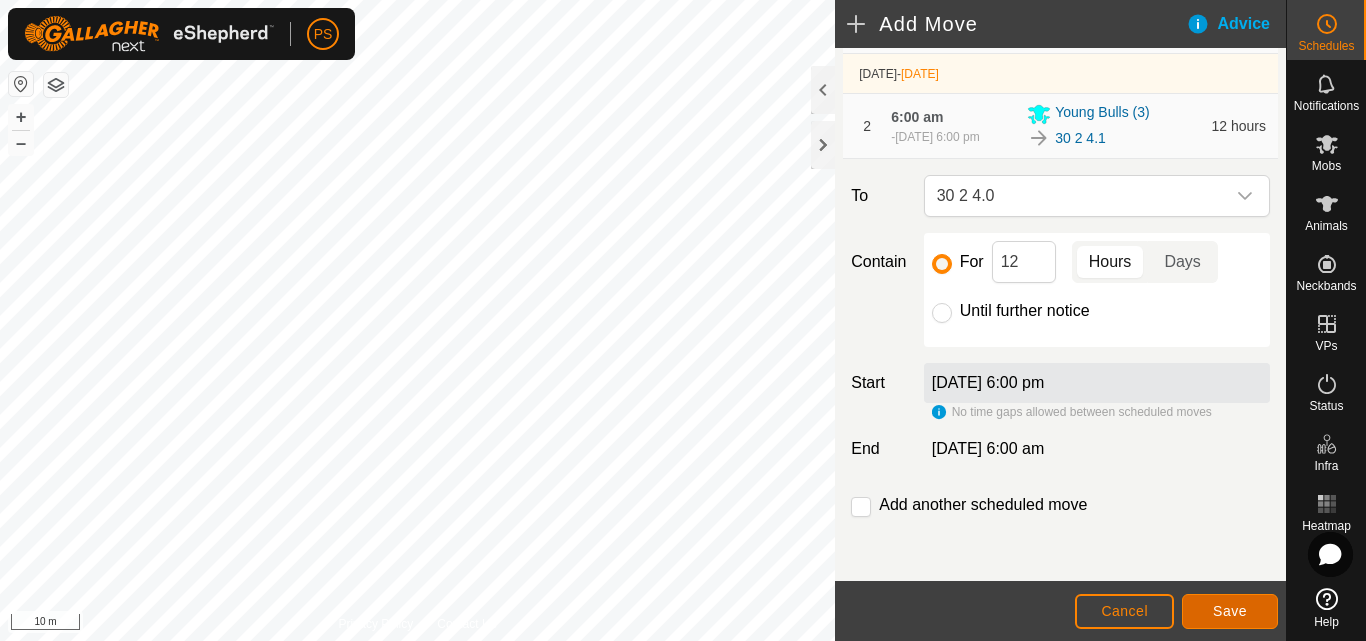 click on "Save" 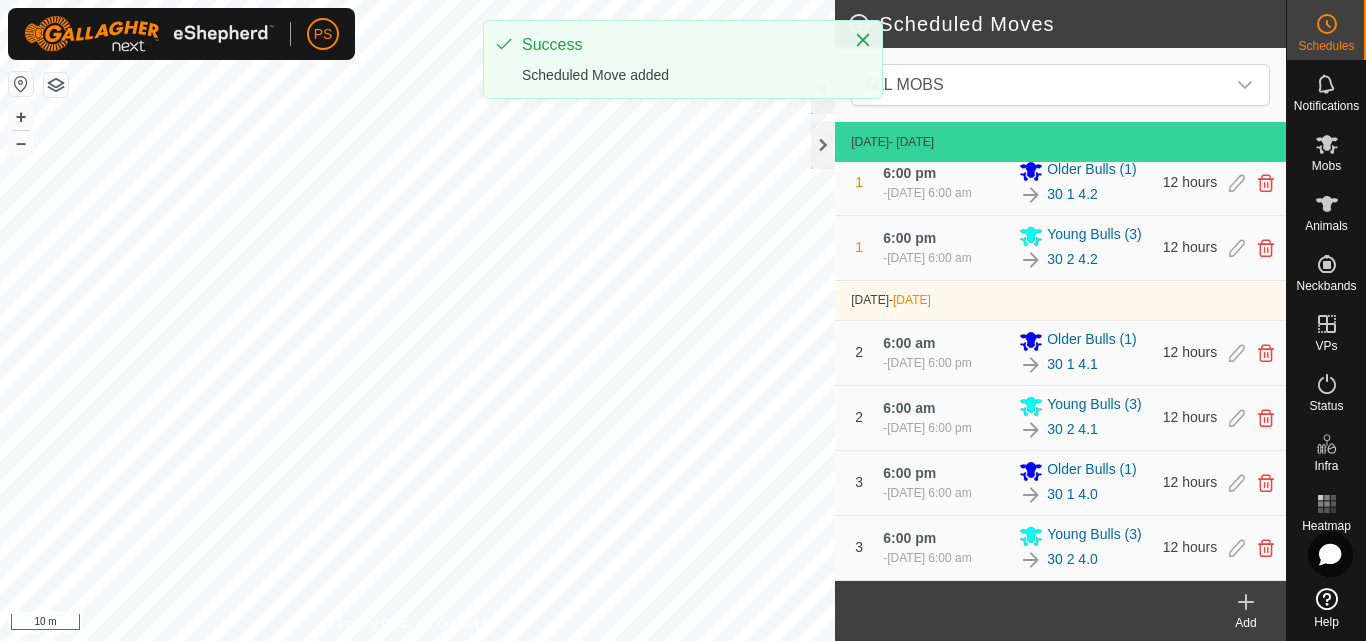 scroll, scrollTop: 298, scrollLeft: 0, axis: vertical 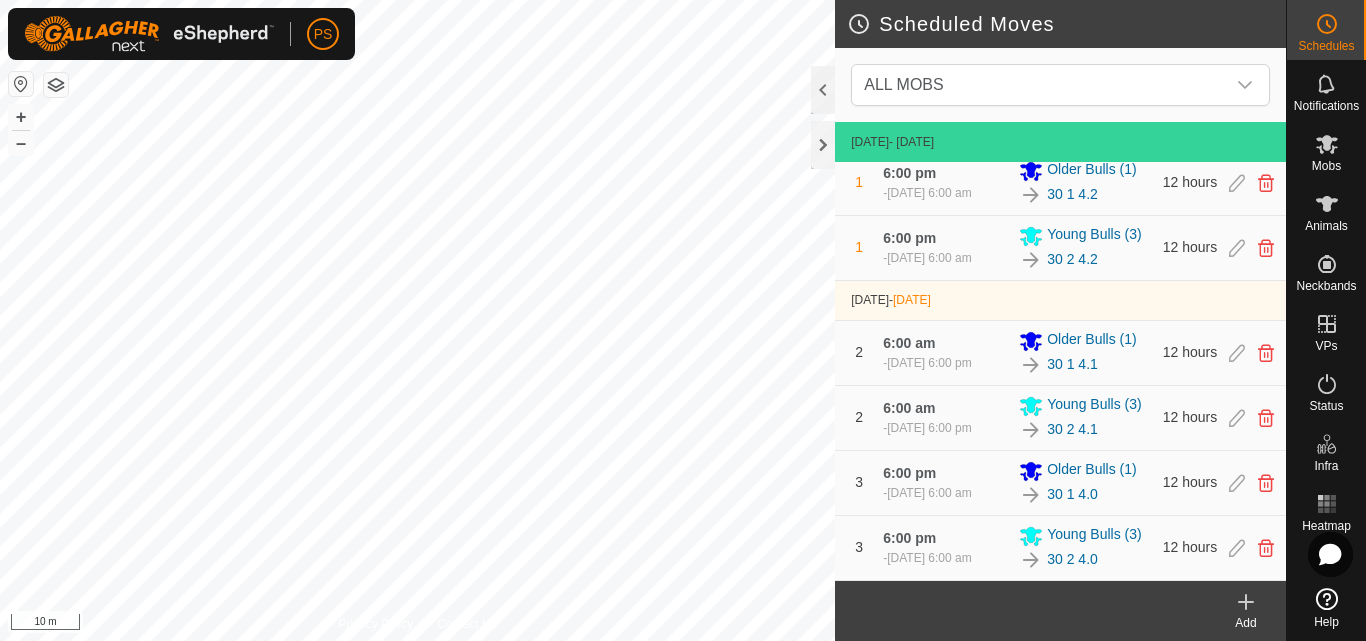 click 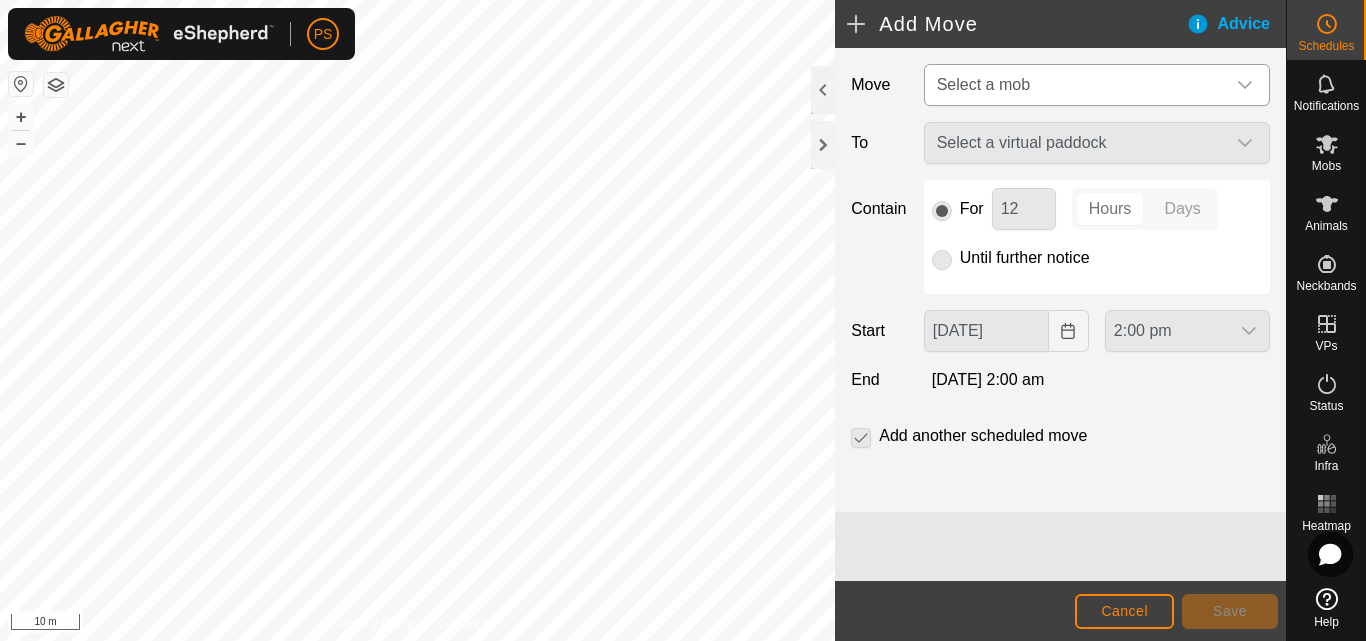 click 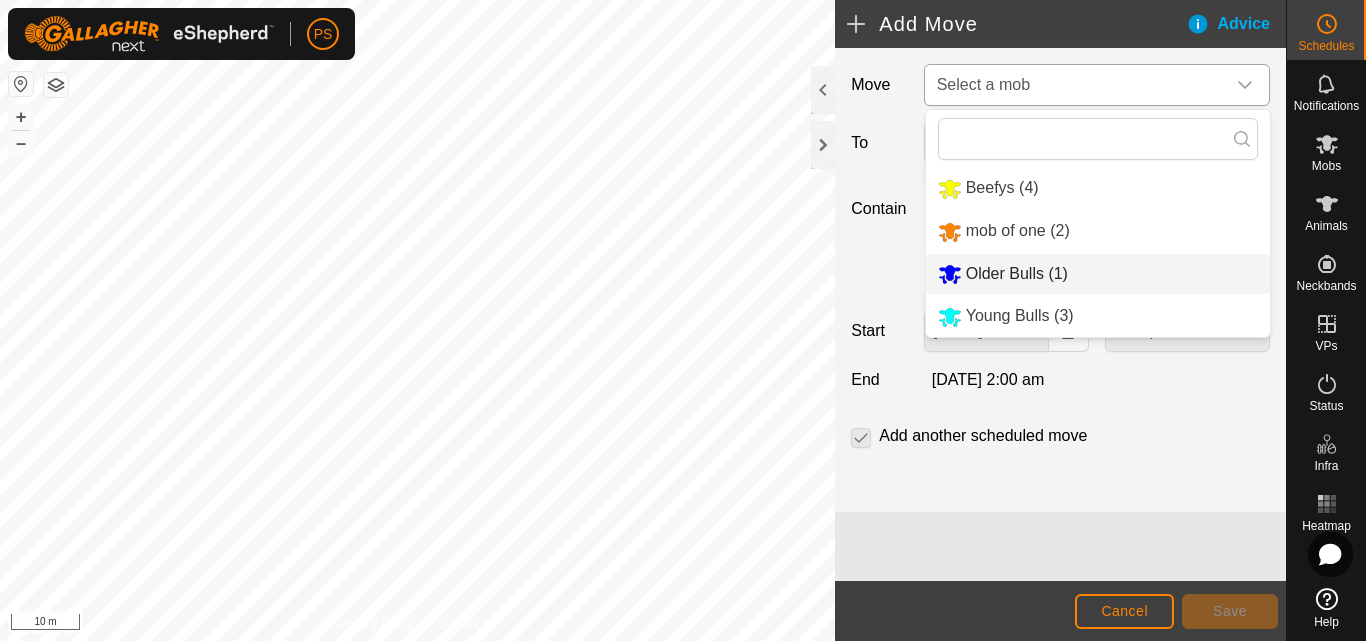 click on "Older Bulls (1)" at bounding box center (1098, 274) 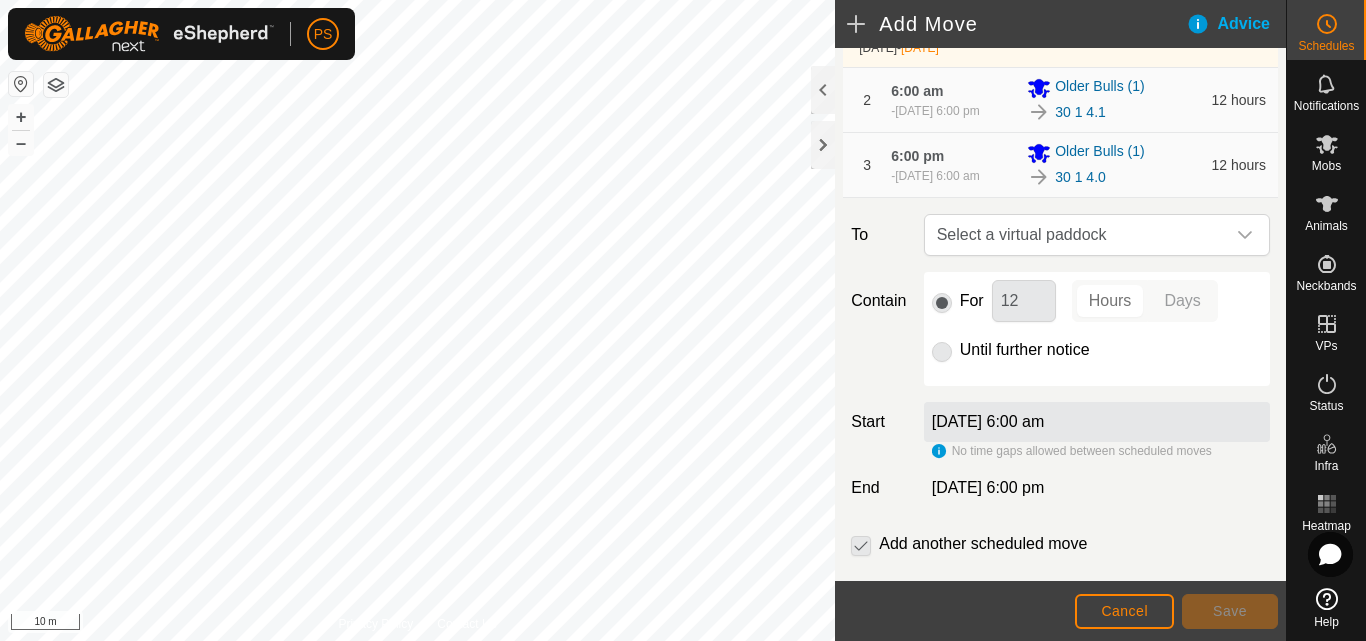 scroll, scrollTop: 355, scrollLeft: 0, axis: vertical 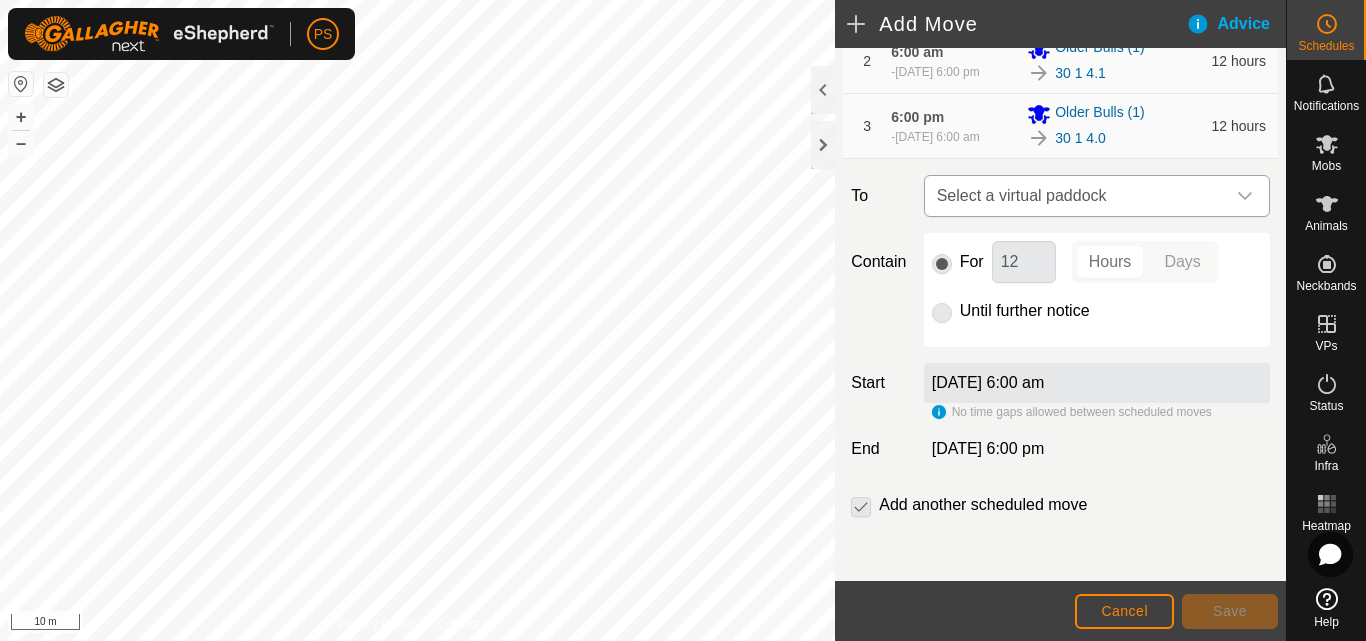 click 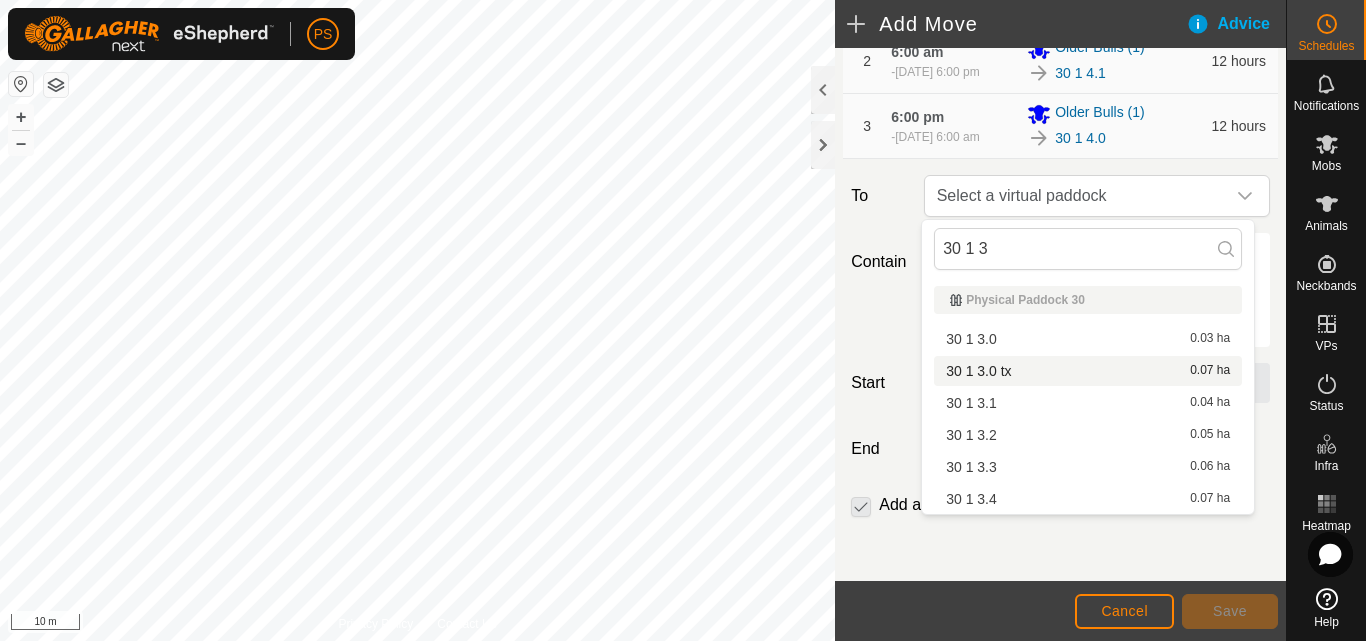 type on "30 1 3" 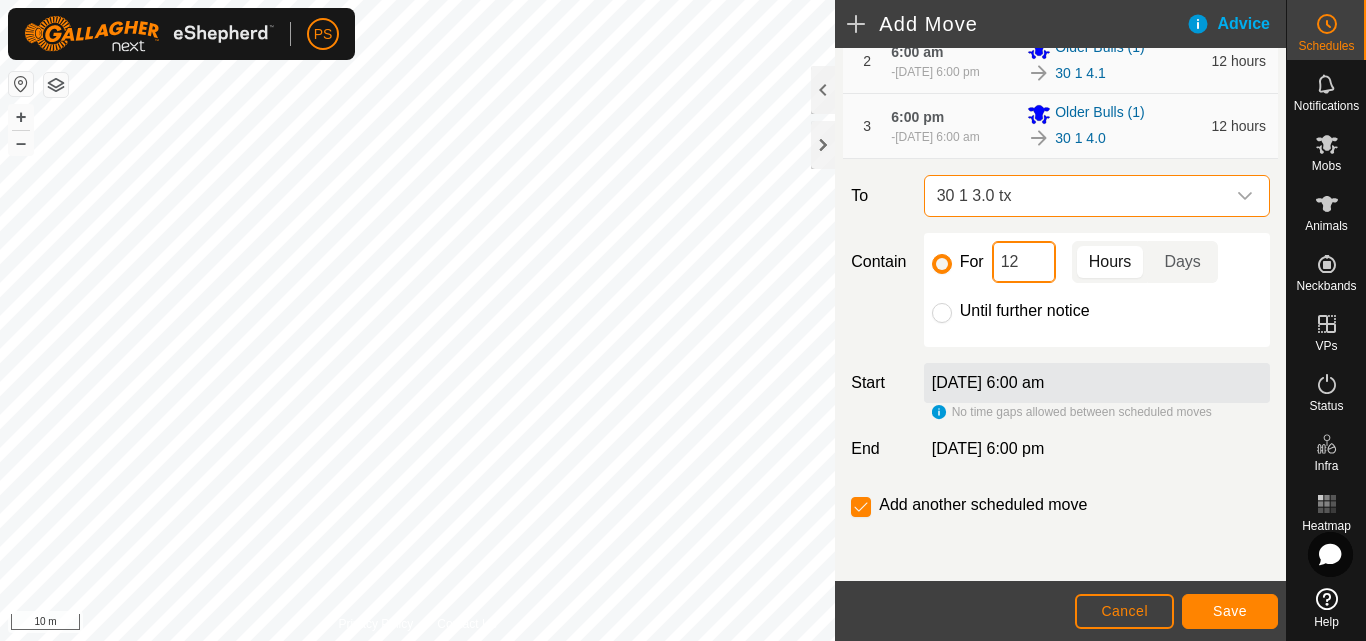click on "12" 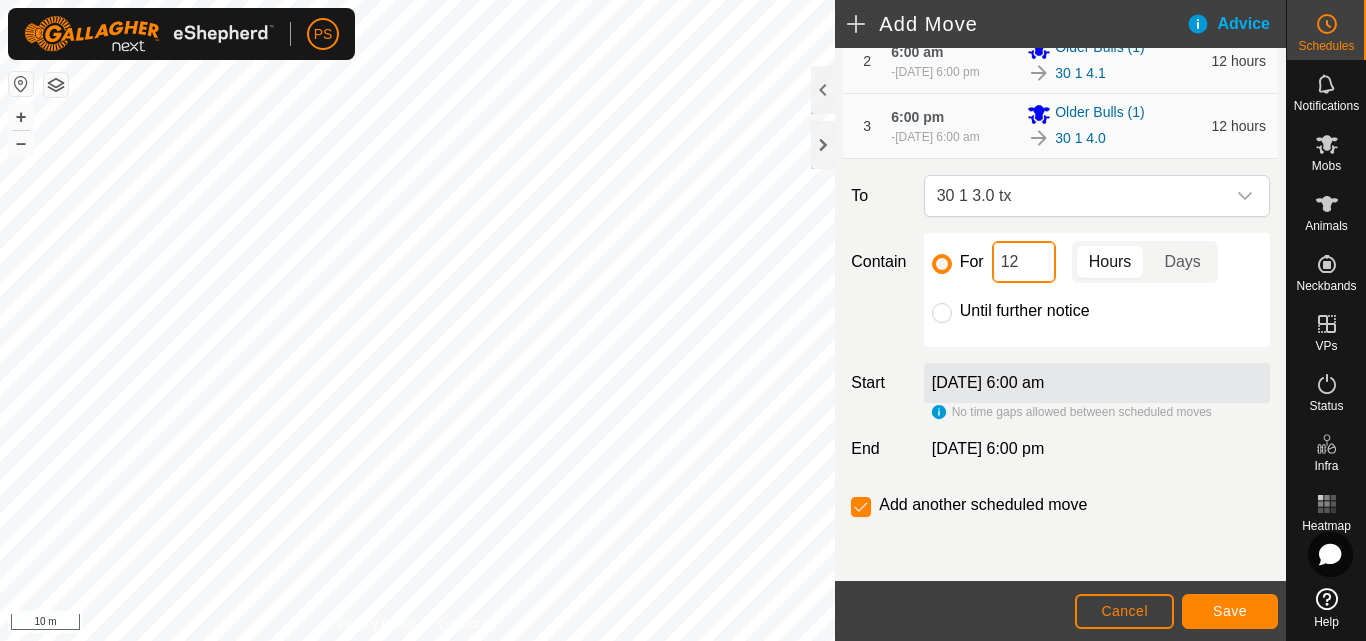 type on "2" 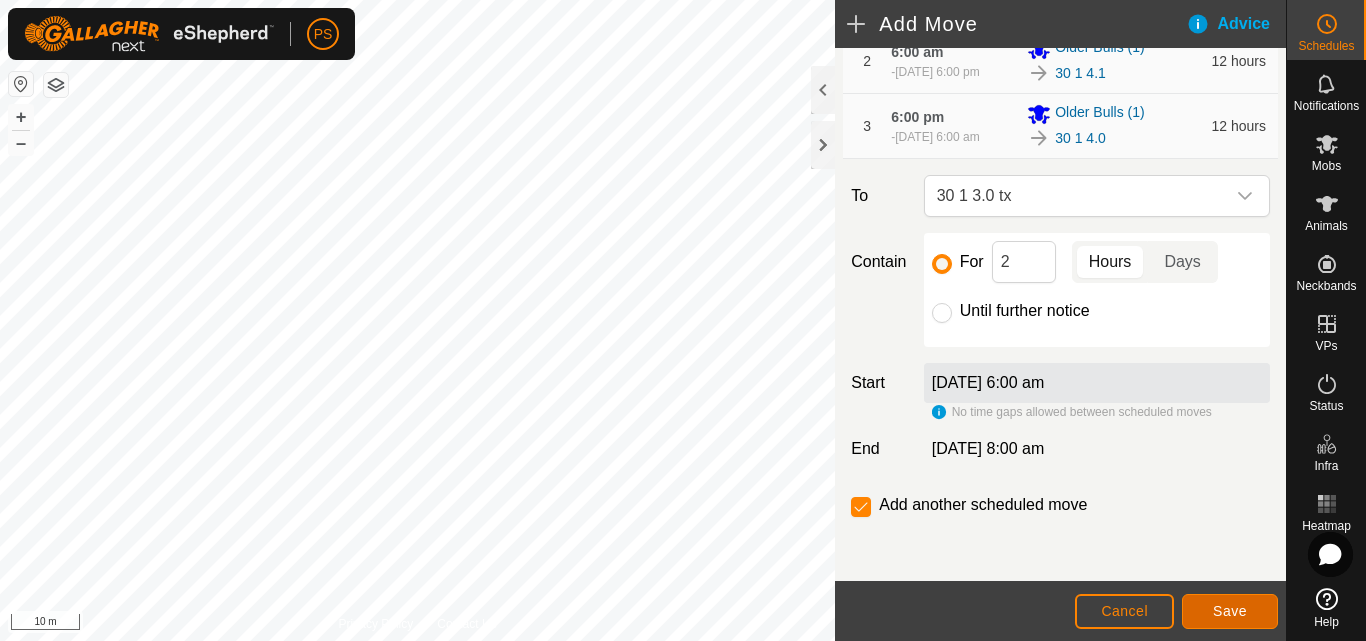 click on "Save" 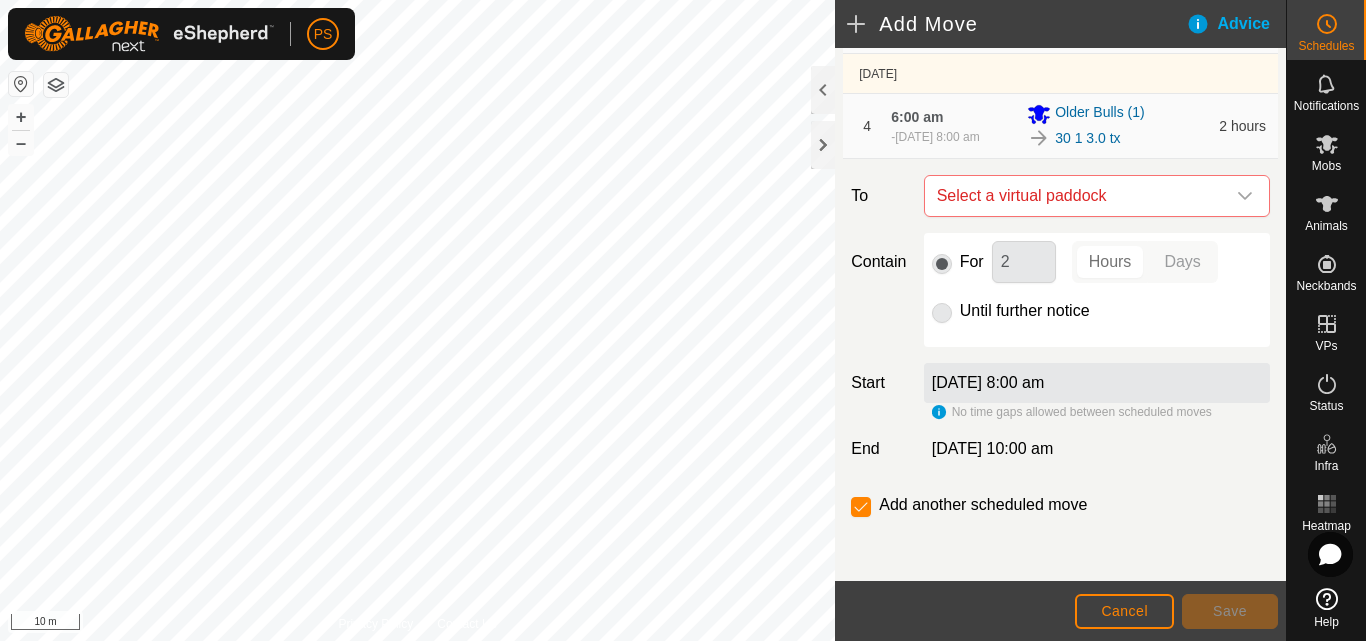 scroll, scrollTop: 469, scrollLeft: 0, axis: vertical 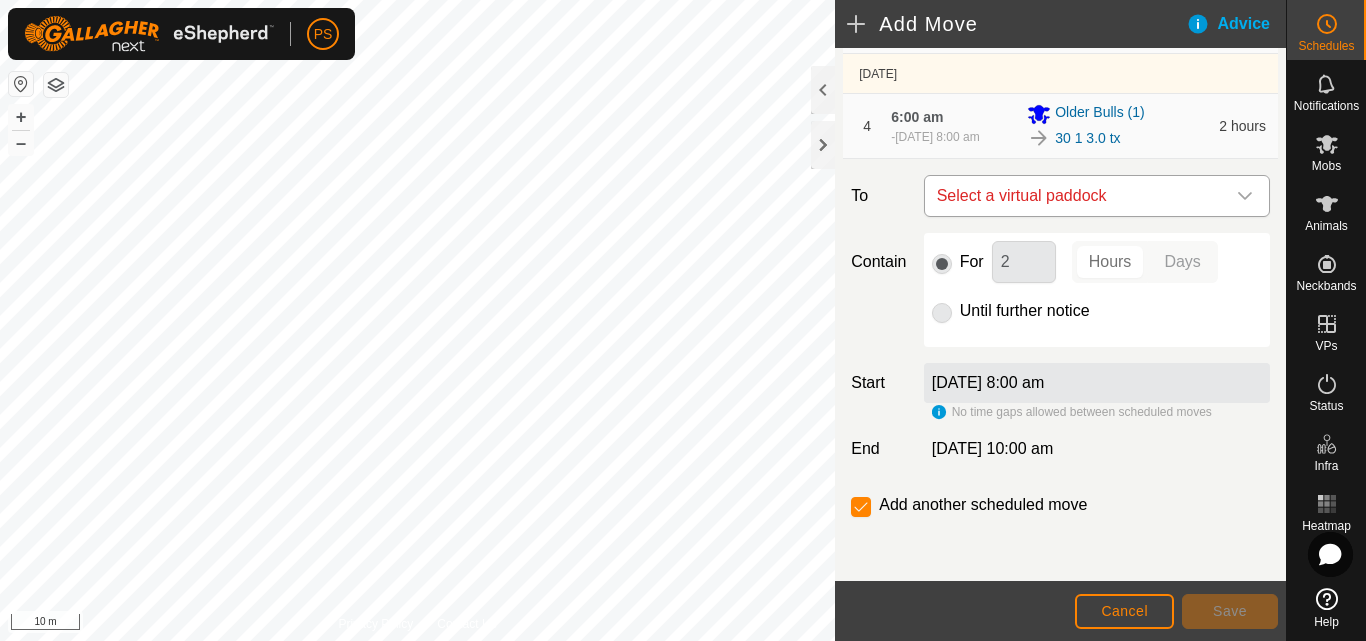 click 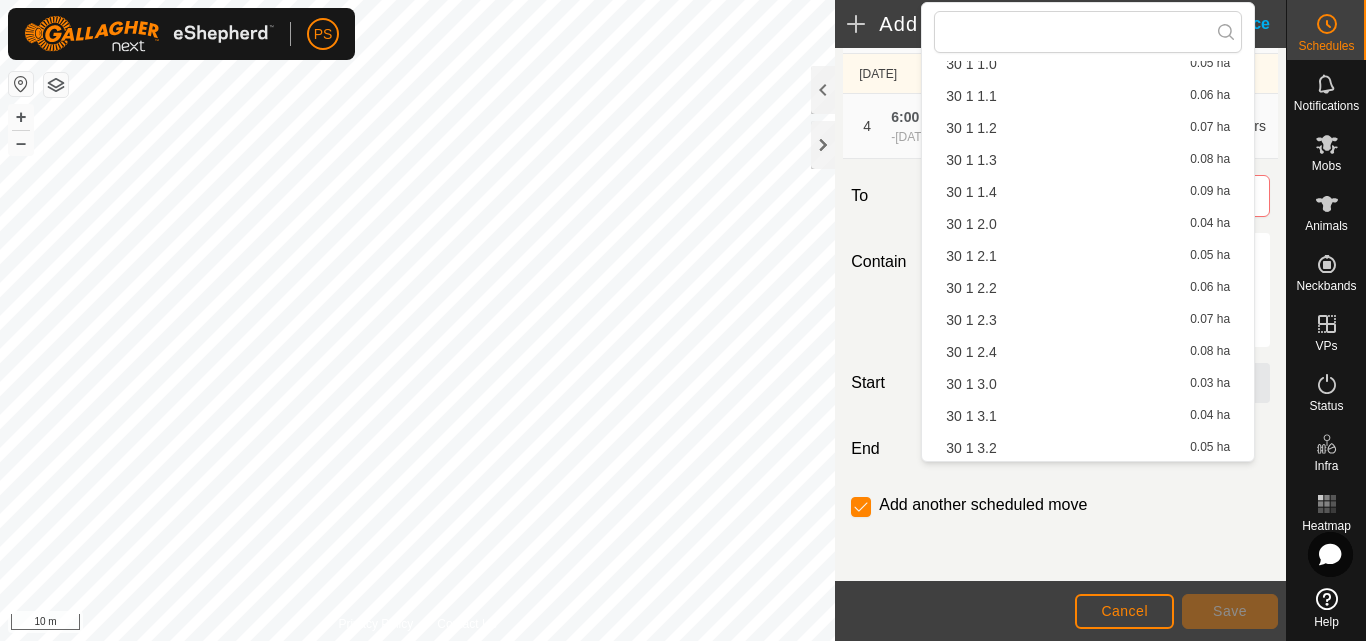 scroll, scrollTop: 1100, scrollLeft: 0, axis: vertical 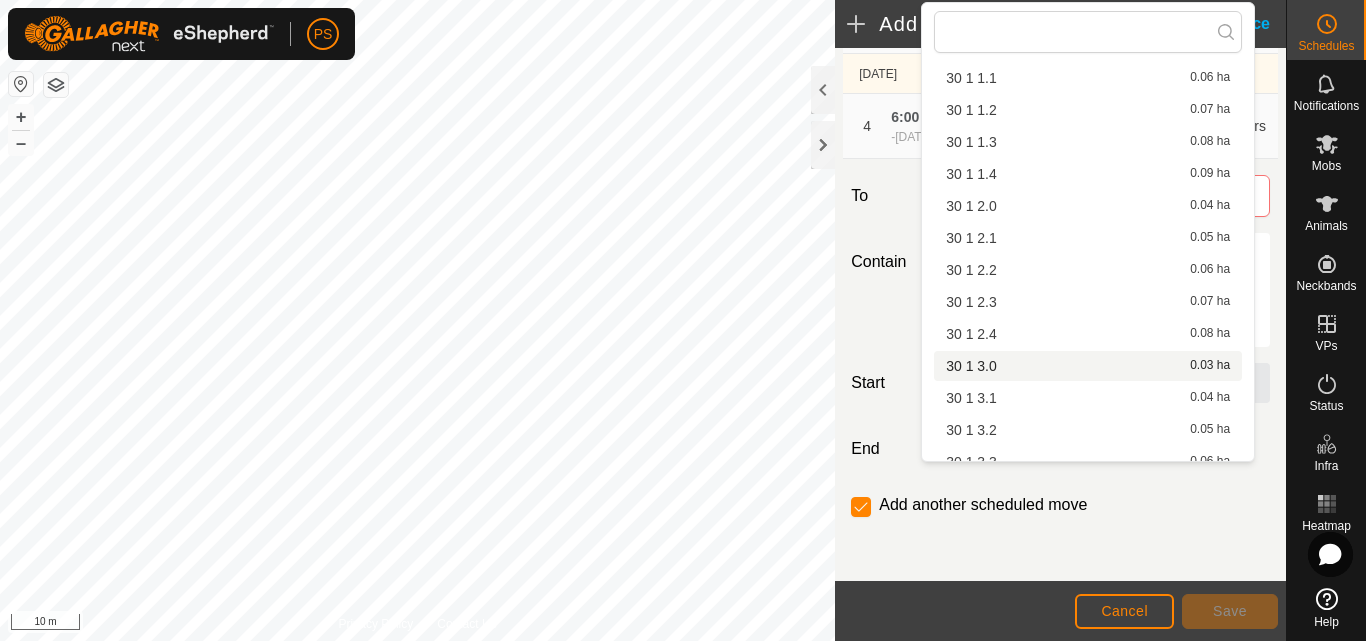 click on "30 1 3.0  0.03 ha" at bounding box center [1088, 366] 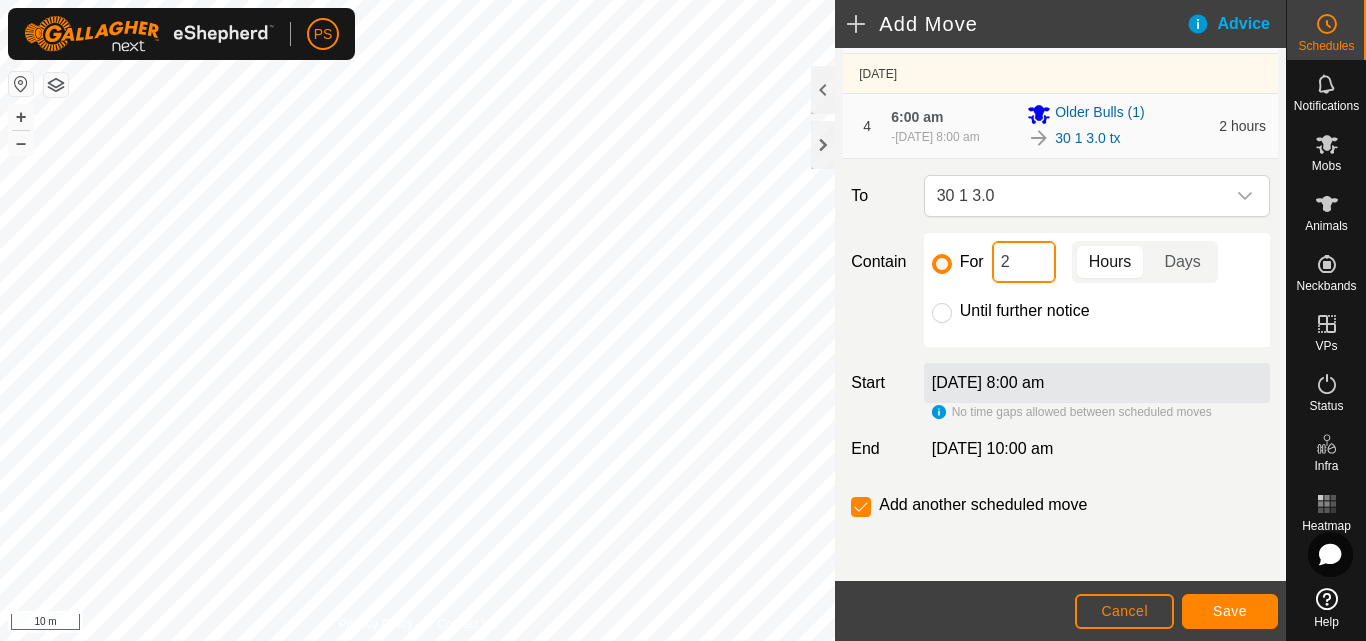 click on "2" 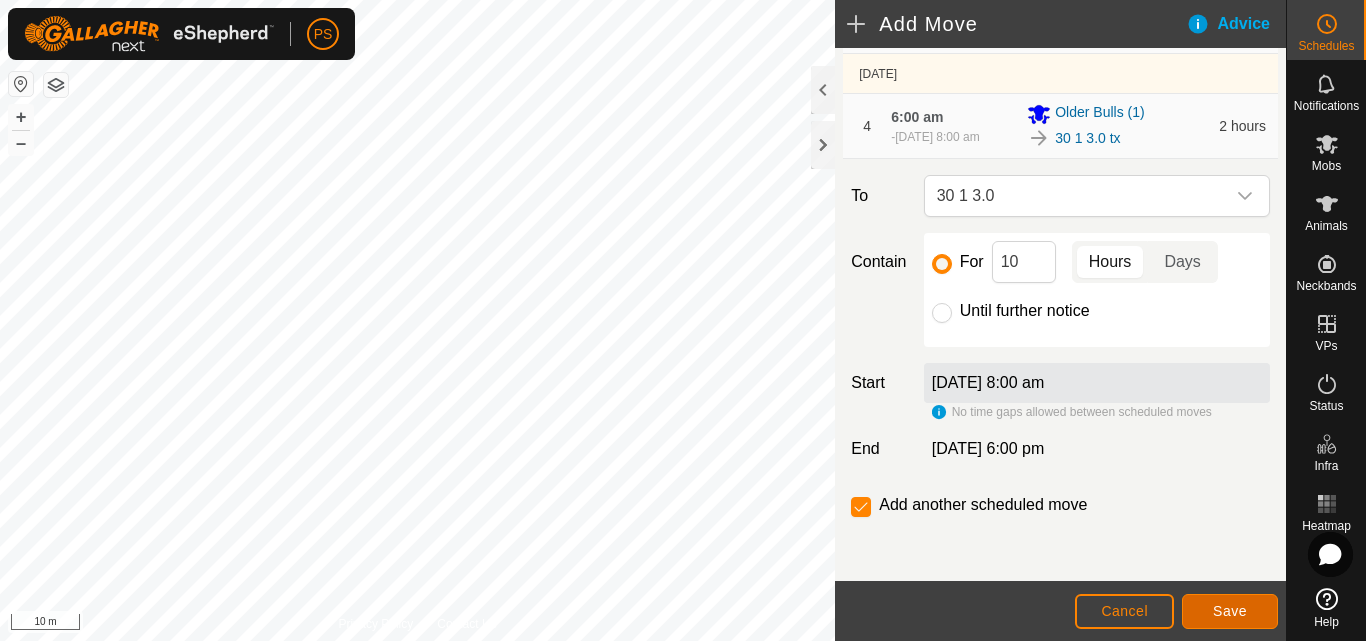 click on "Save" 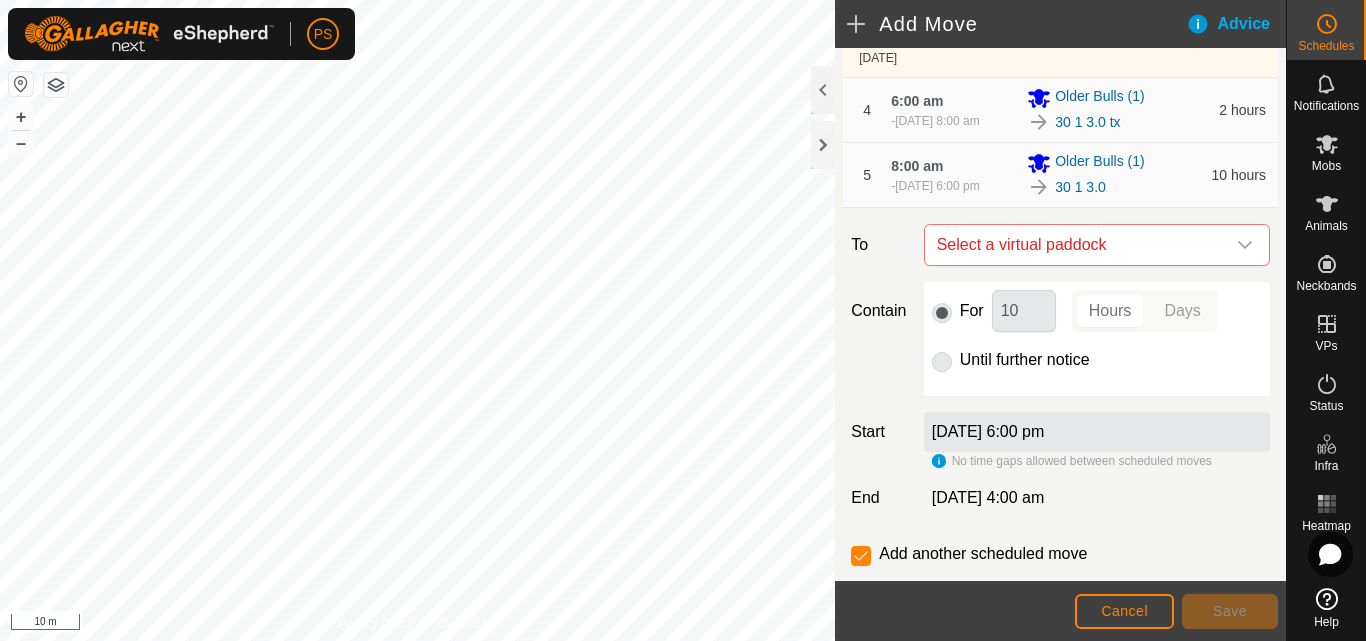 scroll, scrollTop: 343, scrollLeft: 0, axis: vertical 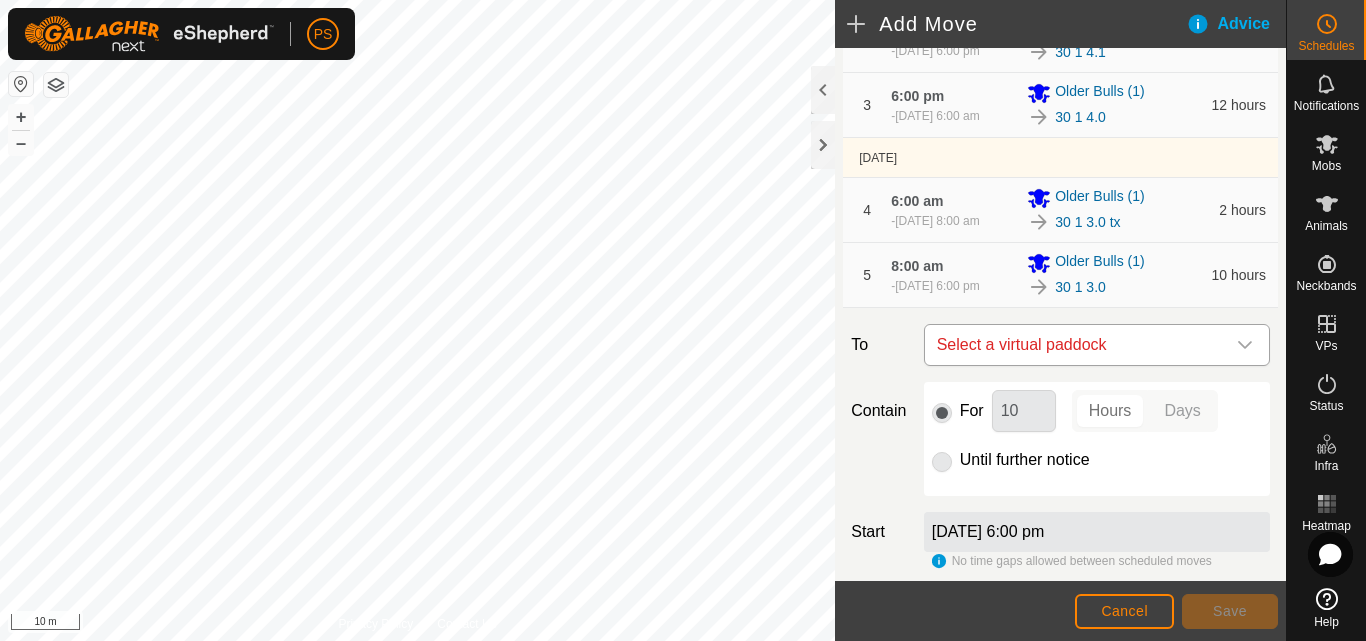 click 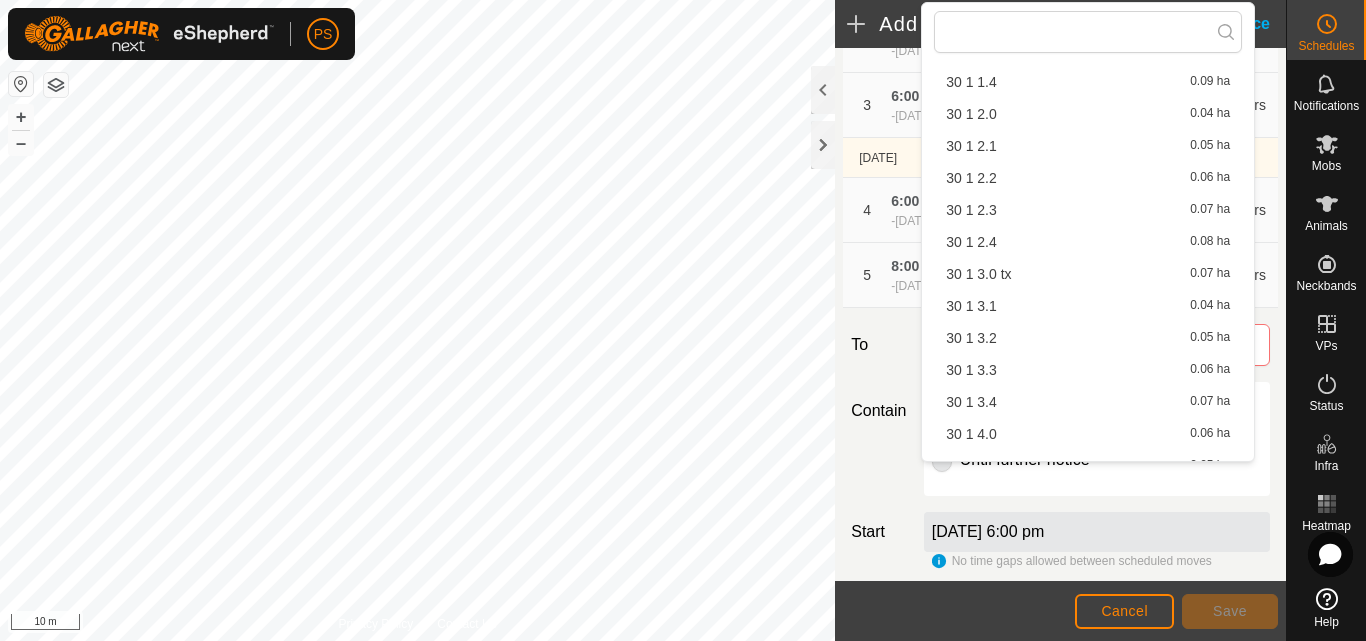 scroll, scrollTop: 1200, scrollLeft: 0, axis: vertical 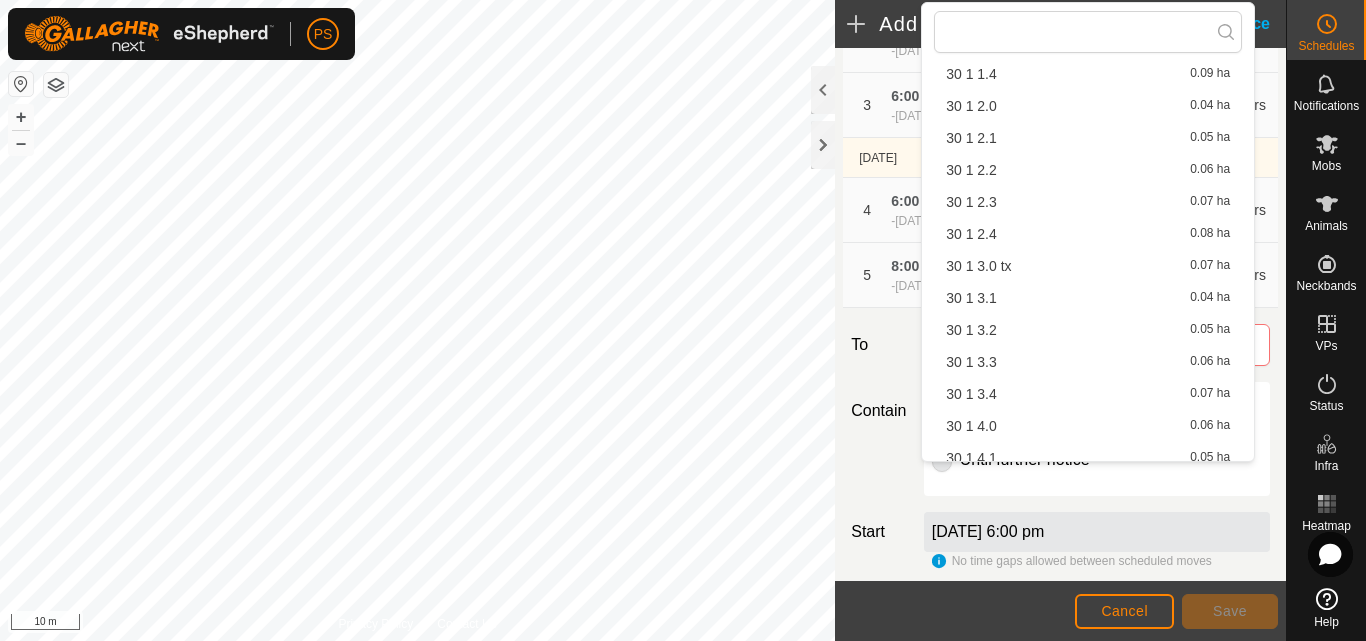 click on "30 1 2.0  0.04 ha" at bounding box center [1088, 106] 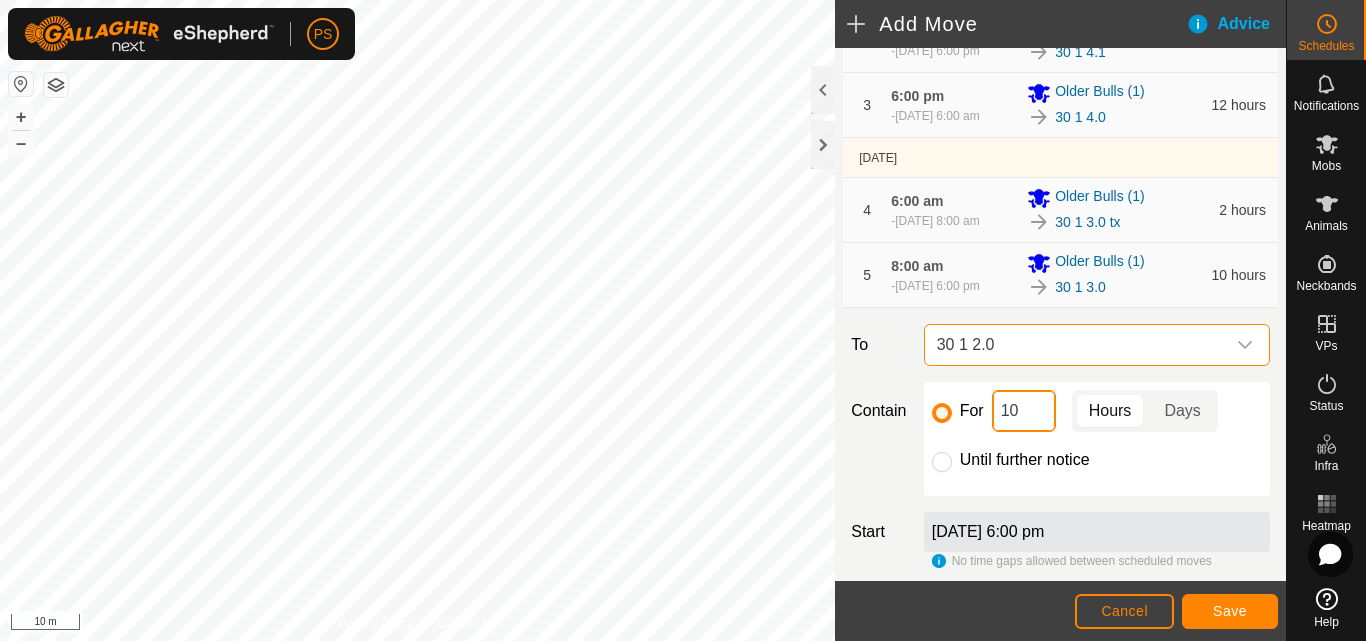 click on "10" 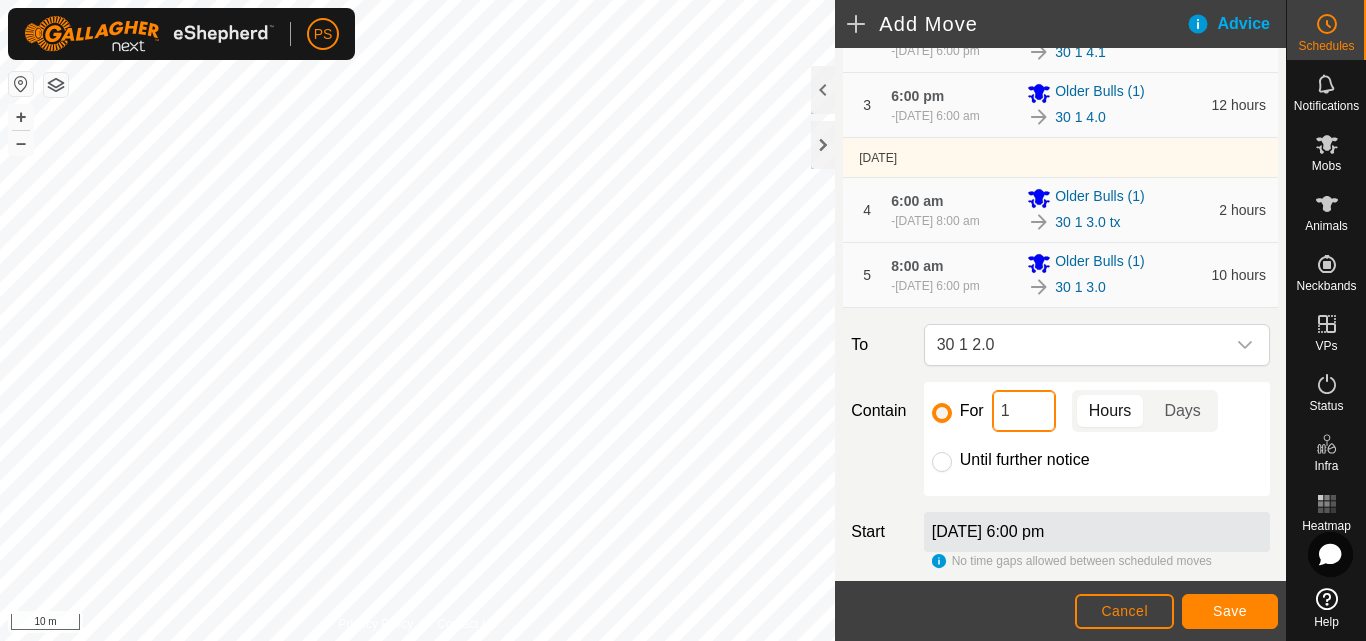 type on "12" 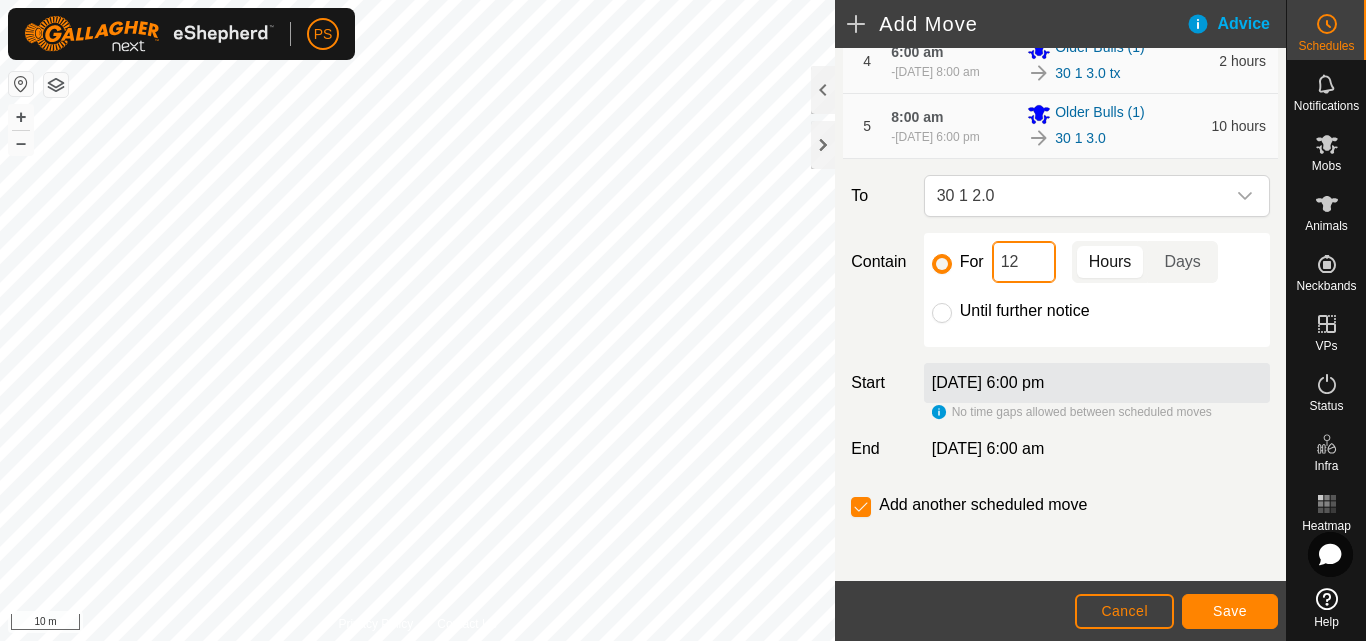 scroll, scrollTop: 543, scrollLeft: 0, axis: vertical 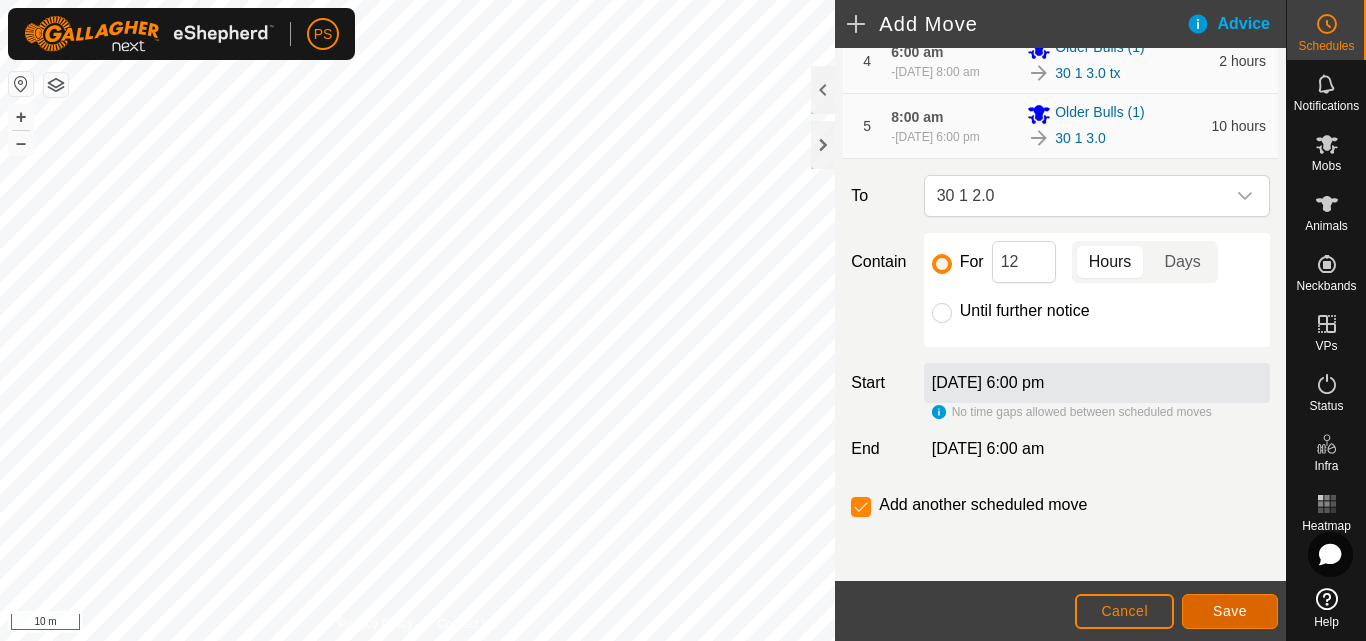 click on "Save" 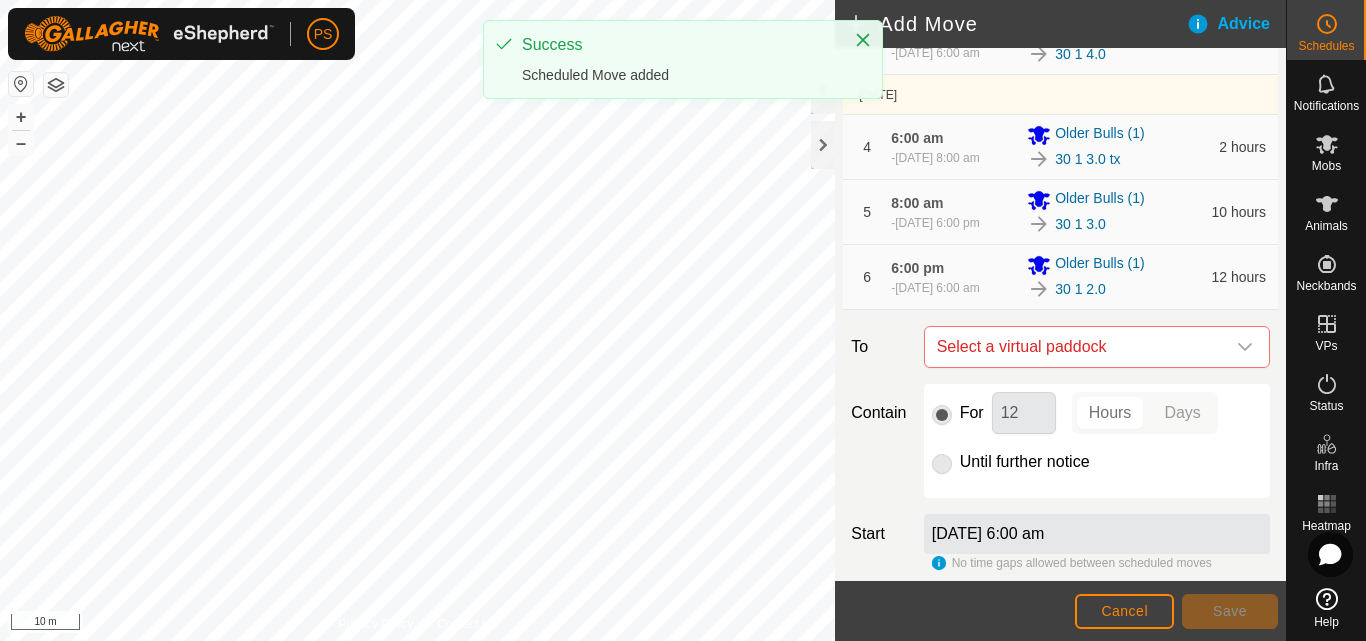 scroll, scrollTop: 400, scrollLeft: 0, axis: vertical 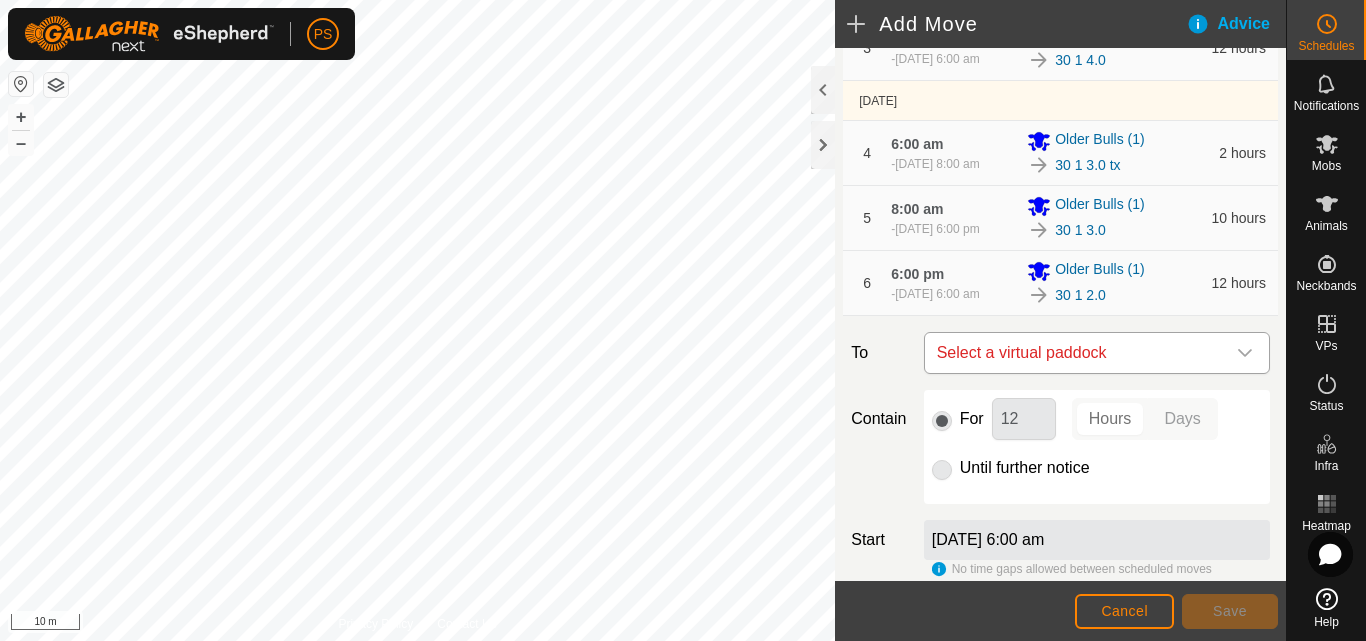 click 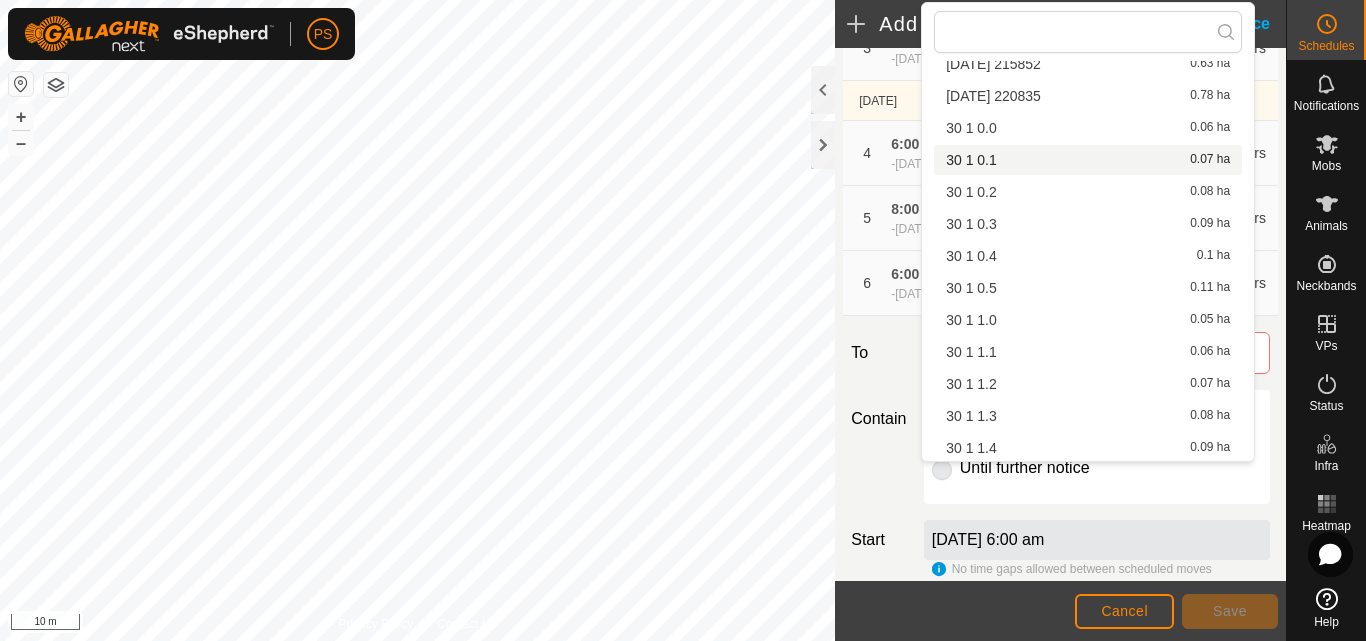 scroll, scrollTop: 900, scrollLeft: 0, axis: vertical 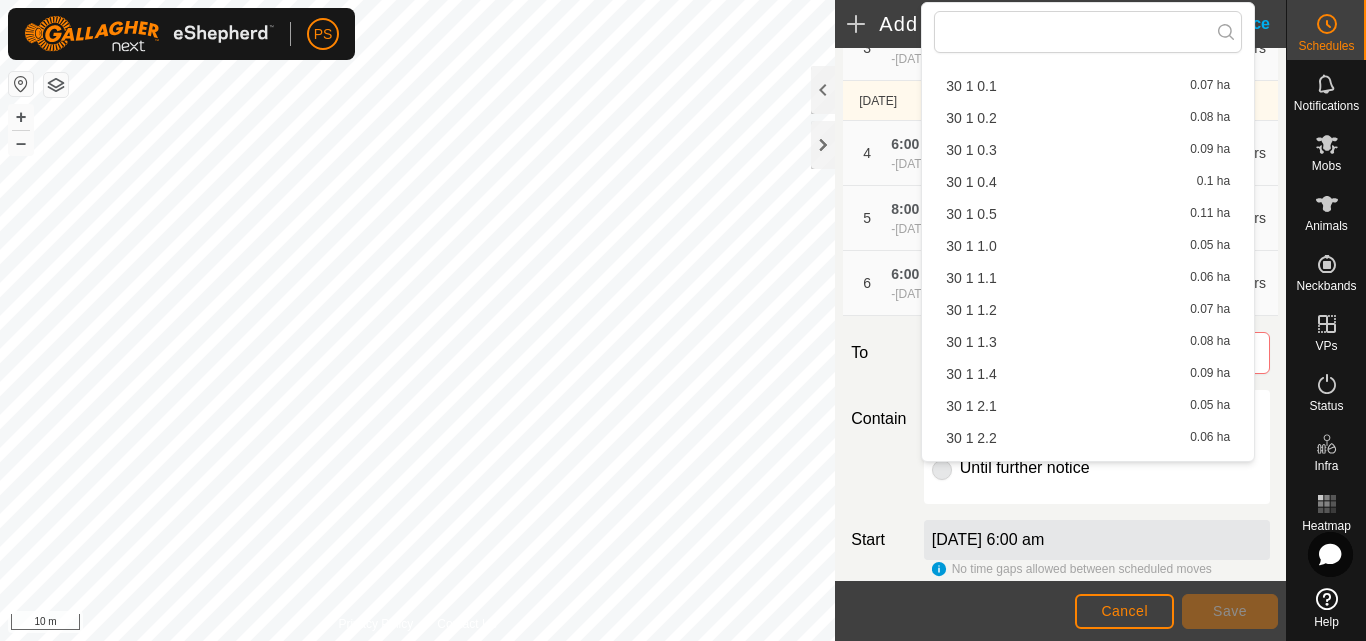 click on "30 1 1.0  0.05 ha" at bounding box center [1088, 246] 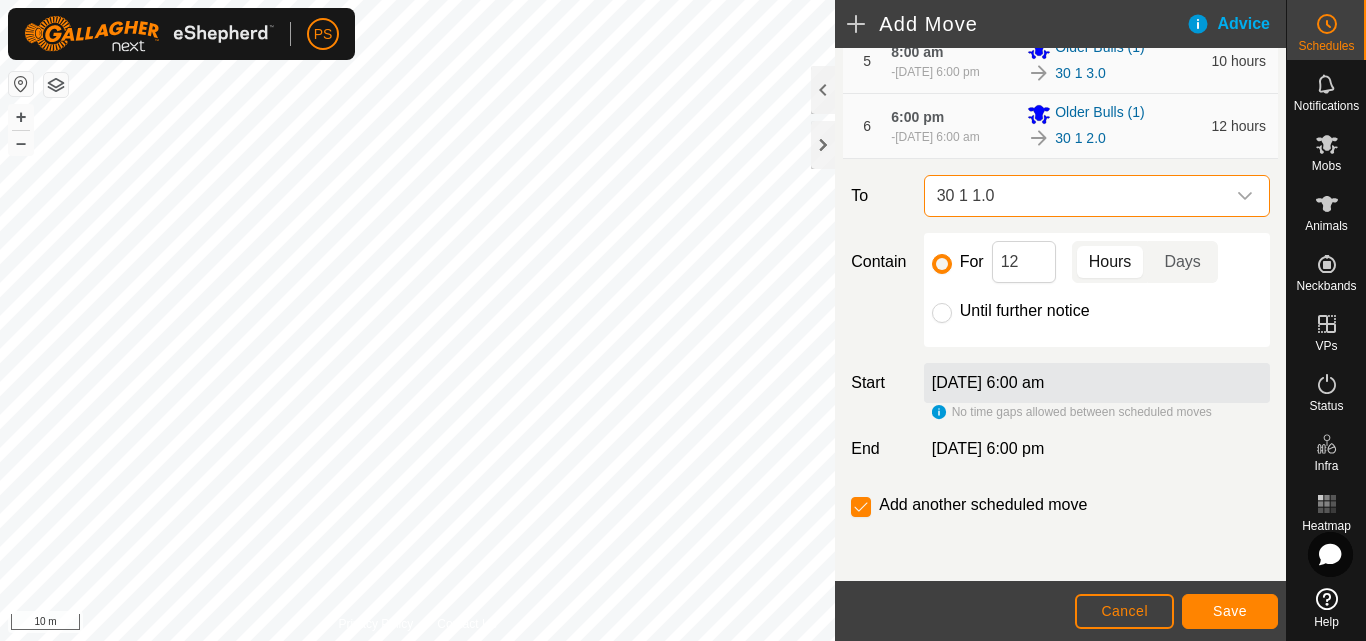 scroll, scrollTop: 617, scrollLeft: 0, axis: vertical 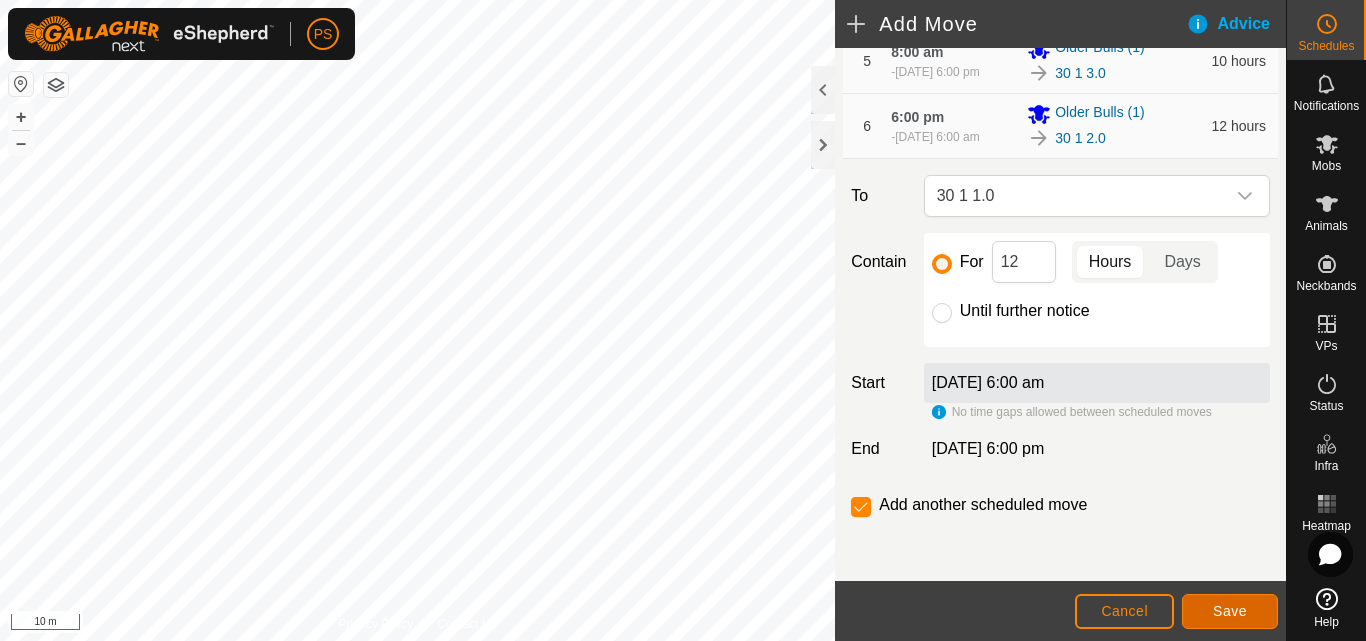 click on "Save" 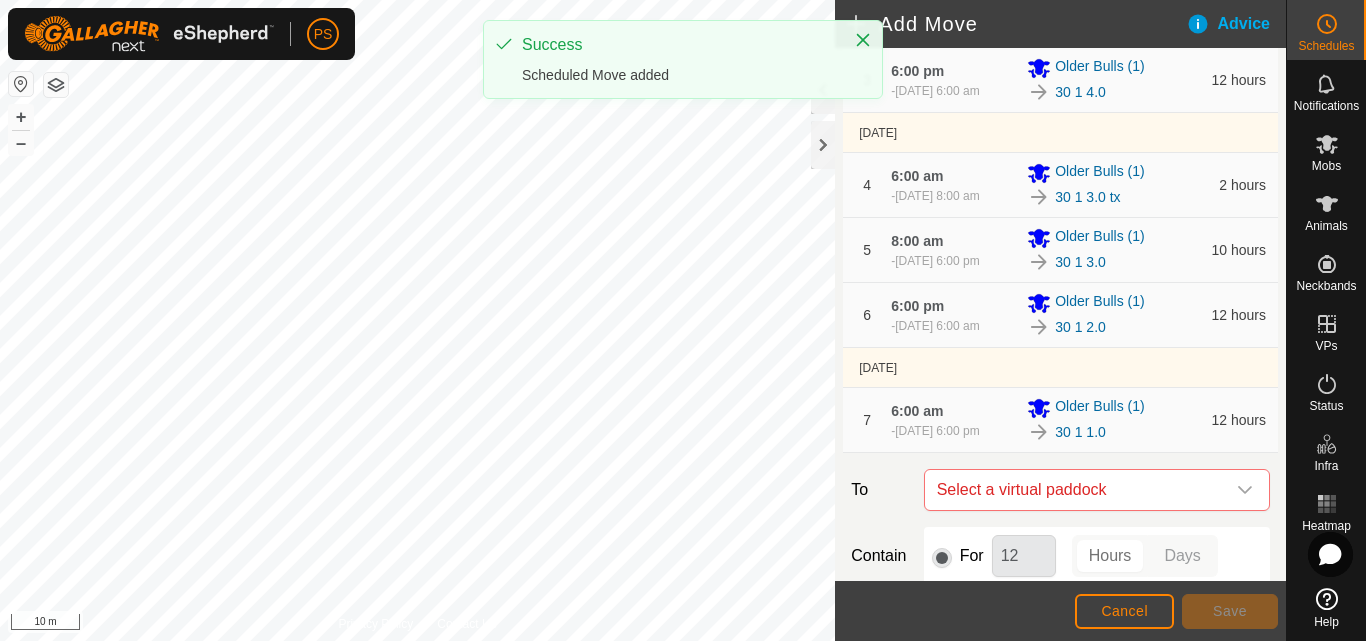 scroll, scrollTop: 731, scrollLeft: 0, axis: vertical 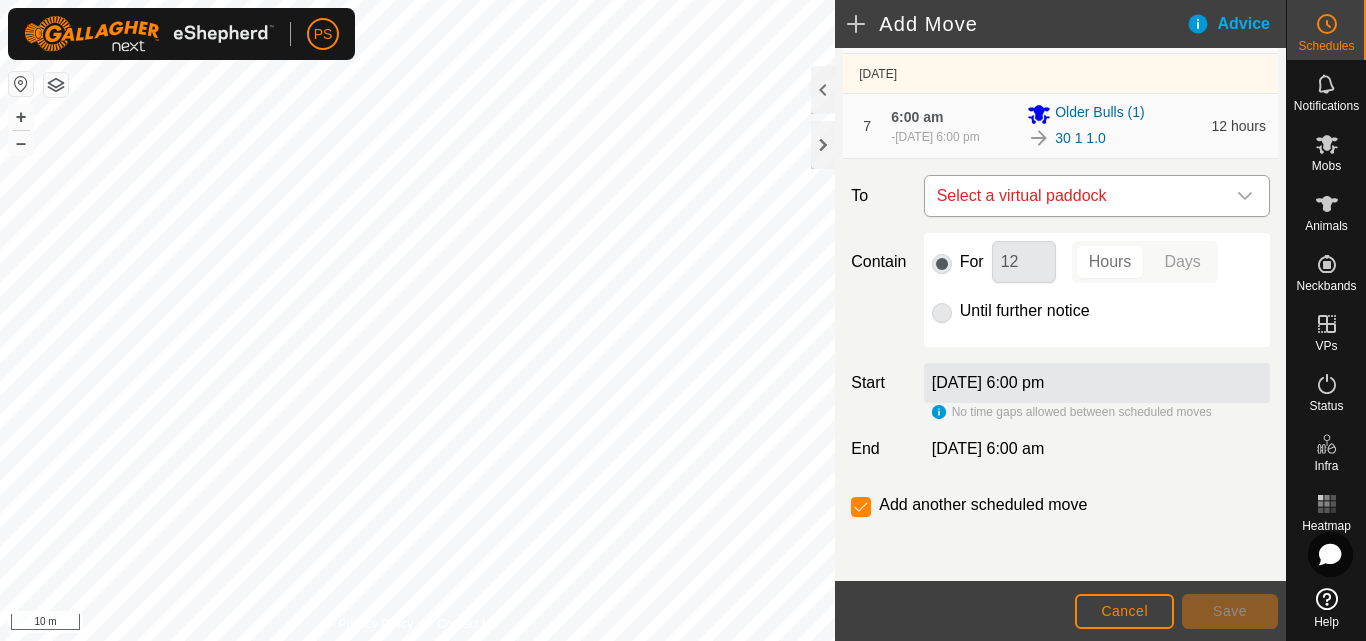click 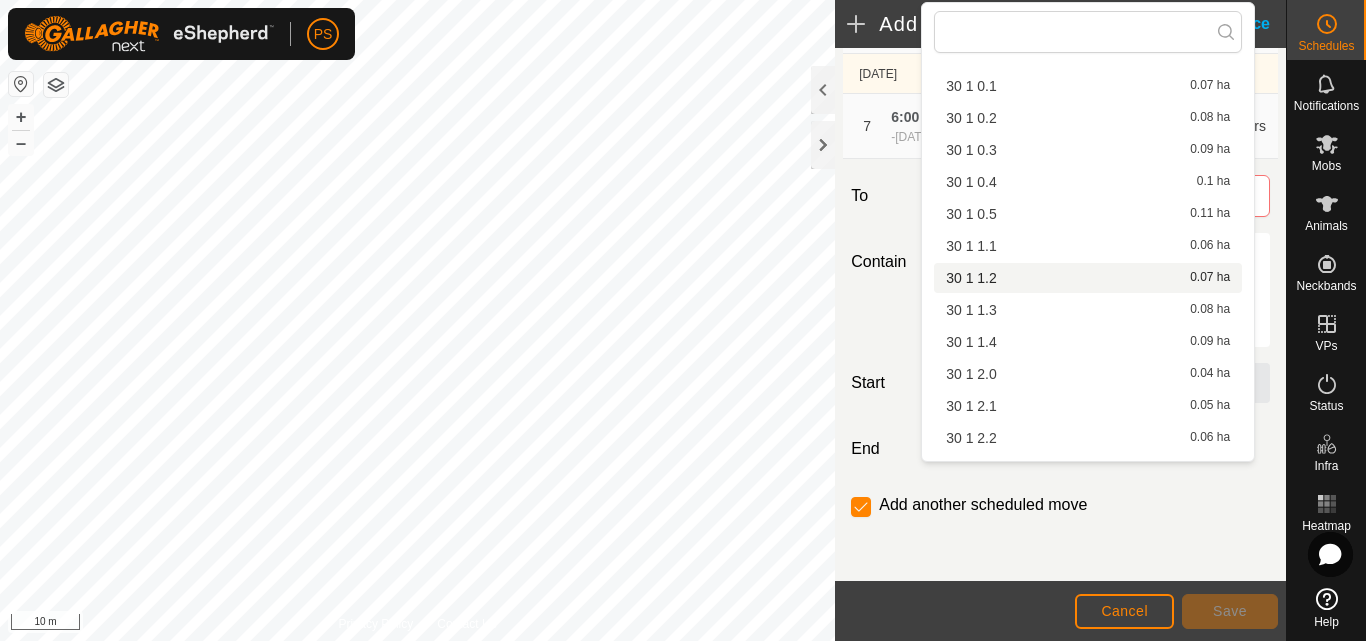 scroll, scrollTop: 800, scrollLeft: 0, axis: vertical 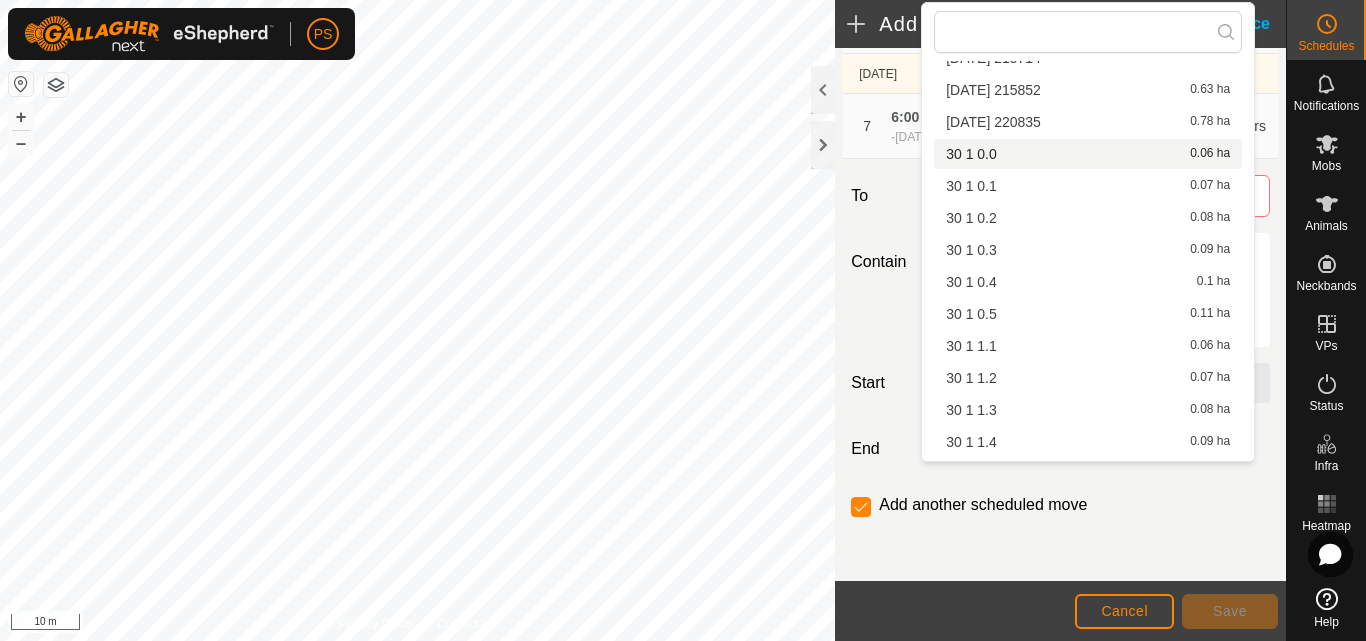 click on "30 1 0.0  0.06 ha" at bounding box center (1088, 154) 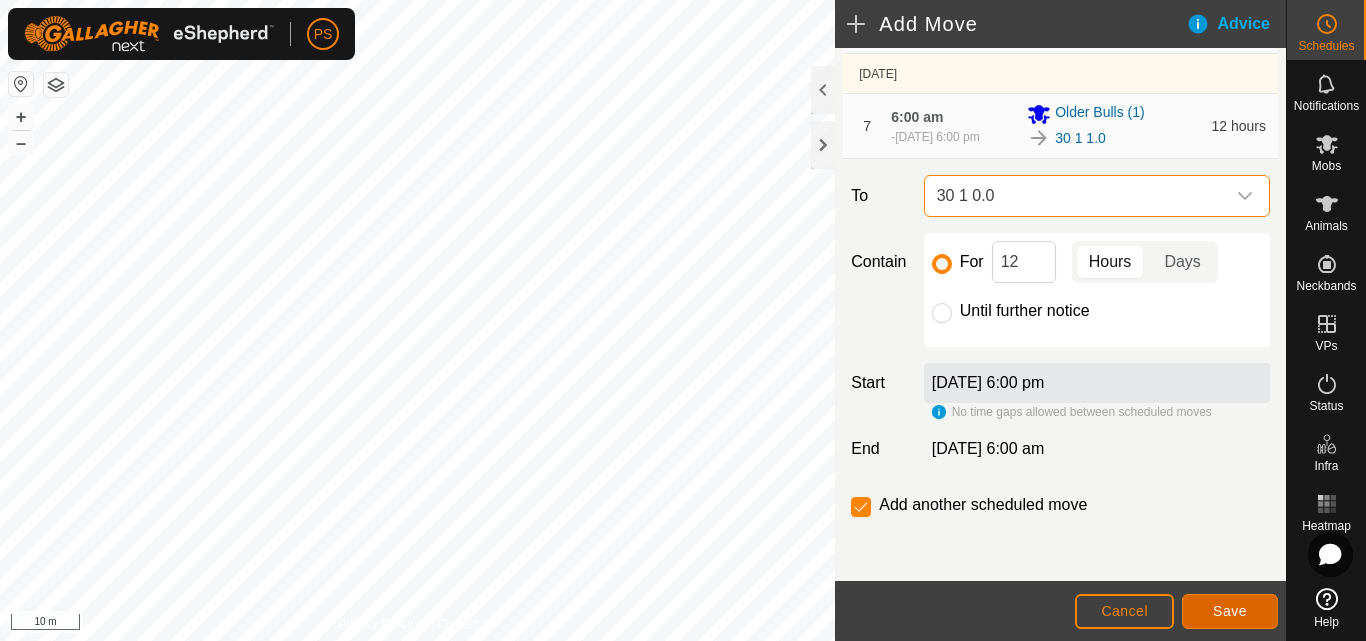 click on "Save" 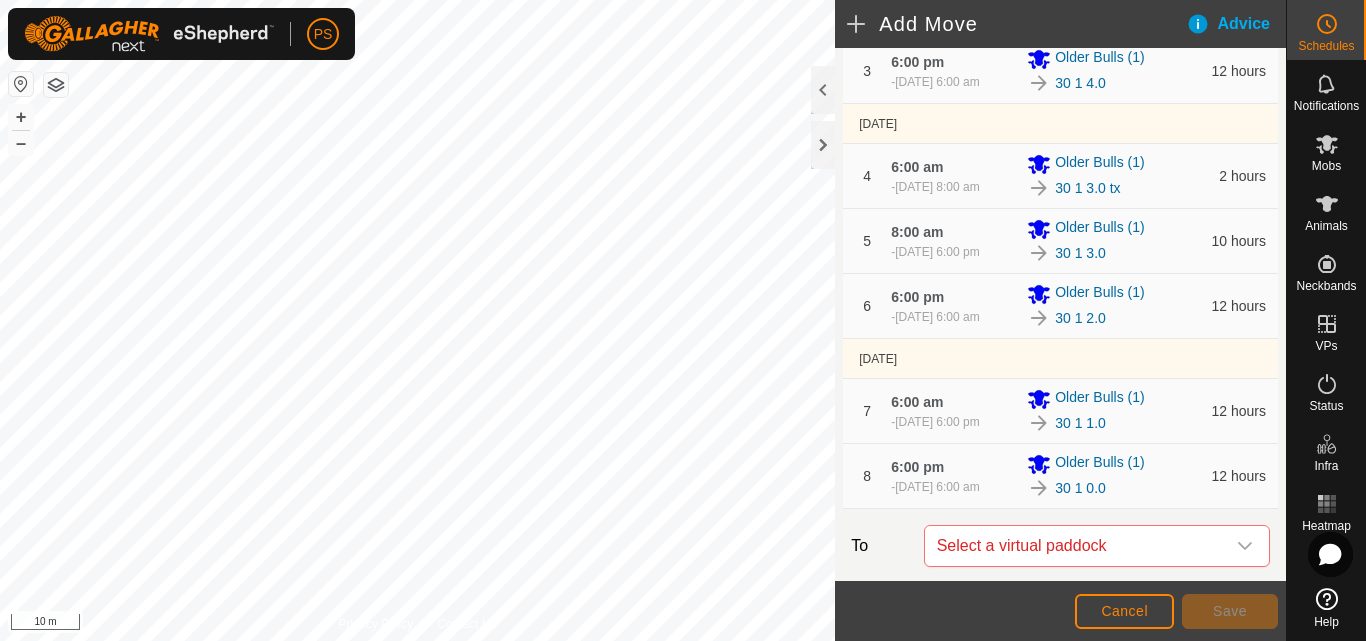 scroll, scrollTop: 500, scrollLeft: 0, axis: vertical 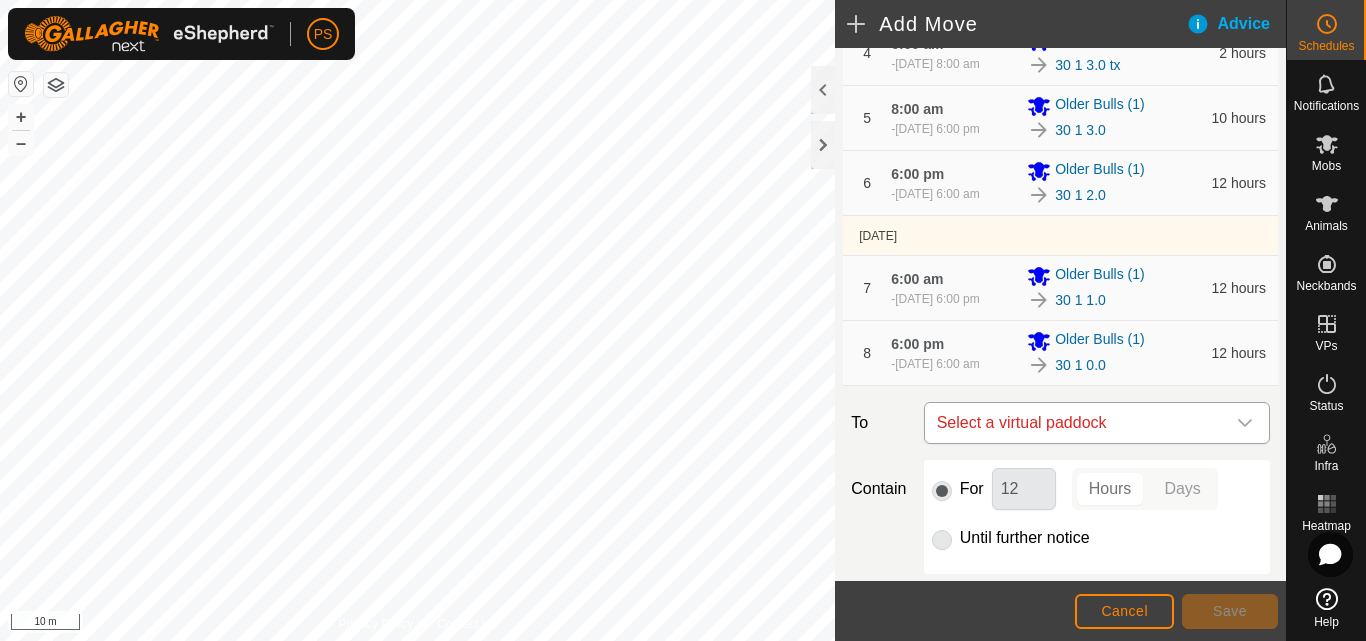 click 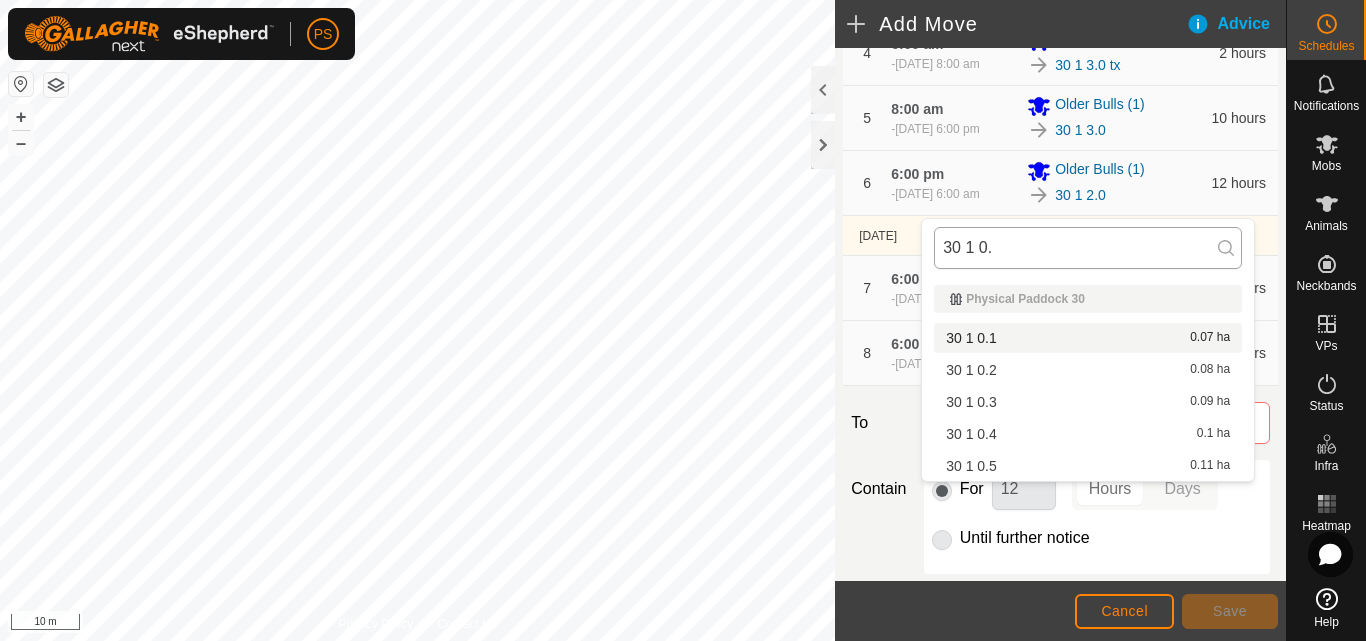 drag, startPoint x: 1041, startPoint y: 247, endPoint x: 943, endPoint y: 247, distance: 98 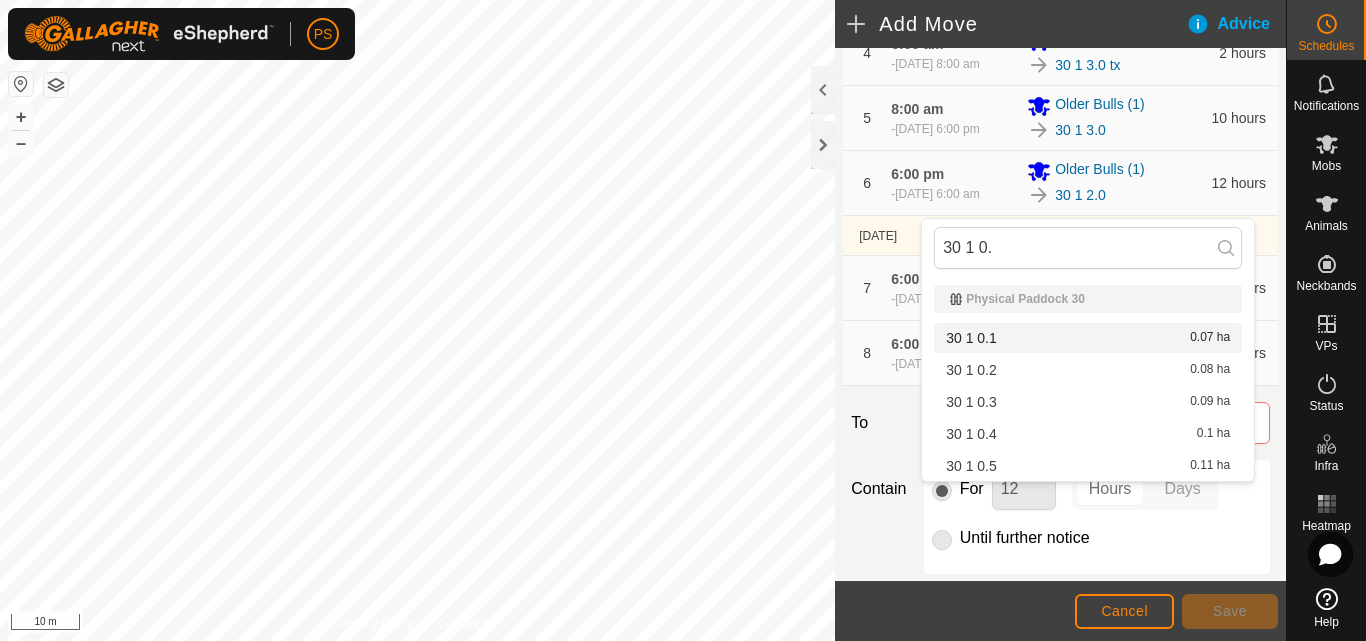 type on "30 1 0." 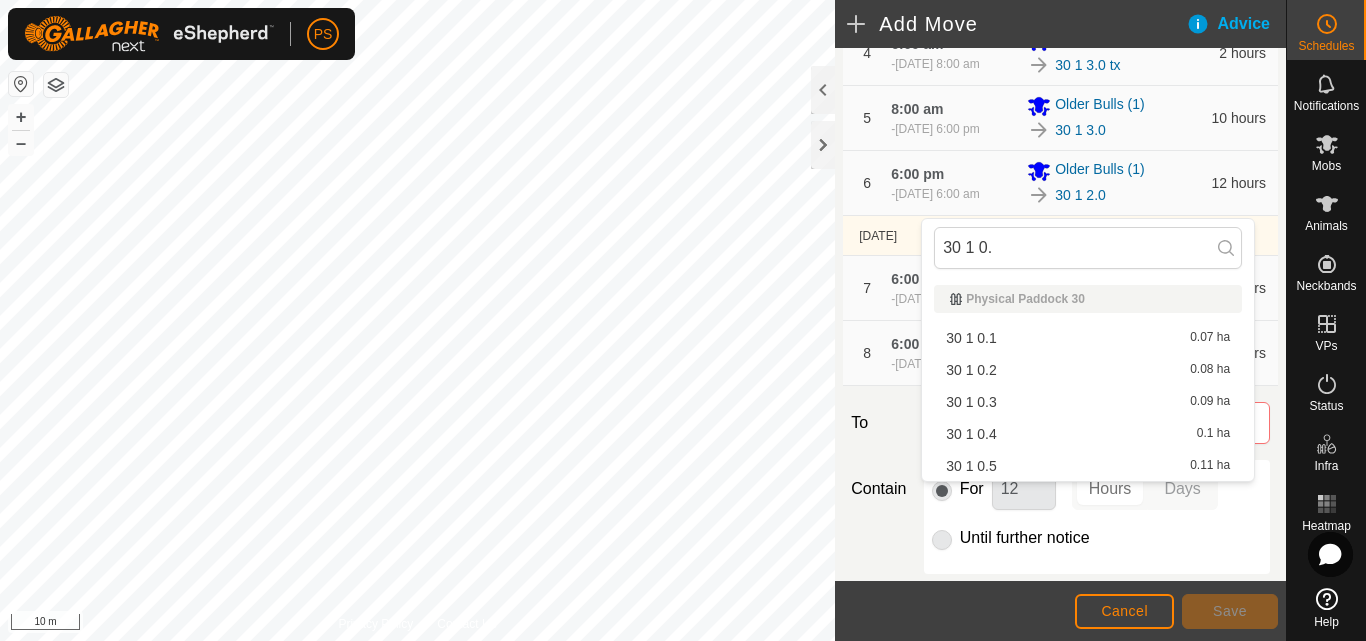 click on "30 1 0.1  0.07 ha" at bounding box center (1088, 338) 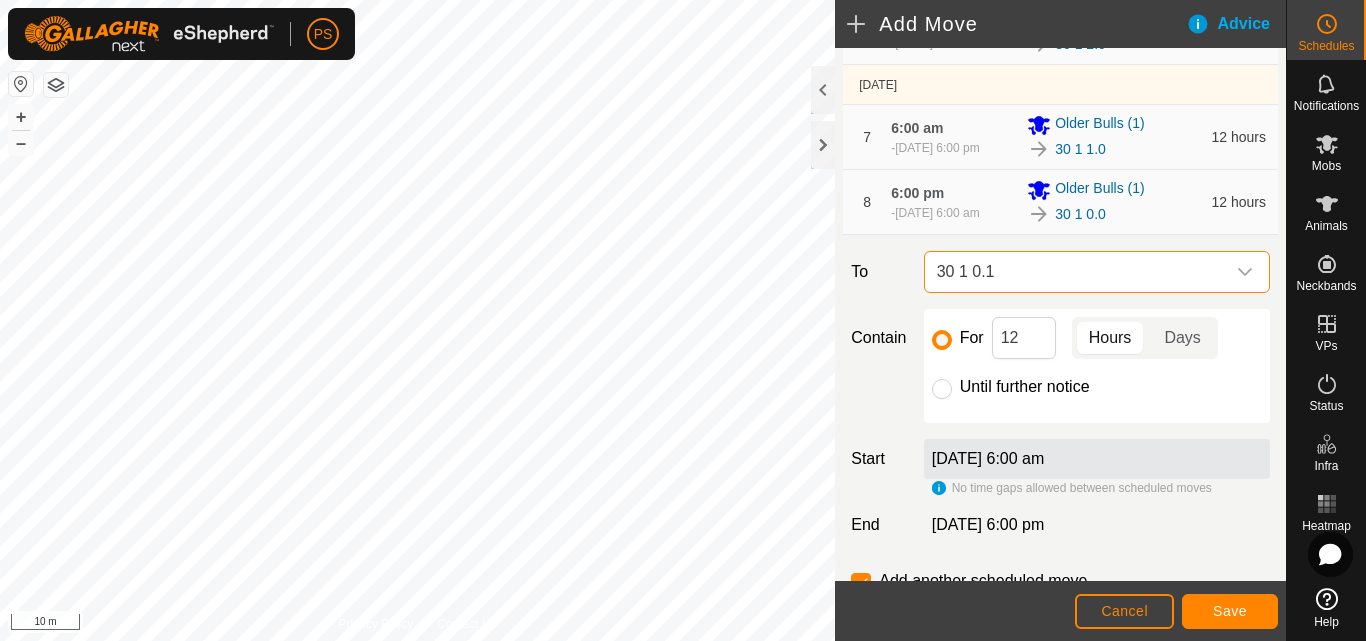 scroll, scrollTop: 700, scrollLeft: 0, axis: vertical 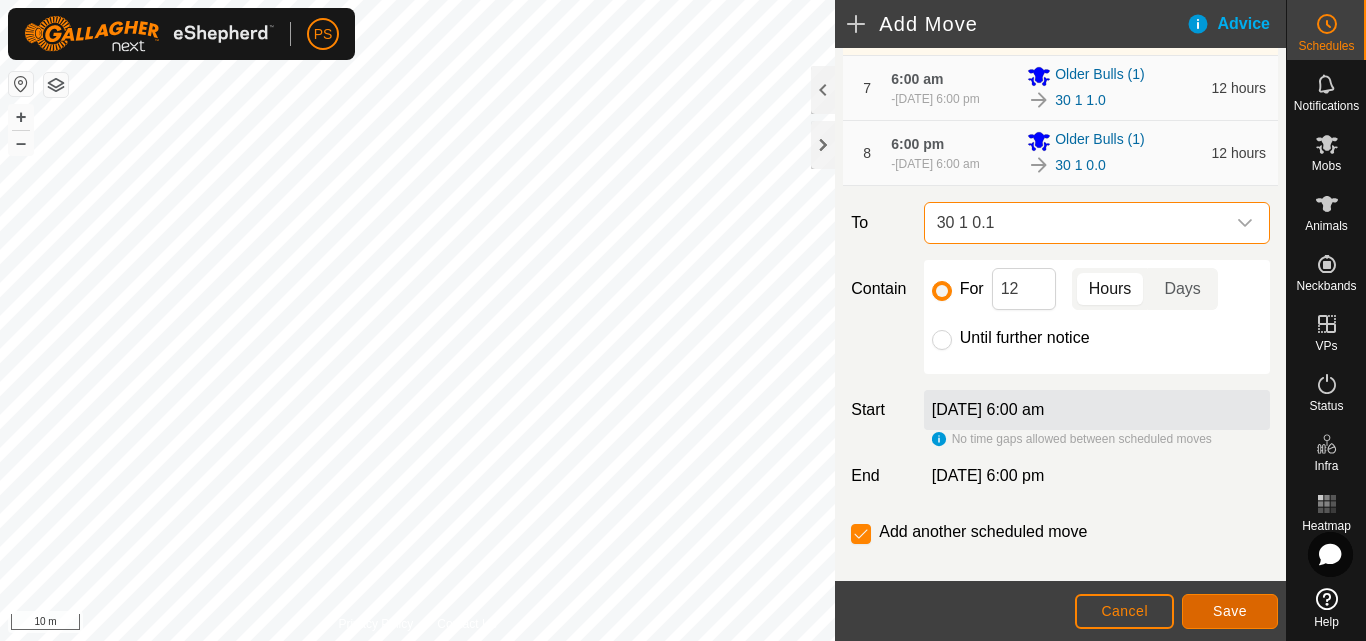 click on "Save" 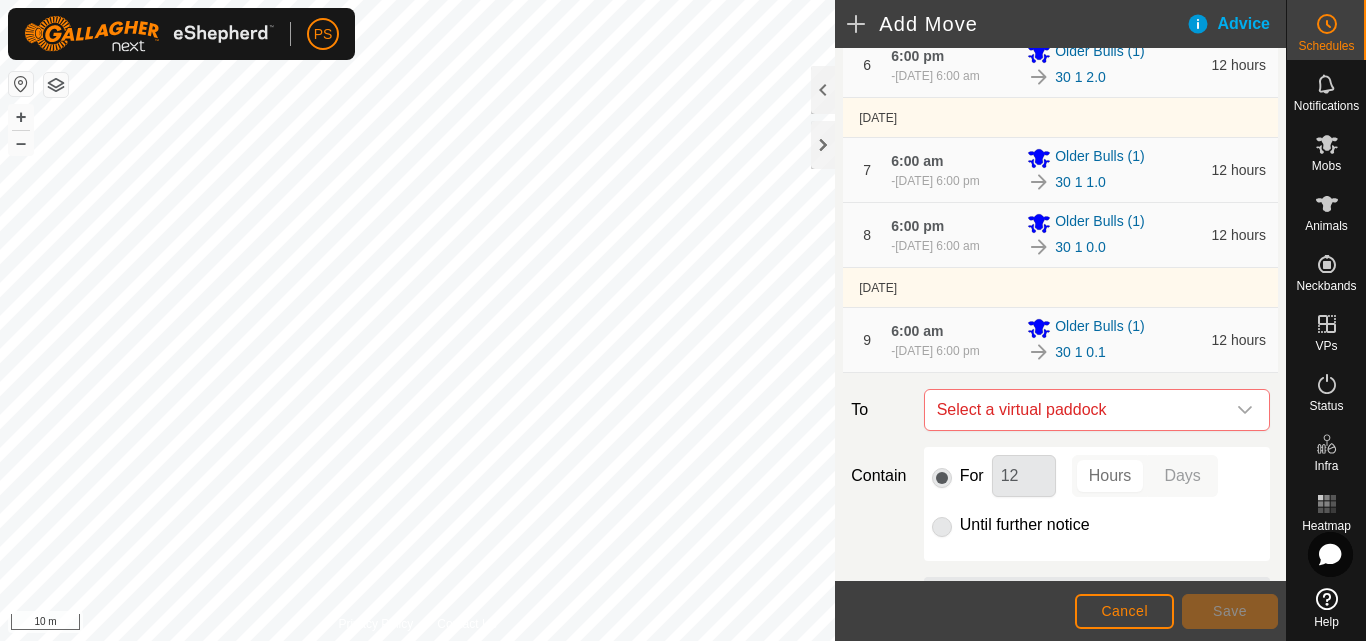 scroll, scrollTop: 800, scrollLeft: 0, axis: vertical 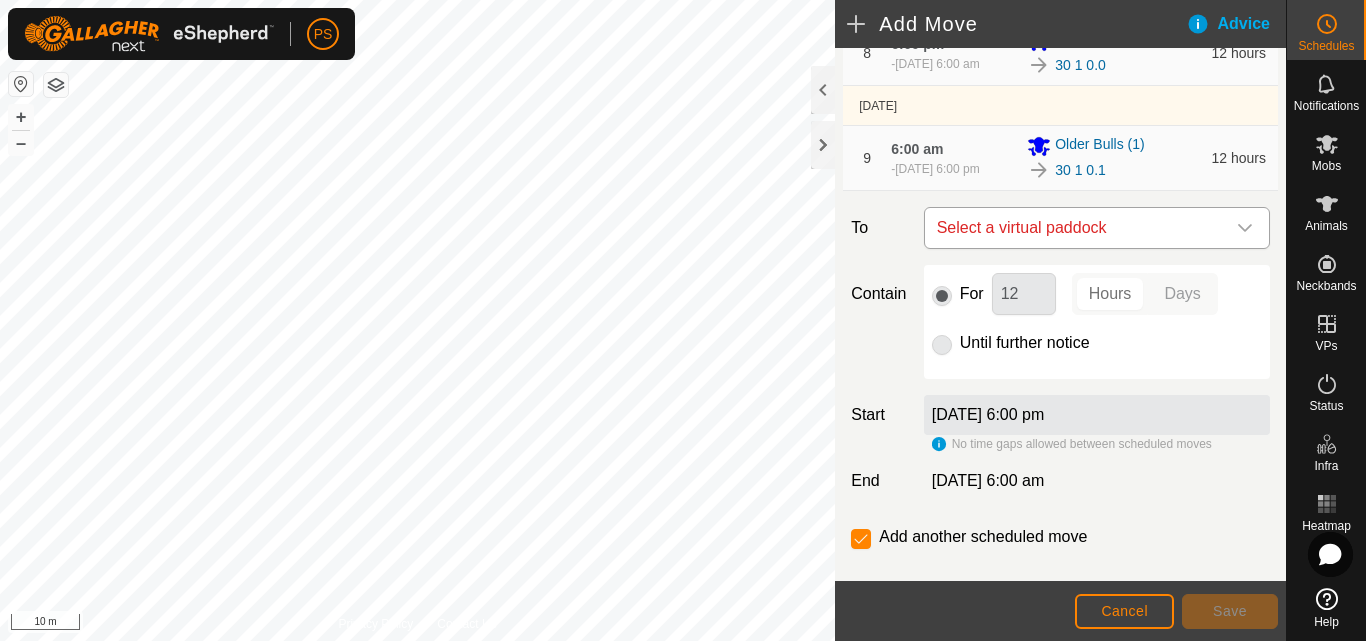 click 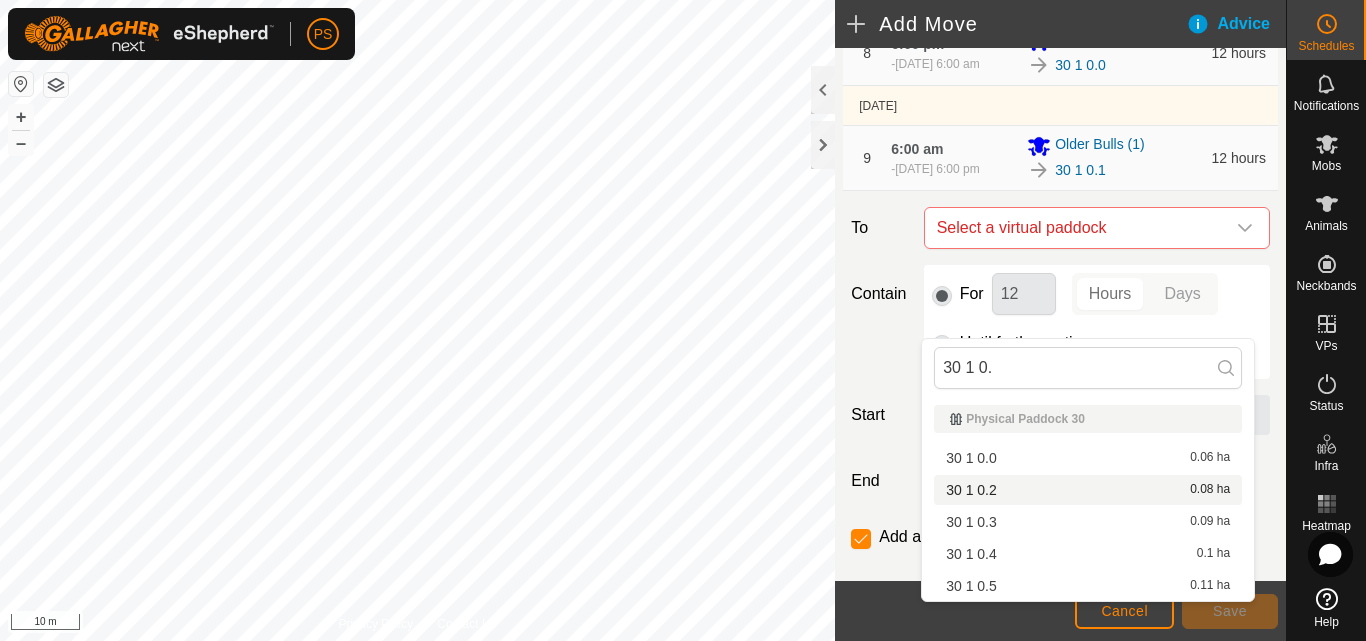 type on "30 1 0." 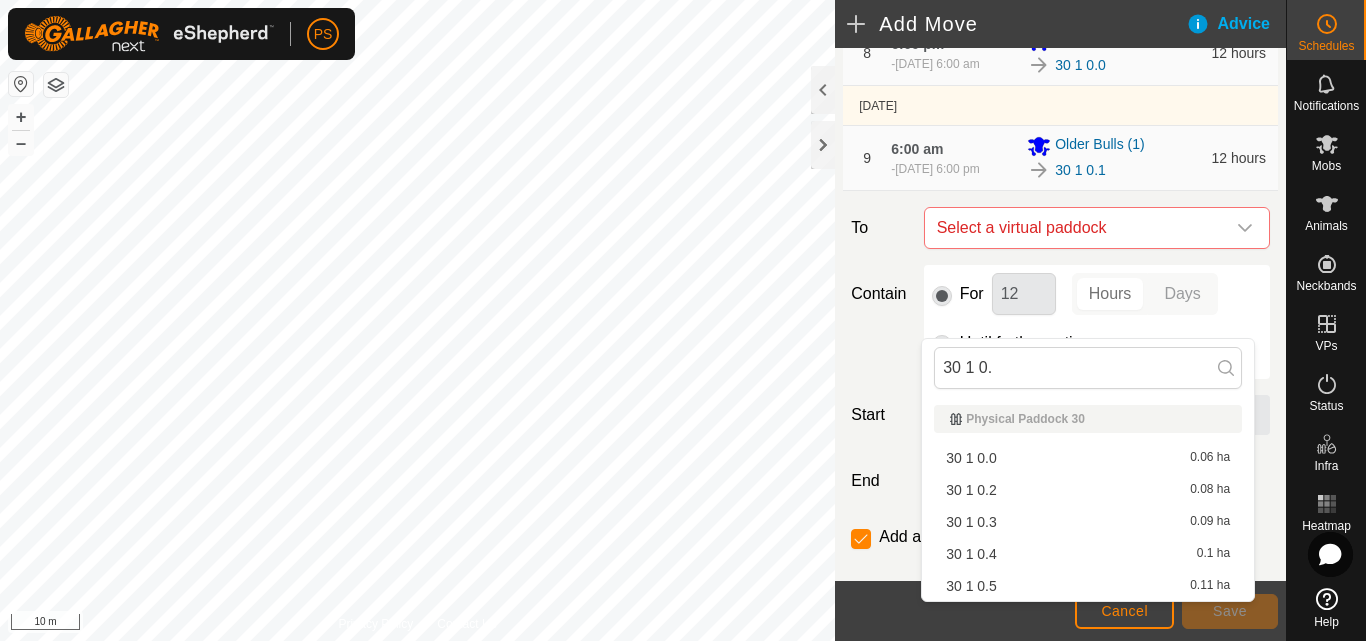 click on "30 1 0.2  0.08 ha" at bounding box center (1088, 490) 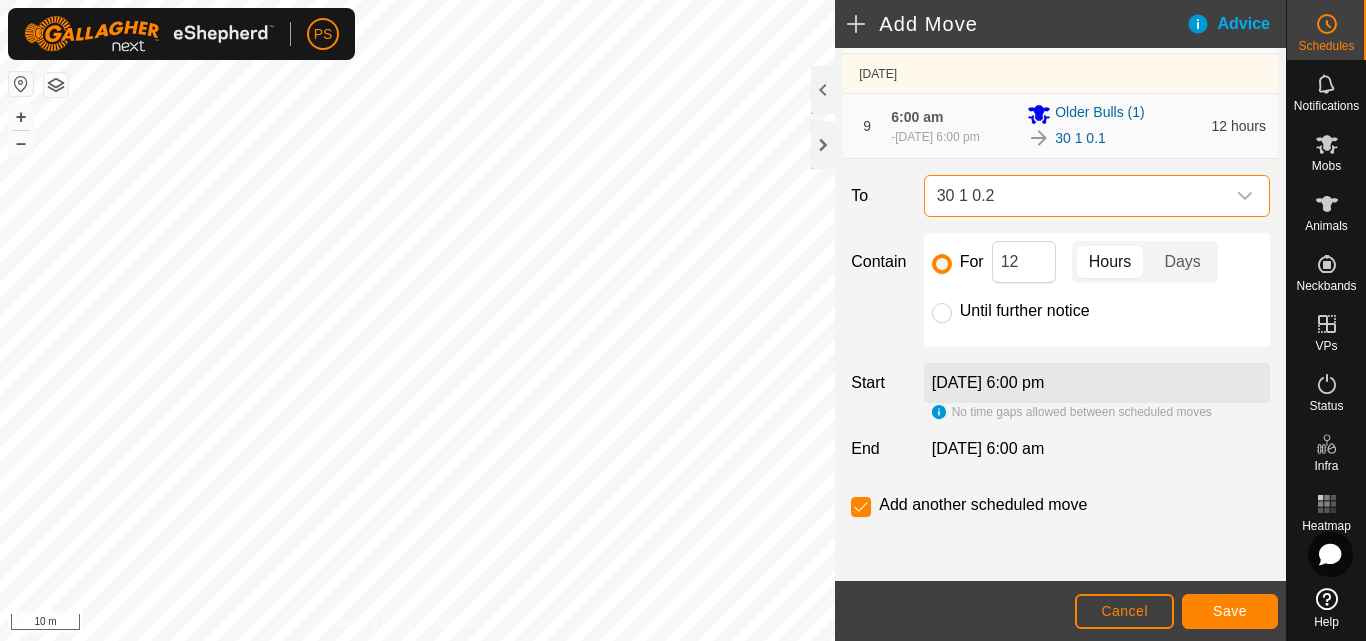 scroll, scrollTop: 919, scrollLeft: 0, axis: vertical 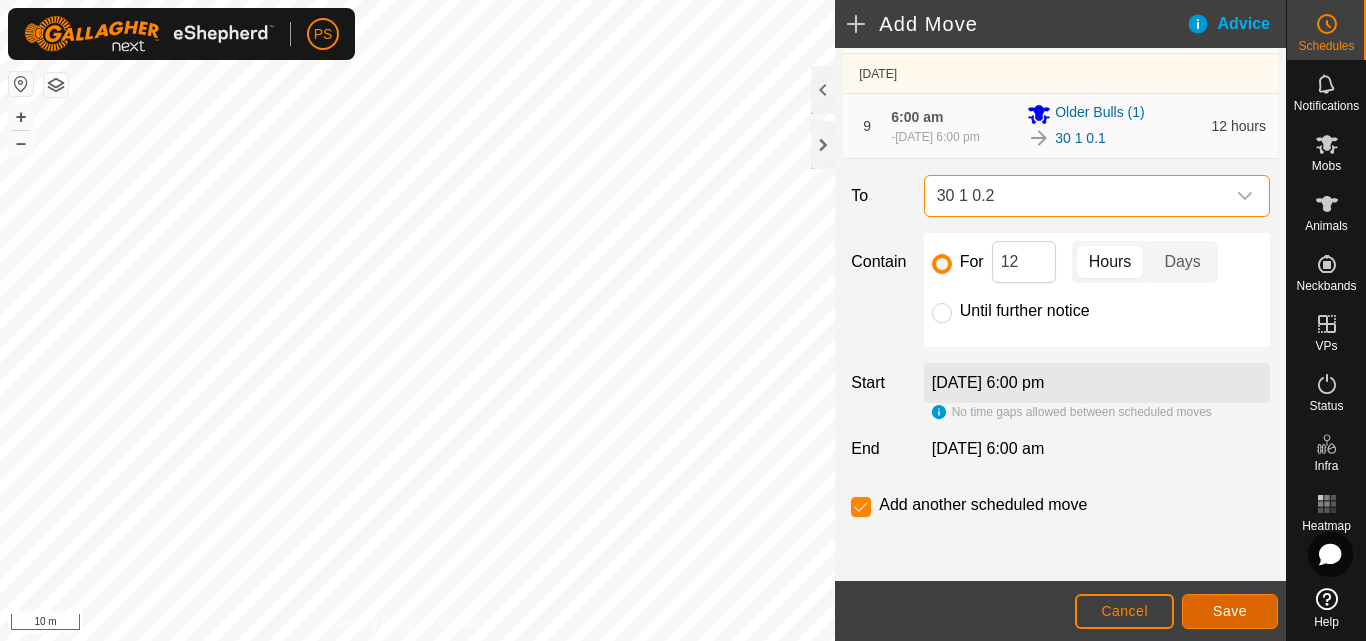 click on "Save" 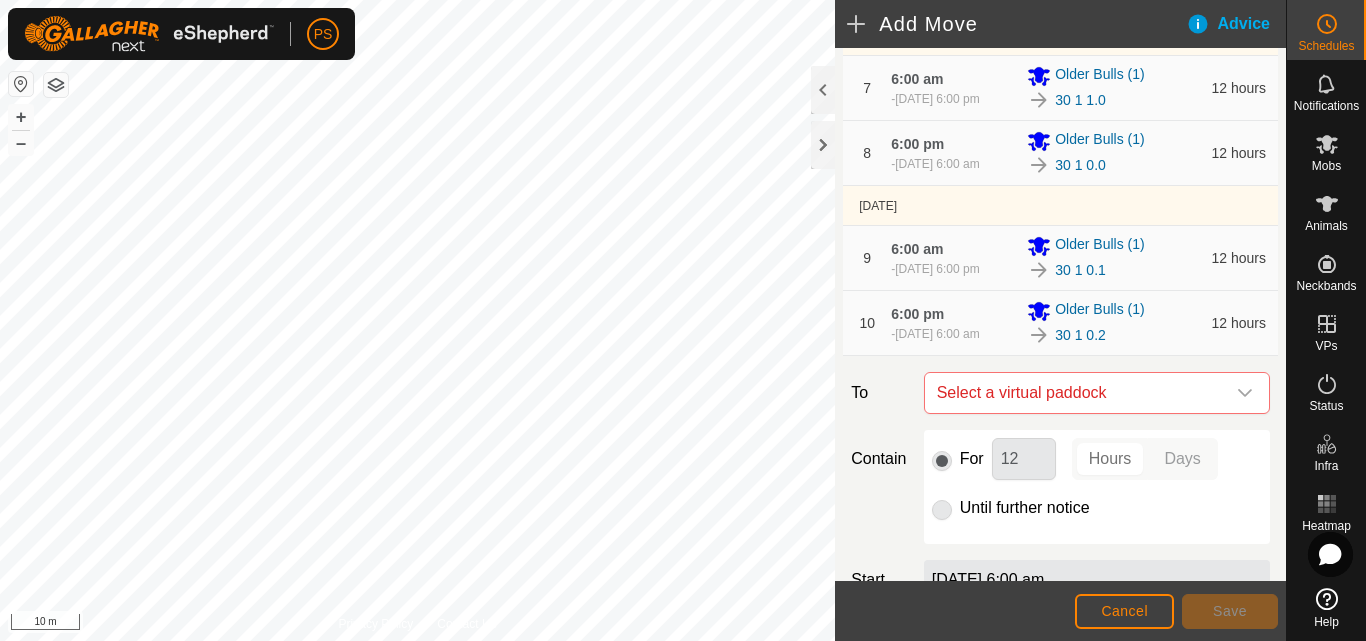 scroll, scrollTop: 900, scrollLeft: 0, axis: vertical 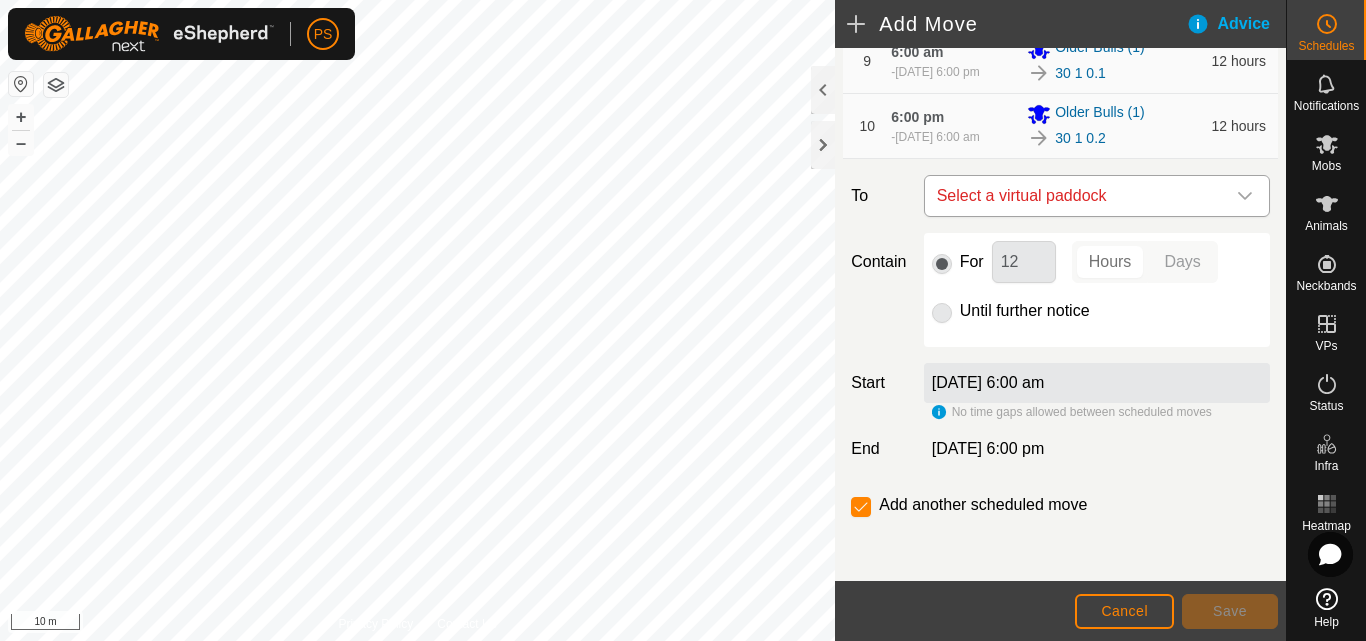 click 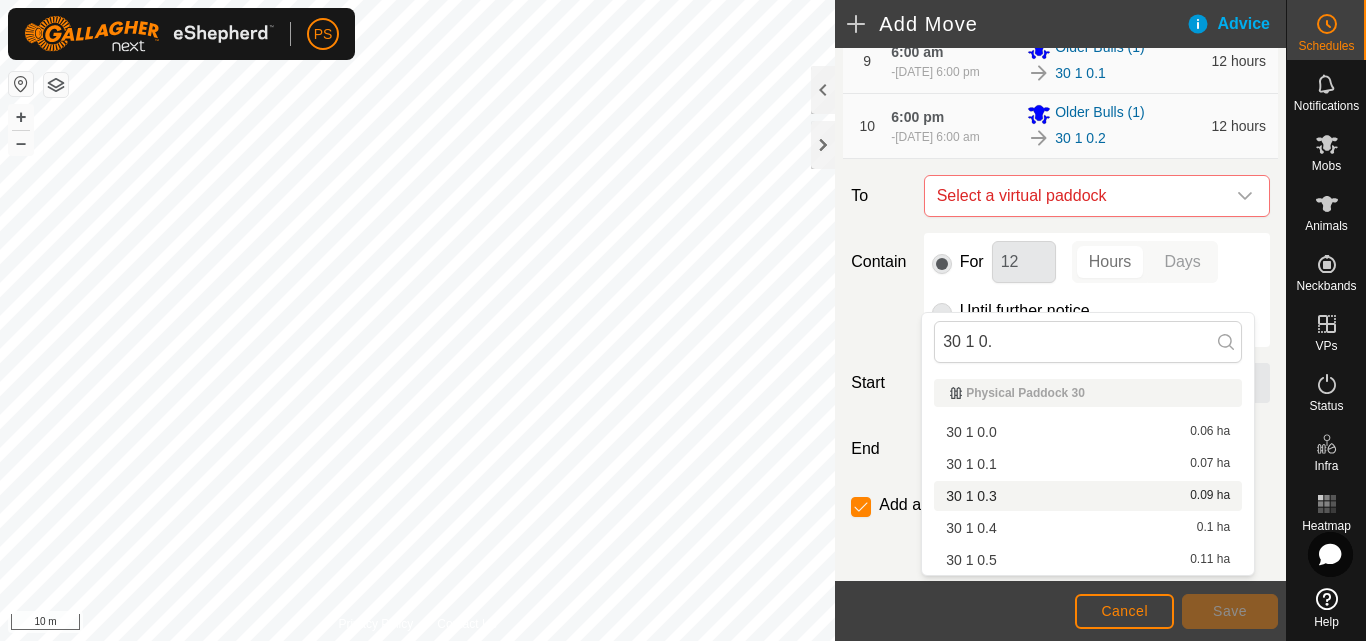 type on "30 1 0." 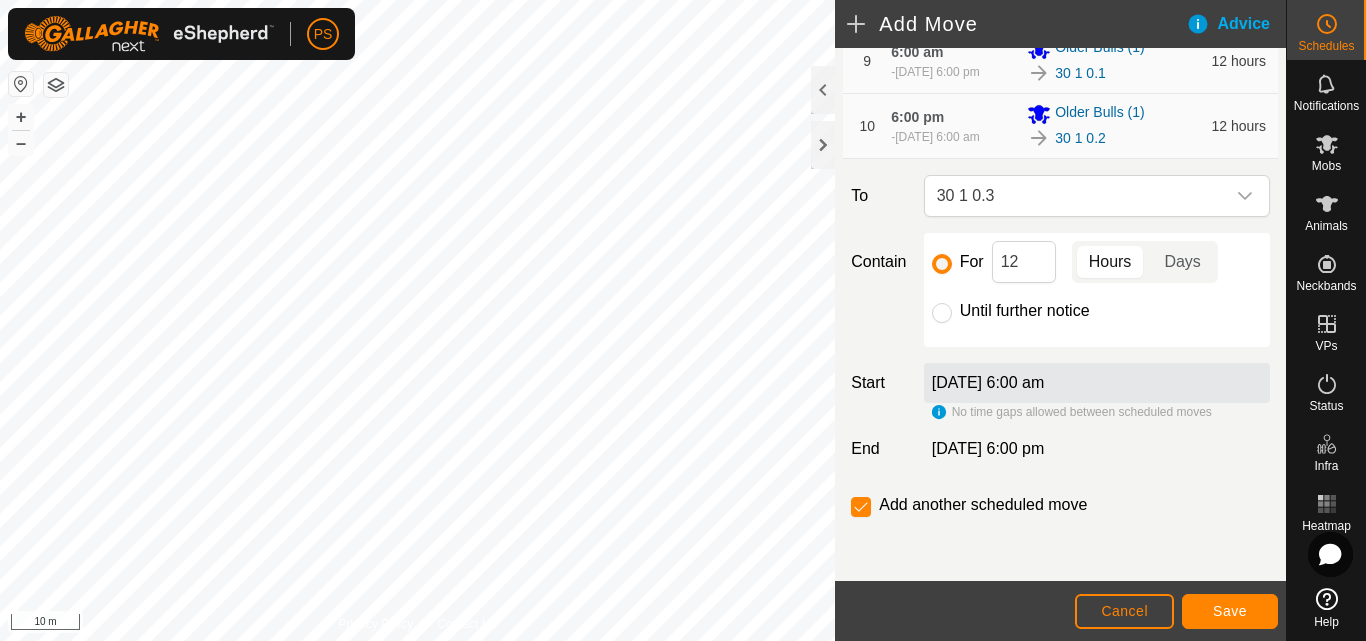 drag, startPoint x: 1007, startPoint y: 491, endPoint x: 1178, endPoint y: 503, distance: 171.42053 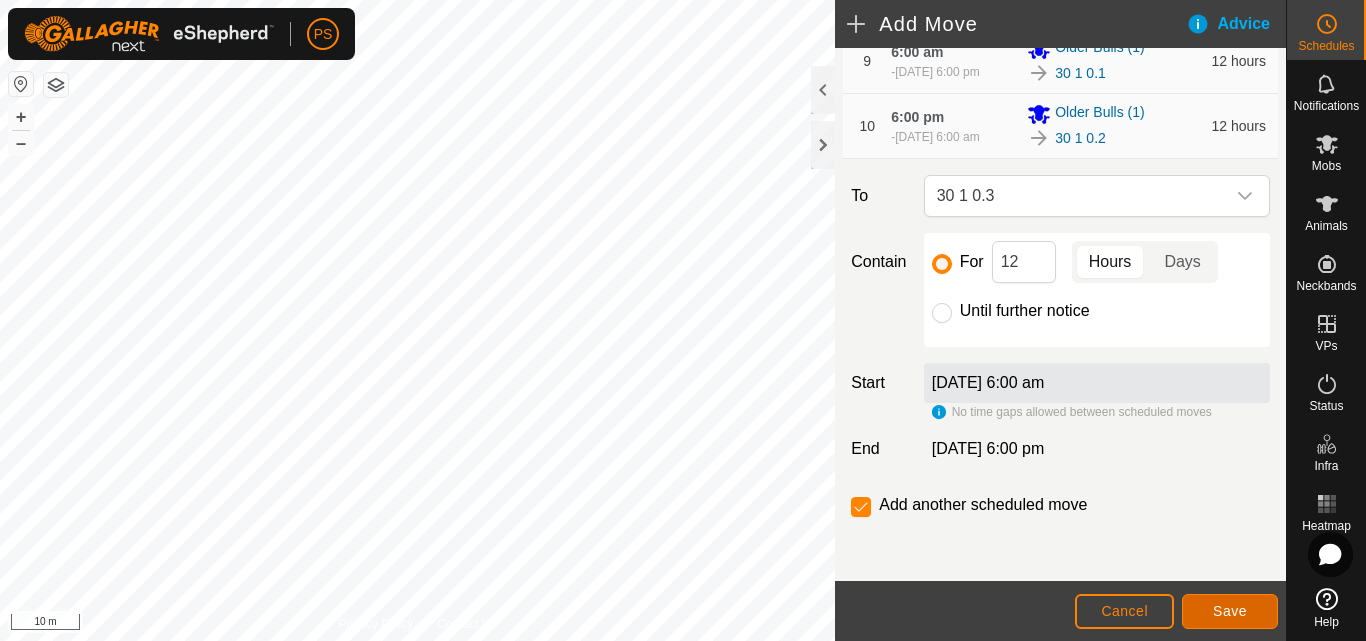 click on "Save" 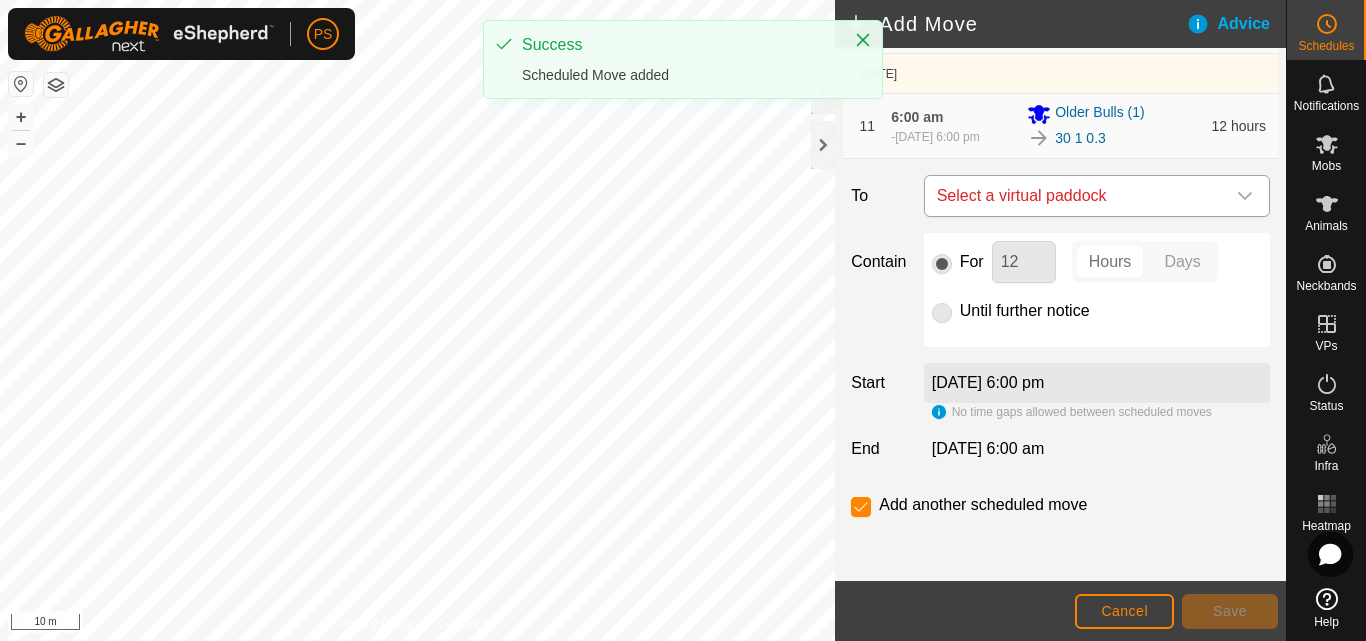 scroll, scrollTop: 1107, scrollLeft: 0, axis: vertical 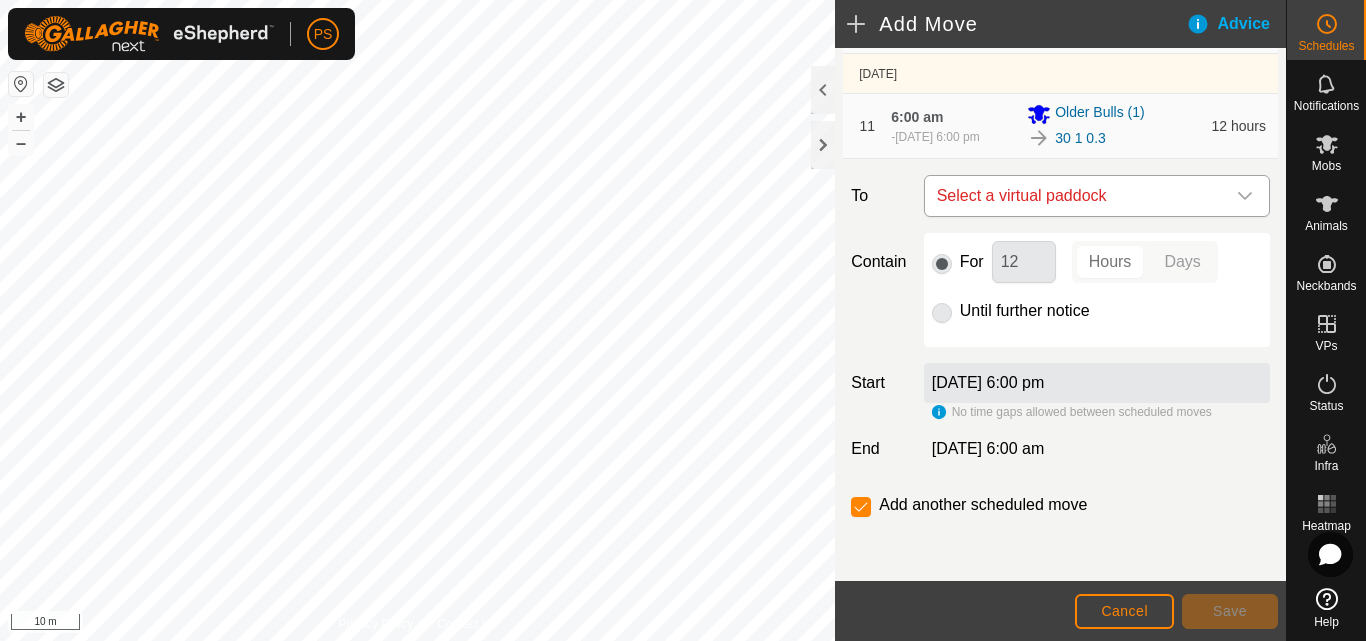click 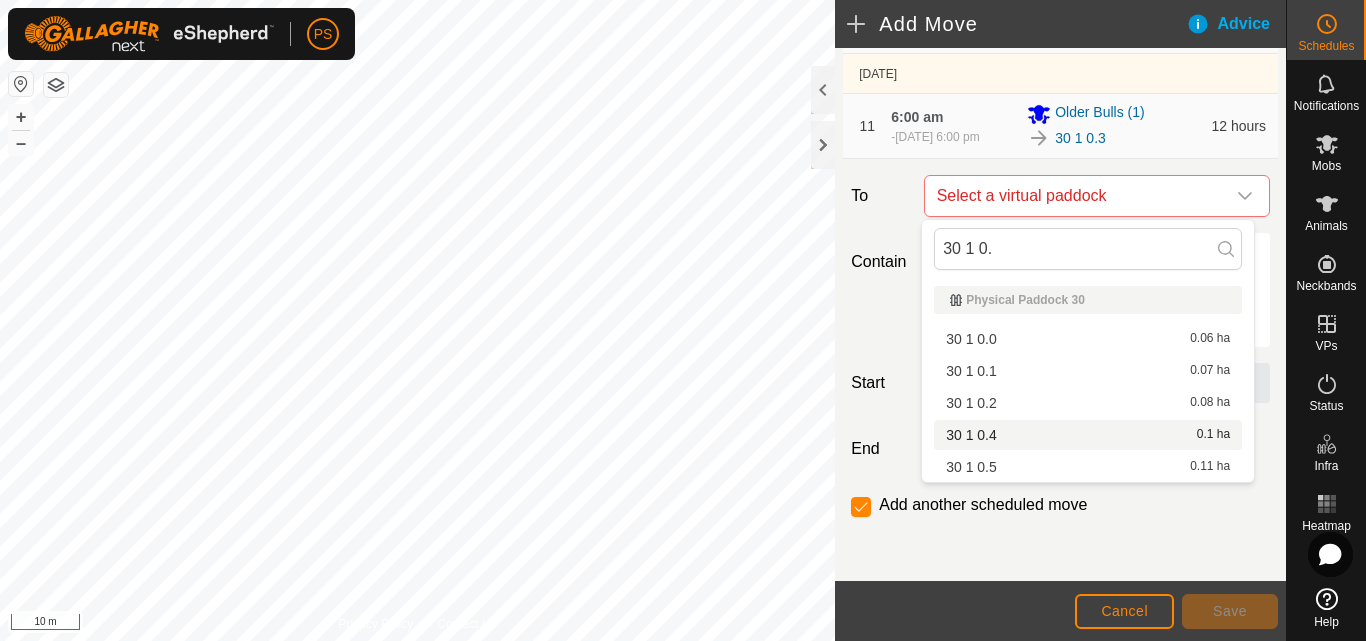 scroll, scrollTop: 0, scrollLeft: 0, axis: both 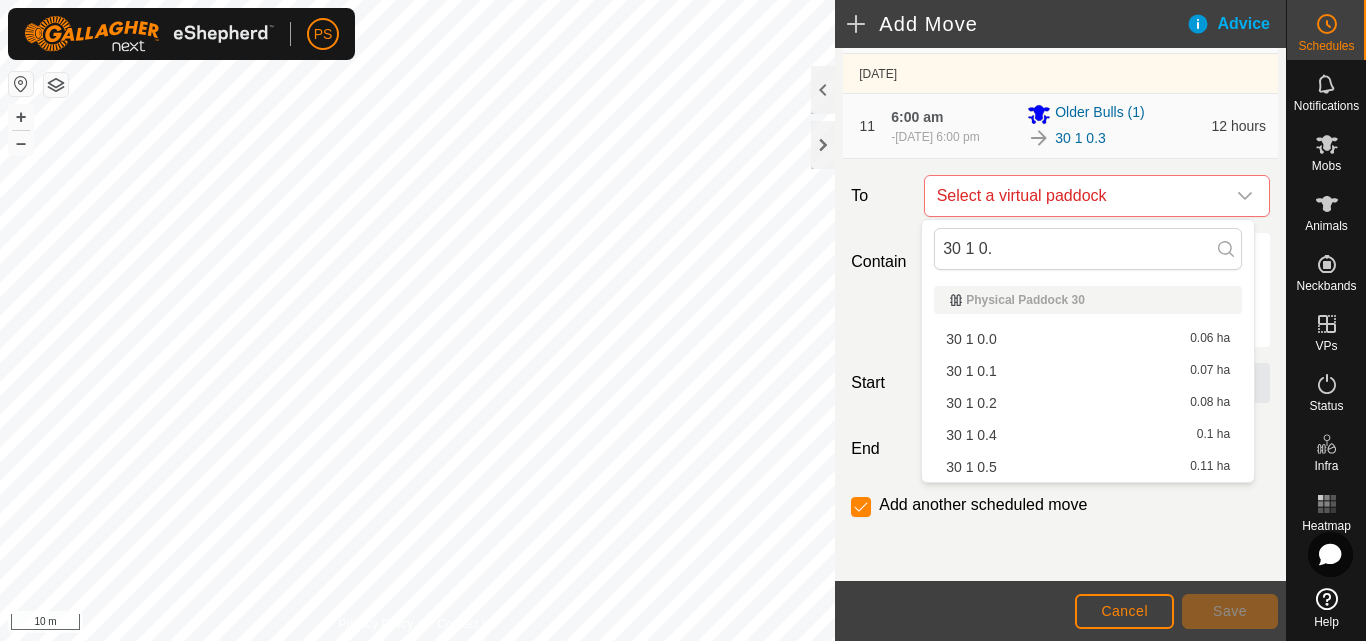 click on "30 1 0.4  0.1 ha" at bounding box center (1088, 435) 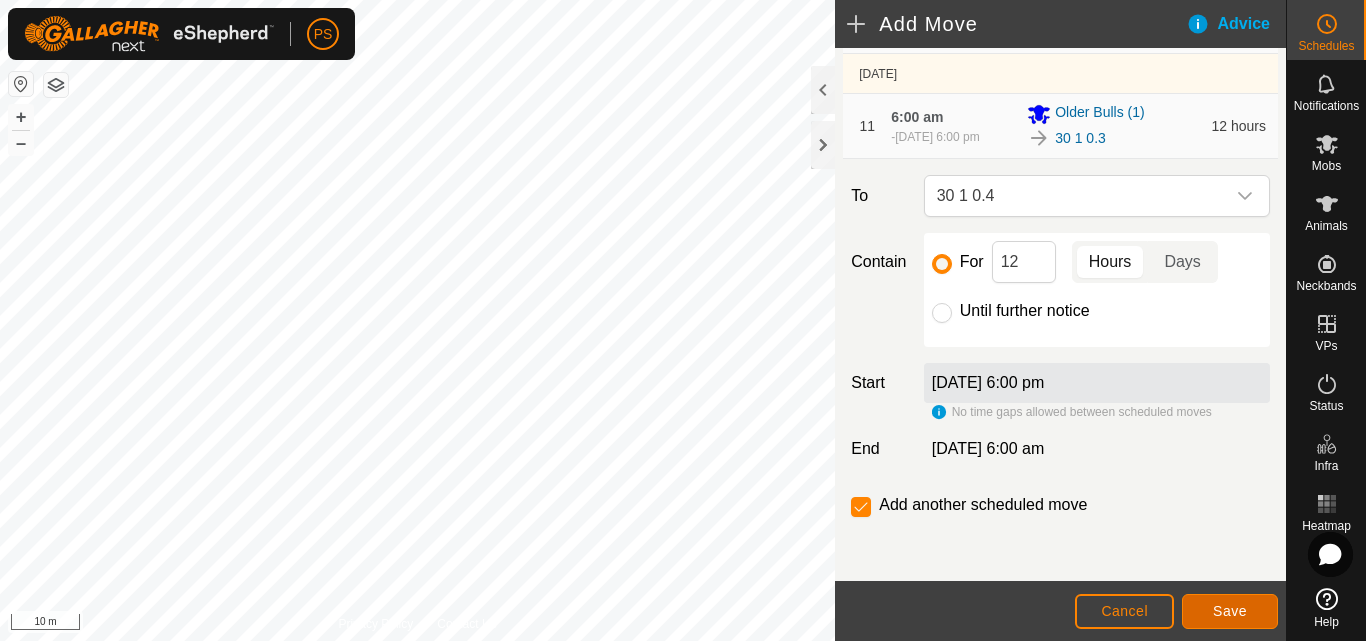 click on "Save" 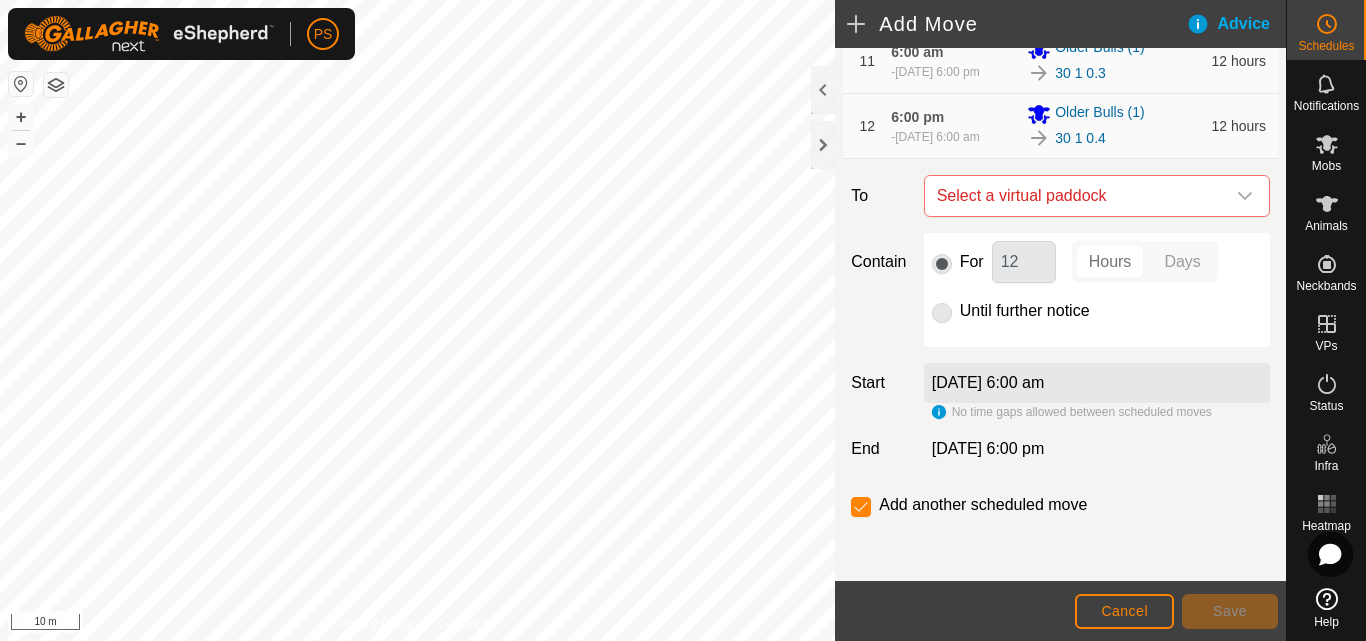 scroll, scrollTop: 1181, scrollLeft: 0, axis: vertical 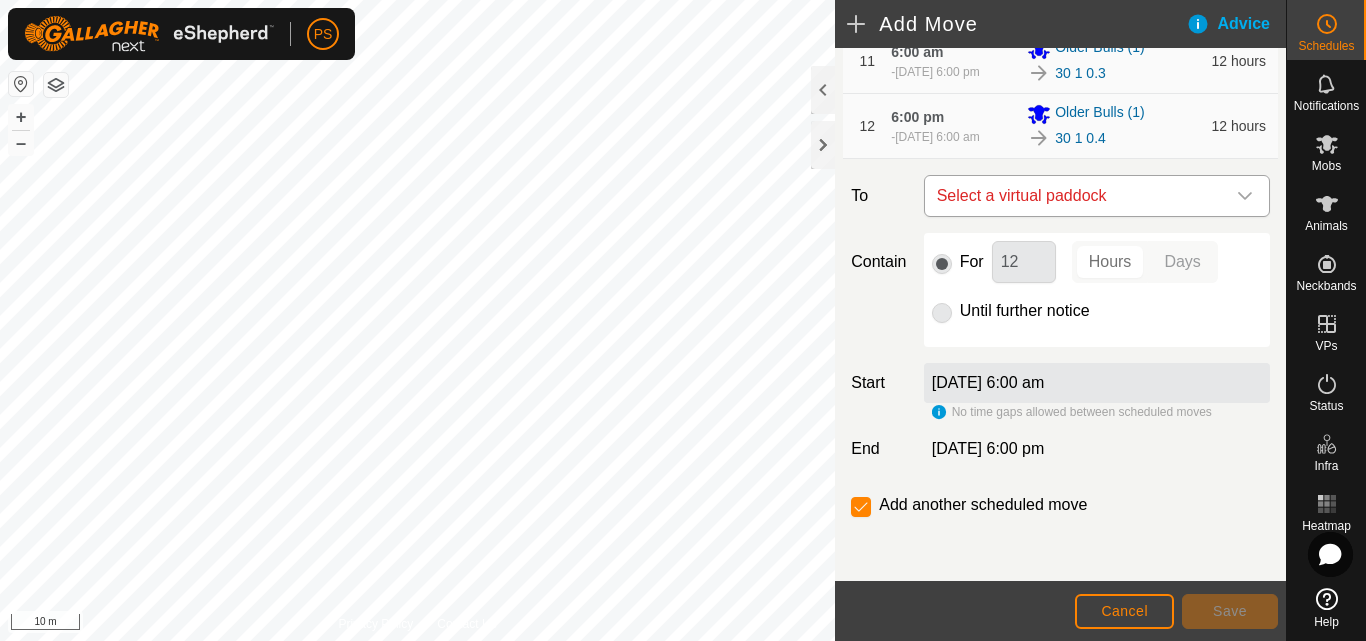click 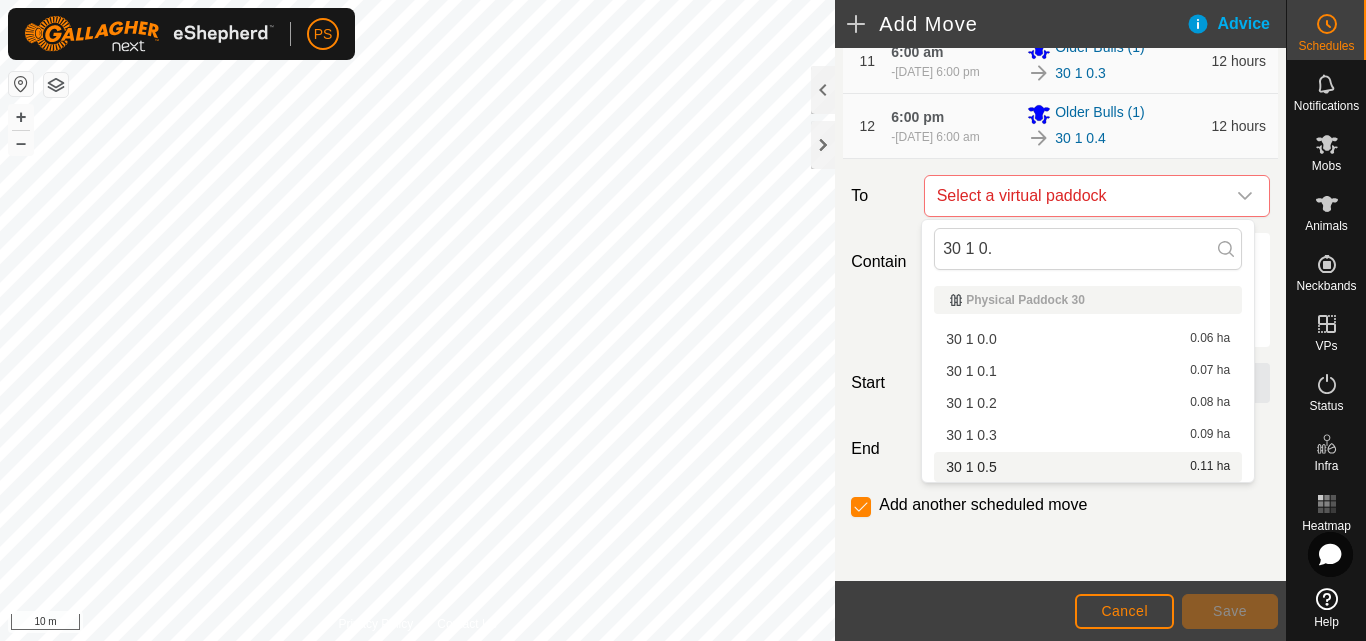 type on "30 1 0." 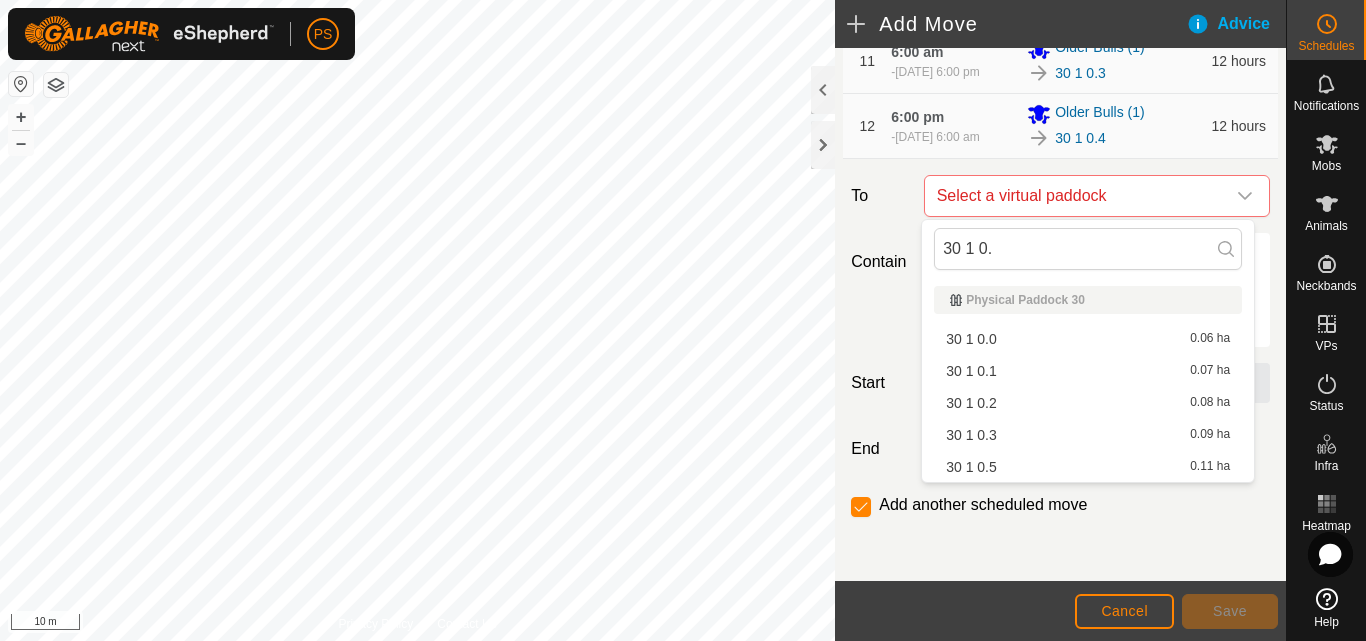 click on "30 1 0.5  0.11 ha" at bounding box center (1088, 467) 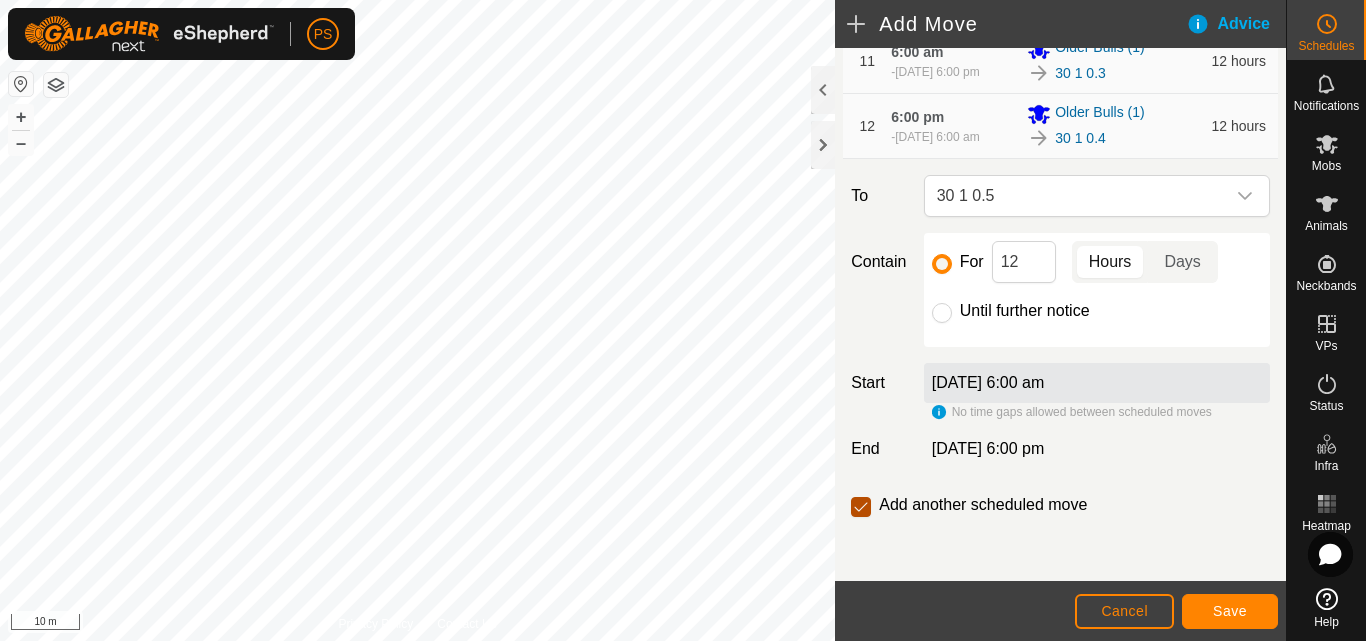 click at bounding box center (861, 507) 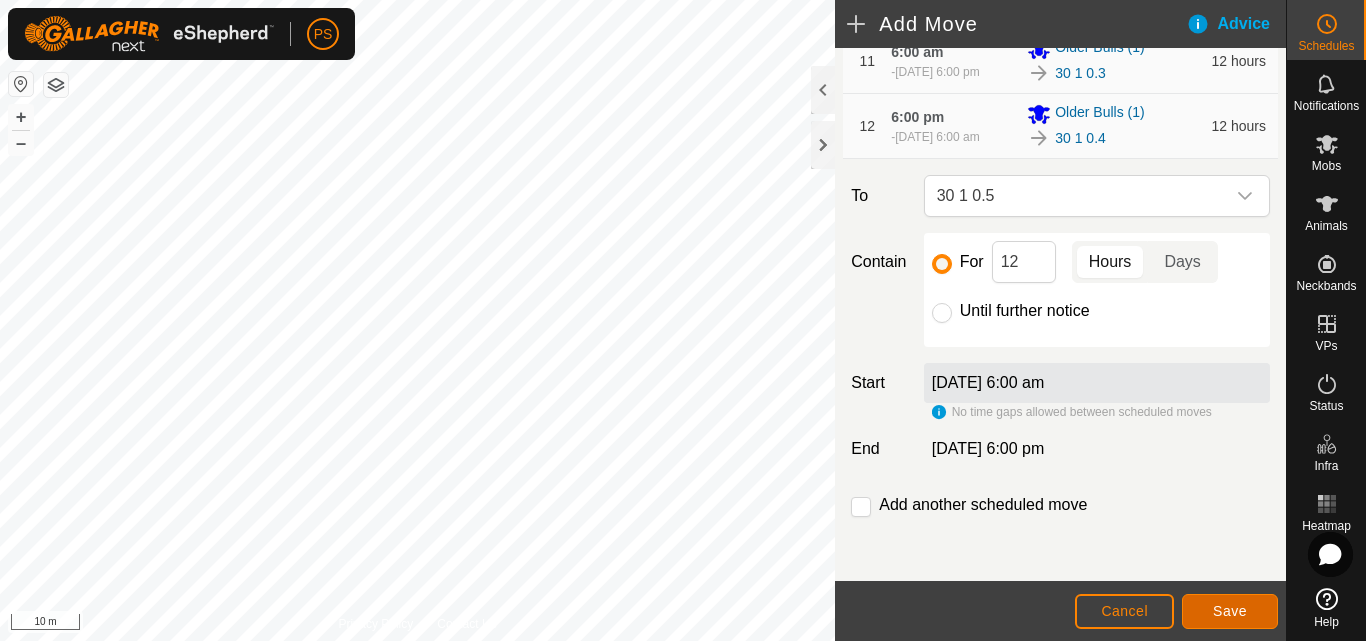 click on "Save" 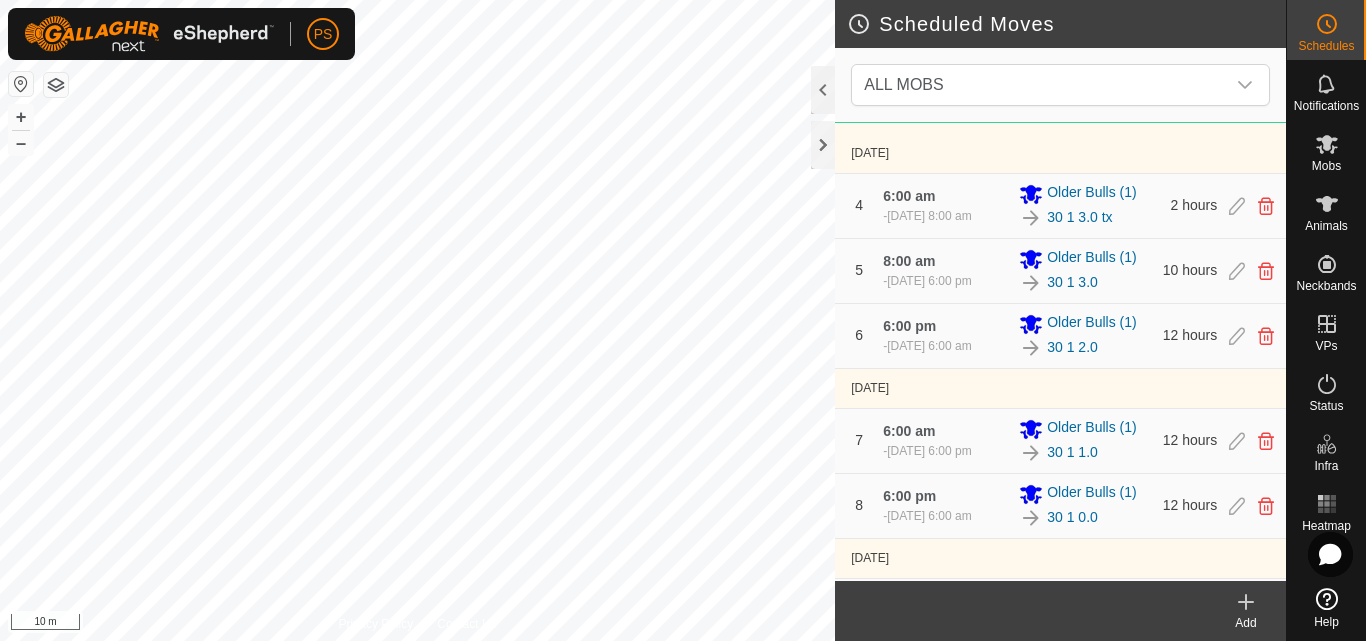 scroll, scrollTop: 619, scrollLeft: 0, axis: vertical 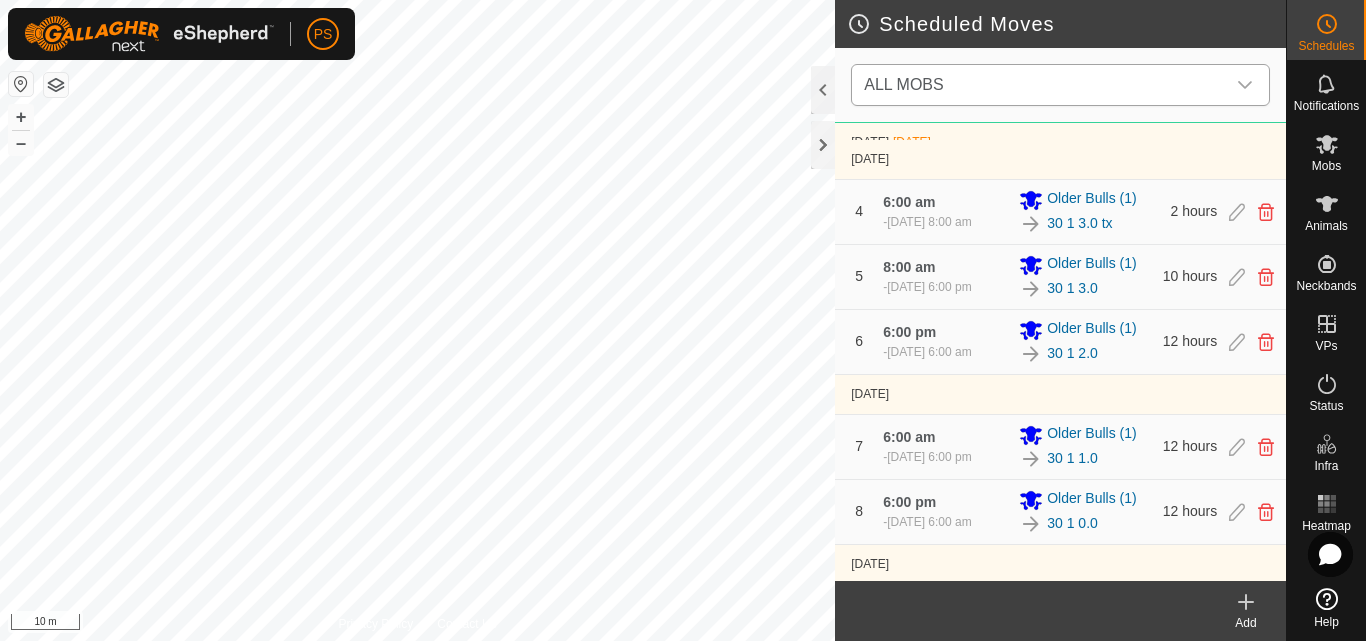 click 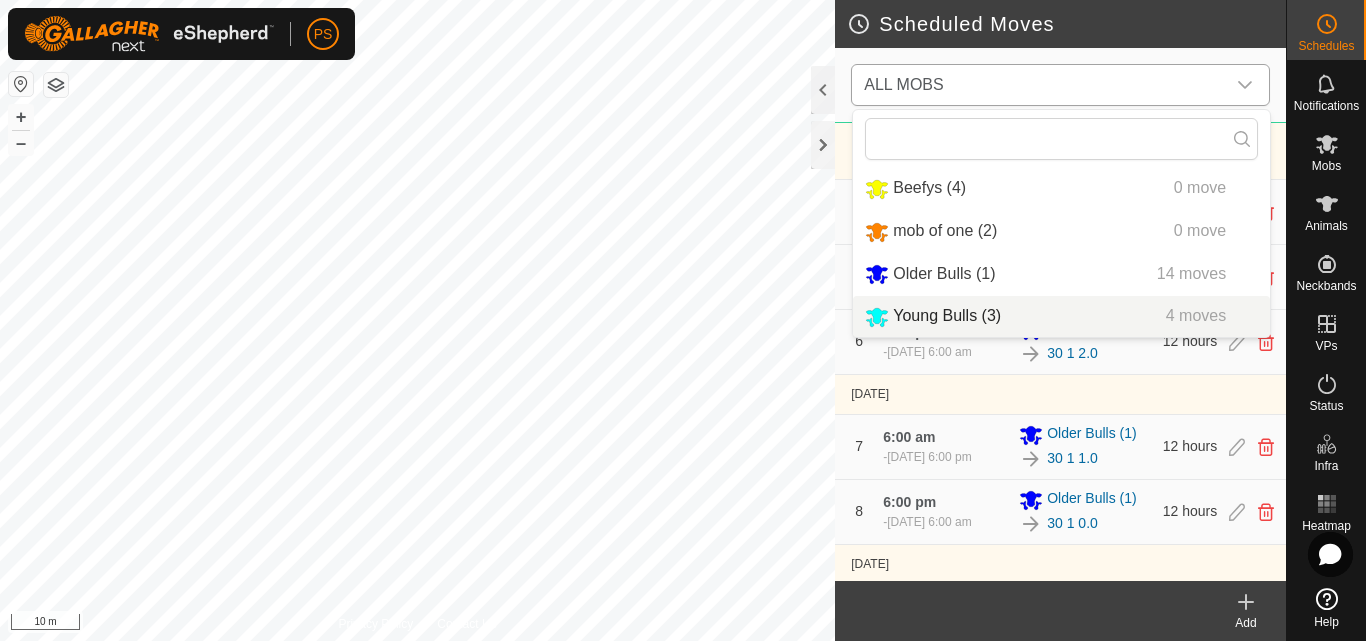 click on "Young Bulls (3) 4 moves" at bounding box center [1061, 316] 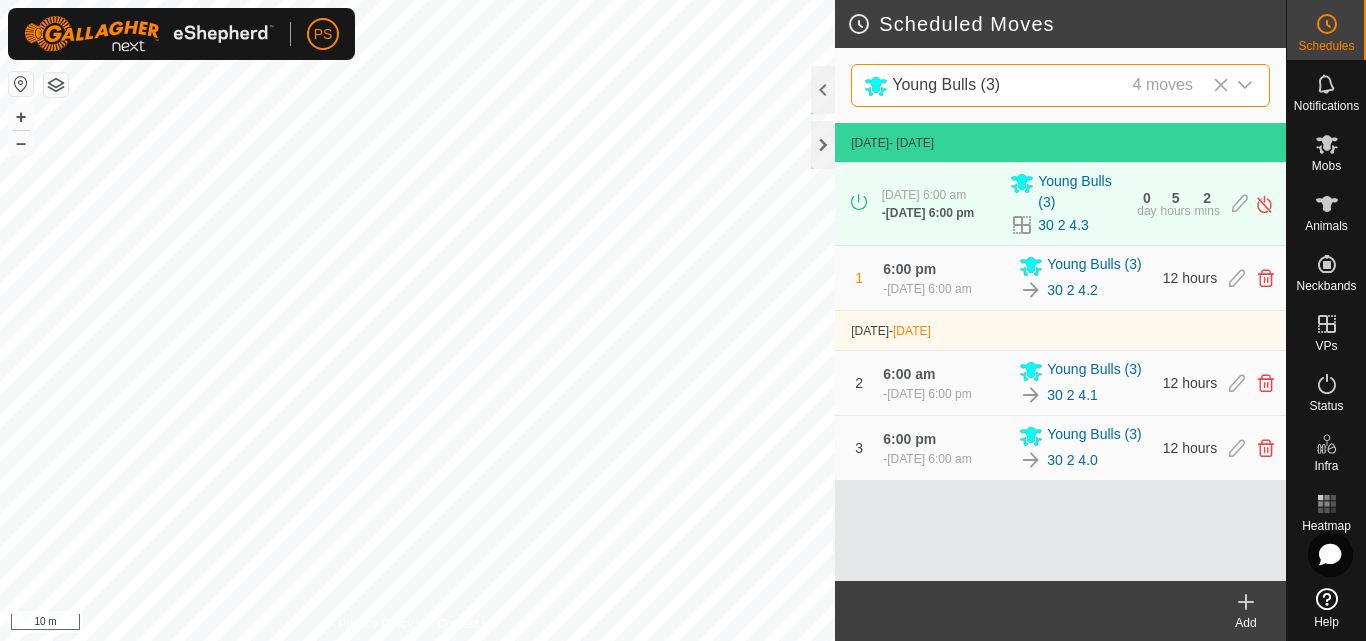 scroll, scrollTop: 0, scrollLeft: 0, axis: both 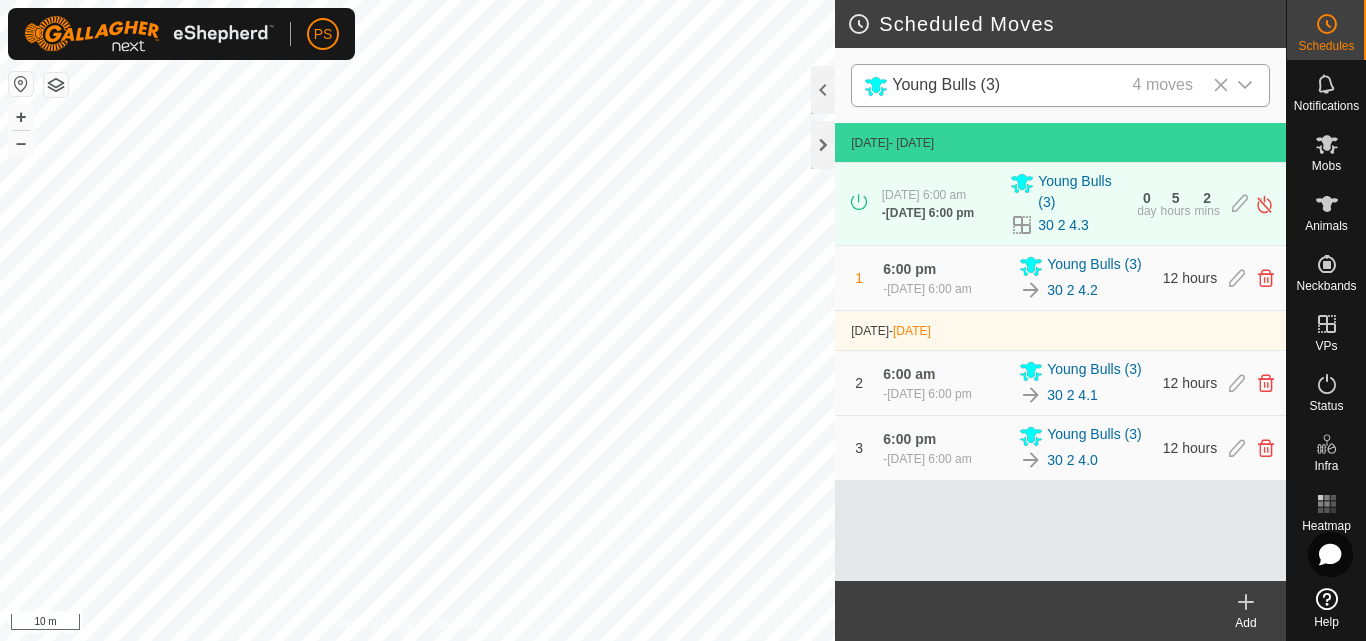 click 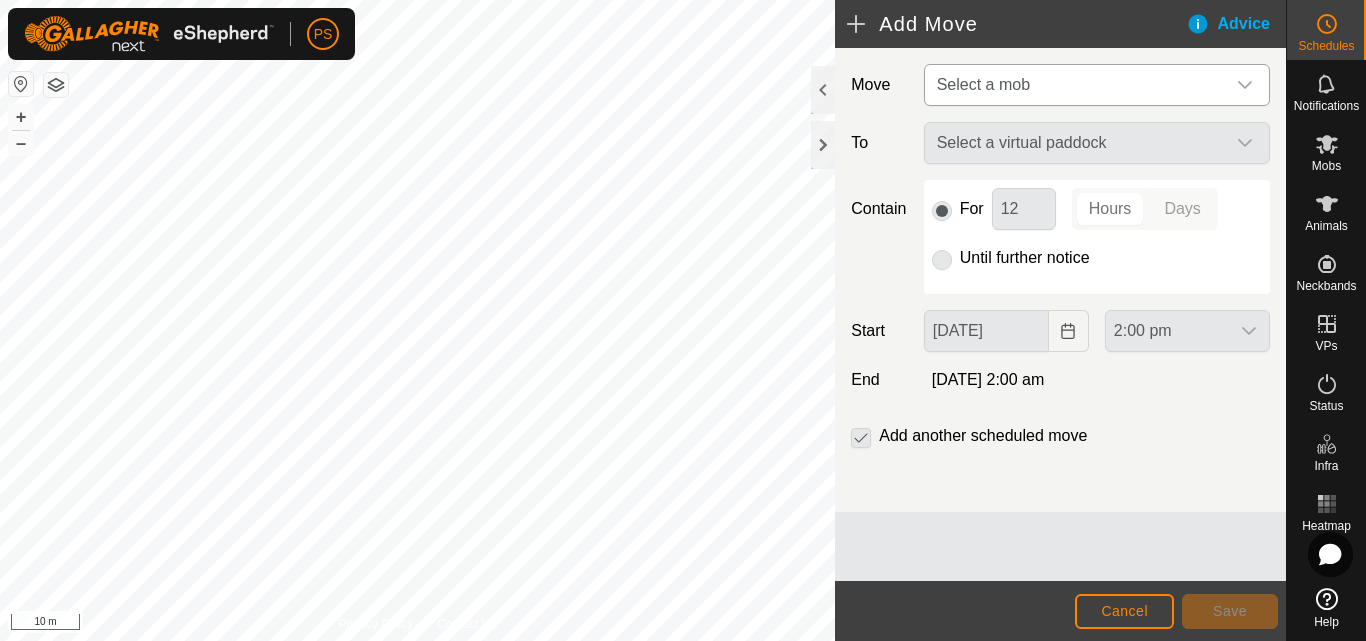 click 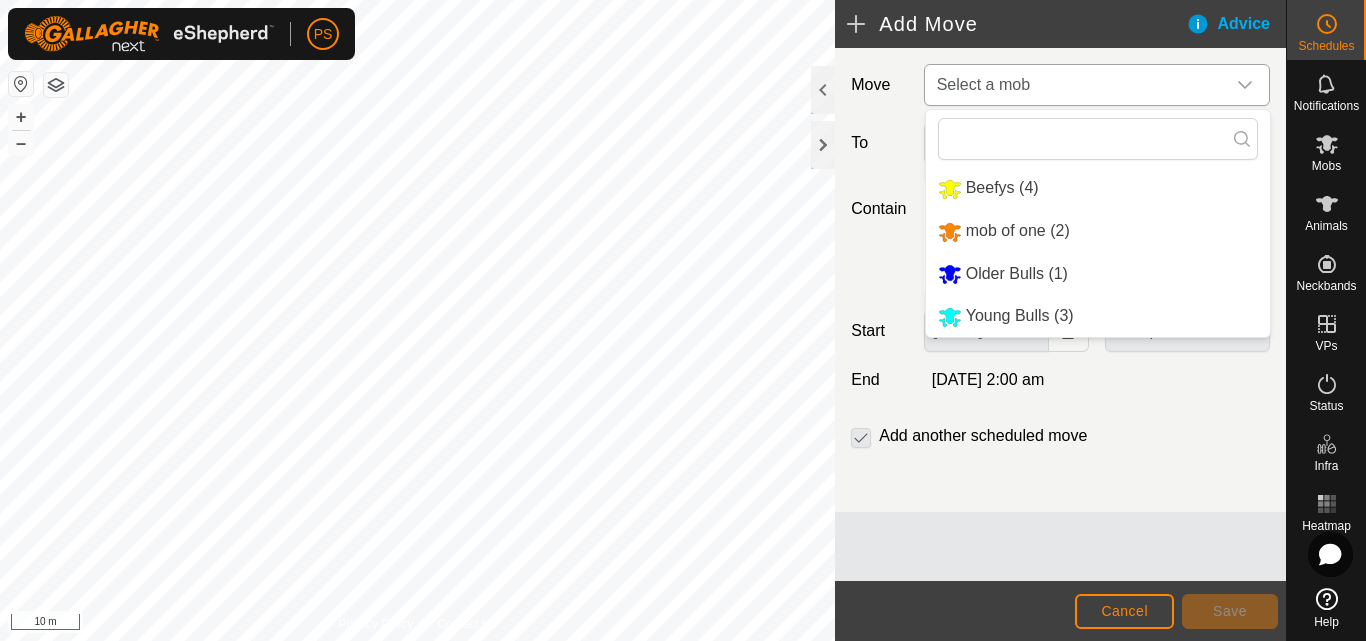 click on "Young Bulls (3)" at bounding box center (1098, 316) 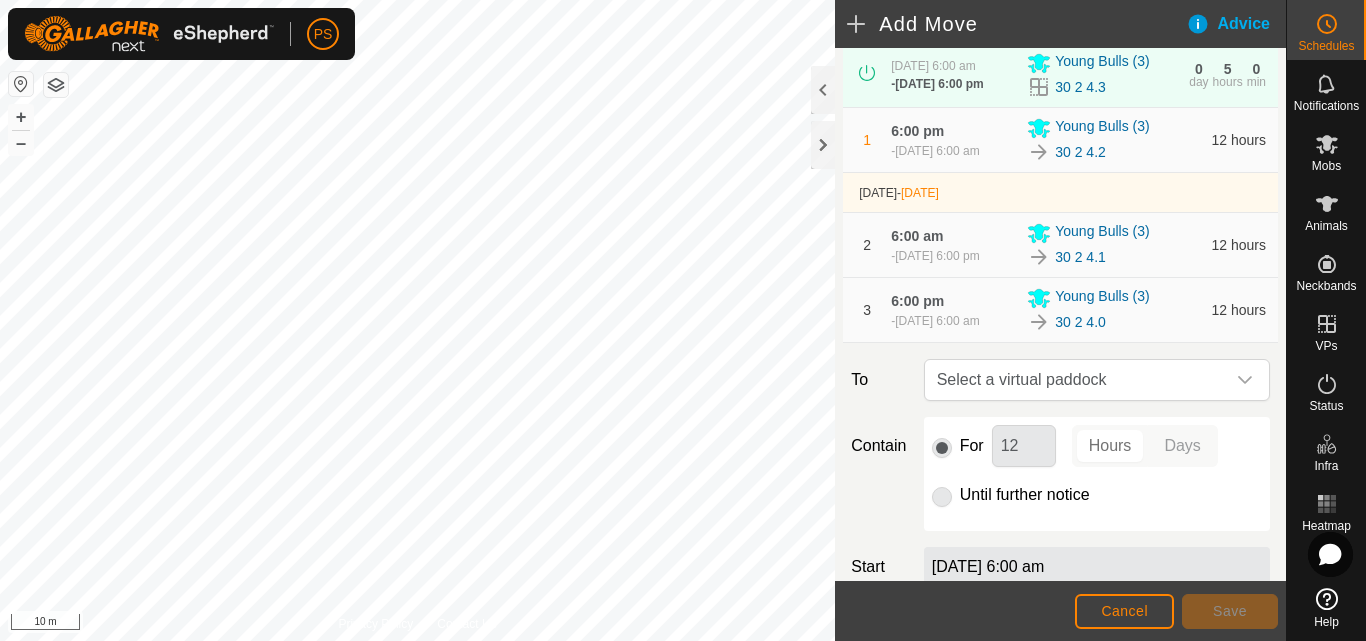 scroll, scrollTop: 200, scrollLeft: 0, axis: vertical 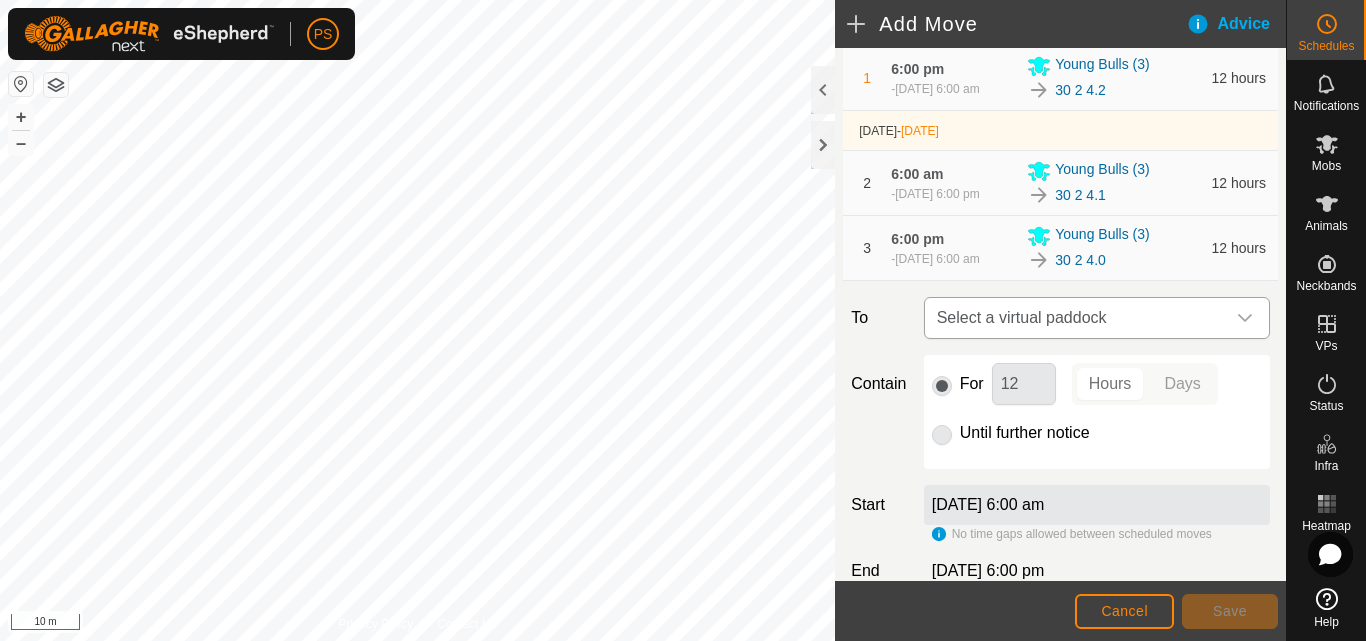 click 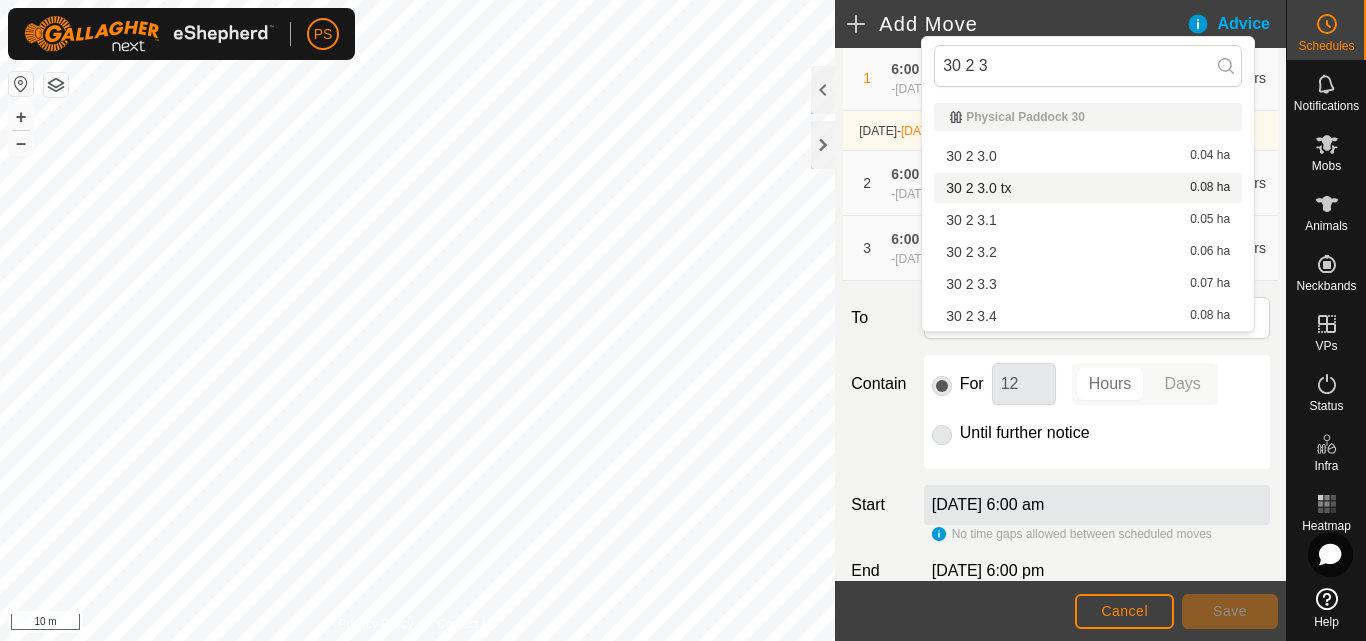 type on "30 2 3" 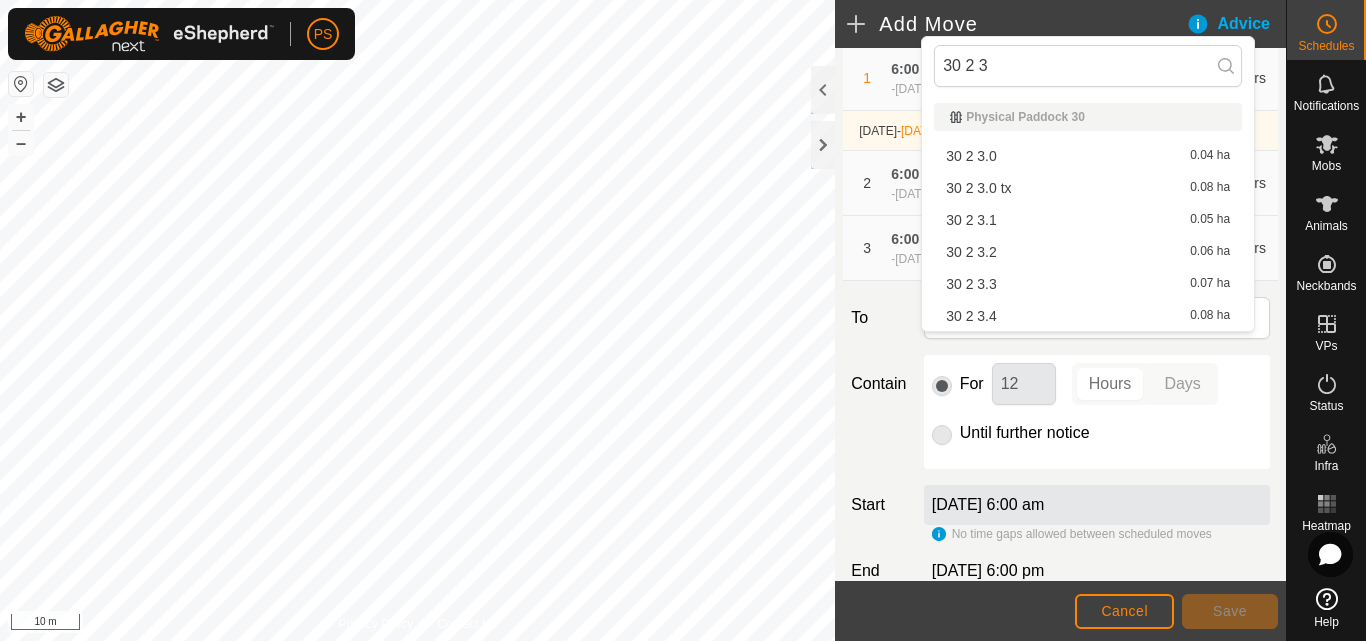 click on "30 2 3.0 tx  0.08 ha" at bounding box center [1088, 188] 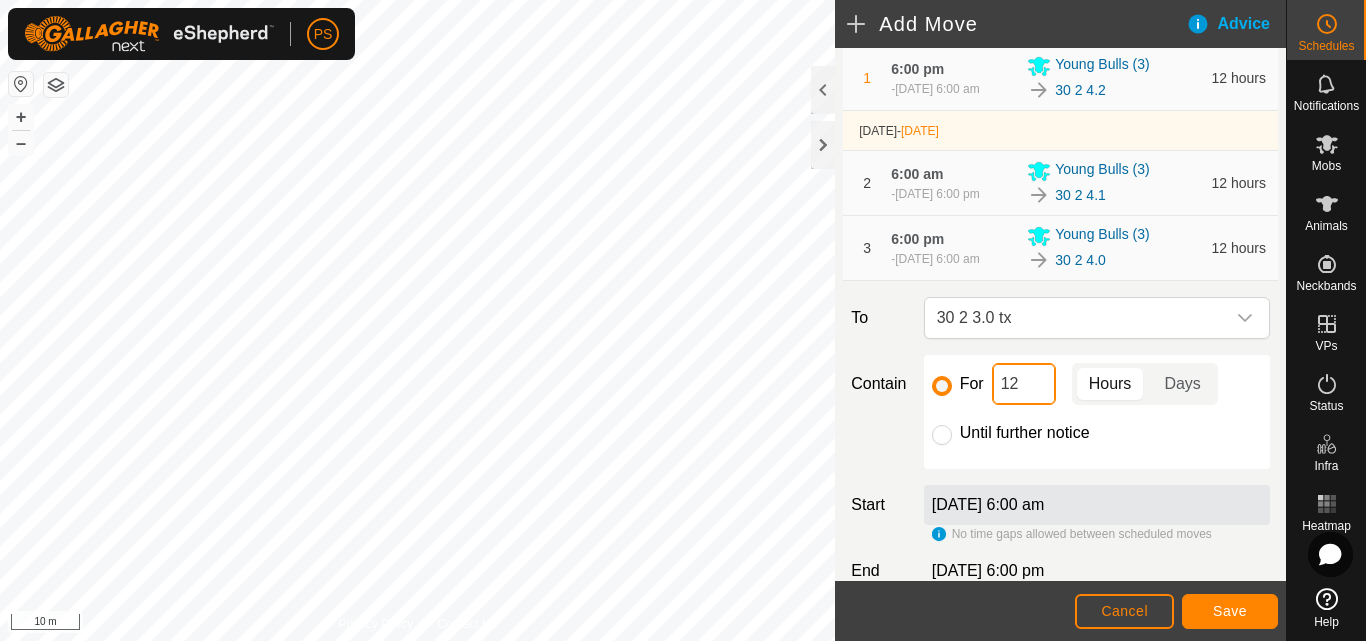 click on "12" 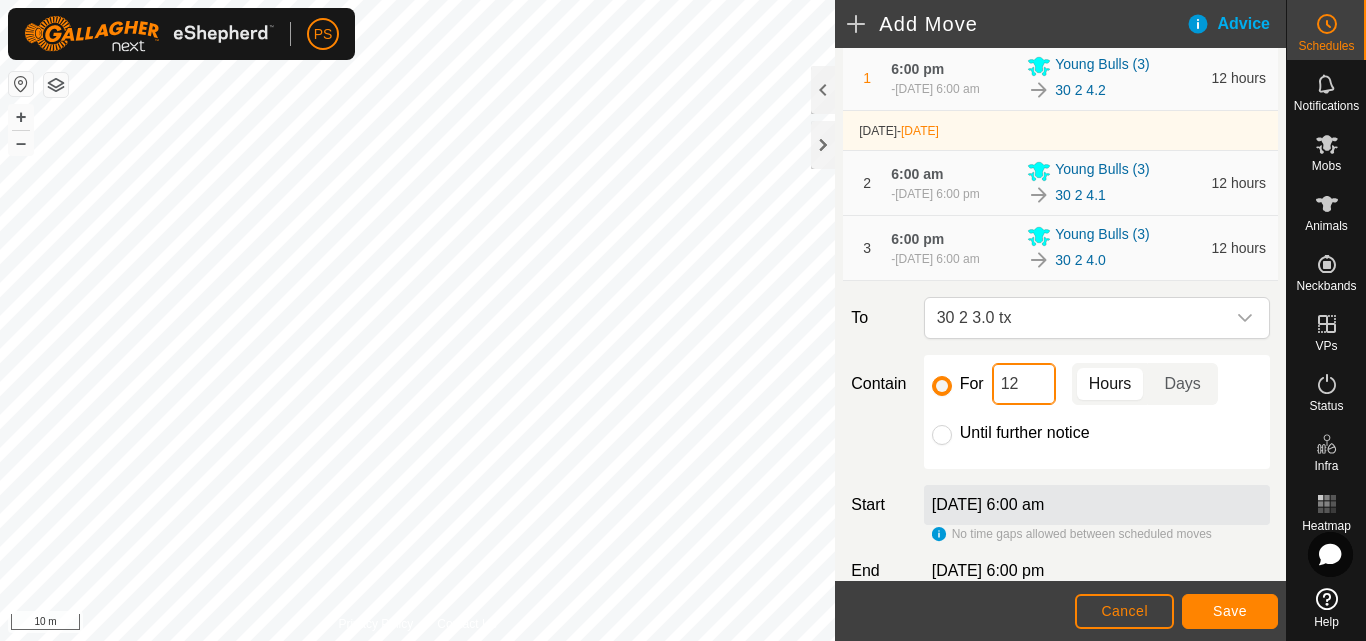 type on "2" 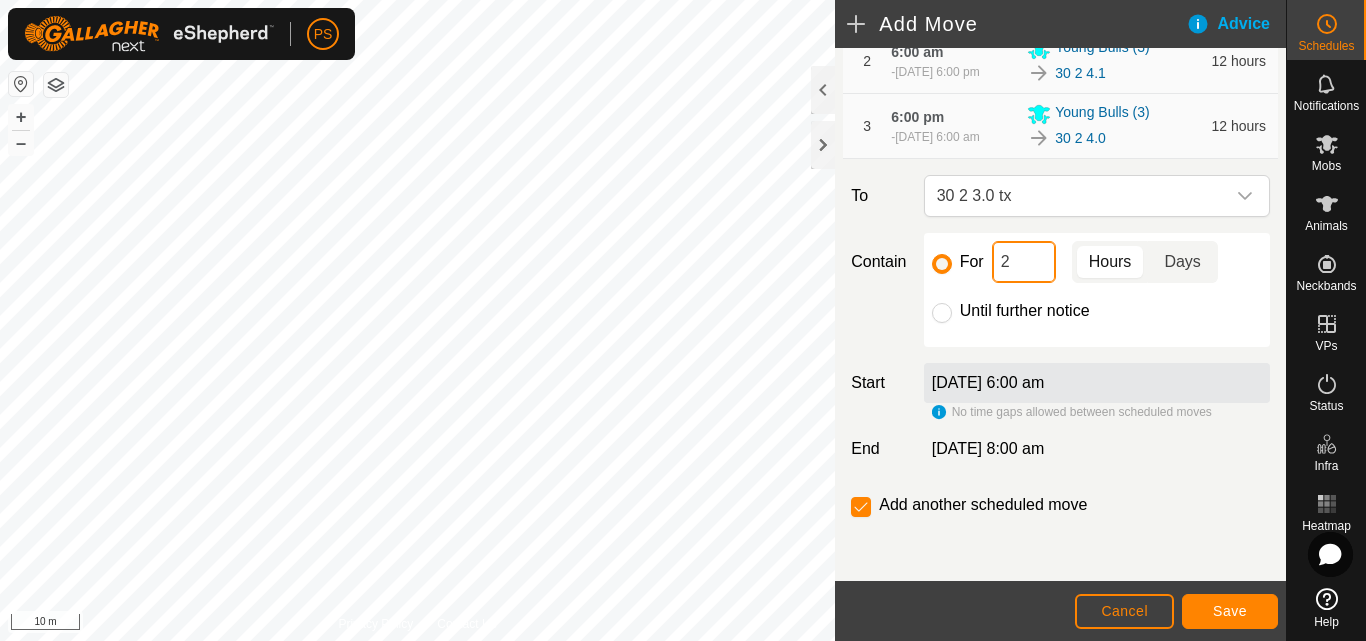 scroll, scrollTop: 355, scrollLeft: 0, axis: vertical 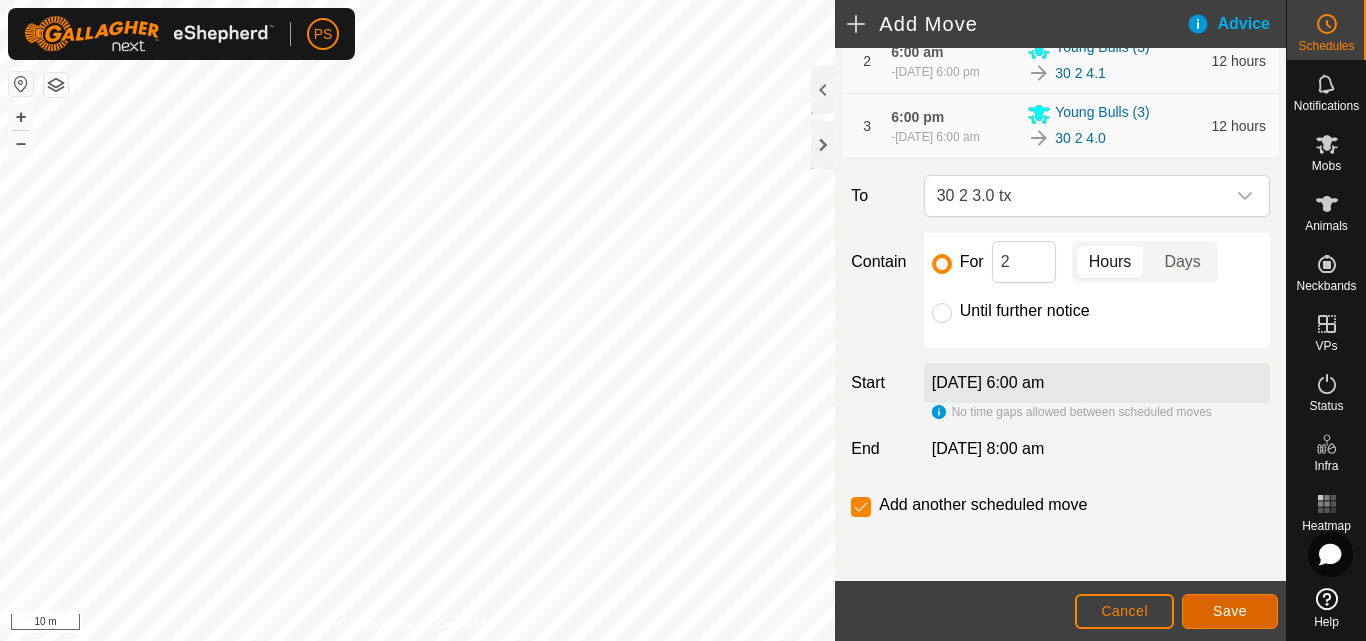 click on "Save" 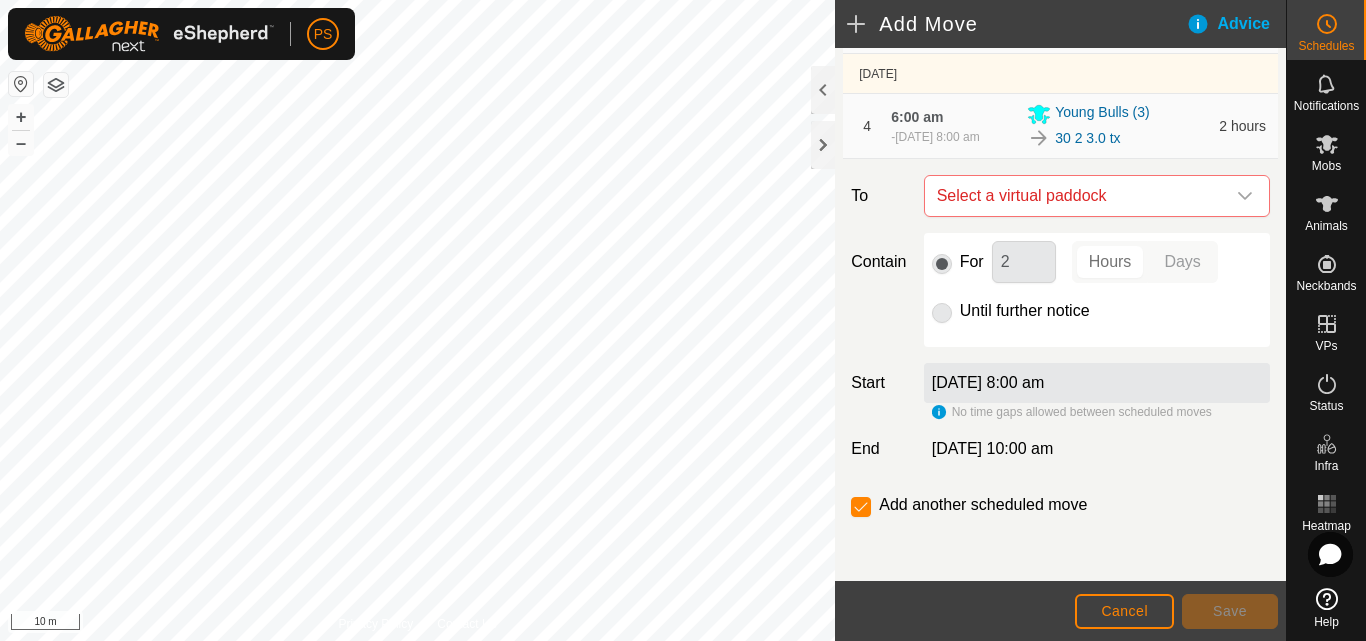 scroll, scrollTop: 469, scrollLeft: 0, axis: vertical 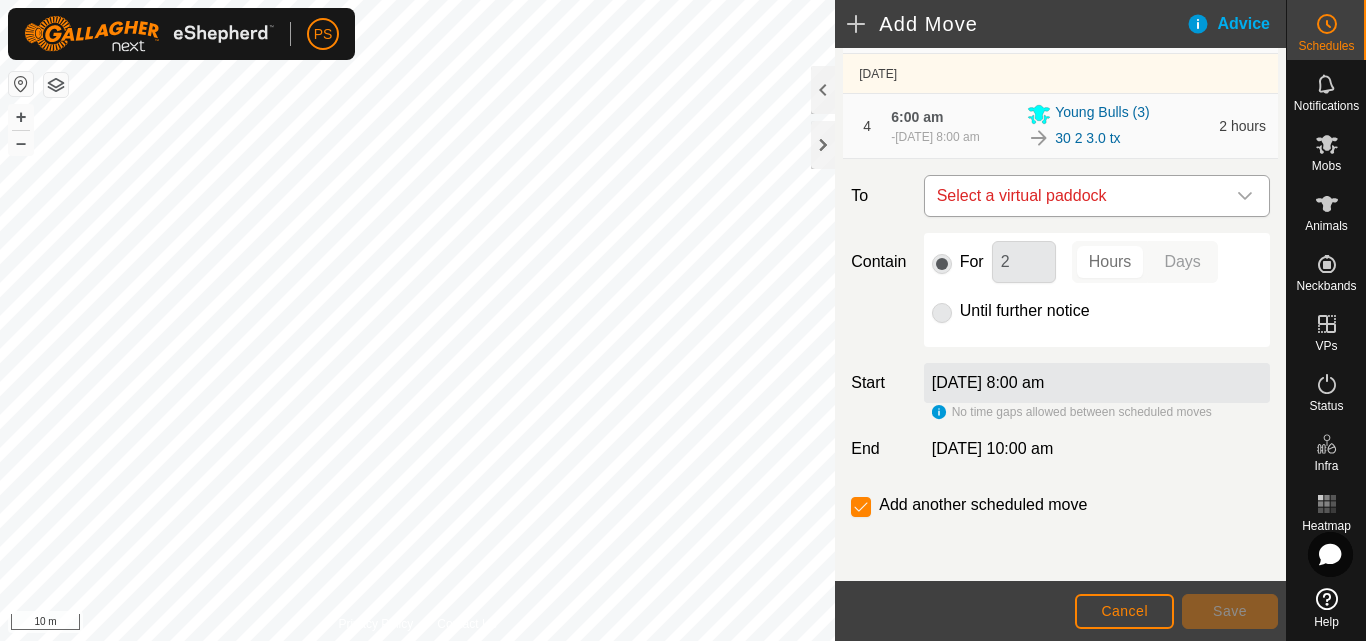 click 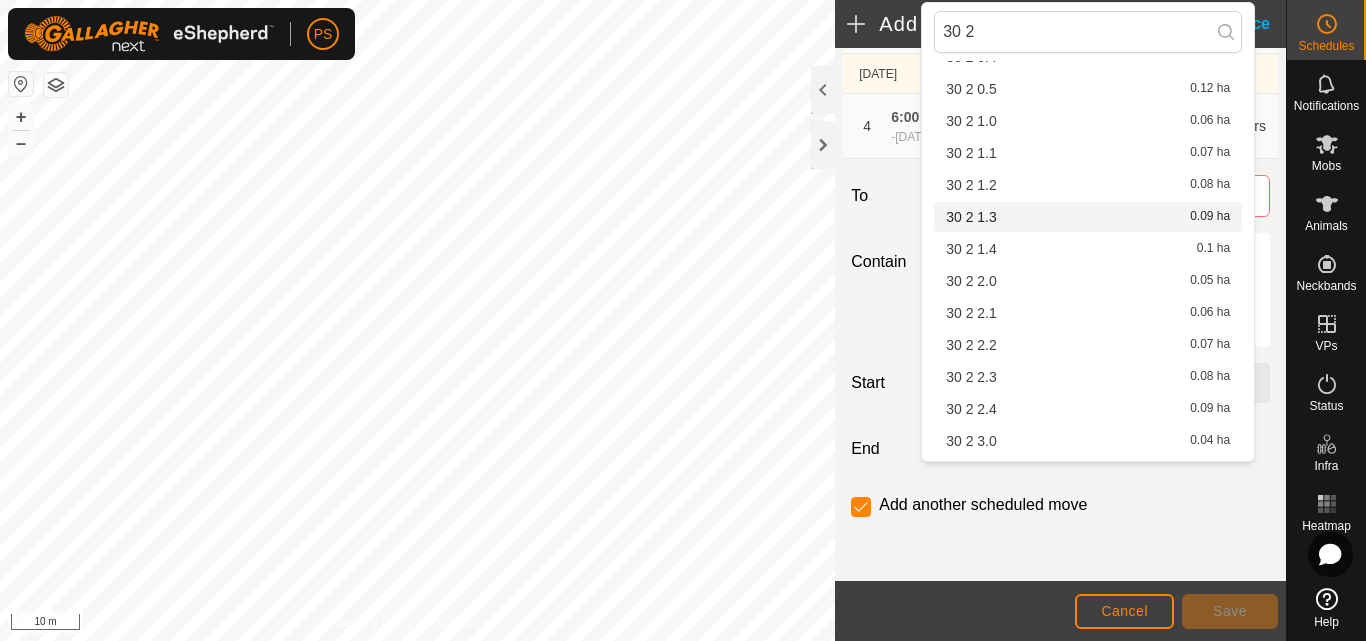 scroll, scrollTop: 200, scrollLeft: 0, axis: vertical 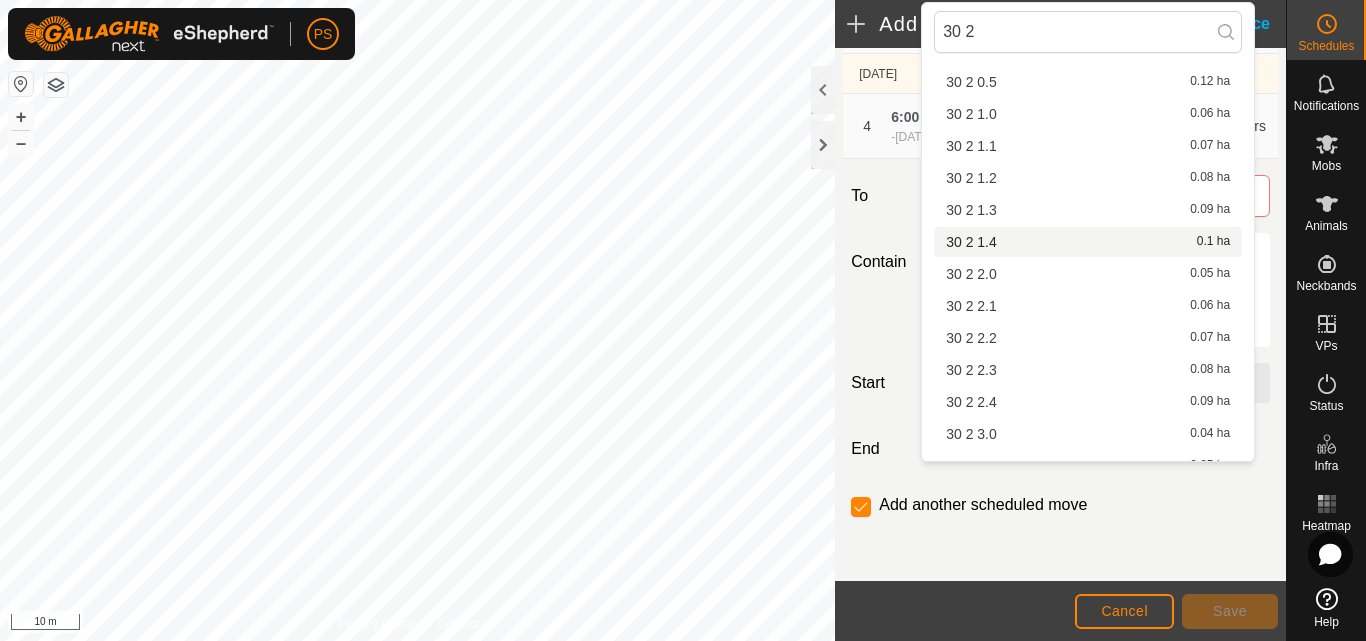 drag, startPoint x: 1007, startPoint y: 29, endPoint x: 928, endPoint y: 31, distance: 79.025314 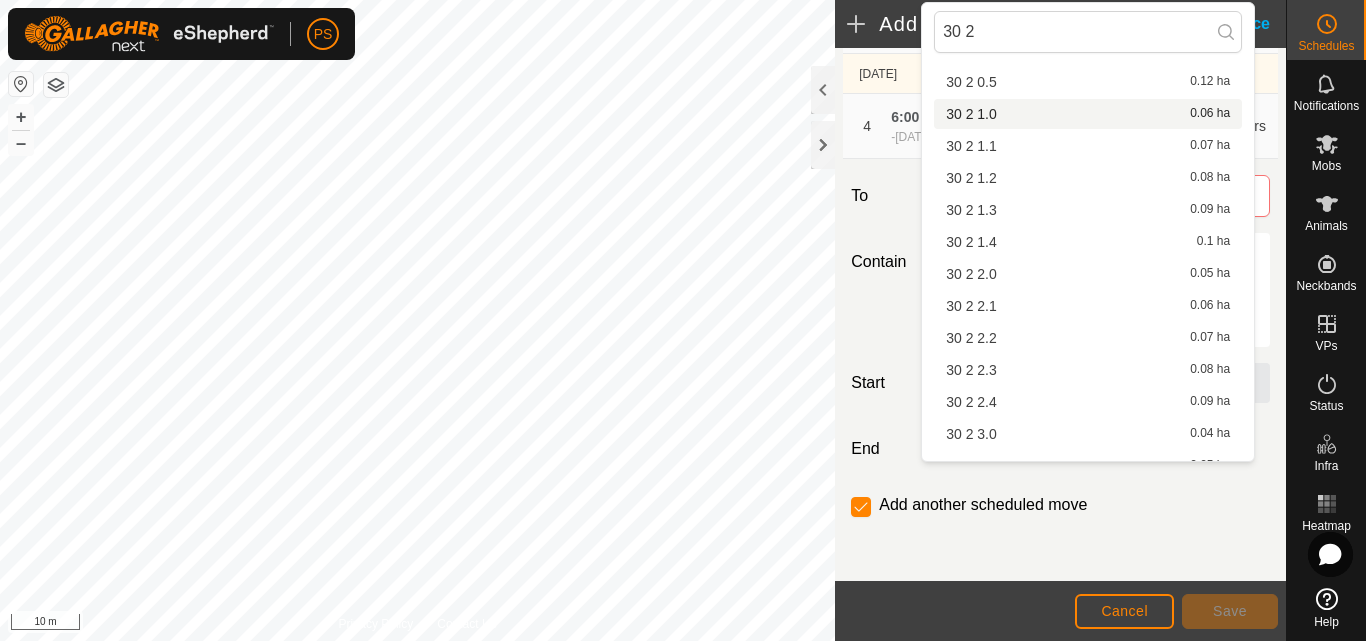 scroll, scrollTop: 174, scrollLeft: 0, axis: vertical 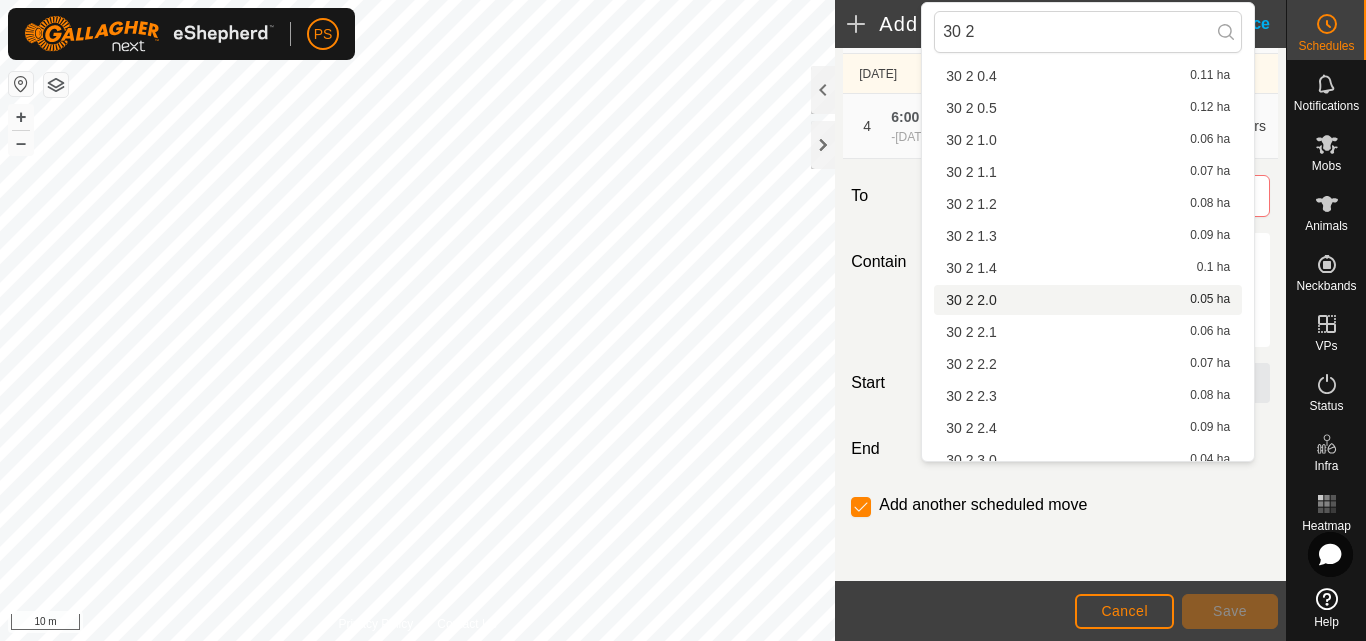 type on "30 2" 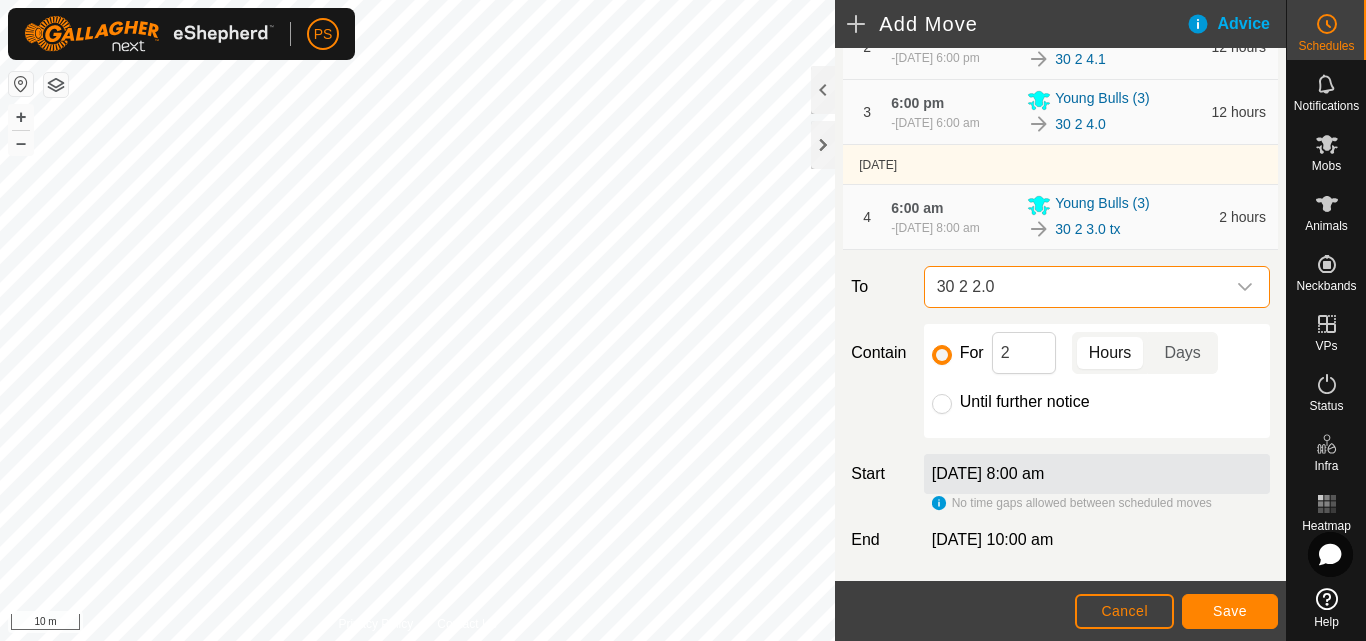 scroll, scrollTop: 369, scrollLeft: 0, axis: vertical 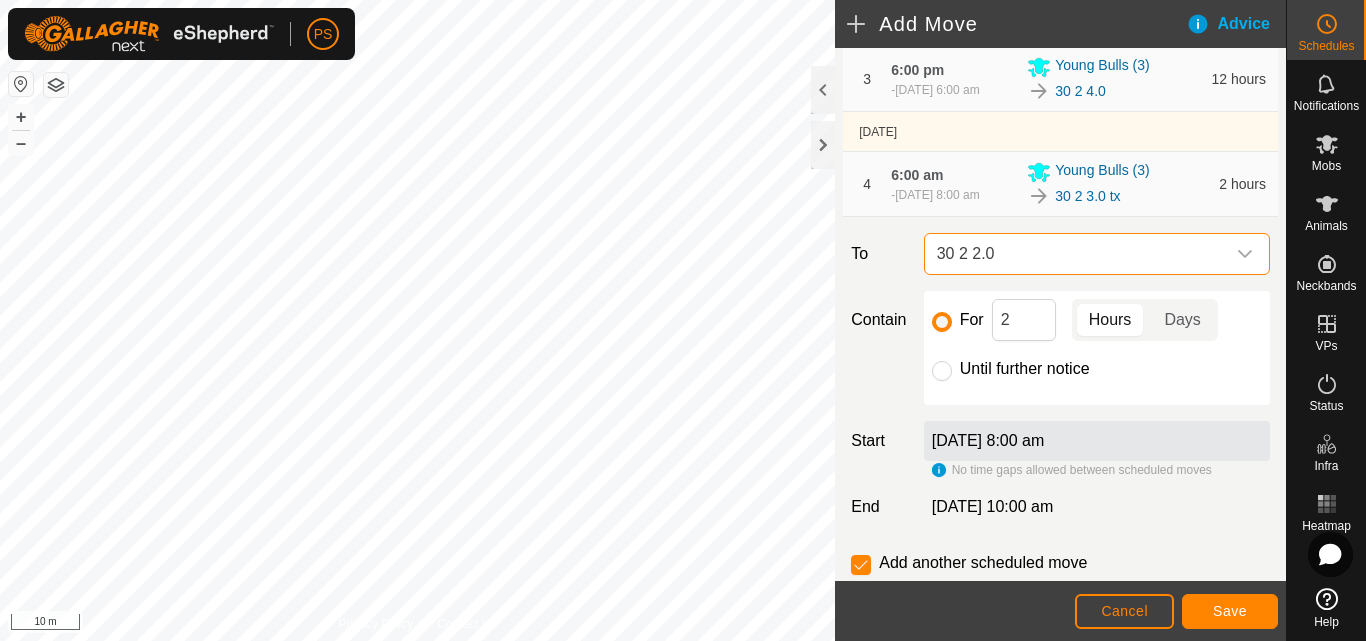 click 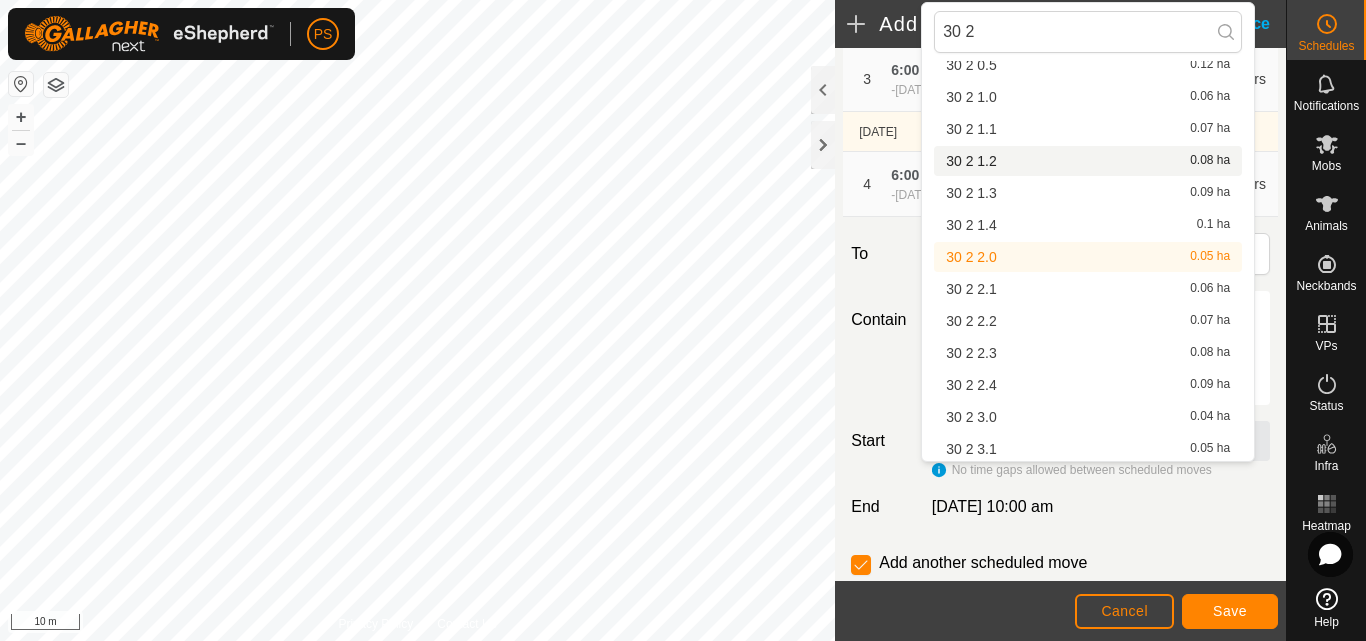 scroll, scrollTop: 228, scrollLeft: 0, axis: vertical 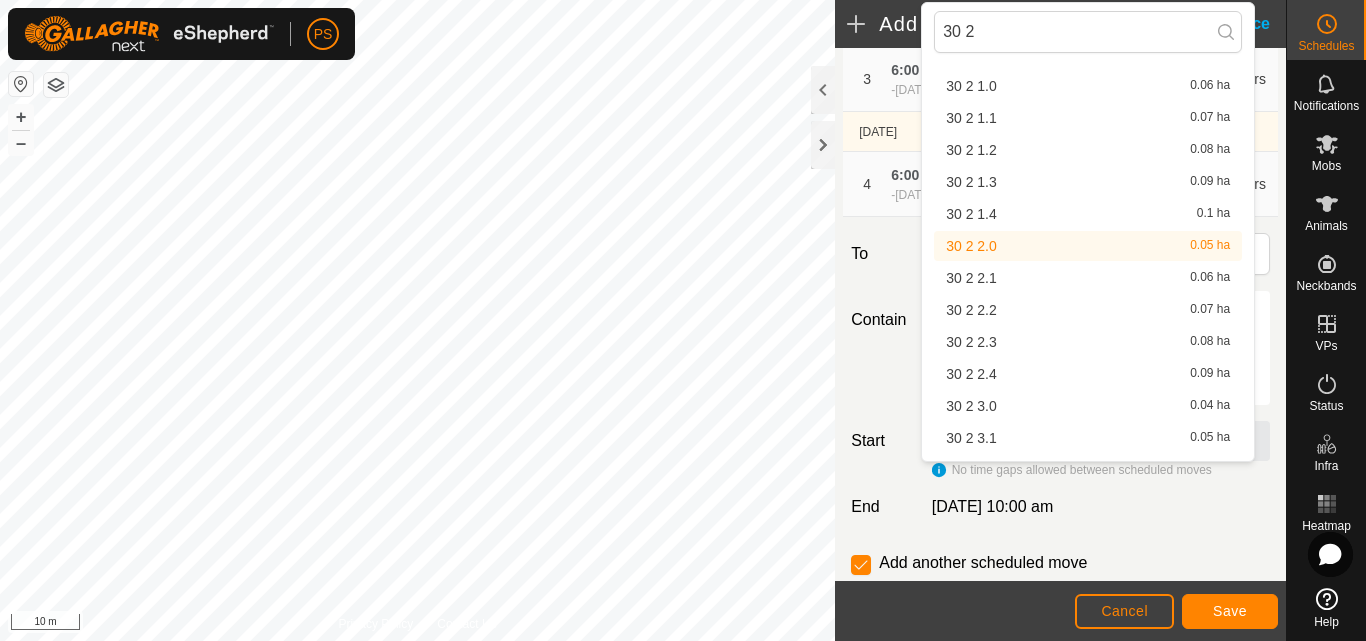 click on "30 2 3.0  0.04 ha" at bounding box center (1088, 406) 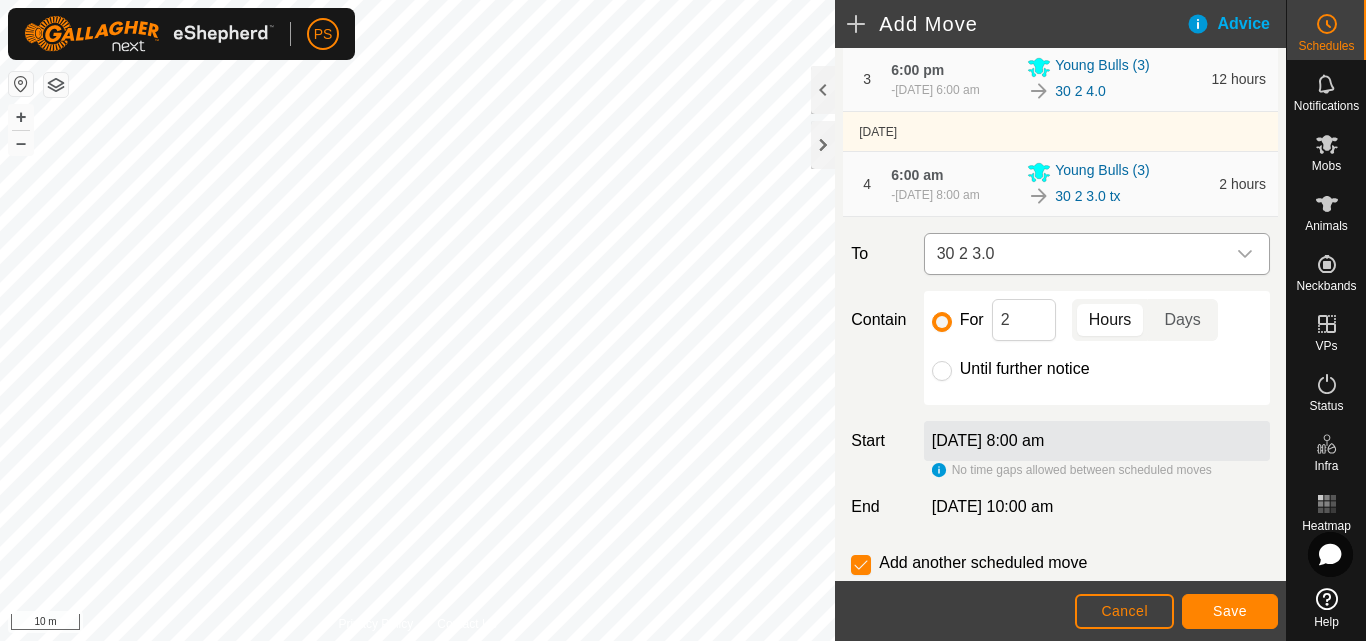 click 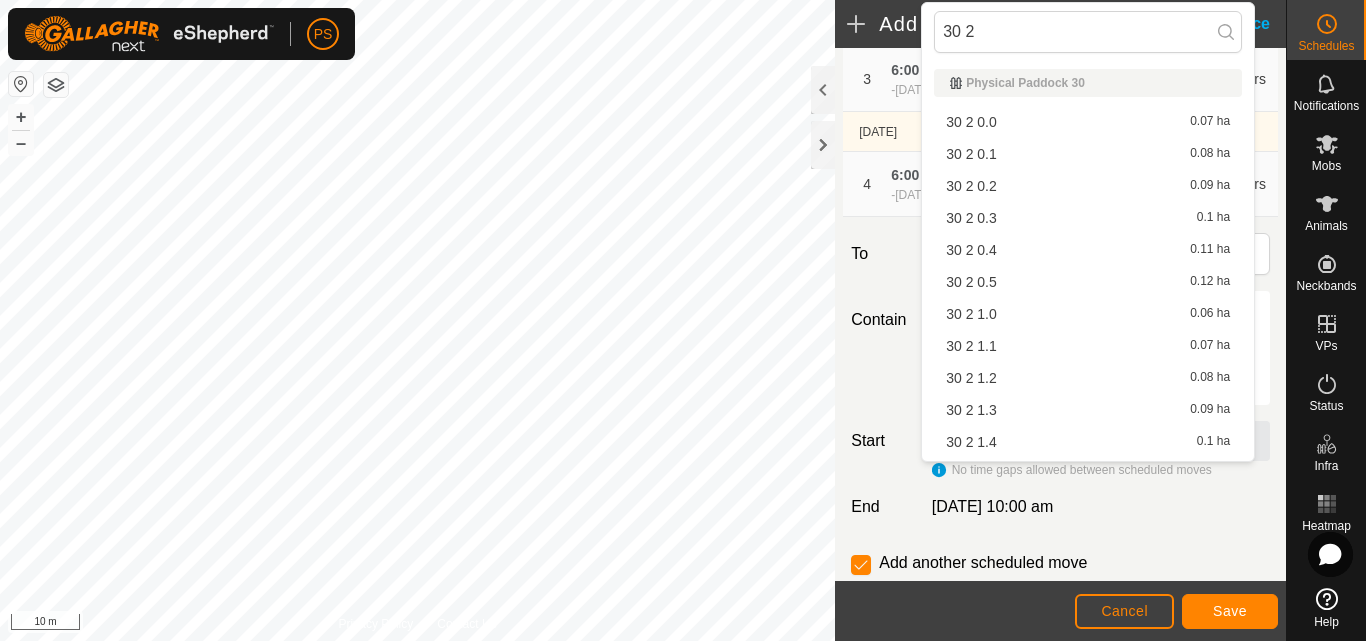 scroll, scrollTop: 188, scrollLeft: 0, axis: vertical 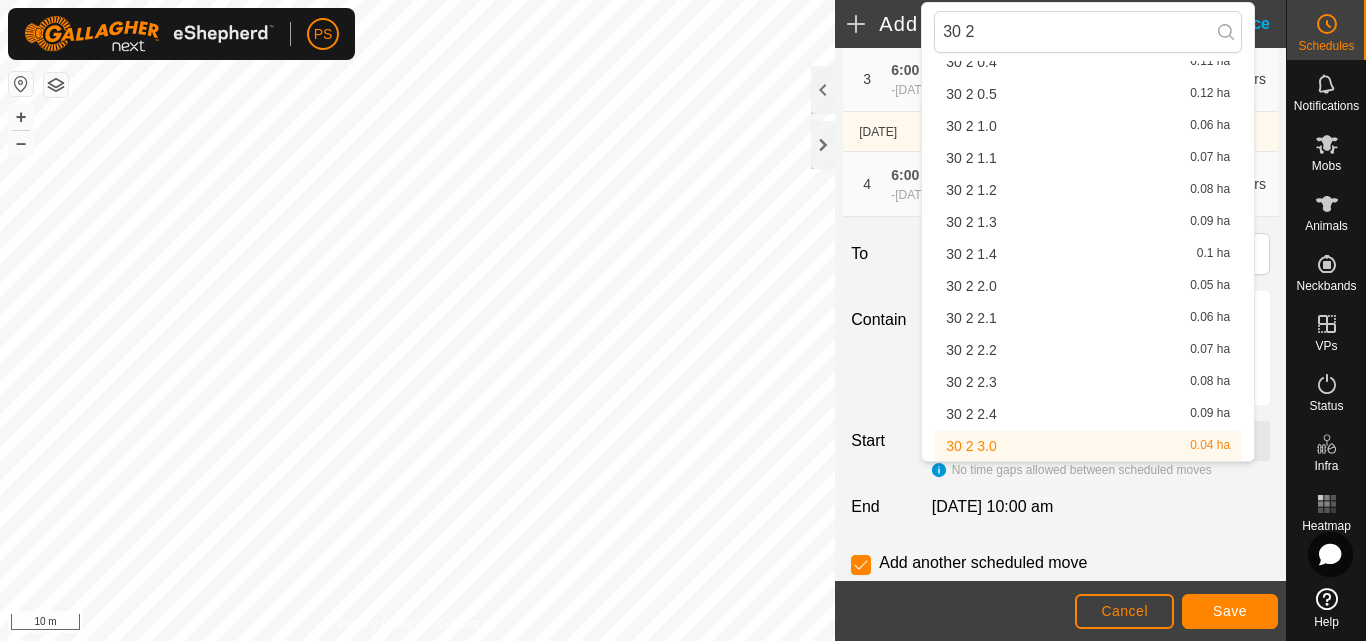 click on "30 2 3.0  0.04 ha" at bounding box center [1088, 446] 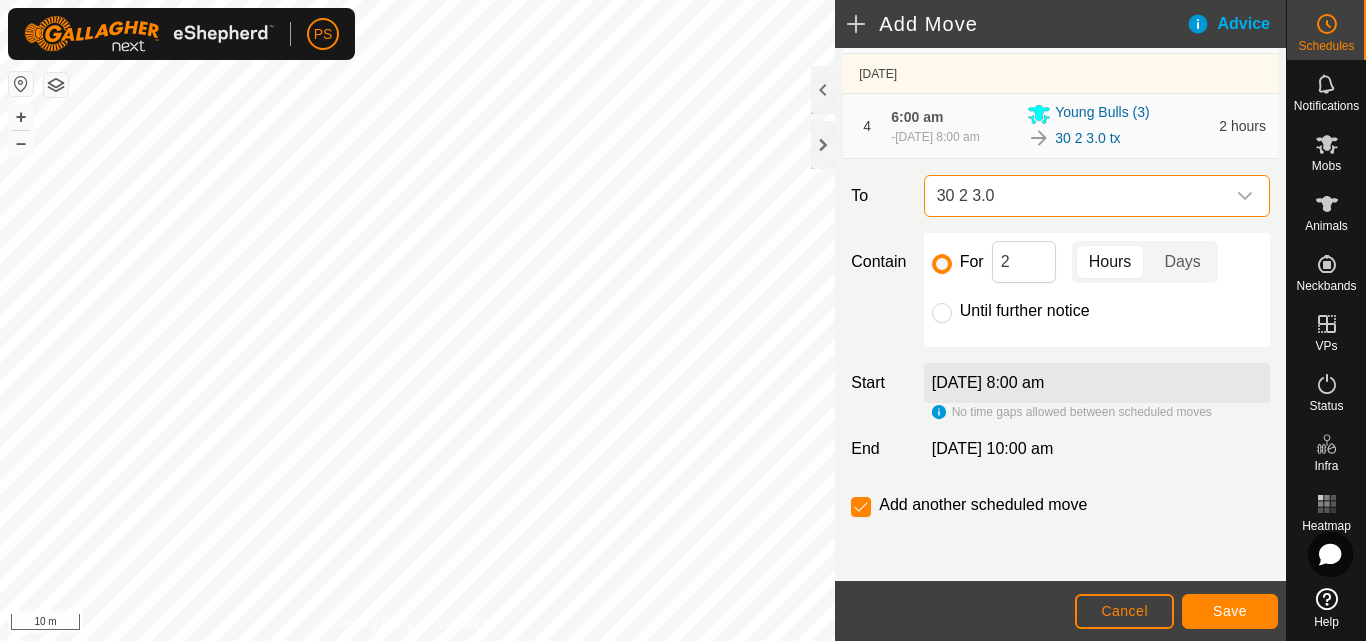 scroll, scrollTop: 469, scrollLeft: 0, axis: vertical 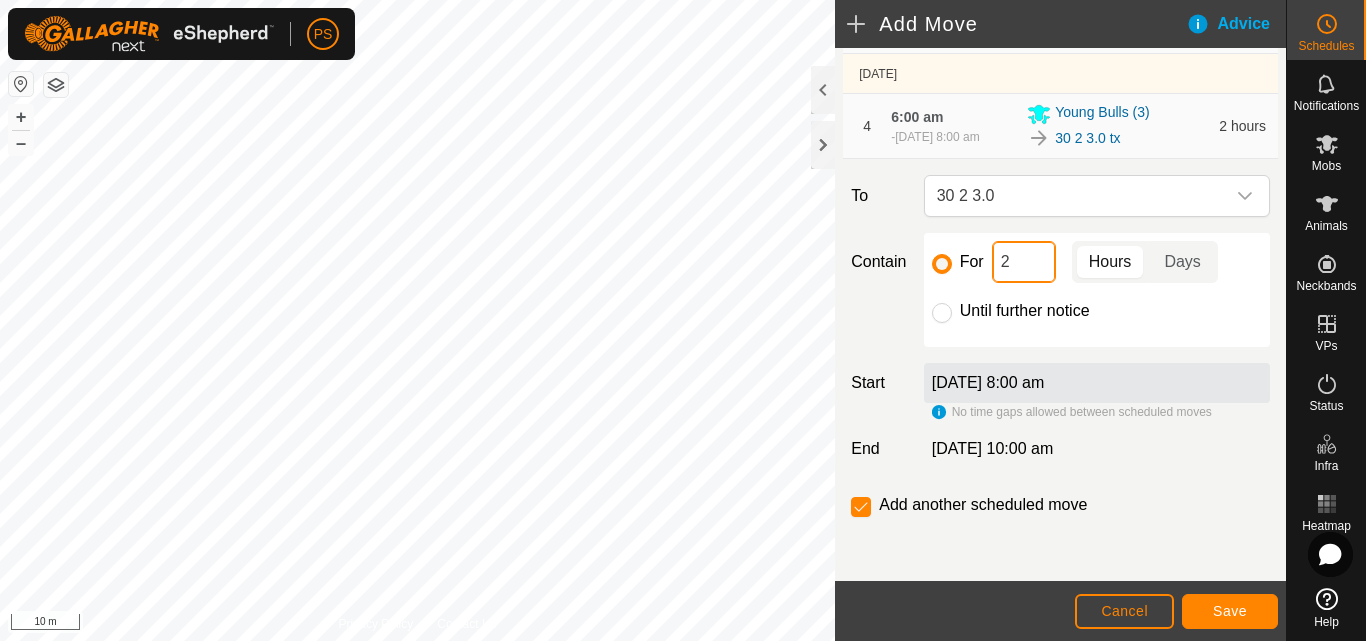 click on "2" 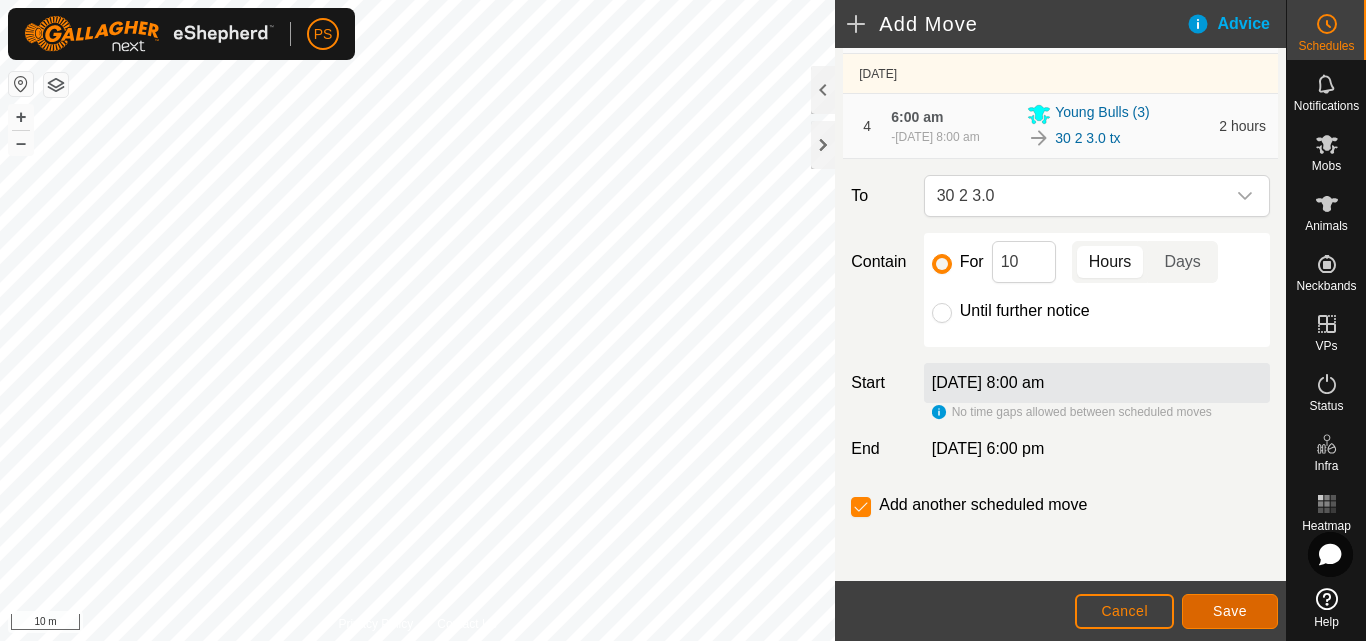 click on "Save" 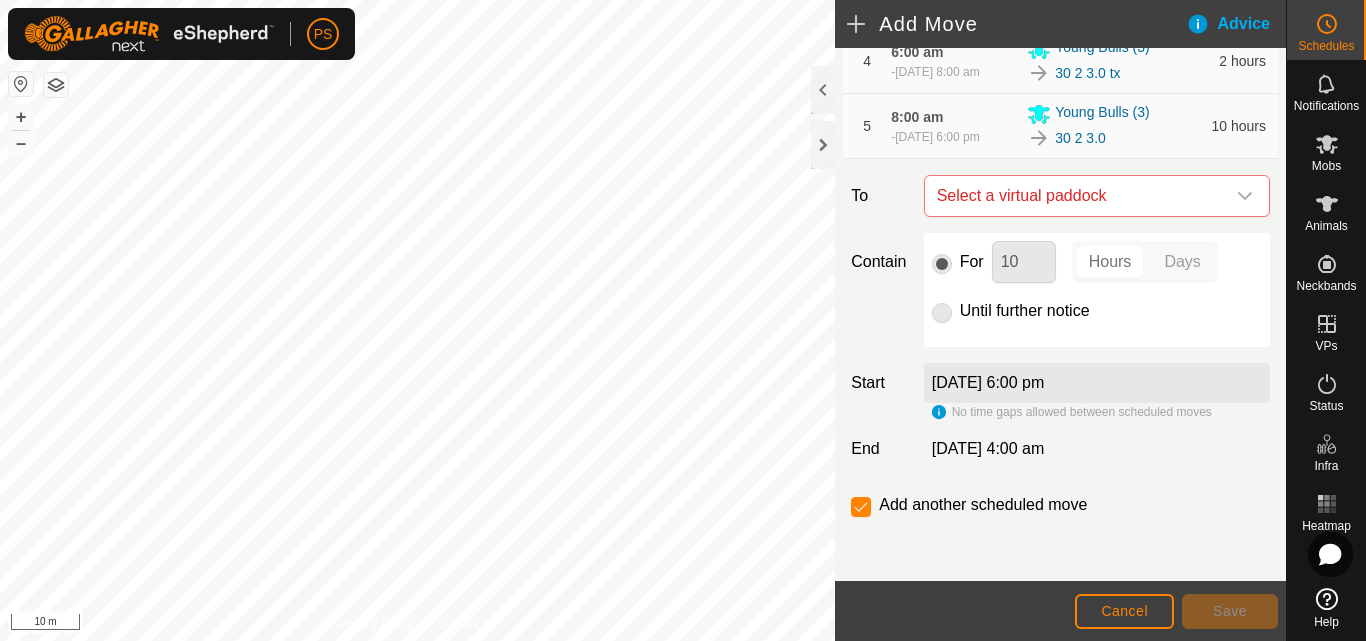 scroll, scrollTop: 443, scrollLeft: 0, axis: vertical 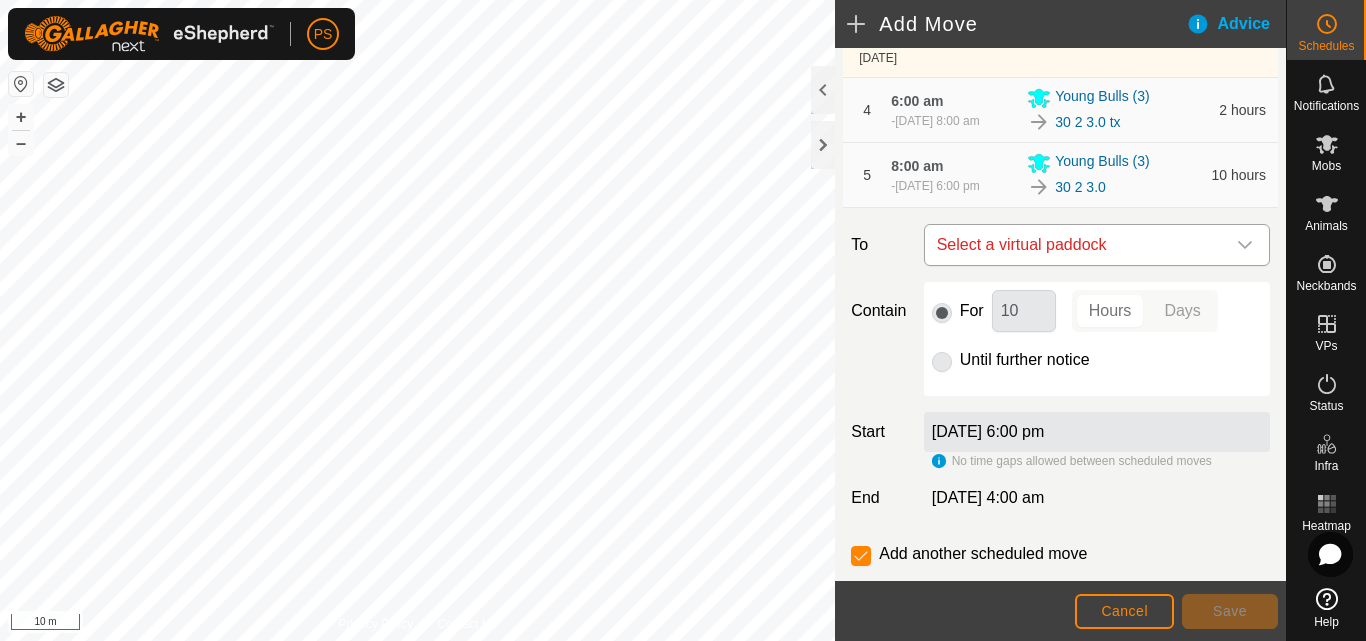 click 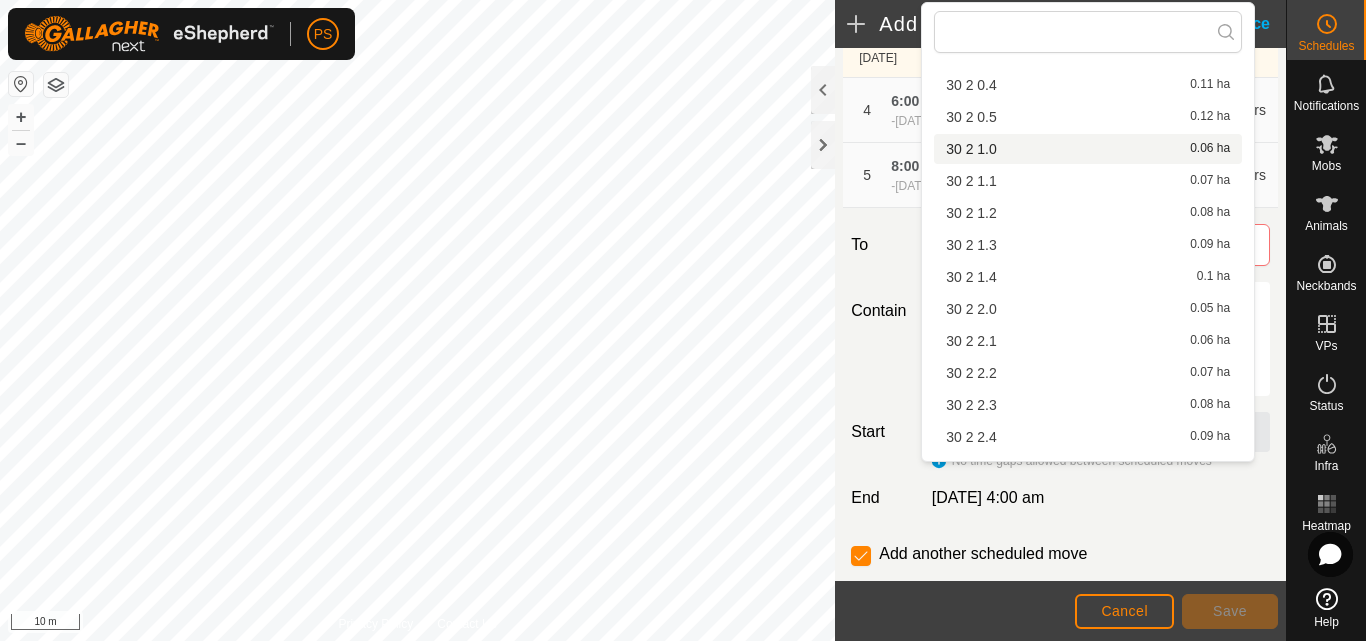 scroll, scrollTop: 1900, scrollLeft: 0, axis: vertical 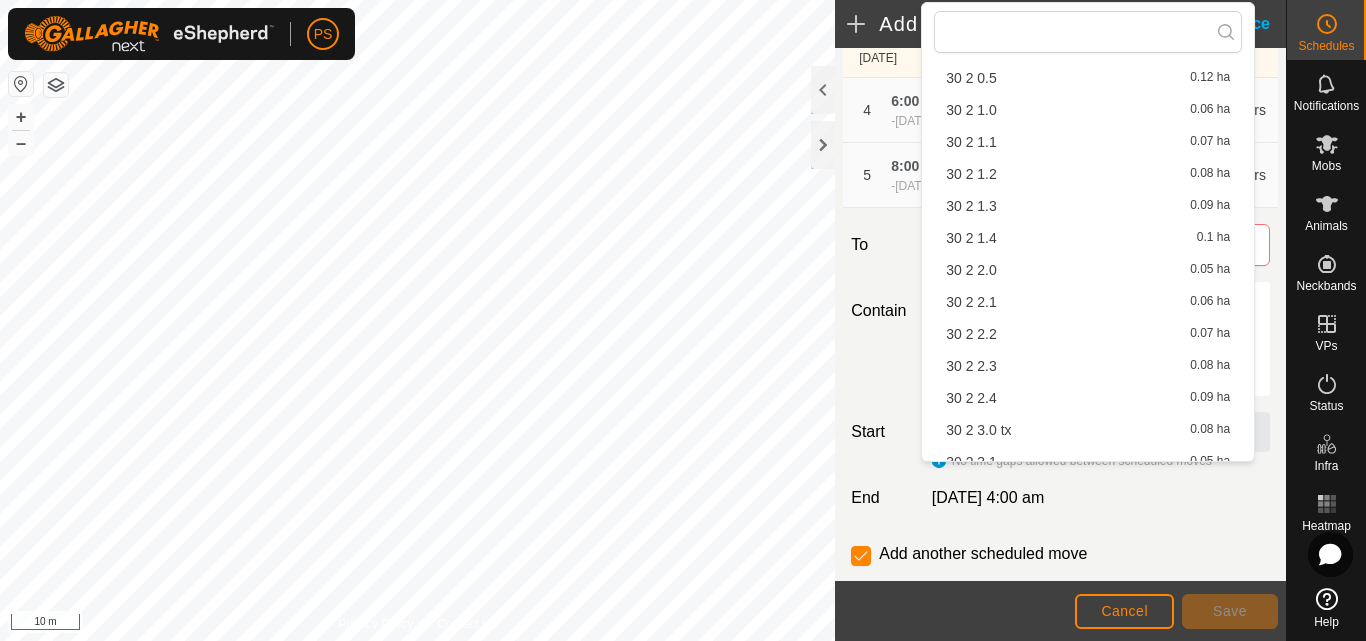 click on "30 2 2.0  0.05 ha" at bounding box center (1088, 270) 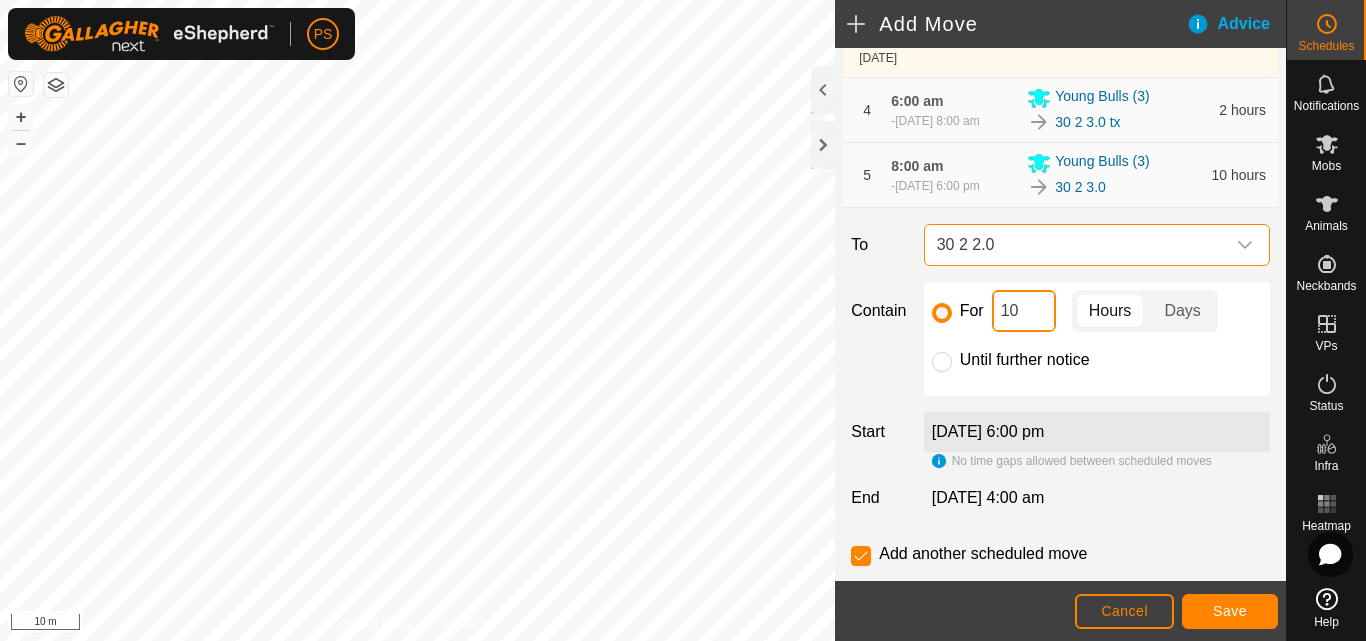 click on "10" 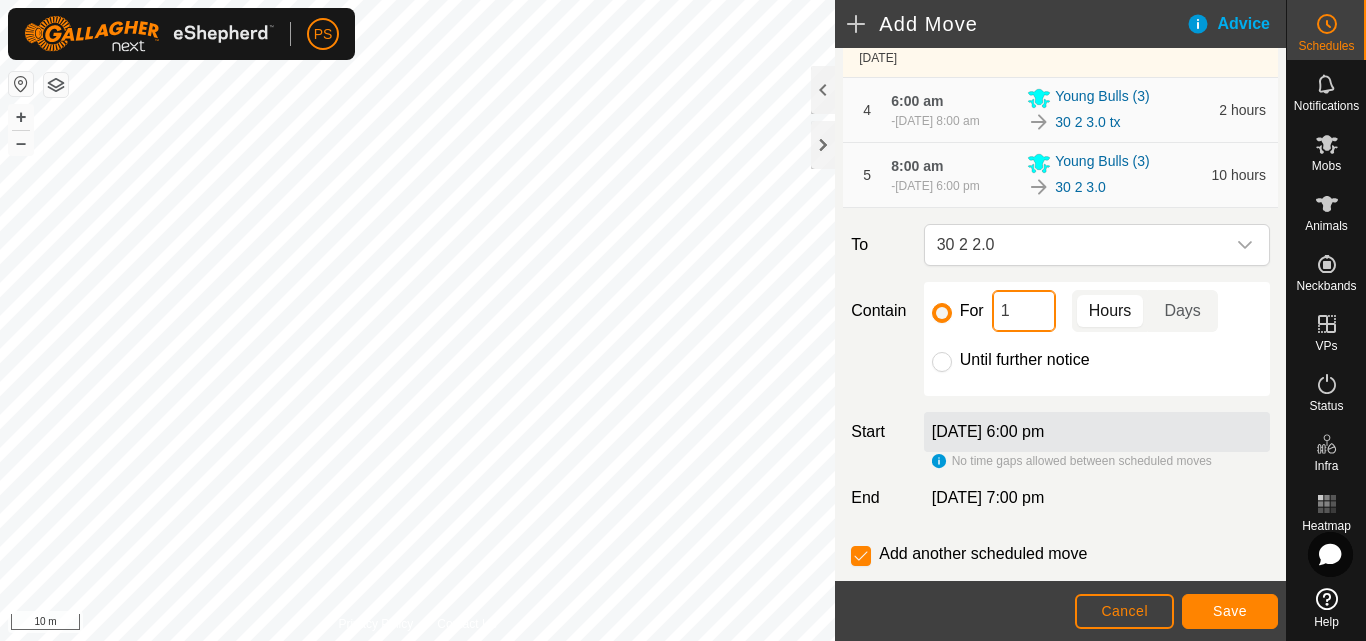 type on "12" 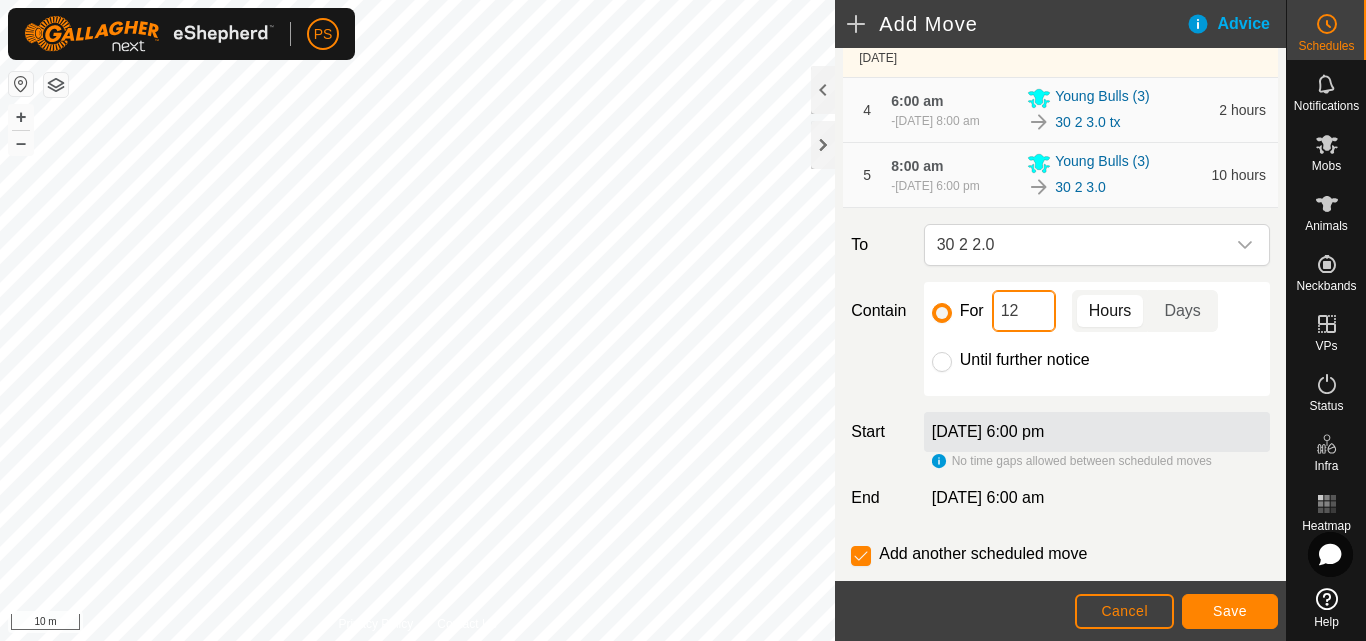 scroll, scrollTop: 543, scrollLeft: 0, axis: vertical 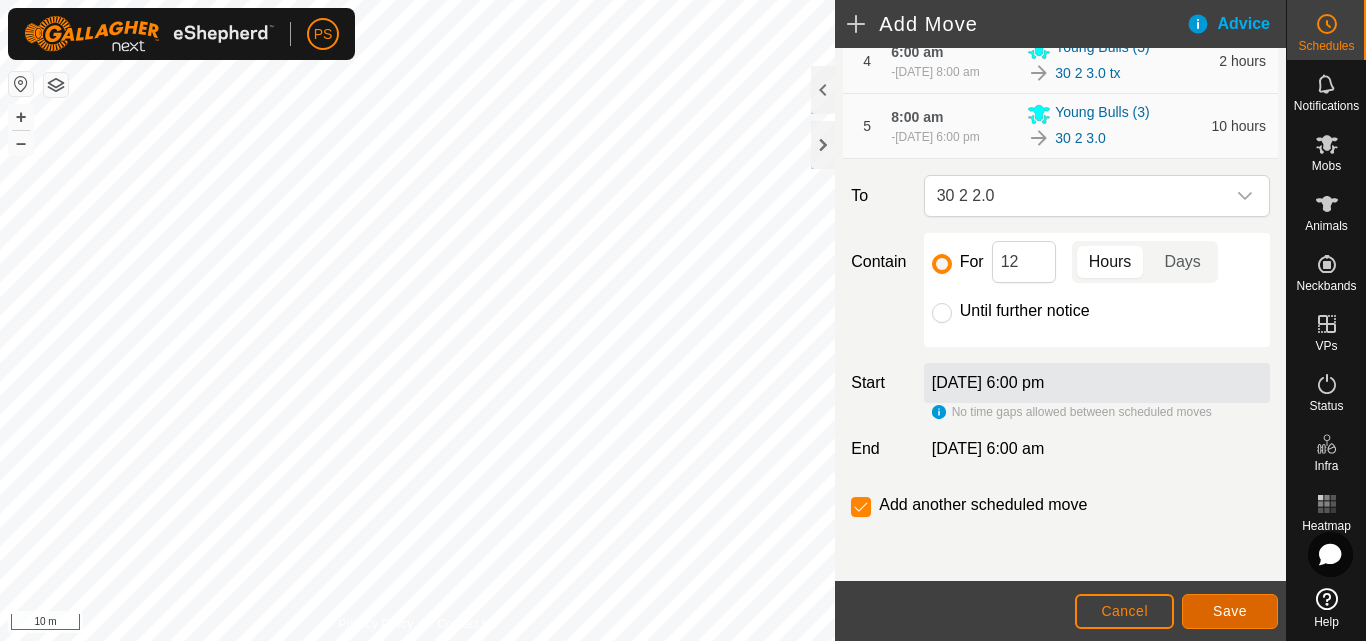 click on "Save" 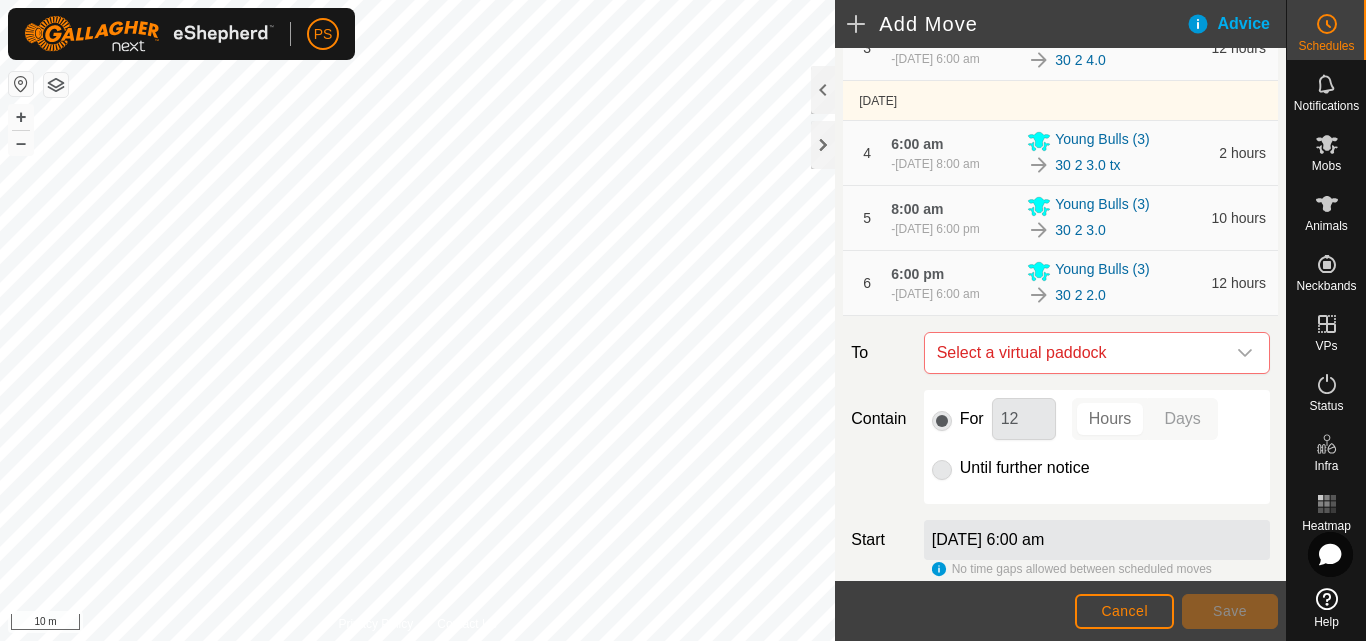 scroll, scrollTop: 500, scrollLeft: 0, axis: vertical 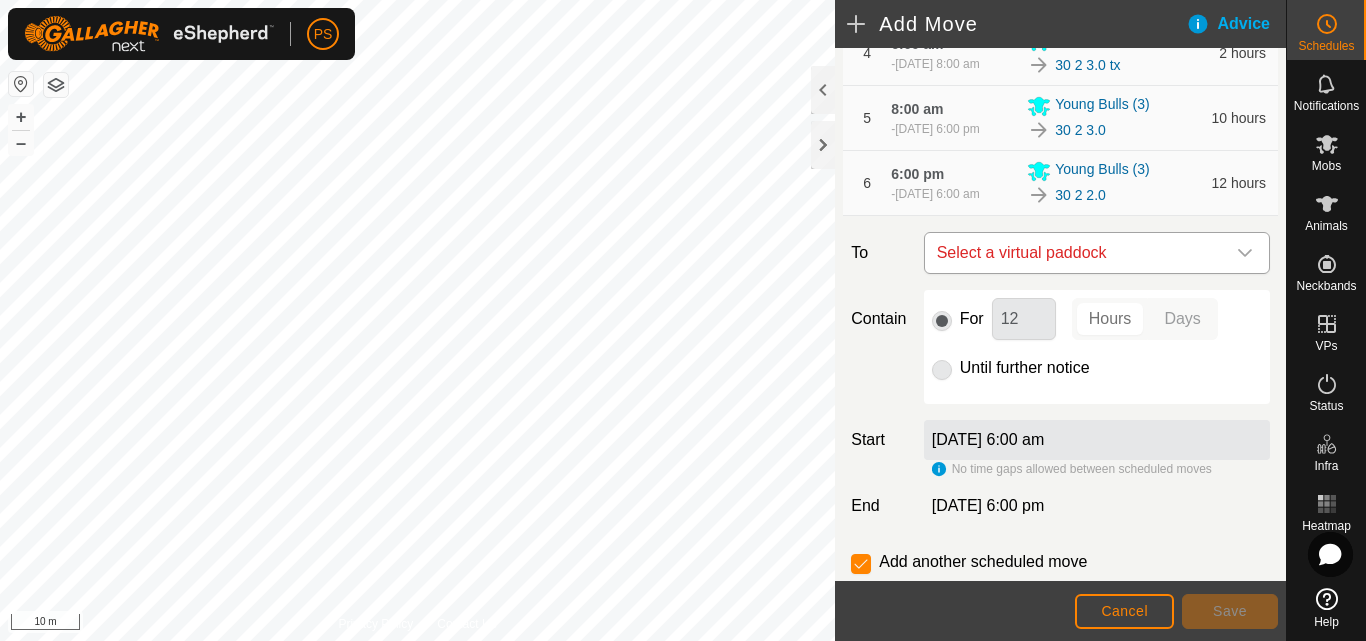 click 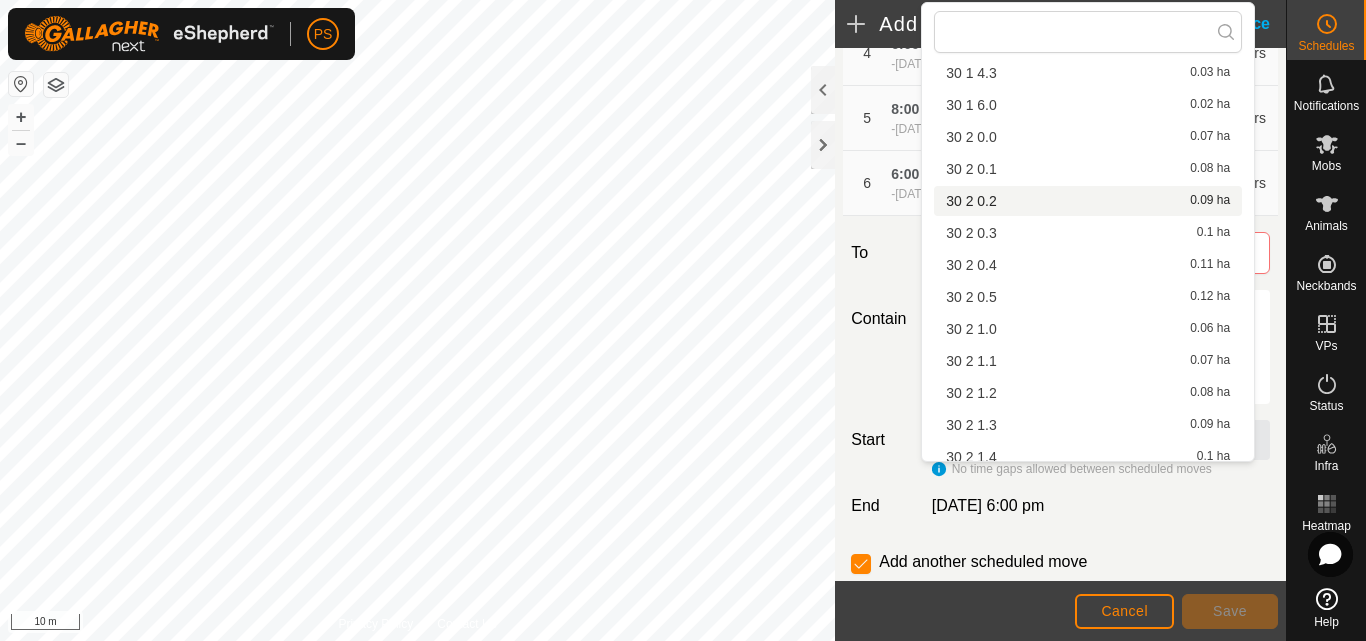 scroll, scrollTop: 1700, scrollLeft: 0, axis: vertical 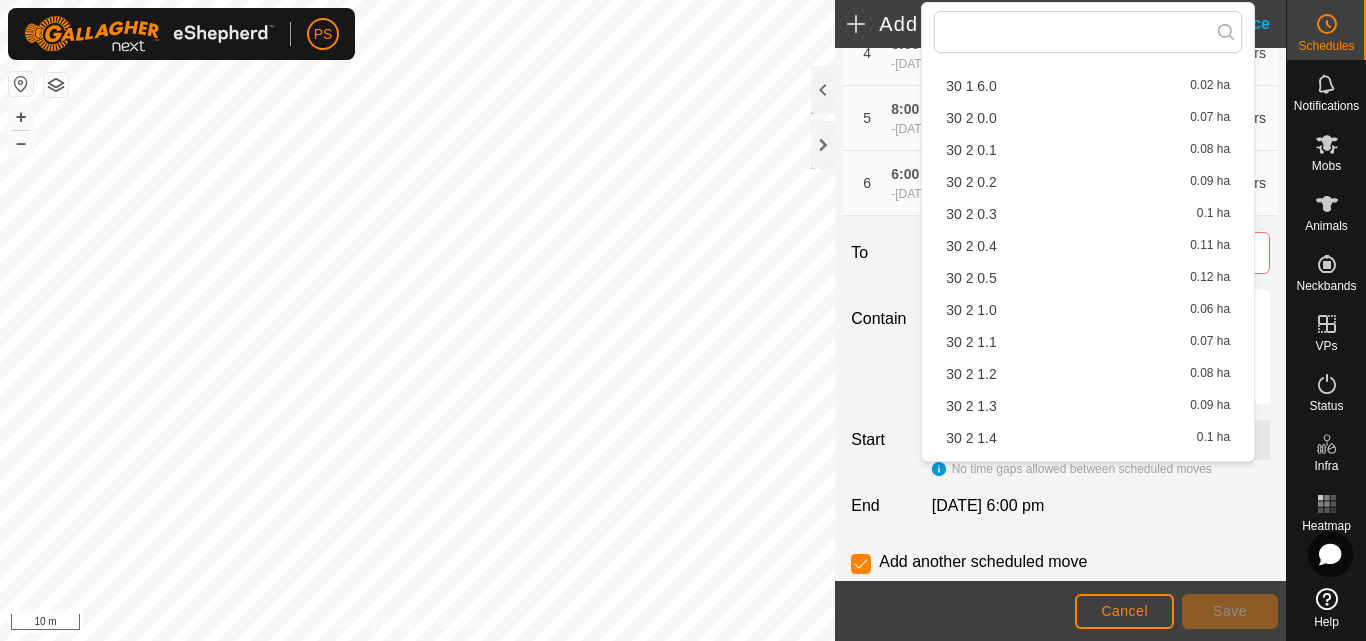 click on "30 2 1.0  0.06 ha" at bounding box center [1088, 310] 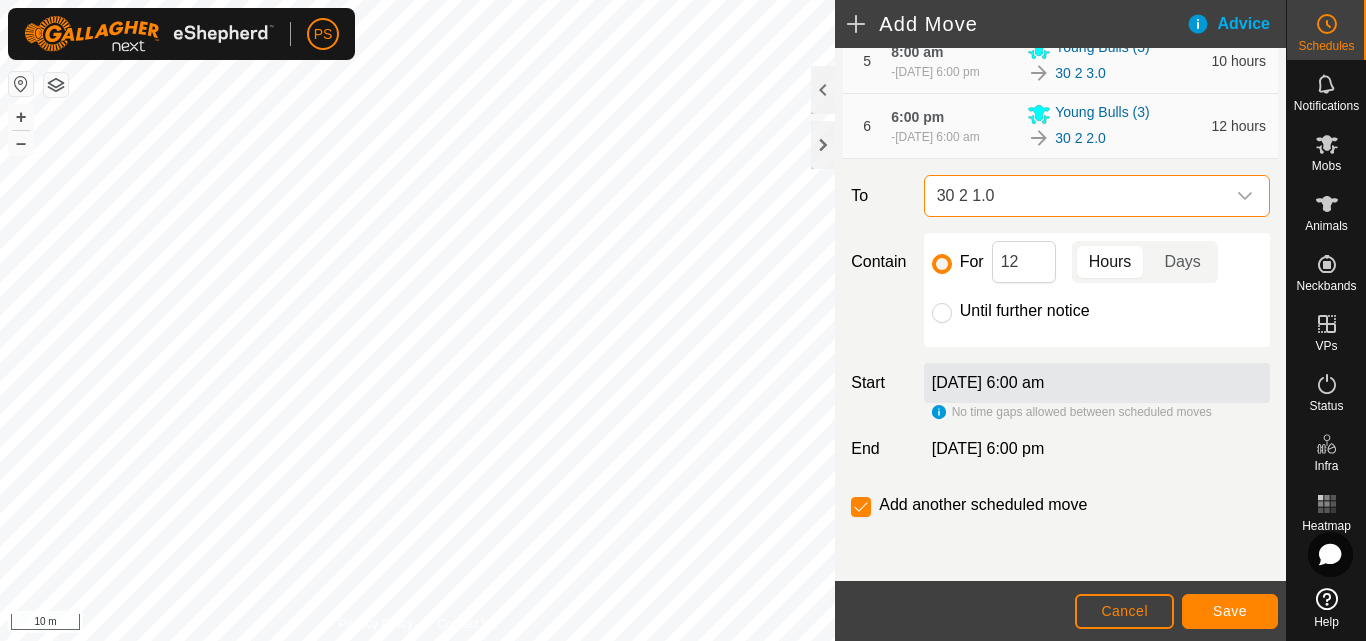 scroll, scrollTop: 600, scrollLeft: 0, axis: vertical 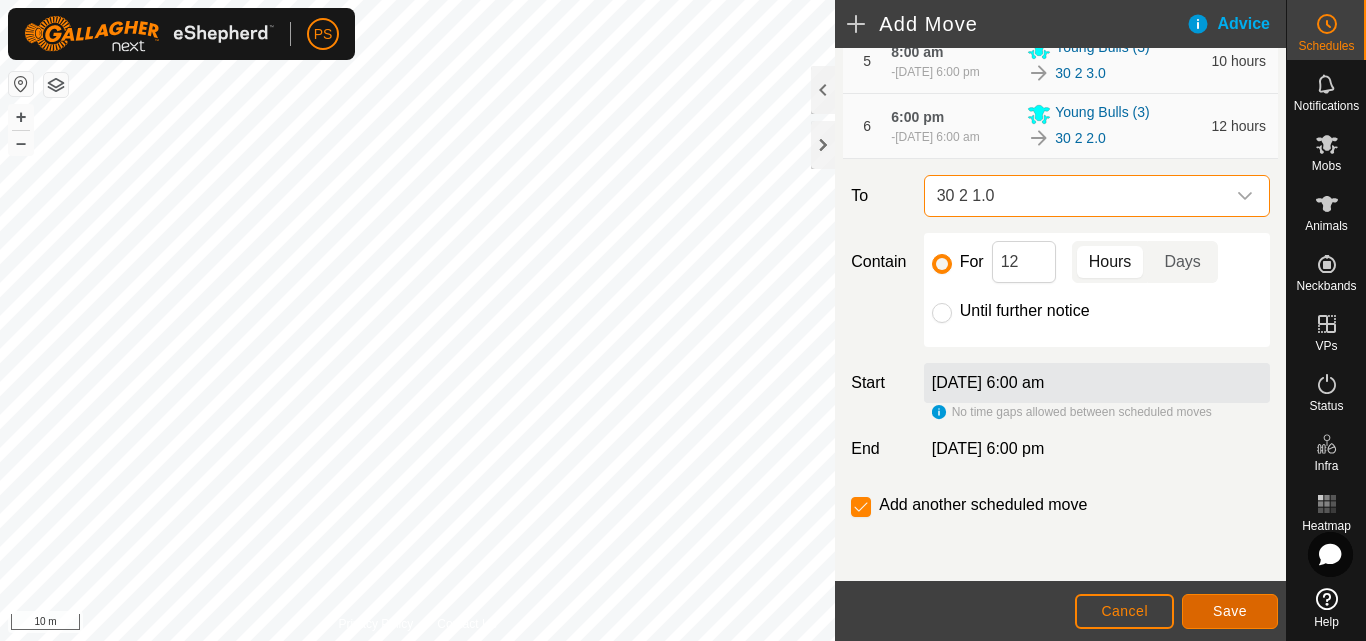 click on "Save" 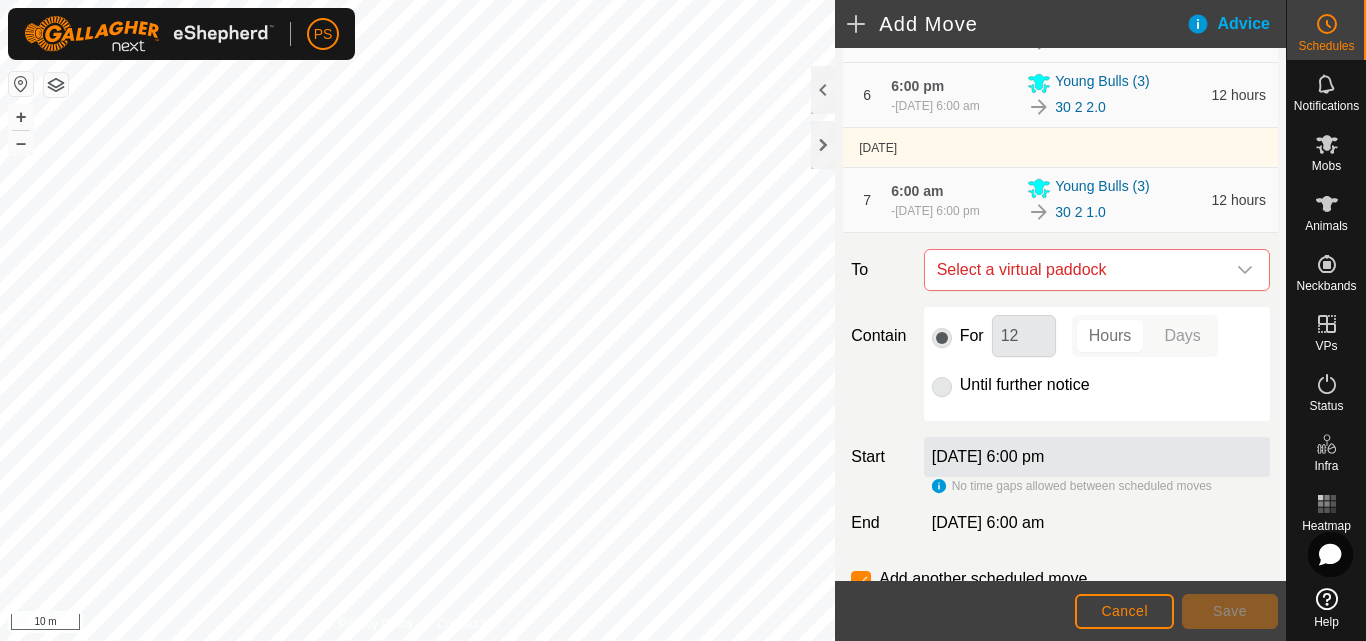 scroll, scrollTop: 731, scrollLeft: 0, axis: vertical 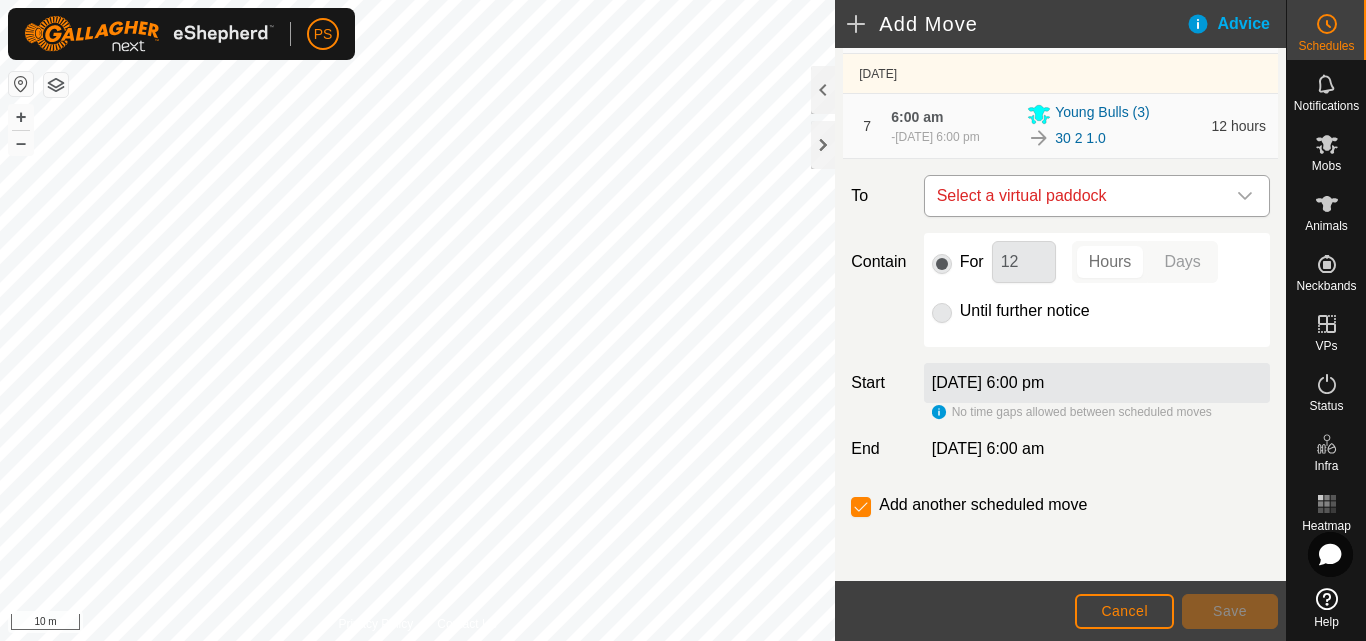 click 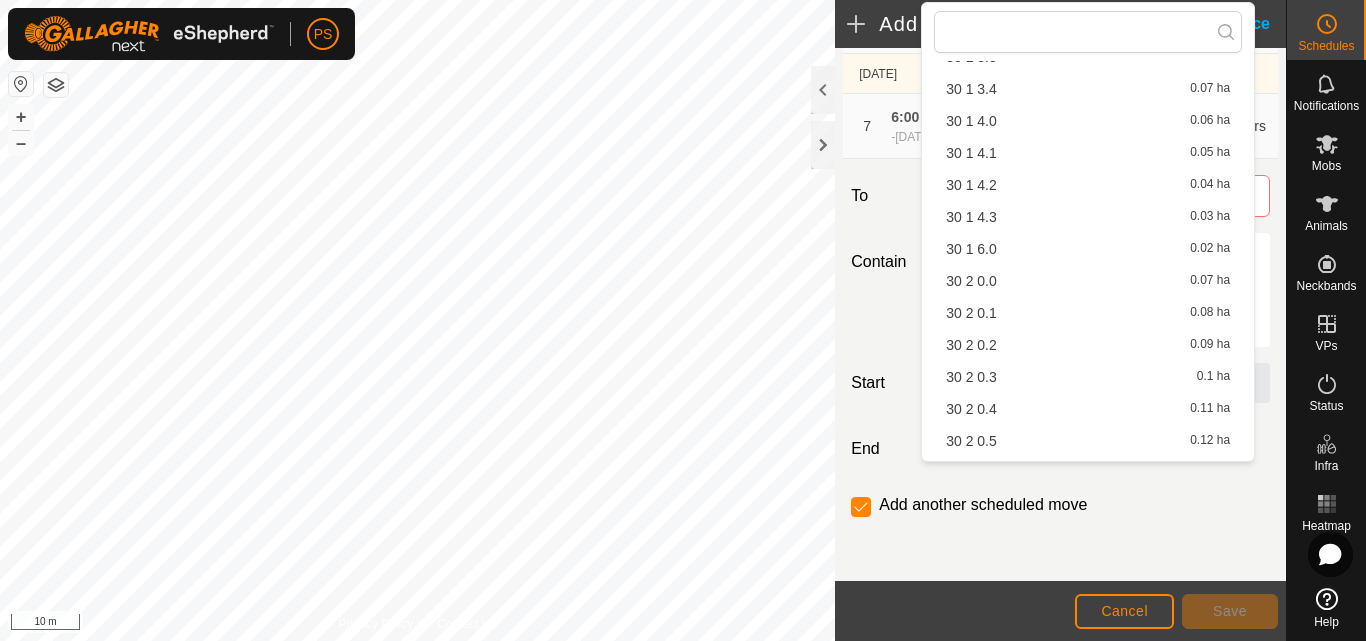 scroll, scrollTop: 1600, scrollLeft: 0, axis: vertical 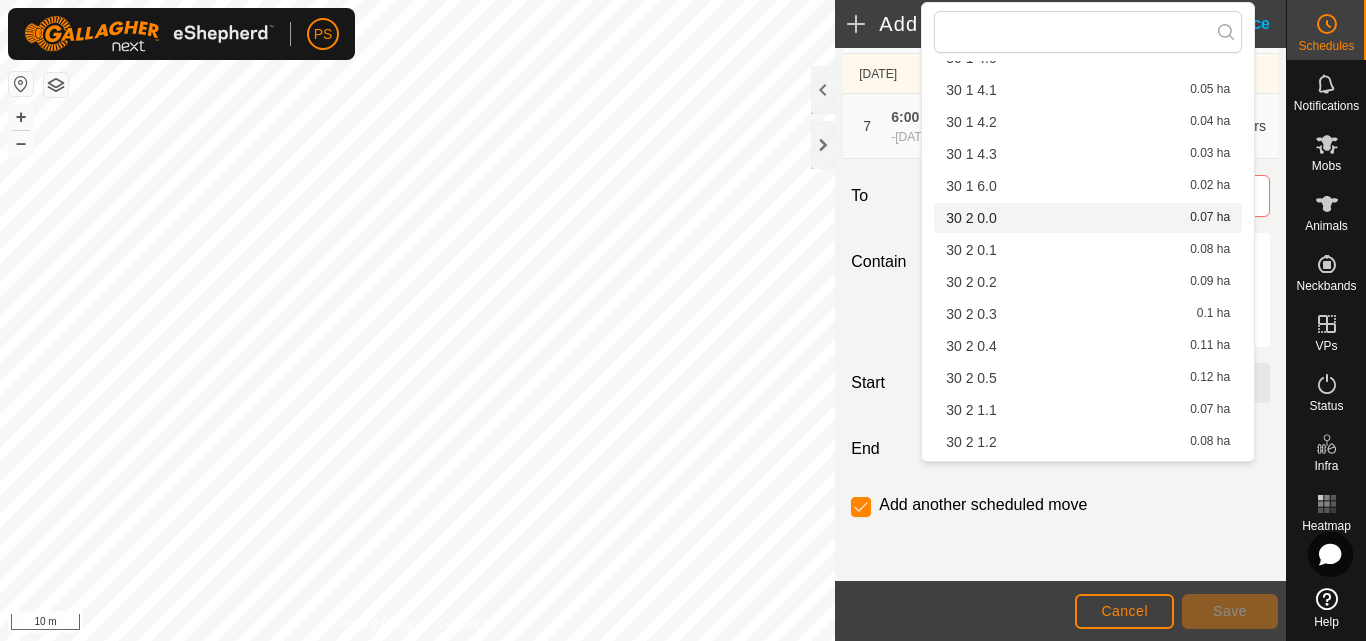 click on "30 2 0.0  0.07 ha" at bounding box center (1088, 218) 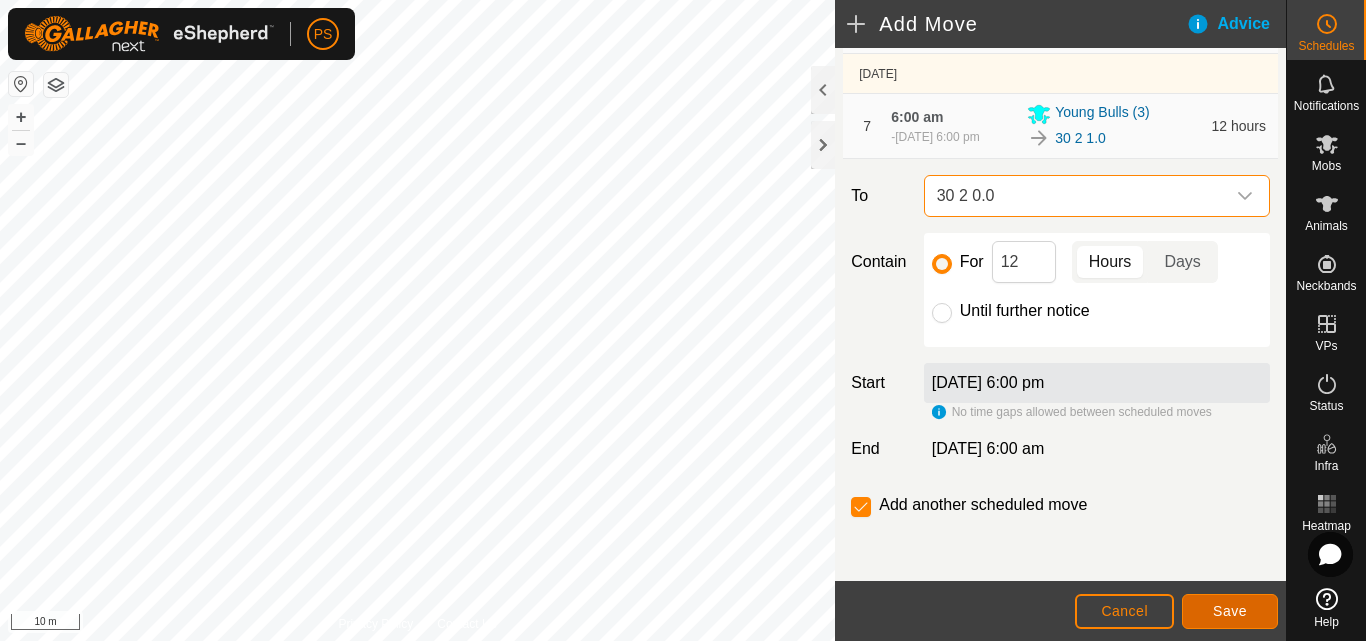 click on "Save" 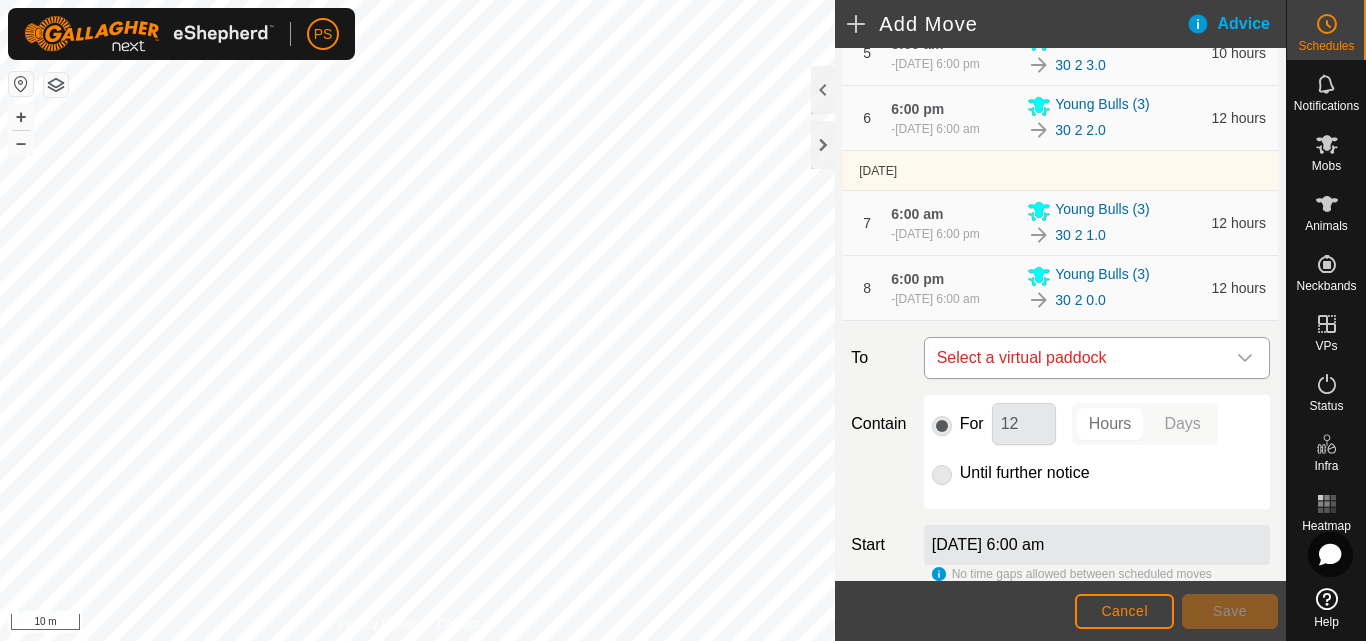 scroll, scrollTop: 600, scrollLeft: 0, axis: vertical 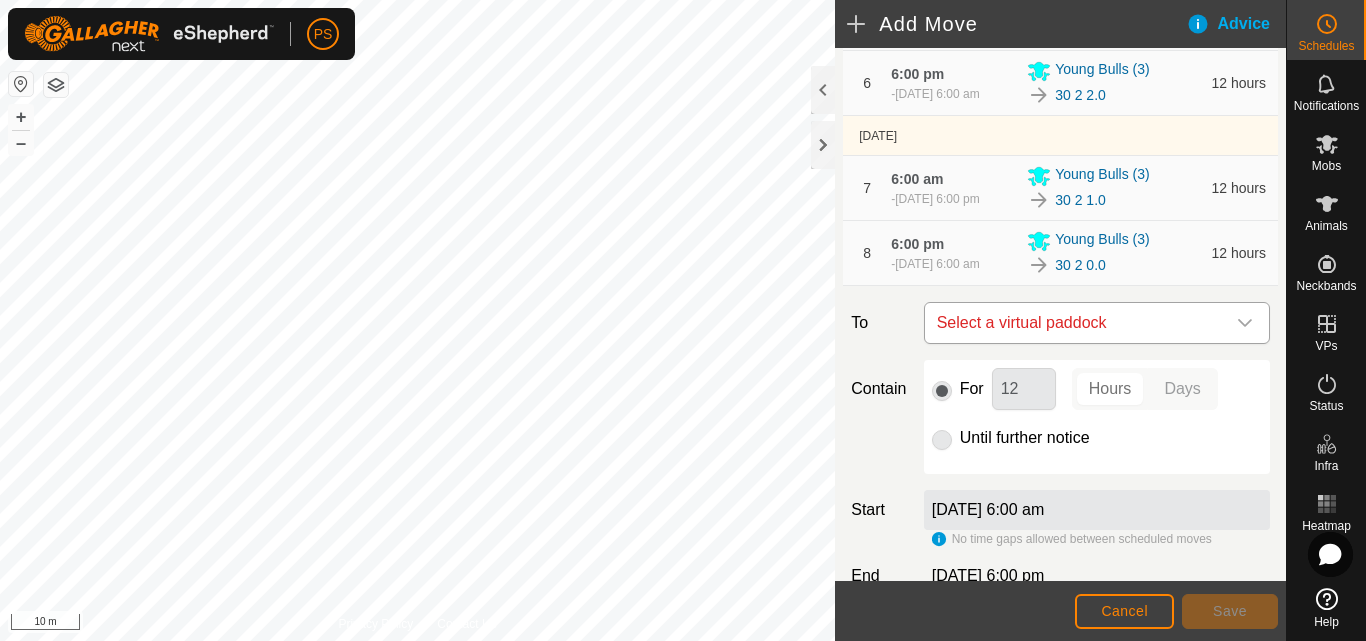 click 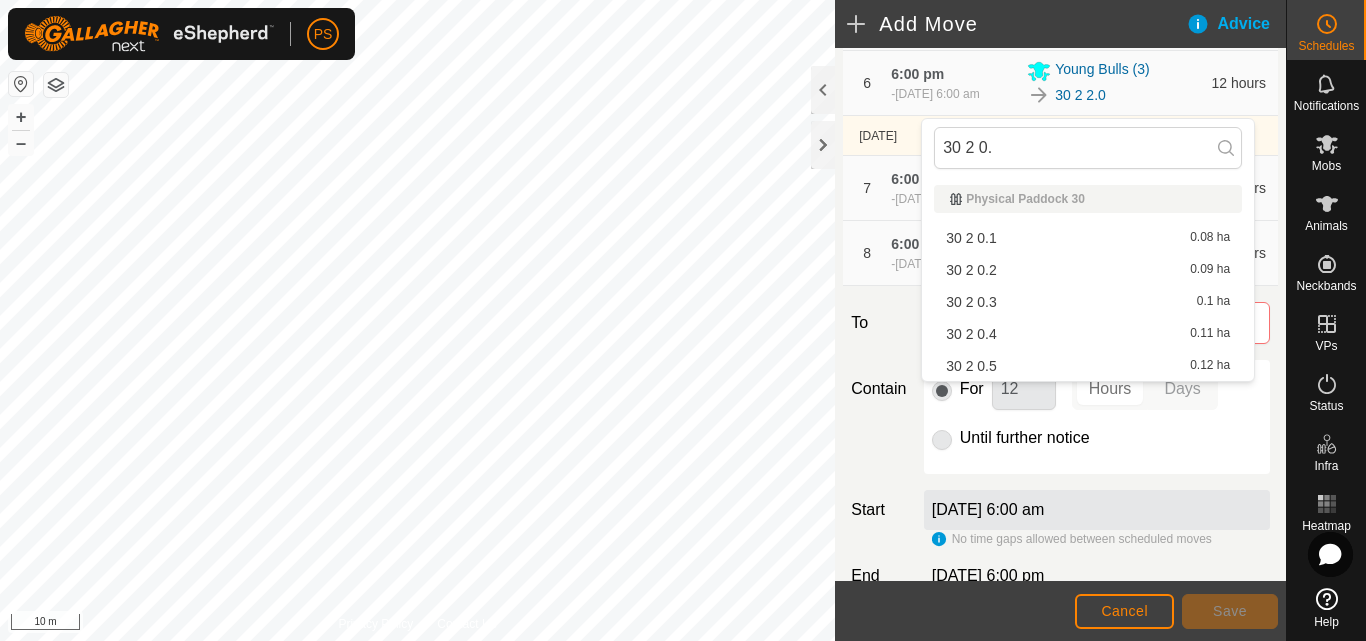 drag, startPoint x: 1031, startPoint y: 147, endPoint x: 921, endPoint y: 152, distance: 110.11358 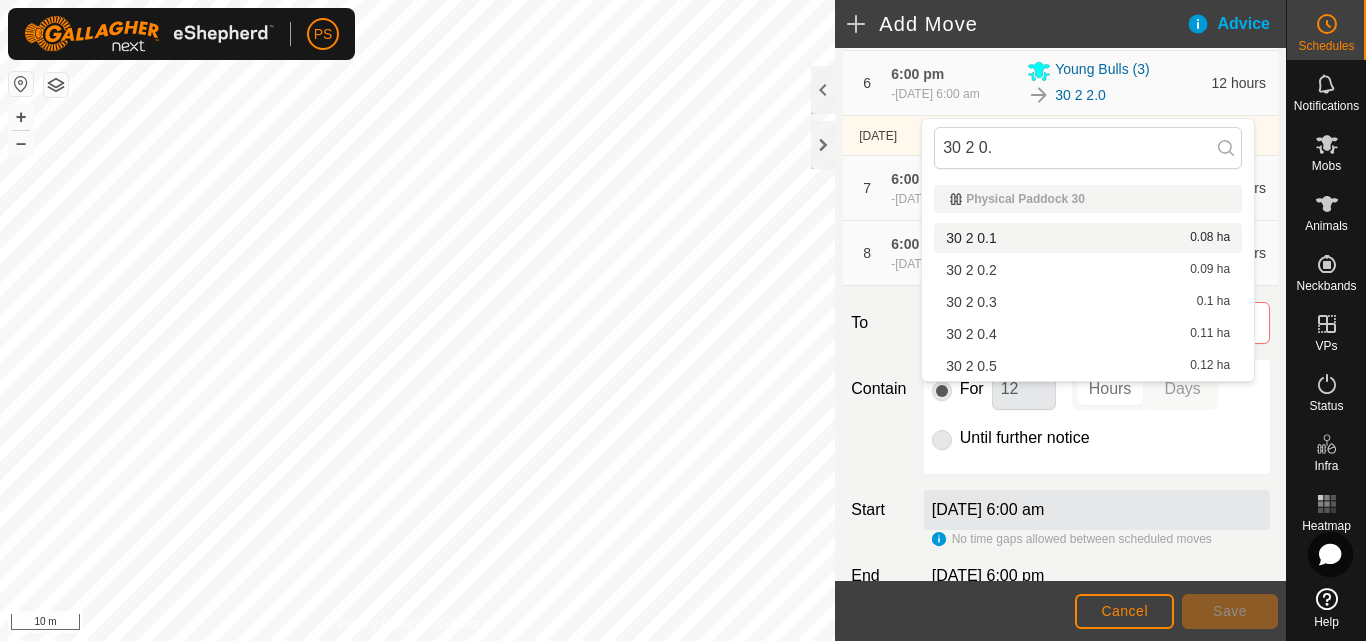 type on "30 2 0." 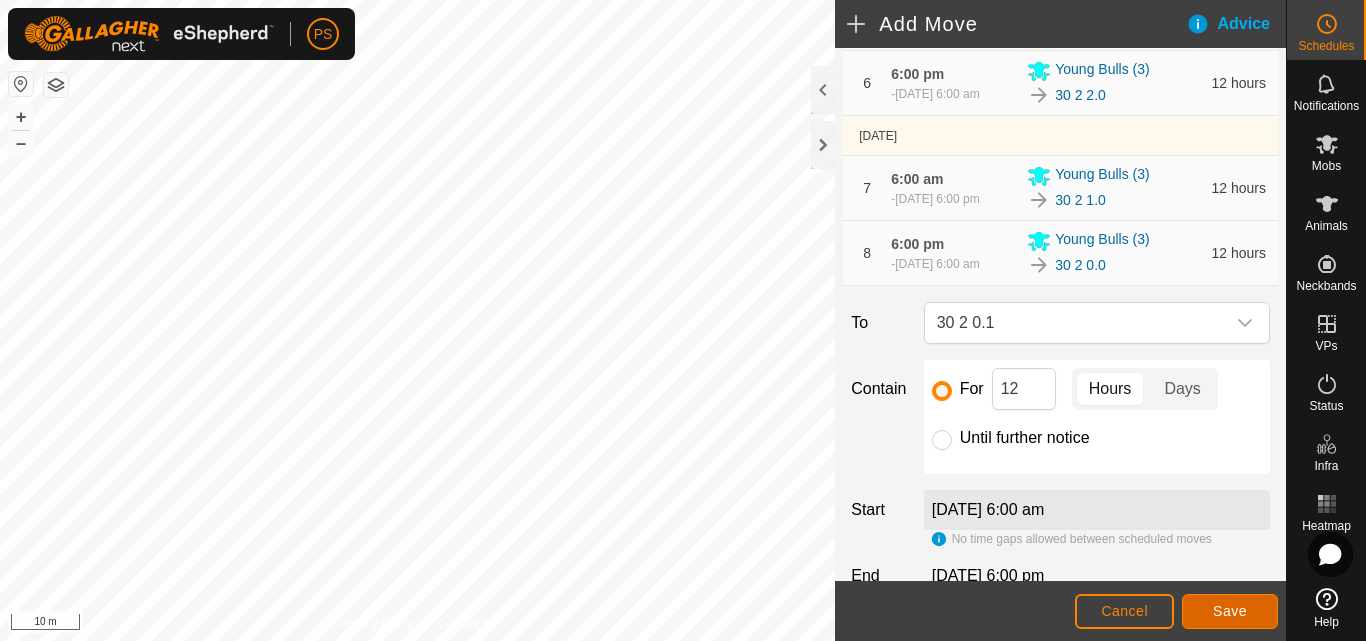 click on "Save" 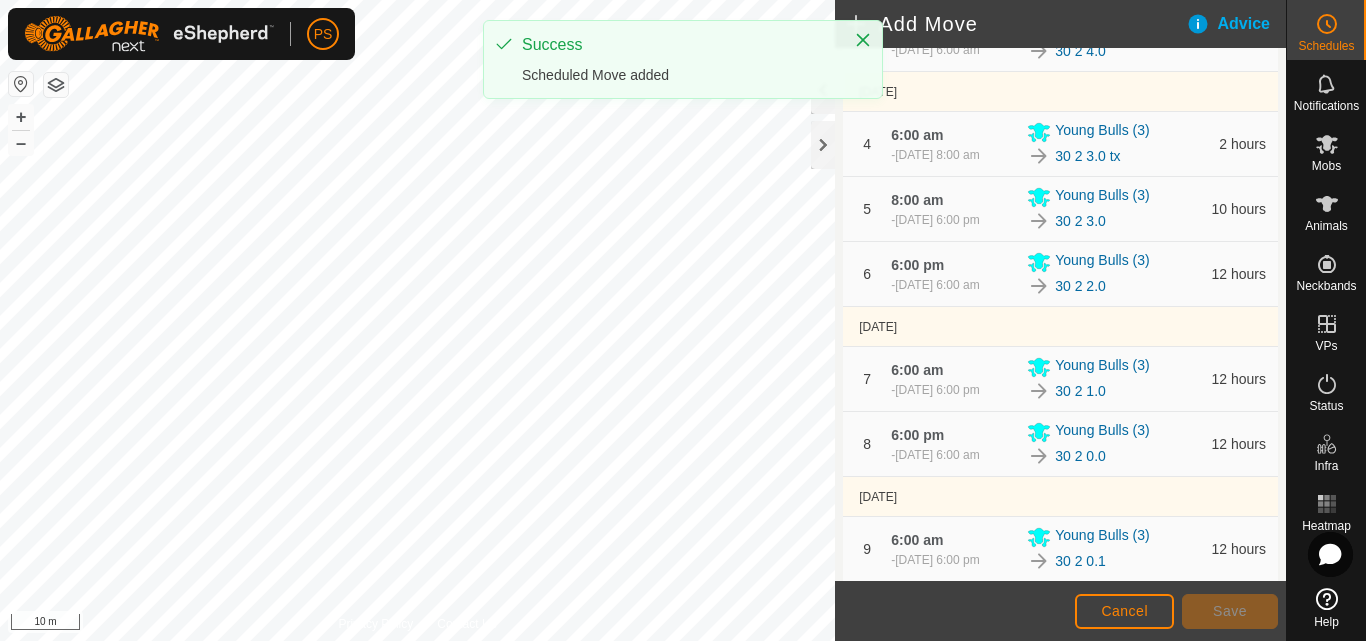 scroll, scrollTop: 700, scrollLeft: 0, axis: vertical 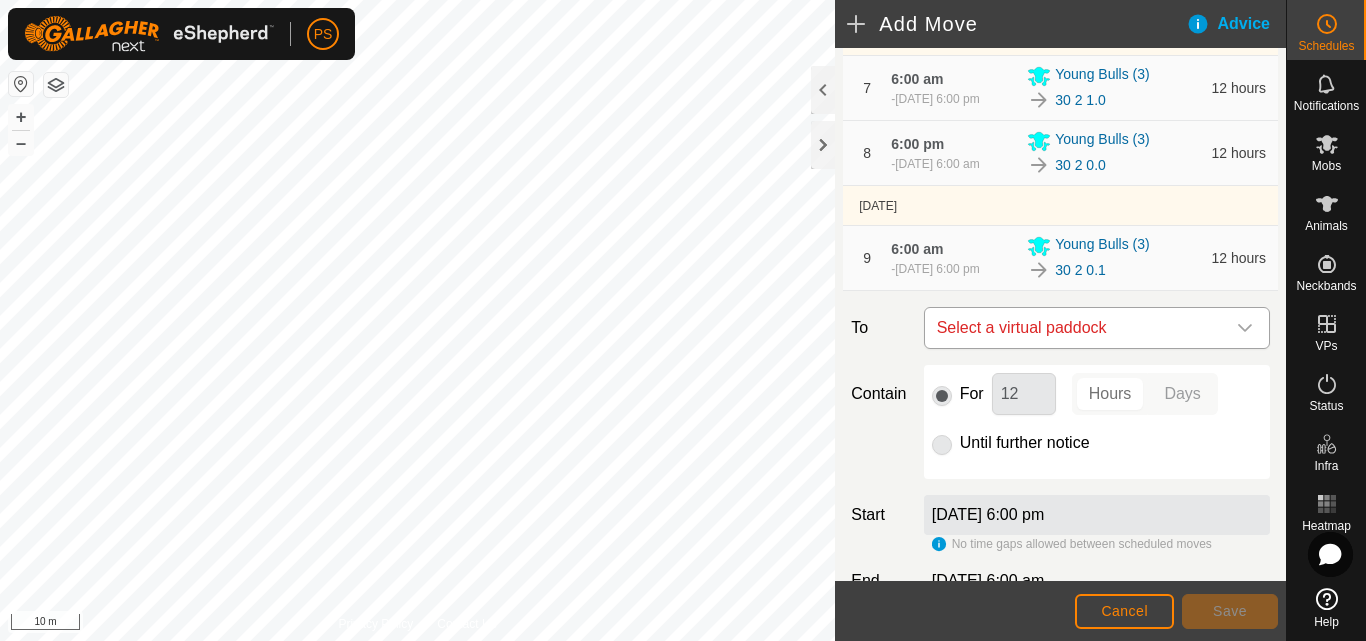 click 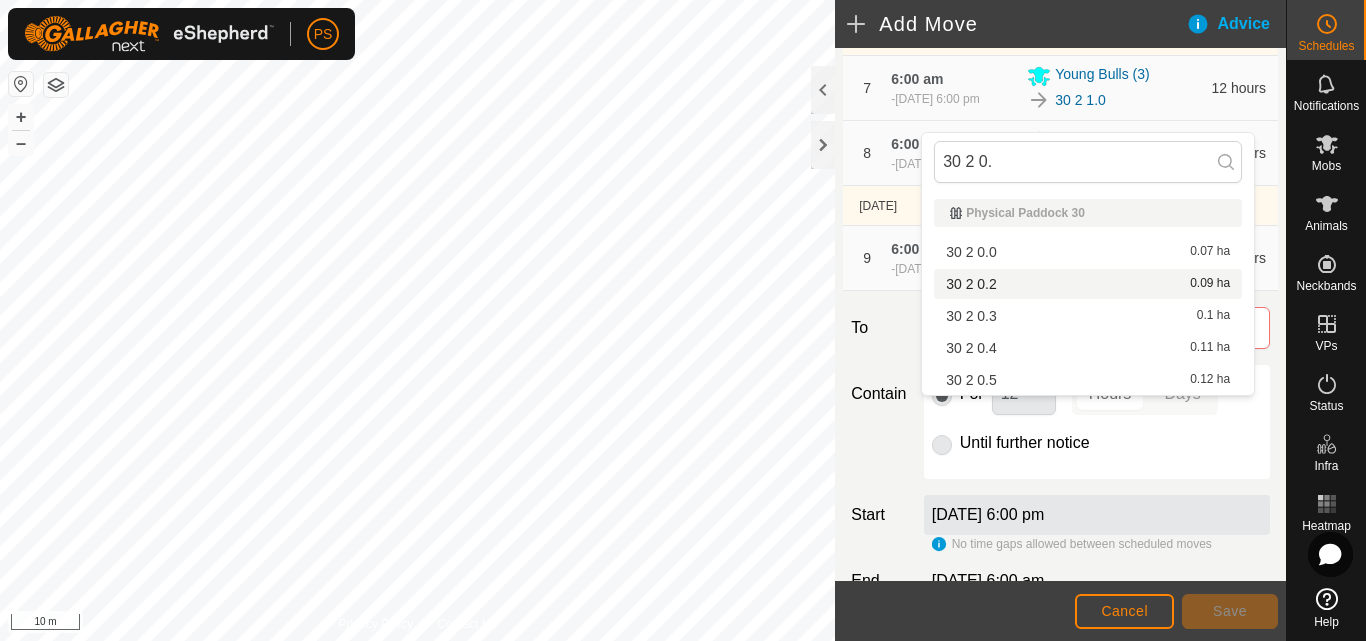 type on "30 2 0." 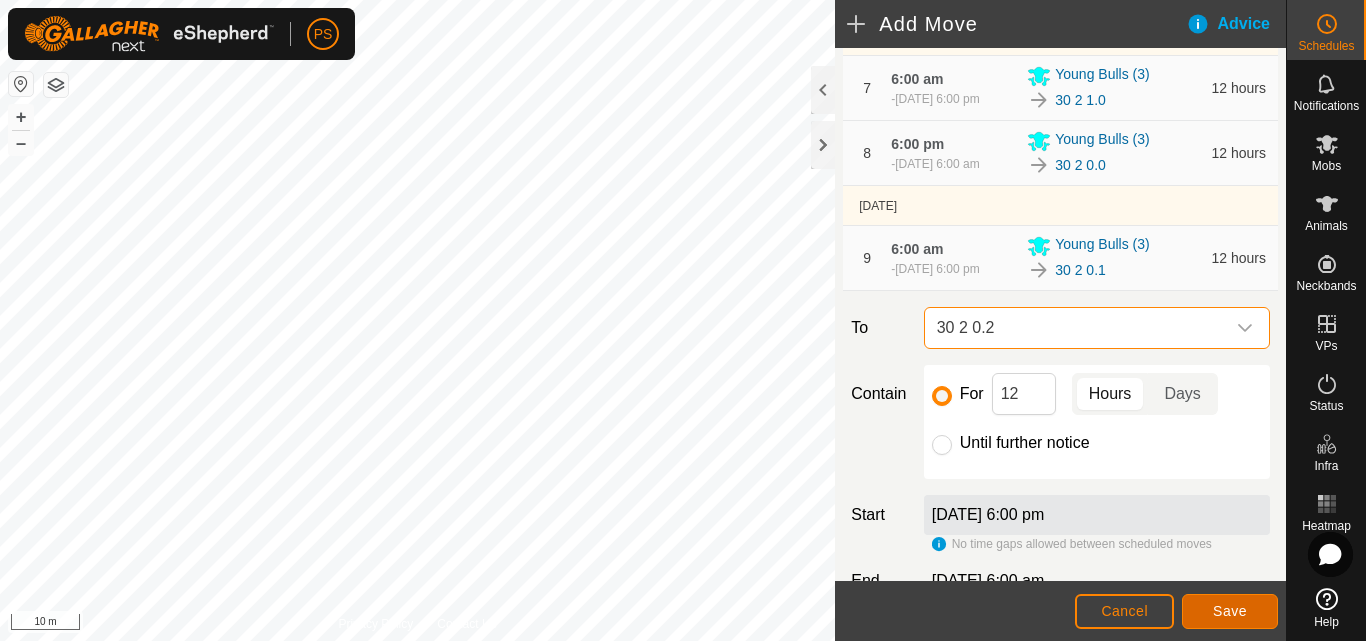 click on "Save" 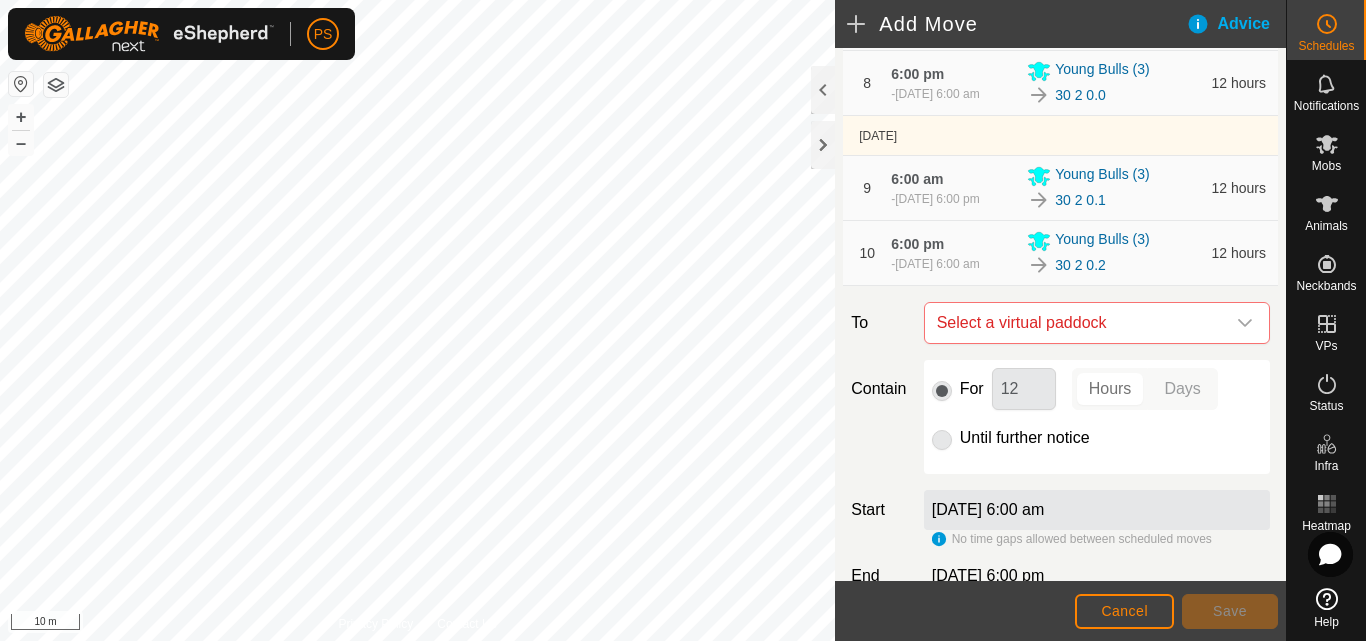scroll, scrollTop: 993, scrollLeft: 0, axis: vertical 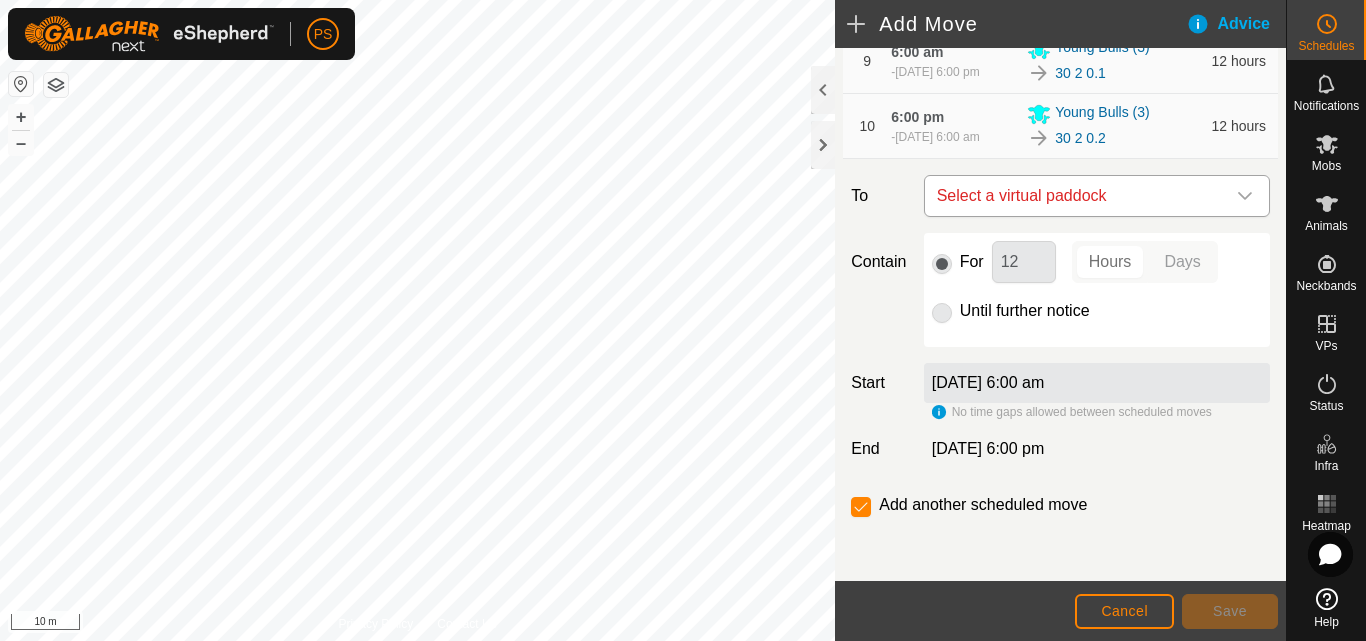 click 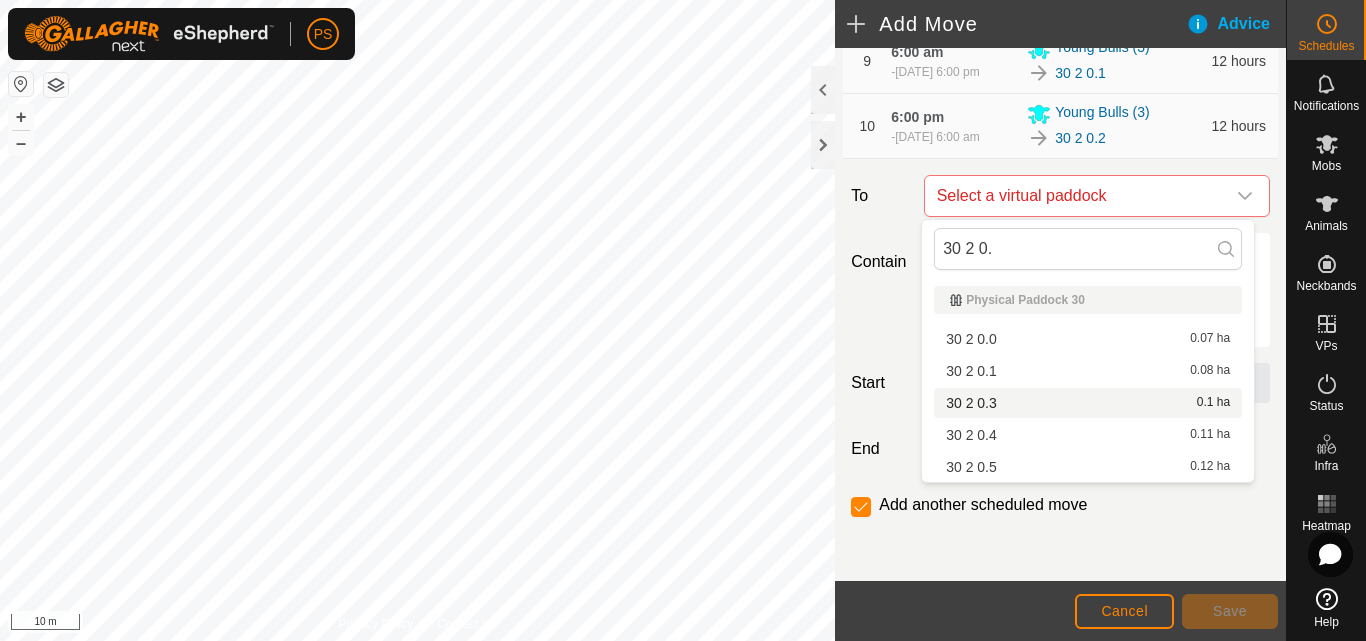 type on "30 2 0." 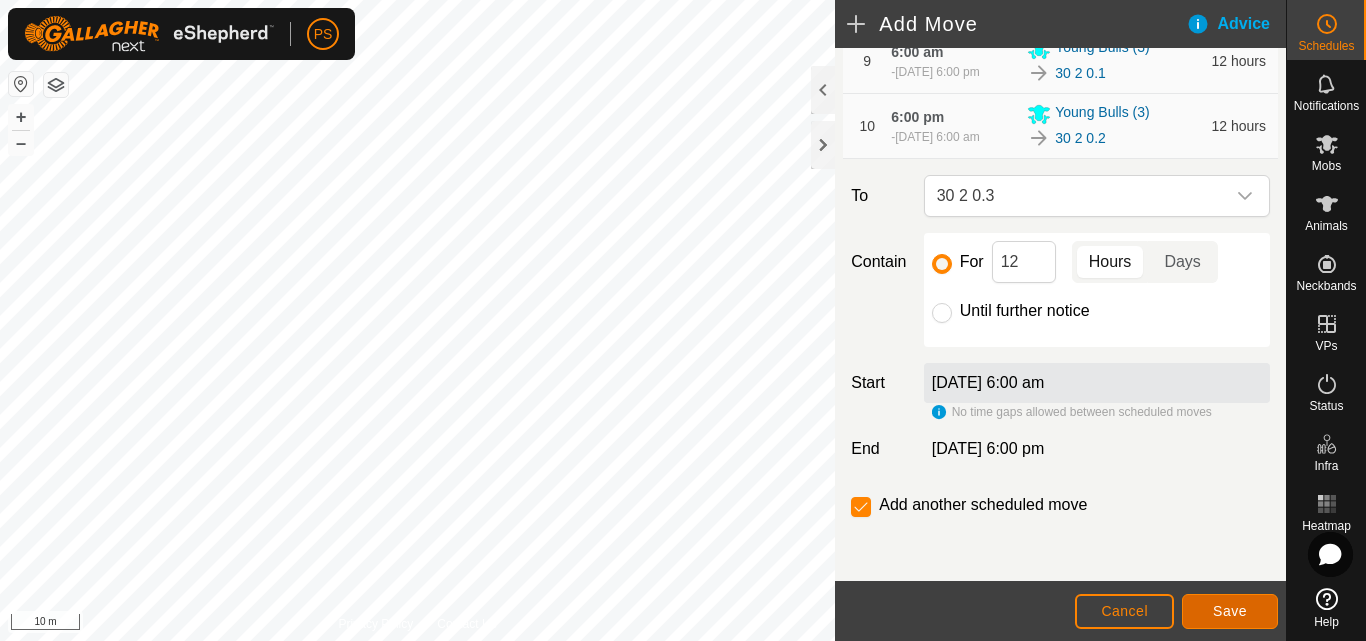 click on "Save" 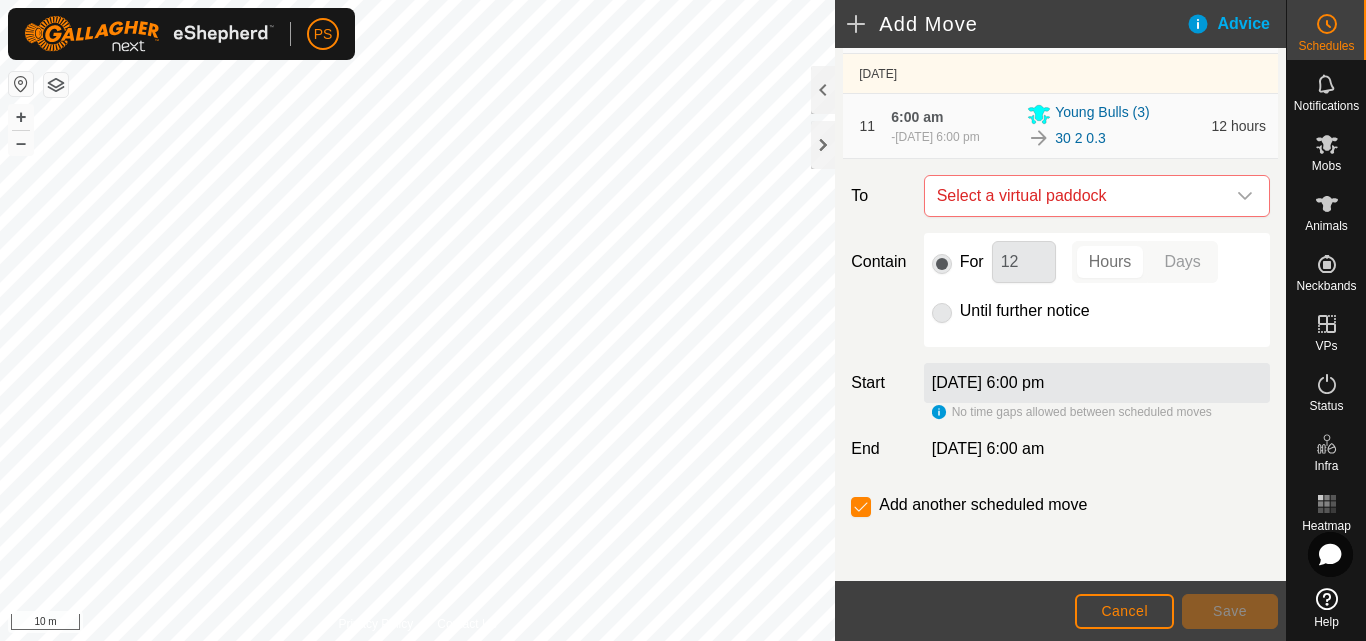 scroll, scrollTop: 1100, scrollLeft: 0, axis: vertical 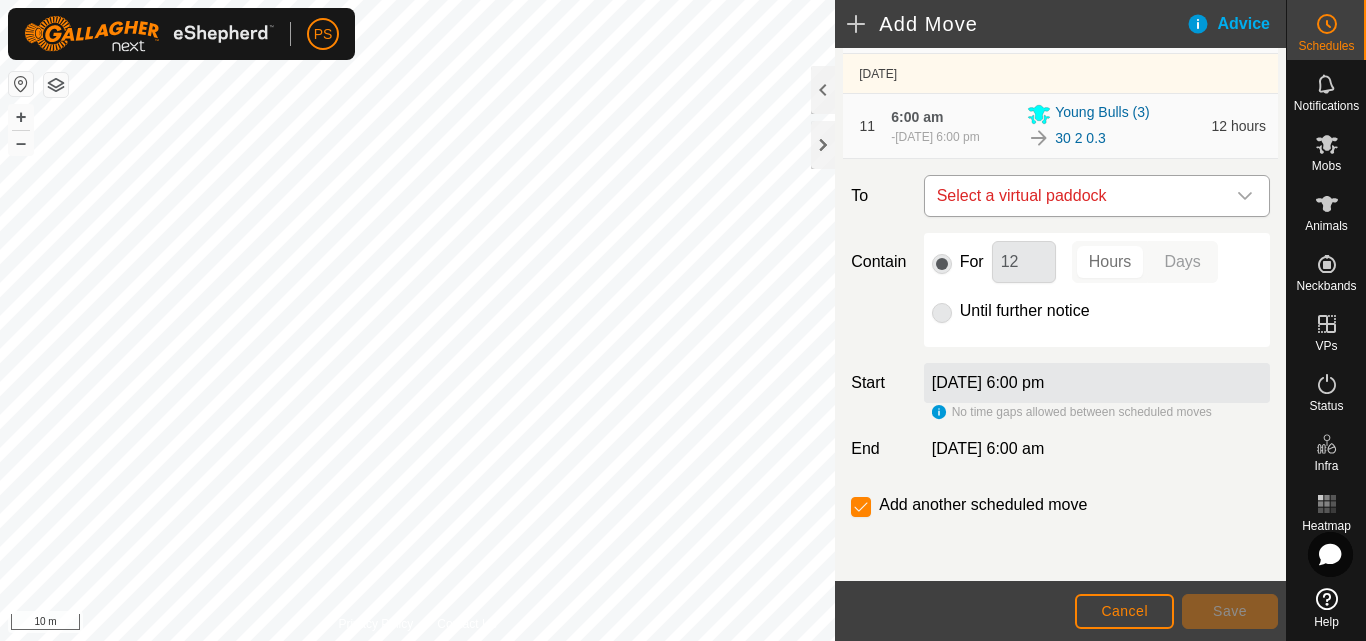 click 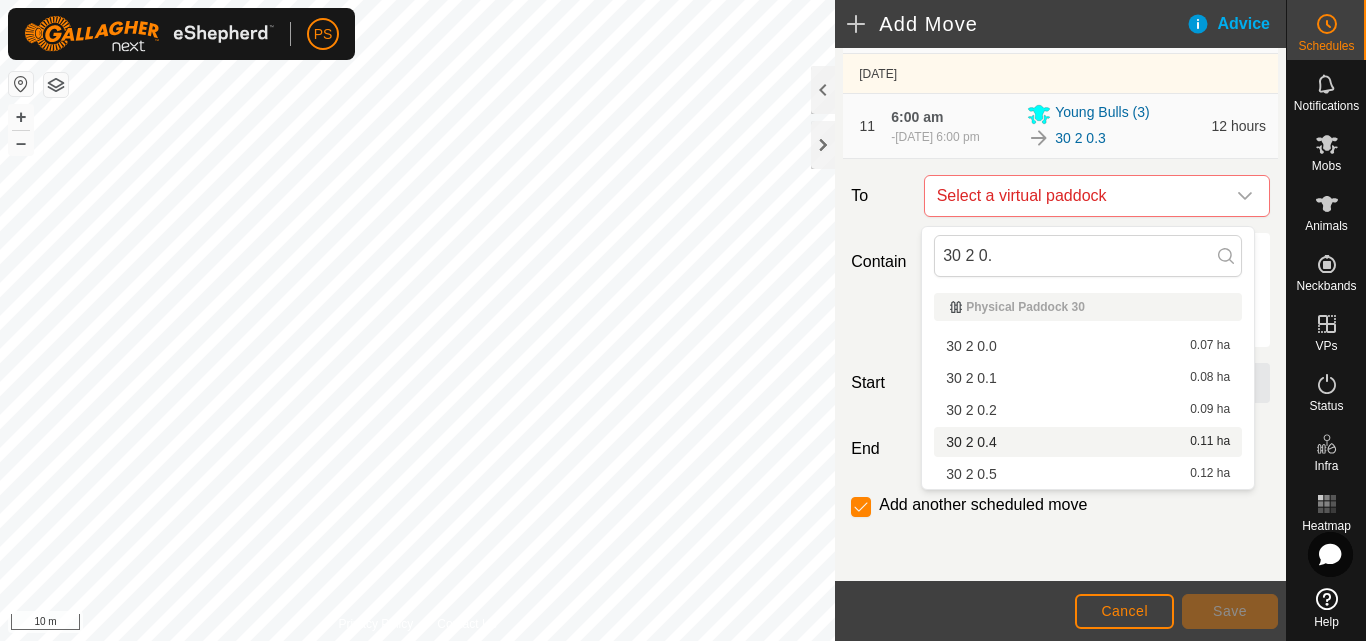 type on "30 2 0." 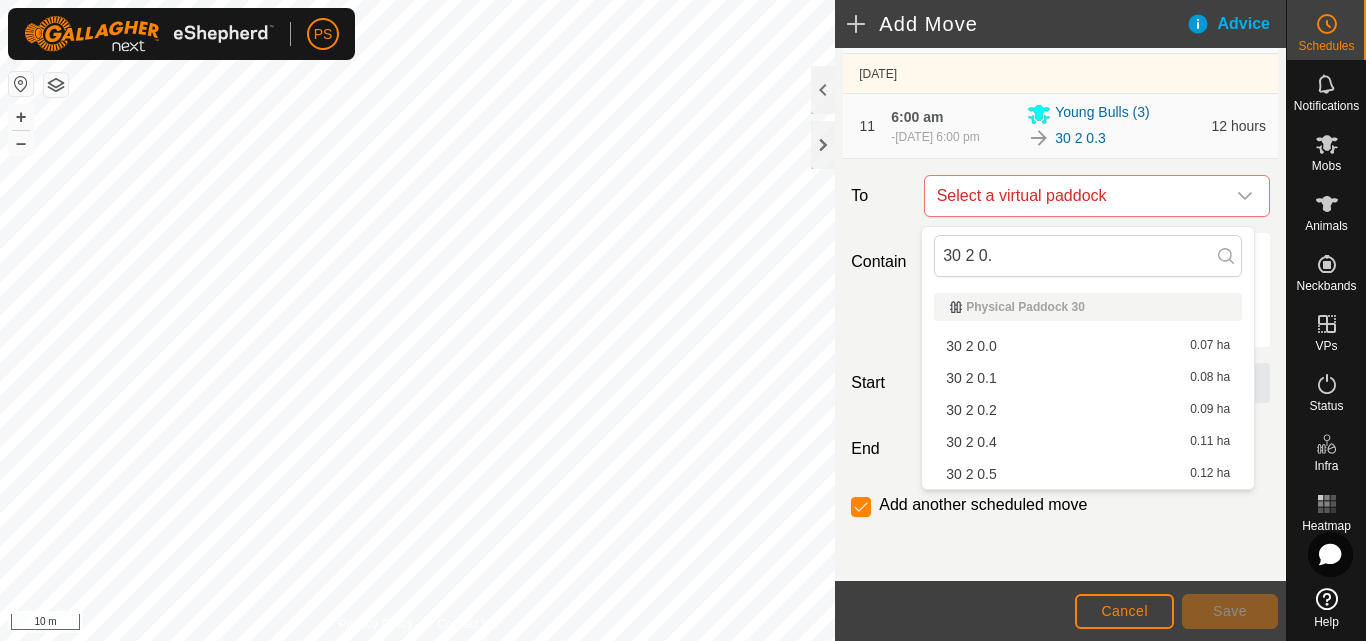click on "30 2 0.4  0.11 ha" at bounding box center [1088, 442] 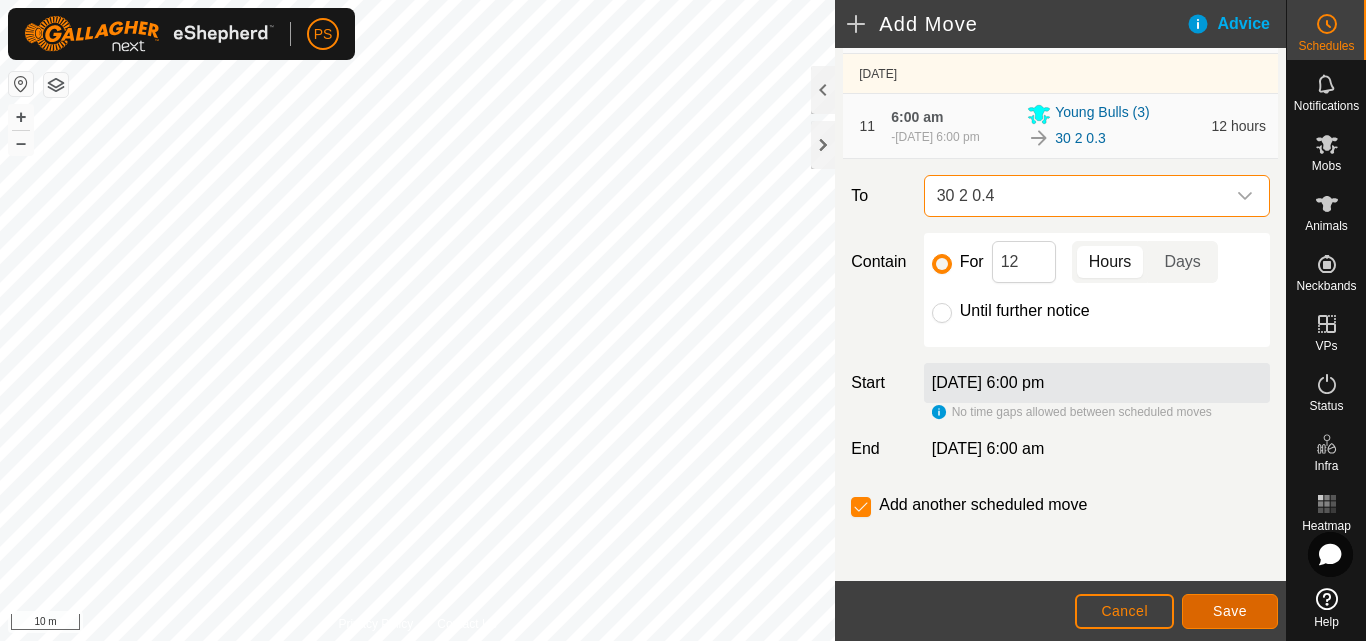 click on "Save" 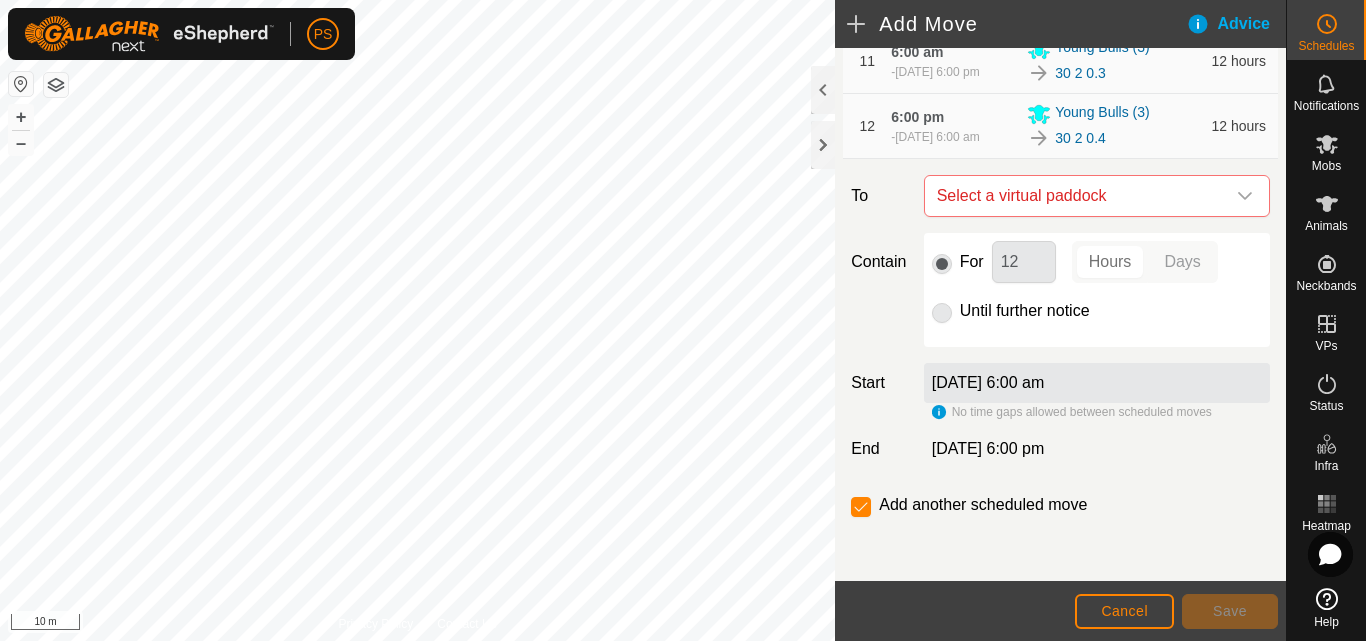 scroll, scrollTop: 1181, scrollLeft: 0, axis: vertical 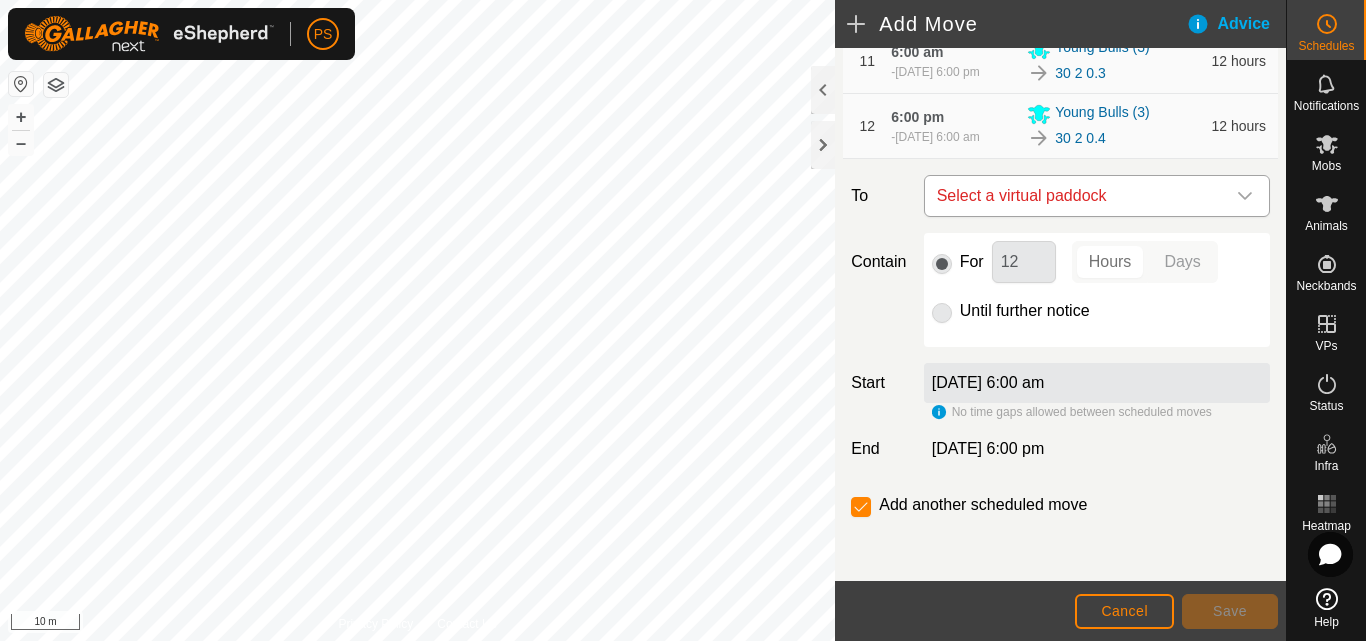 click 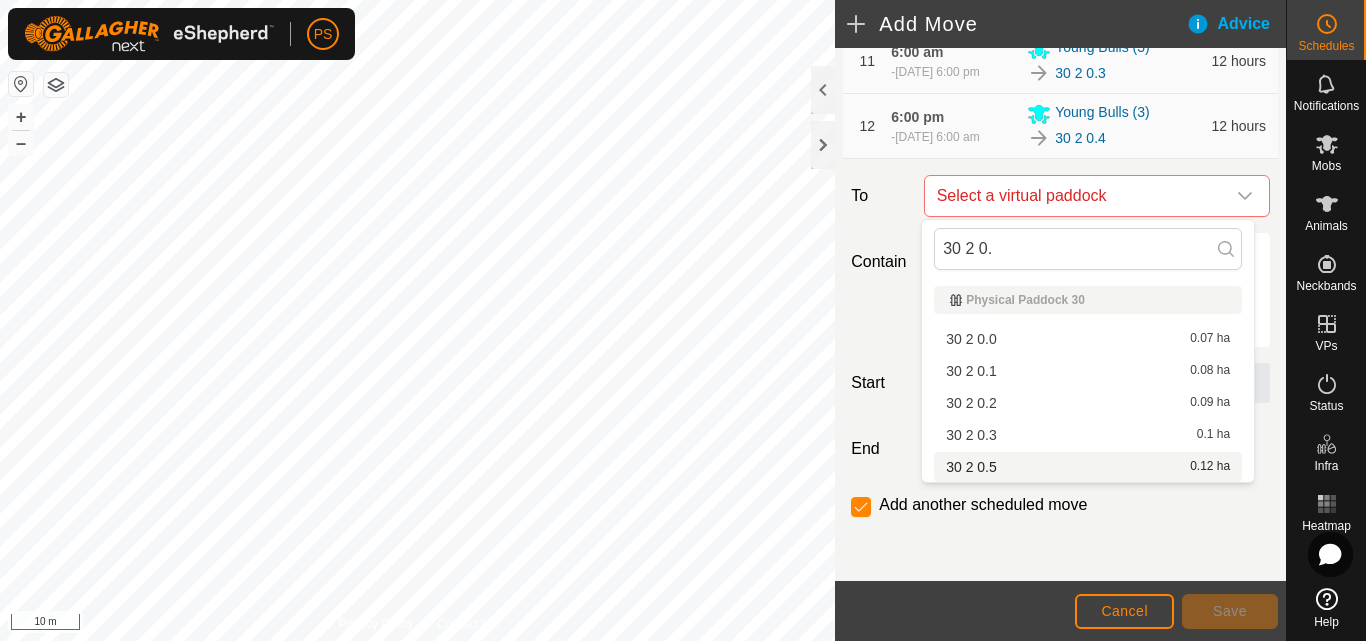 type on "30 2 0." 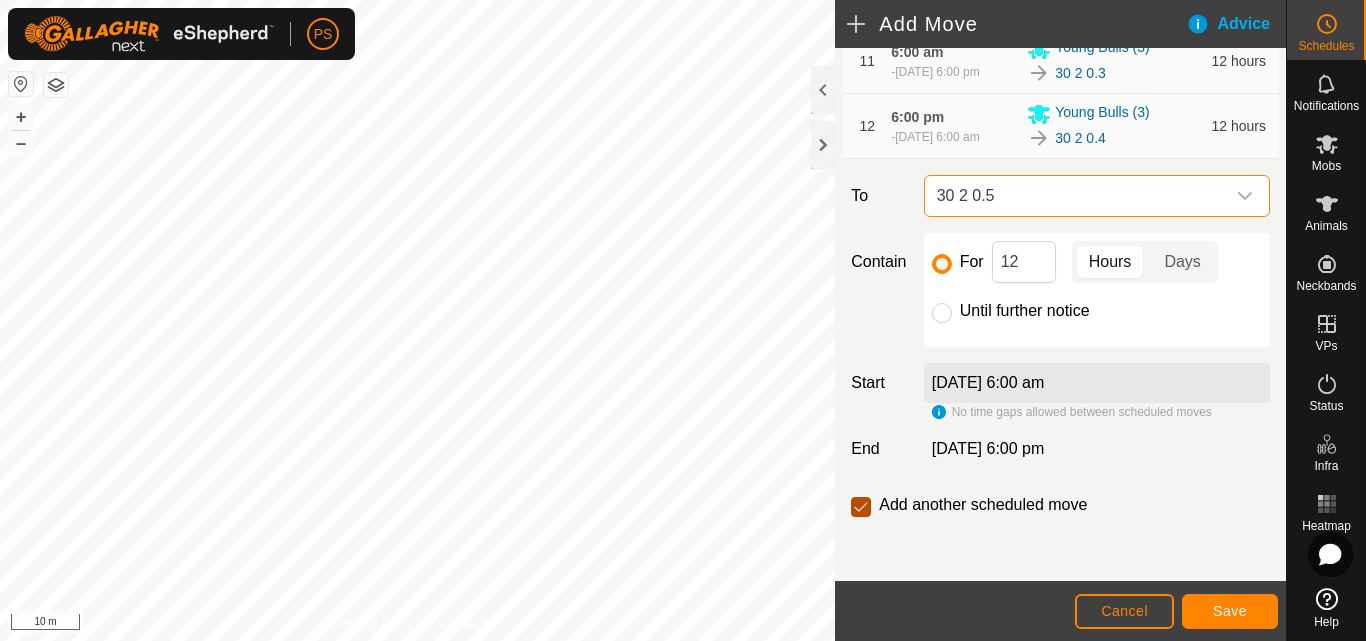 click at bounding box center [861, 507] 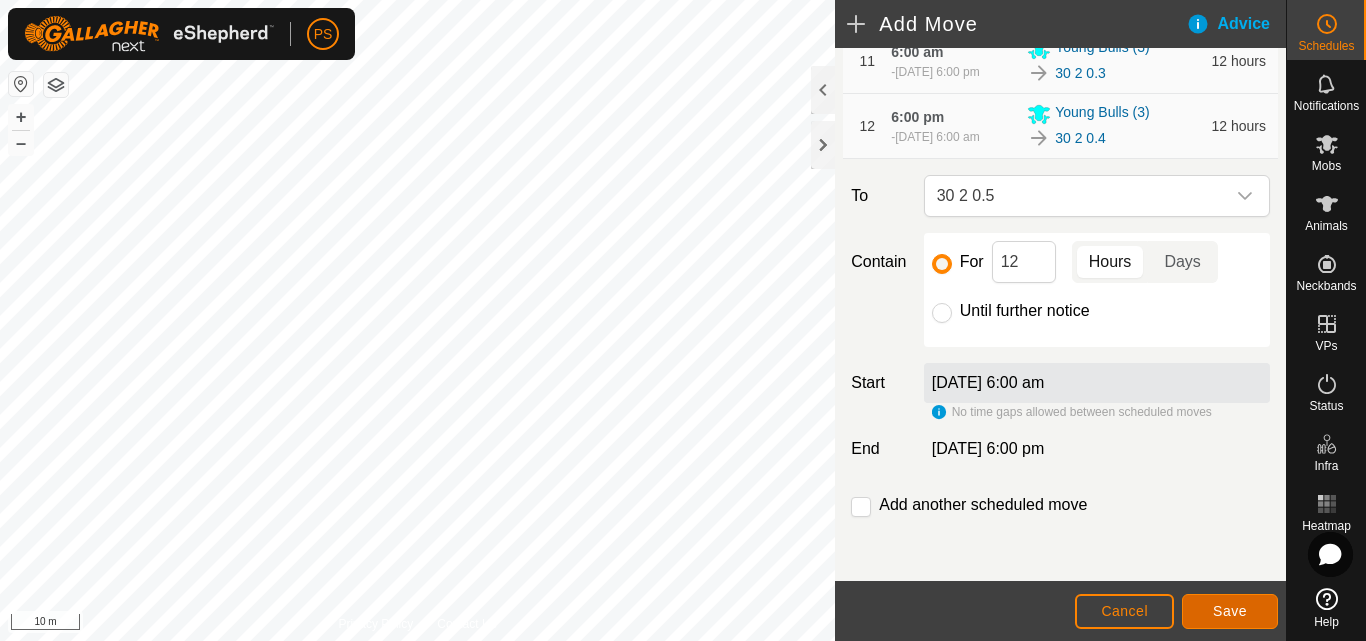 click on "Save" 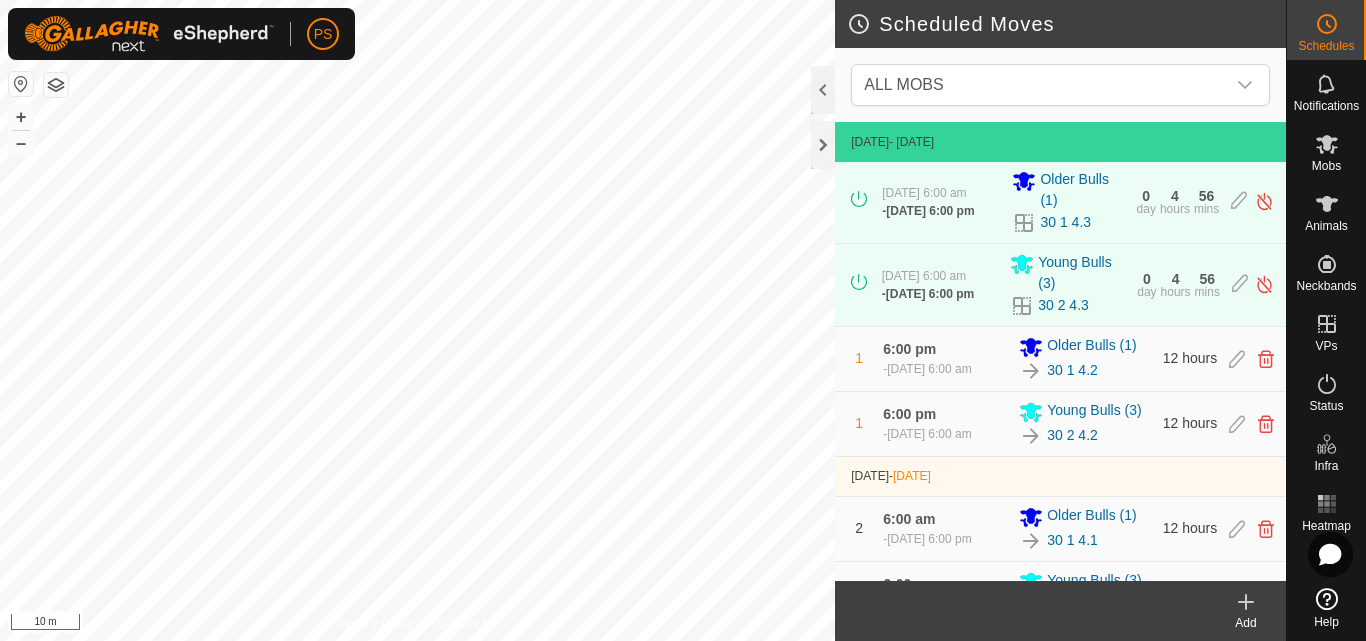 scroll, scrollTop: 0, scrollLeft: 0, axis: both 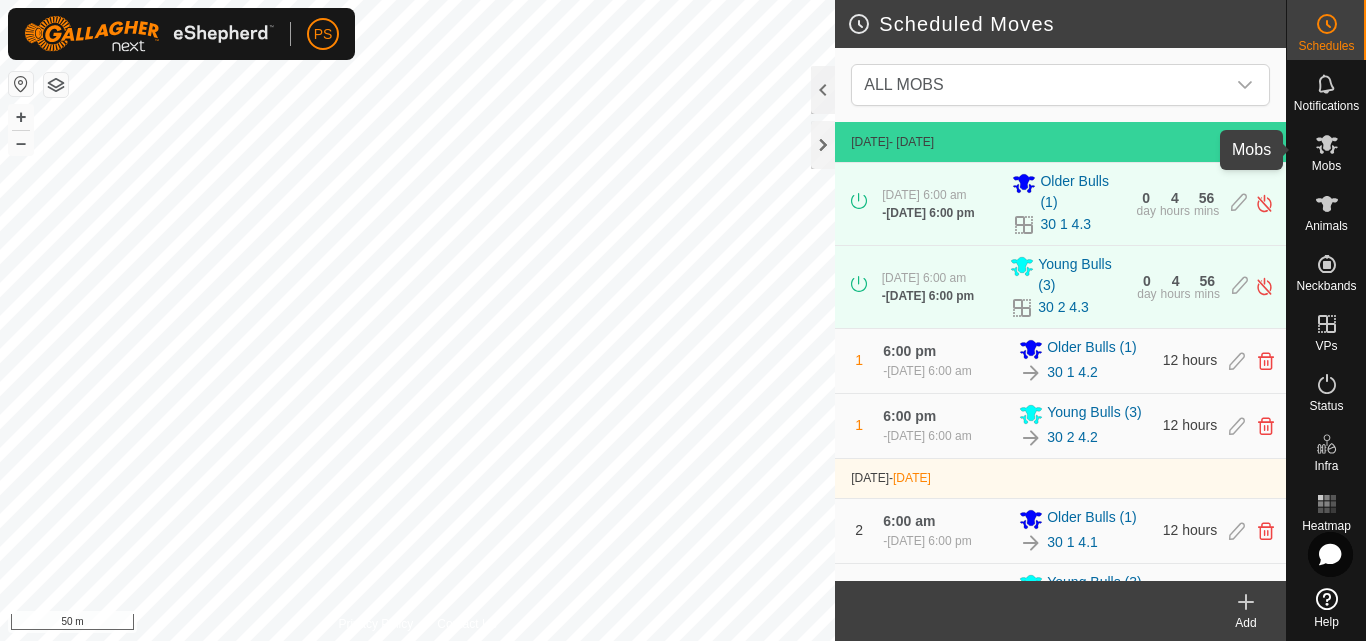 click 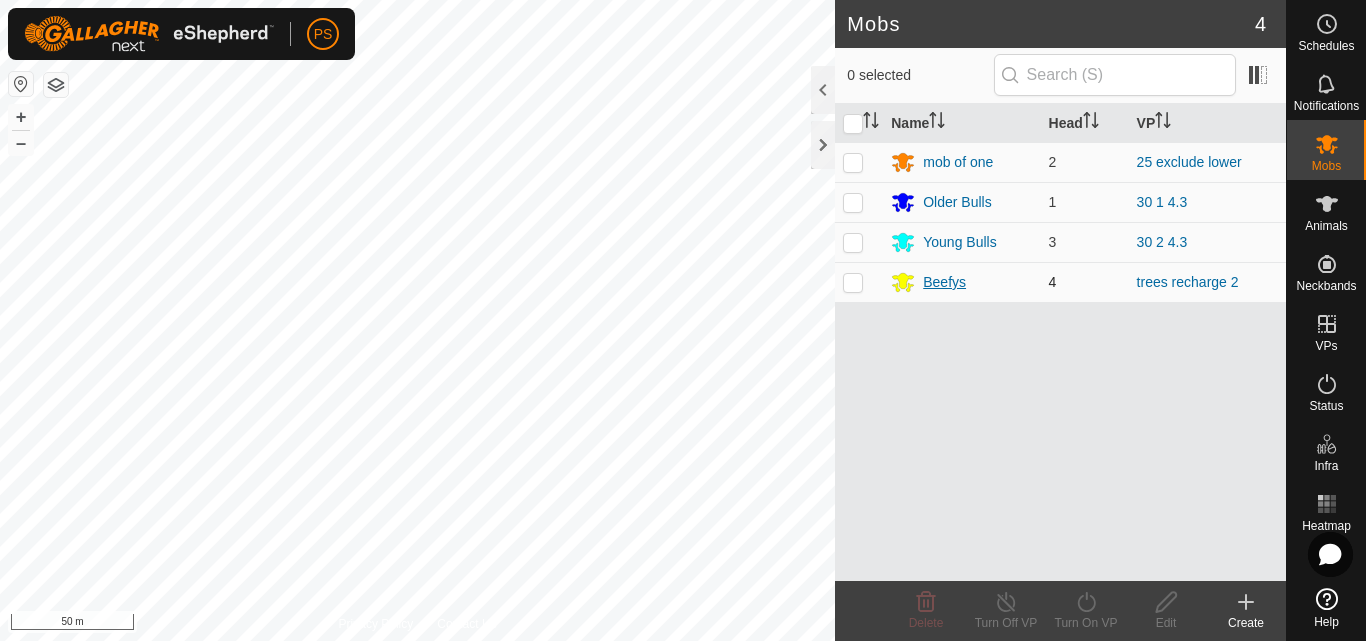 click on "Beefys" at bounding box center (944, 282) 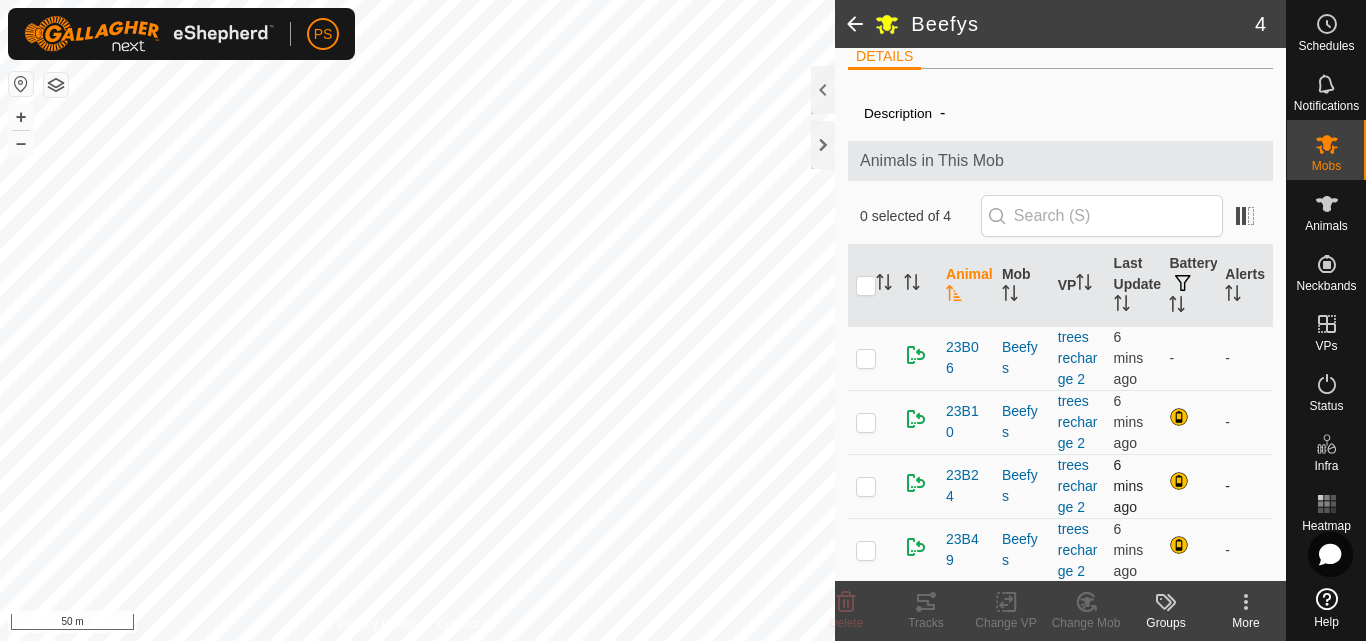 scroll, scrollTop: 19, scrollLeft: 0, axis: vertical 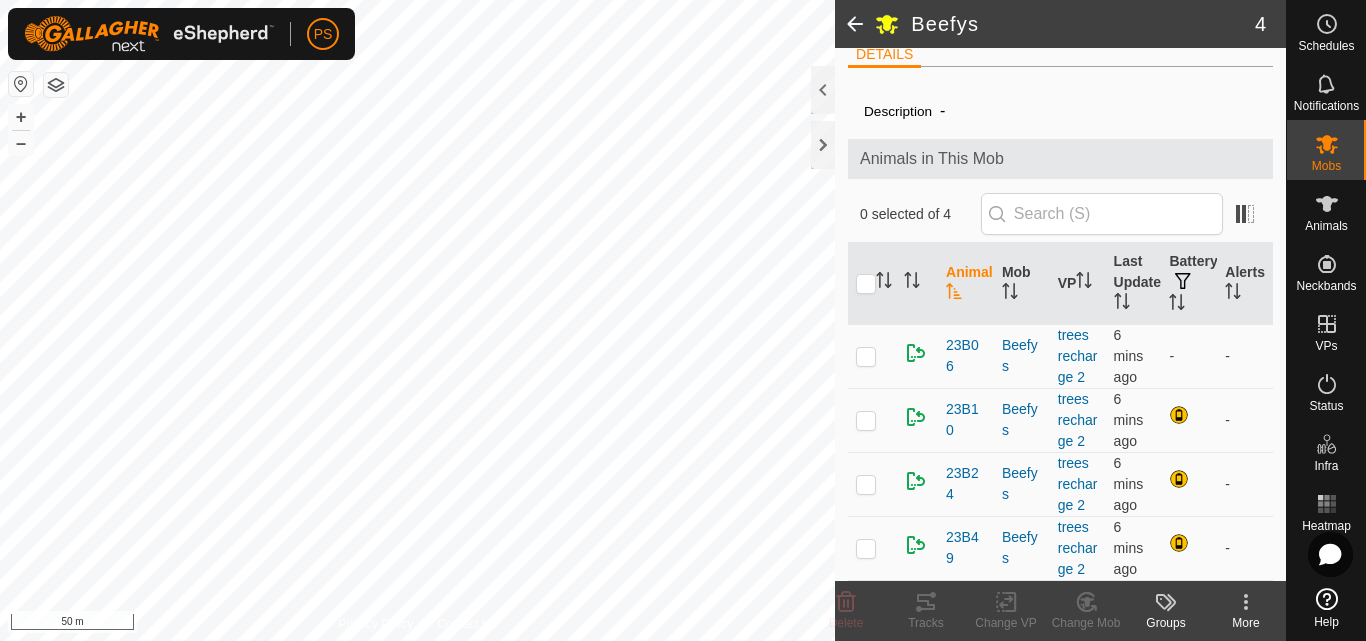 click 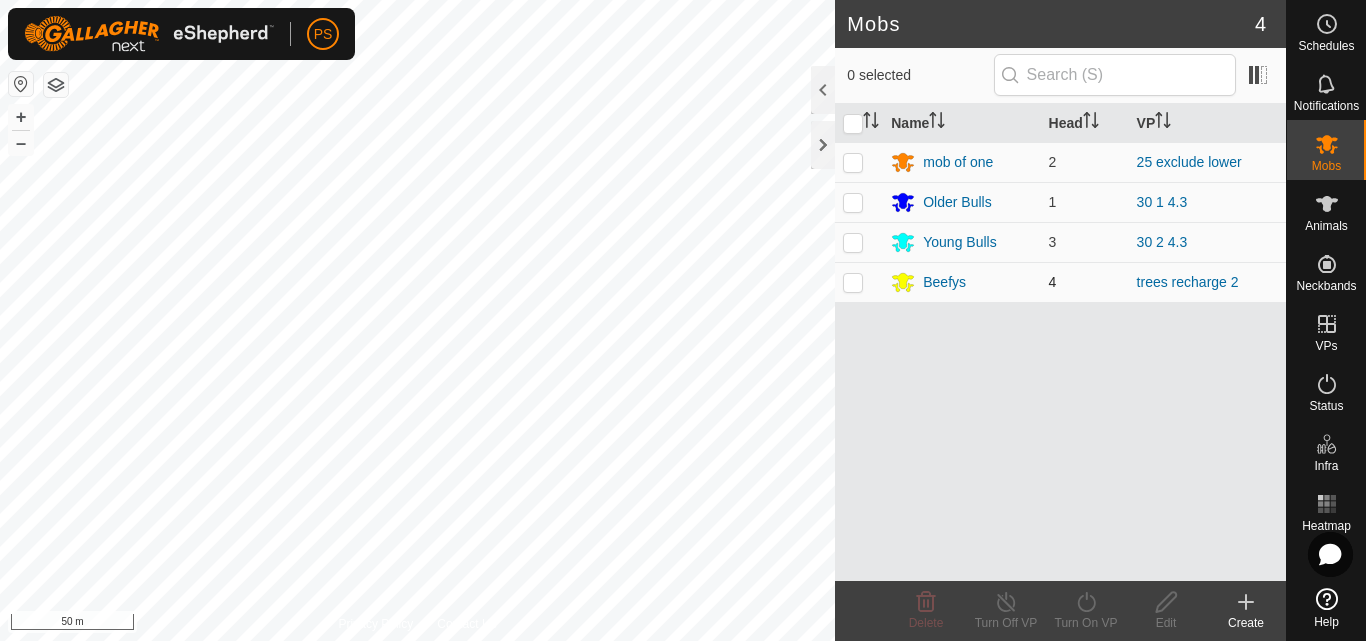 click at bounding box center [853, 282] 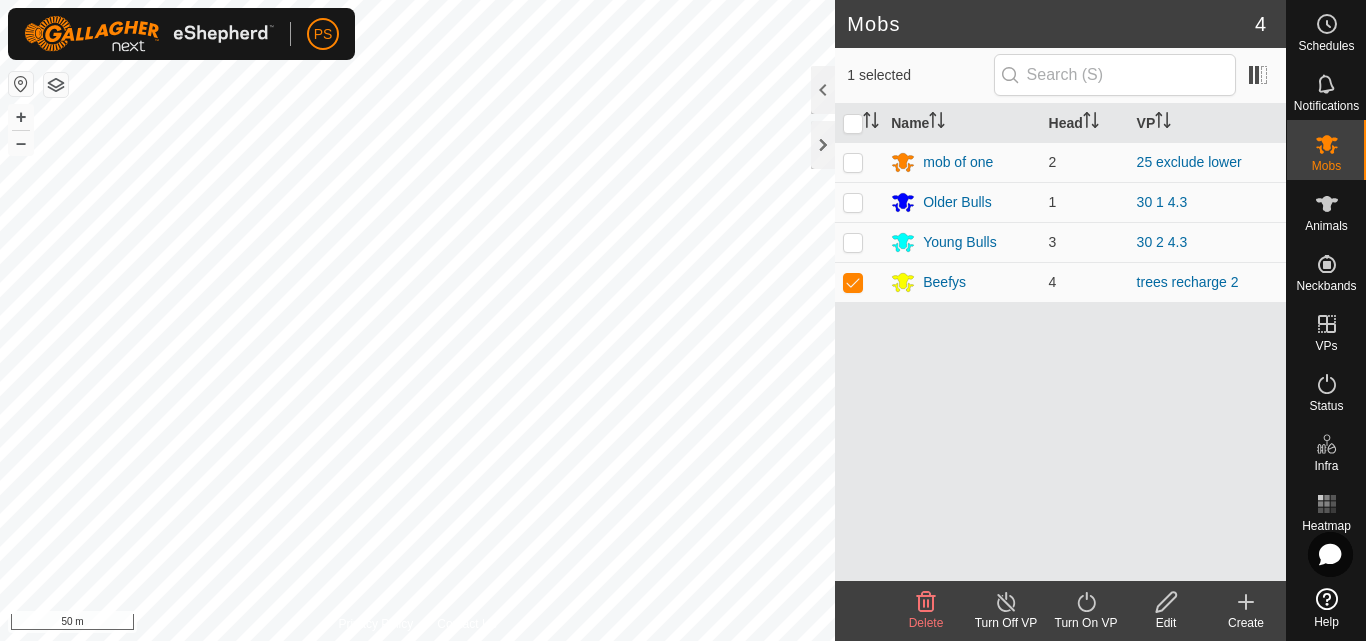 click 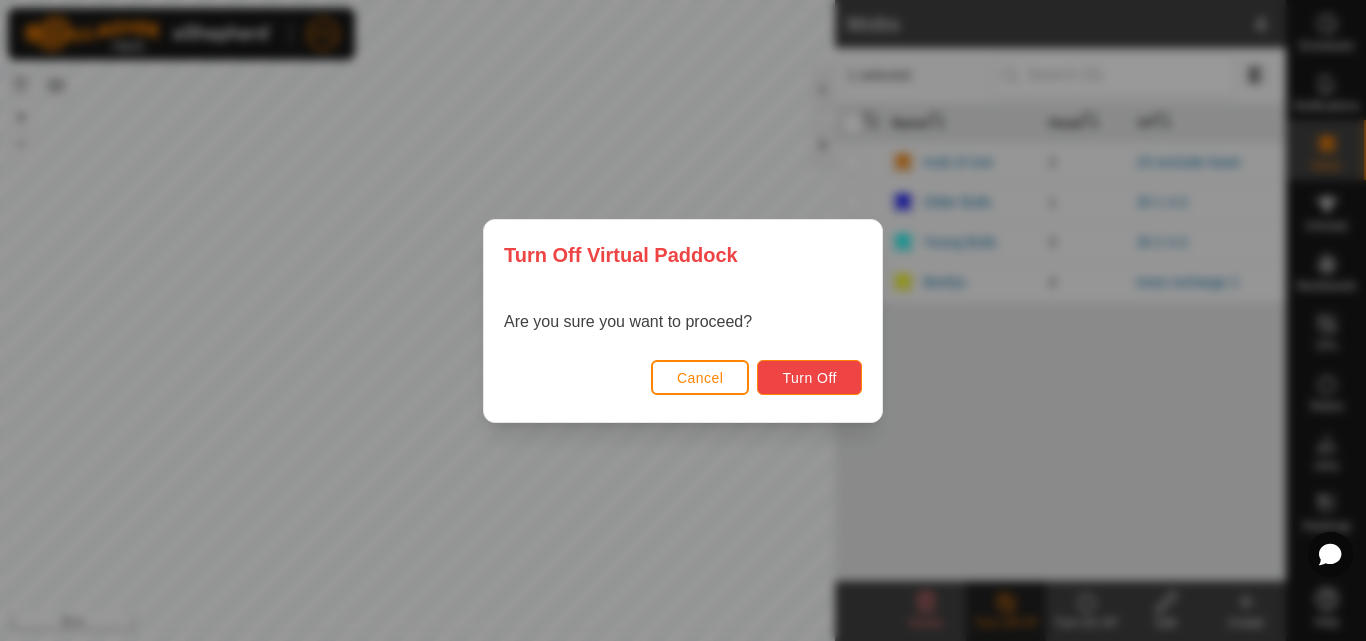 click on "Turn Off" at bounding box center [809, 378] 